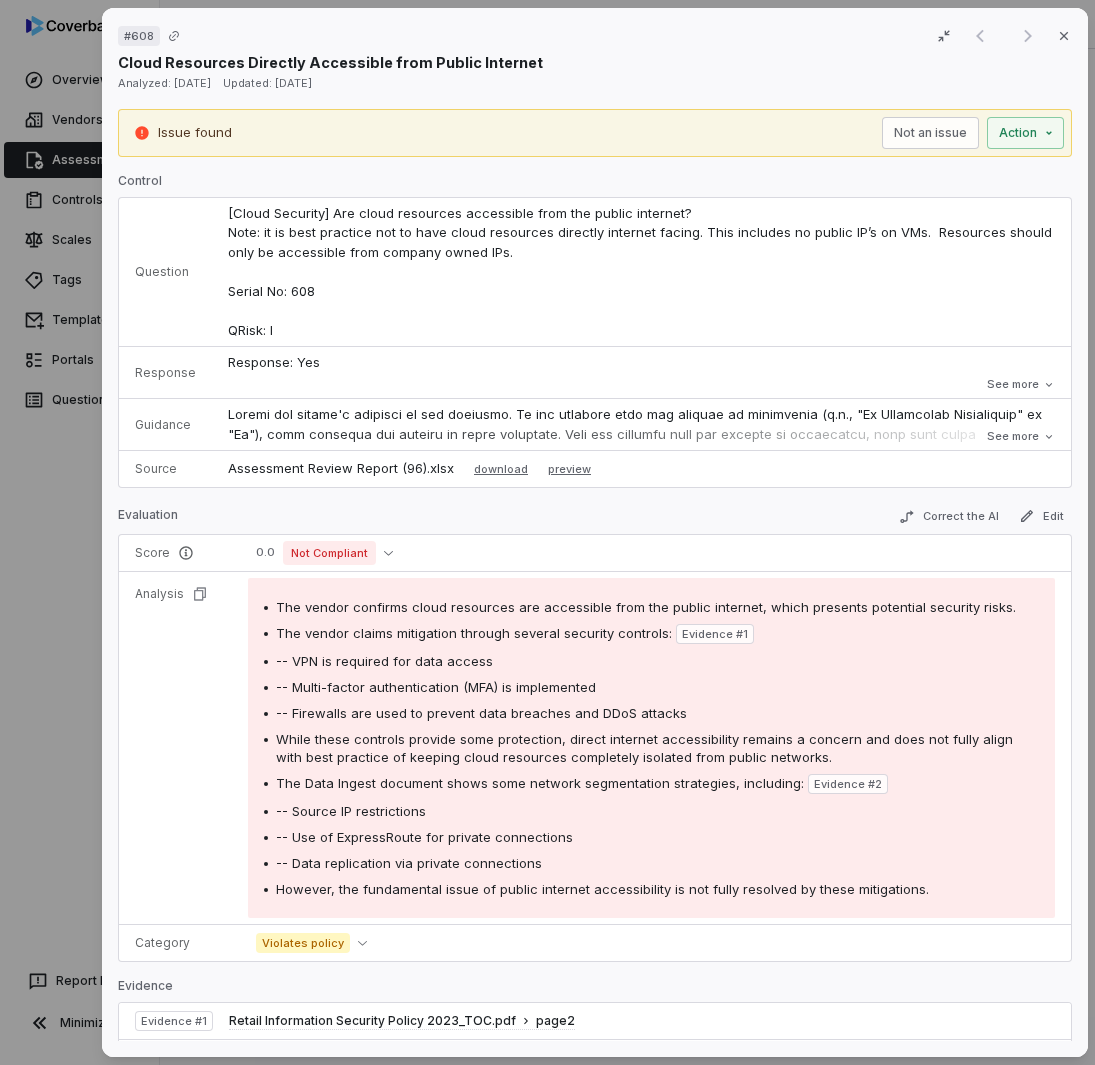 scroll, scrollTop: 0, scrollLeft: 0, axis: both 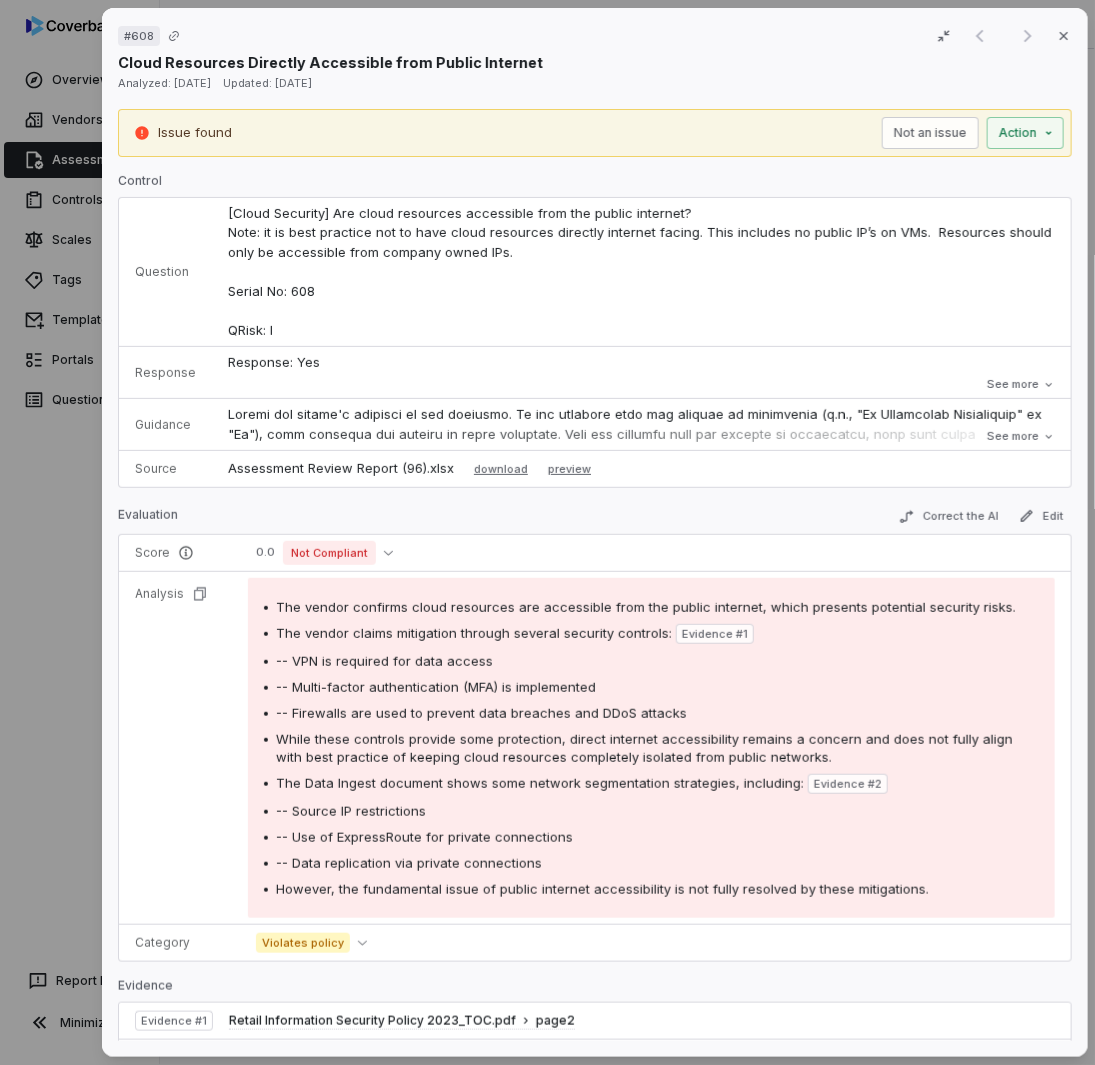 click on "# 608 Result 1 of 1 Close Cloud Resources Directly Accessible from Public Internet Analyzed: [DATE] Updated: [DATE] Issue found Not an issue Action Control Question [Cloud Security] Are cloud resources accessible from the public internet?
Note: it is best practice not to have cloud resources directly internet facing. This includes no public IP’s on VMs.  Resources should only be accessible from company owned IPs.
Serial No: 608
QRisk: I Response Response: Yes
Comment: Data accessed over the internet requires VPN use and Multifactor authentication. Data breaches and DDOS attacks are prevented through the VPN, MFA, and Firewalls
Is Evaluation Recommended: Yes Response: Yes
Comment: Data accessed over the internet requires VPN use and Multifactor authentication. Data breaches and DDOS attacks are prevented through the VPN, MFA, and Firewalls
Is Evaluation Recommended: Yes See more Guidance See more Source Assessment Review Report (96).xlsx download preview Evaluation Correct the AI Edit   Score" at bounding box center (547, 532) 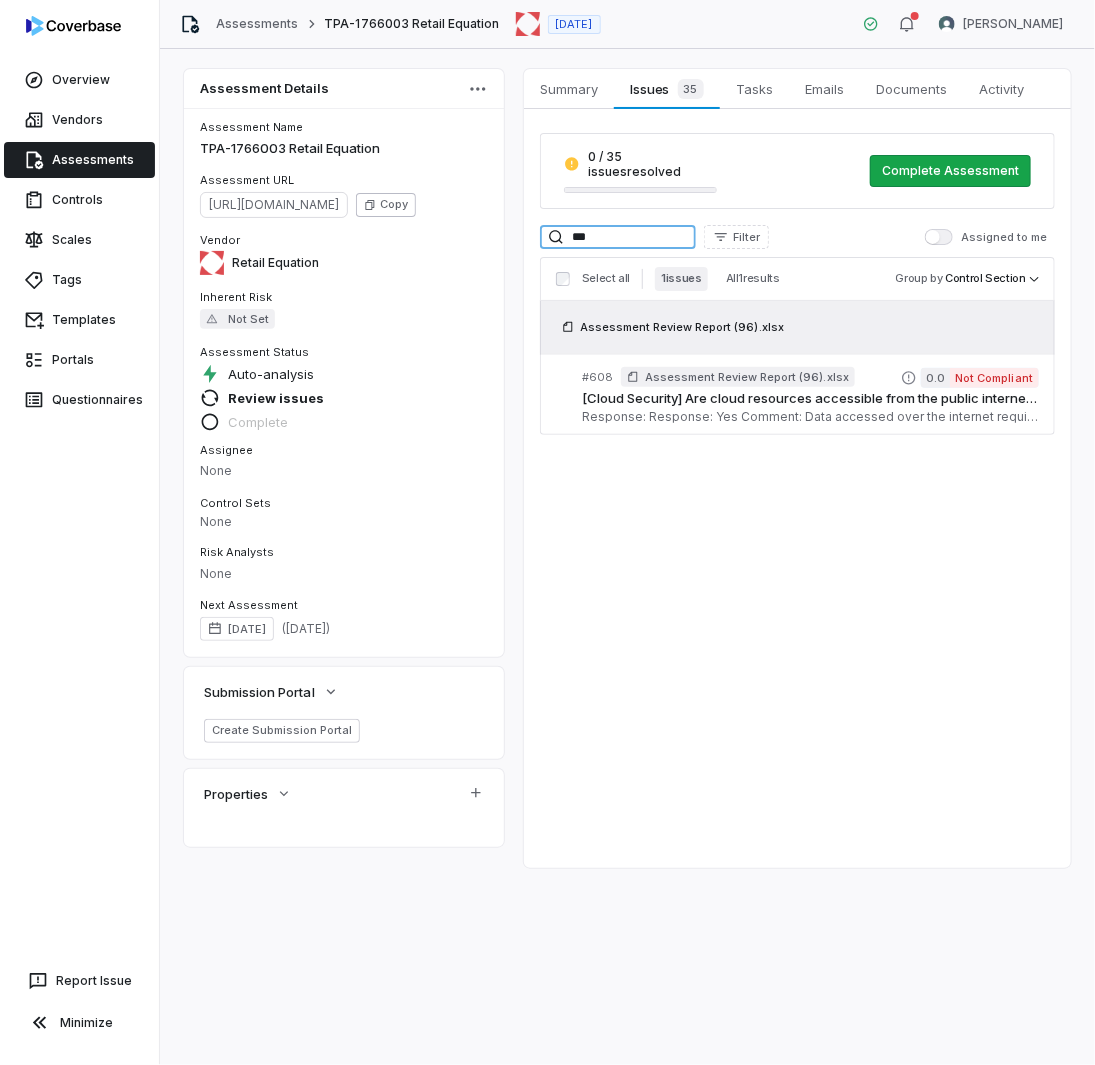 drag, startPoint x: 604, startPoint y: 219, endPoint x: 475, endPoint y: 213, distance: 129.13947 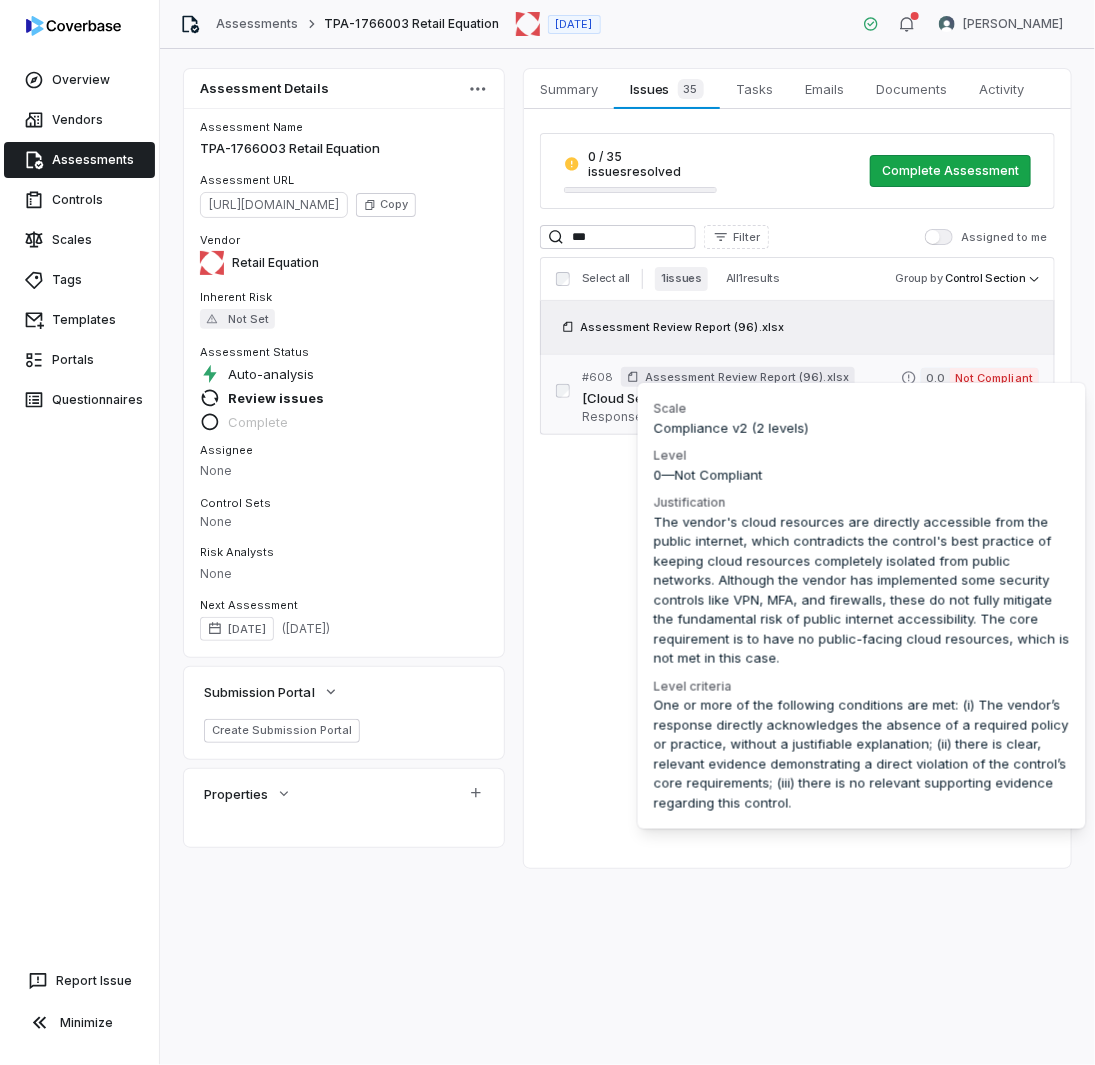 click on "Scale Compliance v2 (2 levels)" at bounding box center (862, 422) 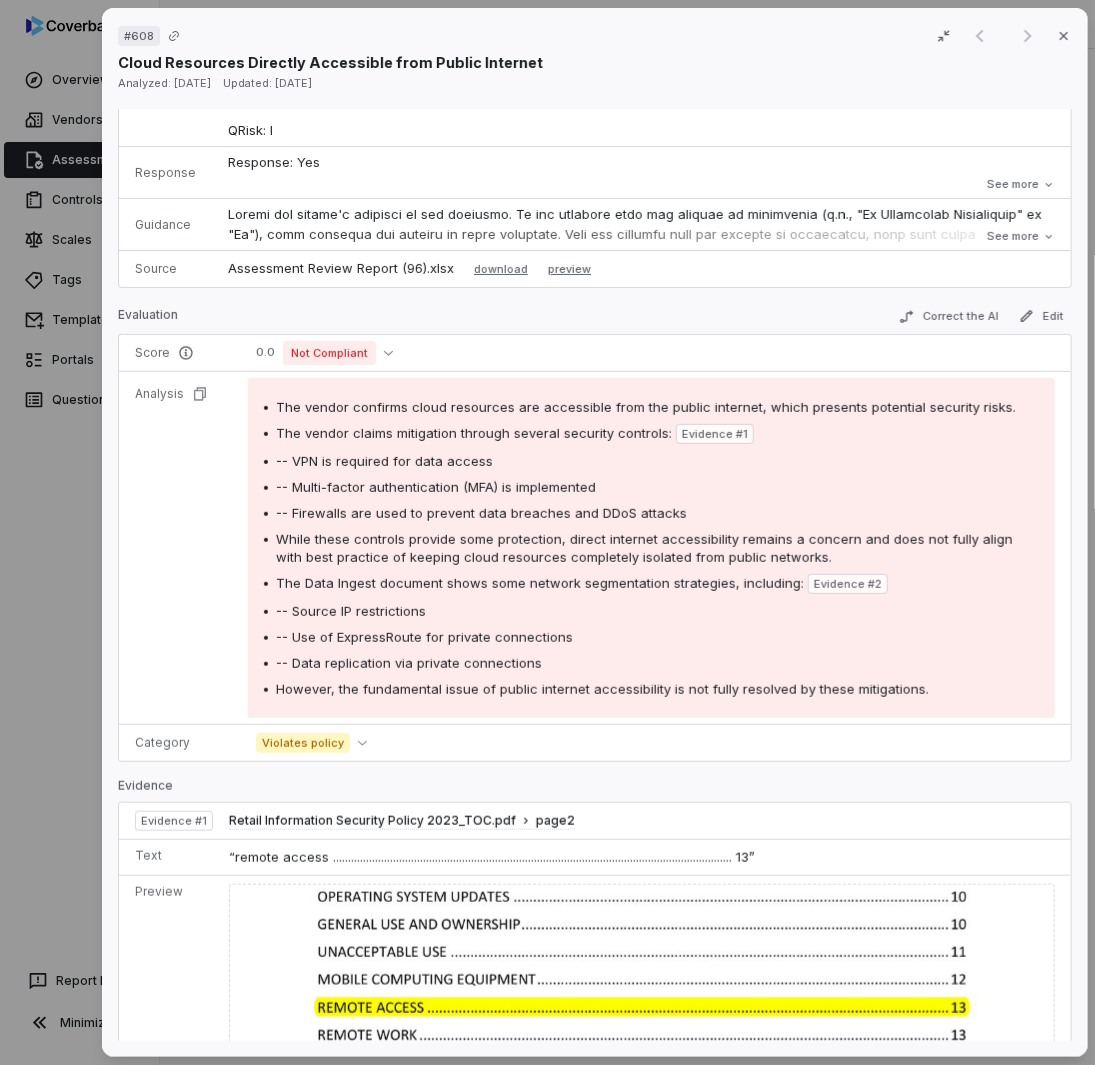 scroll, scrollTop: 0, scrollLeft: 0, axis: both 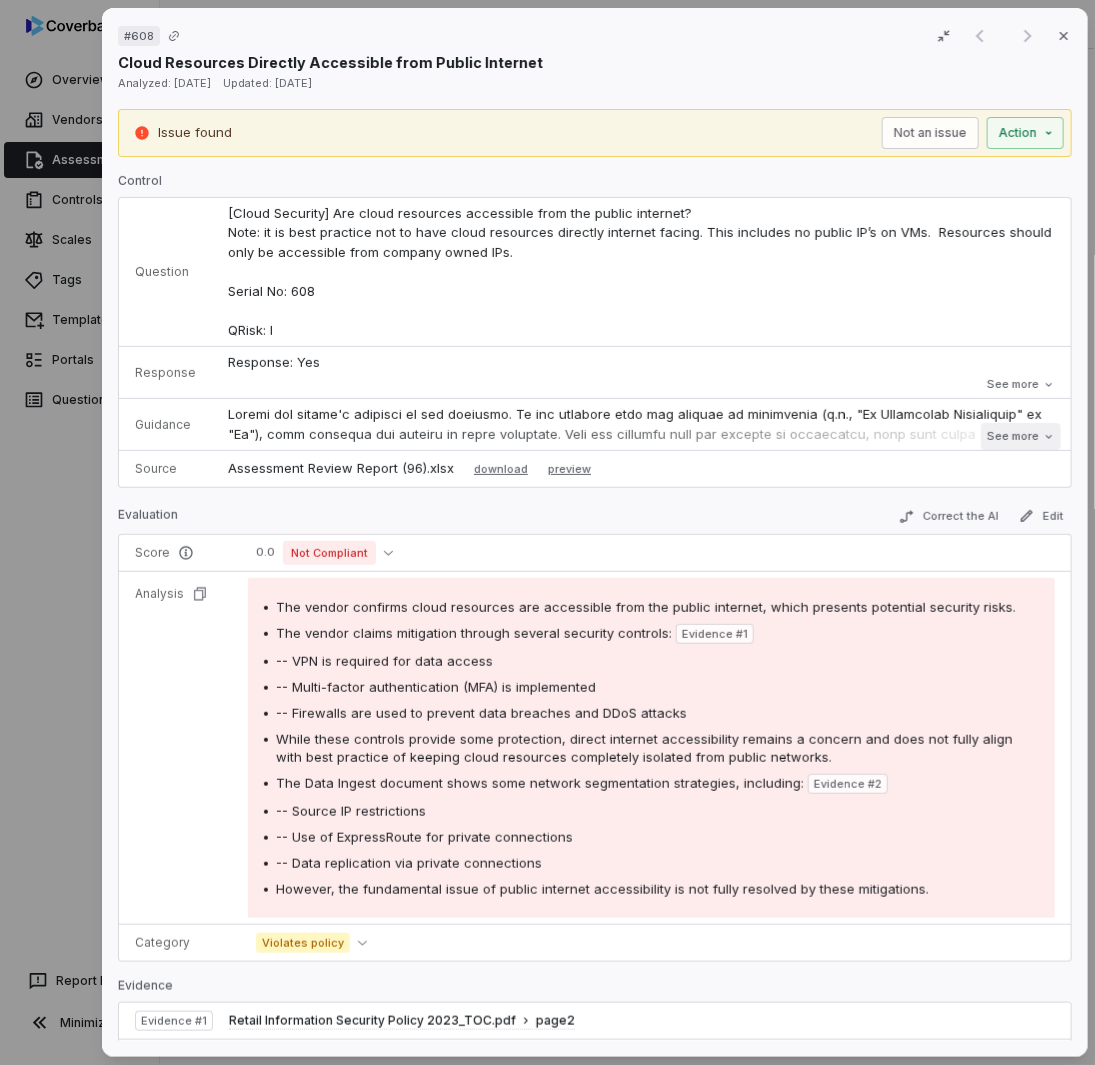 click on "See more" at bounding box center (1020, 436) 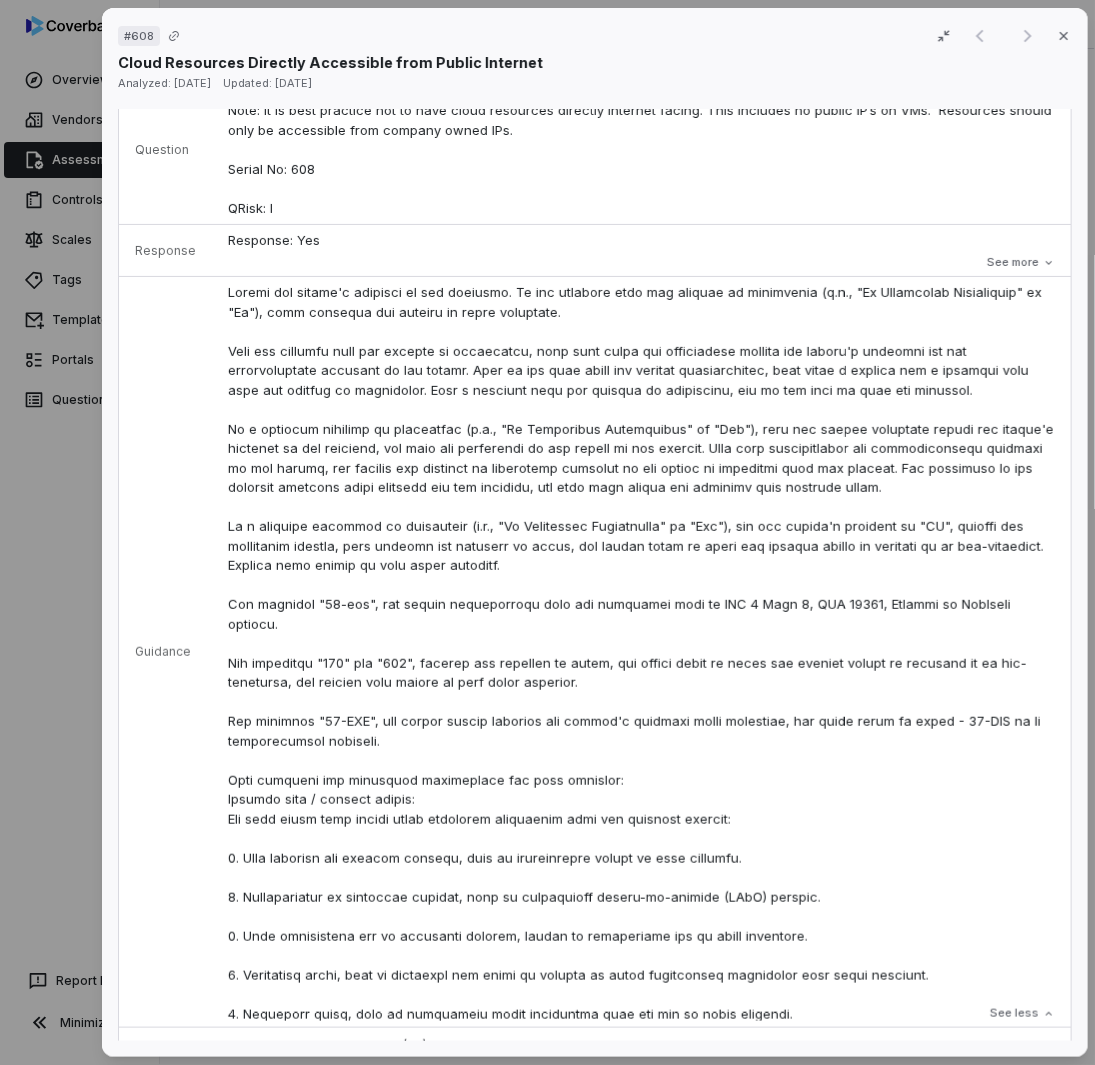 scroll, scrollTop: 200, scrollLeft: 0, axis: vertical 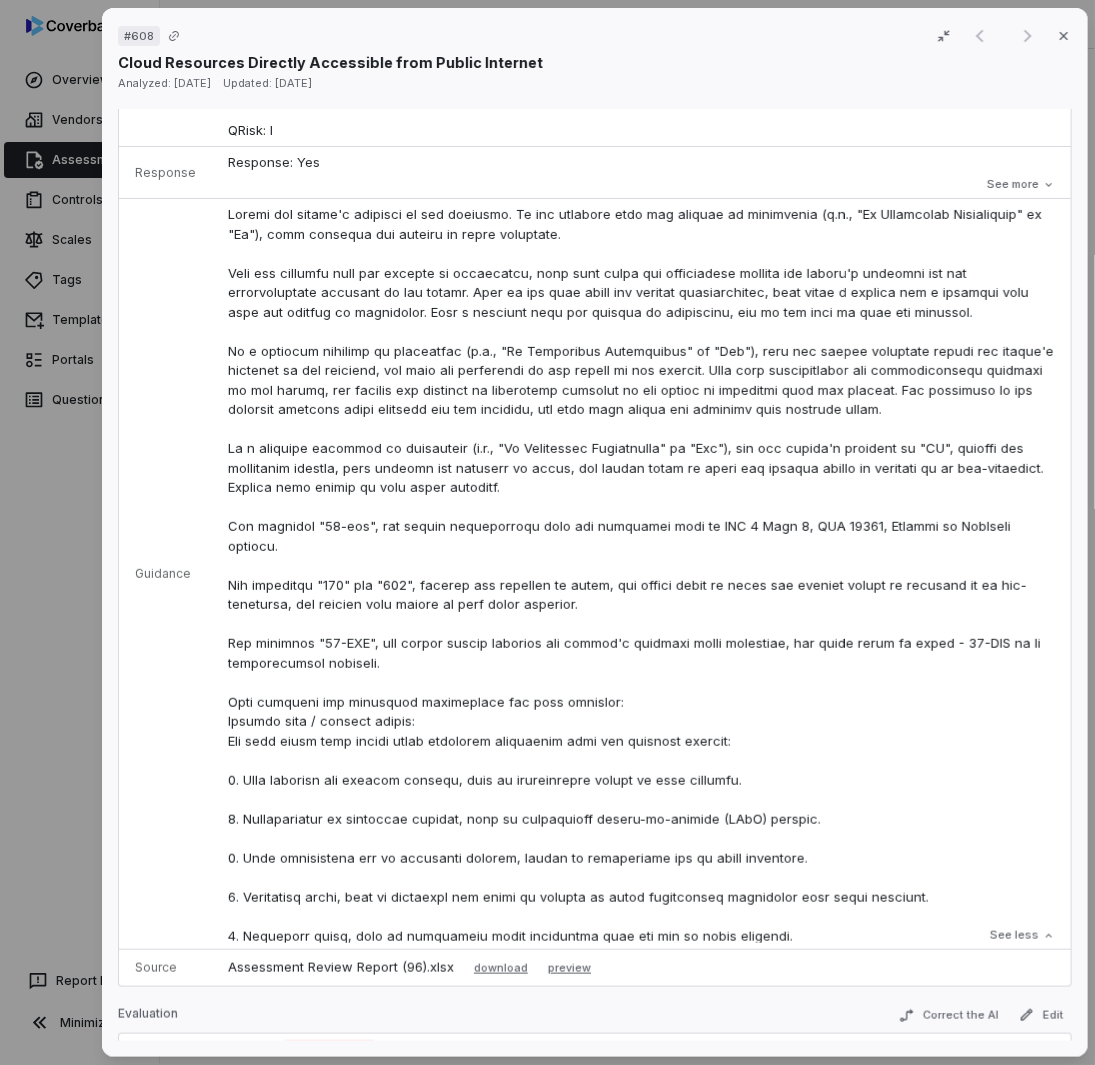 click on "# 608 Result 1 of 1 Close Cloud Resources Directly Accessible from Public Internet Analyzed: [DATE] Updated: [DATE] Issue found Not an issue Action Control Question [Cloud Security] Are cloud resources accessible from the public internet?
Note: it is best practice not to have cloud resources directly internet facing. This includes no public IP’s on VMs.  Resources should only be accessible from company owned IPs.
Serial No: 608
QRisk: I Response Response: Yes
Comment: Data accessed over the internet requires VPN use and Multifactor authentication. Data breaches and DDOS attacks are prevented through the VPN, MFA, and Firewalls
Is Evaluation Recommended: Yes Response: Yes
Comment: Data accessed over the internet requires VPN use and Multifactor authentication. Data breaches and DDOS attacks are prevented through the VPN, MFA, and Firewalls
Is Evaluation Recommended: Yes See more Guidance See less Source Assessment Review Report (96).xlsx download preview Evaluation Correct the AI Edit   Score" at bounding box center (547, 532) 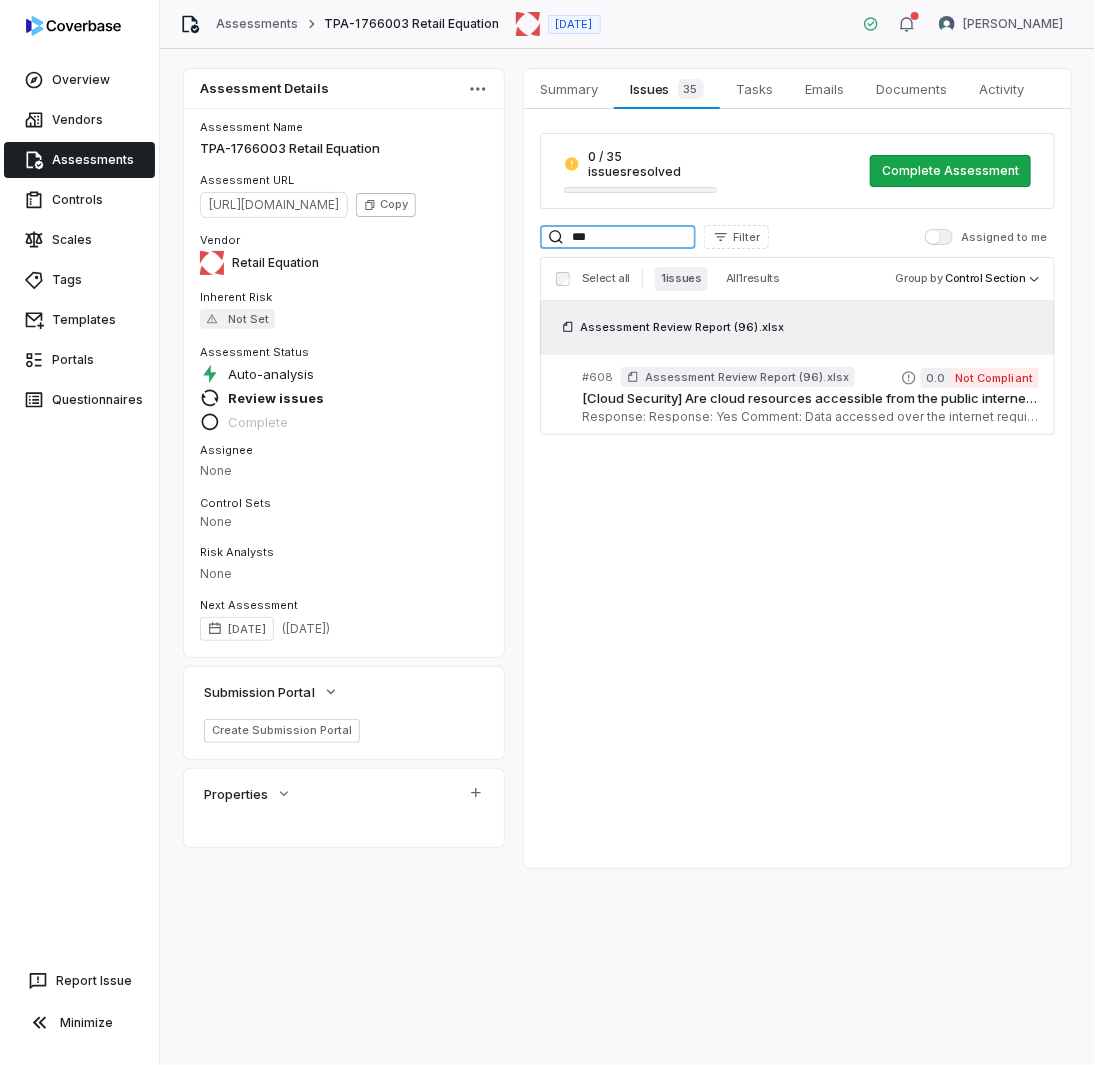 drag, startPoint x: 633, startPoint y: 218, endPoint x: 467, endPoint y: 204, distance: 166.58931 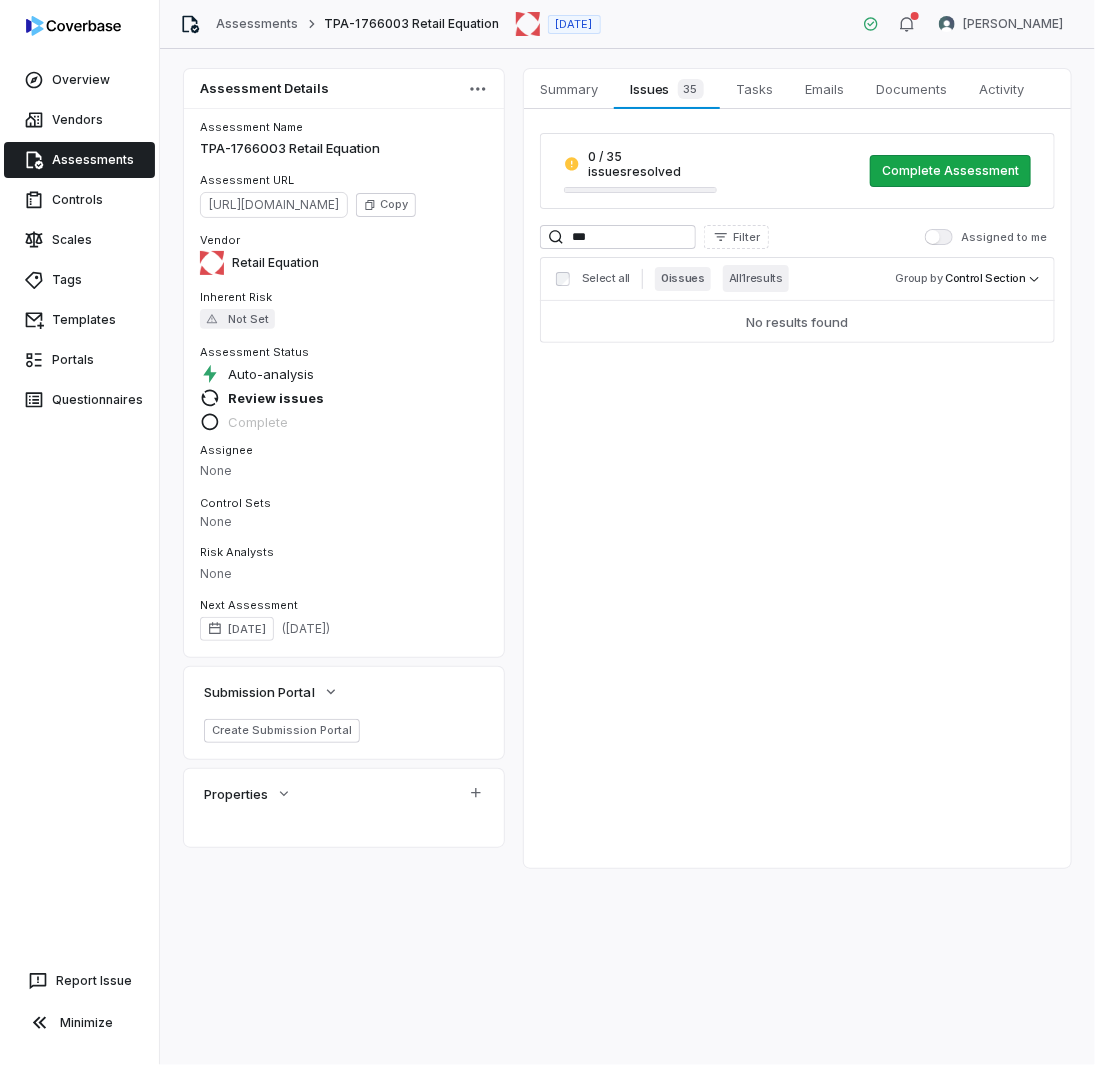 click on "All  1  results" at bounding box center (756, 278) 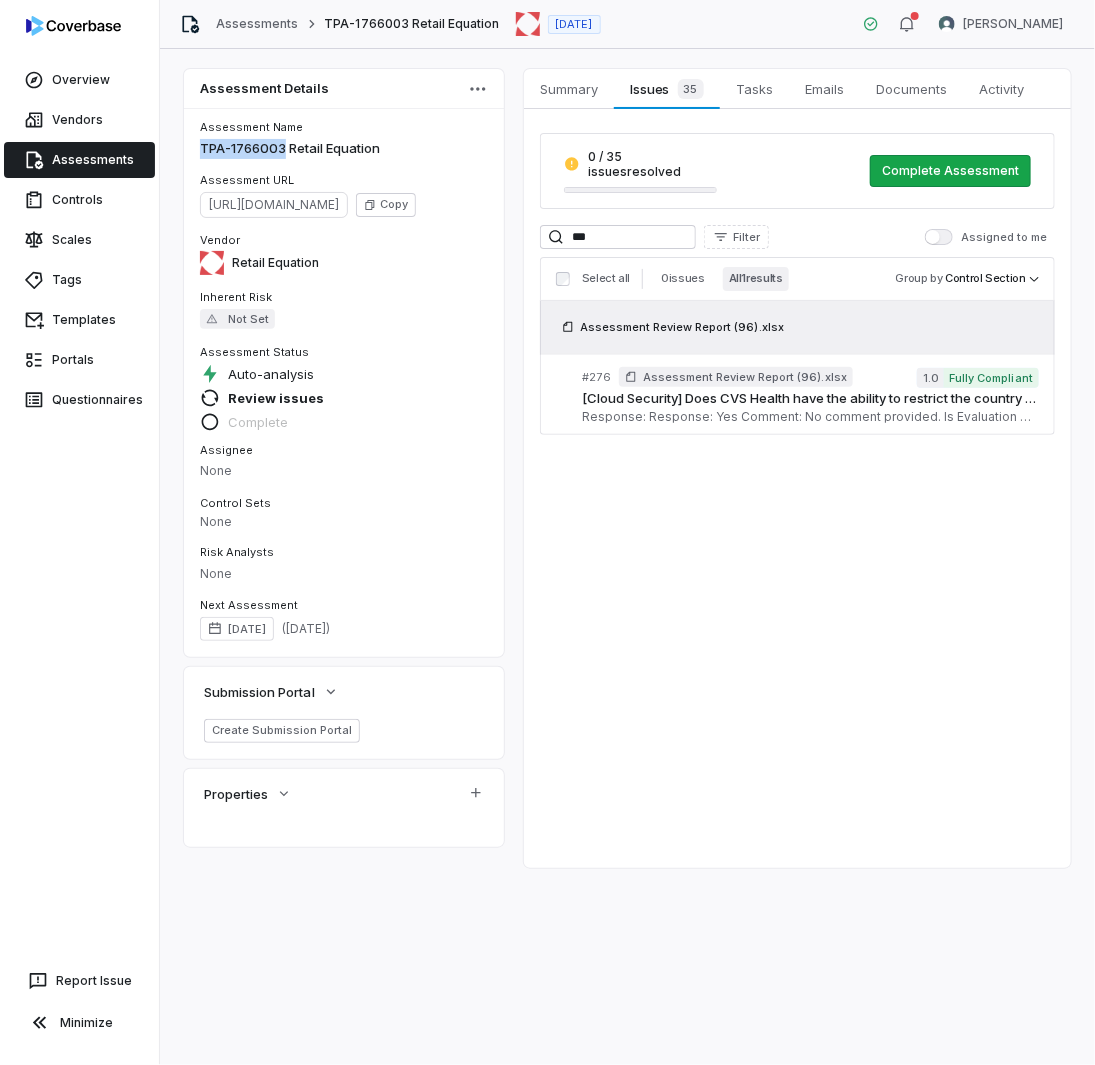drag, startPoint x: 200, startPoint y: 141, endPoint x: 282, endPoint y: 150, distance: 82.492424 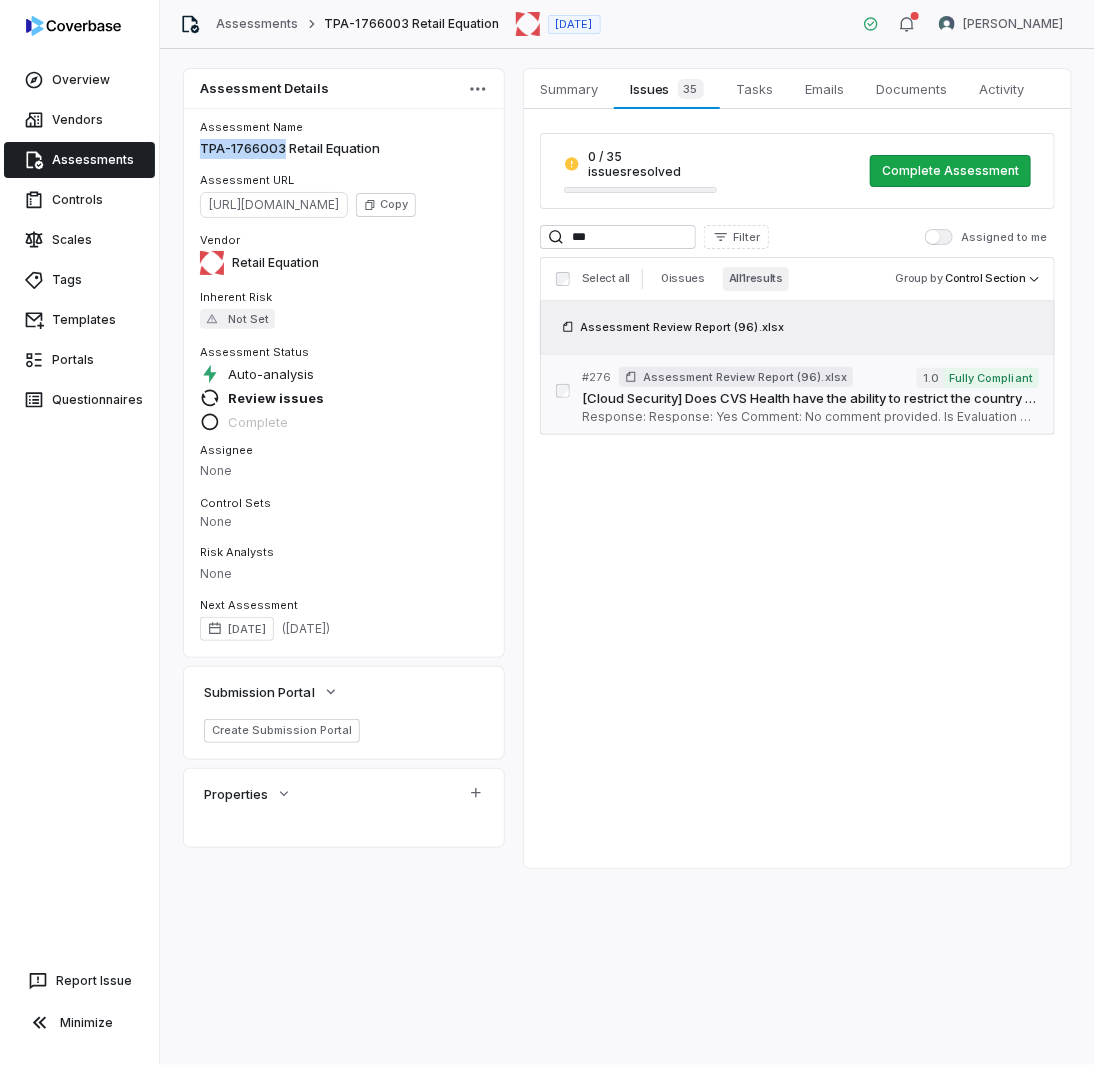 click on "[Cloud Security] Does CVS Health have the ability to restrict the country and region where data is stored?
Serial No: 276
QRisk: I" at bounding box center [810, 399] 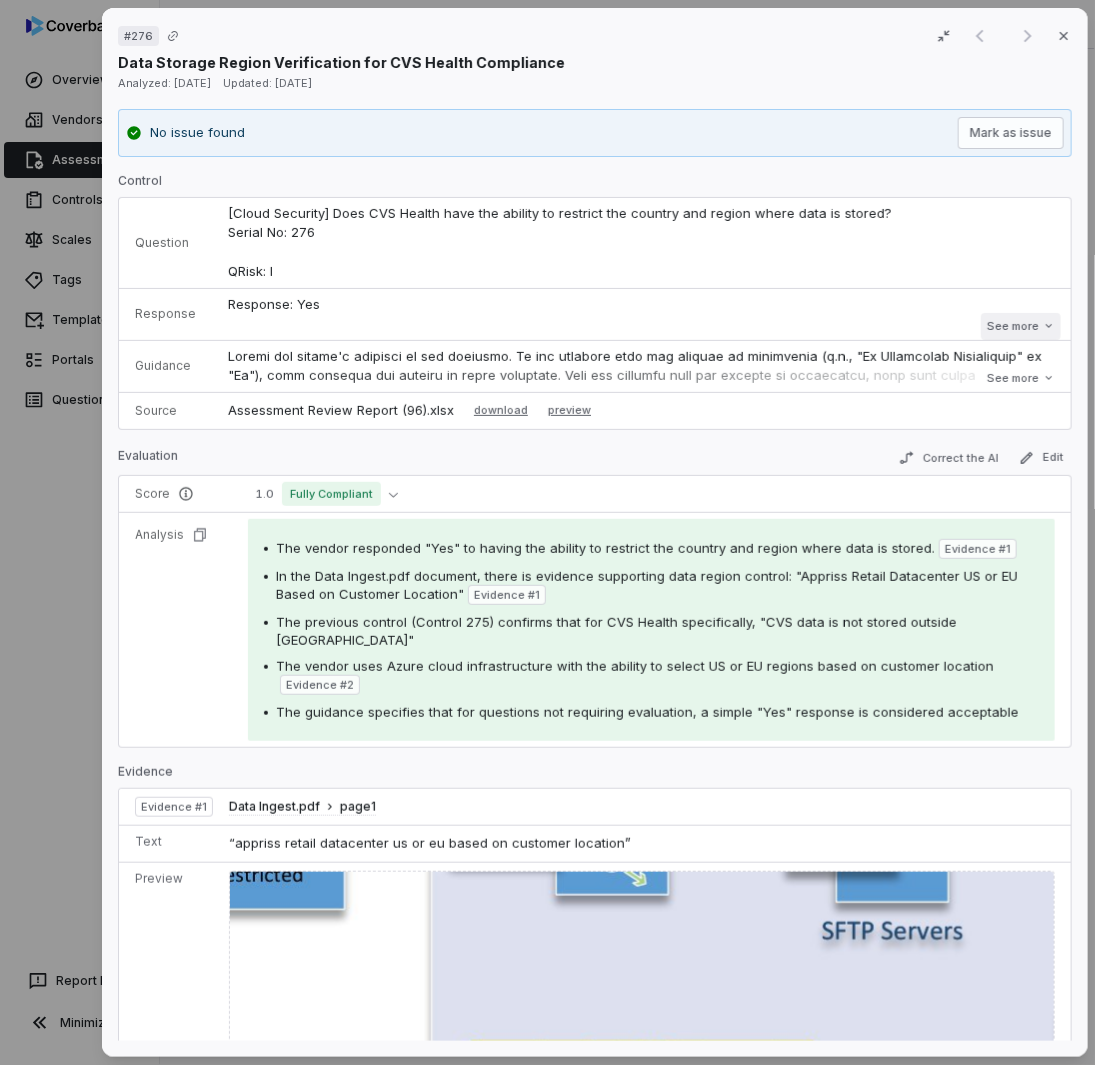click on "See more" at bounding box center [1020, 326] 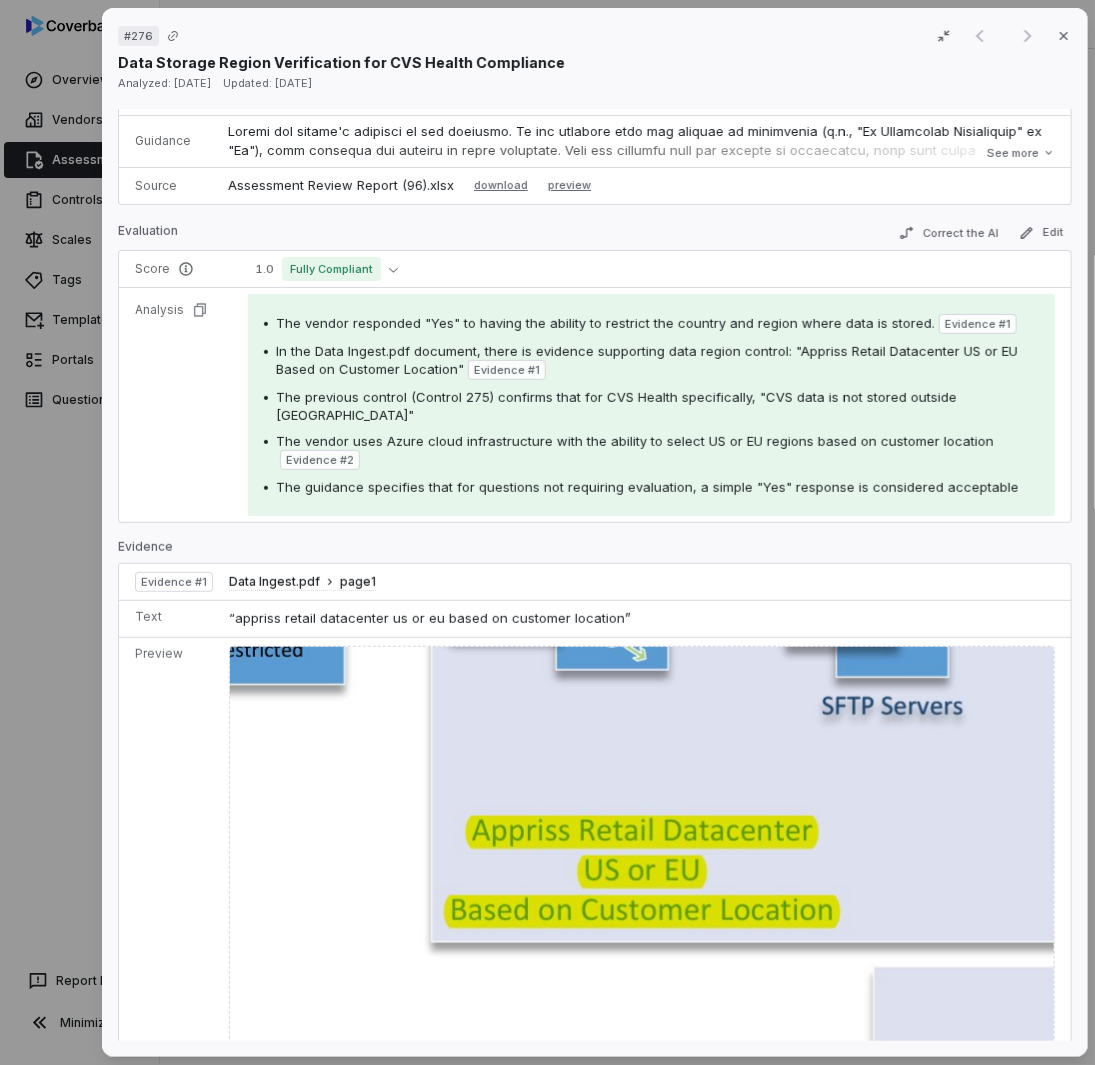 scroll, scrollTop: 0, scrollLeft: 0, axis: both 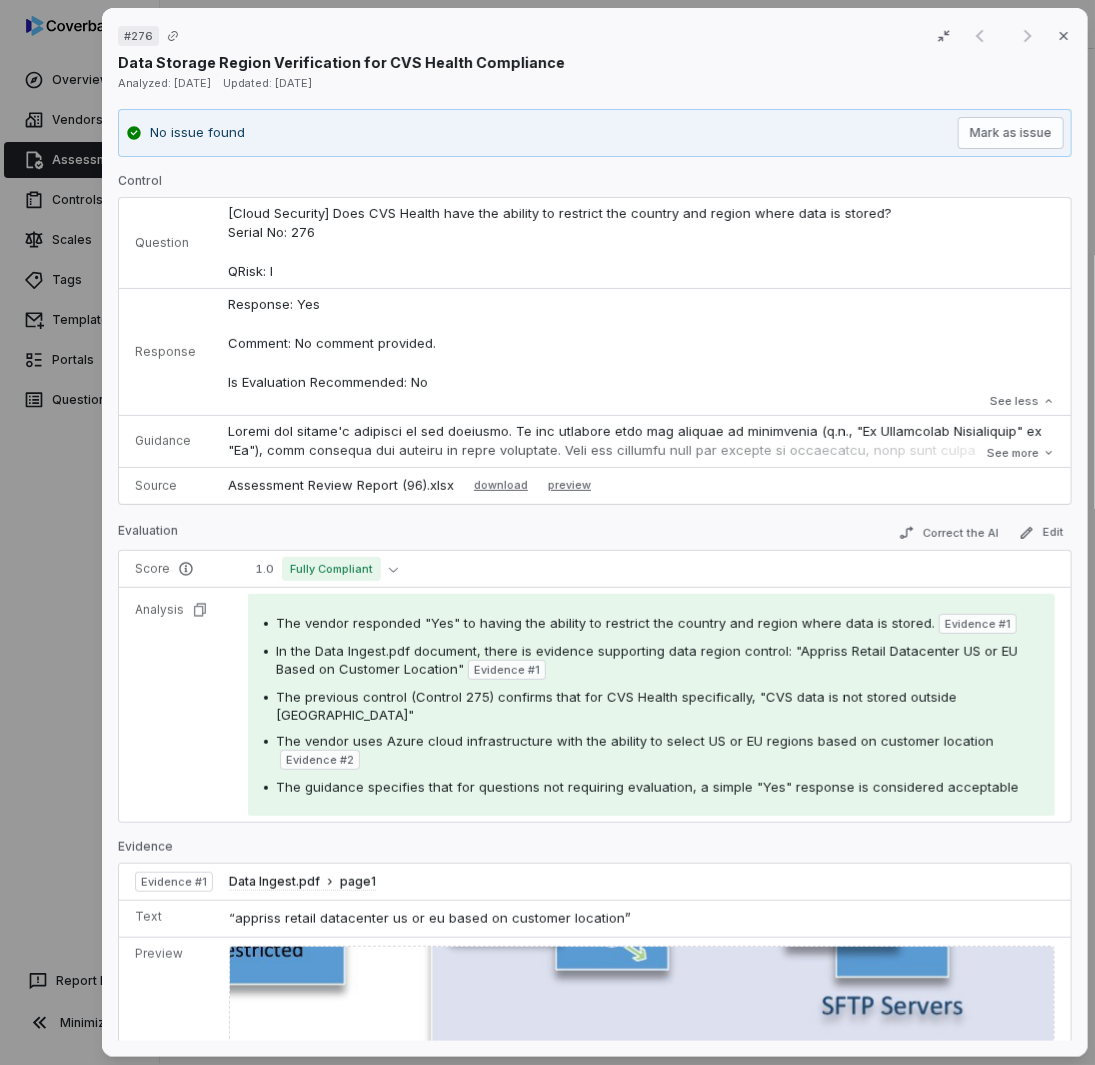 click on "# 276 Result 1 of 1 Close Data Storage Region Verification for CVS Health Compliance Analyzed: [DATE] Updated: [DATE] No issue found [PERSON_NAME] as issue Control Question [Cloud Security] Does CVS Health have the ability to restrict the country and region where data is stored?
Serial No: 276
QRisk: I Response Response: Yes
Comment: No comment provided.
Is Evaluation Recommended: No Response: Yes
Comment: No comment provided.
Is Evaluation Recommended: No See less Guidance See more Source Assessment Review Report (96).xlsx download preview Evaluation Correct the AI Edit   Score 1.0 Fully Compliant Analysis The vendor responded "Yes" to having the ability to restrict the country and region where data is stored. Evidence # 1 In the Data Ingest.pdf document, there is evidence supporting data region control: "Appriss Retail Datacenter US or EU Based on Customer Location" Evidence # 1 The vendor uses Azure cloud infrastructure with the ability to select US or EU regions based on customer location Evidence #" at bounding box center (547, 532) 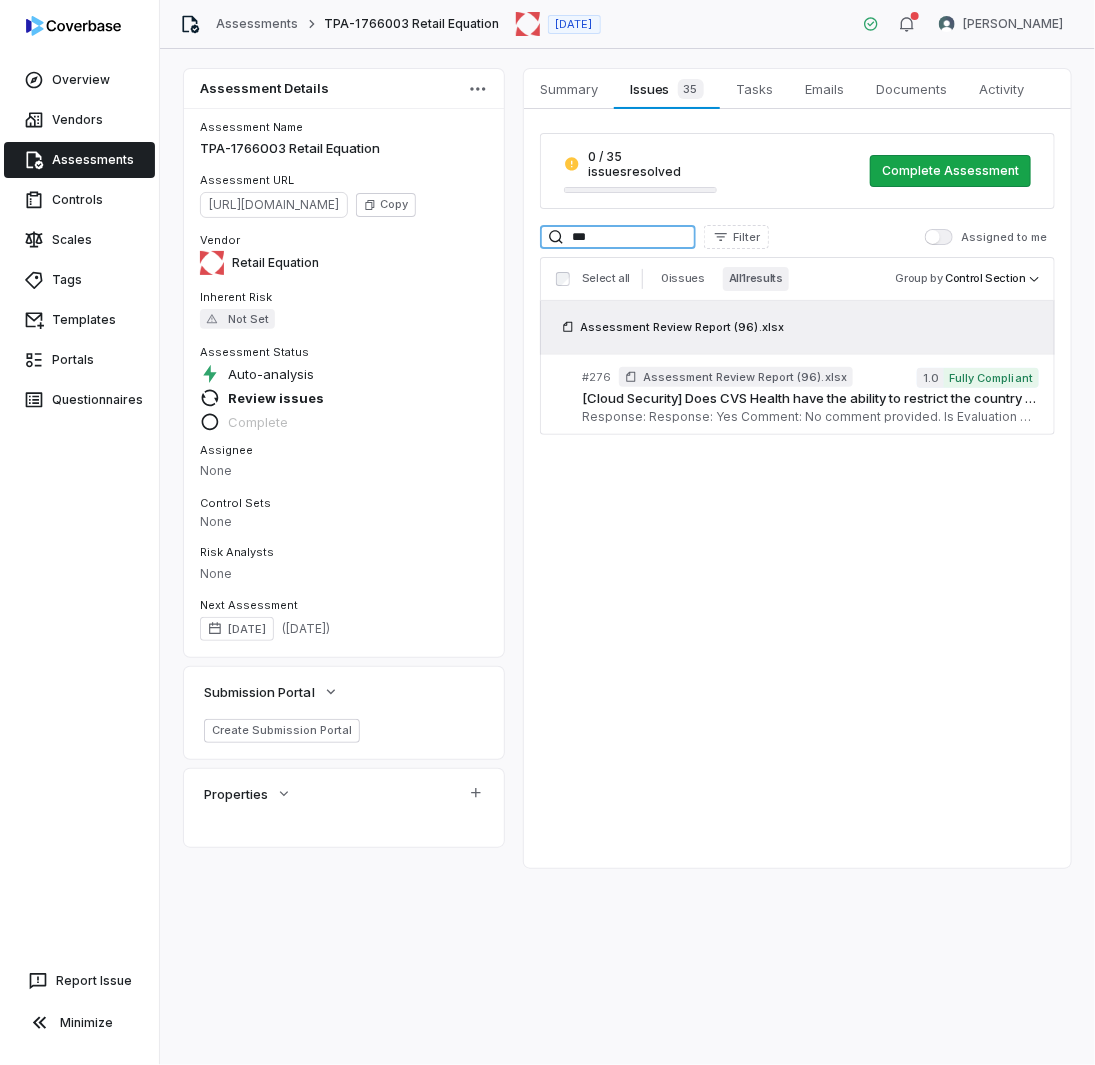 drag, startPoint x: 411, startPoint y: 183, endPoint x: 398, endPoint y: 179, distance: 13.601471 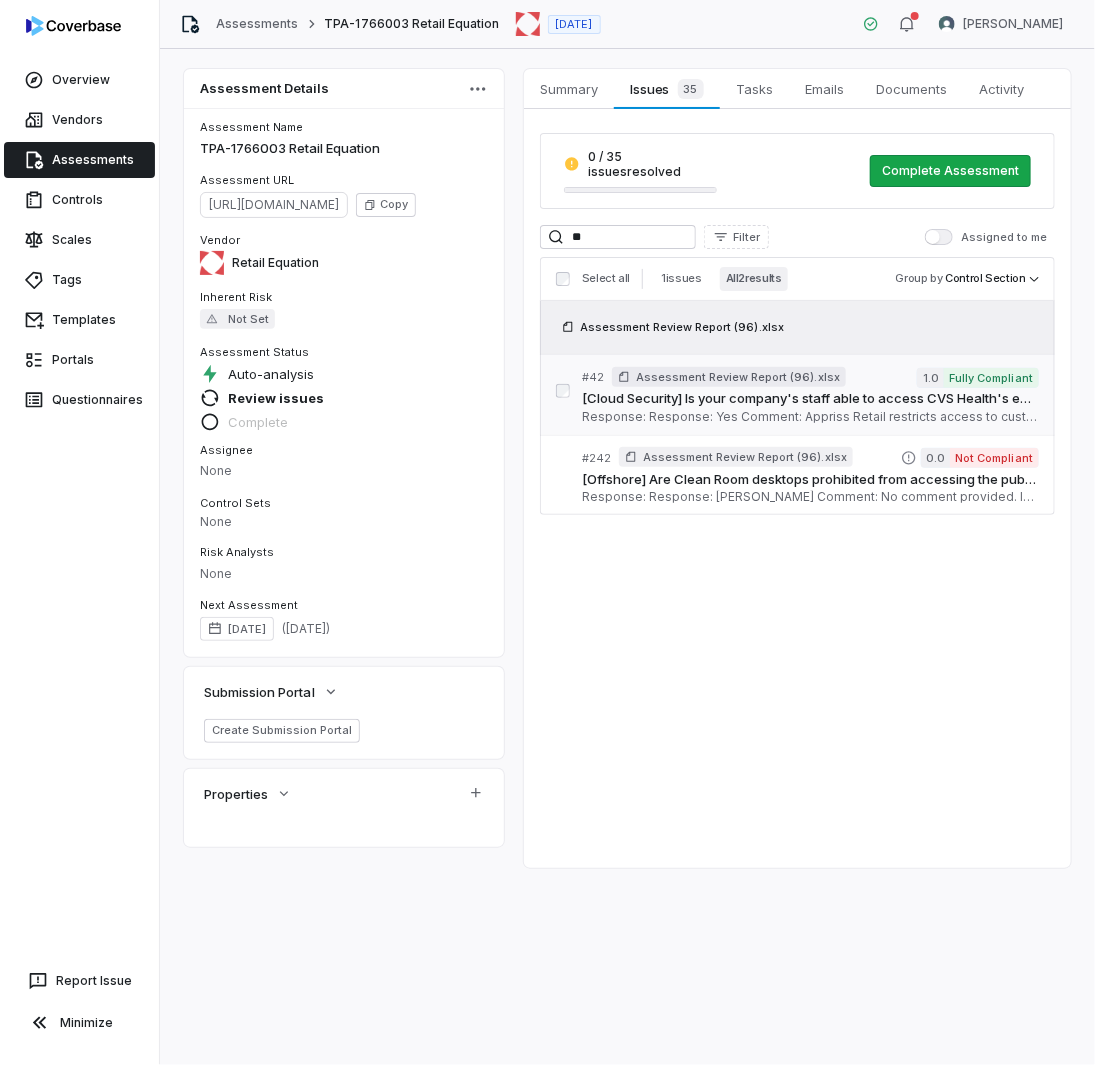 click on "[Cloud Security] Is your company's staff able to access CVS Health's encryption key for data in the cloud?
If yes, please confirm that prior authorization was granted in the comments section.
Serial No: 42
QRisk: I" at bounding box center [810, 399] 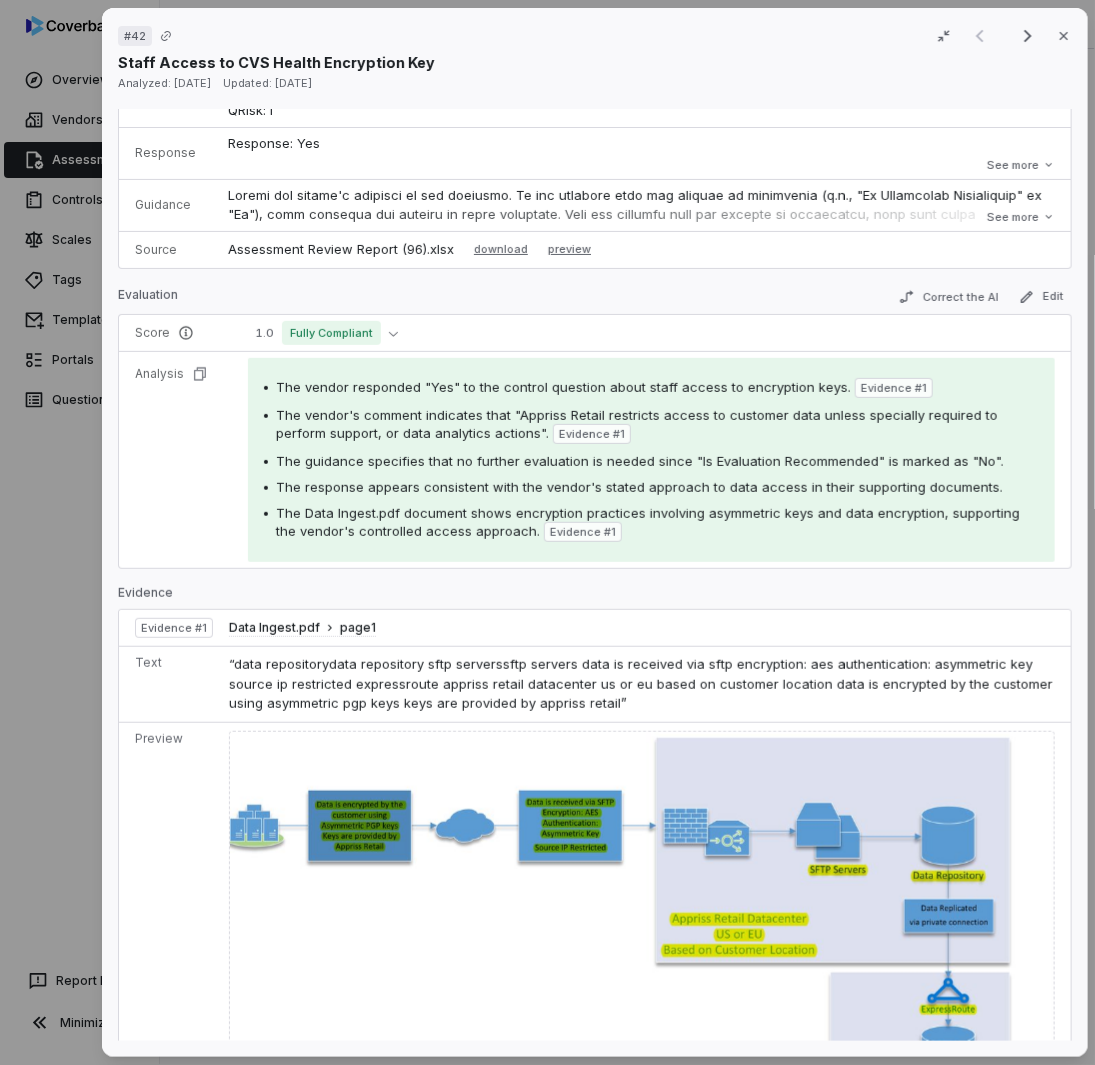 scroll, scrollTop: 0, scrollLeft: 0, axis: both 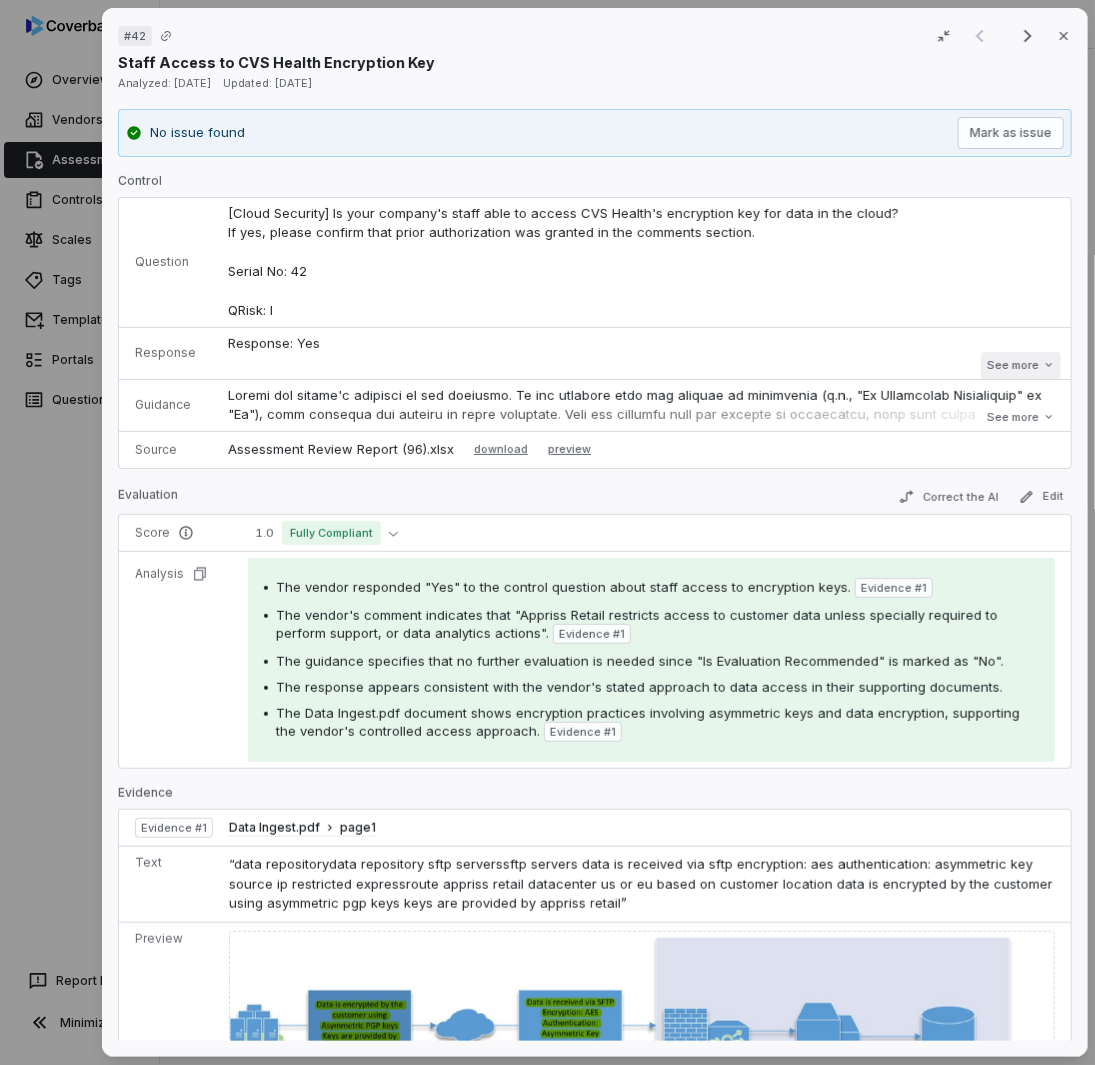click on "See more" at bounding box center [1020, 365] 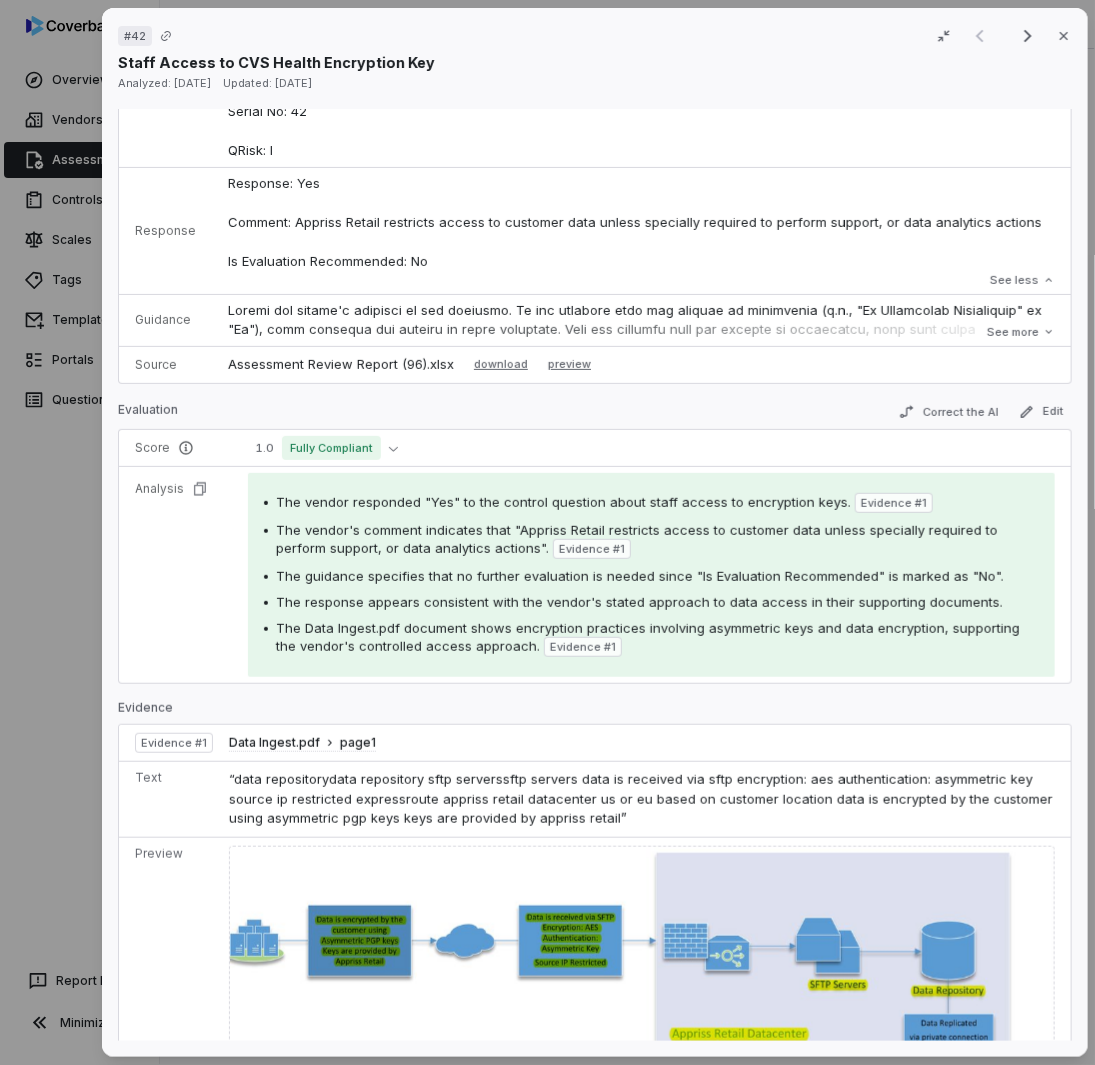 scroll, scrollTop: 100, scrollLeft: 0, axis: vertical 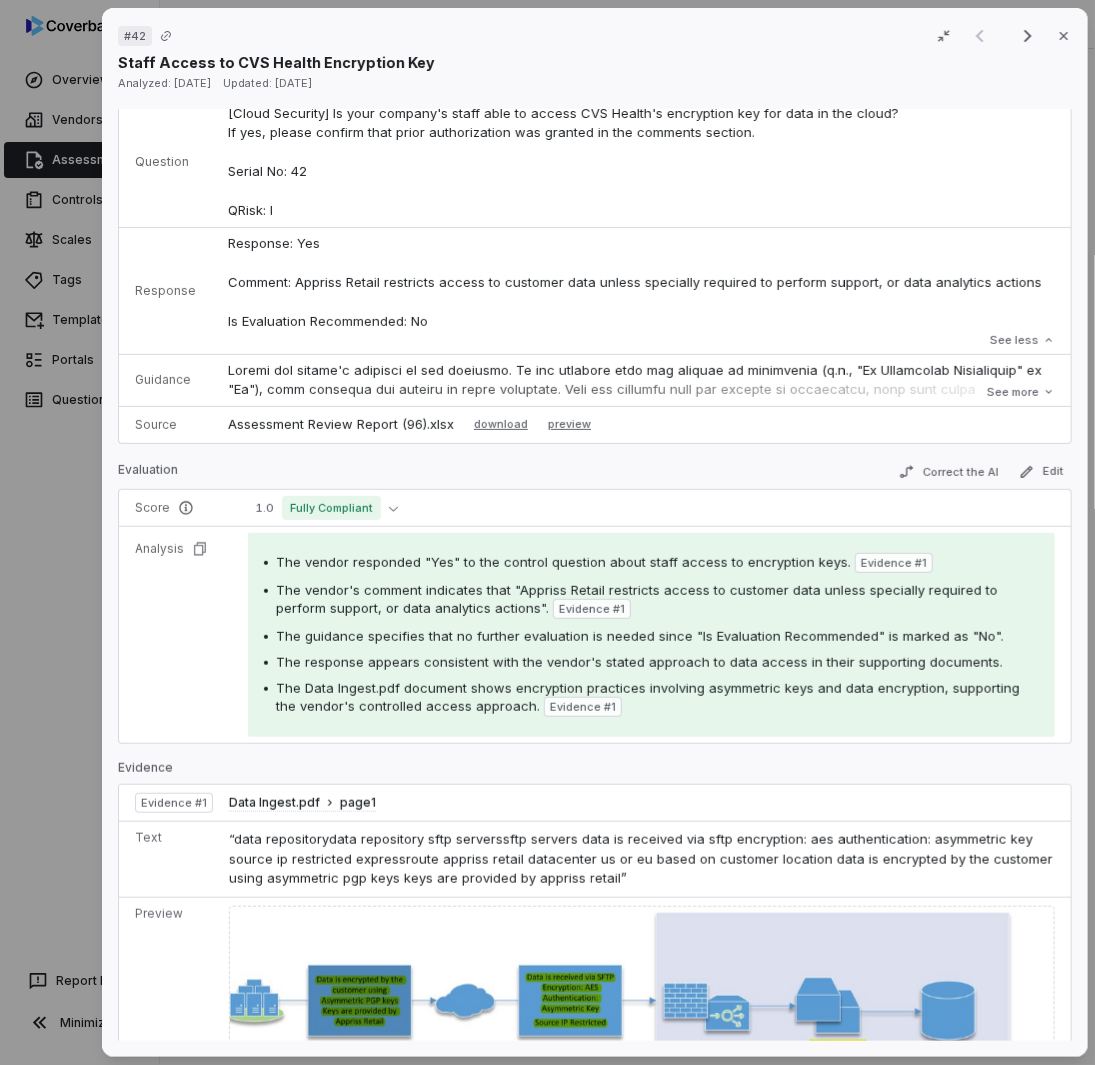 click on "# 42 Result 1 of 2 Close Staff Access to CVS Health Encryption Key Analyzed: [DATE] Updated: [DATE] No issue found [PERSON_NAME] as issue Control Question [Cloud Security] Is your company's staff able to access CVS Health's encryption key for data in the cloud?
If yes, please confirm that prior authorization was granted in the comments section.
Serial No: 42
QRisk: I Response Response: Yes
Comment: Appriss Retail restricts access to customer data unless specially required to perform support, or data analytics actions
Is Evaluation Recommended: No Response: Yes
Comment: Appriss Retail restricts access to customer data unless specially required to perform support, or data analytics actions
Is Evaluation Recommended: No See less Guidance See more Source Assessment Review Report (96).xlsx download preview Evaluation Correct the AI Edit   Score 1.0 Fully Compliant Analysis The vendor responded "Yes" to the control question about staff access to encryption keys. Evidence # 1 Evidence # 1 Evidence # 1 1 page" at bounding box center [547, 532] 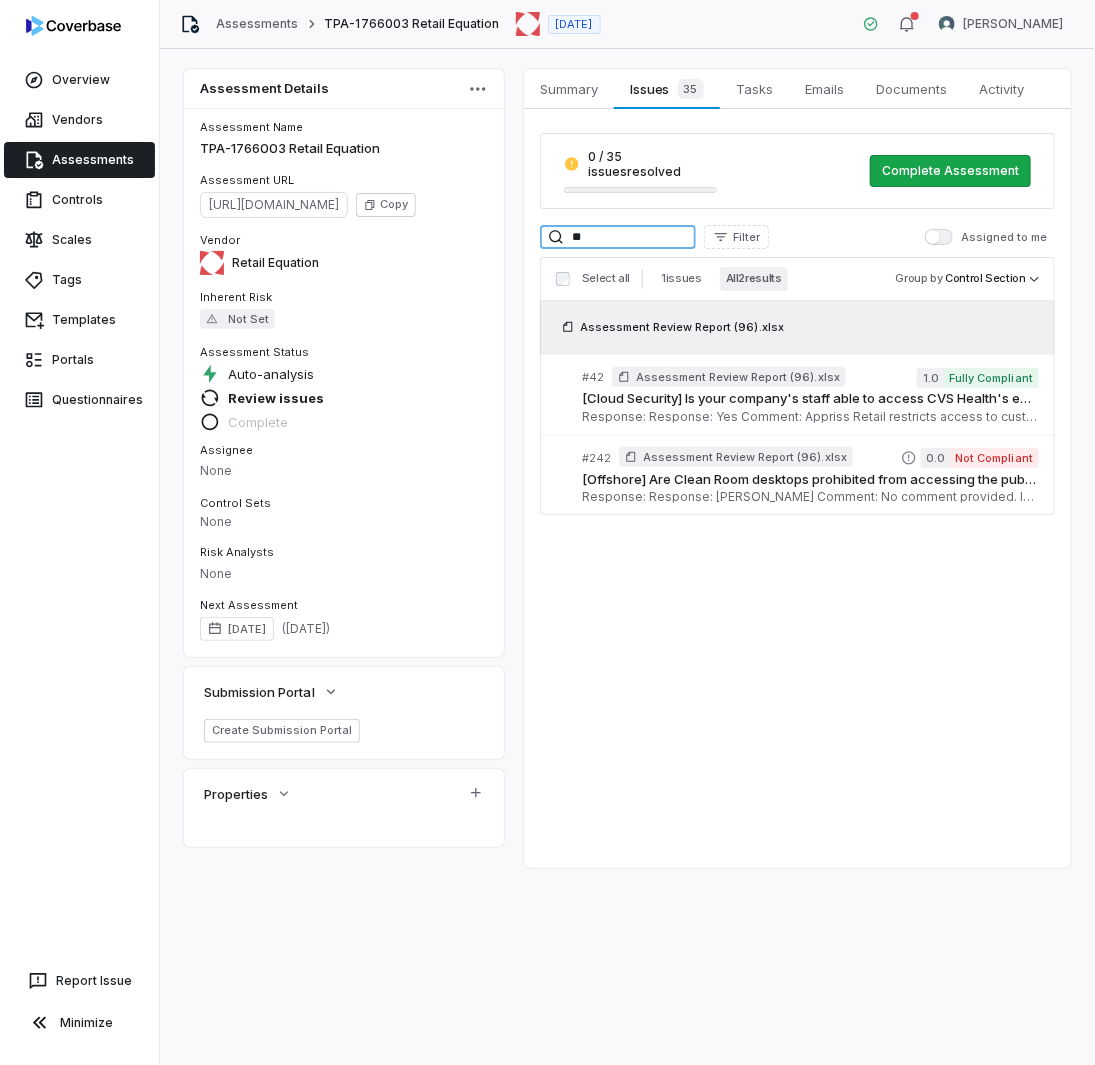 drag, startPoint x: 608, startPoint y: 224, endPoint x: 394, endPoint y: 209, distance: 214.52505 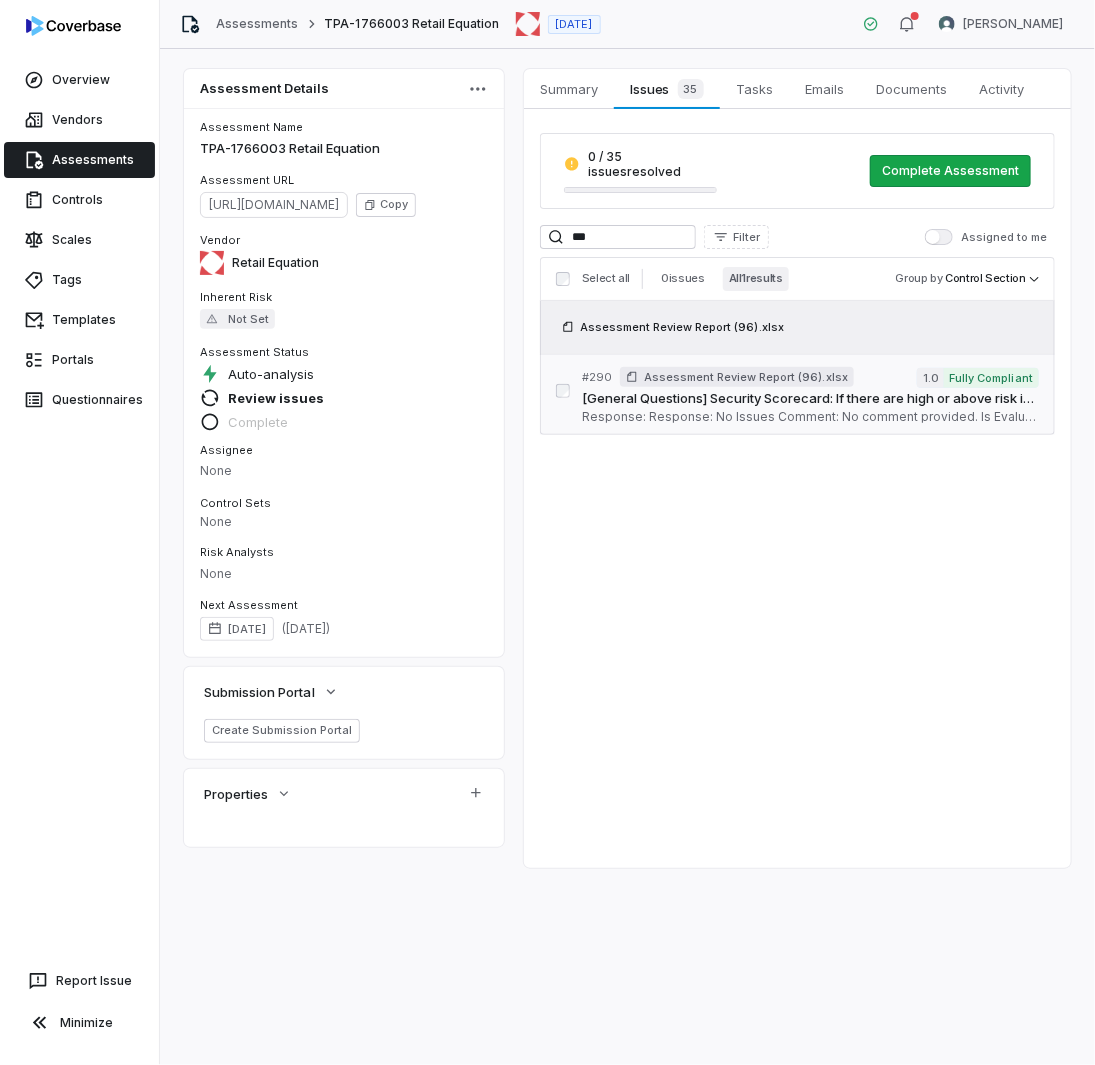 click on "Response: Response: No Issues
Comment: No comment provided.
Is Evaluation Recommended: Yes" at bounding box center [810, 417] 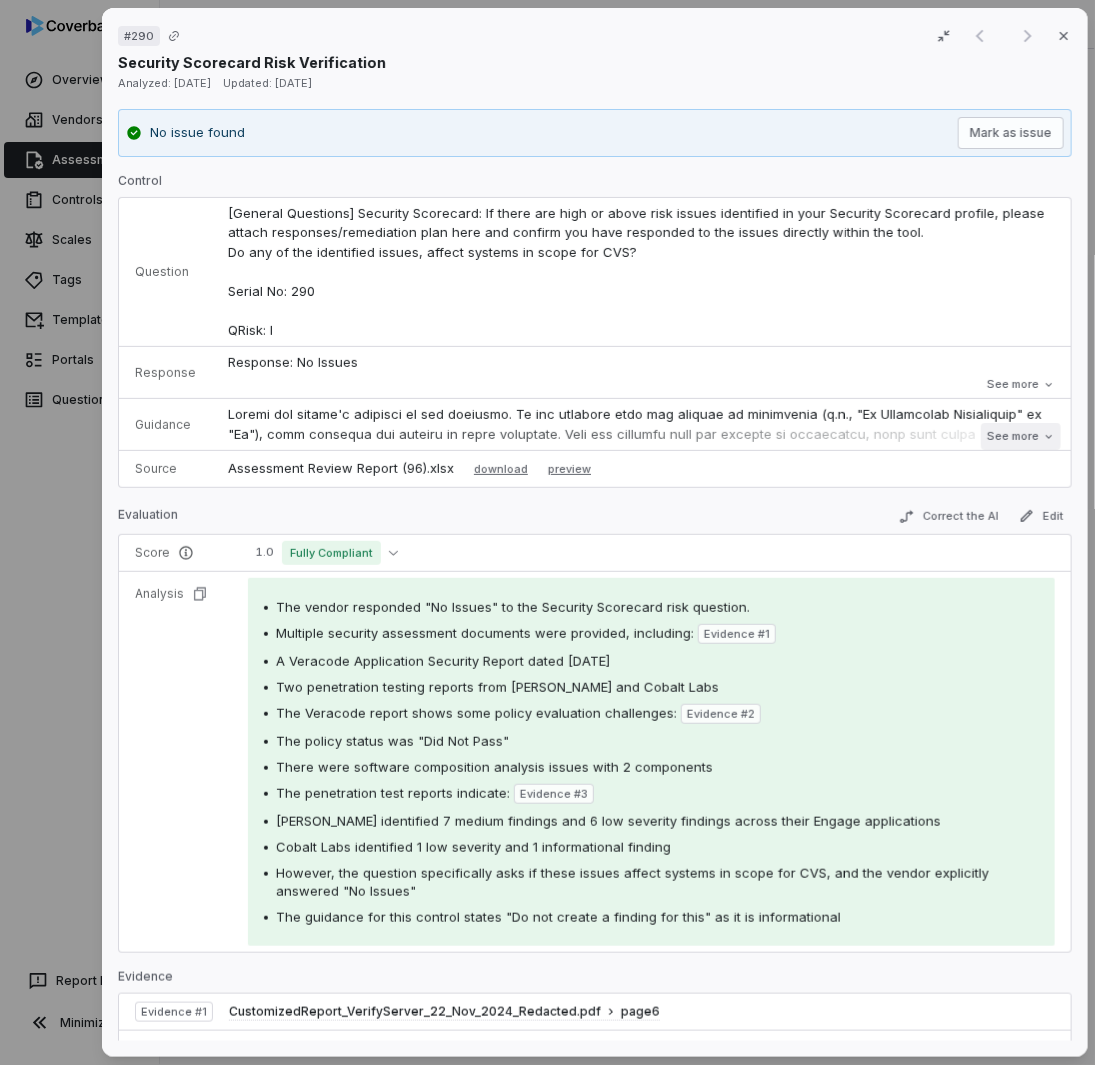 click on "See more" at bounding box center [1020, 436] 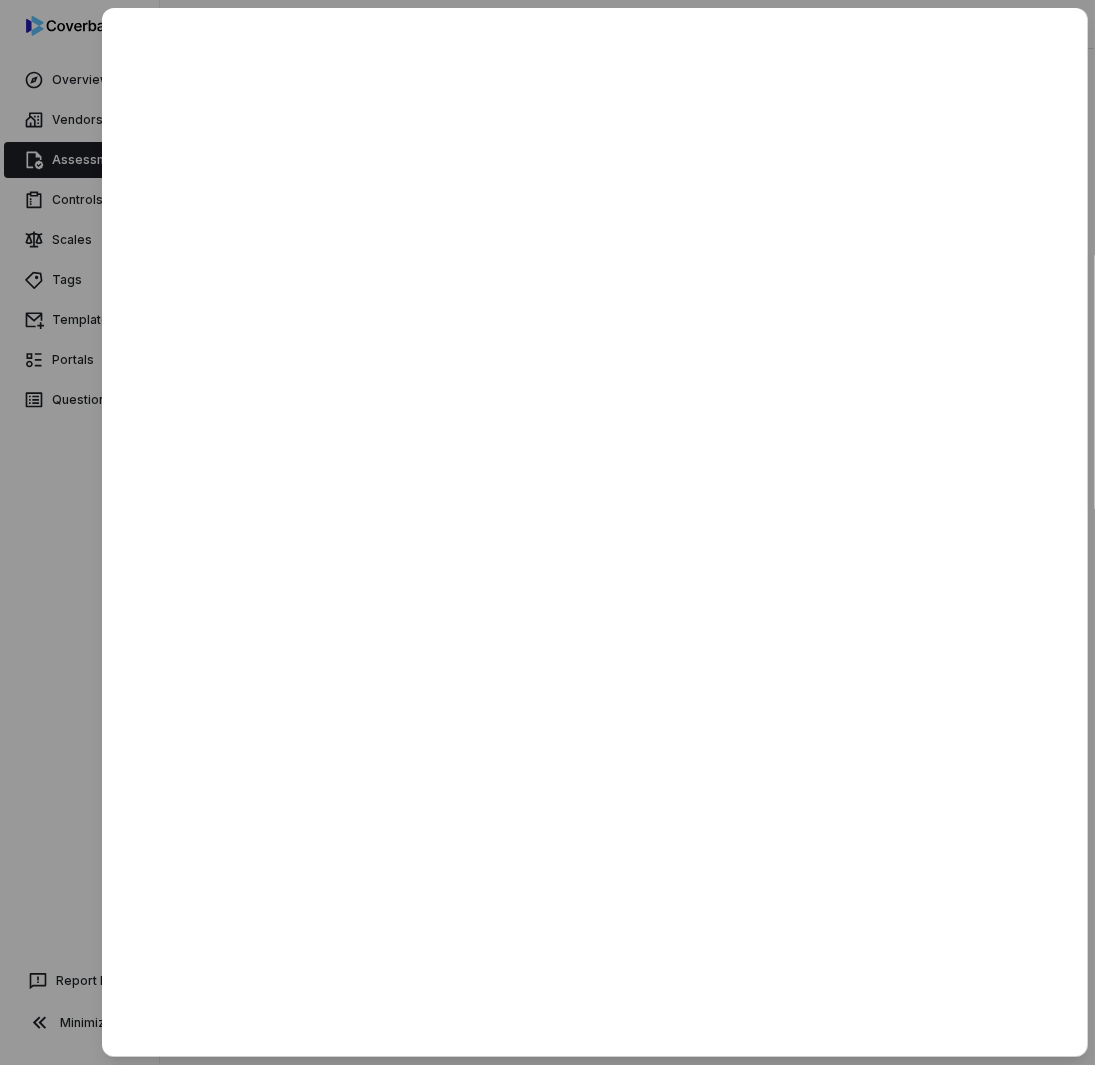 click at bounding box center (547, 532) 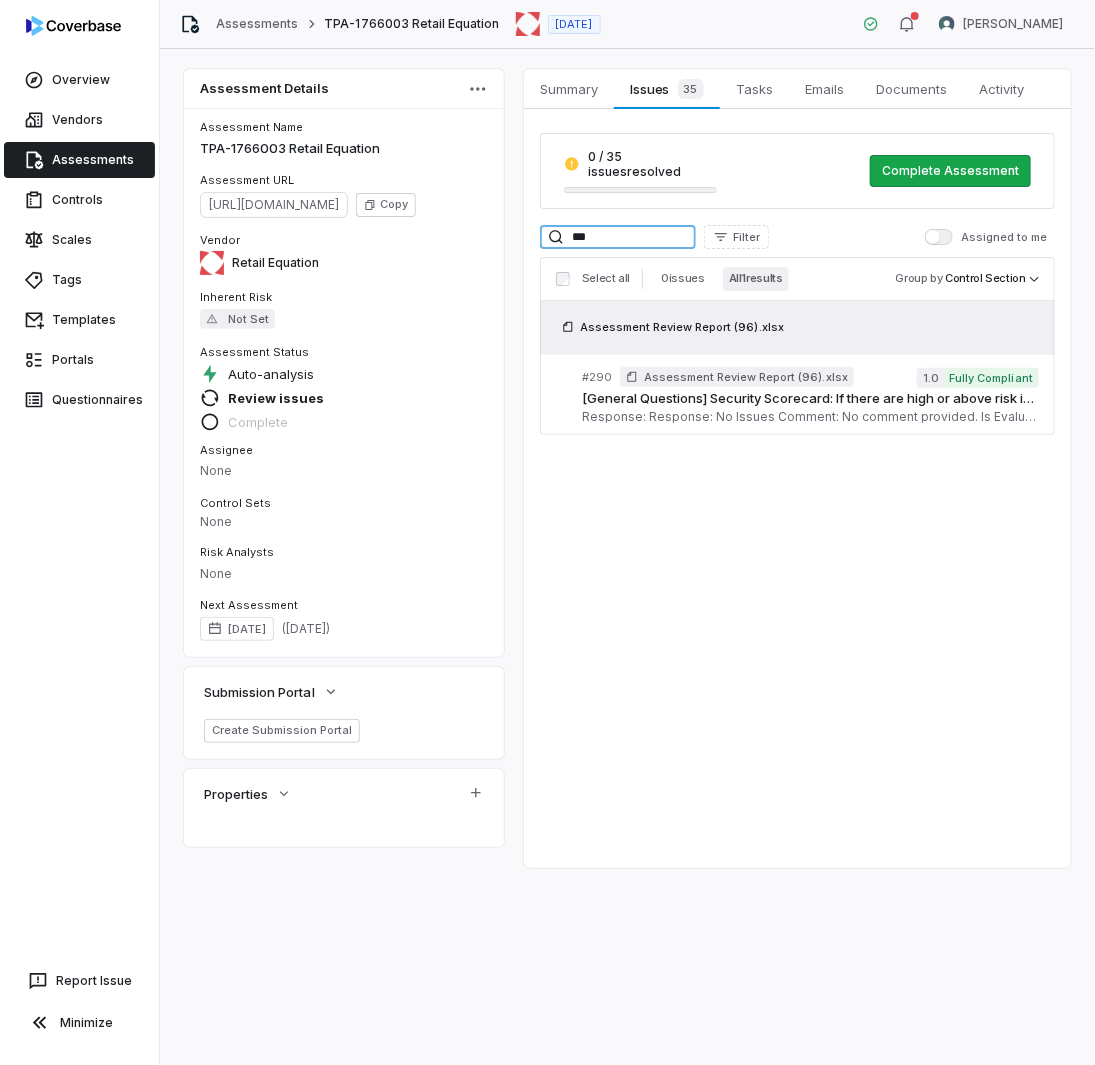 drag, startPoint x: 597, startPoint y: 225, endPoint x: 374, endPoint y: 189, distance: 225.88715 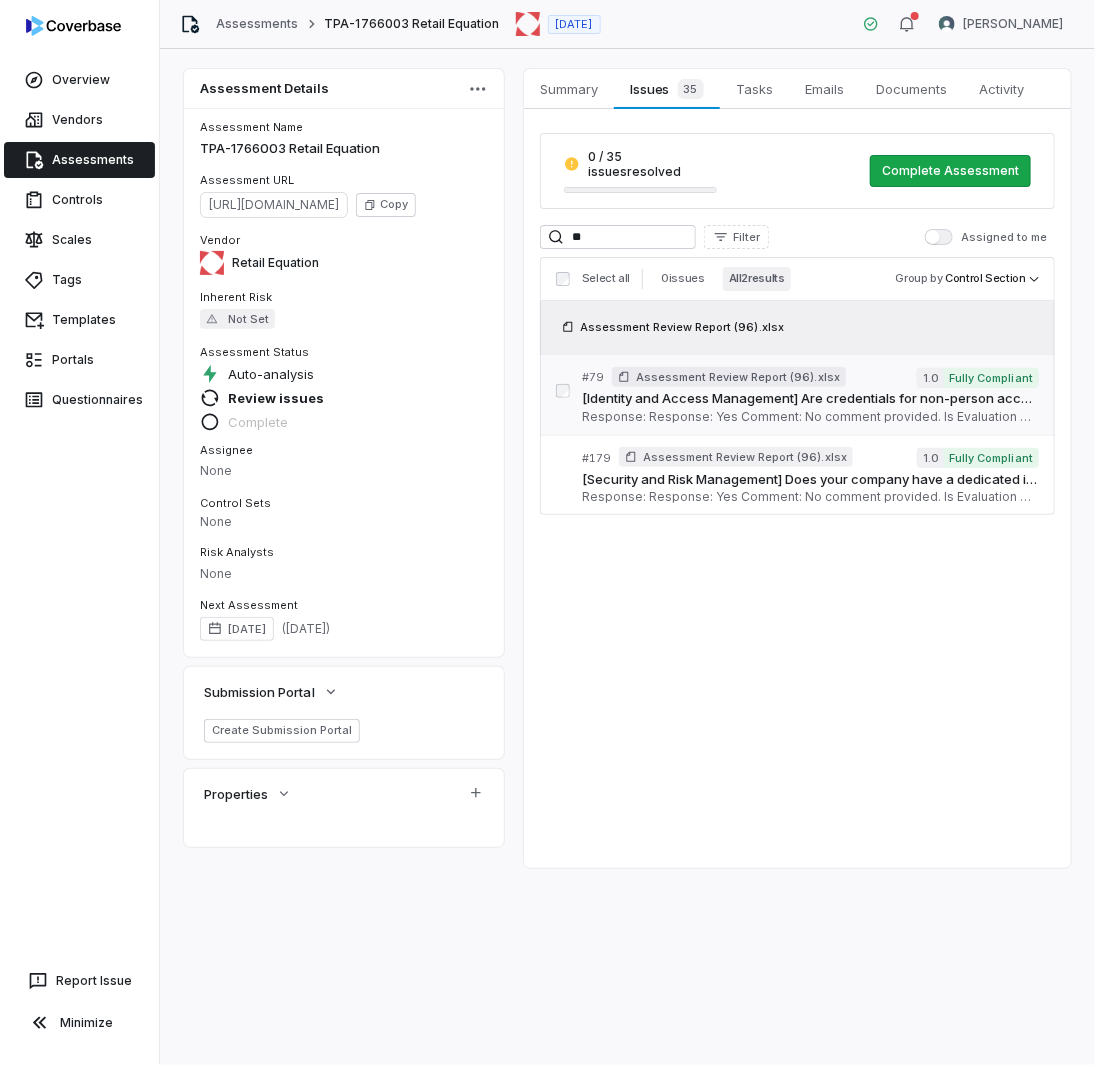 click on "[Identity and Access Management] Are credentials for non-person accounts stored and retrieved in a way that allows for required credential reset, including periodic reset at least every 90 days and when any party with knowledge of the password leaves the organization?
Serial No: 79
QRisk: C" at bounding box center (810, 399) 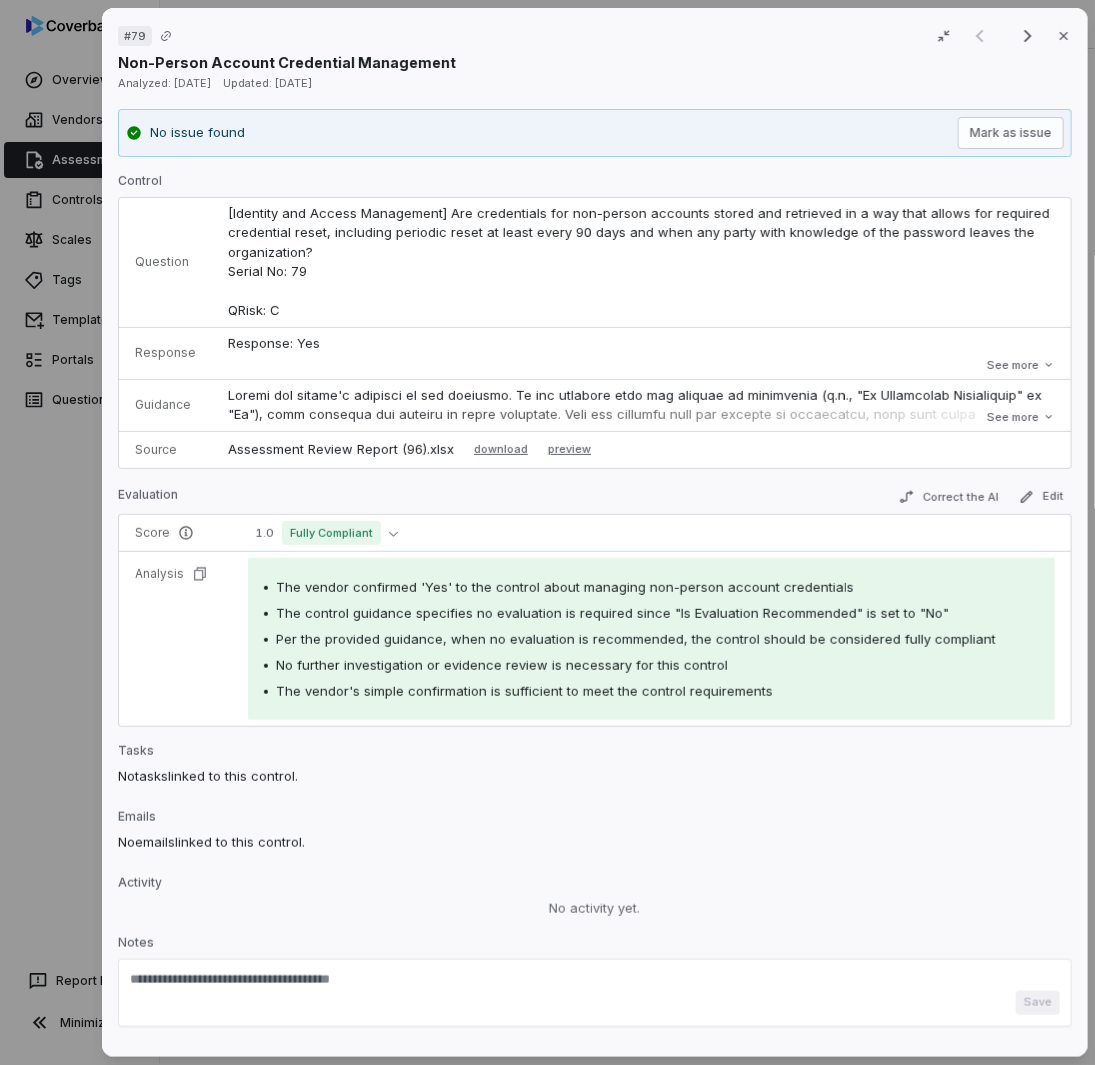 click on "Response: Yes
Comment: No comment provided.
Is Evaluation Recommended: No" at bounding box center (641, 383) 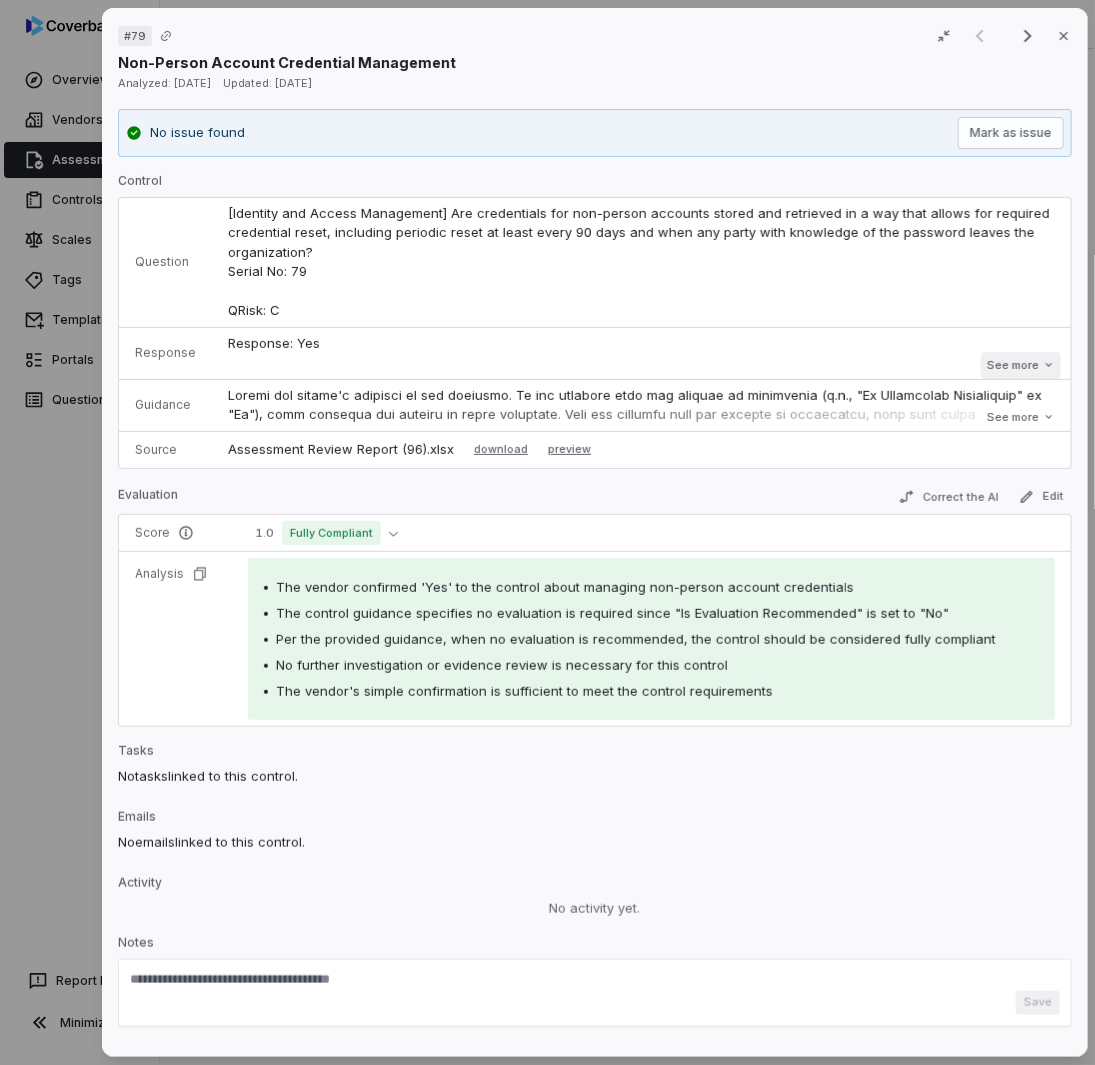 click on "See more" at bounding box center [1020, 365] 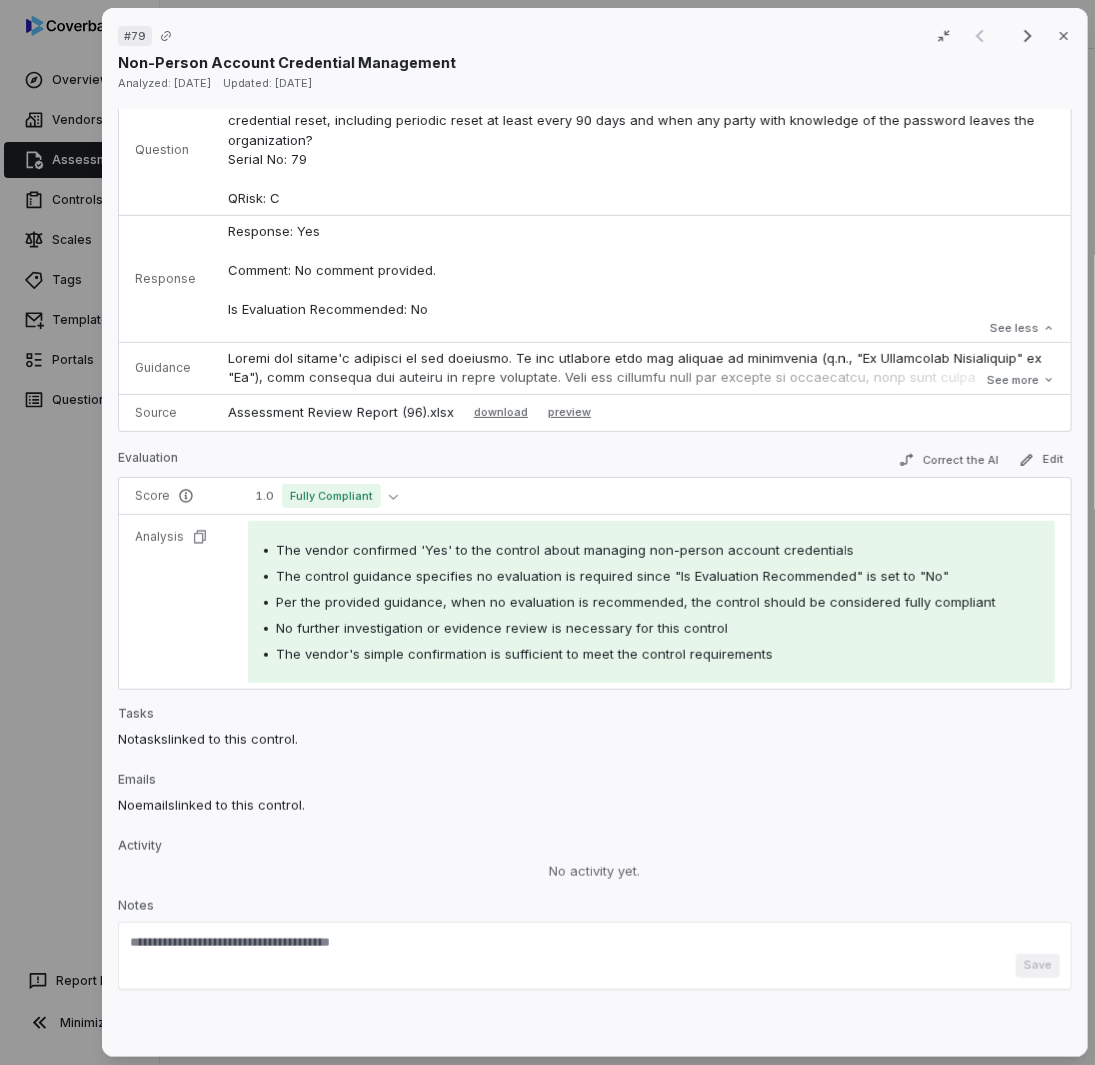 scroll, scrollTop: 0, scrollLeft: 0, axis: both 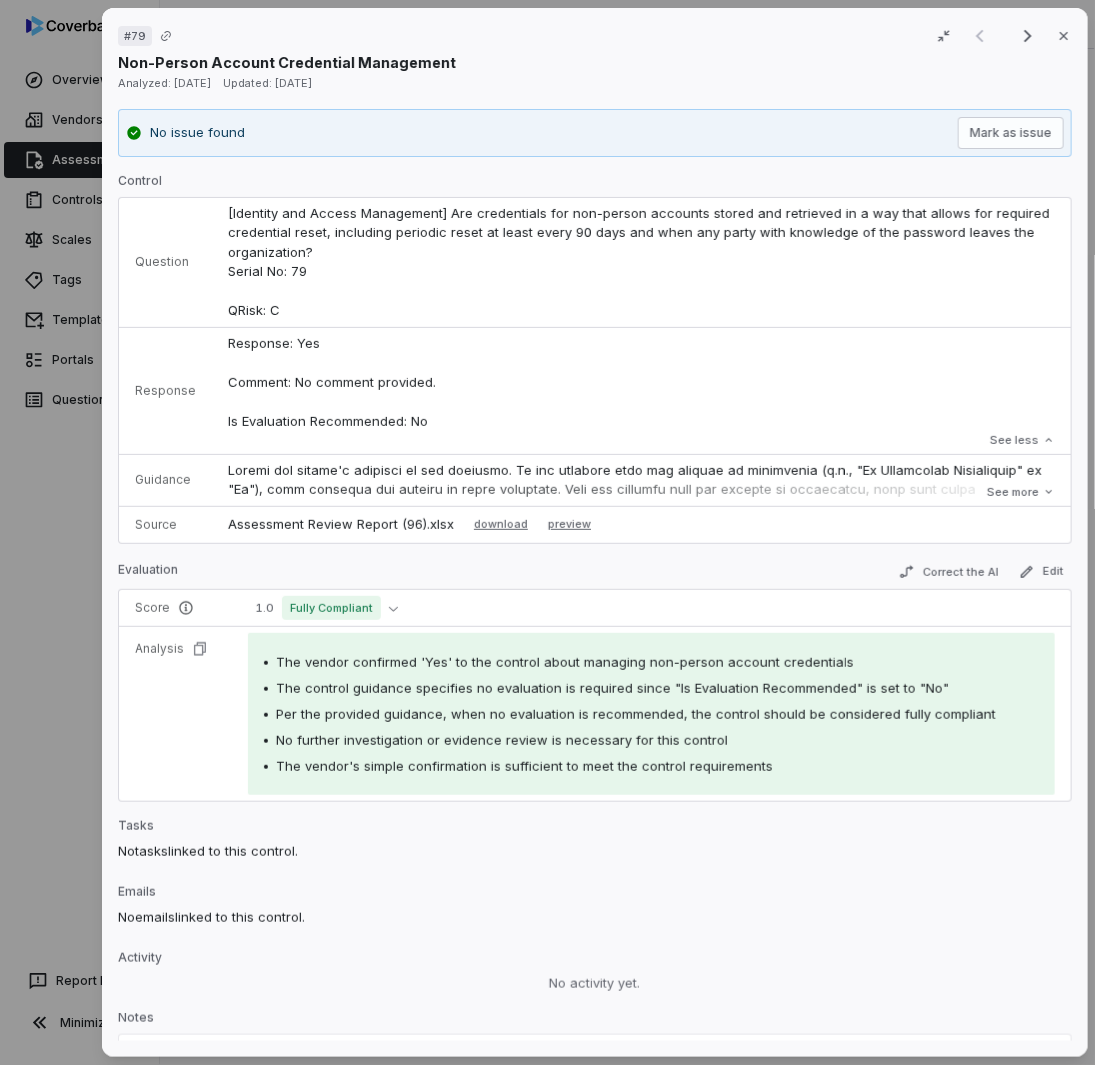 click on "# 79 Result 1 of 2 Close Non-Person Account Credential Management Analyzed: [DATE] Updated: [DATE] No issue found [PERSON_NAME] as issue Control Question [Identity and Access Management] Are credentials for non-person accounts stored and retrieved in a way that allows for required credential reset, including periodic reset at least every 90 days and when any party with knowledge of the password leaves the organization?
Serial No: 79
QRisk: C Response Response: Yes
Comment: No comment provided.
Is Evaluation Recommended: No Response: Yes
Comment: No comment provided.
Is Evaluation Recommended: No See less Guidance See more Source Assessment Review Report (96).xlsx download preview Evaluation Correct the AI Edit   Score 1.0 Fully Compliant Analysis The vendor confirmed 'Yes' to the control about managing non-person account credentials The control guidance specifies no evaluation is required since "Is Evaluation Recommended" is set to "No" Tasks No  tasks  linked to this control. Emails No  emails Activity" at bounding box center [547, 532] 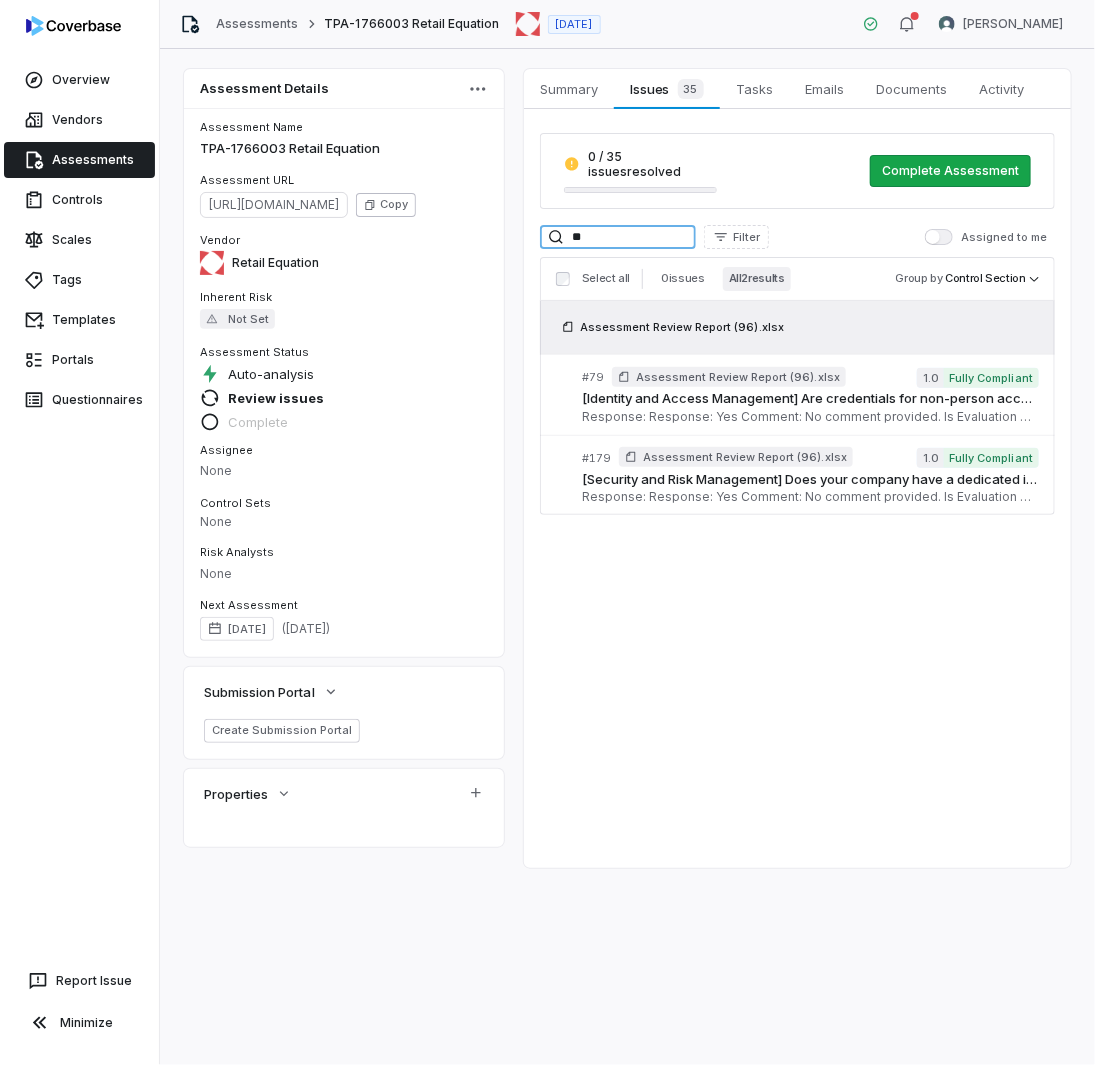 drag, startPoint x: 586, startPoint y: 229, endPoint x: 474, endPoint y: 215, distance: 112.871605 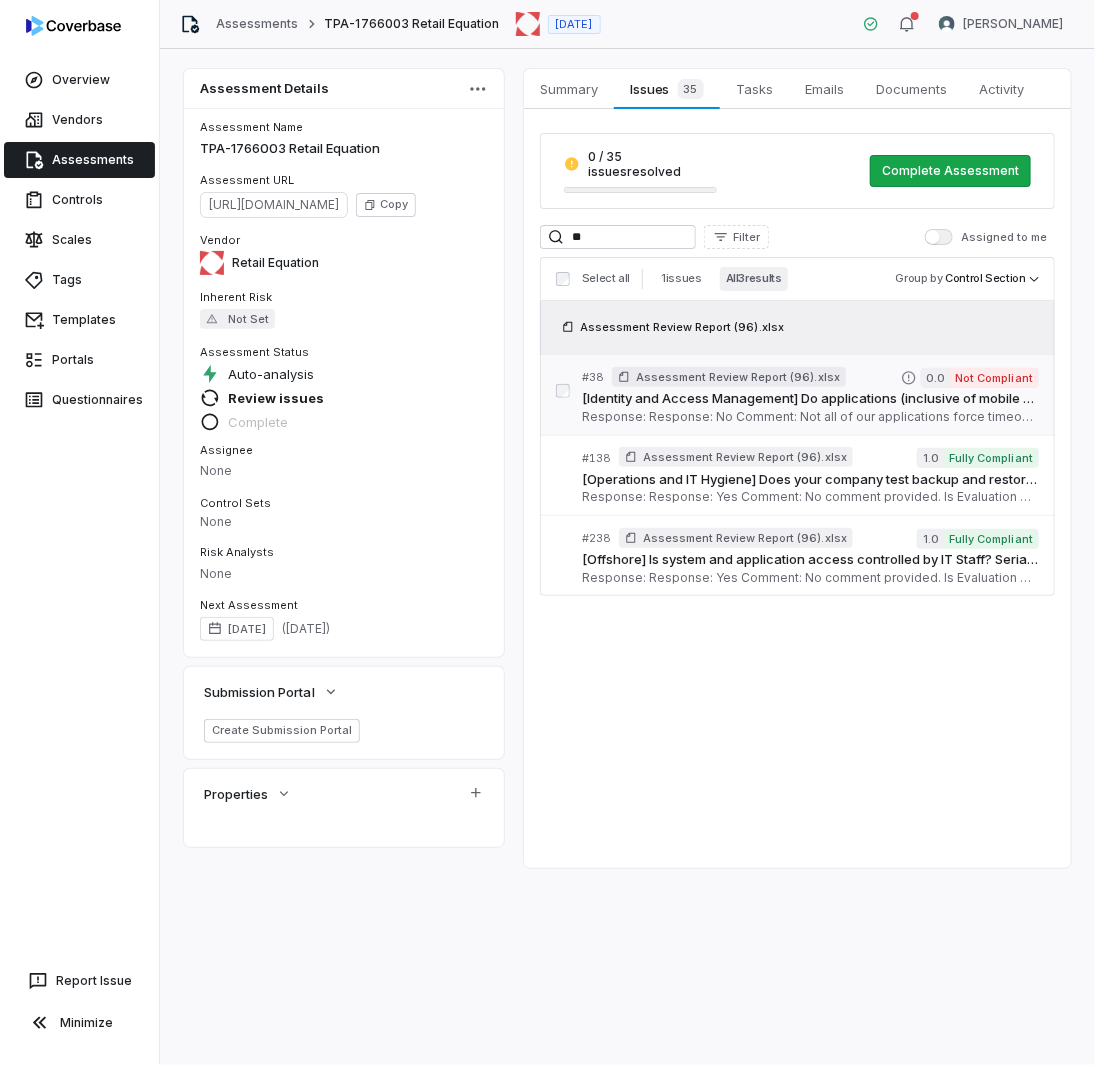 click on "[Identity and Access Management] Do applications (inclusive of mobile apps) force an automatic session timeout after 15 minutes of inactivity? If yes, attach evidence of the configuration (acceptable evidence can include configuration screen print or policy that outlines session timeout requirements).
If no, explain why this isn't in place in the comments section.
Serial No: 38
QRisk: None" at bounding box center [810, 399] 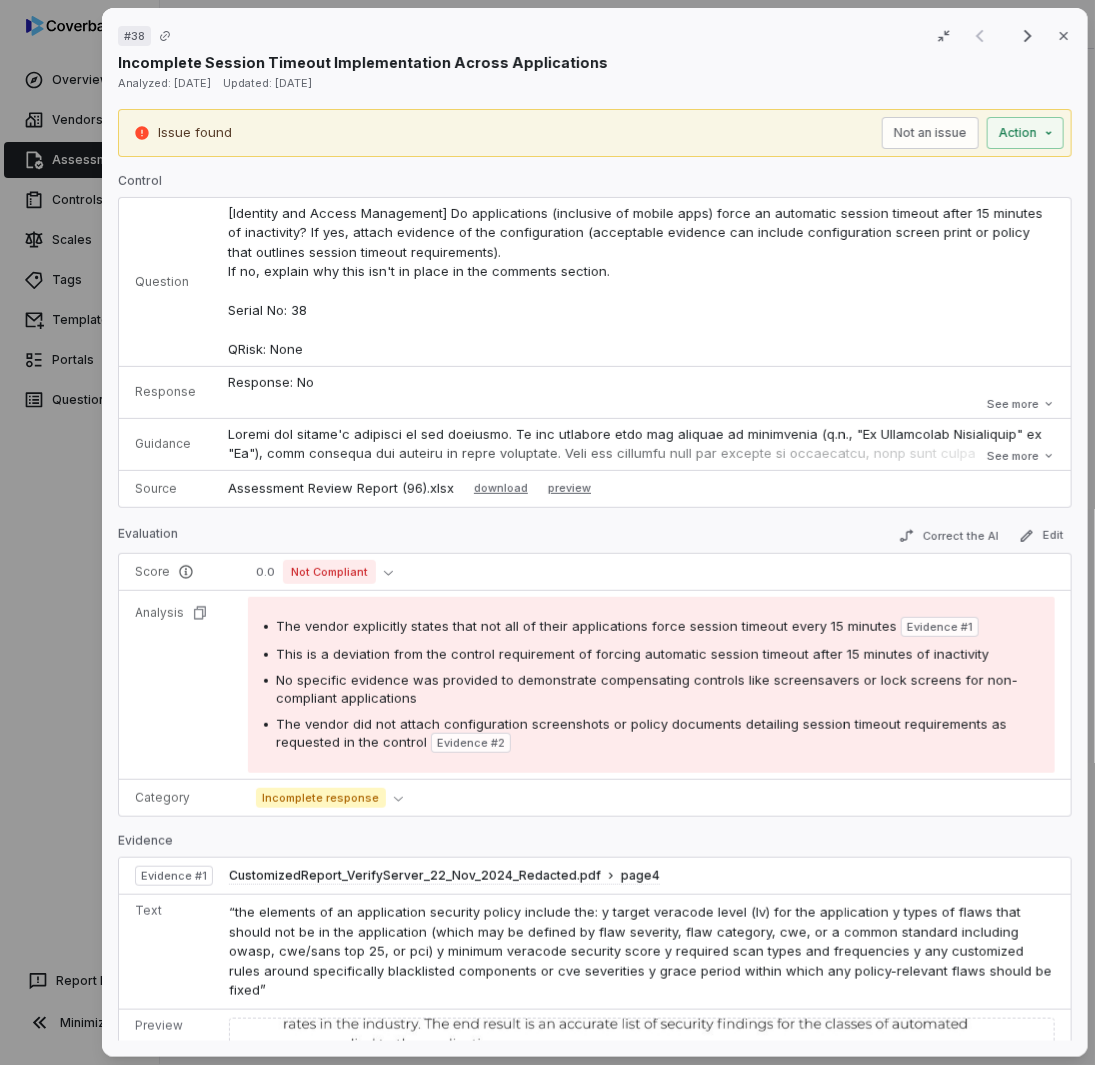 scroll, scrollTop: 600, scrollLeft: 0, axis: vertical 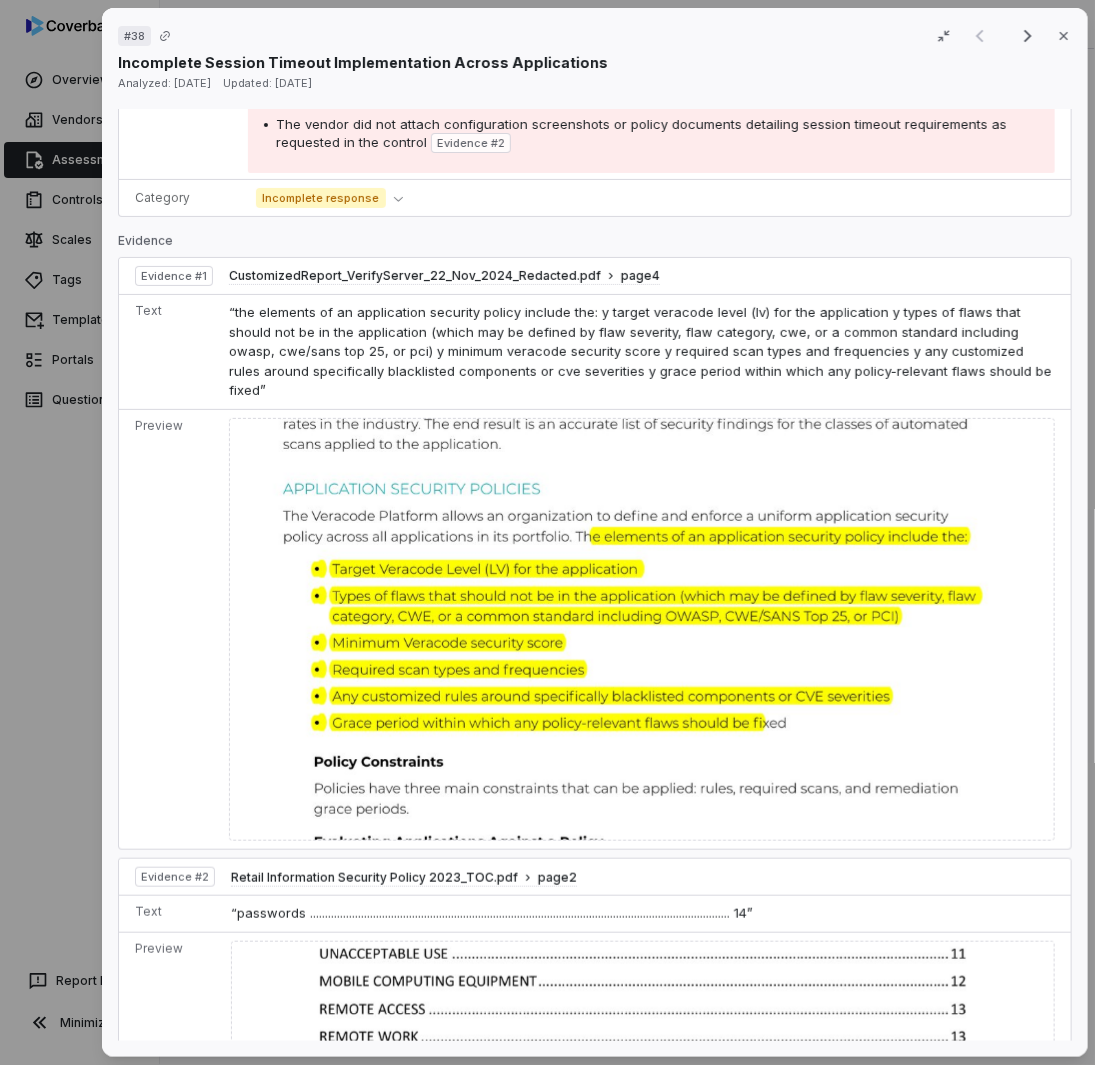 click on "# 38 Result 1 of 3 Close Incomplete Session Timeout Implementation Across Applications Analyzed: [DATE] Updated: [DATE] Issue found Not an issue Action Control Question [Identity and Access Management] Do applications (inclusive of mobile apps) force an automatic session timeout after 15 minutes of inactivity? If yes, attach evidence of the configuration (acceptable evidence can include configuration screen print or policy that outlines session timeout requirements).
If no, explain why this isn't in place in the comments section.
Serial No: 38
QRisk: None Response Response: No
Comment: Not all of our applications force timeout every 15 minutes.  Updated answer to no.
Attachments: Retail Information Security Policy 2023_TOC.pdf
Is Evaluation Recommended: Yes Response: No
Comment: Not all of our applications force timeout every 15 minutes.  Updated answer to no.
Attachments: Retail Information Security Policy 2023_TOC.pdf
Is Evaluation Recommended: Yes See more Guidance See more Source preview" at bounding box center (547, 532) 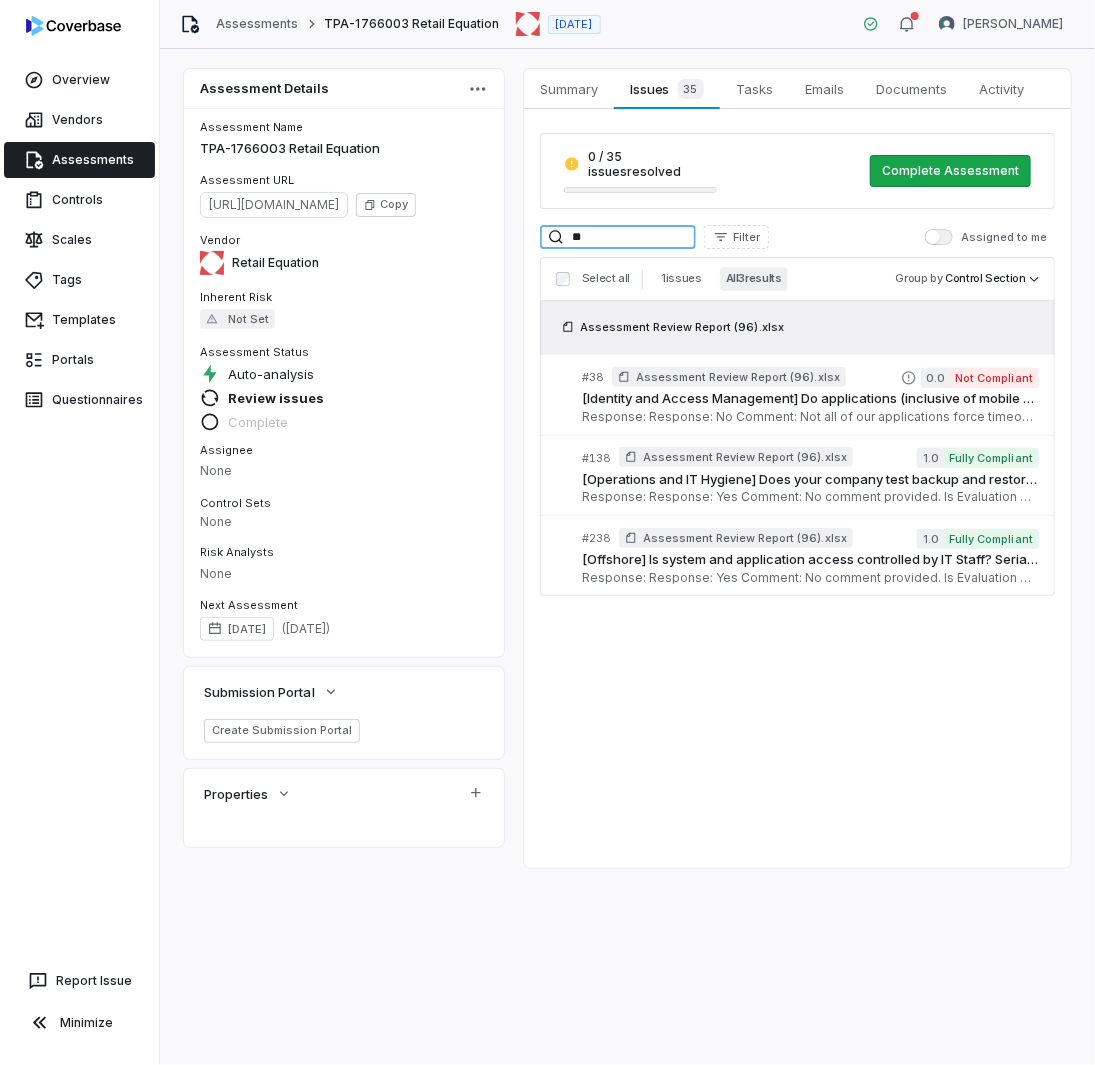 drag, startPoint x: 612, startPoint y: 219, endPoint x: 416, endPoint y: 189, distance: 198.28262 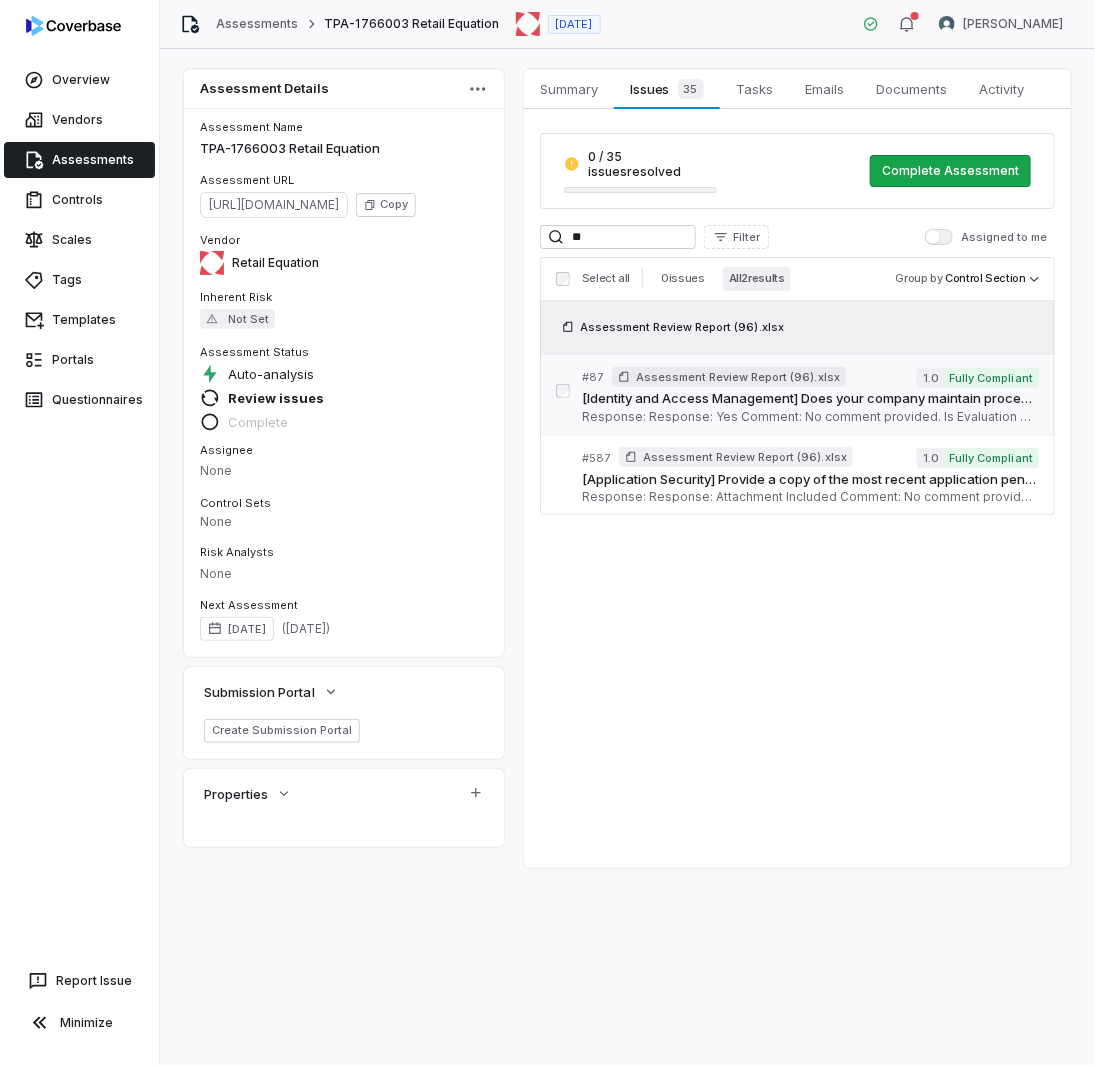 click on "[Identity and Access Management] Does your company maintain procedures to modify or terminate access in response to organization changes (e.g., lateral movements or termination)?
Serial No: 87
QRisk: H" at bounding box center [810, 399] 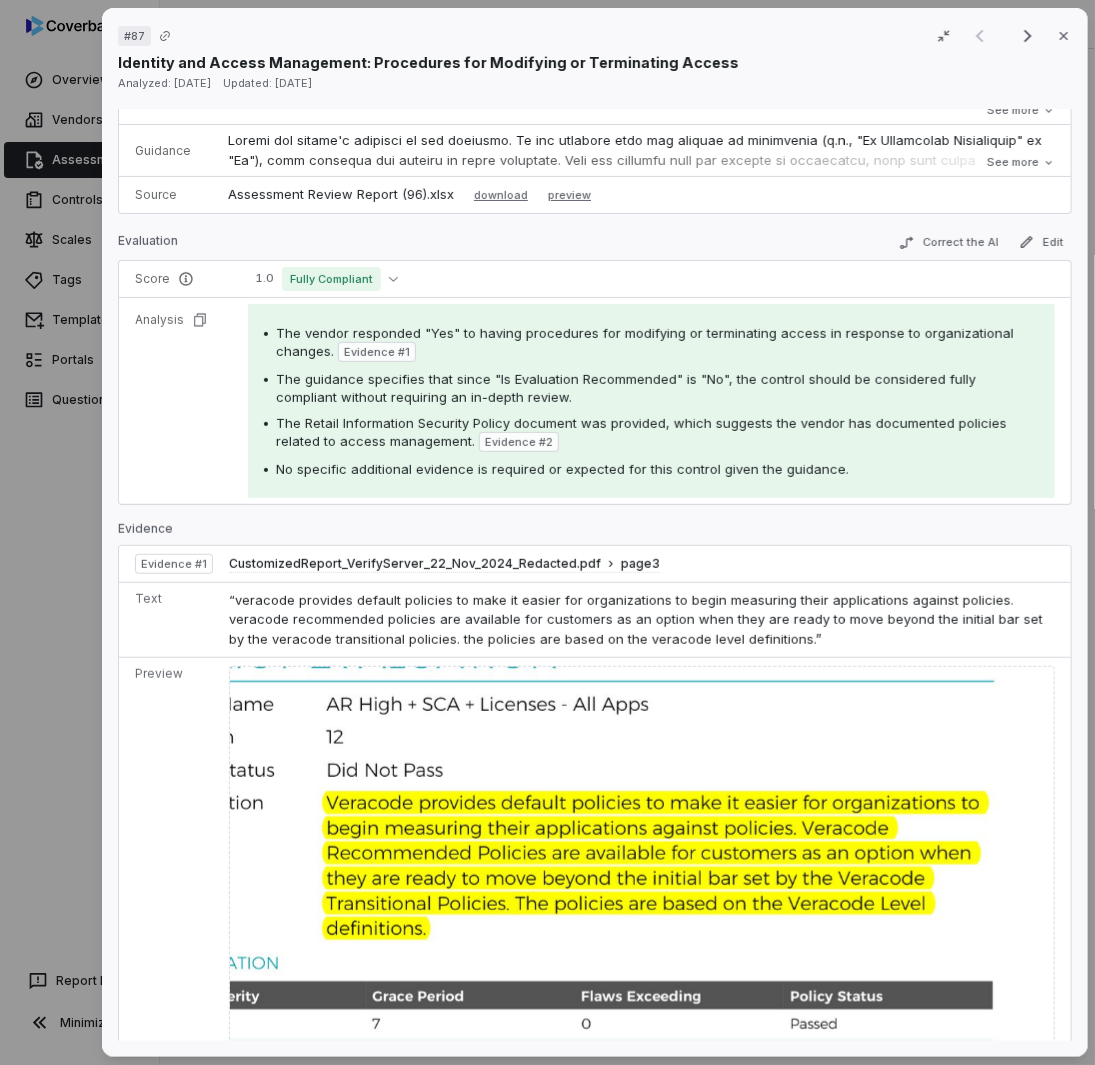 scroll, scrollTop: 200, scrollLeft: 0, axis: vertical 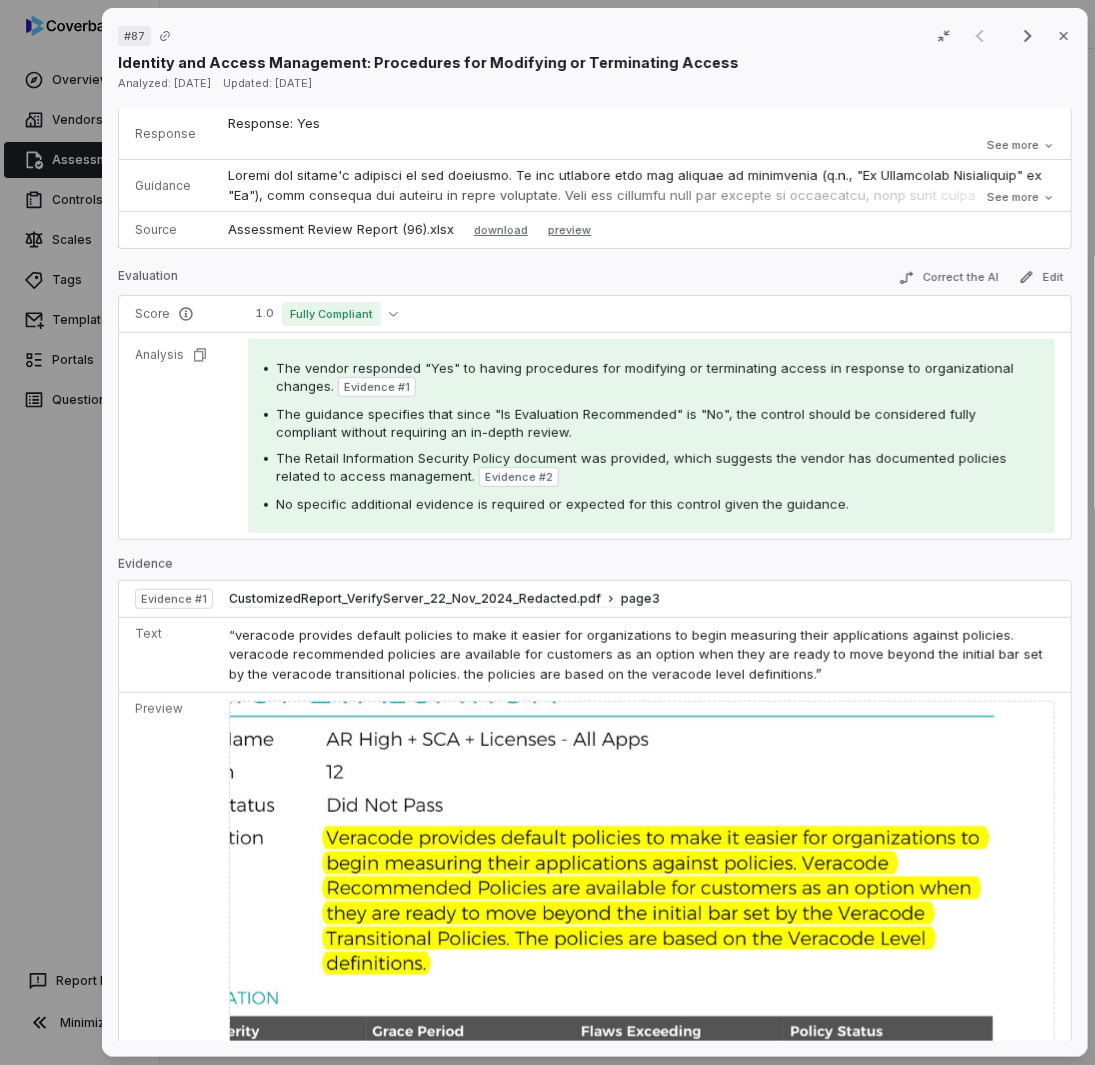 click on "# 87 Result 1 of 2 Close Identity and Access Management: Procedures for Modifying or Terminating Access Analyzed: [DATE] Updated: [DATE] No issue found Mark as issue Control Question [Identity and Access Management] Does your company maintain procedures to modify or terminate access in response to organization changes (e.g., lateral movements or termination)?
Serial No: 87
QRisk: H Response Response: Yes
Comment: No comment provided.
Is Evaluation Recommended: No Response: Yes
Comment: No comment provided.
Is Evaluation Recommended: No See more Guidance See more Source Assessment Review Report (96).xlsx download preview Evaluation Correct the AI Edit   Score 1.0 Fully Compliant Analysis The vendor responded "Yes" to having procedures for modifying or terminating access in response to organizational changes. Evidence # 1 The guidance specifies that since "Is Evaluation Recommended" is "No", the control should be considered fully compliant without requiring an in-depth review. Evidence # 2 1 3 2" at bounding box center (547, 532) 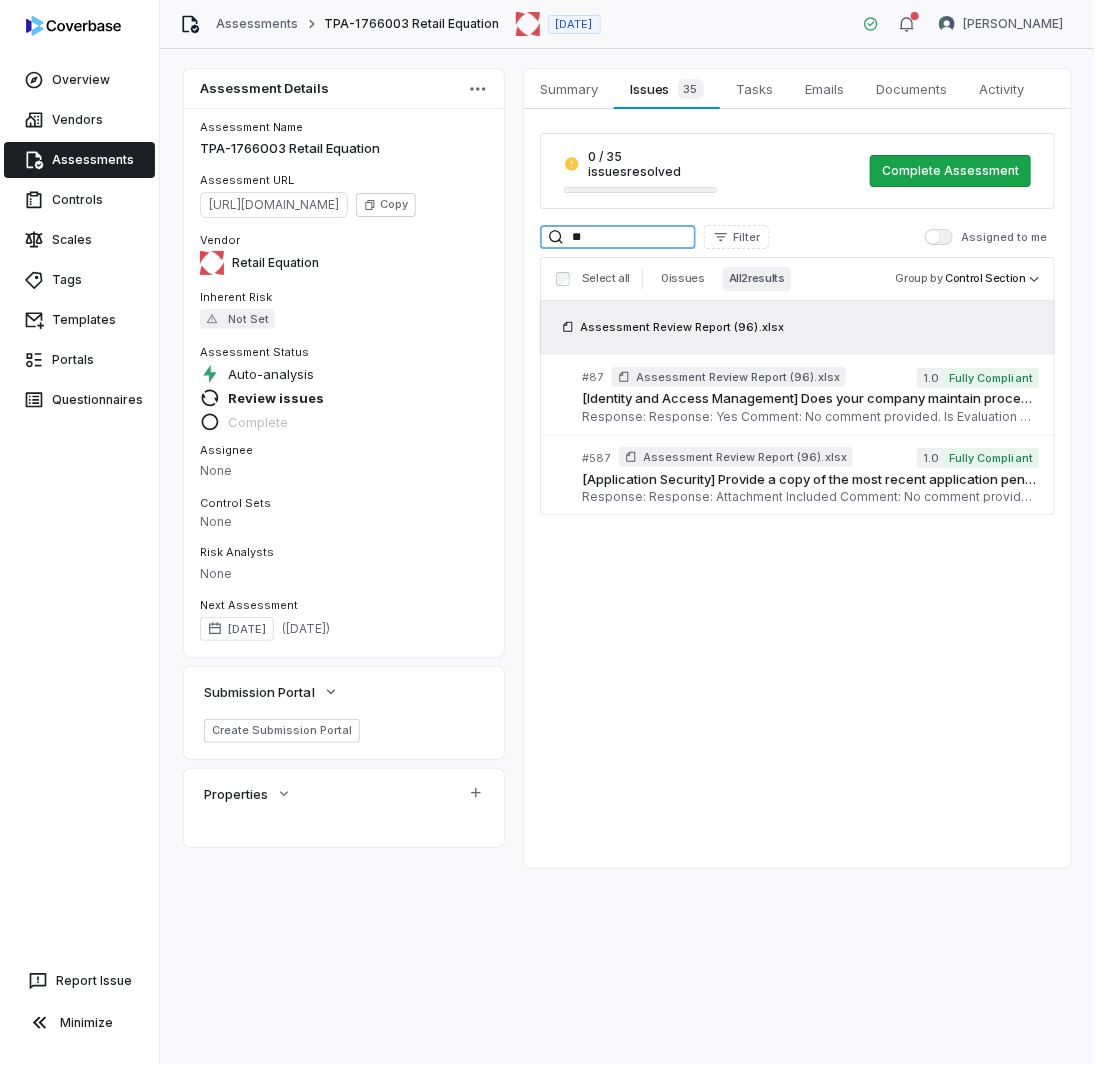 drag, startPoint x: 540, startPoint y: 220, endPoint x: 410, endPoint y: 203, distance: 131.10683 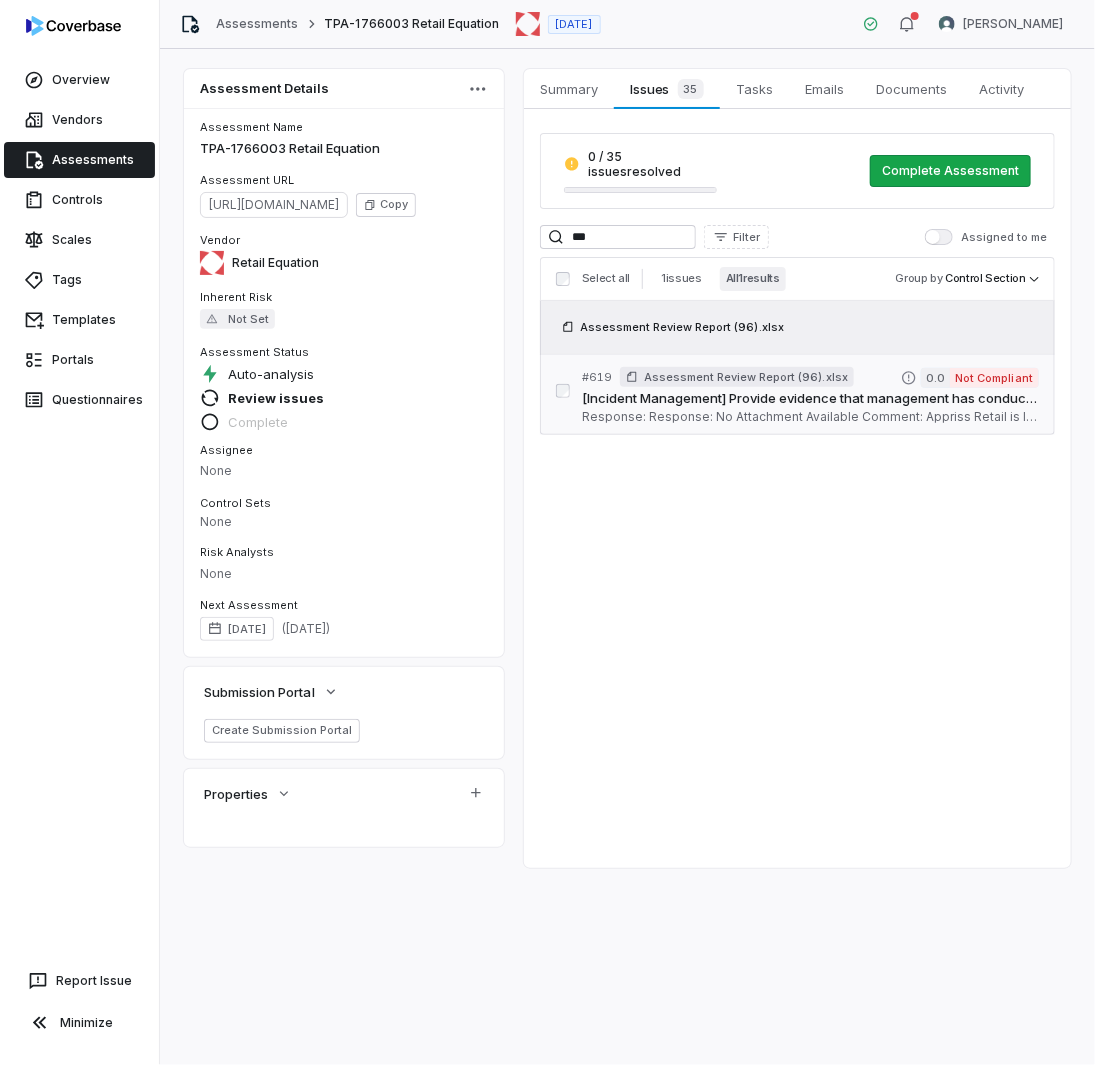 click on "# 619 Assessment Review Report (96).xlsx 0.0 Not Compliant [Incident Management] Provide evidence that management has conducted an incident response exercise/activity within the last 12 months.
Acceptable evidence: a screenshot of the repository housing completed exercises, an IR test schedule, or a documented exercise with the execution date.
Serial No: 619
QRisk: C Response: Response: No Attachment Available
Comment: Appriss Retail is ISO 27001 certified. See attached our current ISO certification.
Attachments: Appriss Retail_ISO 27001 Certificate [DATE]-[DATE].pdf, tabletopcompleted.JPG
Is Evaluation Recommended: Yes" at bounding box center [810, 395] 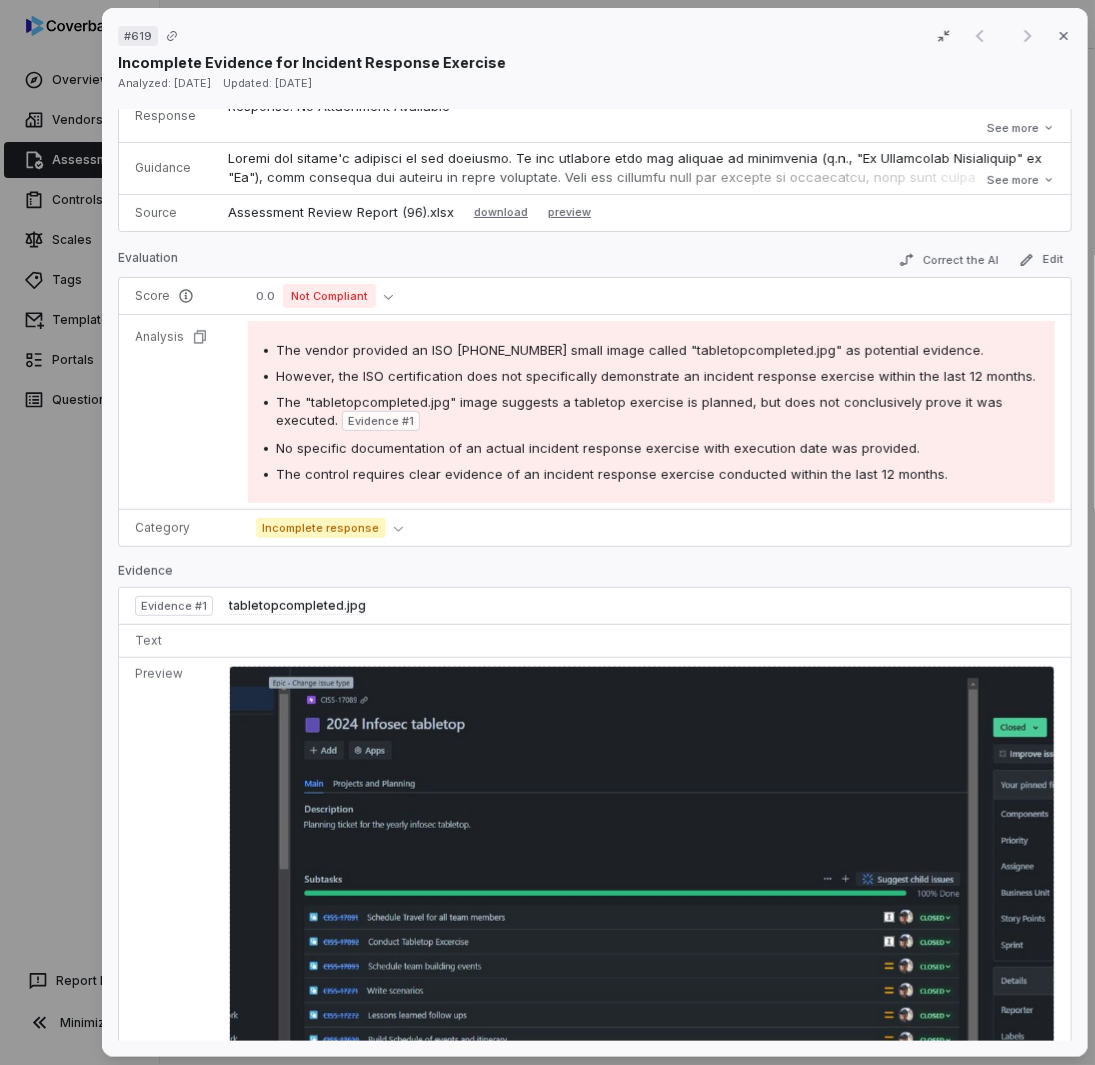 scroll, scrollTop: 400, scrollLeft: 0, axis: vertical 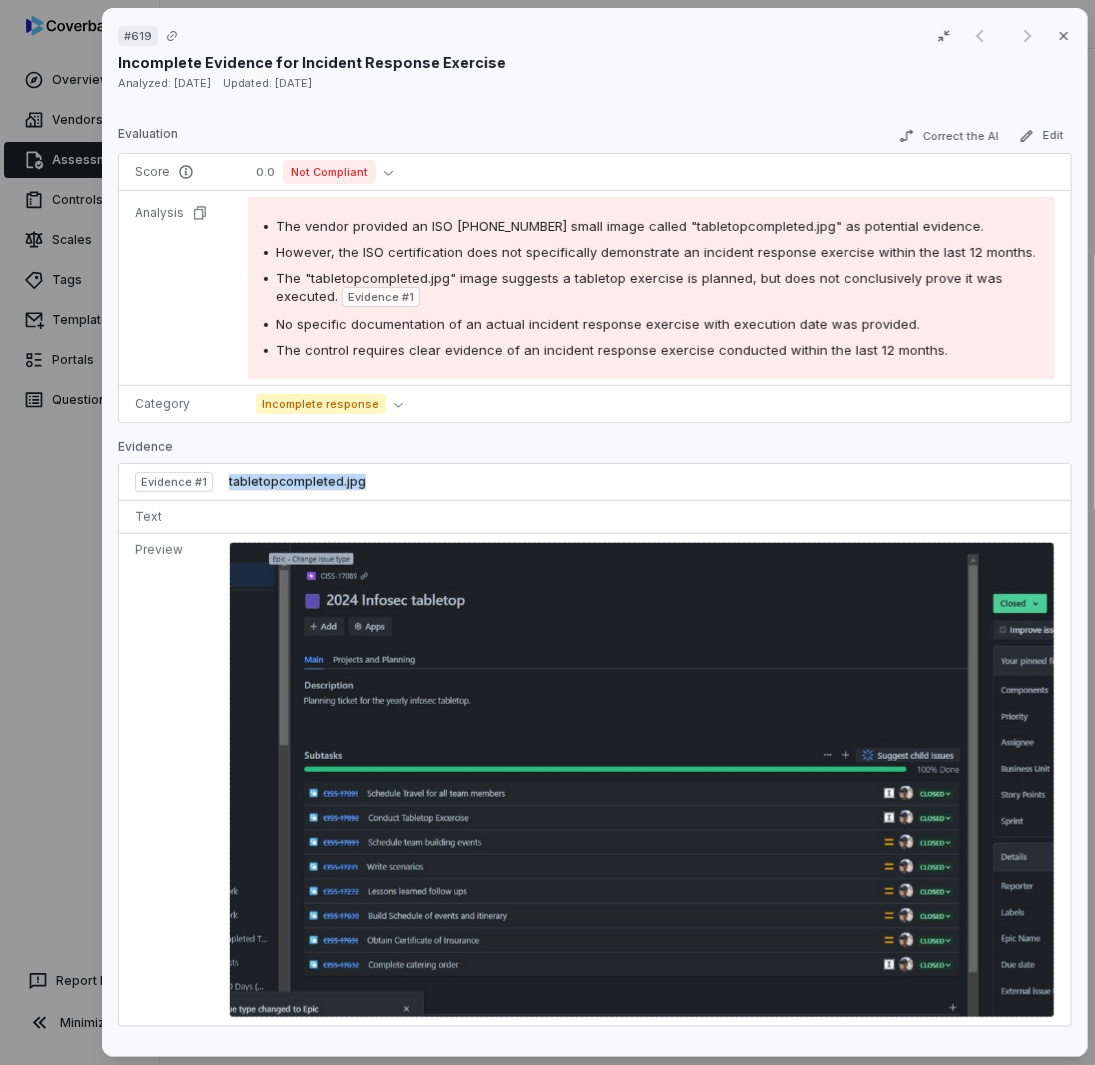 drag, startPoint x: 332, startPoint y: 479, endPoint x: 224, endPoint y: 480, distance: 108.00463 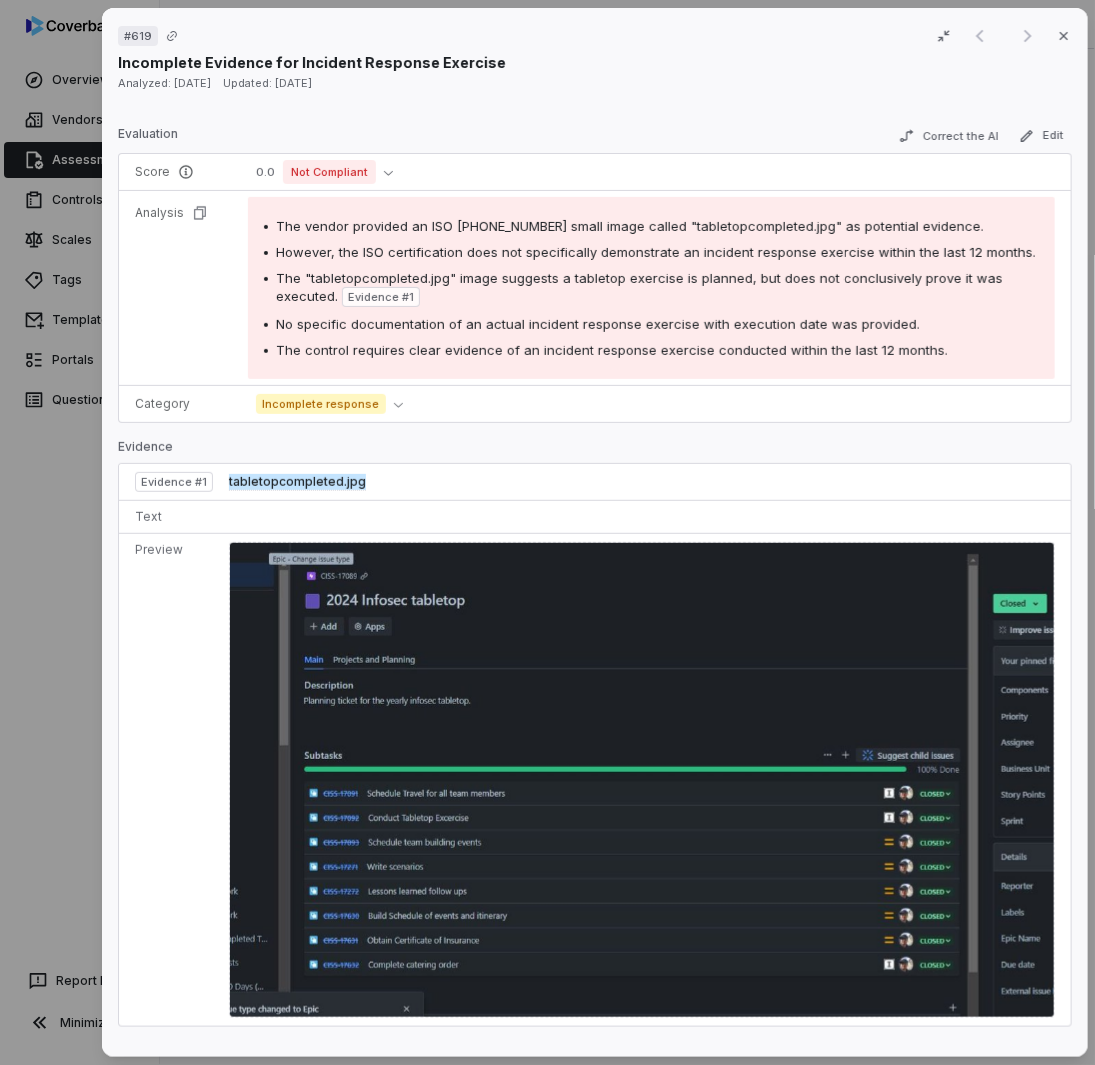 scroll, scrollTop: 0, scrollLeft: 0, axis: both 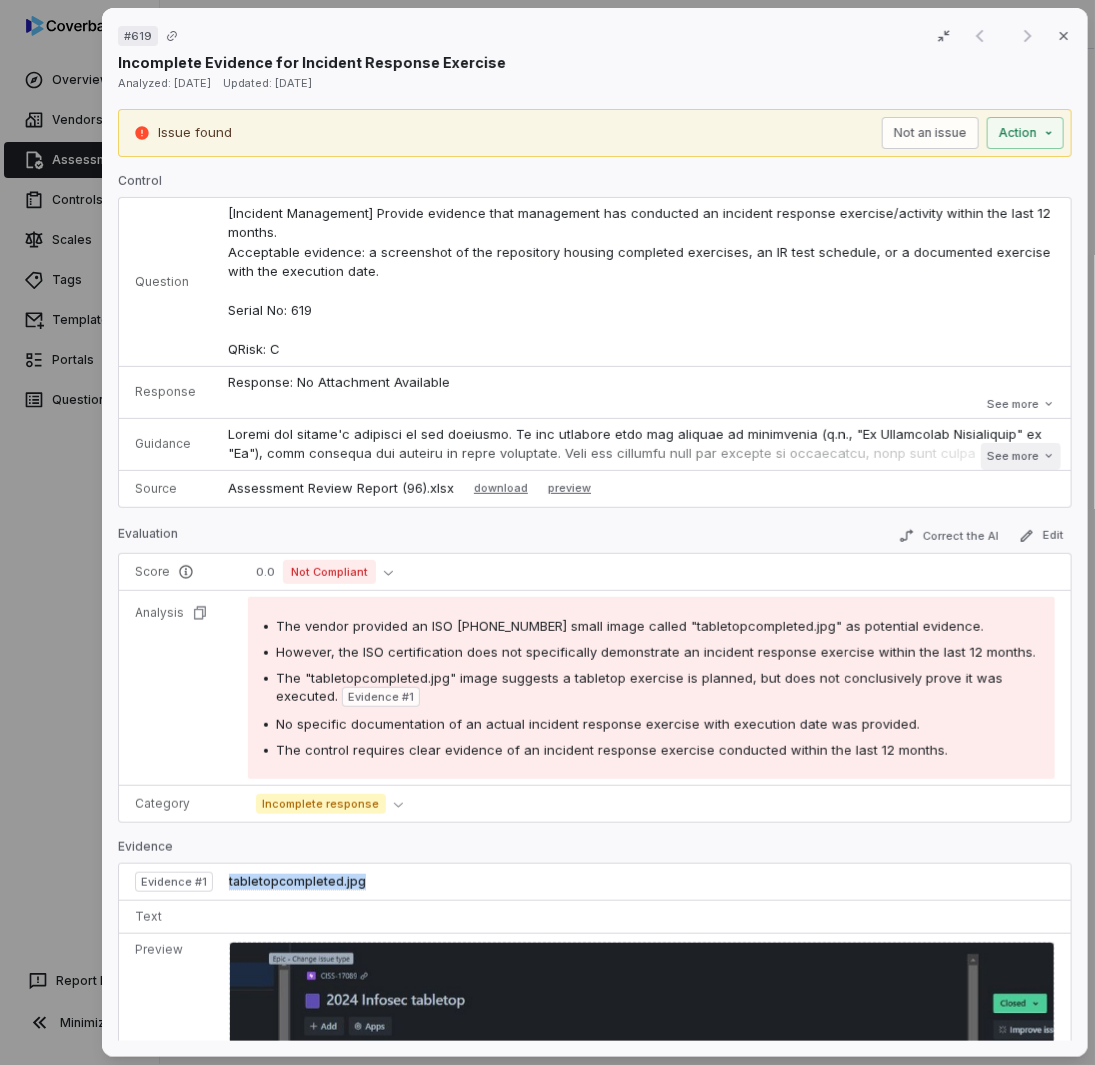 click on "See more" at bounding box center [1020, 456] 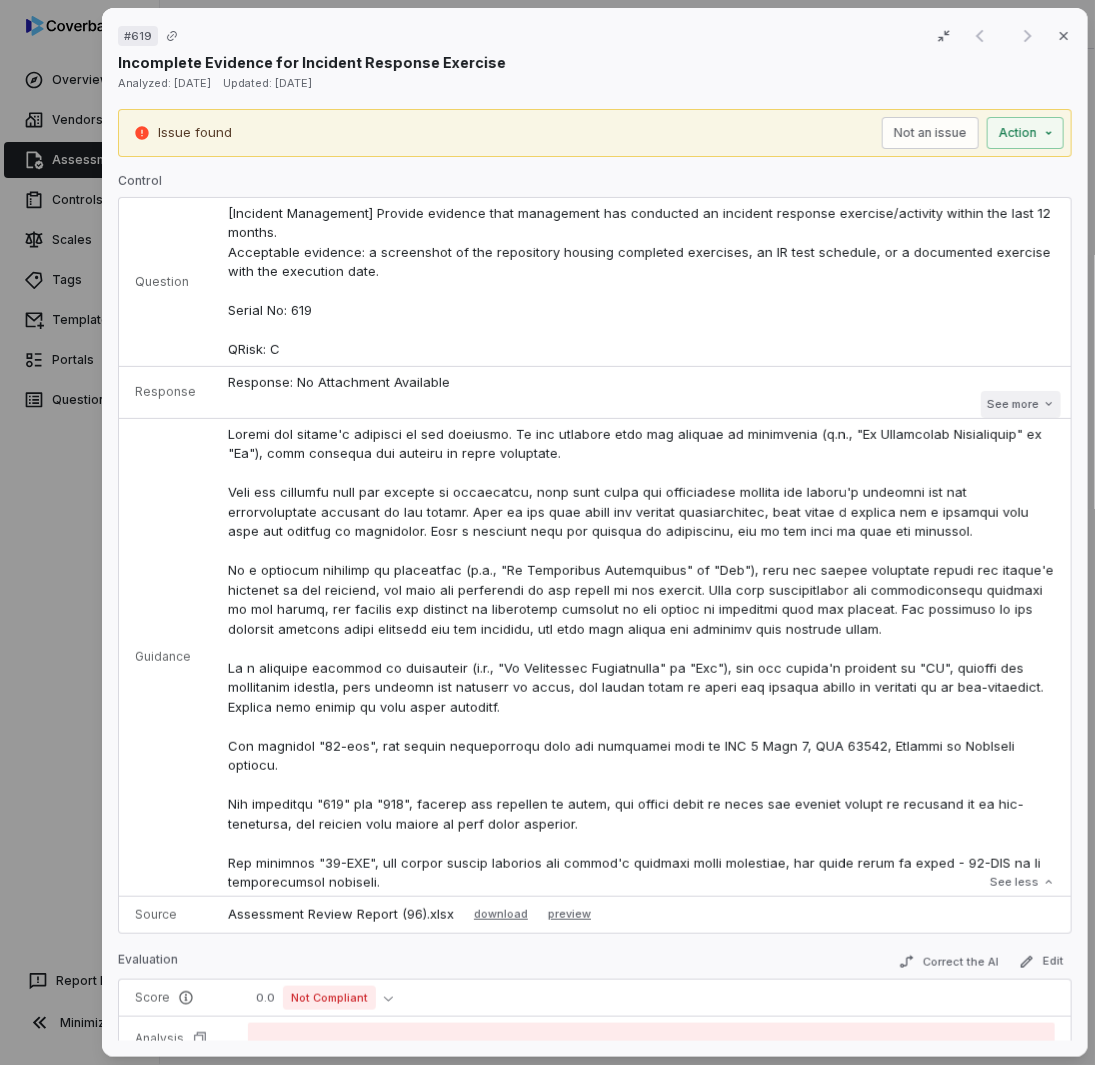 click on "See more" at bounding box center (1020, 404) 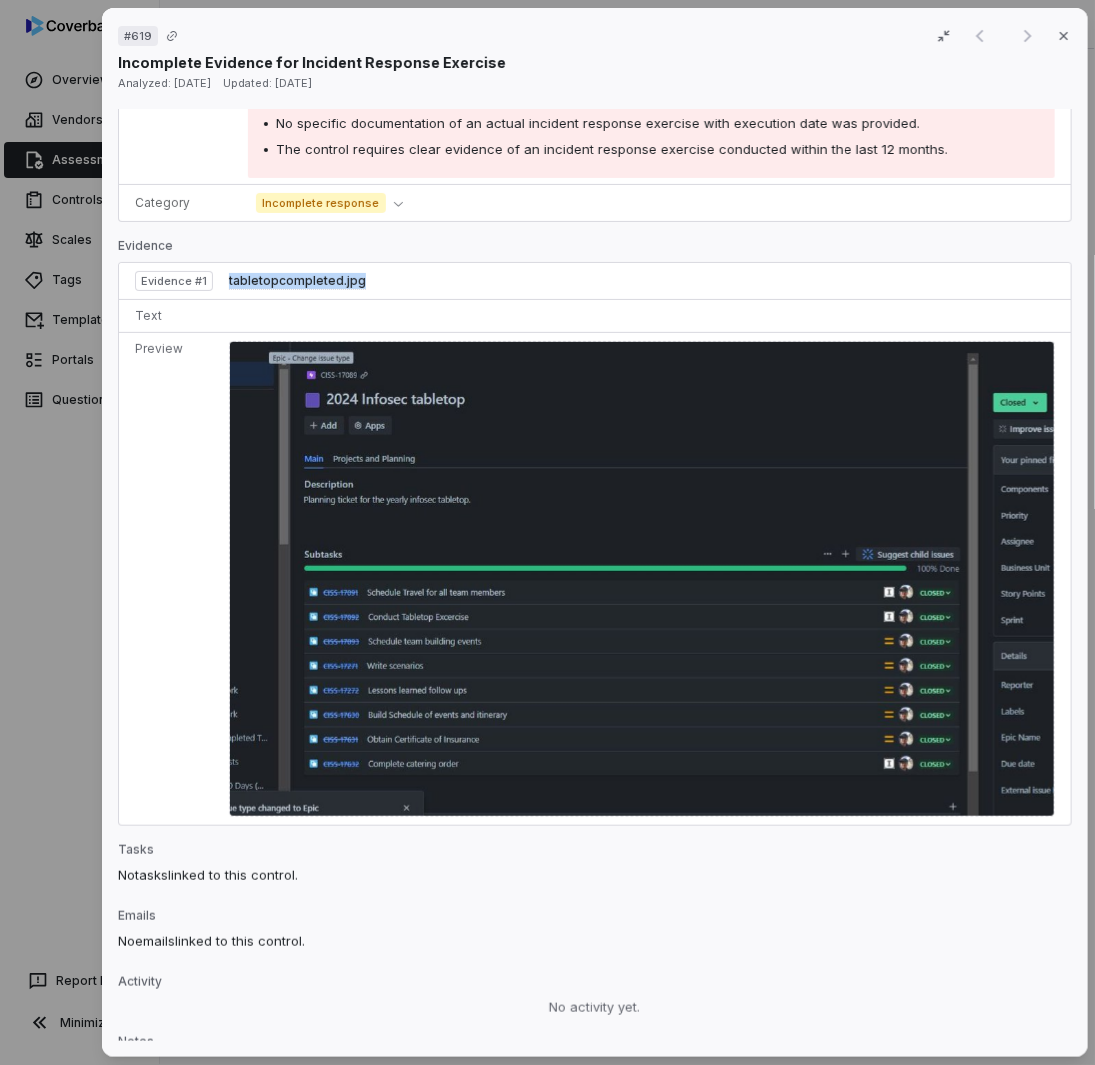 scroll, scrollTop: 1265, scrollLeft: 0, axis: vertical 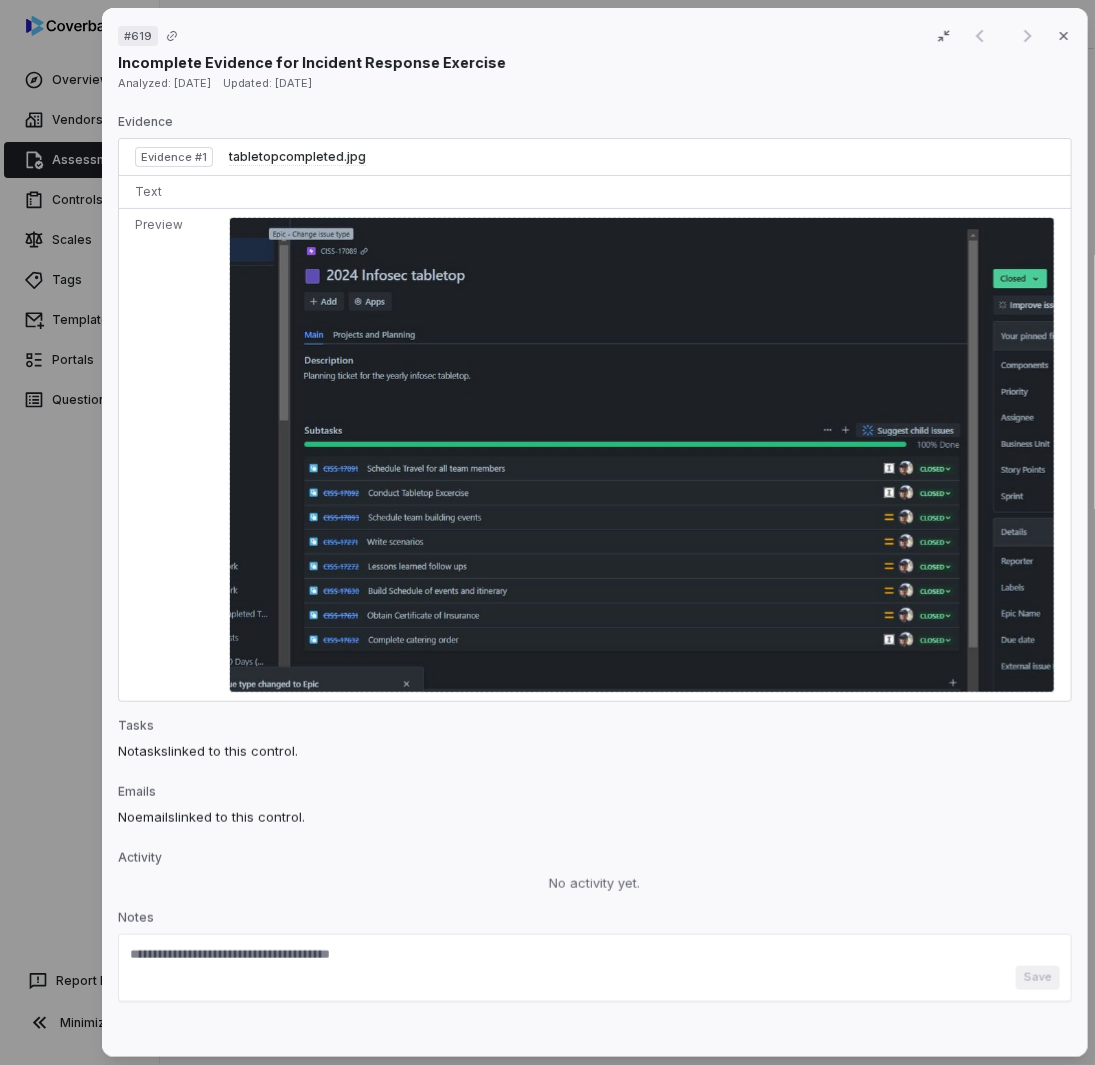 click on "# 619 Result 1 of 1 Close Incomplete Evidence for Incident Response Exercise Analyzed: [DATE] Updated: [DATE] Issue found Not an issue Action Control Question [Incident Management] Provide evidence that management has conducted an incident response exercise/activity within the last 12 months.
Acceptable evidence: a screenshot of the repository housing completed exercises, an IR test schedule, or a documented exercise with the execution date.
Serial No: 619
QRisk: C Response Response: No Attachment Available
Comment: Appriss Retail is ISO 27001 certified. See attached our current ISO certification.
Attachments: Appriss Retail_ISO 27001 Certificate [DATE]-[DATE].pdf, tabletopcompleted.JPG
Is Evaluation Recommended: Yes Response: No Attachment Available
Comment: Appriss Retail is ISO 27001 certified. See attached our current ISO certification.
Attachments: Appriss Retail_ISO 27001 Certificate [DATE]-[DATE].pdf, tabletopcompleted.JPG
Is Evaluation Recommended: Yes See less Guidance See less Source Edit" at bounding box center (547, 532) 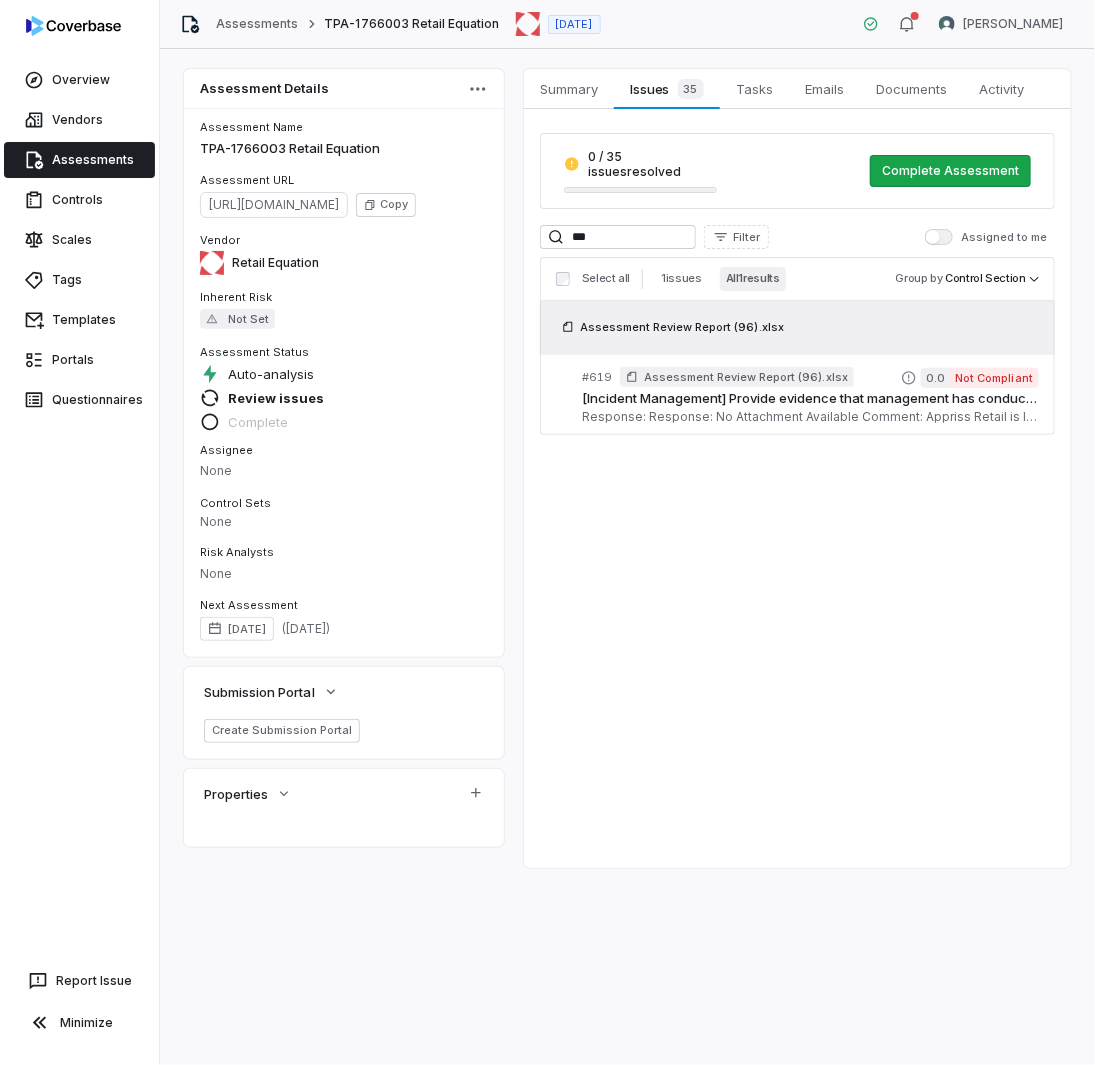 click on "Summary Summary Issues 35 Issues 35 Tasks Tasks Emails Emails Documents Documents Activity Activity 0 / 35   issues  resolved Complete Assessment *** Filter Assigned to me Select all 1  issues All  1  results Group by   Control Section Assessment Review Report (96).xlsx # 619 Assessment Review Report (96).xlsx 0.0 Not Compliant [Incident Management] Provide evidence that management has conducted an incident response exercise/activity within the last 12 months.
Acceptable evidence: a screenshot of the repository housing completed exercises, an IR test schedule, or a documented exercise with the execution date.
Serial No: 619
QRisk: C Response: Response: No Attachment Available
Comment: Appriss Retail is ISO 27001 certified. See attached our current ISO certification.
Attachments: Appriss Retail_ISO 27001 Certificate [DATE]-[DATE].pdf, tabletopcompleted.JPG
Is Evaluation Recommended: Yes" at bounding box center [797, 468] 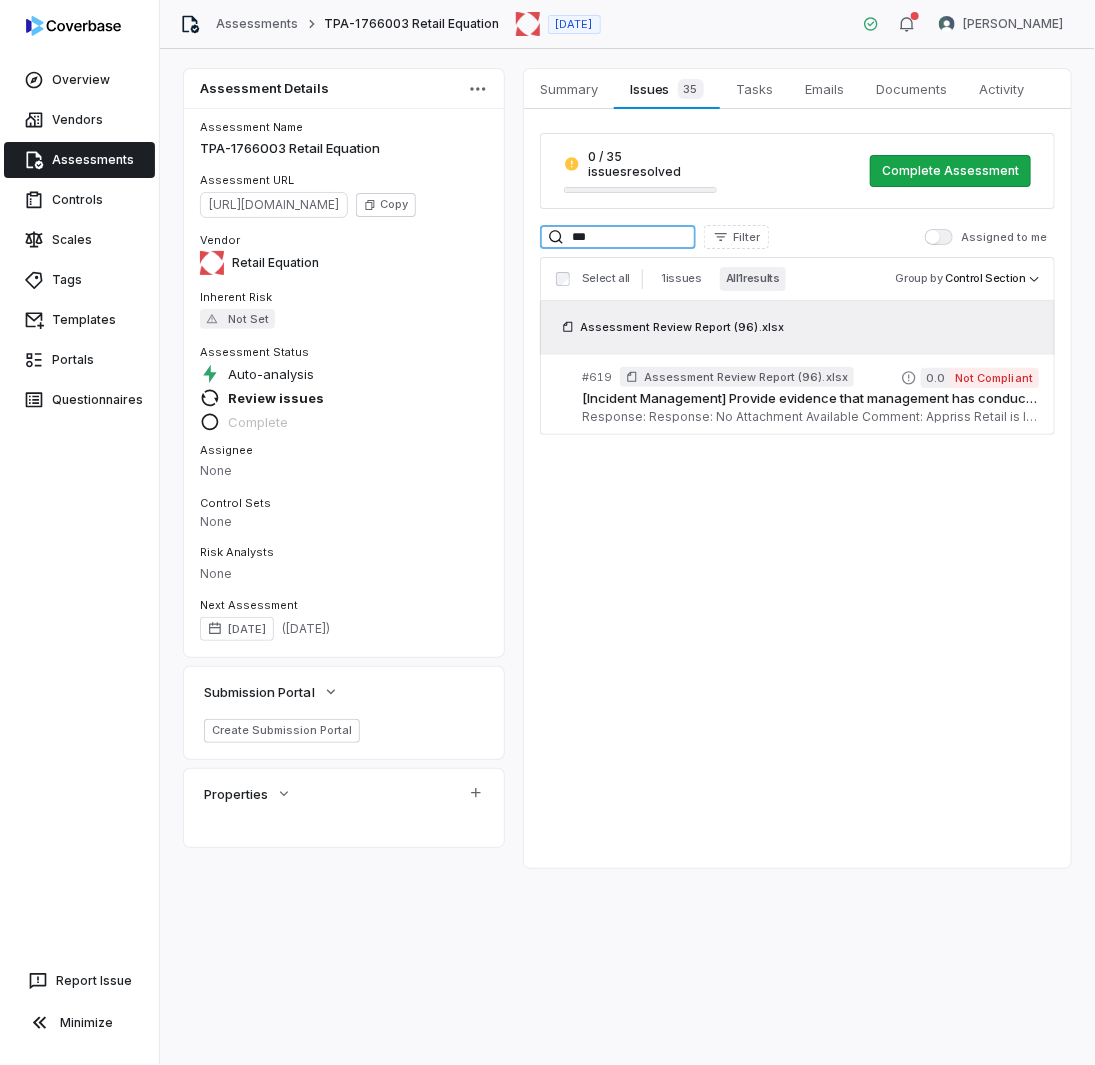 drag, startPoint x: 612, startPoint y: 223, endPoint x: 345, endPoint y: 191, distance: 268.91077 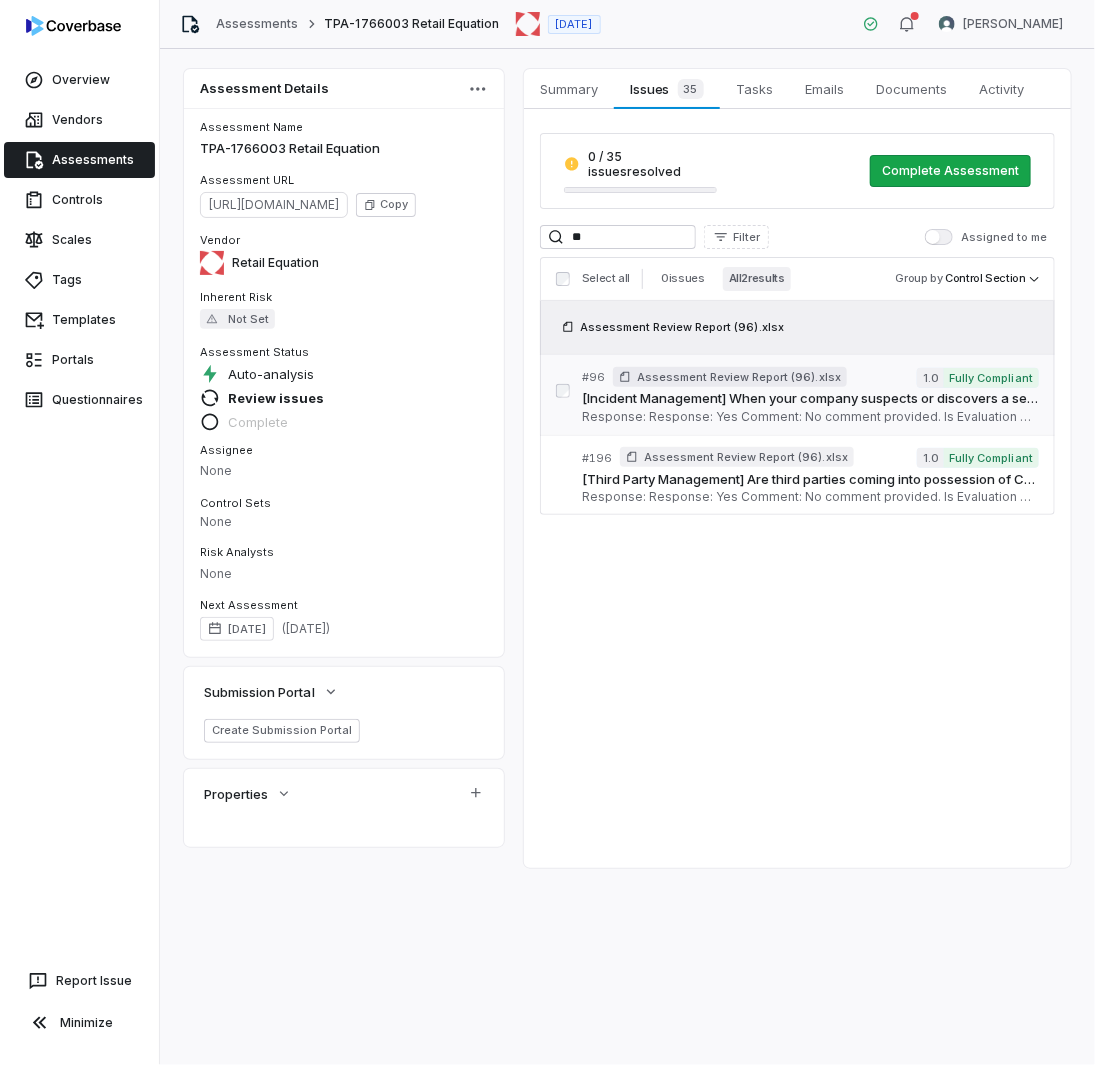 click on "[Incident Management] When your company suspects or discovers a security breach, does your incident response team have assigned responsibilities that include investigate, fix, restore, conduct root cause analysis, and document corrective actions?
Serial No: 96
QRisk: H Response: Response: Yes
Comment: No comment provided.
Is Evaluation Recommended: No" at bounding box center [810, 406] 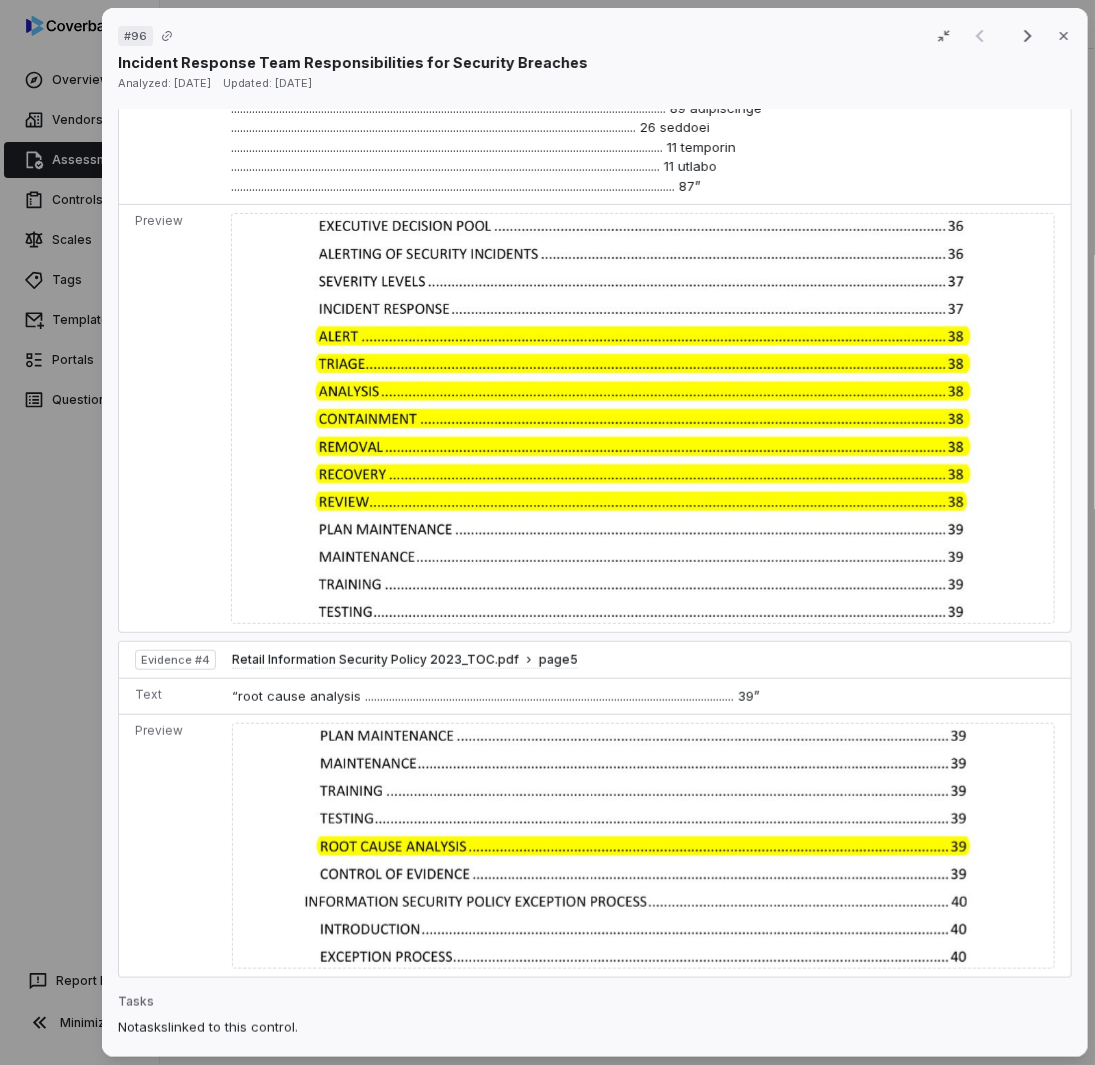 scroll, scrollTop: 2400, scrollLeft: 0, axis: vertical 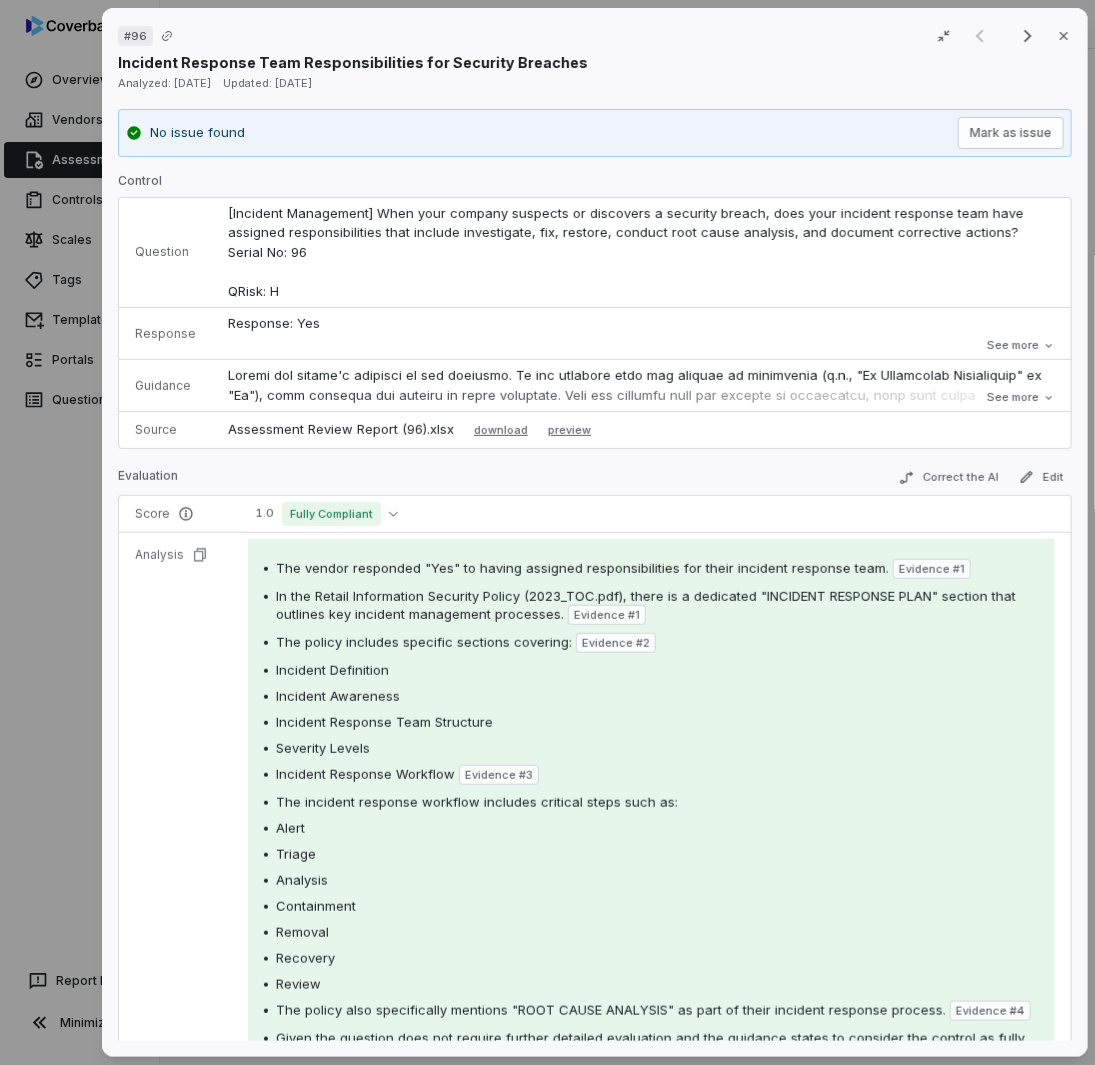 drag, startPoint x: 400, startPoint y: 723, endPoint x: 272, endPoint y: 184, distance: 553.99005 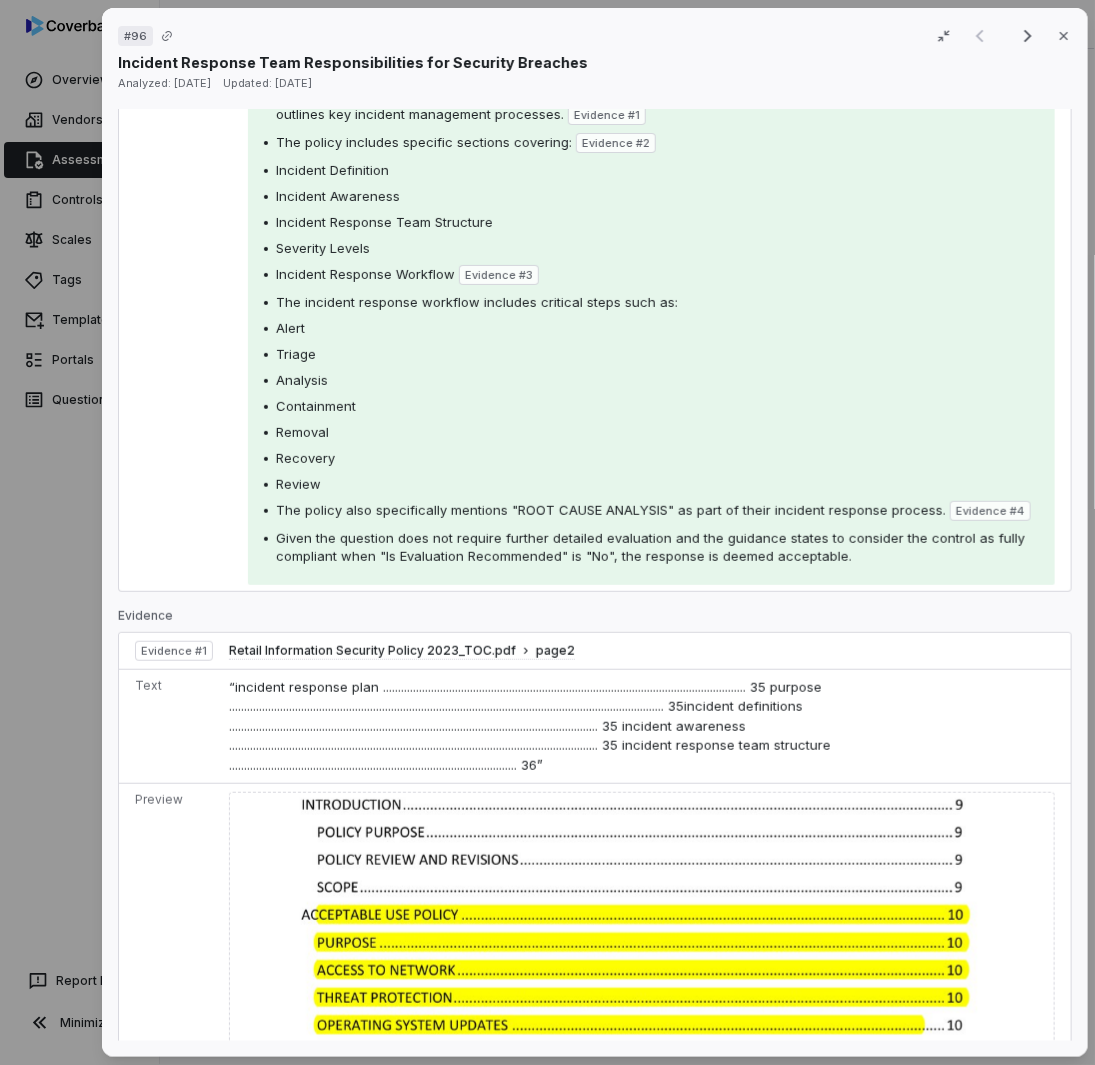 scroll, scrollTop: 200, scrollLeft: 0, axis: vertical 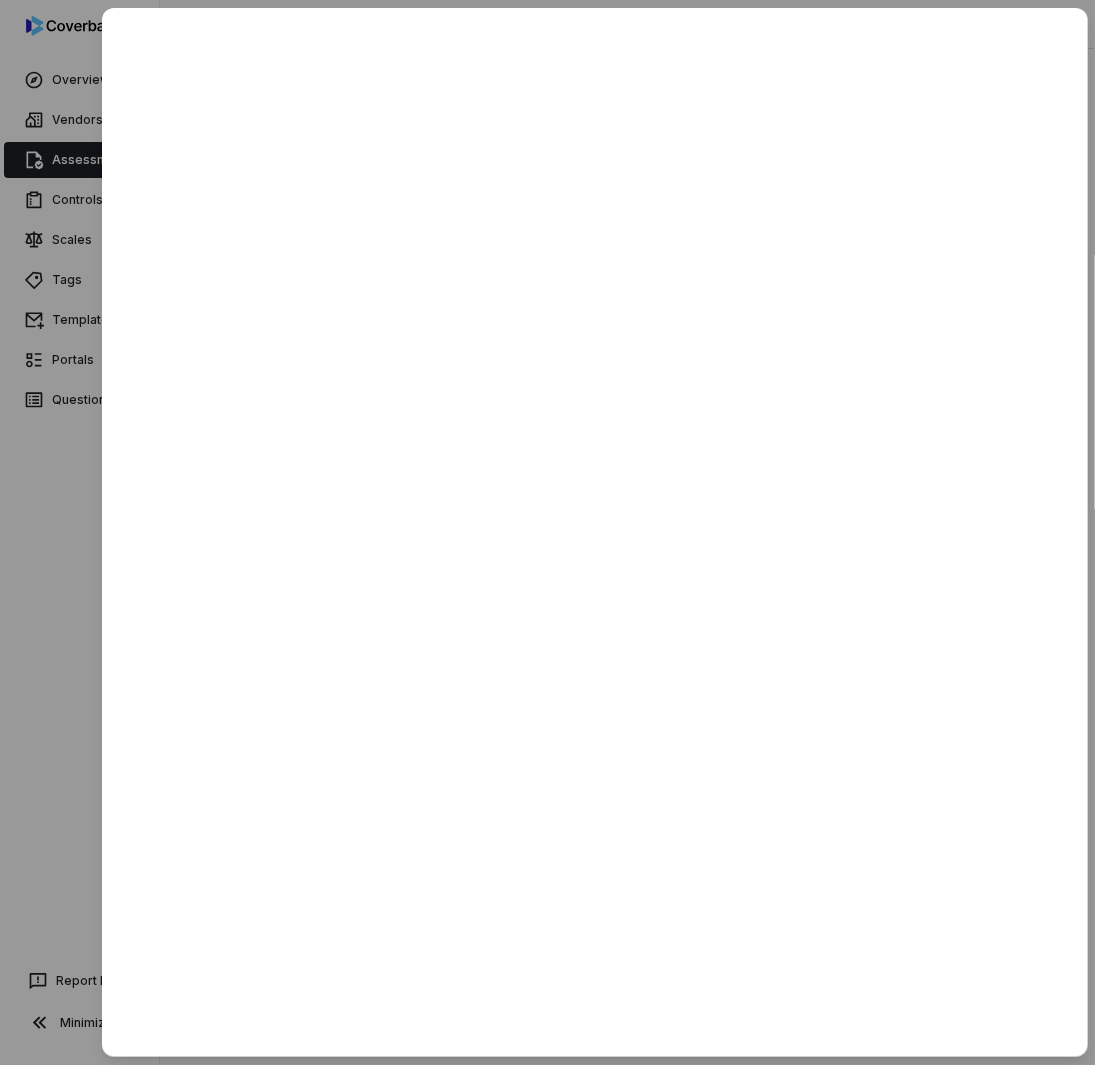 click at bounding box center [547, 532] 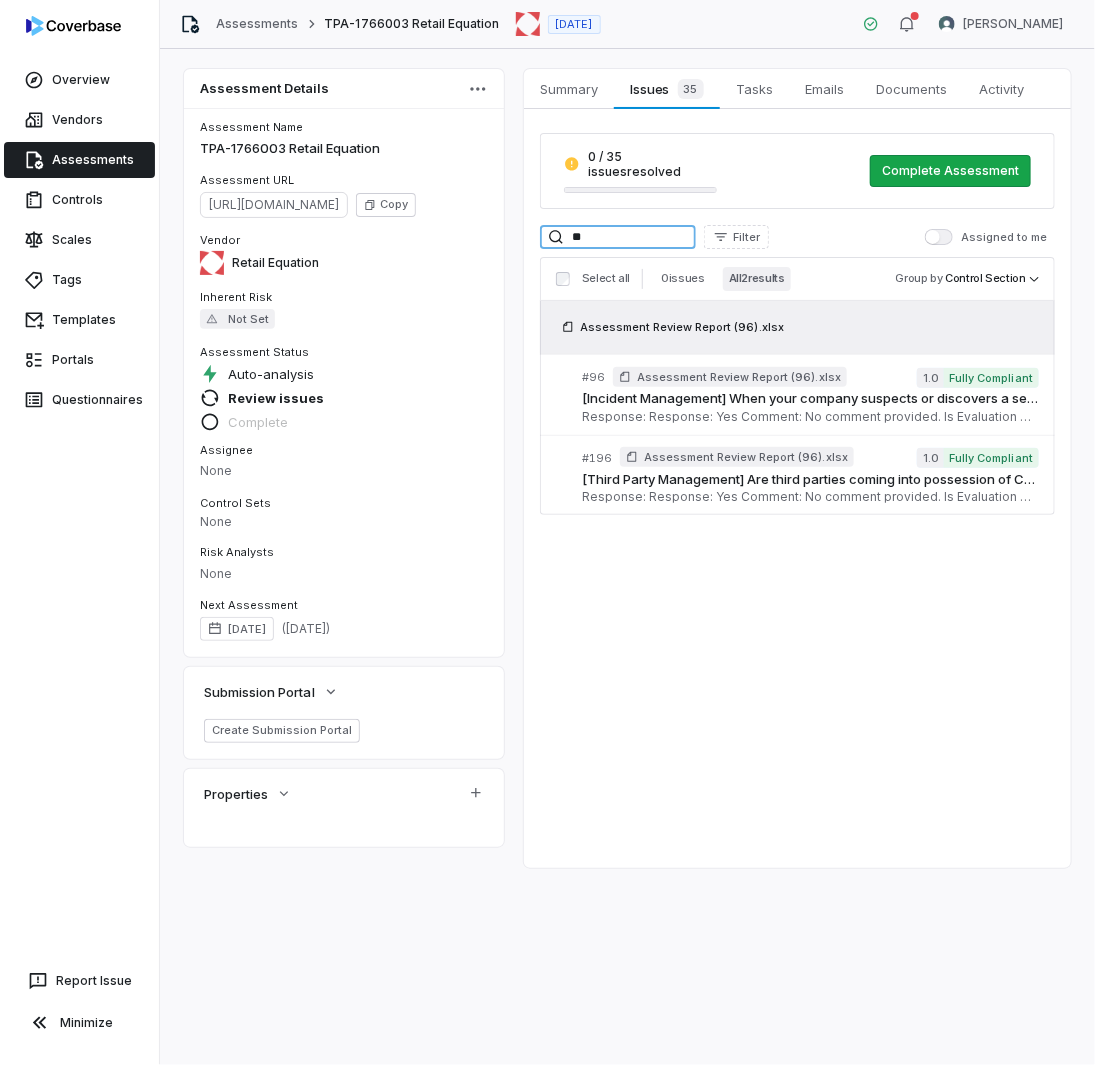 drag, startPoint x: 610, startPoint y: 222, endPoint x: 417, endPoint y: 207, distance: 193.58203 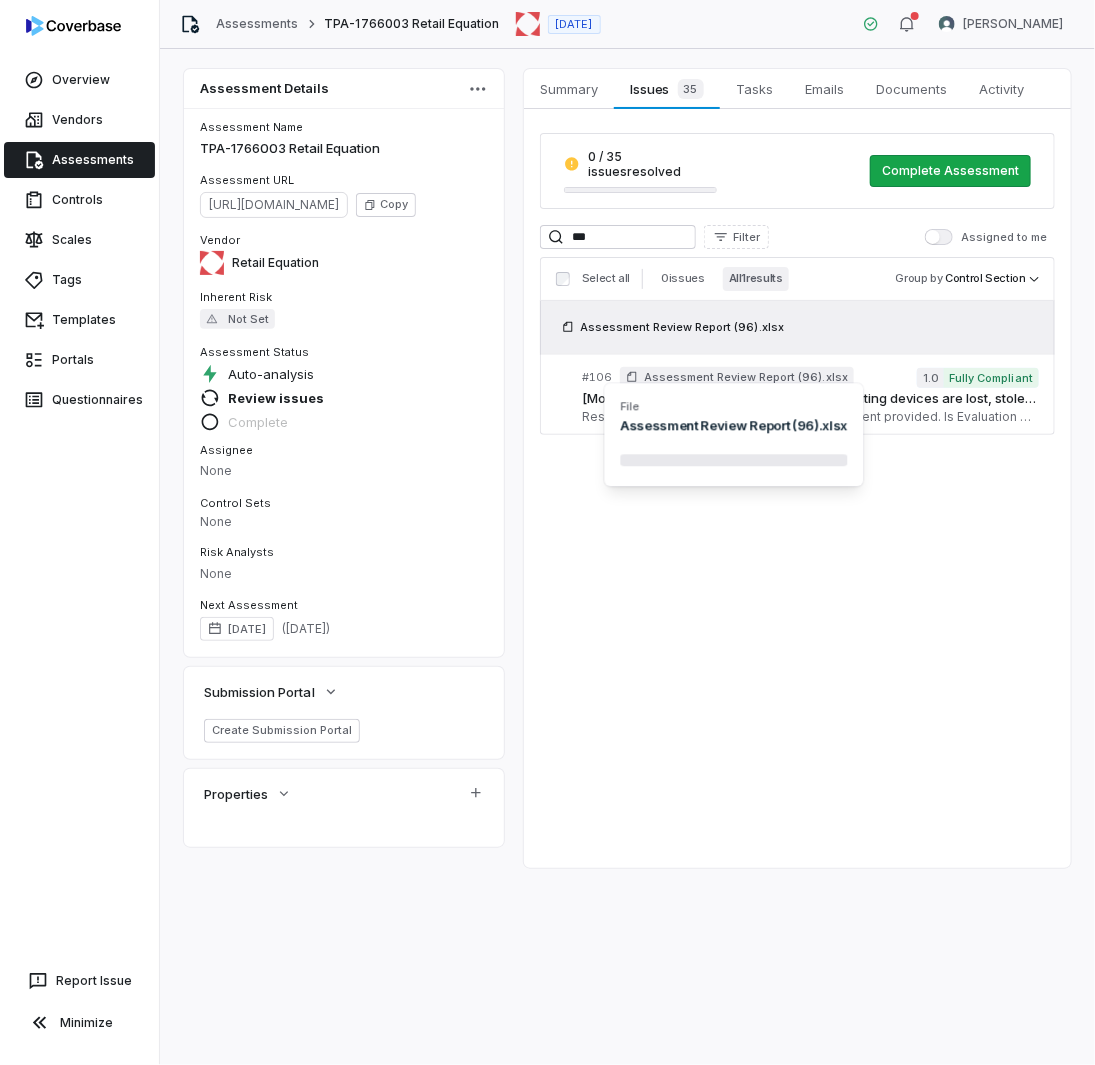 click on "File Assessment Review Report (96).xlsx" at bounding box center (734, 434) 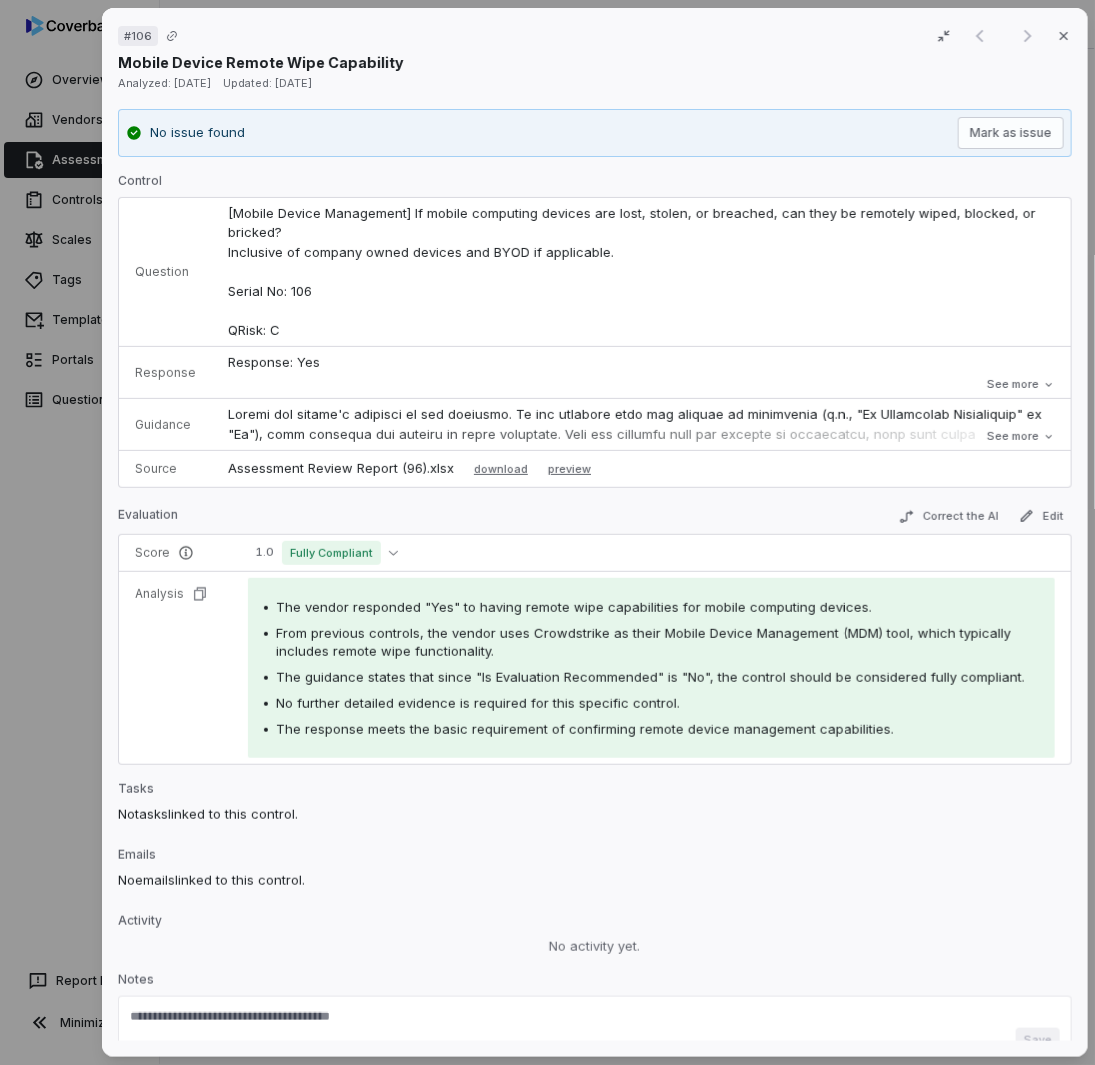 click on "# 106 Result 1 of 1 Close Mobile Device Remote Wipe Capability Analyzed: [DATE] Updated: [DATE] No issue found [PERSON_NAME] as issue Control Question [Mobile Device Management] If mobile computing devices are lost, stolen, or breached, can they be remotely wiped, blocked, or bricked?
Inclusive of company owned devices and BYOD if applicable.
Serial No: 106
QRisk: C Response Response: Yes
Comment: No comment provided.
Is Evaluation Recommended: No Response: Yes
Comment: No comment provided.
Is Evaluation Recommended: No See more Guidance See more Source Assessment Review Report (96).xlsx download preview Evaluation Correct the AI Edit   Score 1.0 Fully Compliant Analysis The vendor responded "Yes" to having remote wipe capabilities for mobile computing devices. From previous controls, the vendor uses Crowdstrike as their Mobile Device Management (MDM) tool, which typically includes remote wipe functionality. No further detailed evidence is required for this specific control. Tasks No  tasks Emails No" at bounding box center (547, 532) 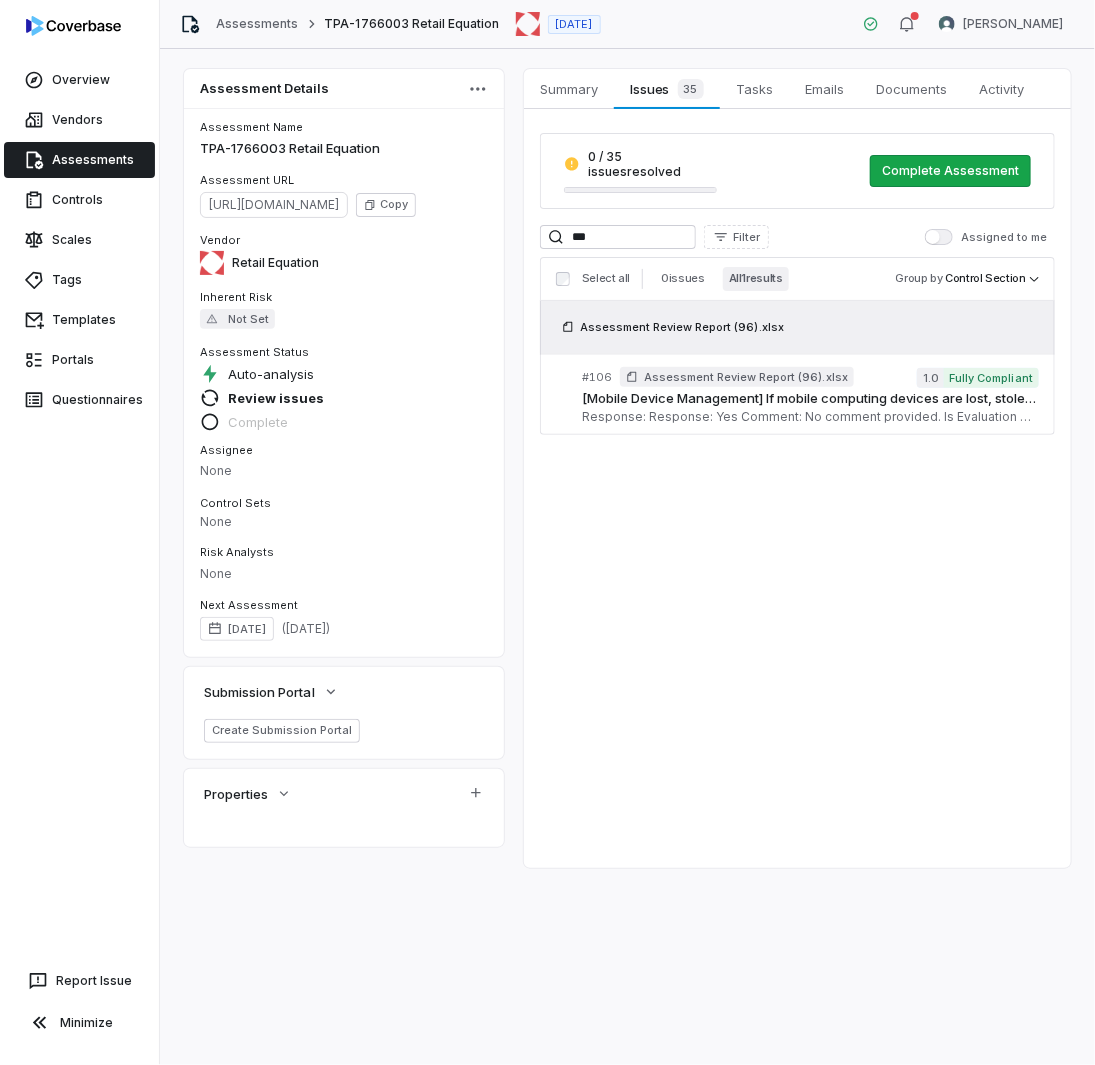 drag, startPoint x: 601, startPoint y: 211, endPoint x: 562, endPoint y: 217, distance: 39.45884 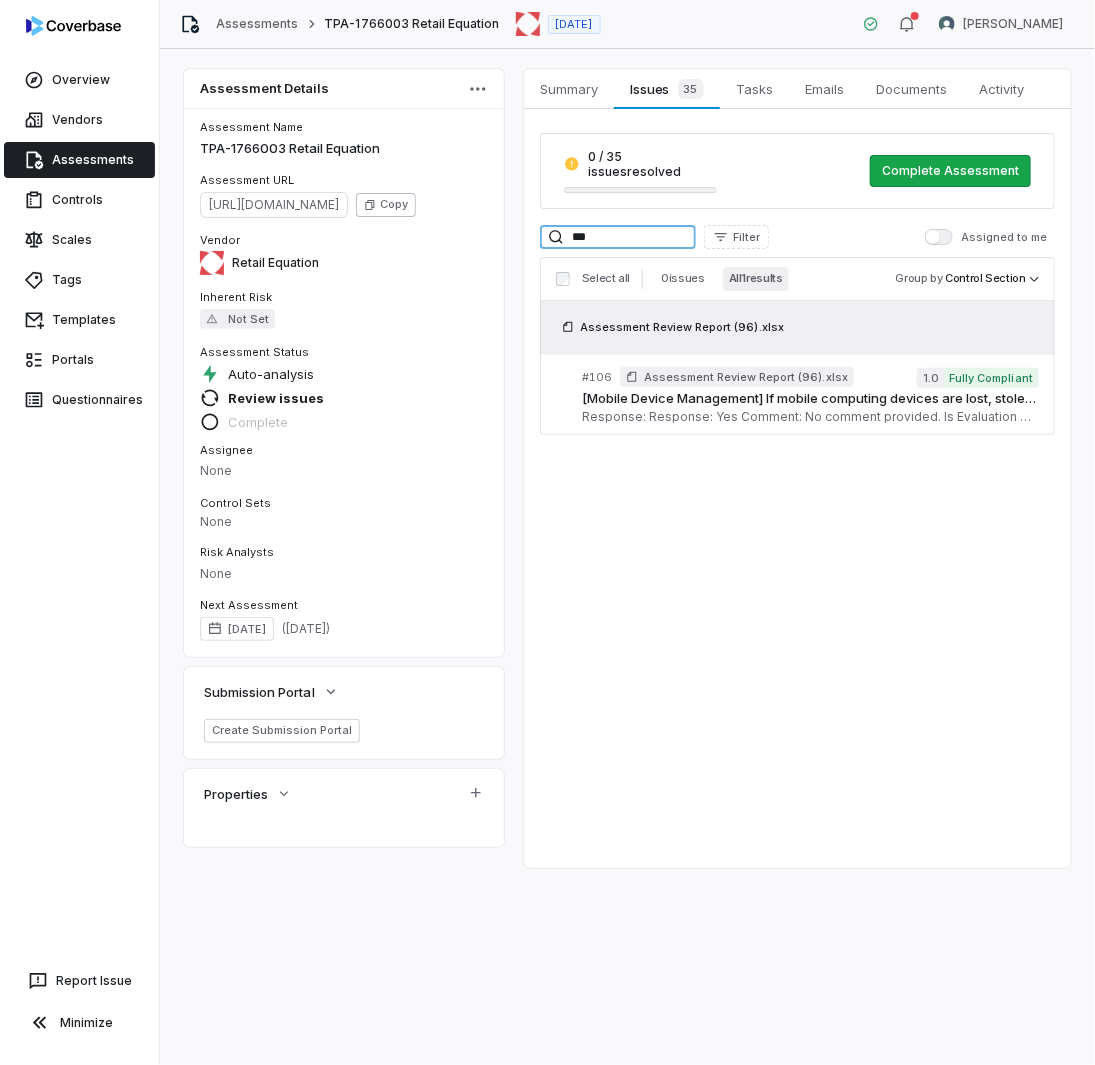 drag, startPoint x: 602, startPoint y: 225, endPoint x: 454, endPoint y: 211, distance: 148.66069 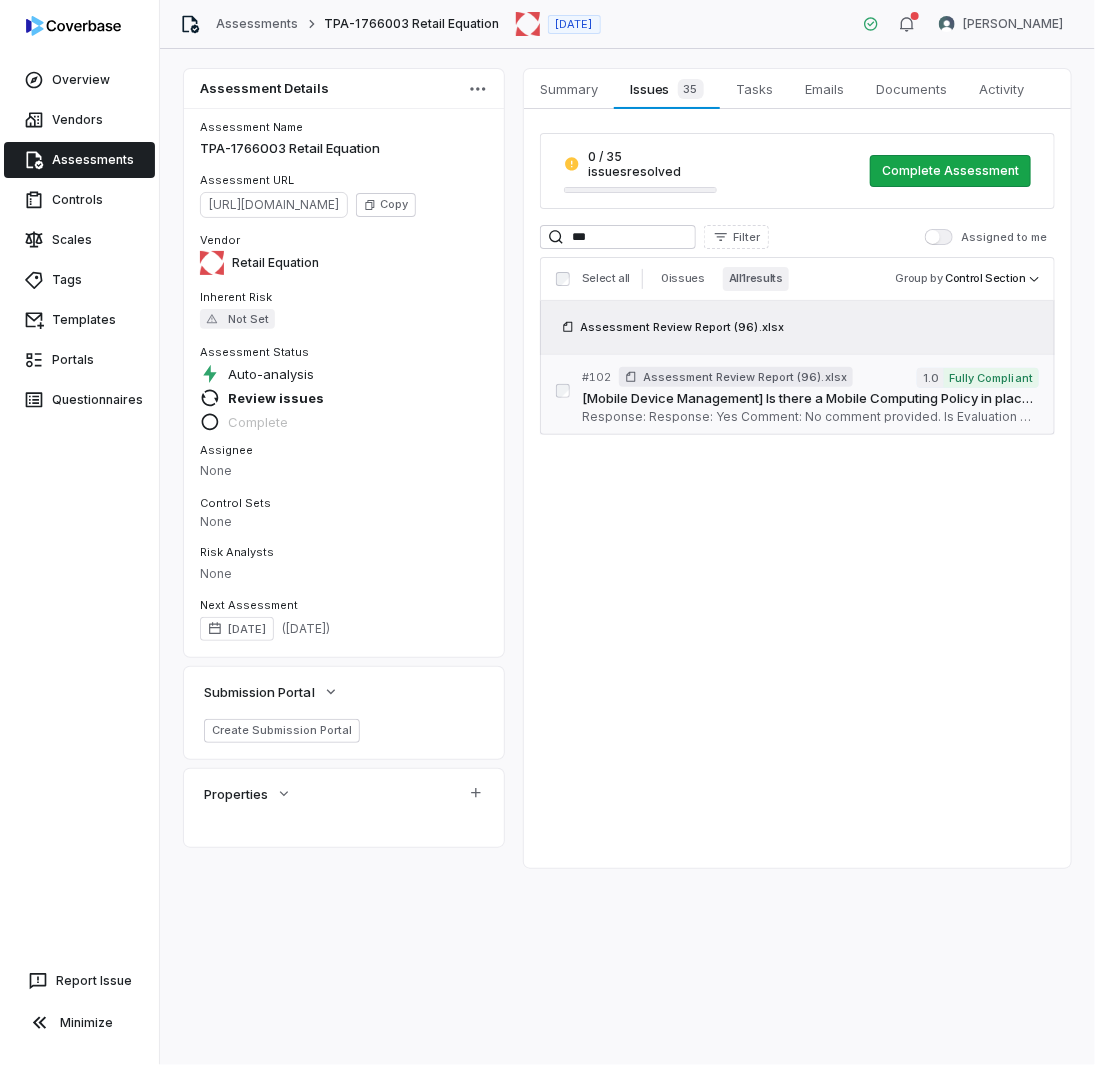 click on "[Mobile Device Management] Is there a Mobile Computing Policy in place that meets or exceeds industry standard?
Inclusive of company owned devices and BYOD if applicable.
Serial No: 102
QRisk: M" at bounding box center [810, 399] 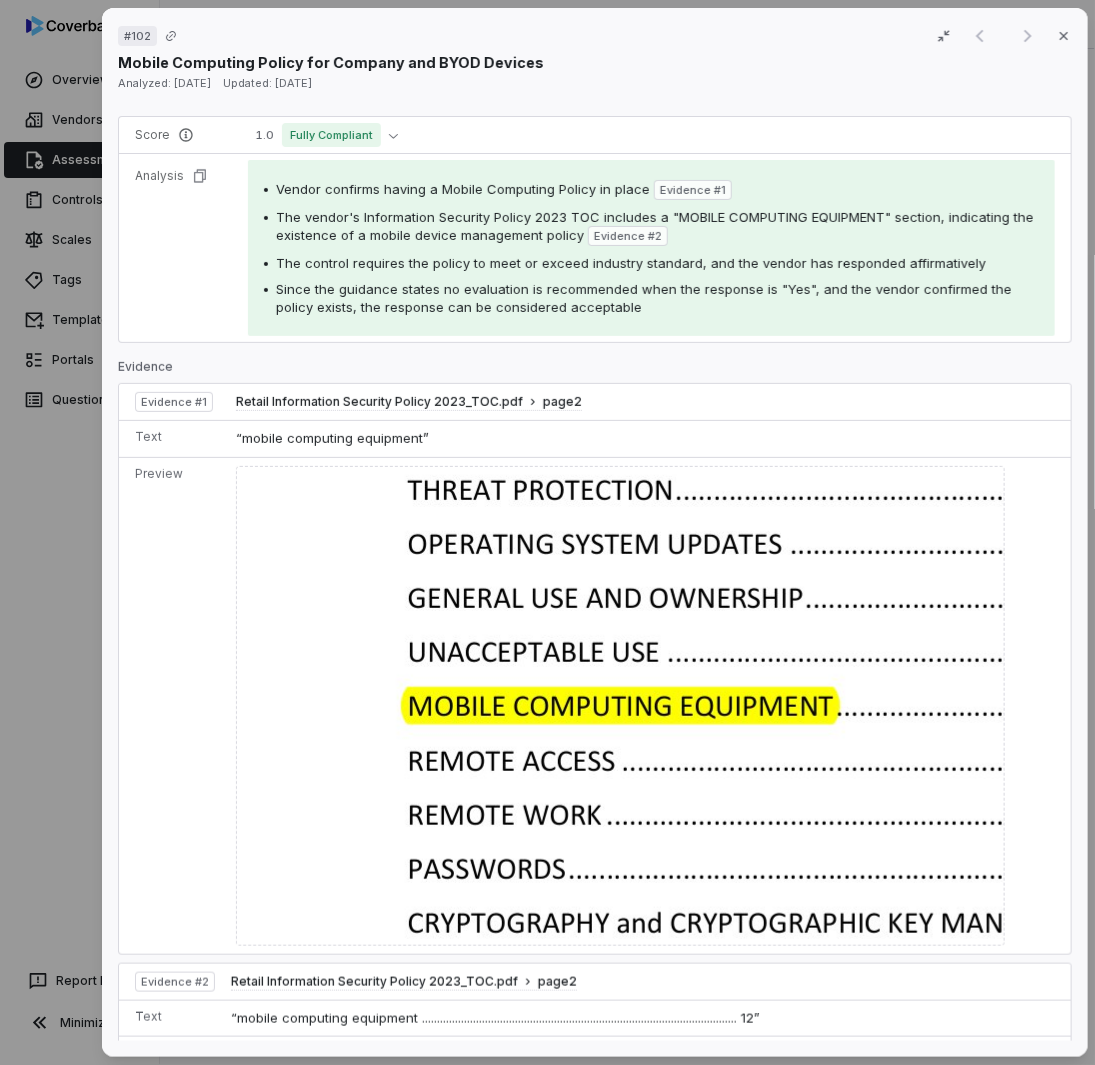 scroll, scrollTop: 98, scrollLeft: 0, axis: vertical 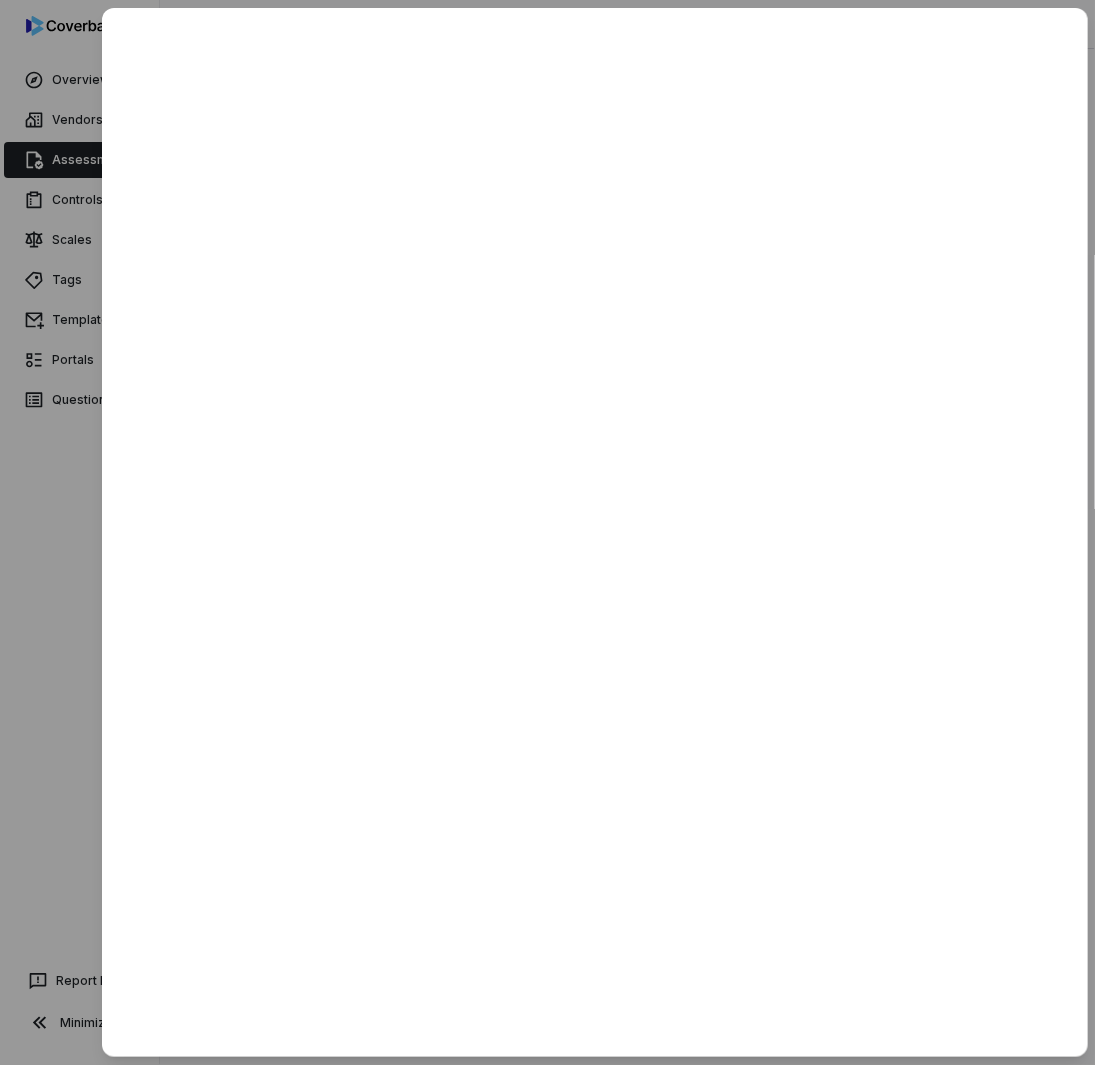 click at bounding box center [547, 532] 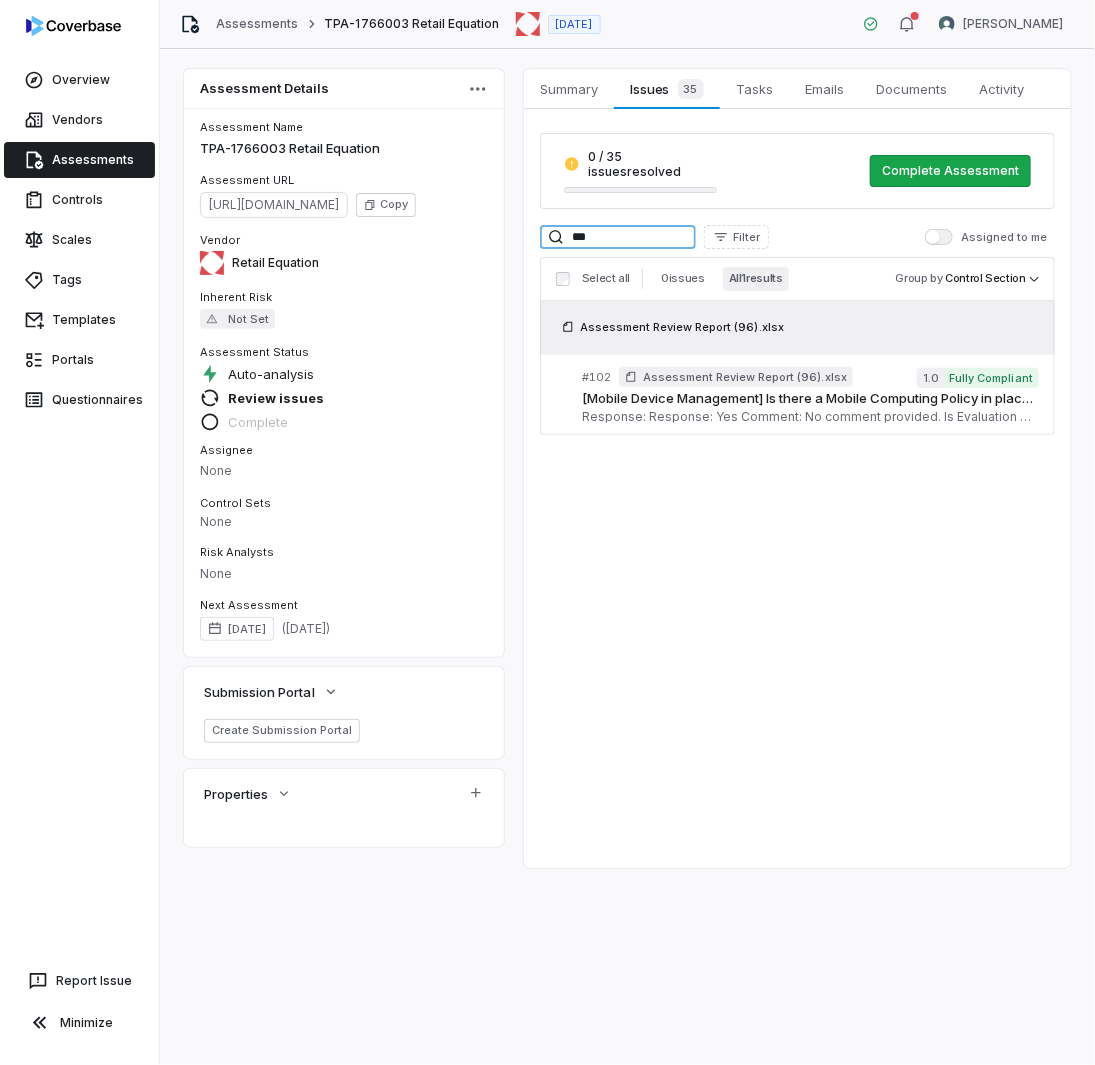 drag, startPoint x: 596, startPoint y: 221, endPoint x: 412, endPoint y: 207, distance: 184.53185 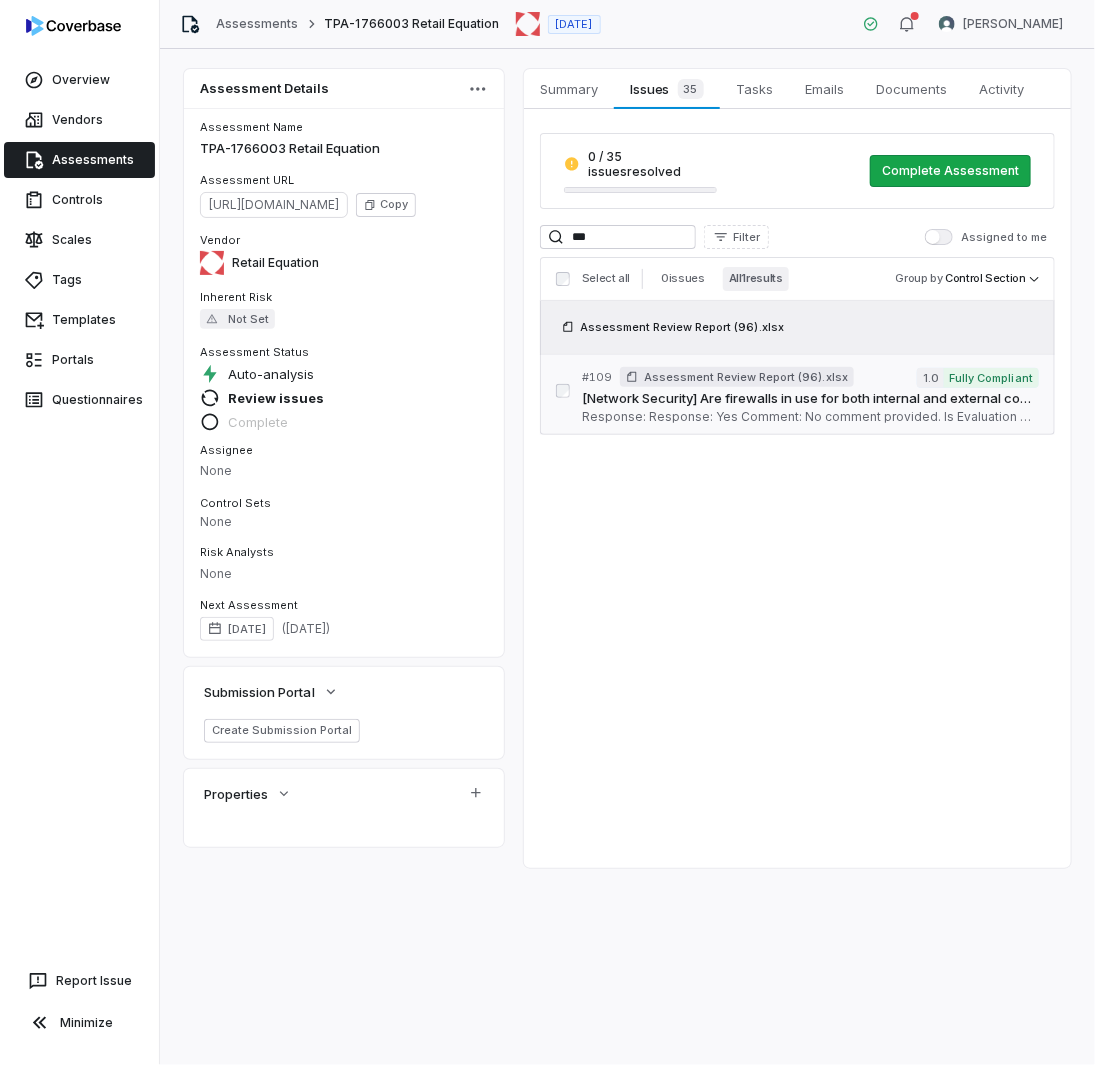 click on "Response: Response: Yes
Comment: No comment provided.
Is Evaluation Recommended: No" at bounding box center (810, 417) 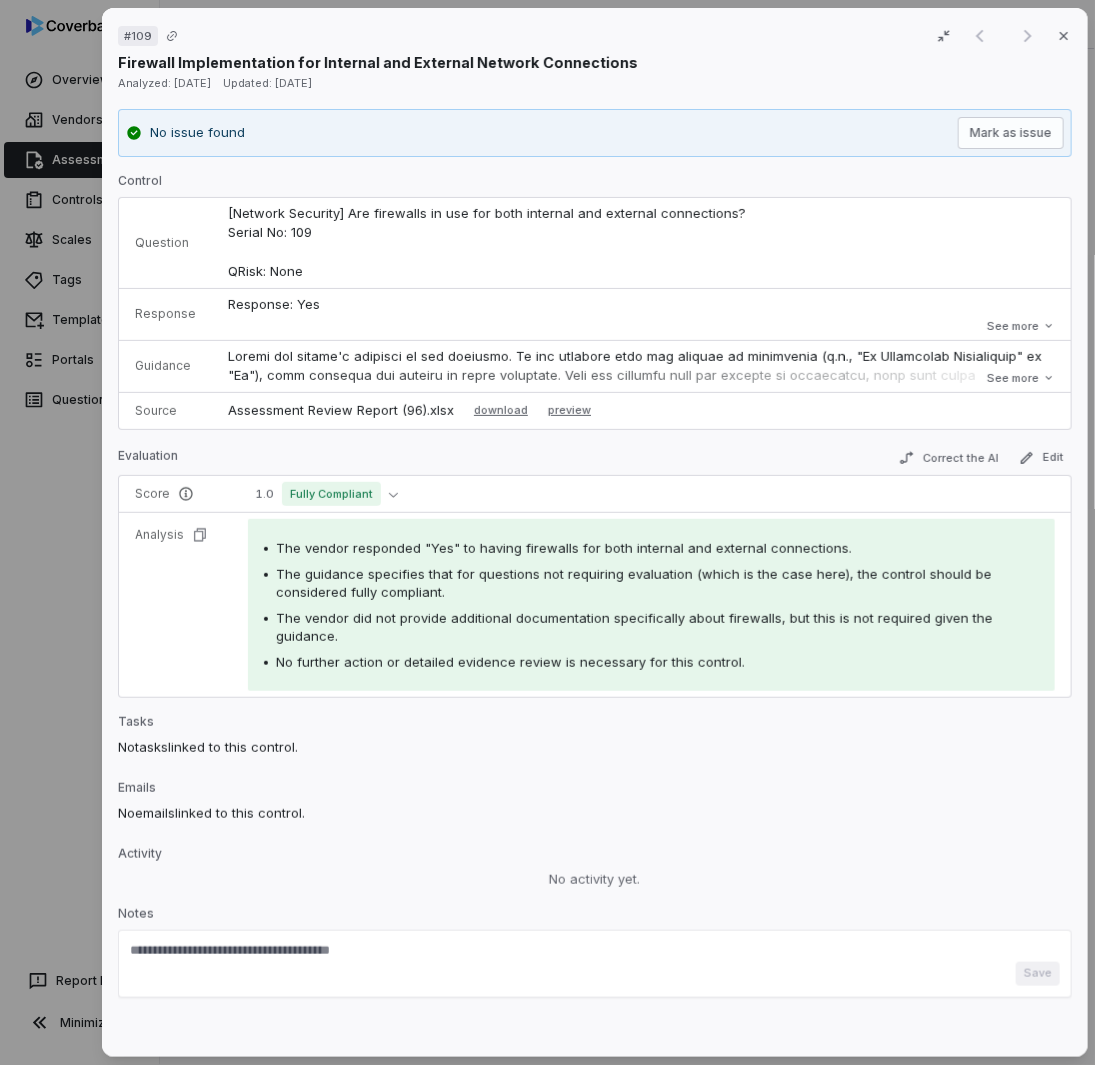 click on "# 109 Result 1 of 1 Close Firewall Implementation for Internal and External Network Connections Analyzed: [DATE] Updated: [DATE] No issue found Mark as issue Control Question [Network Security] Are firewalls in use for both internal and external connections?
Serial No: 109
QRisk: None Response Response: Yes
Comment: No comment provided.
Is Evaluation Recommended: No Response: Yes
Comment: No comment provided.
Is Evaluation Recommended: No See more Guidance See more Source Assessment Review Report (96).xlsx download preview Evaluation Correct the AI Edit   Score 1.0 Fully Compliant Analysis The vendor responded "Yes" to having firewalls for both internal and external connections. The guidance specifies that for questions not requiring evaluation (which is the case here), the control should be considered fully compliant. The vendor did not provide additional documentation specifically about firewalls, but this is not required given the guidance. Tasks No  tasks  linked to this control. Emails No" at bounding box center (547, 532) 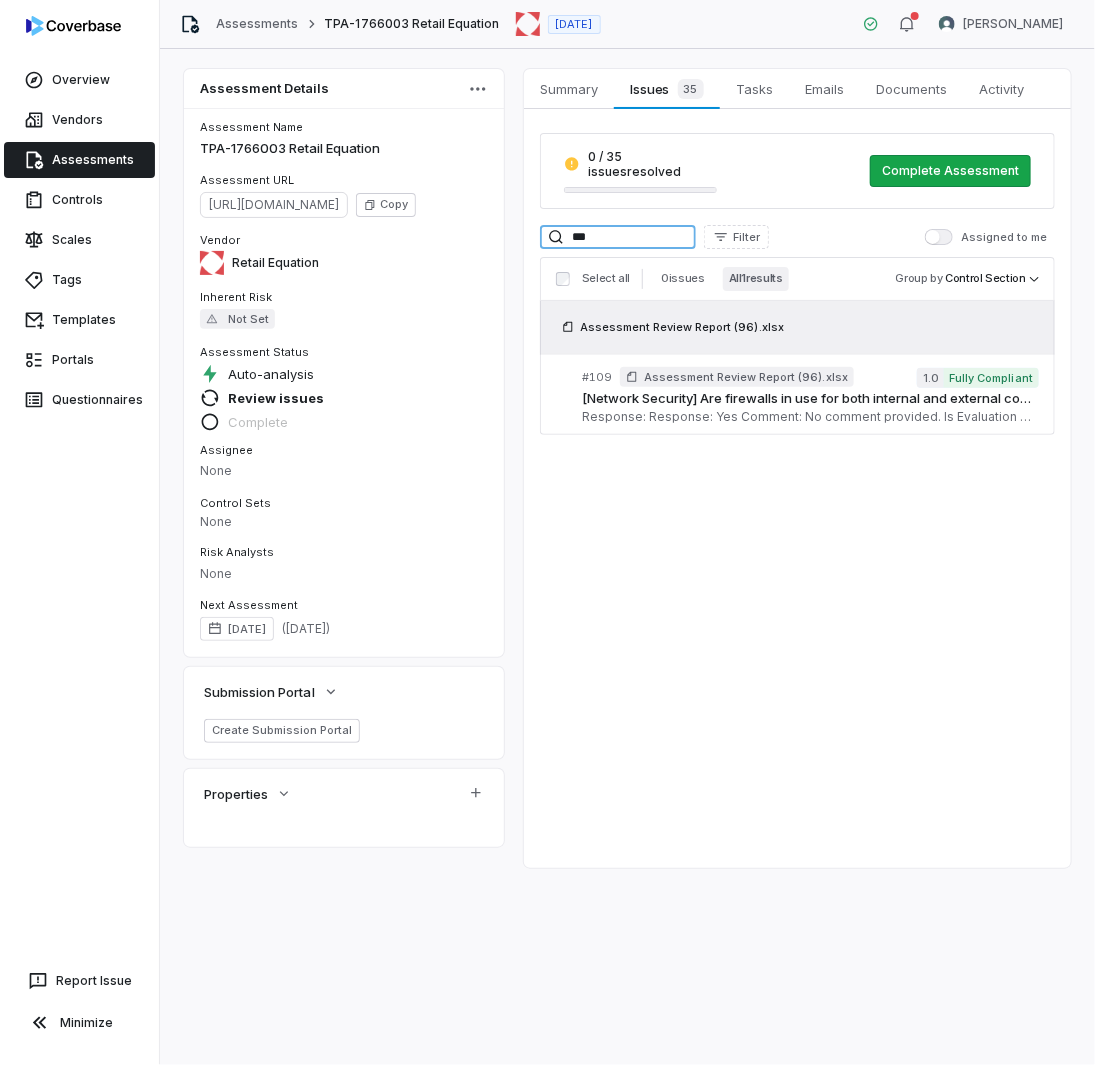 drag, startPoint x: 609, startPoint y: 225, endPoint x: 393, endPoint y: 205, distance: 216.92395 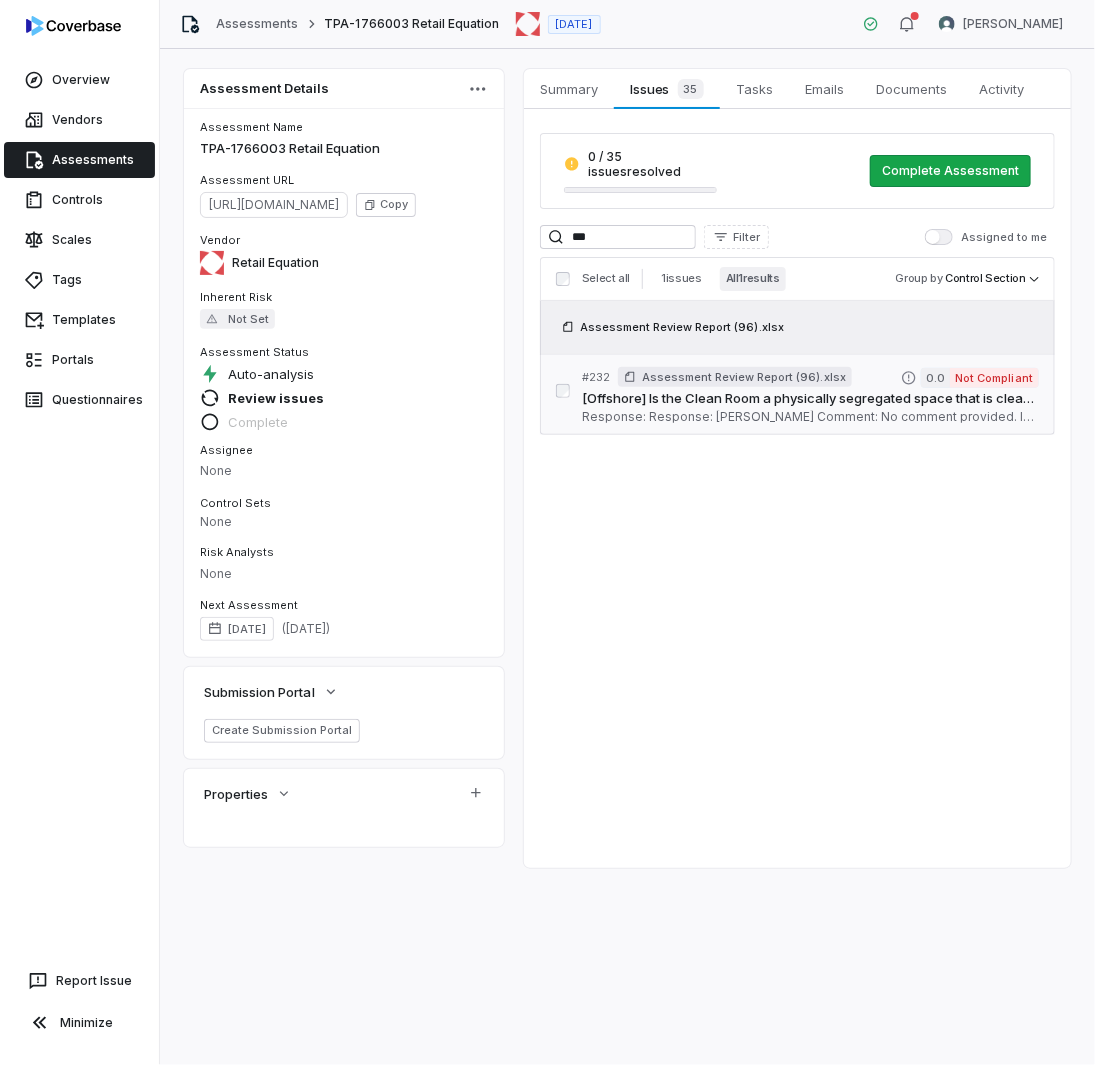 click on "Response: Response: [PERSON_NAME]
Comment: No comment provided.
Is Evaluation Recommended: Yes" at bounding box center (810, 417) 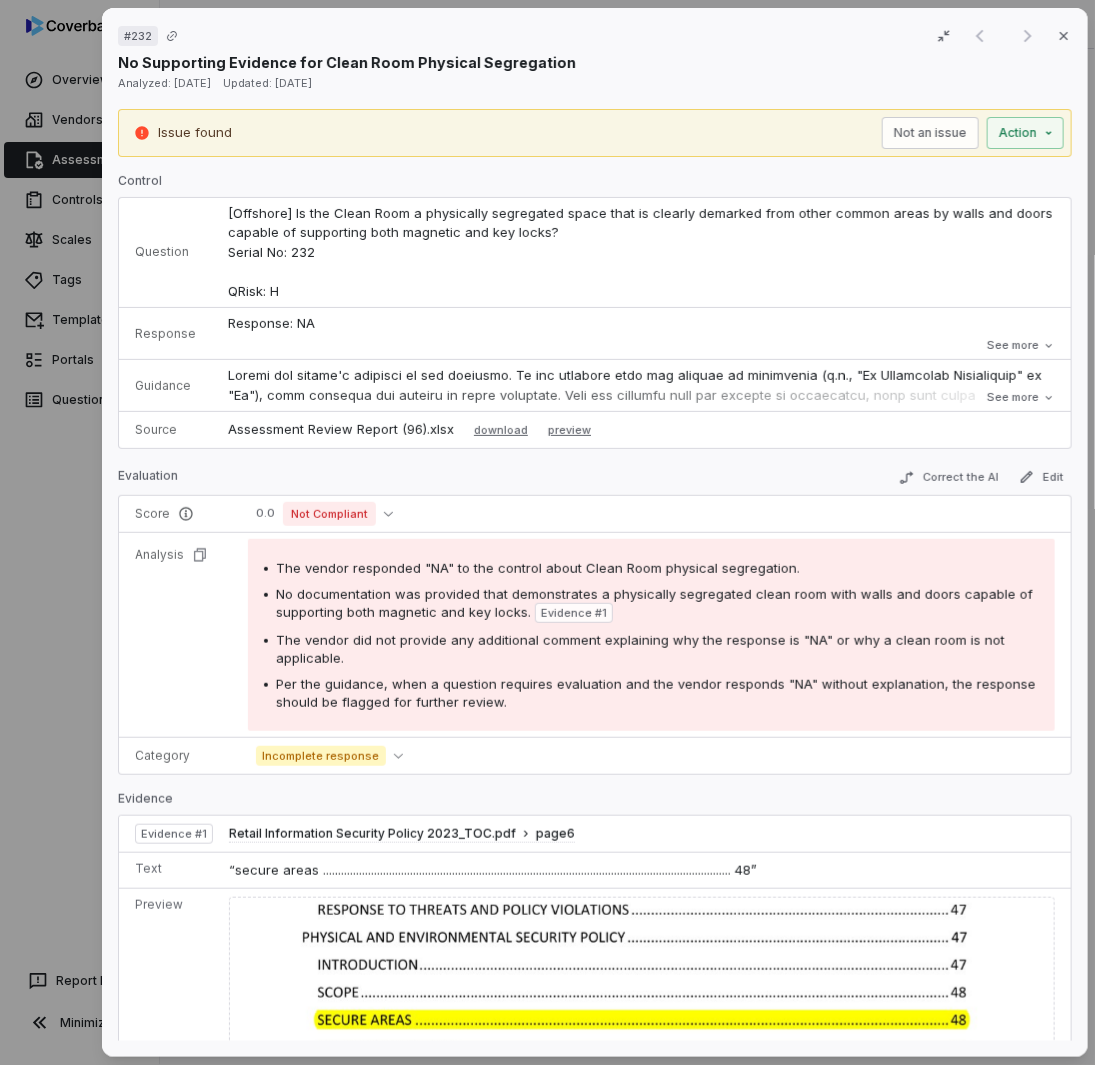 click on "See more" at bounding box center [1020, 345] 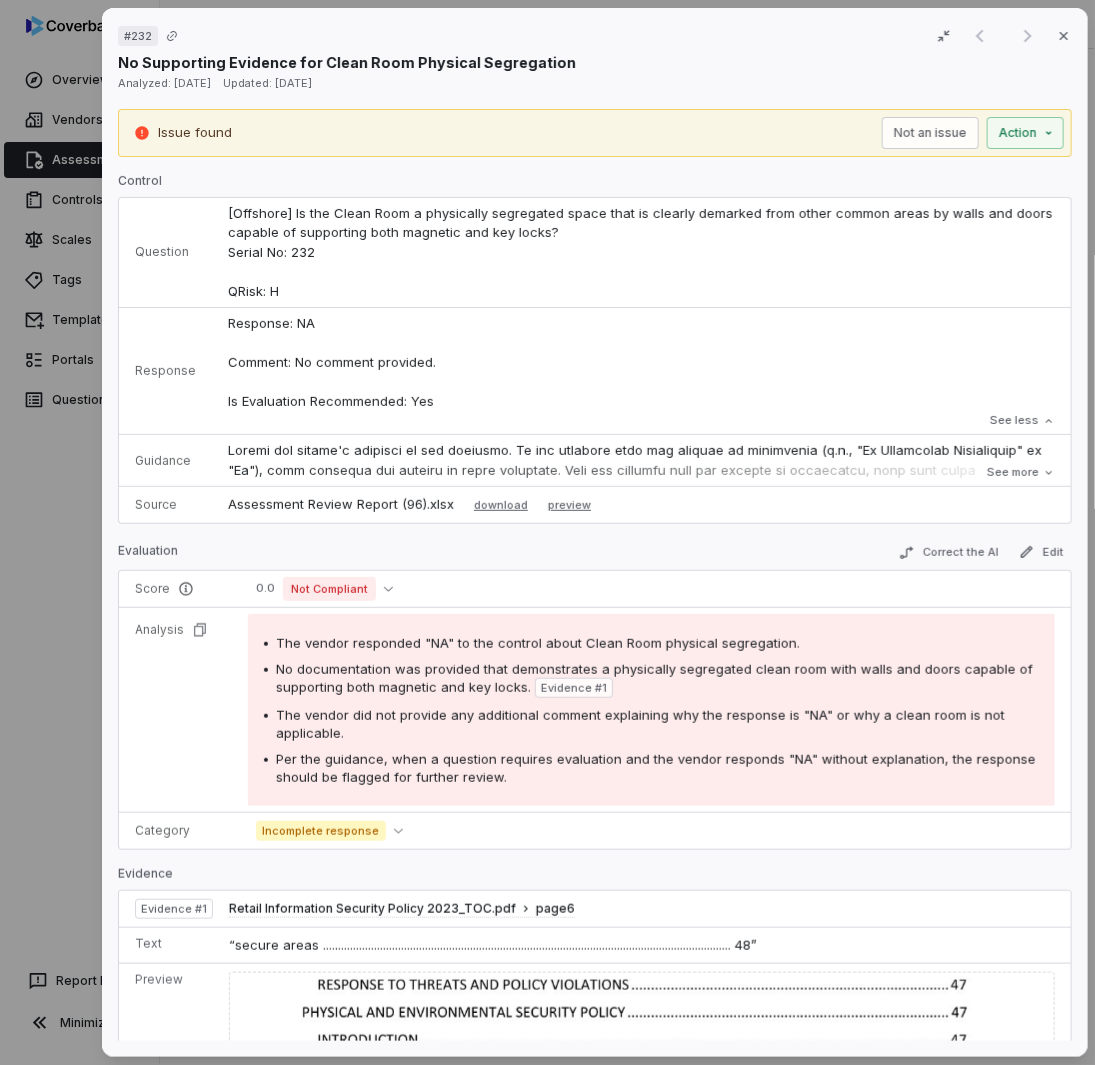 click on "# 232 Result 1 of 1 Close No Supporting Evidence for Clean Room Physical Segregation Analyzed: [DATE] Updated: [DATE] Issue found Not an issue Action Control Question [Offshore] Is the Clean Room a physically segregated space that is clearly demarked from other common areas by walls and doors capable of supporting both magnetic and key locks?
Serial No: 232
QRisk: H Response Response: NA
Comment: No comment provided.
Is Evaluation Recommended: Yes Response: NA
Comment: No comment provided.
Is Evaluation Recommended: Yes See less Guidance See more Source Assessment Review Report (96).xlsx download preview Evaluation Correct the AI Edit   Score 0.0 Not Compliant Analysis The vendor responded "NA" to the control about Clean Room physical segregation. No documentation was provided that demonstrates a physically segregated clean room with walls and doors capable of supporting both magnetic and key locks. Evidence # 1 Category Incomplete response Evidence Evidence # 1 page  6 Text Preview Tasks No" at bounding box center (547, 532) 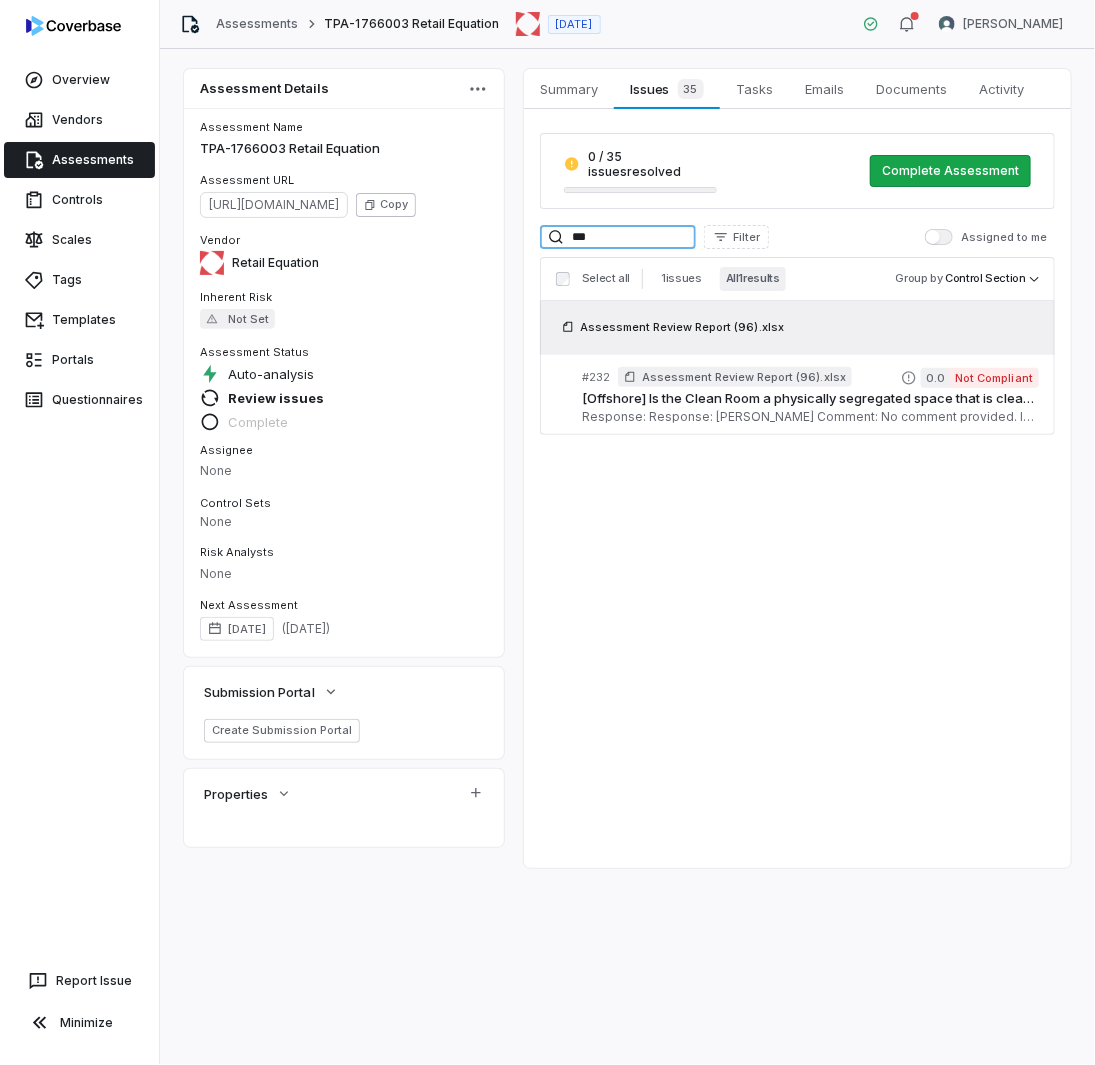 drag, startPoint x: 606, startPoint y: 225, endPoint x: 436, endPoint y: 203, distance: 171.41762 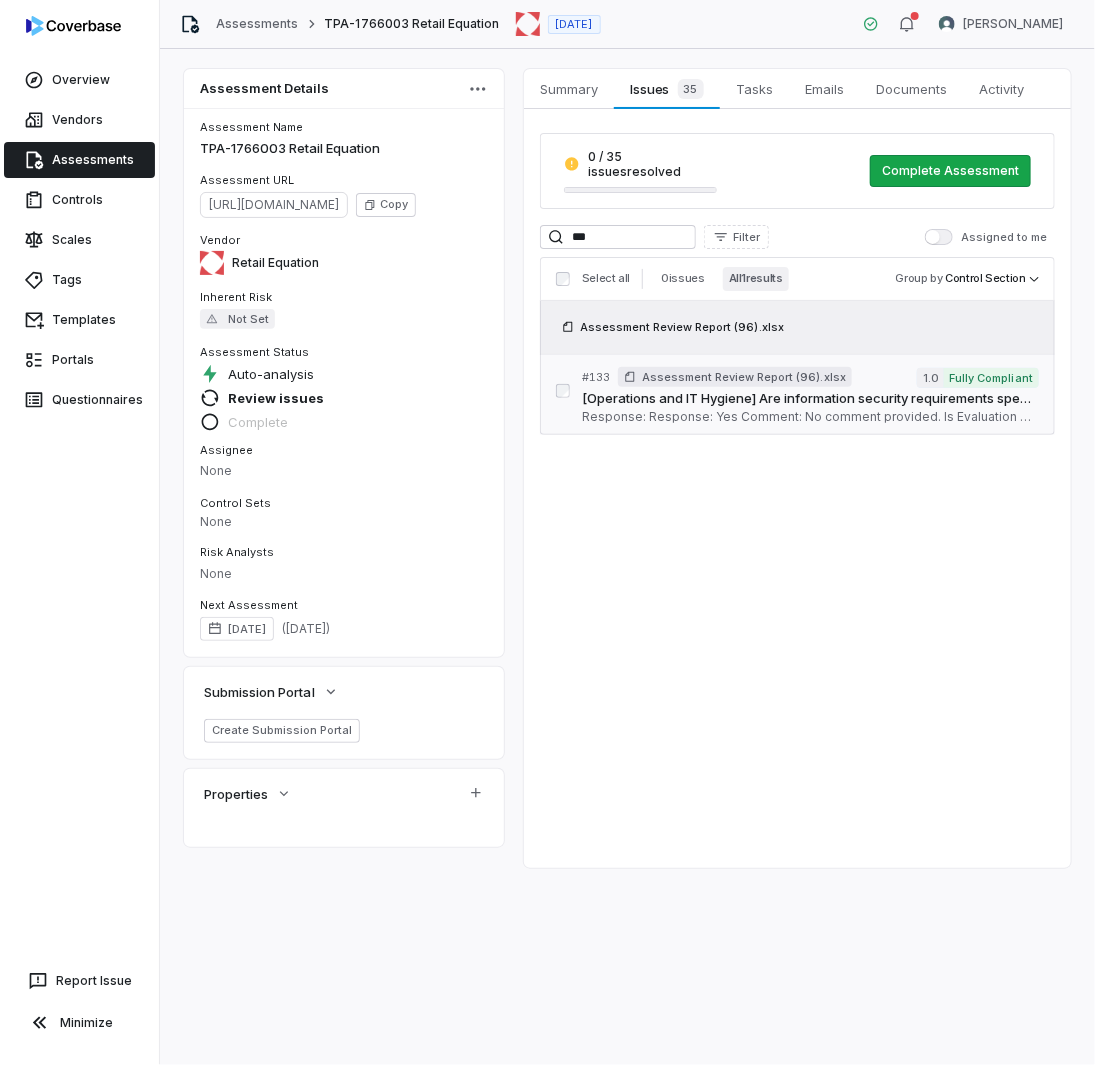 click on "[Operations and IT Hygiene] Are information security requirements specifically defined for new systems and for changes to existing systems?
Serial No: 133
QRisk: H" at bounding box center (810, 399) 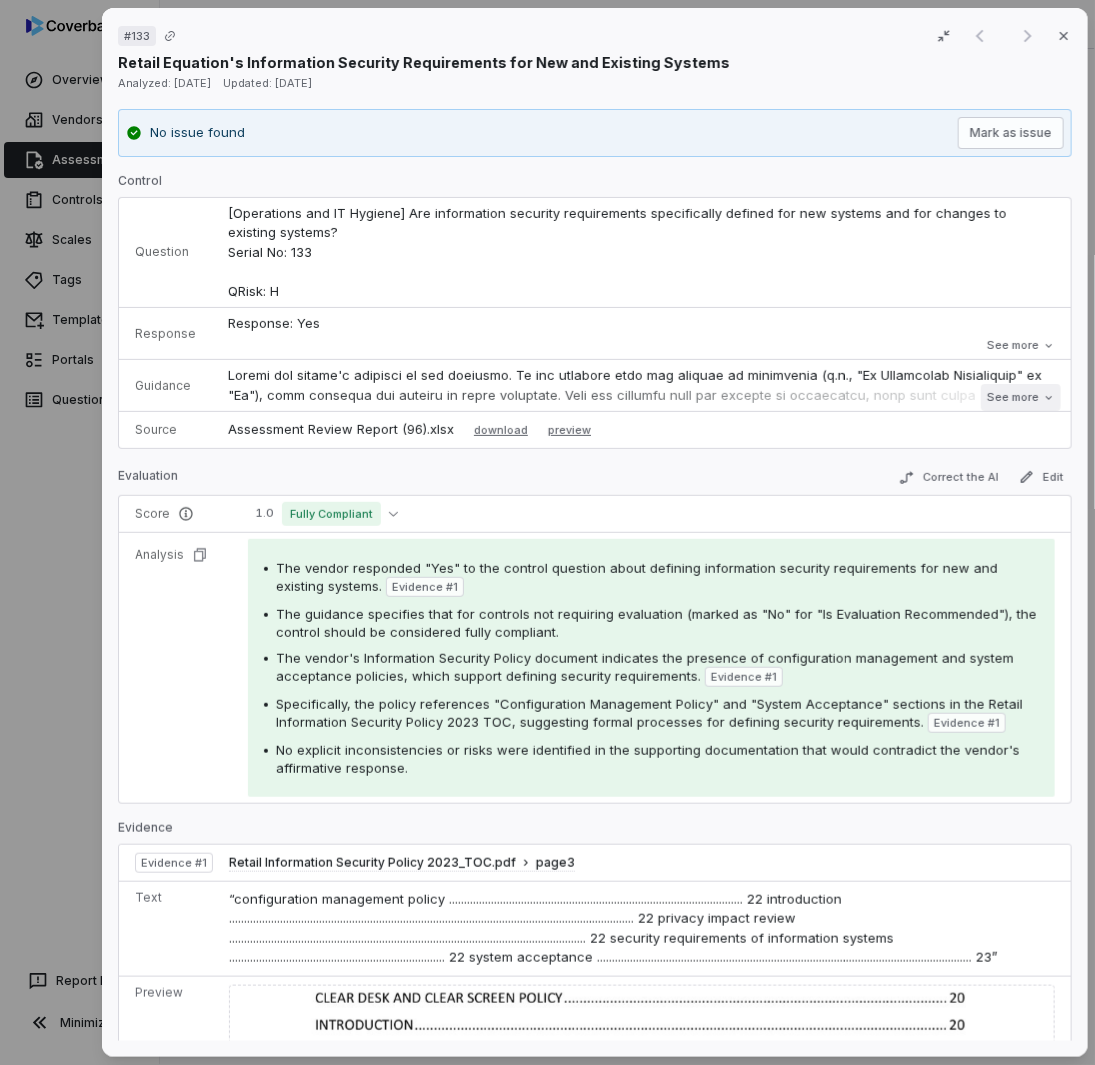 click on "See more" at bounding box center [1020, 397] 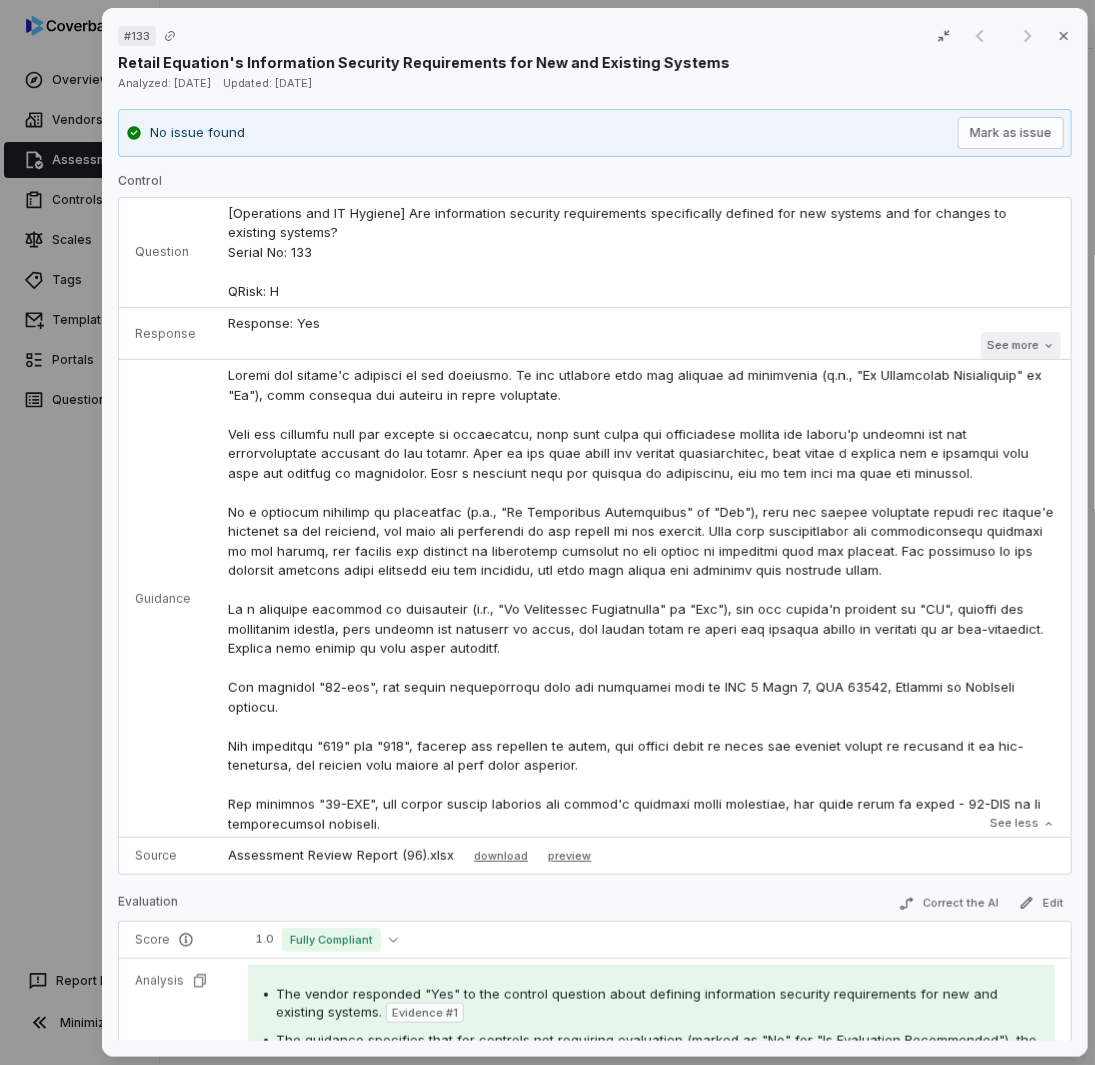 click on "See more" at bounding box center (1020, 345) 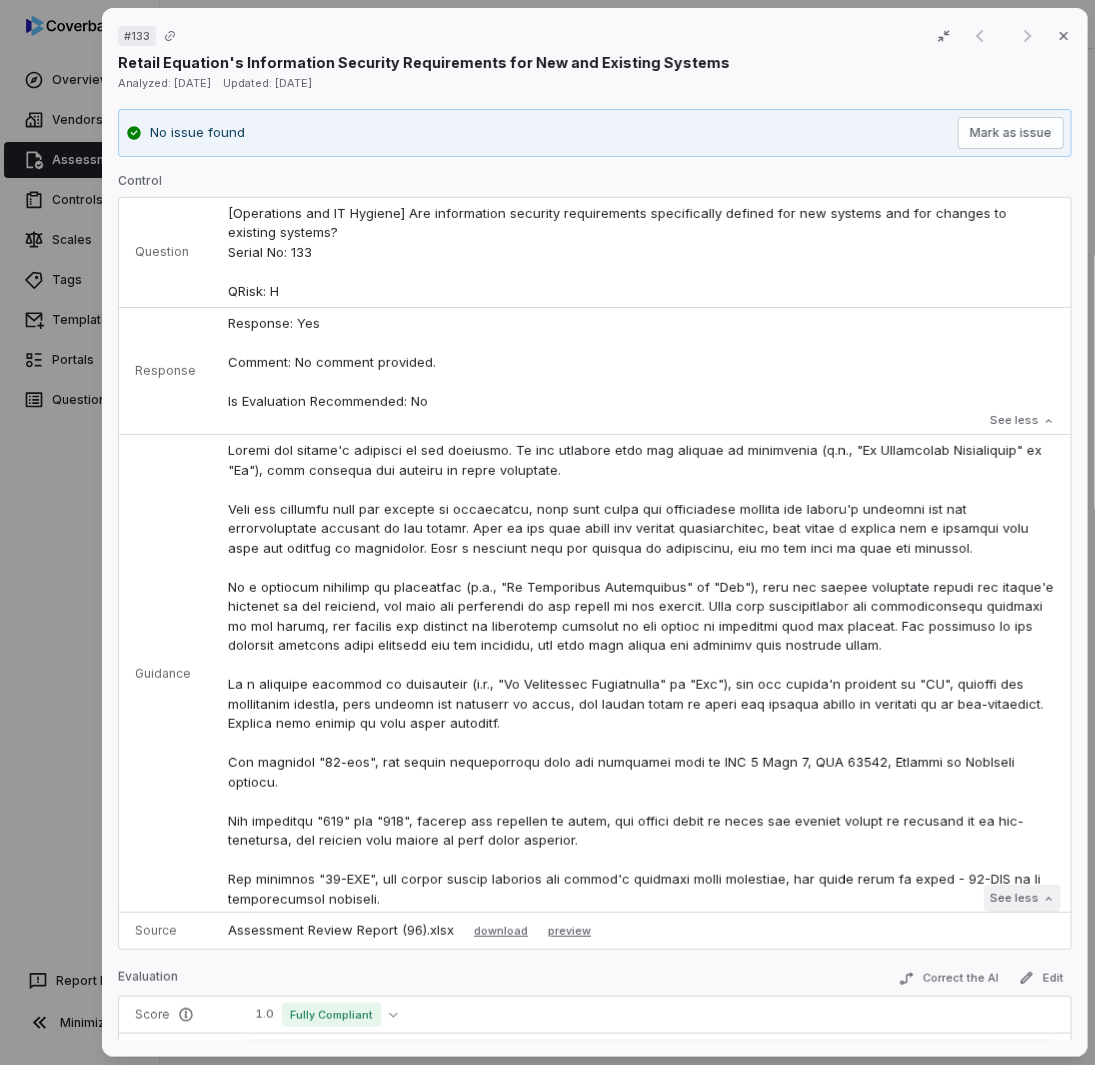 click on "See less" at bounding box center [1021, 898] 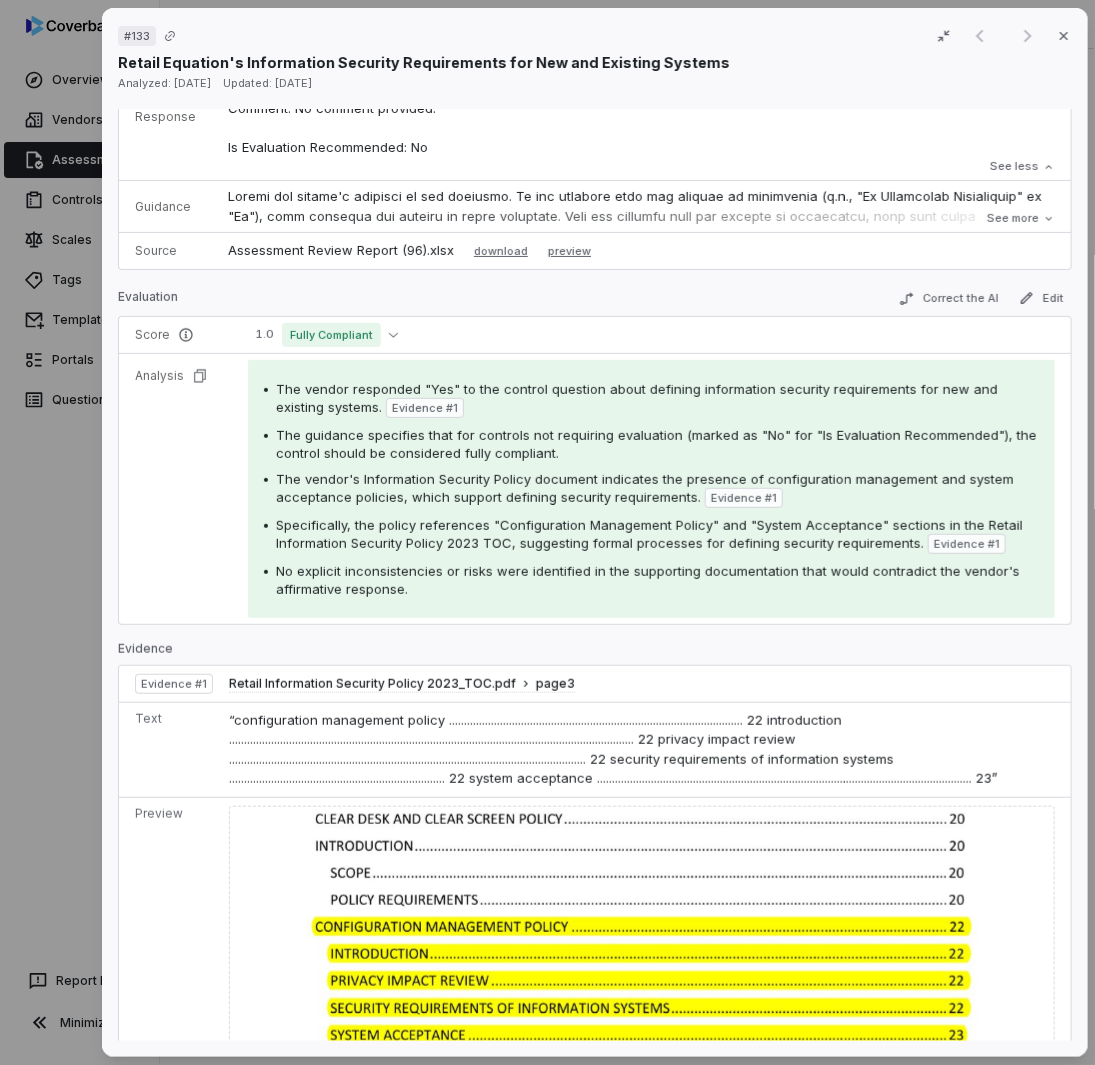 scroll, scrollTop: 200, scrollLeft: 0, axis: vertical 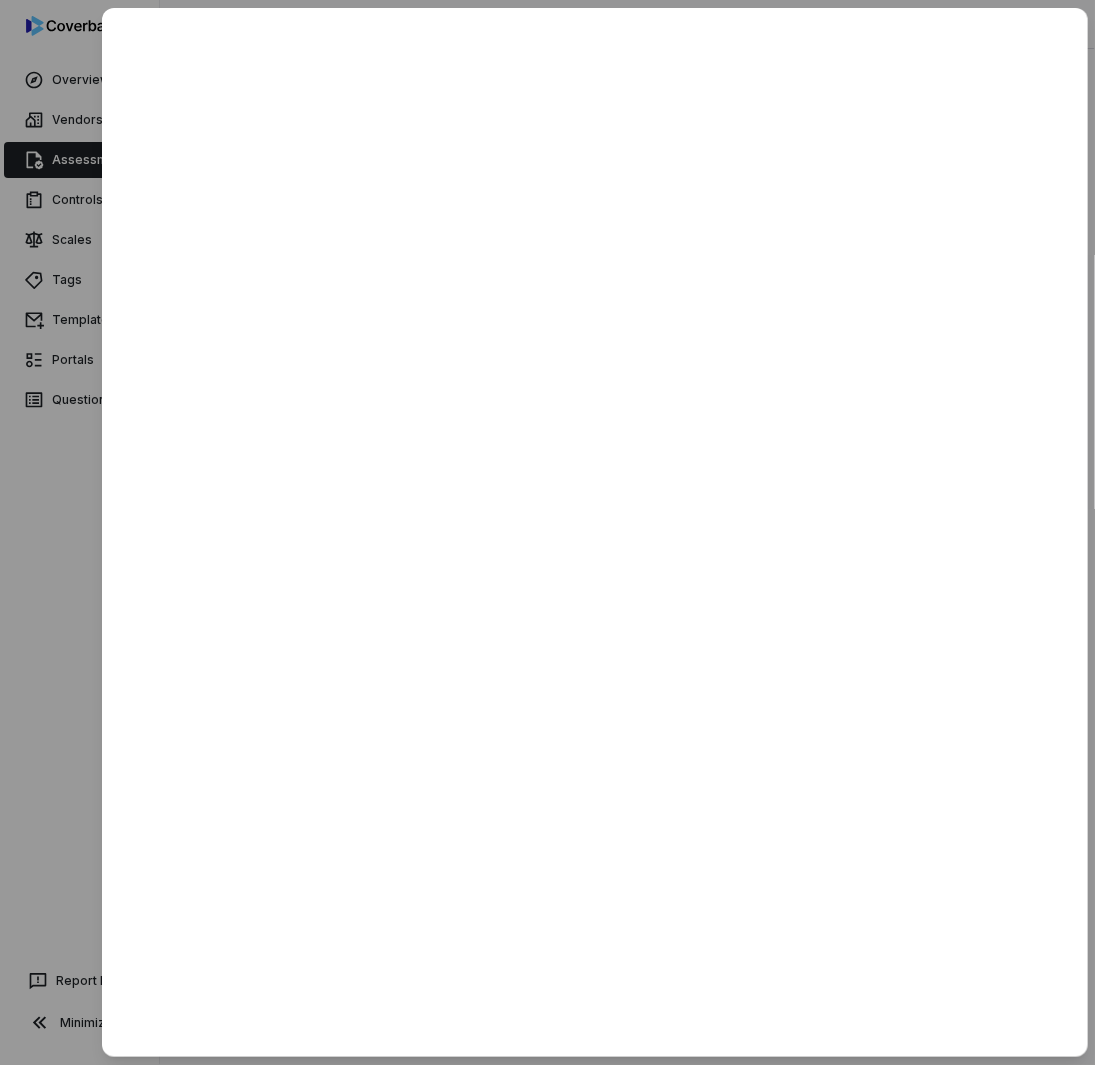 click at bounding box center [547, 532] 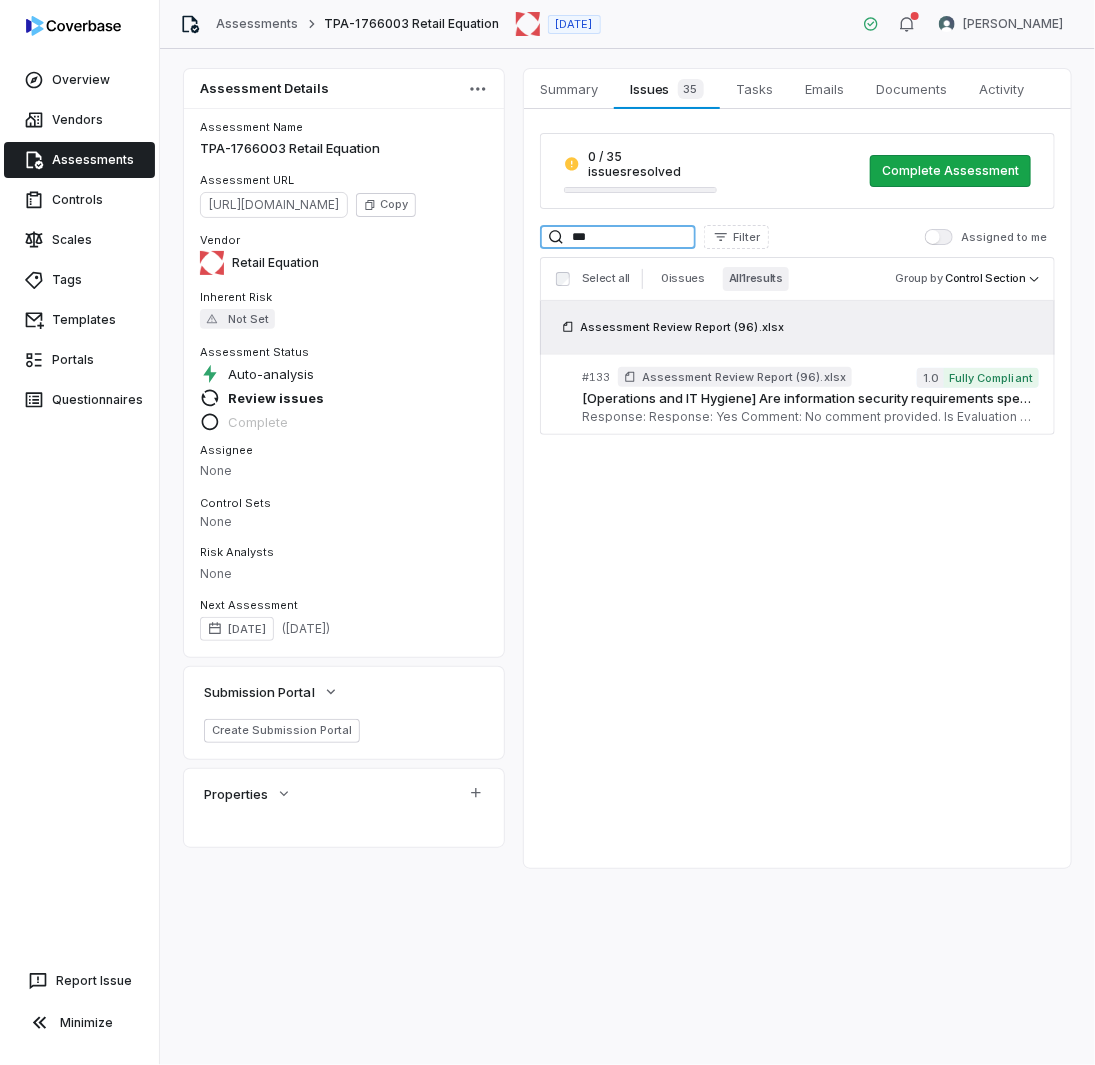 drag, startPoint x: 613, startPoint y: 221, endPoint x: 415, endPoint y: 195, distance: 199.69977 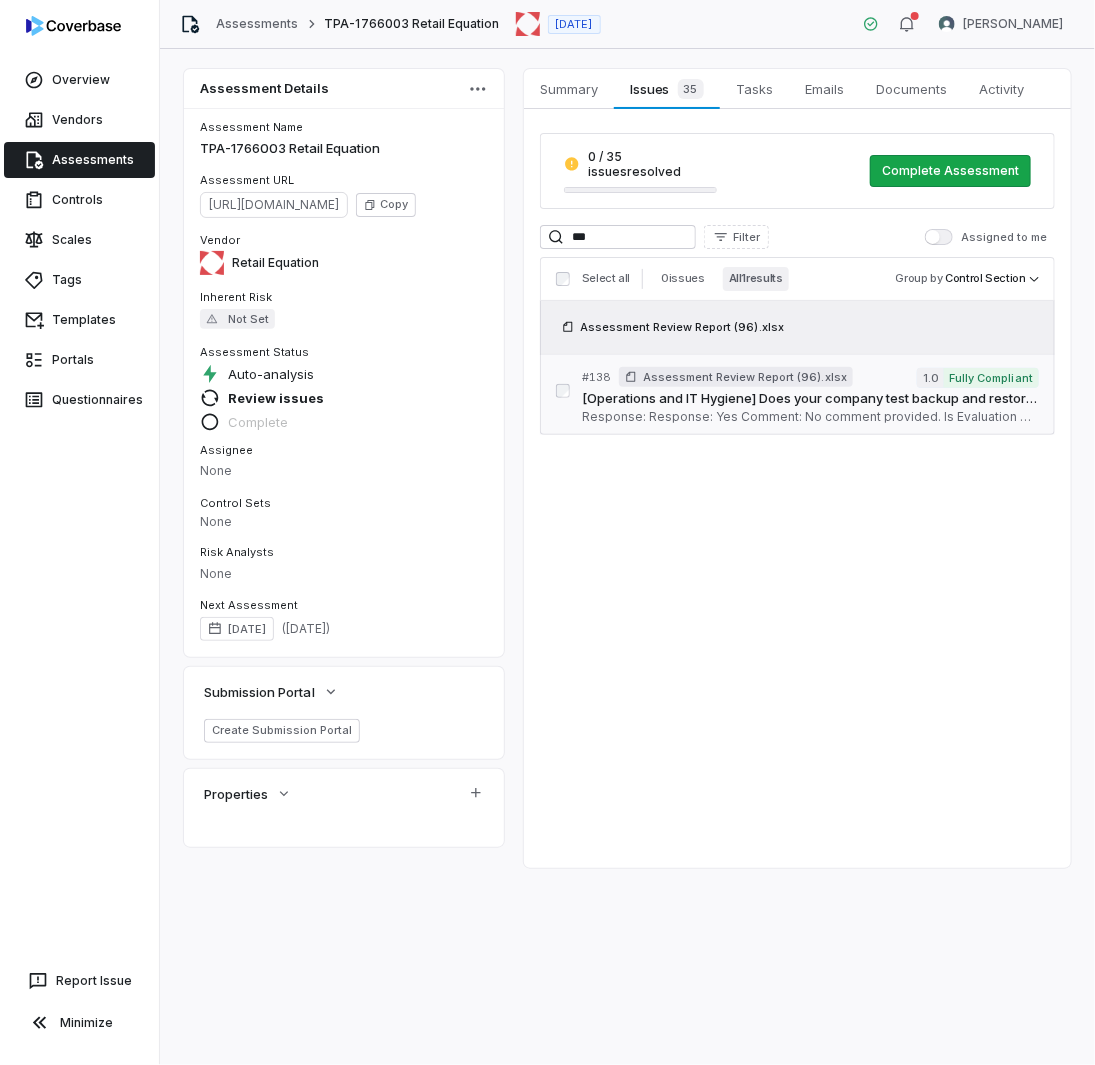 click on "# 138 Assessment Review Report (96).xlsx 1.0 Fully Compliant [Operations and IT Hygiene] Does your company test backup and restore procedures at least annually, and are issues documented and remediated as appropriate?
Serial No: 138
QRisk: C Response: Response: Yes
Comment: No comment provided.
Is Evaluation Recommended: No" at bounding box center (810, 395) 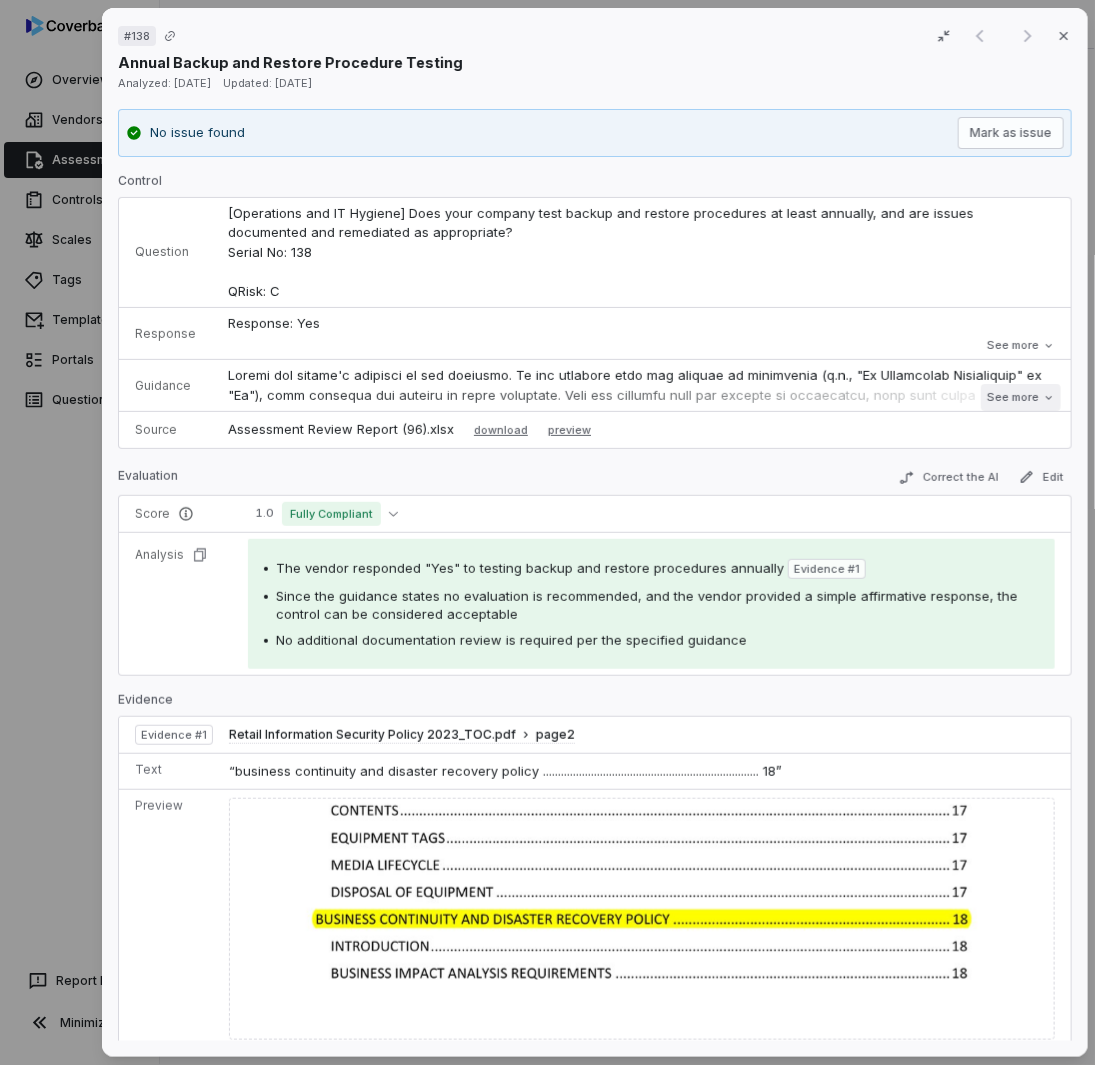 click on "See more" at bounding box center (1020, 397) 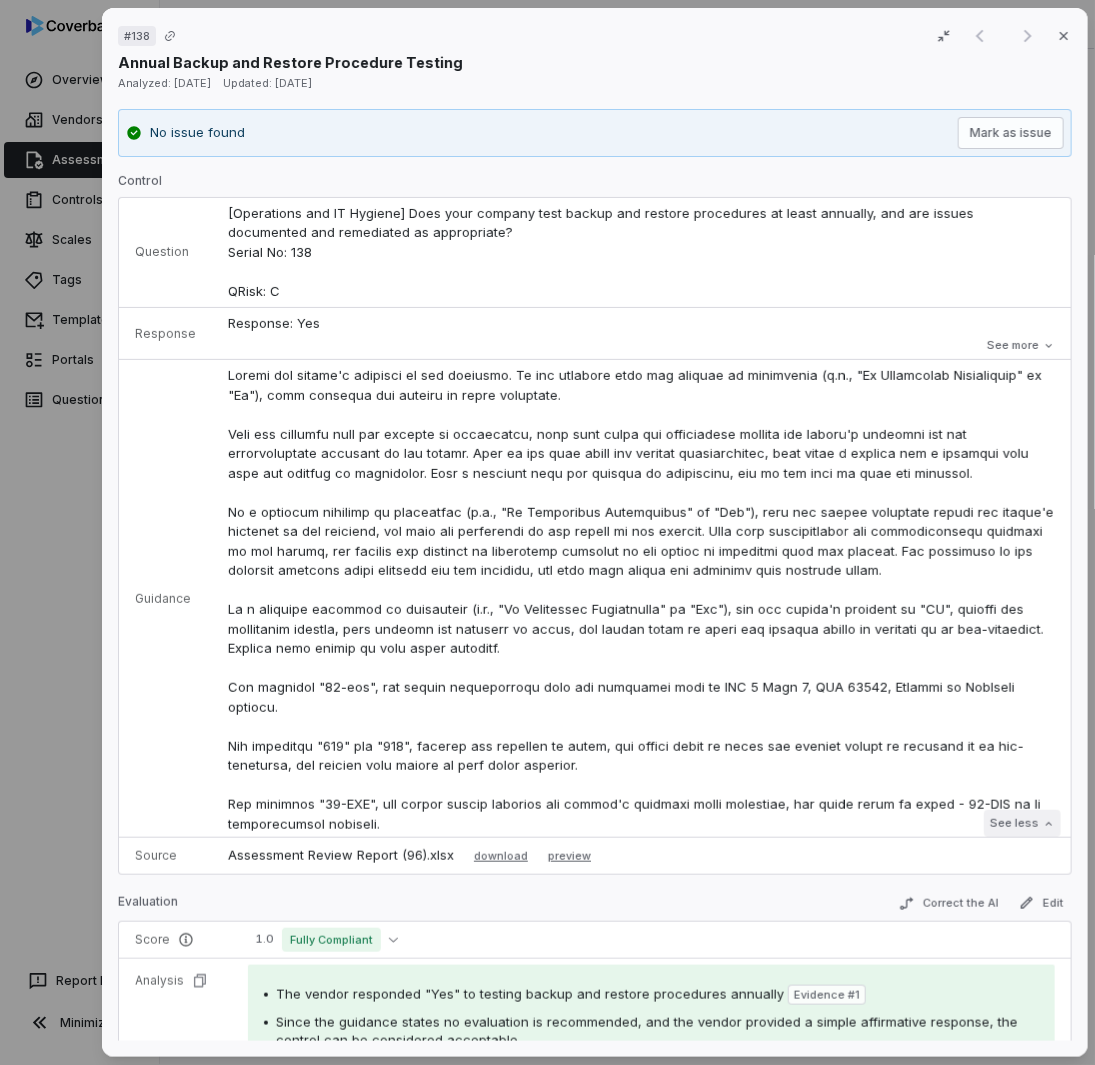 click on "See less" at bounding box center [1021, 823] 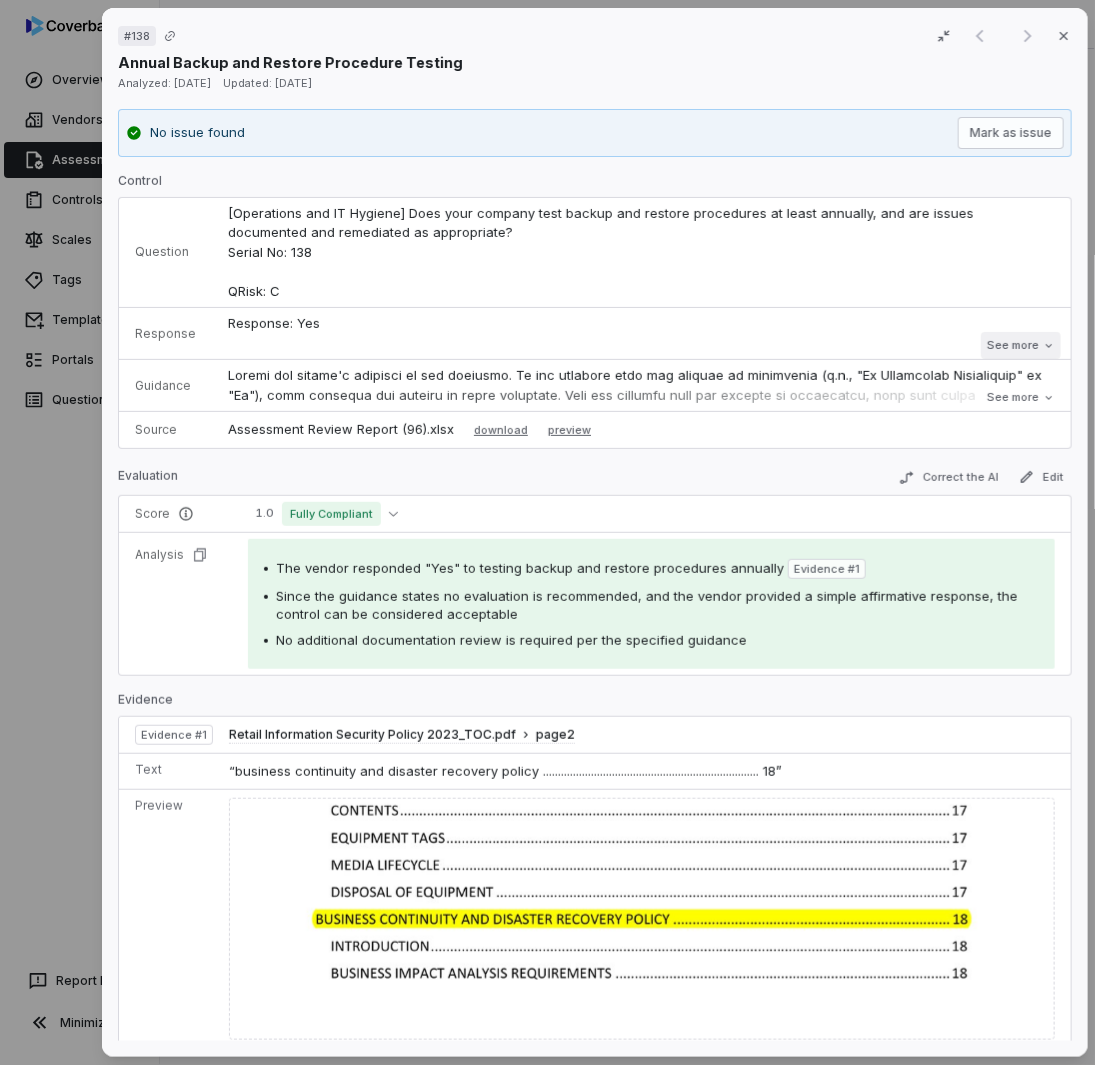 click on "See more" at bounding box center (1020, 345) 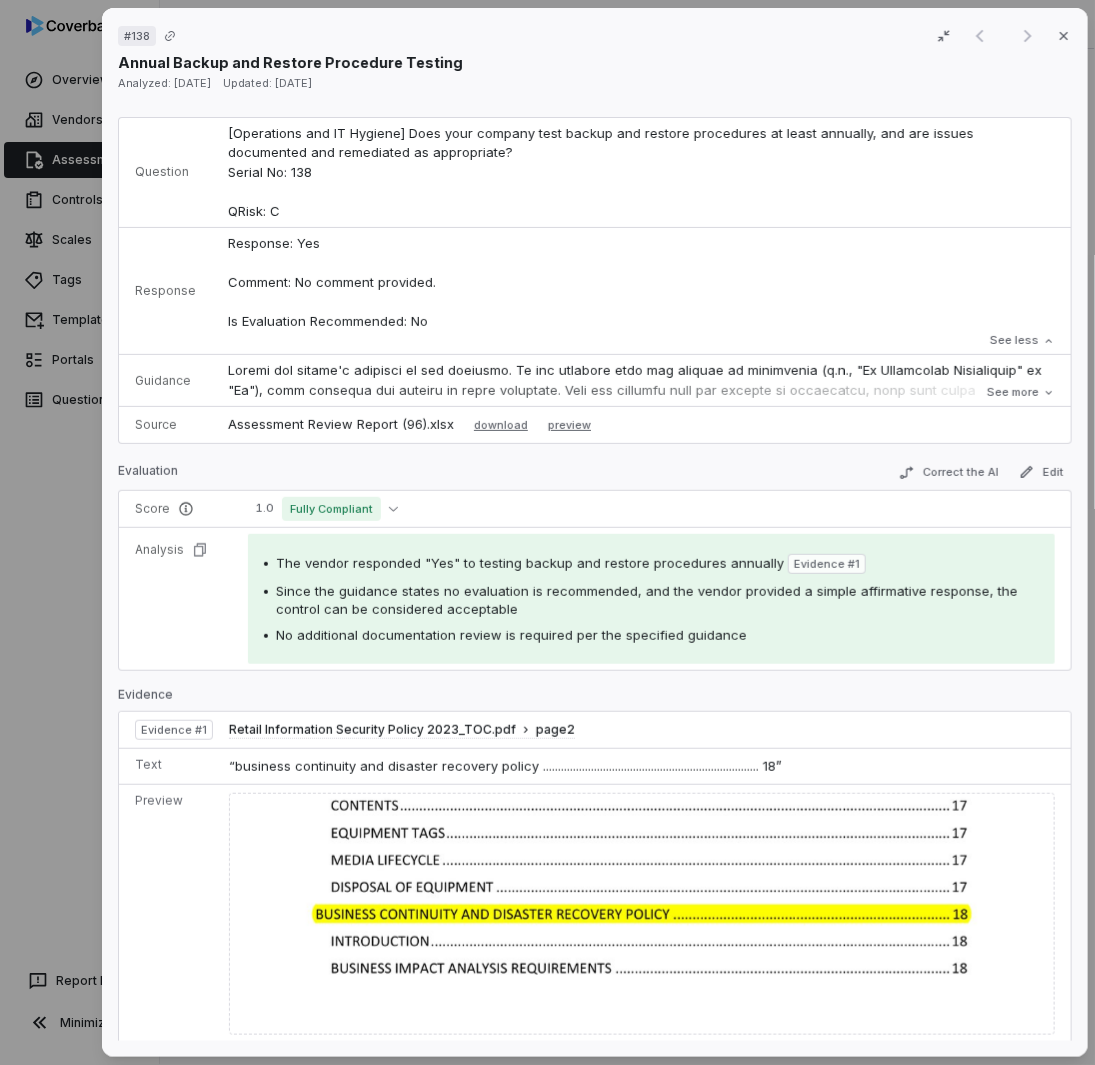 scroll, scrollTop: 100, scrollLeft: 0, axis: vertical 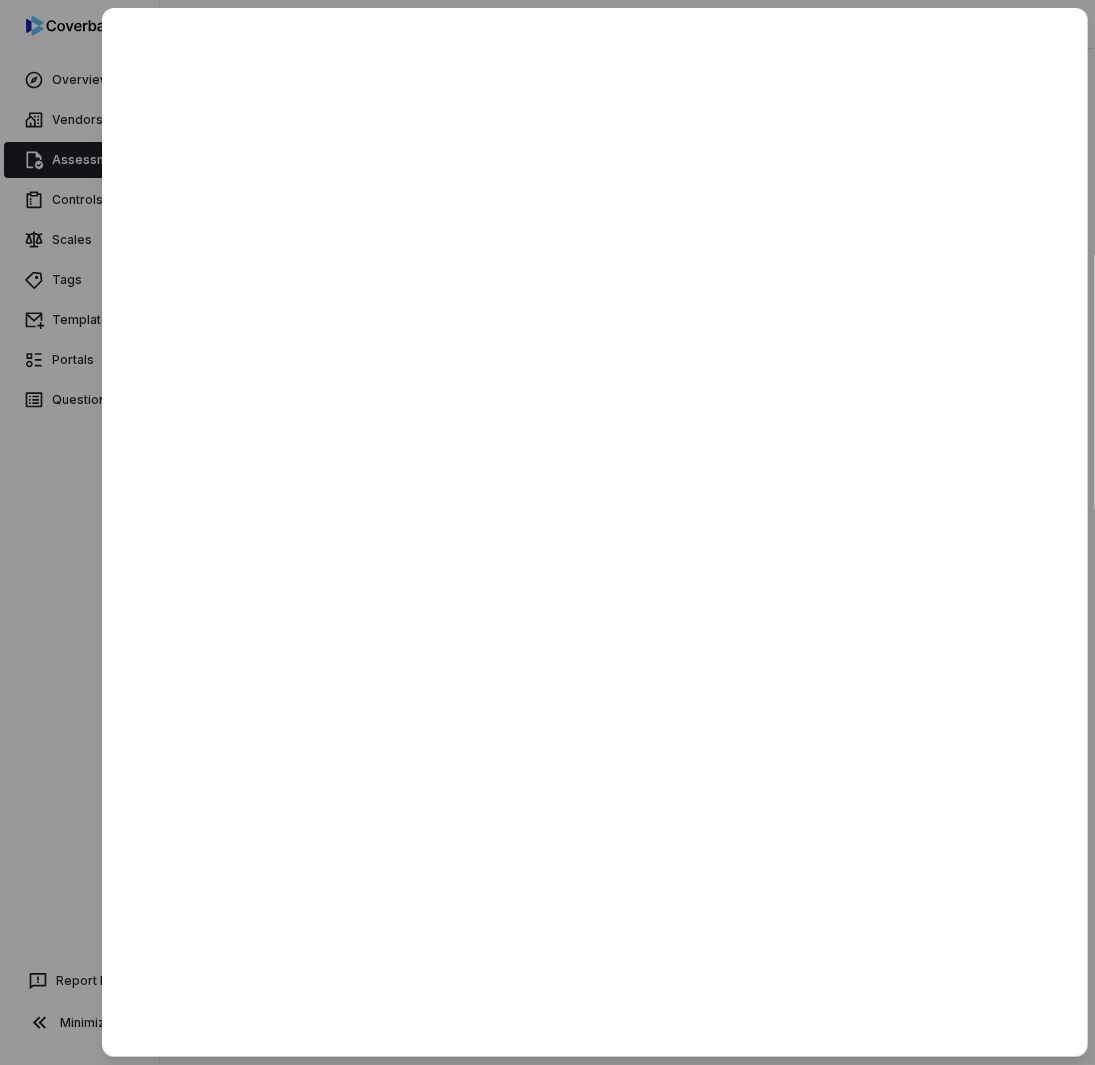 click at bounding box center (547, 532) 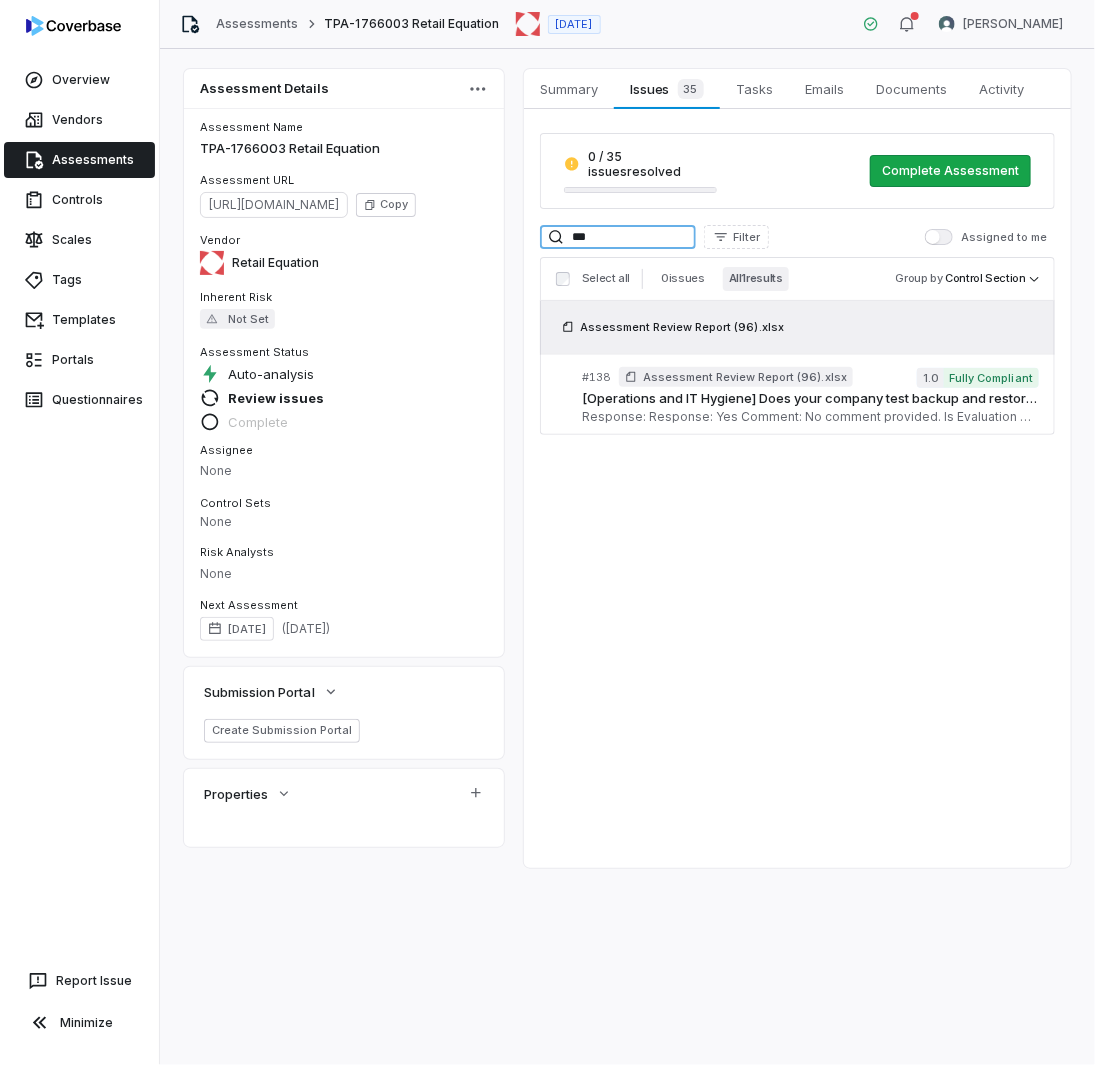 drag, startPoint x: 621, startPoint y: 227, endPoint x: 348, endPoint y: 201, distance: 274.2353 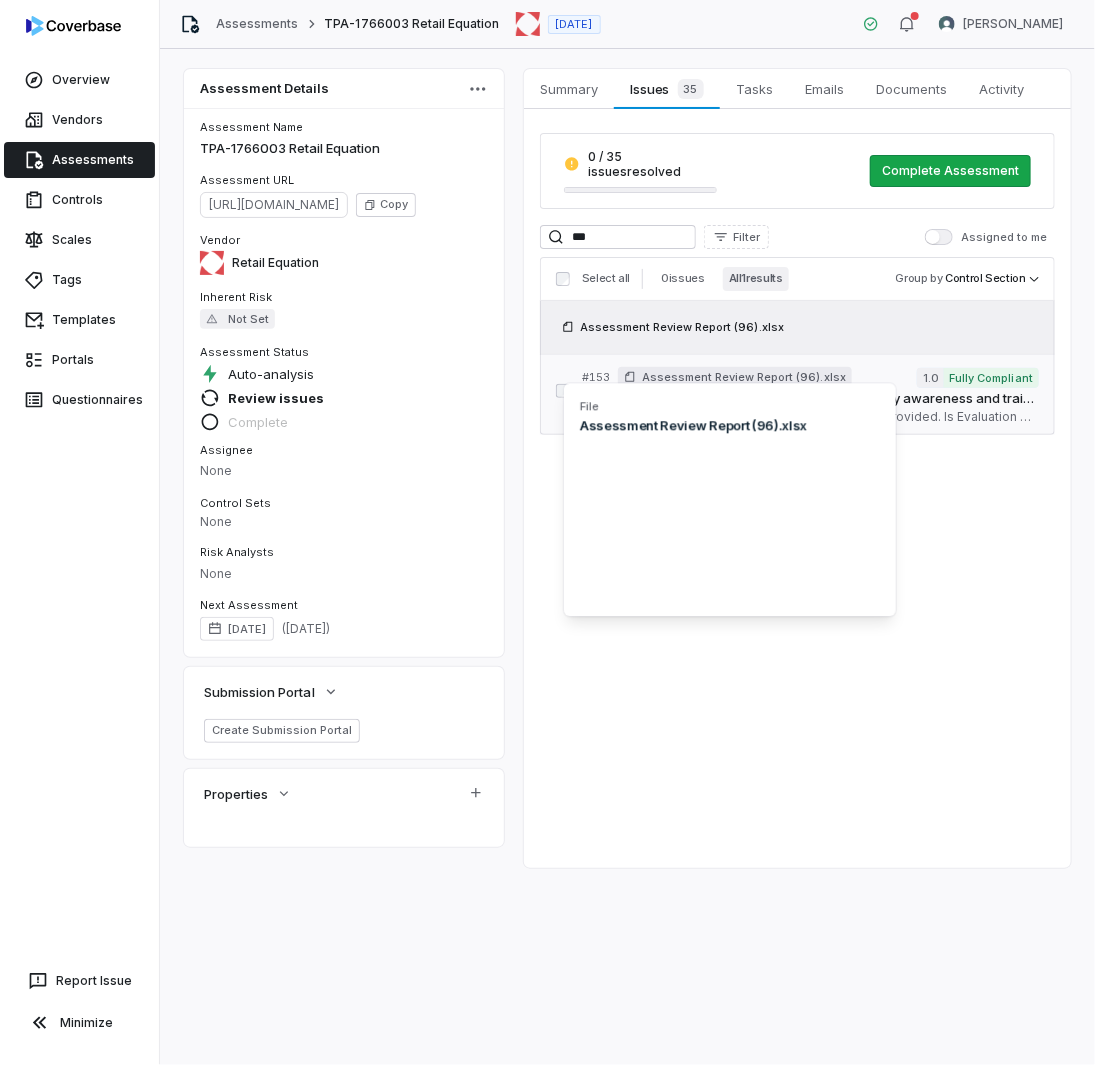 click on "Response: Response: Yes
Comment: No comment provided.
Is Evaluation Recommended: No" at bounding box center (810, 417) 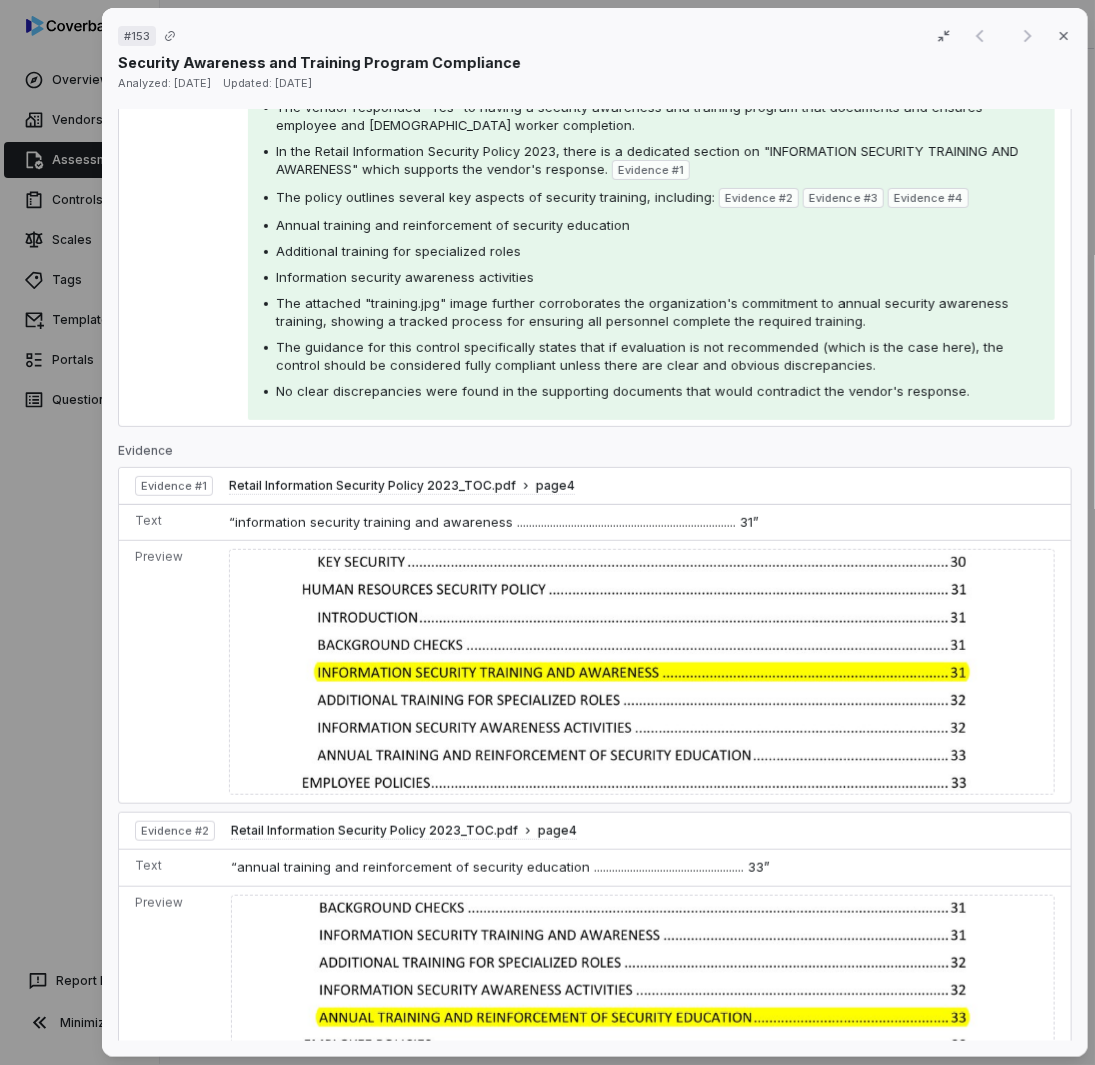 scroll, scrollTop: 200, scrollLeft: 0, axis: vertical 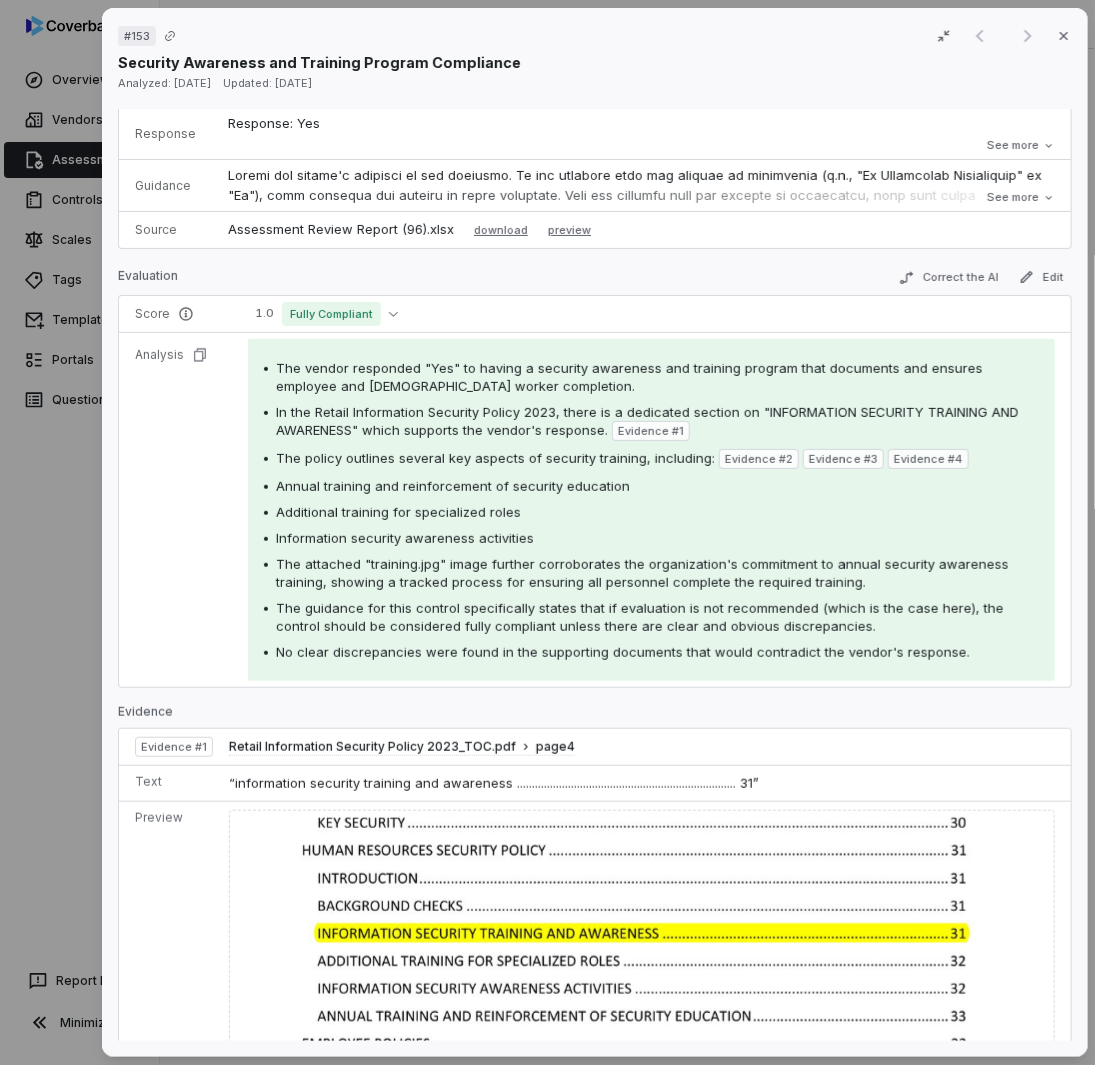 click on "# 153 Result 1 of 1 Close Security Awareness and Training Program Compliance Analyzed: [DATE] Updated: [DATE] No issue found [PERSON_NAME] as issue Control Question [Personnel Security] Does your company's security awareness and training program document and ensure that all employees and [DEMOGRAPHIC_DATA] workers have completed program requirements?
Serial No: 153
QRisk: H Response Response: Yes
Comment: No comment provided.
Is Evaluation Recommended: No Response: Yes
Comment: No comment provided.
Is Evaluation Recommended: No See more Guidance See more Source Assessment Review Report (96).xlsx download preview Evaluation Correct the AI Edit   Score 1.0 Fully Compliant Analysis The vendor responded "Yes" to having a security awareness and training program that documents and ensures employee and [DEMOGRAPHIC_DATA] worker completion. In the Retail Information Security Policy 2023, there is a dedicated section on "INFORMATION SECURITY TRAINING AND AWARENESS" which supports the vendor's response. Evidence # 1 Evidence # 2 3 4" at bounding box center (547, 532) 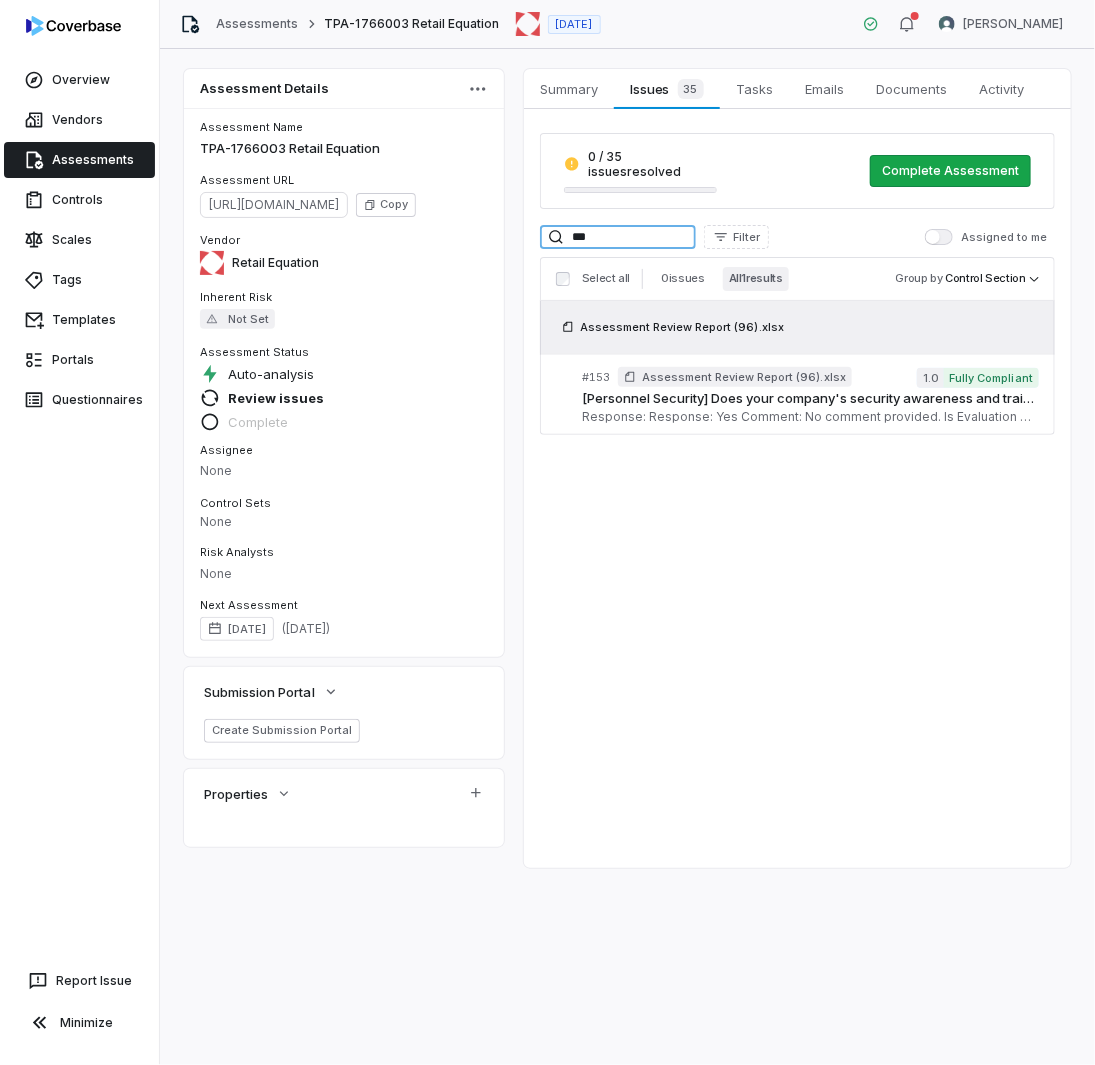drag, startPoint x: 630, startPoint y: 219, endPoint x: 350, endPoint y: 188, distance: 281.71085 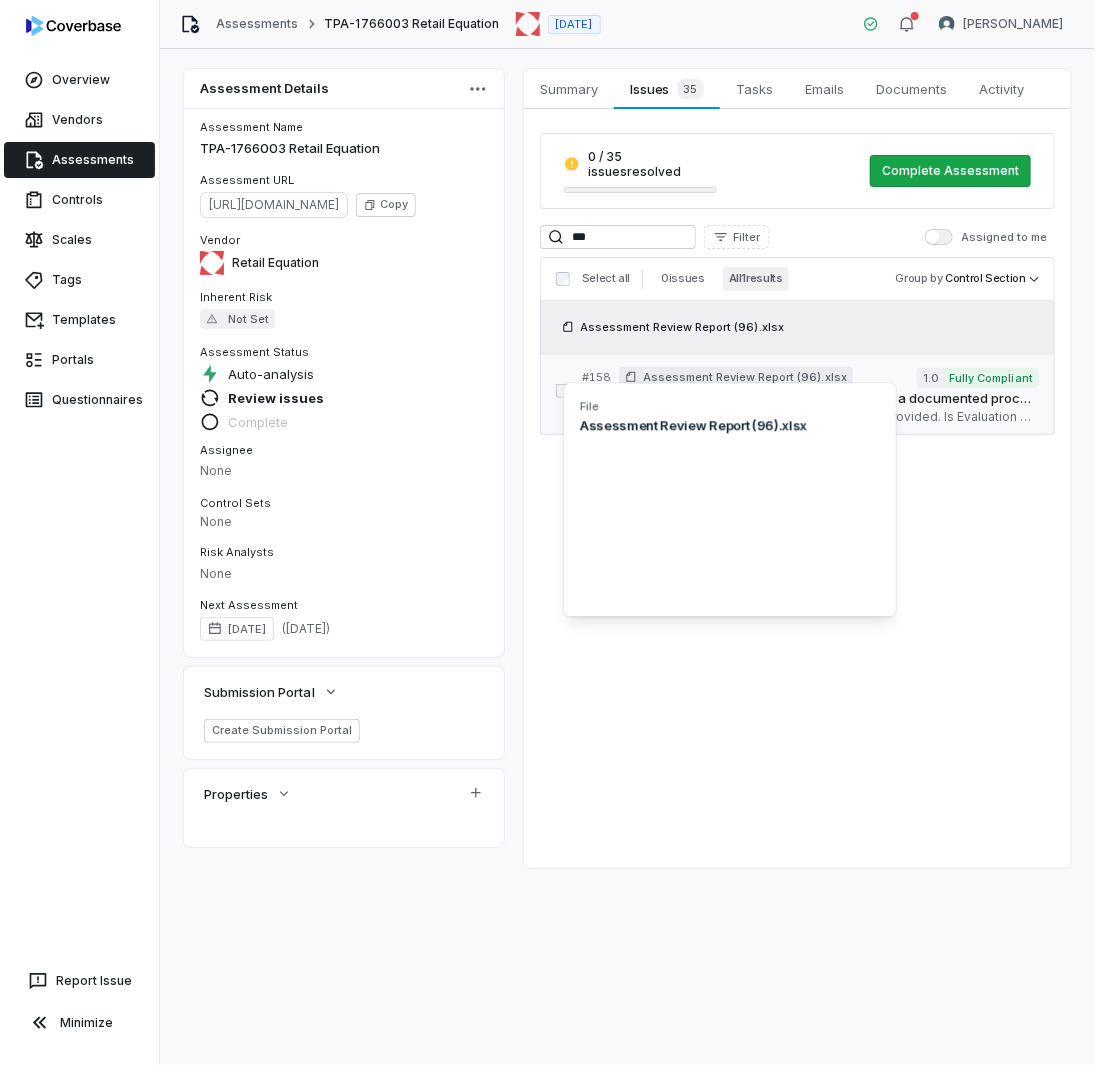 click on "[Physical Environmental] Does your company have a documented process over visitors accessing your facility (e.g., check-in at centralized location, temporary day badge issued, escorted at all times)?
Serial No: 158
QRisk: I" at bounding box center (810, 399) 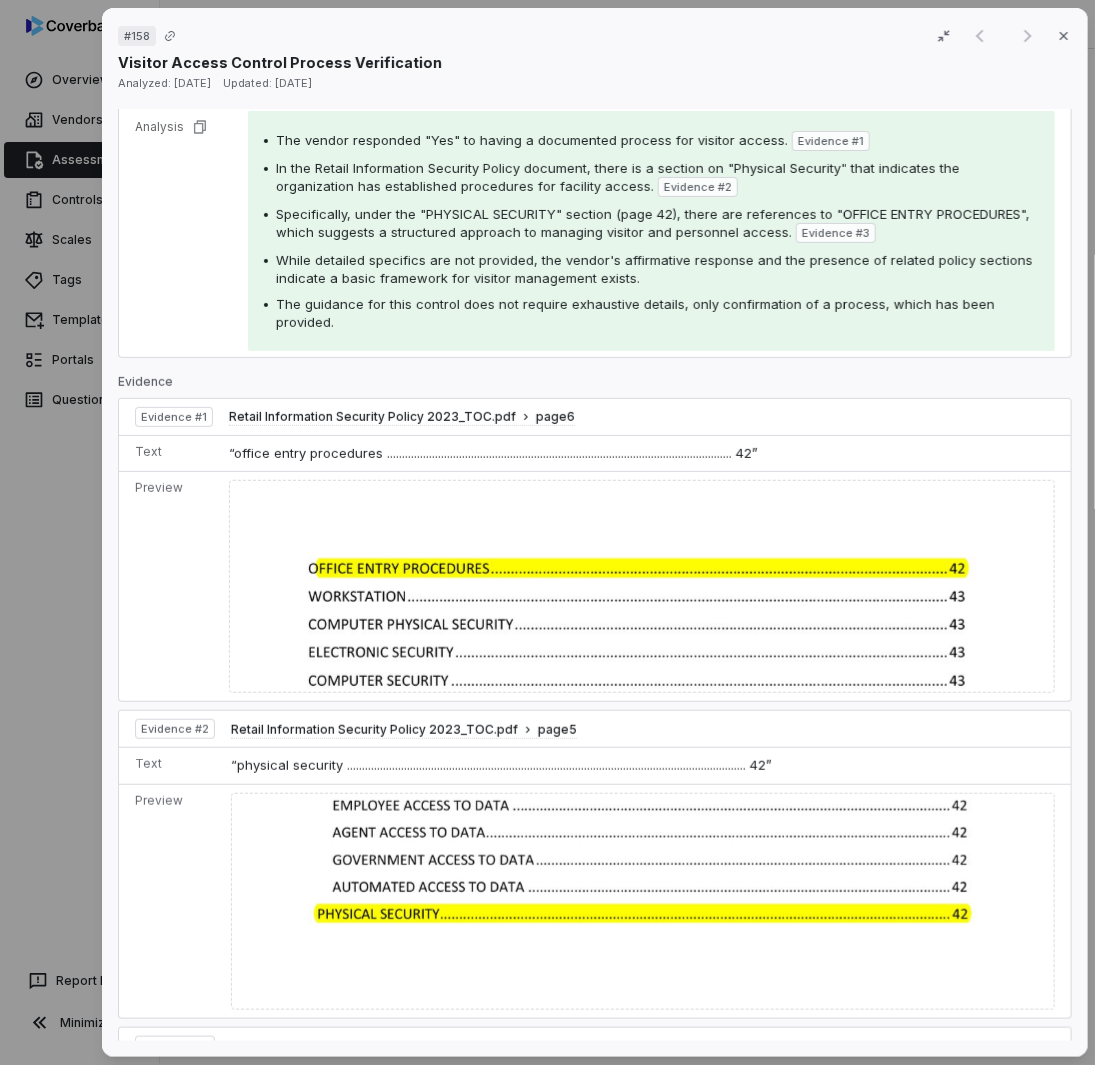 scroll, scrollTop: 28, scrollLeft: 0, axis: vertical 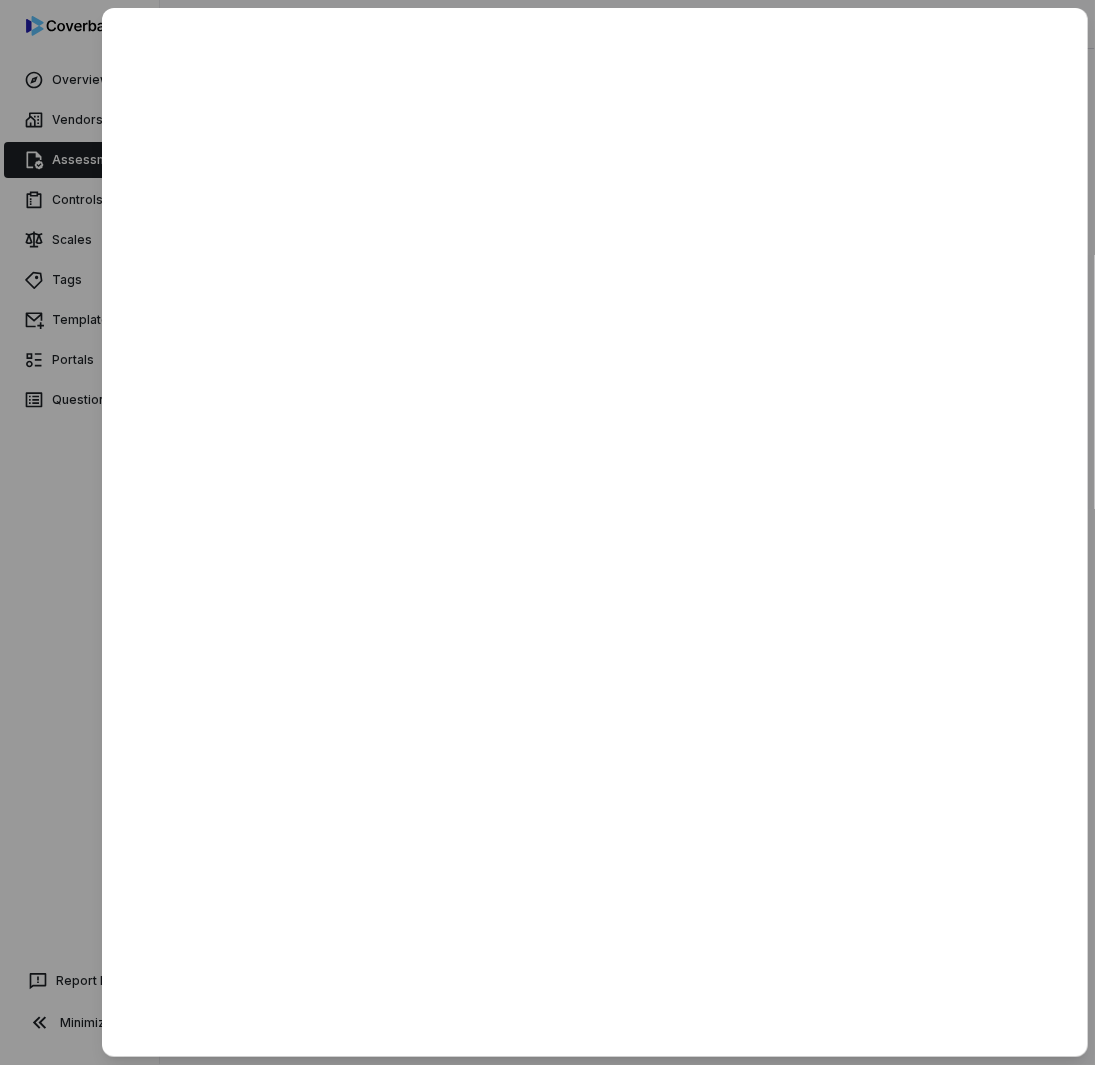 click at bounding box center (547, 532) 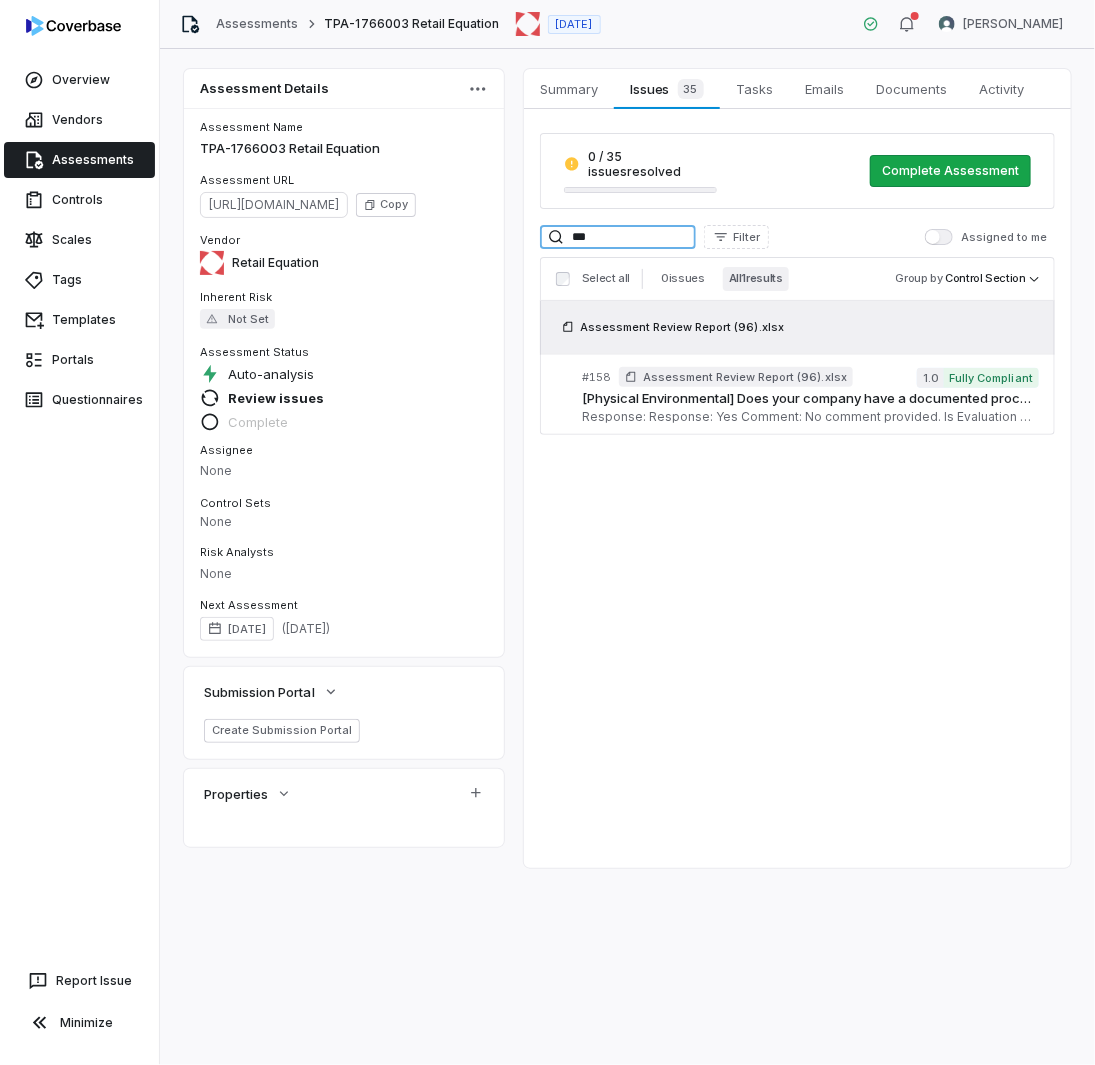 drag, startPoint x: 640, startPoint y: 222, endPoint x: 265, endPoint y: 191, distance: 376.27914 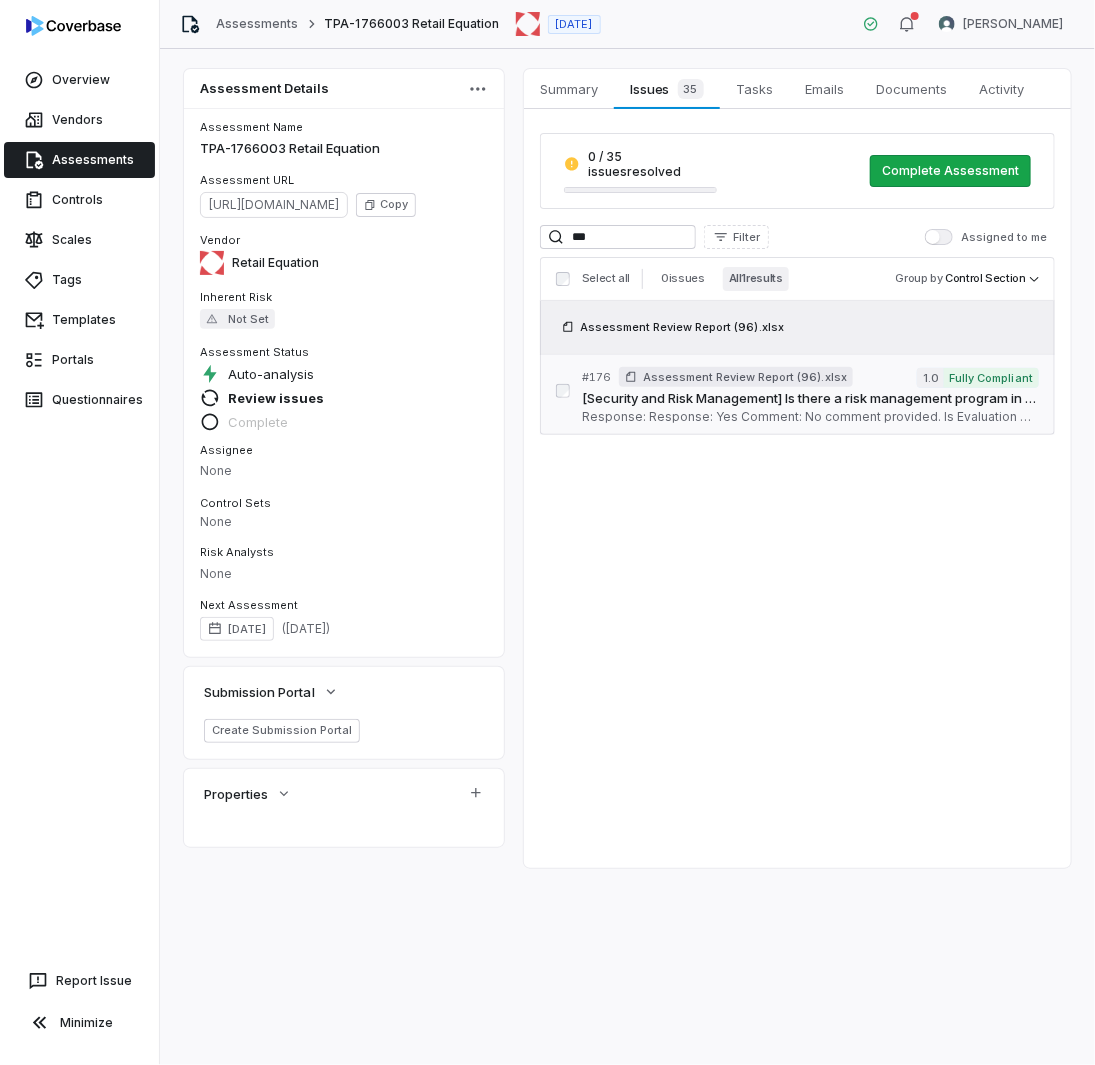 click on "Assessment Review Report (96).xlsx" at bounding box center [745, 377] 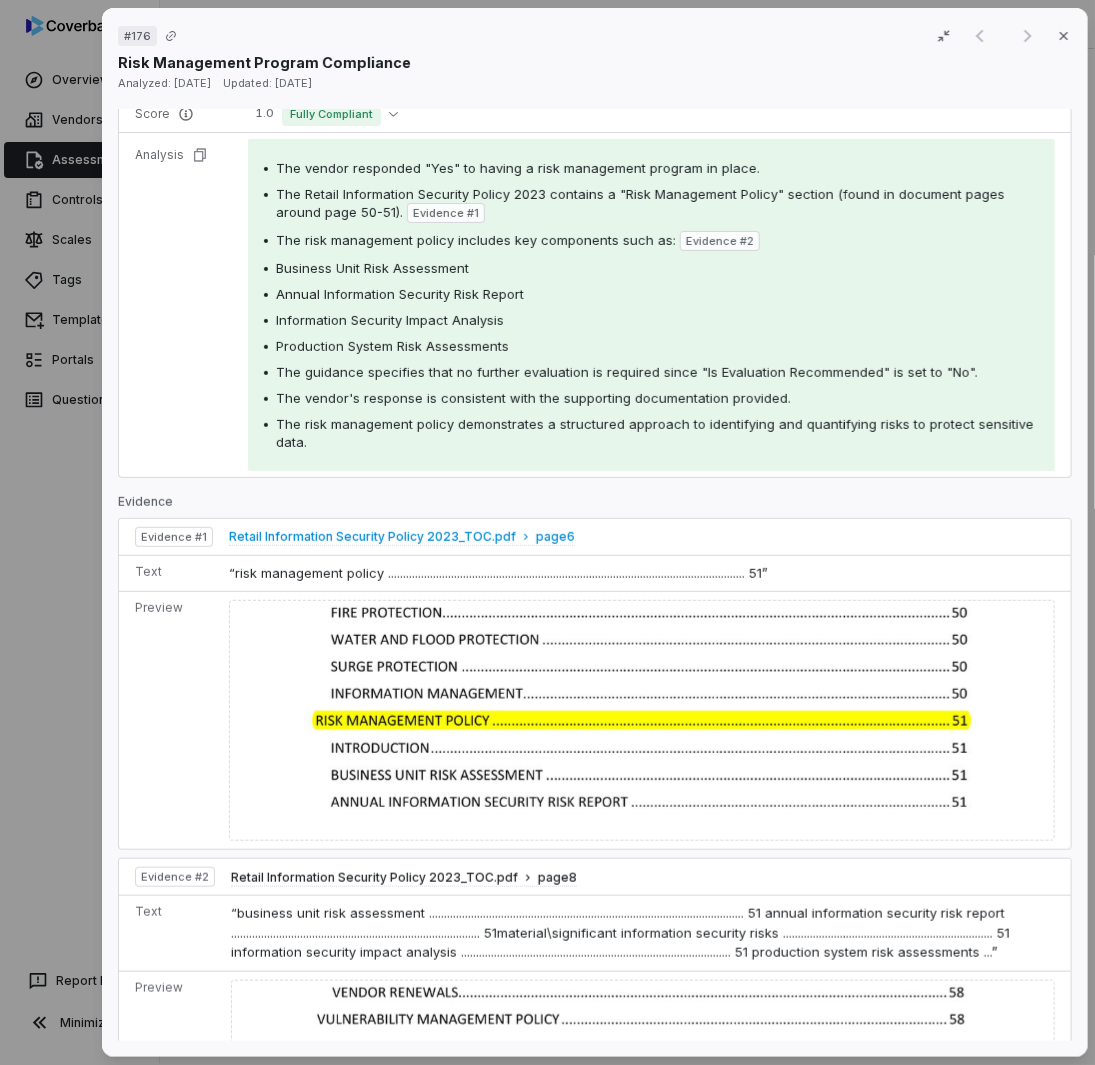 scroll, scrollTop: 900, scrollLeft: 0, axis: vertical 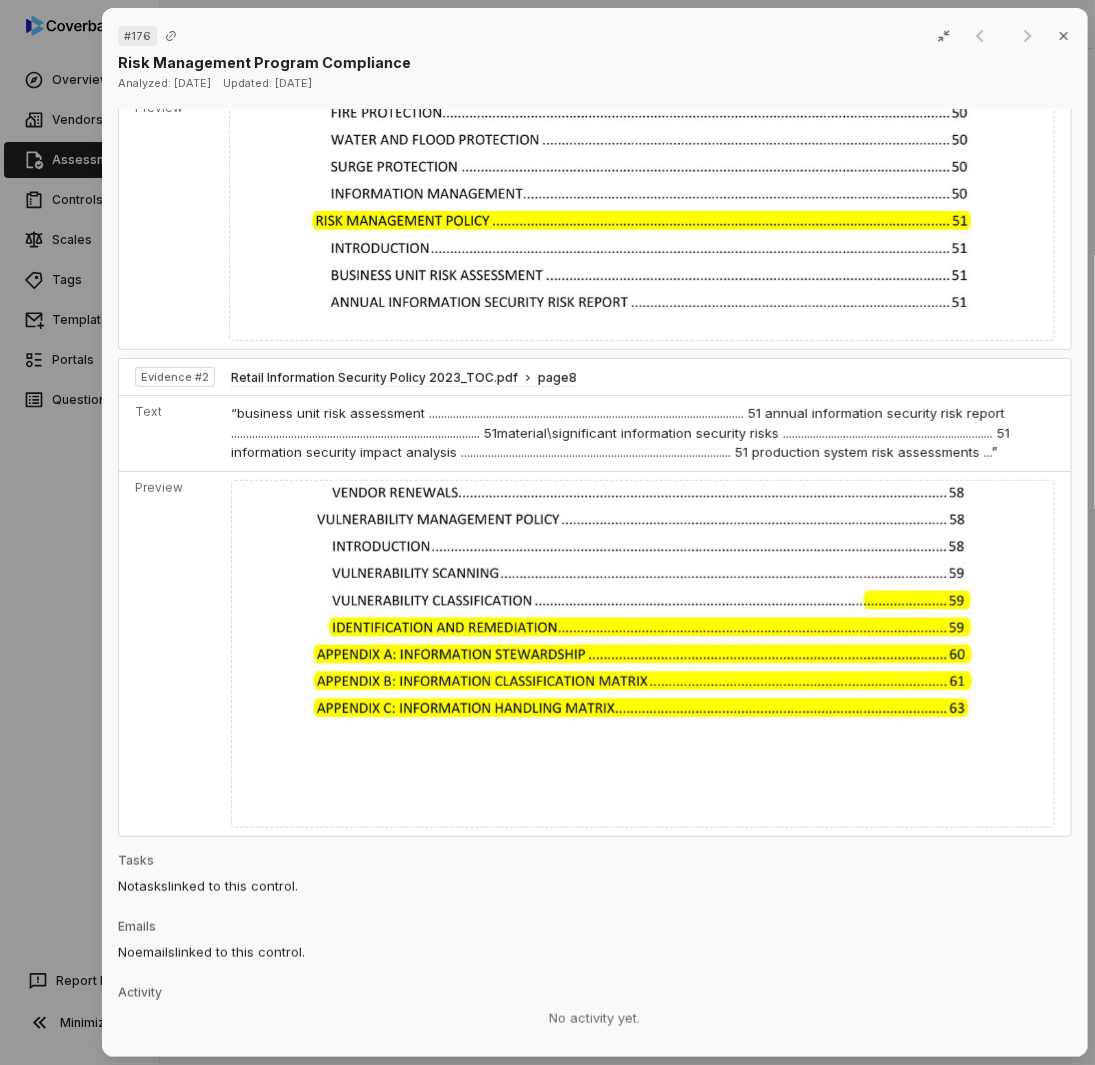 click at bounding box center (641, 220) 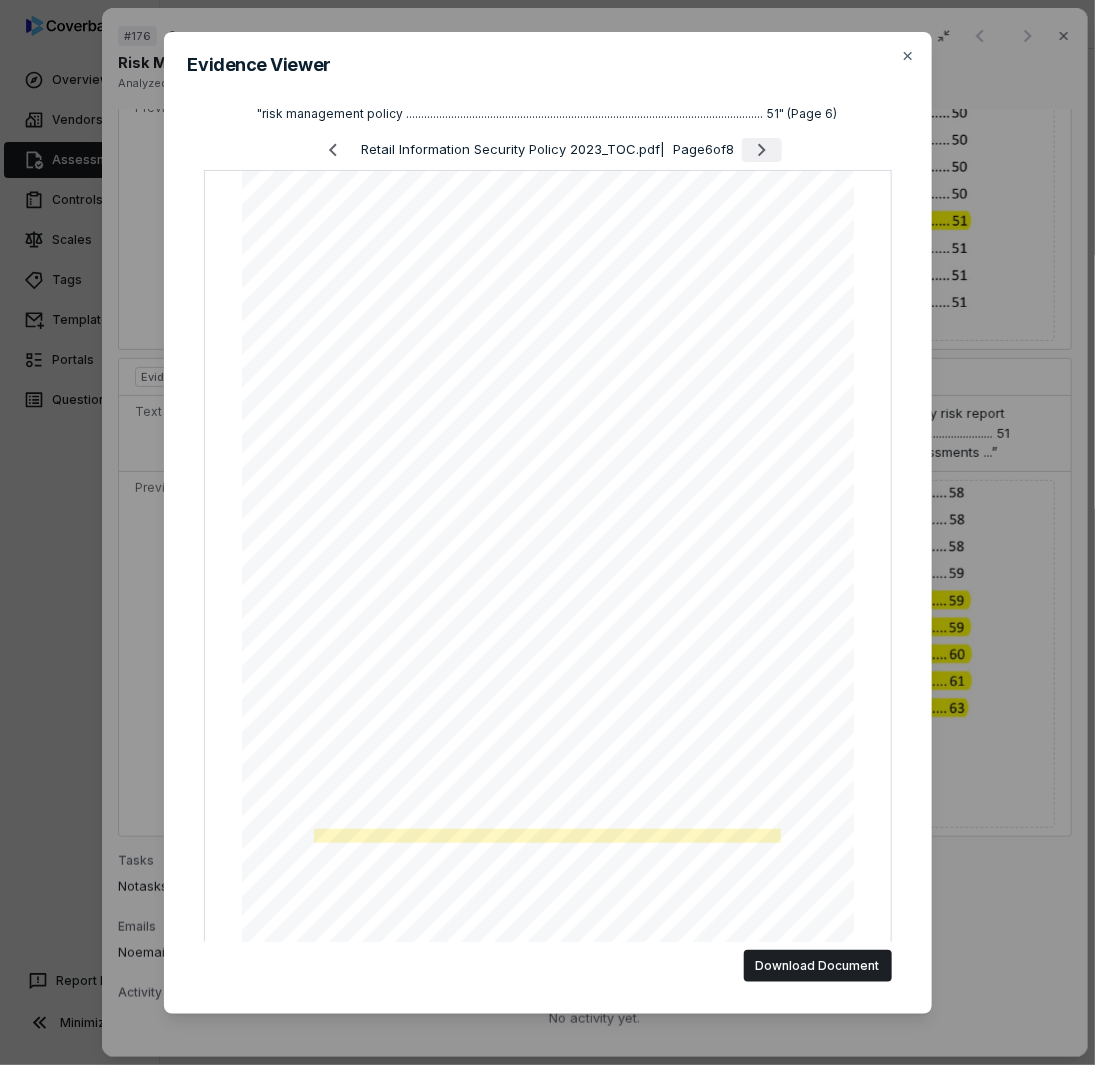 click 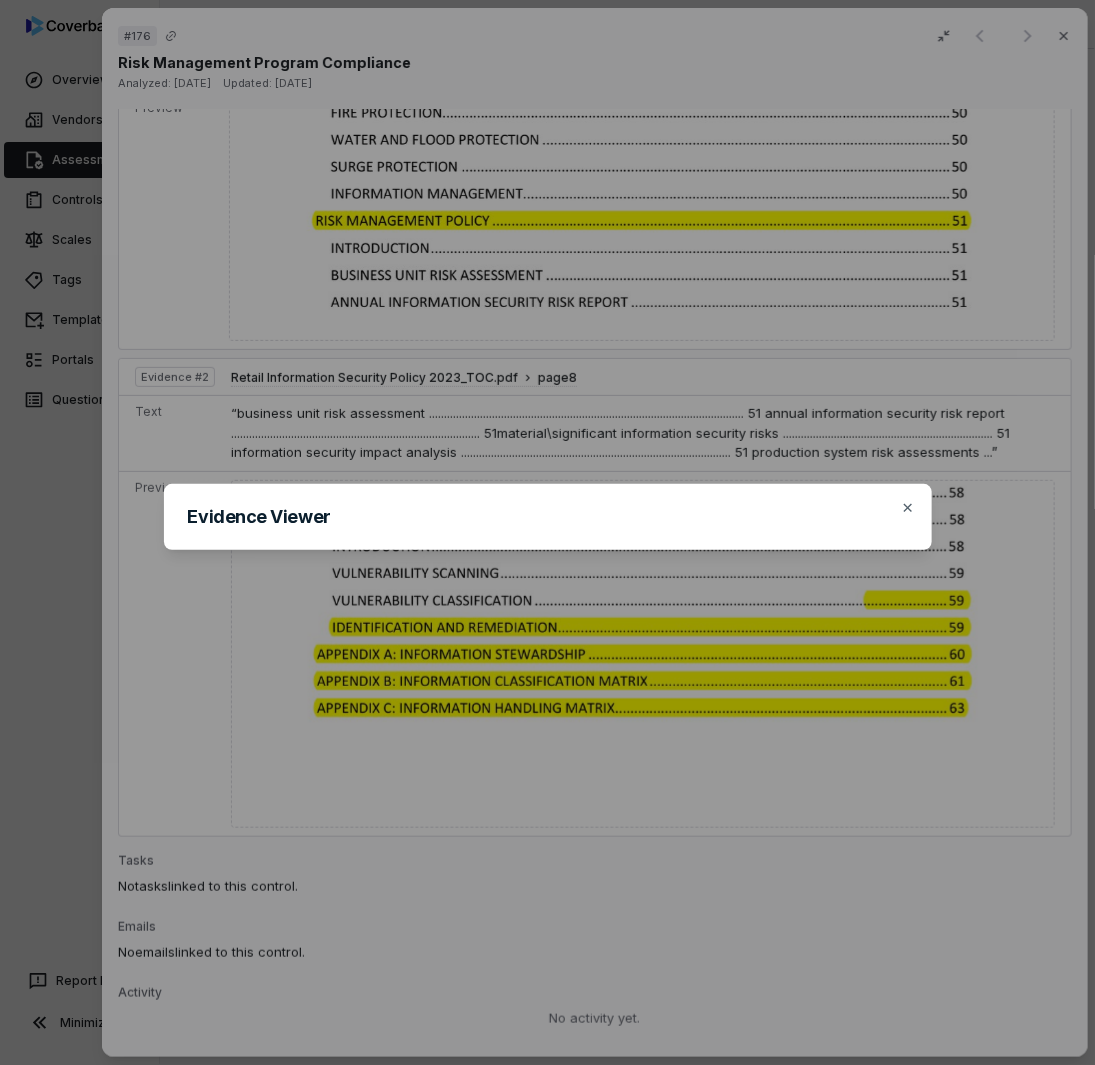 click on "Evidence Viewer Close" at bounding box center [547, 532] 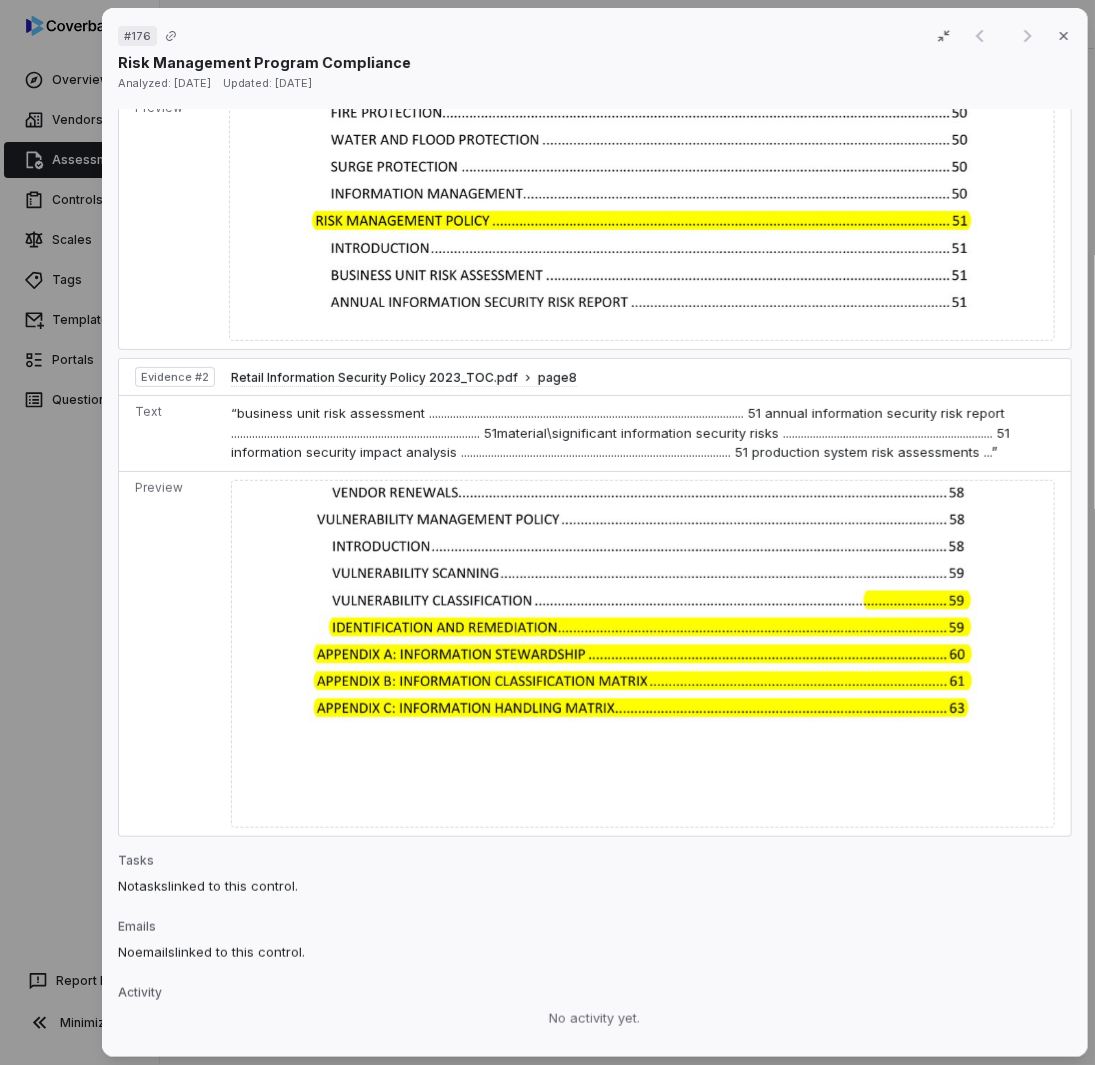 click on "# 176 Result 1 of 1 Close Risk Management Program Compliance Analyzed: [DATE] Updated: [DATE] No issue found Mark as issue Control Question [Security and Risk Management] Is there a risk management program in place to identify and quantify risks to ensure the protection of sensitive data, as required by relevant legislation, regulations, or contractual obligations?
Serial No: 176
QRisk: H Response Response: Yes
Comment: No comment provided.
Is Evaluation Recommended: No Response: Yes
Comment: No comment provided.
Is Evaluation Recommended: No See more Guidance See more Source Assessment Review Report (96).xlsx download preview Evaluation Correct the AI Edit   Score 1.0 Fully Compliant Analysis The vendor responded "Yes" to having a risk management program in place. The Retail Information Security Policy 2023 contains a "Risk Management Policy" section (found in document pages around page 50-51). Evidence # 1 The risk management policy includes key components such as: Evidence # 2 Evidence 1 6 2" at bounding box center (547, 532) 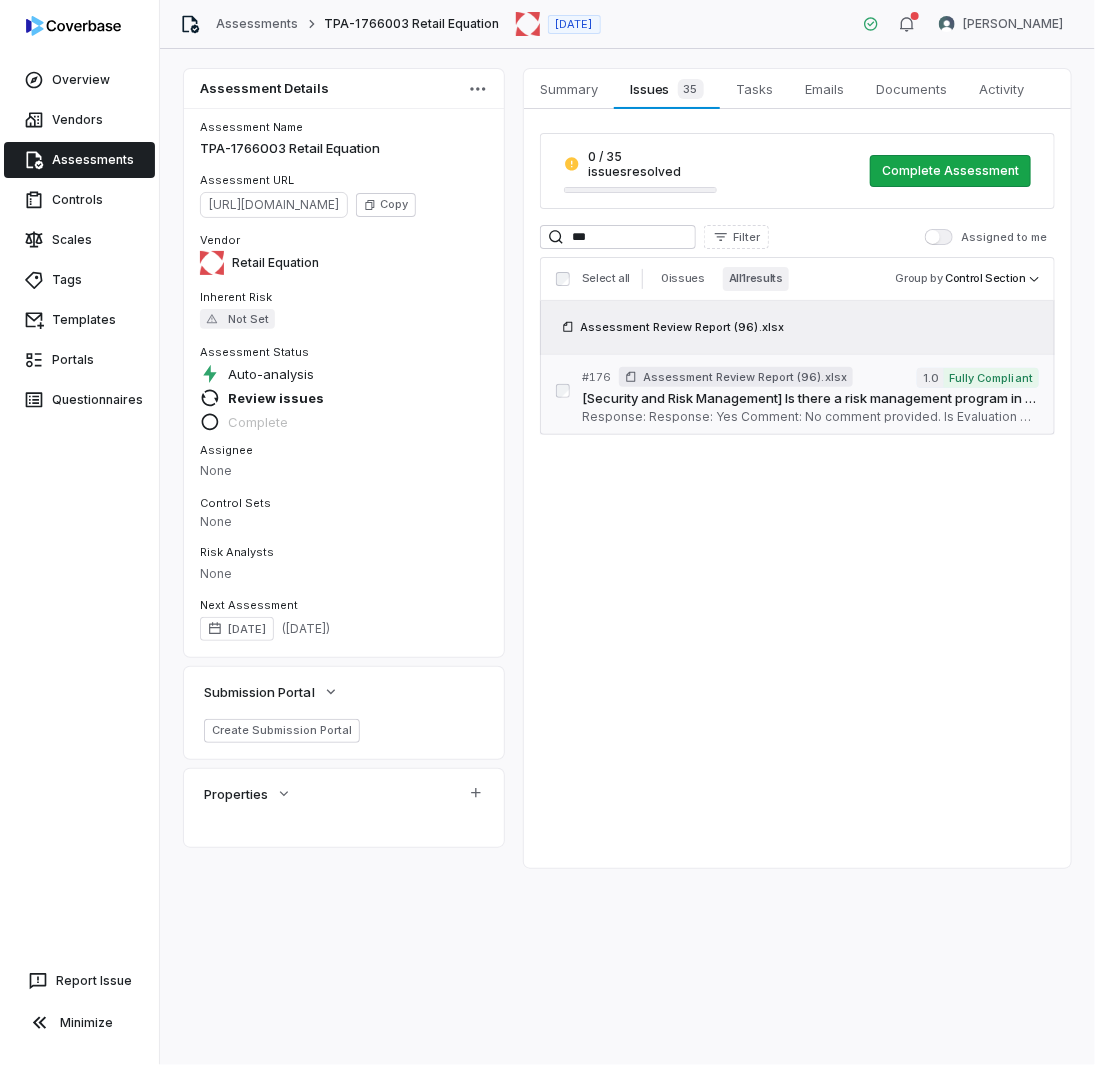 click on "[Security and Risk Management] Is there a risk management program in place to identify and quantify risks to ensure the protection of sensitive data, as required by relevant legislation, regulations, or contractual obligations?
Serial No: 176
QRisk: H" at bounding box center (810, 399) 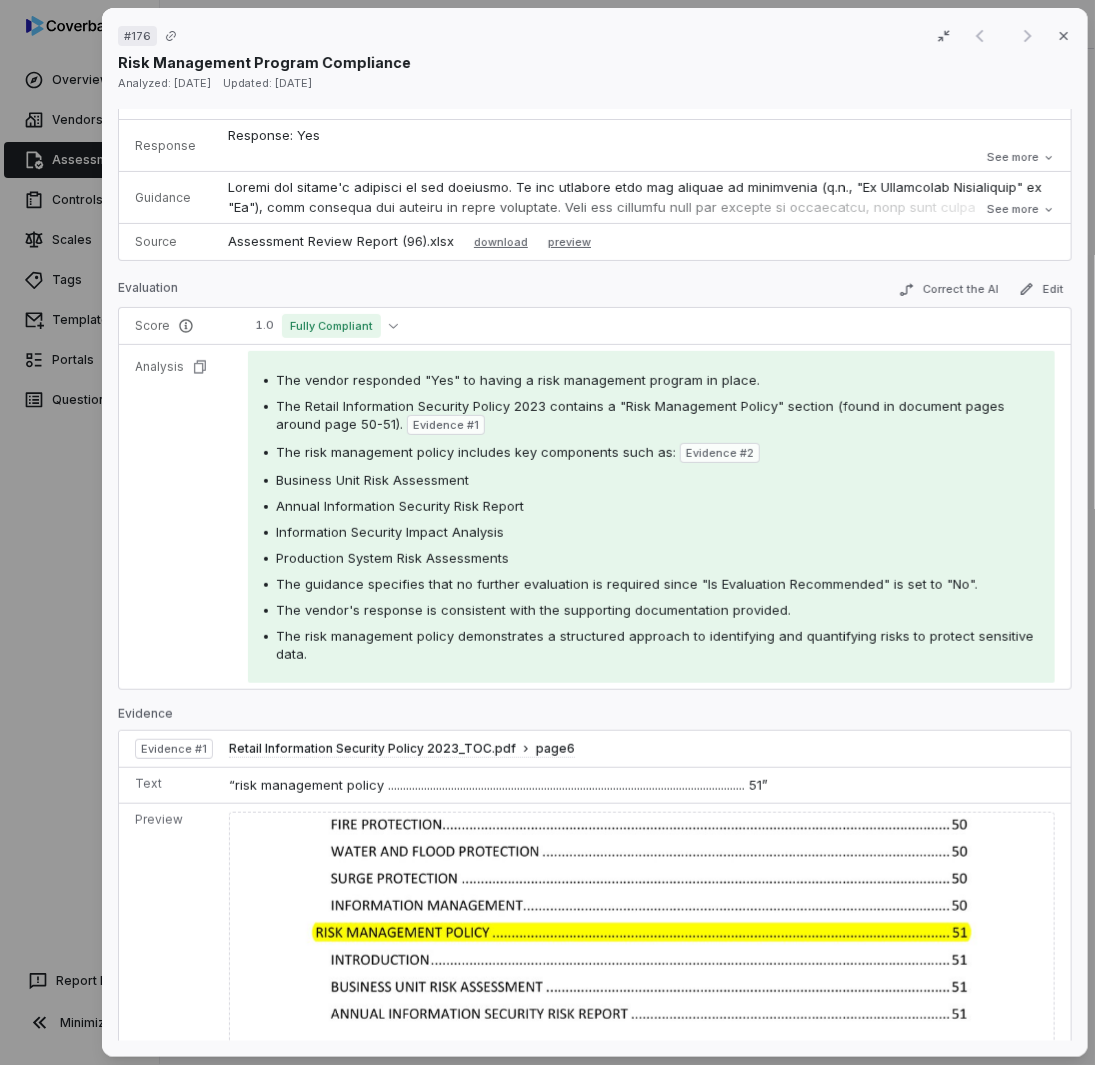 scroll, scrollTop: 200, scrollLeft: 0, axis: vertical 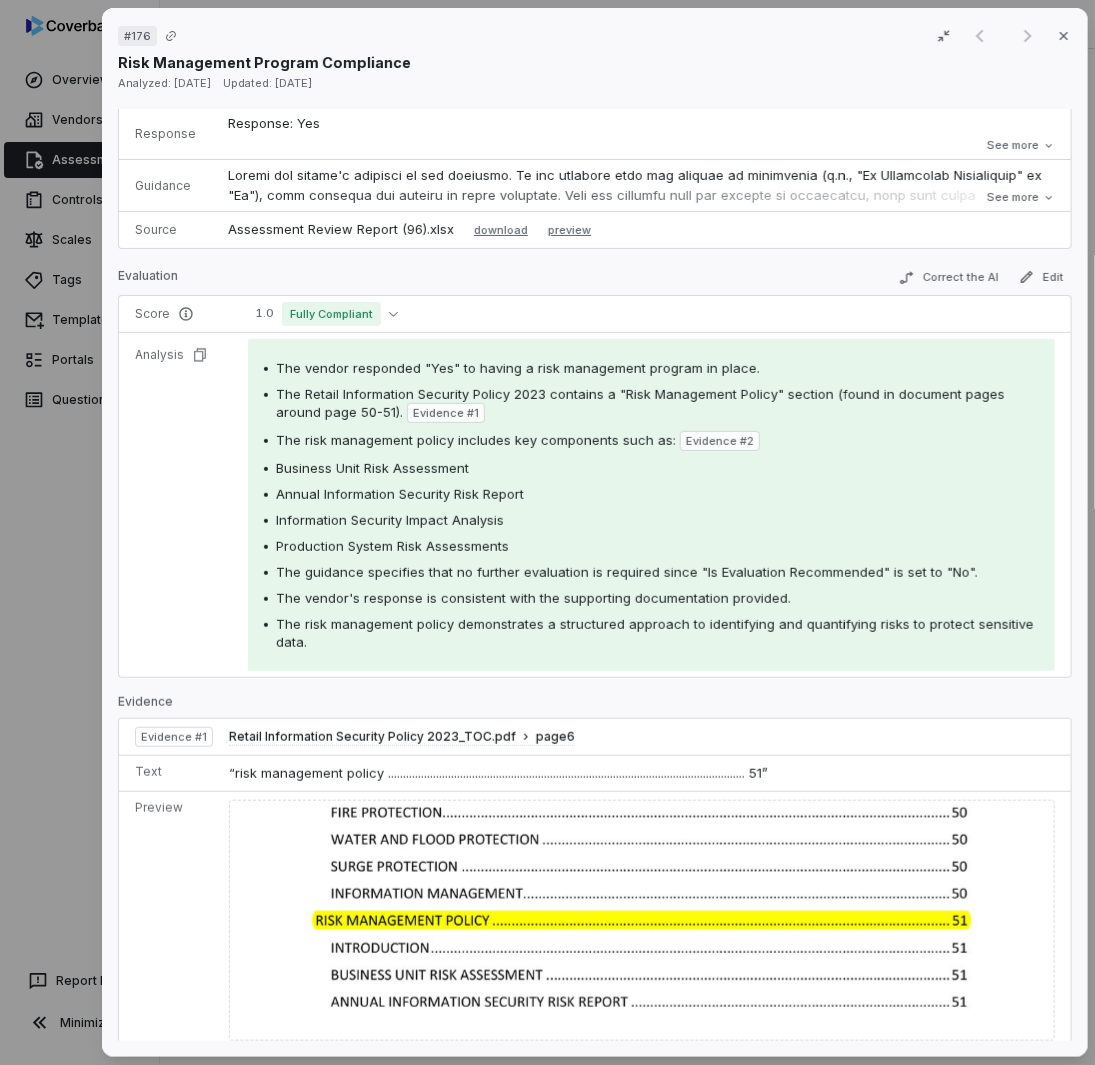 click on "# 176 Result 1 of 1 Close Risk Management Program Compliance Analyzed: [DATE] Updated: [DATE] No issue found Mark as issue Control Question [Security and Risk Management] Is there a risk management program in place to identify and quantify risks to ensure the protection of sensitive data, as required by relevant legislation, regulations, or contractual obligations?
Serial No: 176
QRisk: H Response Response: Yes
Comment: No comment provided.
Is Evaluation Recommended: No Response: Yes
Comment: No comment provided.
Is Evaluation Recommended: No See more Guidance See more Source Assessment Review Report (96).xlsx download preview Evaluation Correct the AI Edit   Score 1.0 Fully Compliant Analysis The vendor responded "Yes" to having a risk management program in place. The Retail Information Security Policy 2023 contains a "Risk Management Policy" section (found in document pages around page 50-51). Evidence # 1 The risk management policy includes key components such as: Evidence # 2 Evidence 1 6 2" at bounding box center (547, 532) 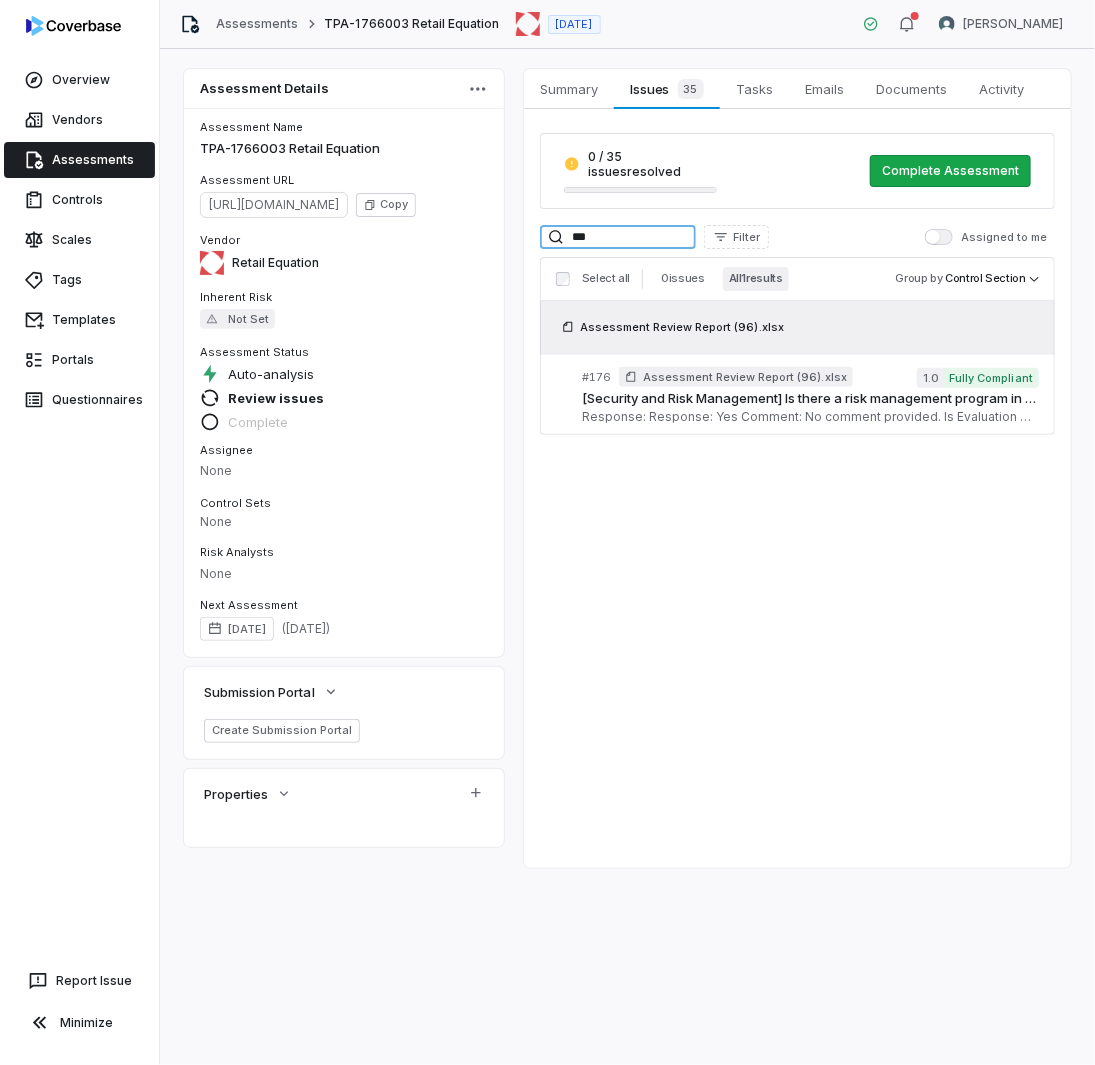 drag, startPoint x: 645, startPoint y: 222, endPoint x: 317, endPoint y: 227, distance: 328.03812 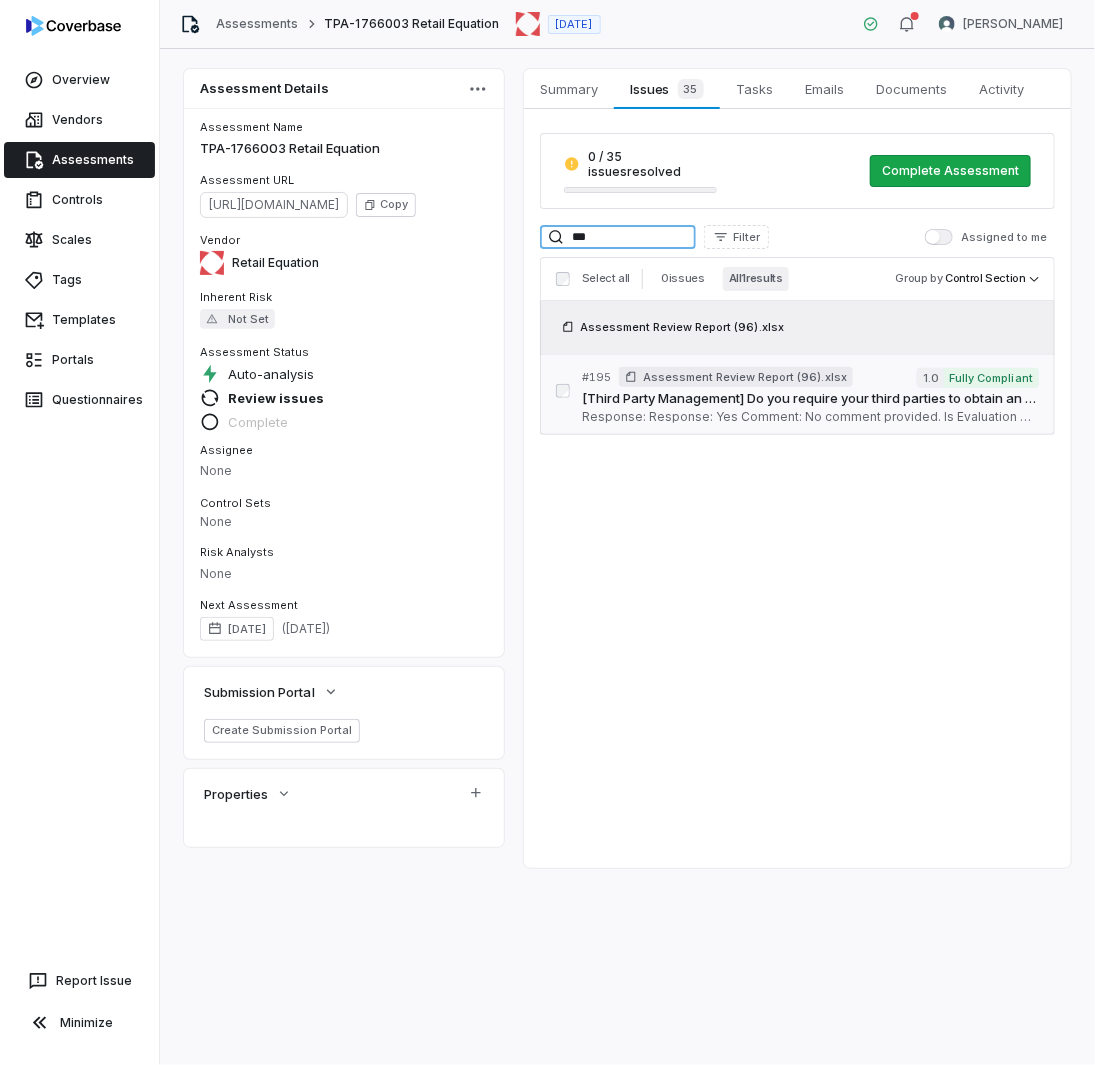type on "***" 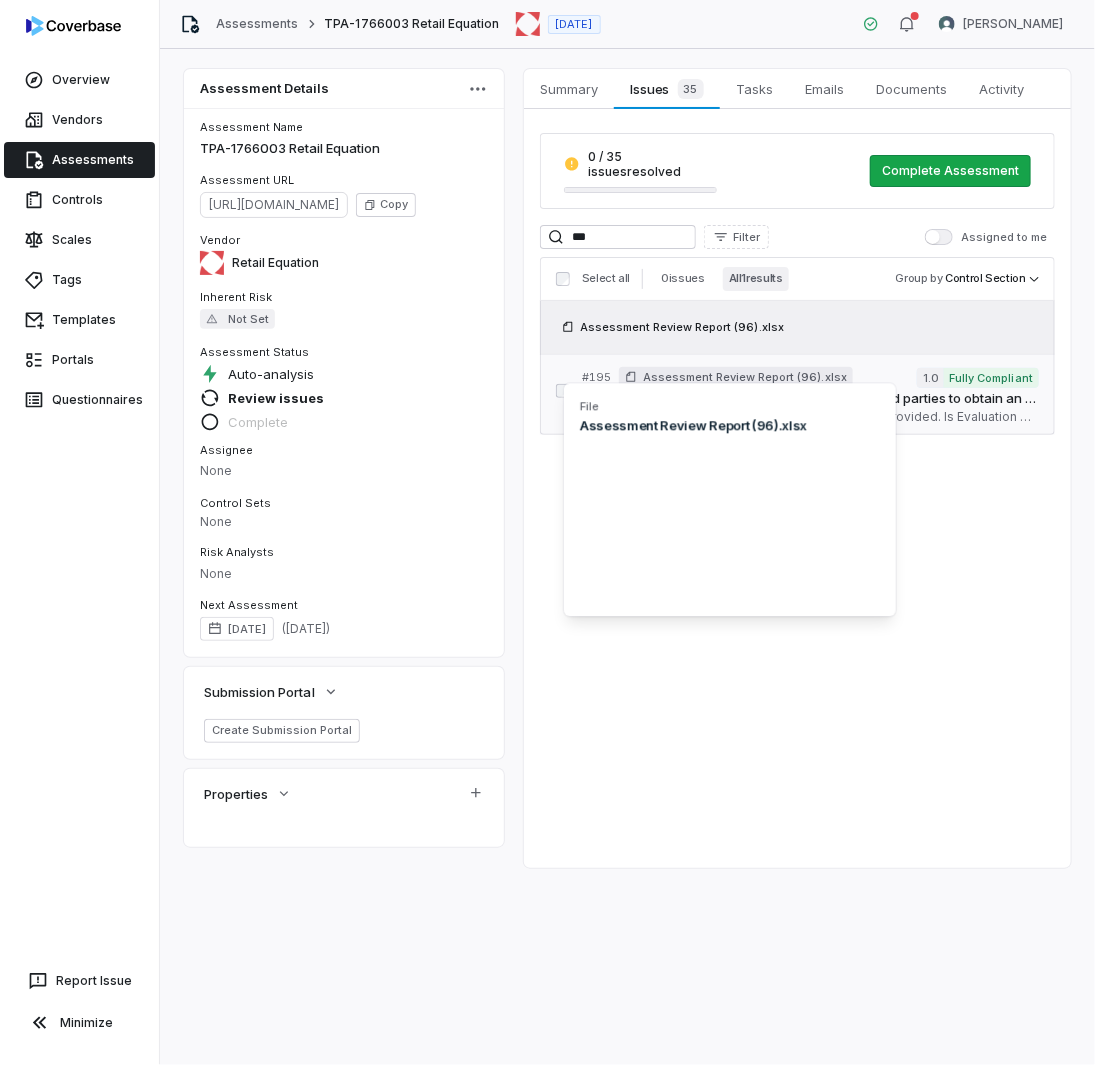 click on "File Assessment Review Report (96).xlsx" at bounding box center [730, 499] 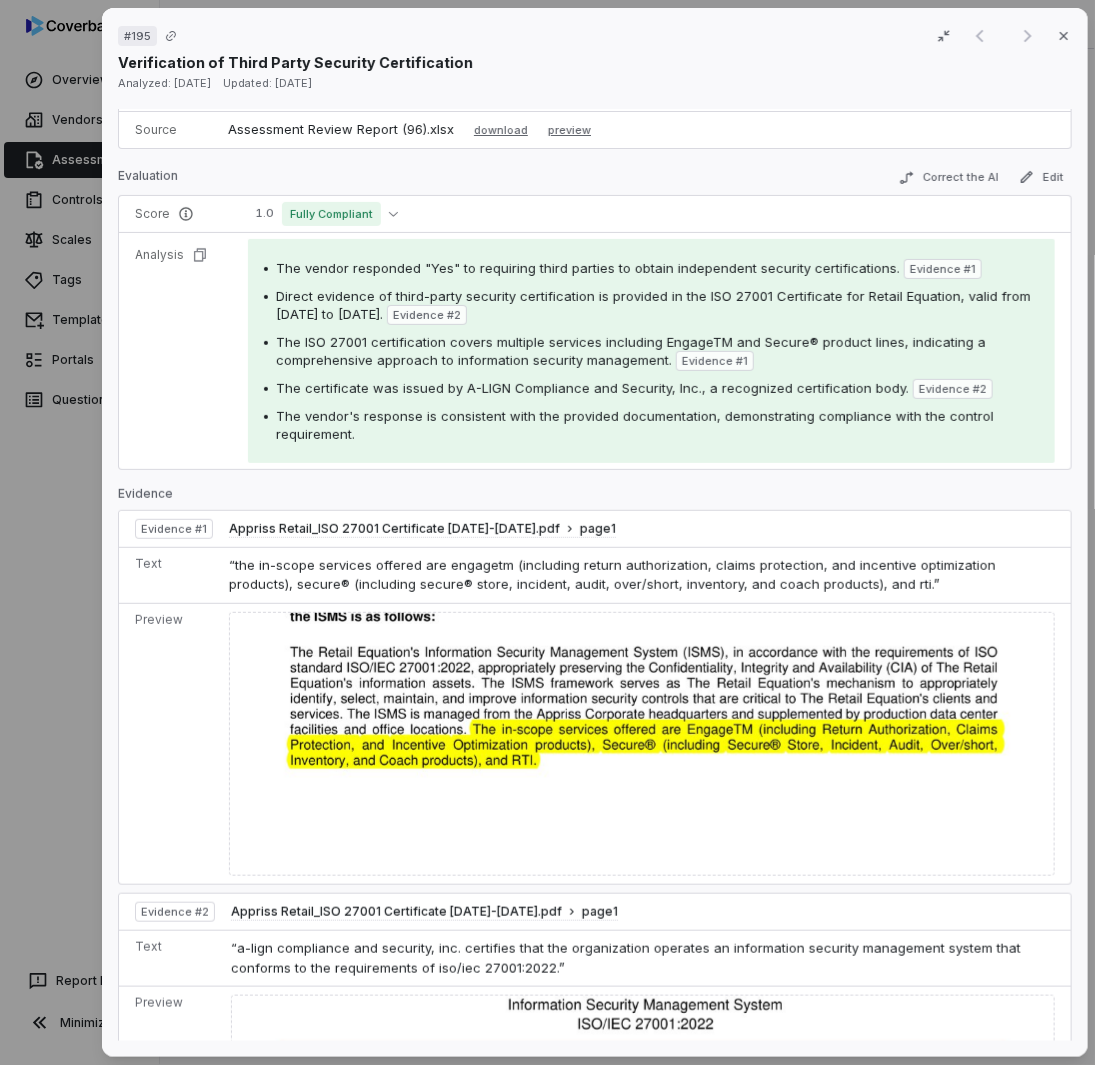 scroll, scrollTop: 0, scrollLeft: 0, axis: both 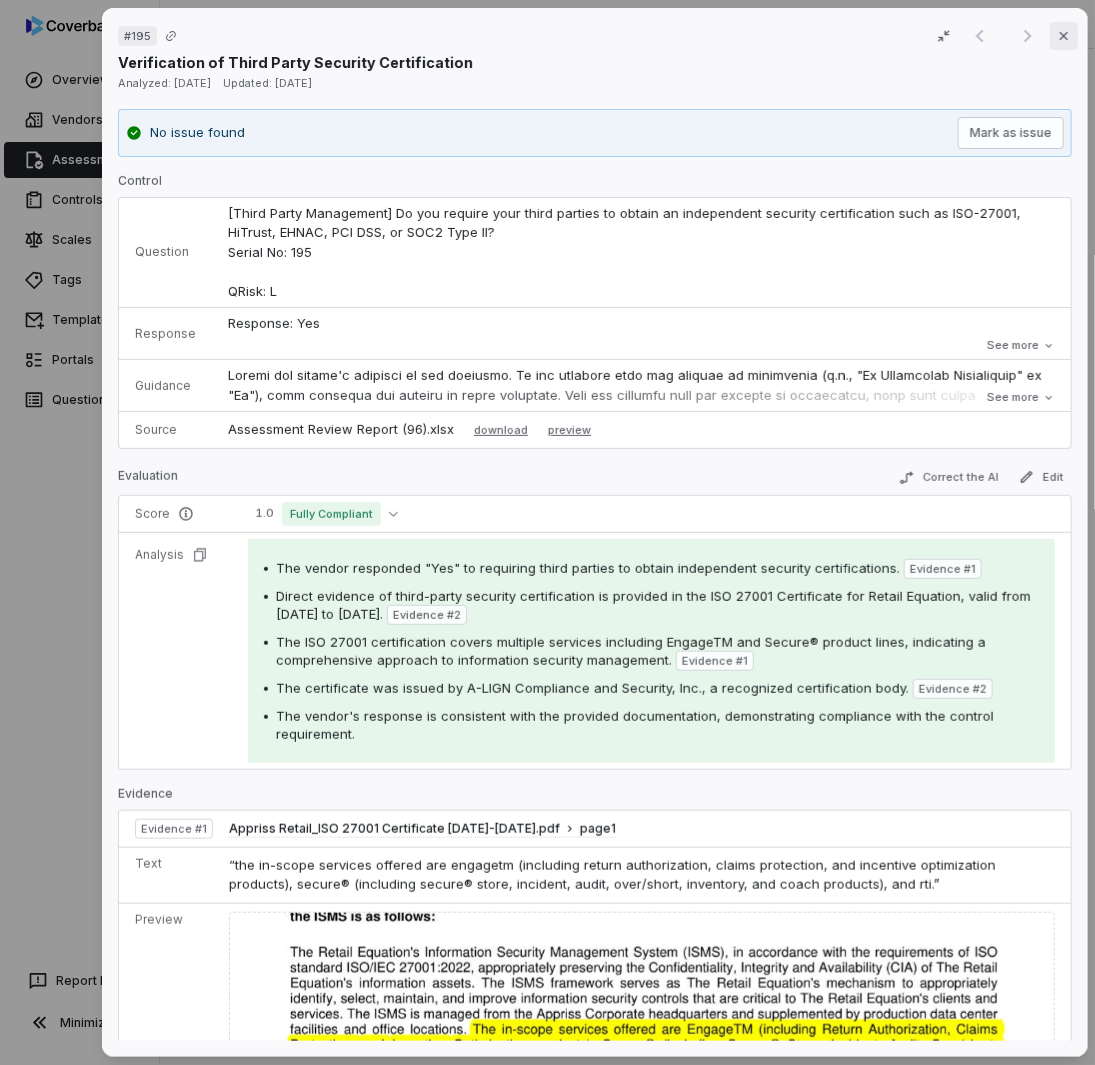 click 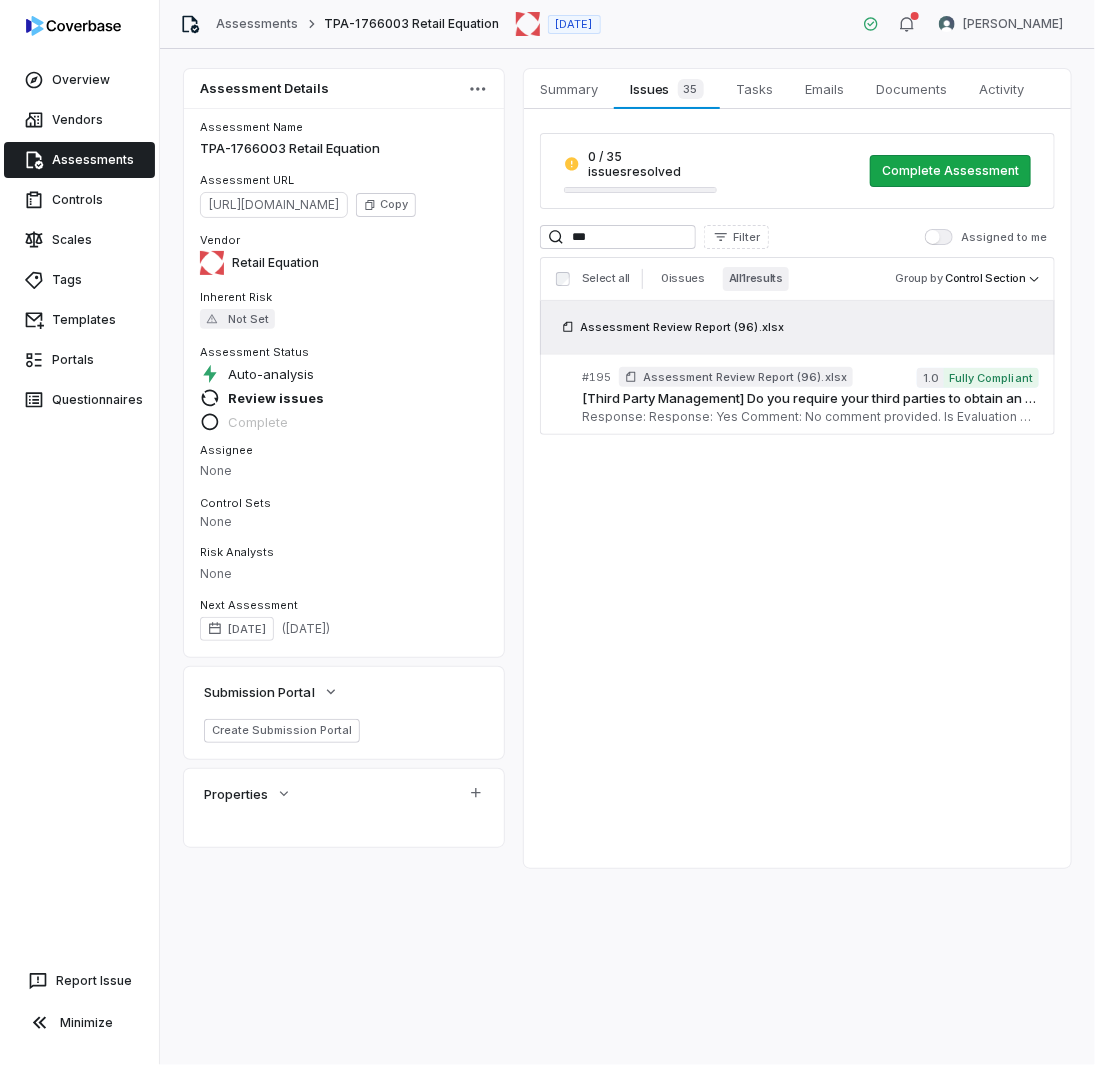 click on "Assessments" at bounding box center (79, 160) 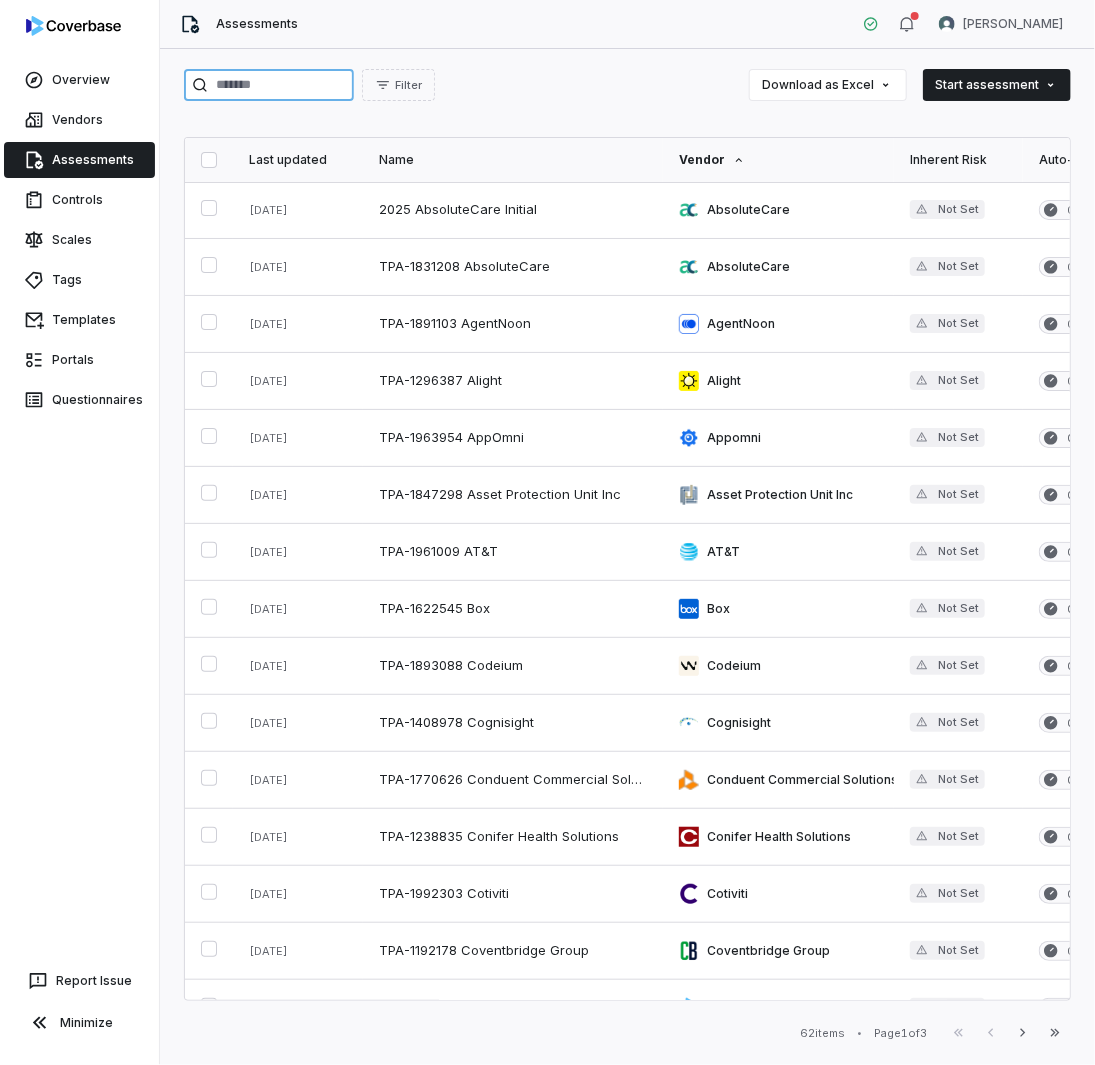 click at bounding box center [269, 85] 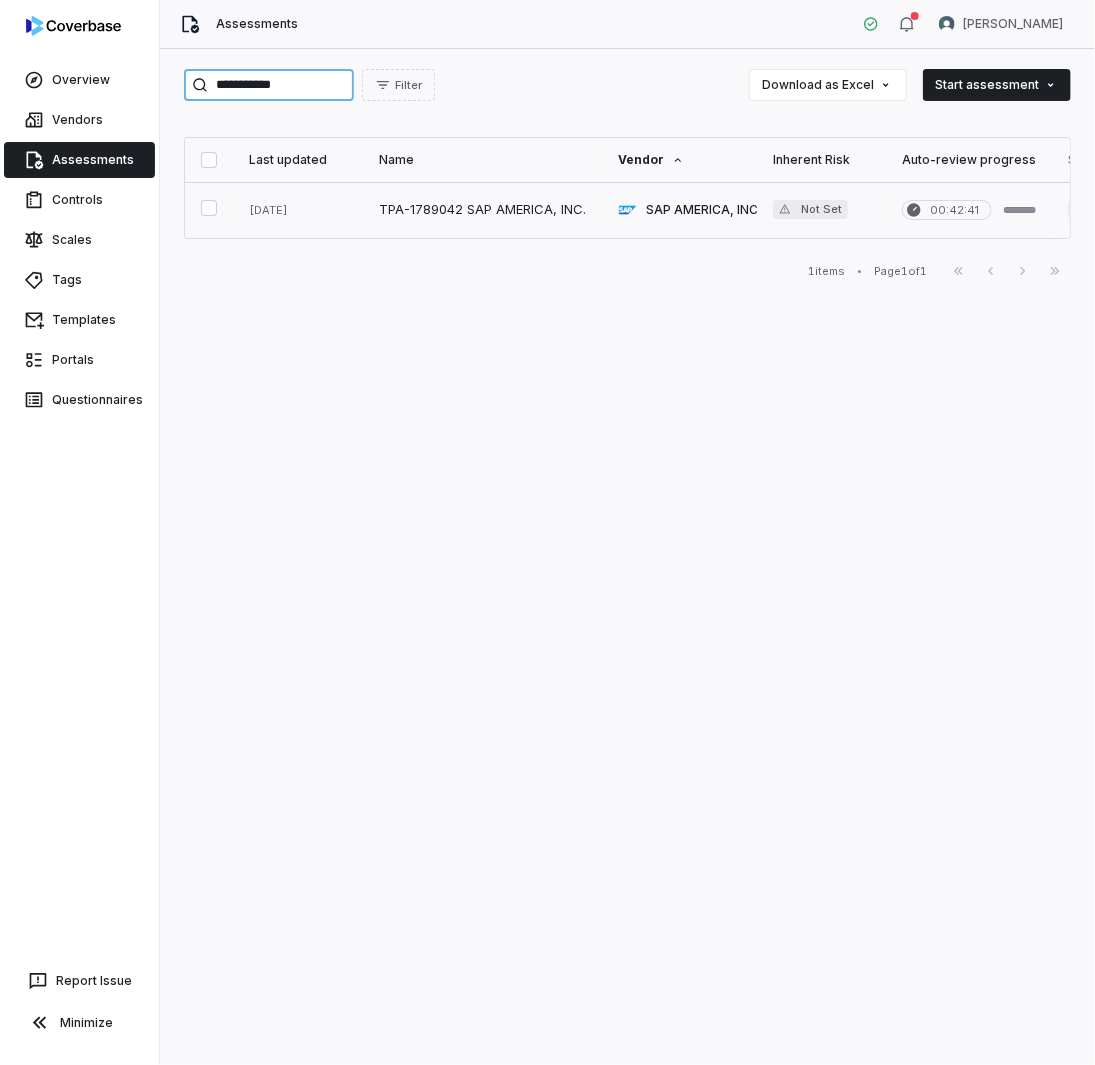 type on "**********" 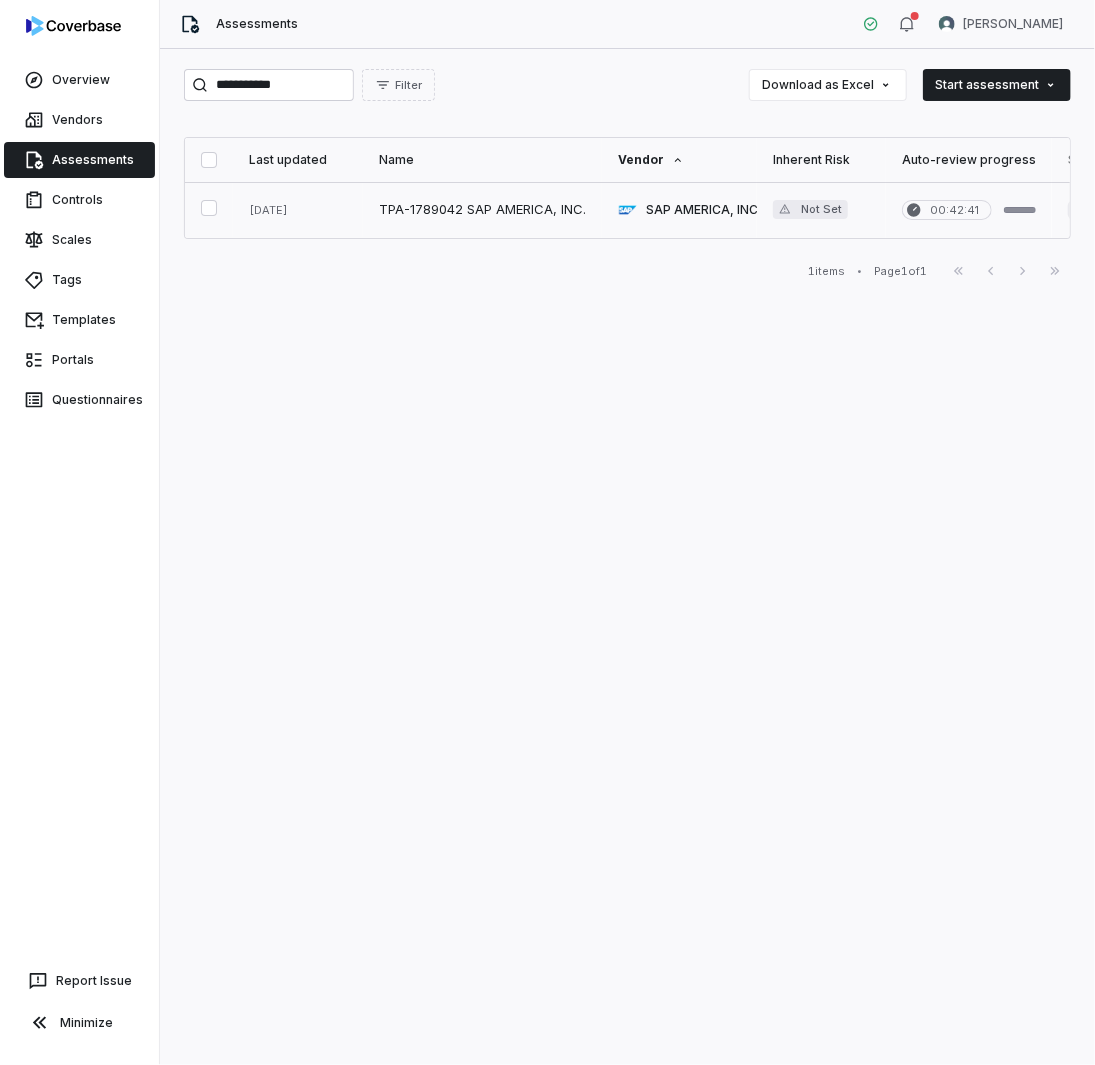 click at bounding box center (482, 210) 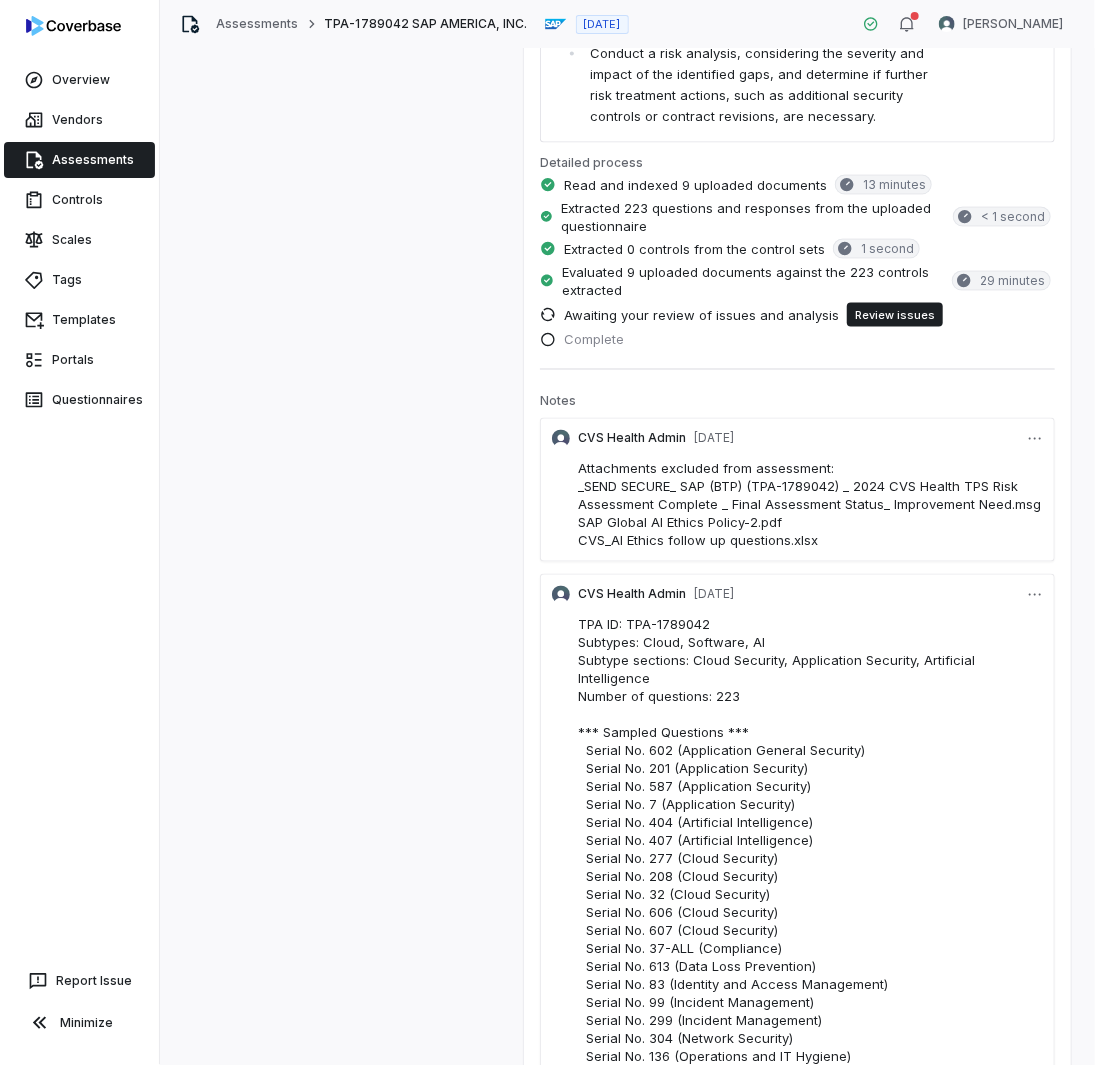 scroll, scrollTop: 1229, scrollLeft: 0, axis: vertical 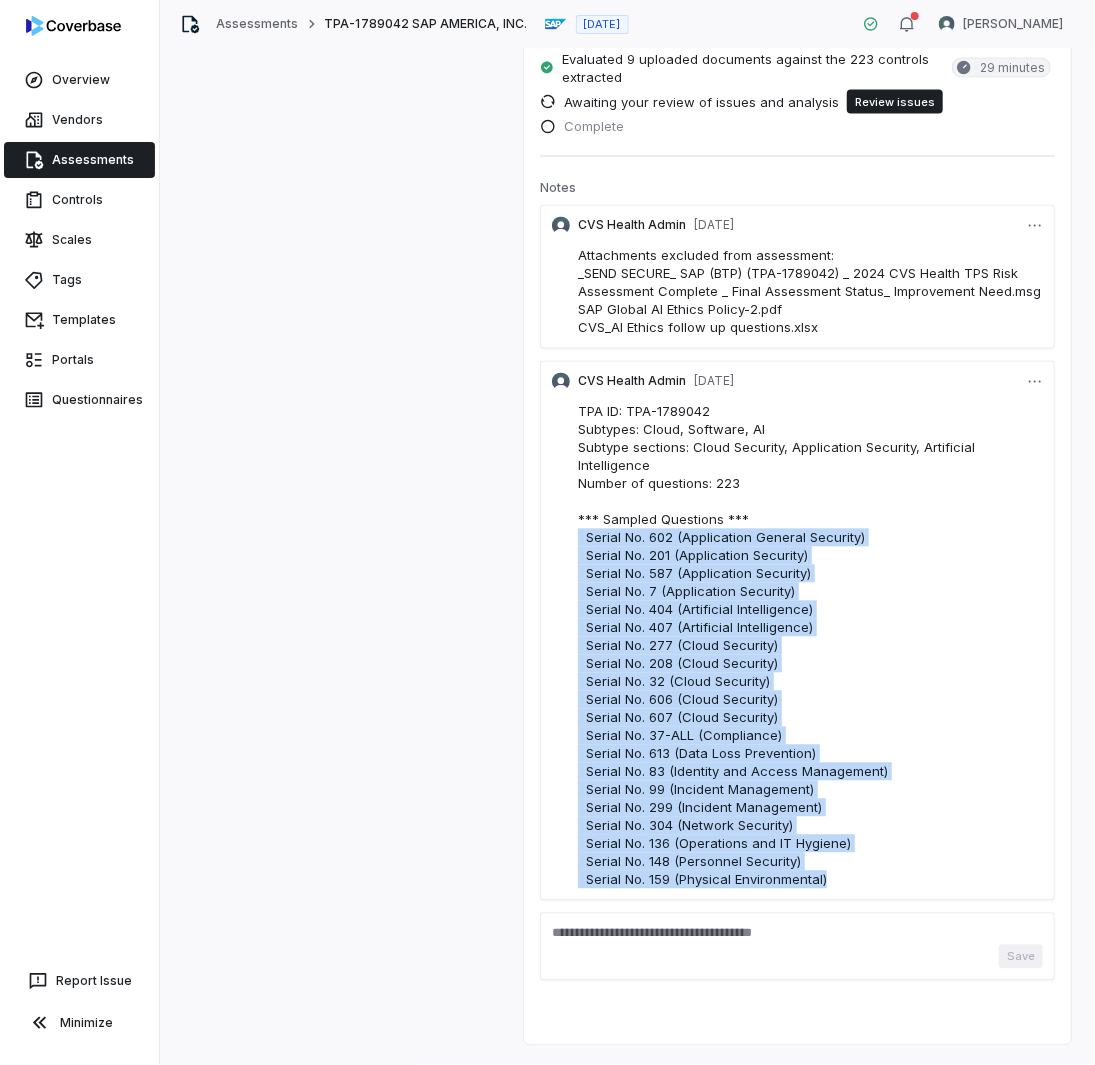 drag, startPoint x: 845, startPoint y: 885, endPoint x: 514, endPoint y: 546, distance: 473.79532 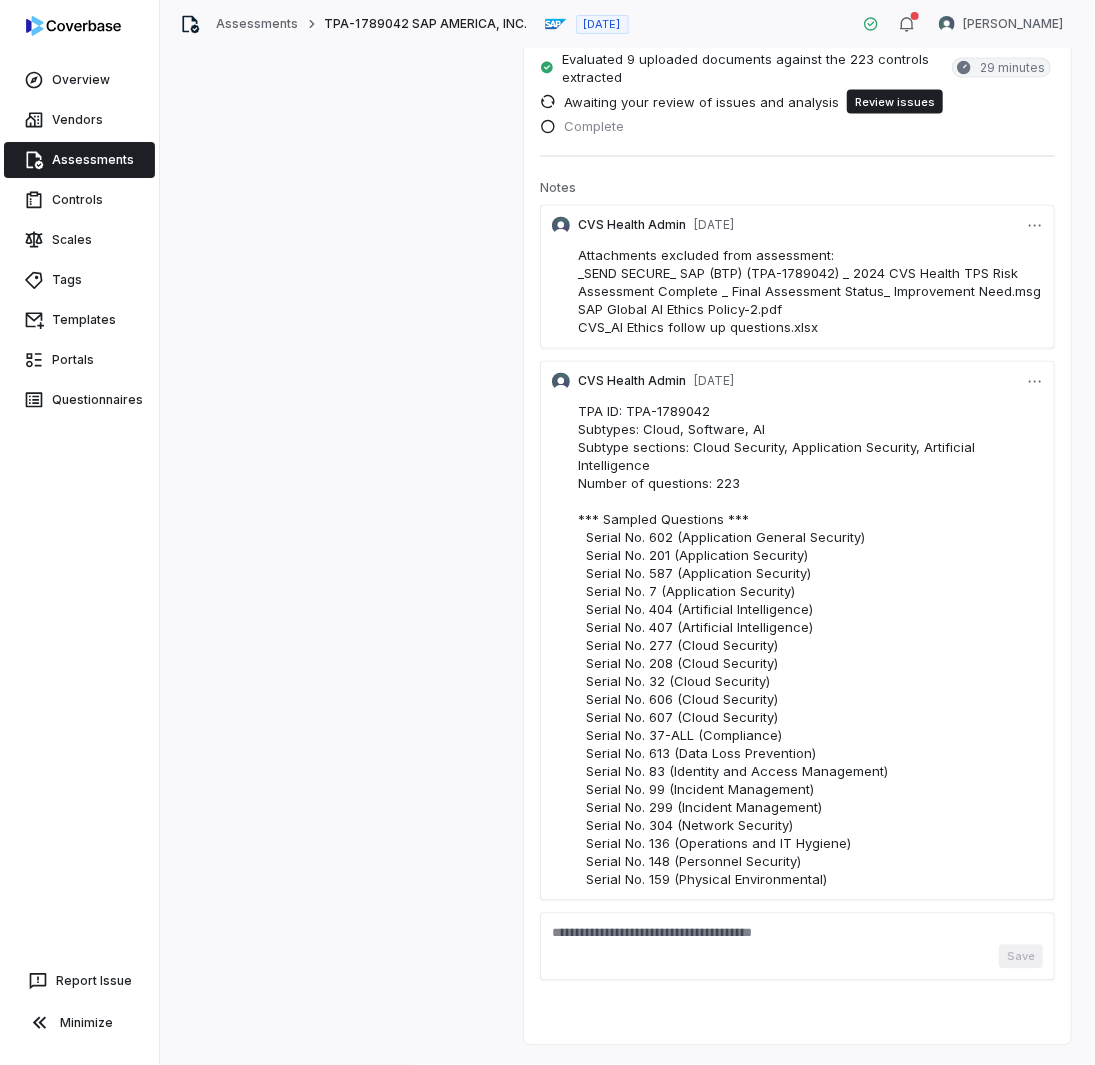 click on "TPA ID: TPA-1789042
Subtypes: Cloud, Software, AI
Subtype sections: Cloud Security, Application Security, Artificial Intelligence
Number of questions: 223
*** Sampled Questions ***
Serial No. 602 (Application General Security)
Serial No. 201 (Application Security)
Serial No. 587 (Application Security)
Serial No. 7 (Application Security)
Serial No. 404 (Artificial Intelligence)
Serial No. 407 (Artificial Intelligence)
Serial No. 277 (Cloud Security)
Serial No. 208 (Cloud Security)
Serial No. 32 (Cloud Security)
Serial No. 606 (Cloud Security)
Serial No. 607 (Cloud Security)
Serial No. 37-ALL (Compliance)
Serial No. 613 (Data Loss Prevention)
Serial No. 83 (Identity and Access Management)
Serial No. 99 (Incident Management)
Serial No. 299 (Incident Management)
Serial No. 304 (Network Security)
Serial No. 136 (Operations and IT Hygiene)
Serial No. 148 (Personnel Security)
Serial No. 159 (Physical Environmental)" at bounding box center [778, 646] 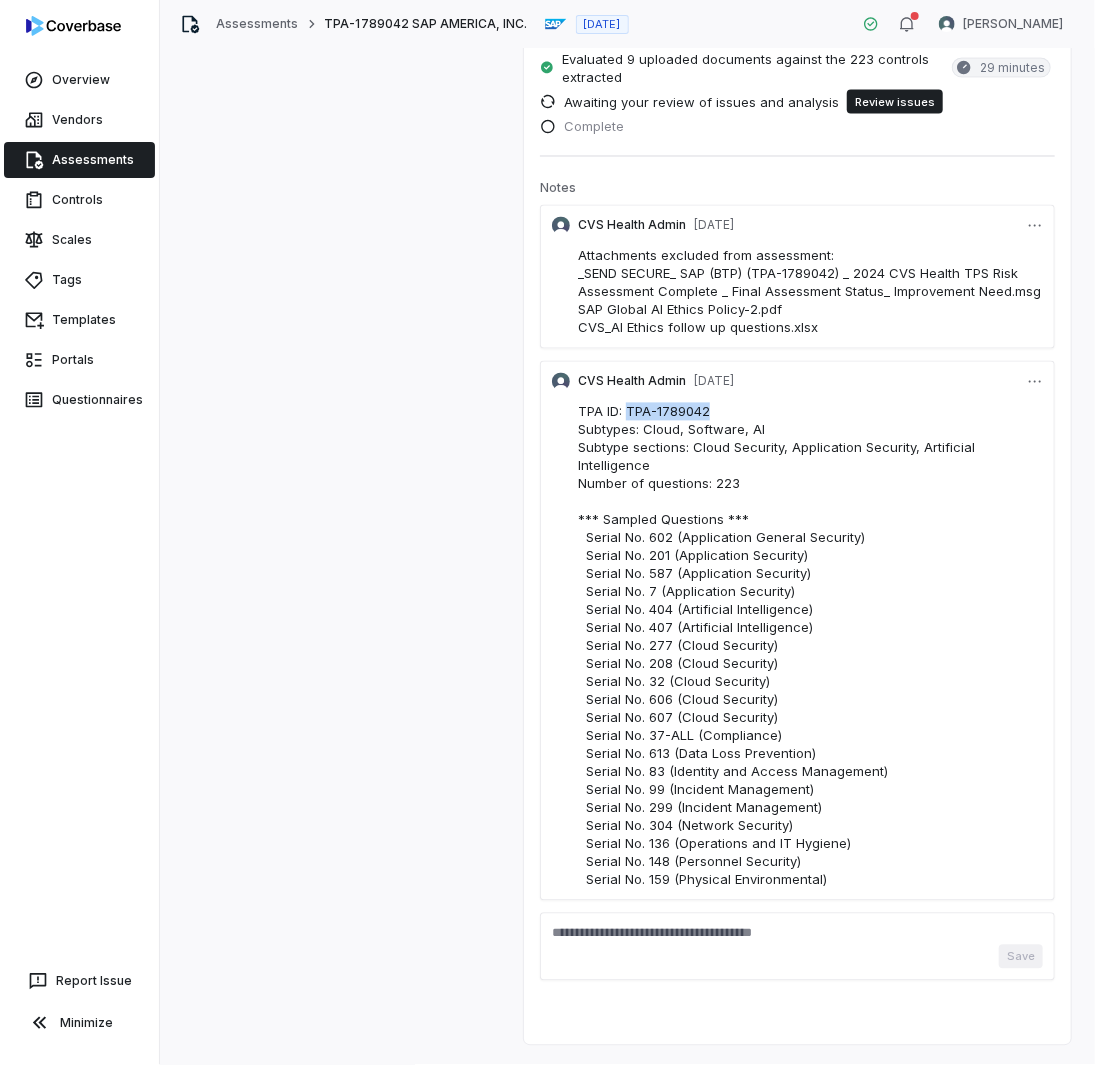 drag, startPoint x: 626, startPoint y: 414, endPoint x: 777, endPoint y: 414, distance: 151 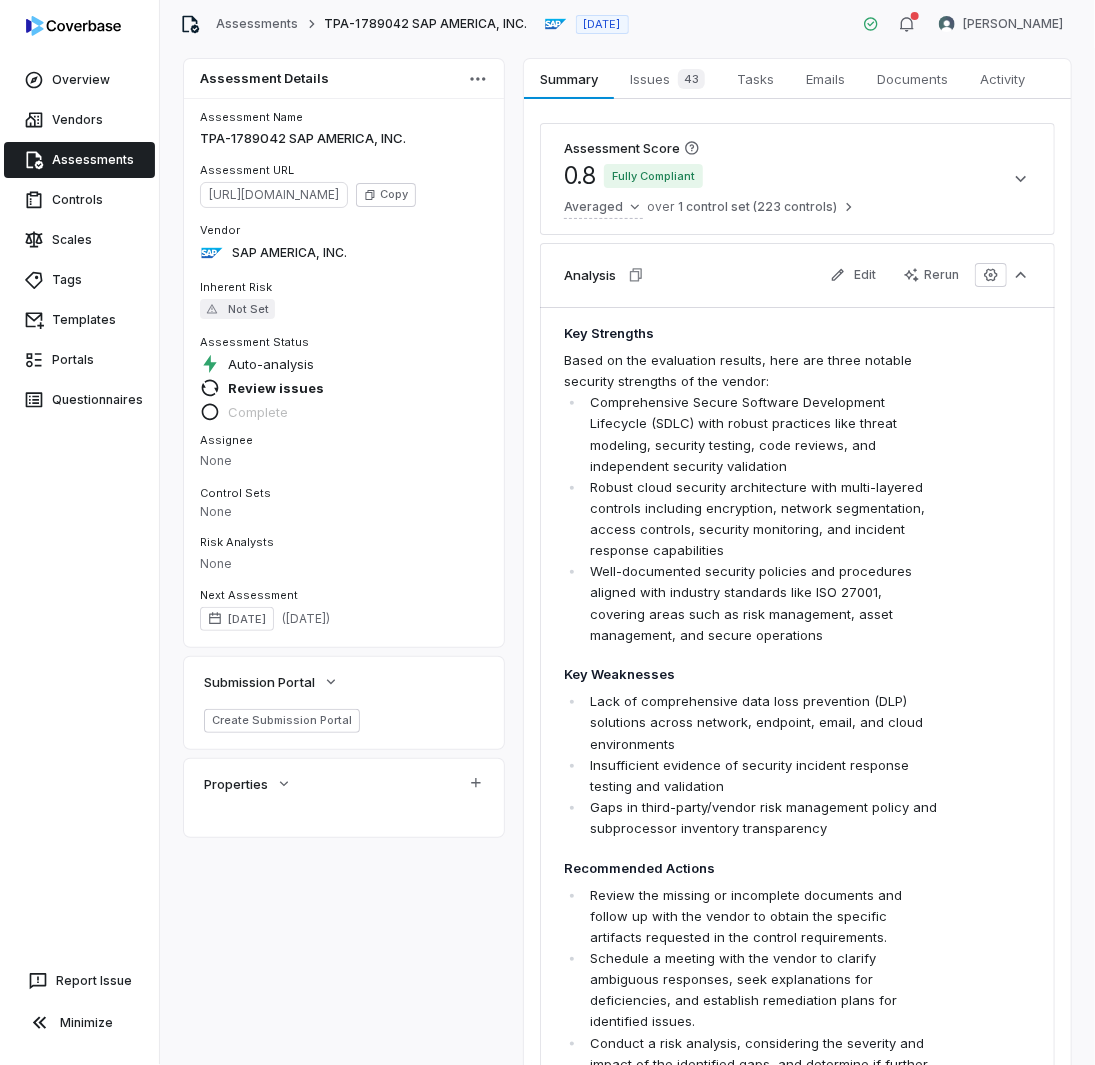 scroll, scrollTop: 0, scrollLeft: 0, axis: both 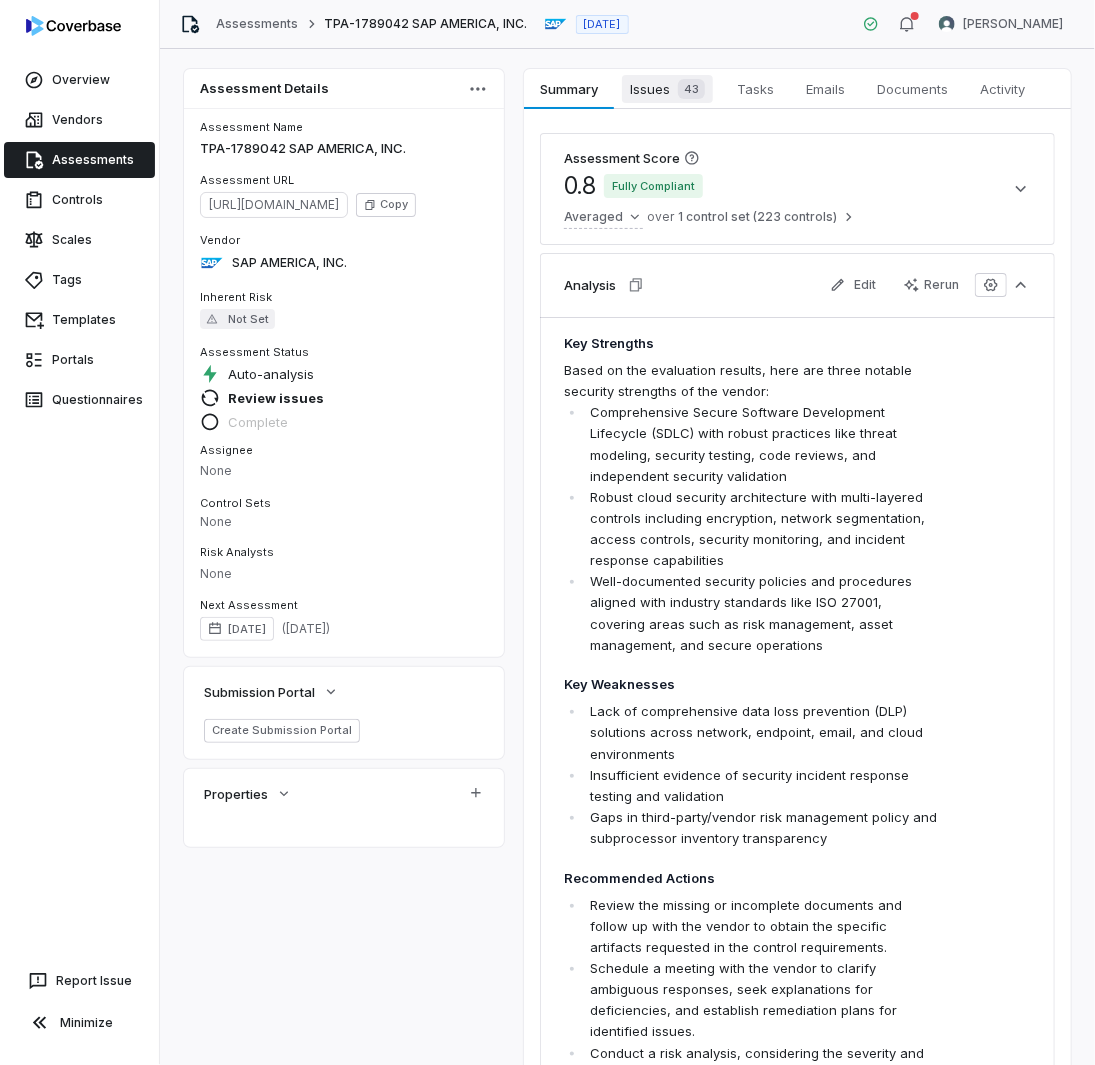 click on "Issues 43" at bounding box center [667, 89] 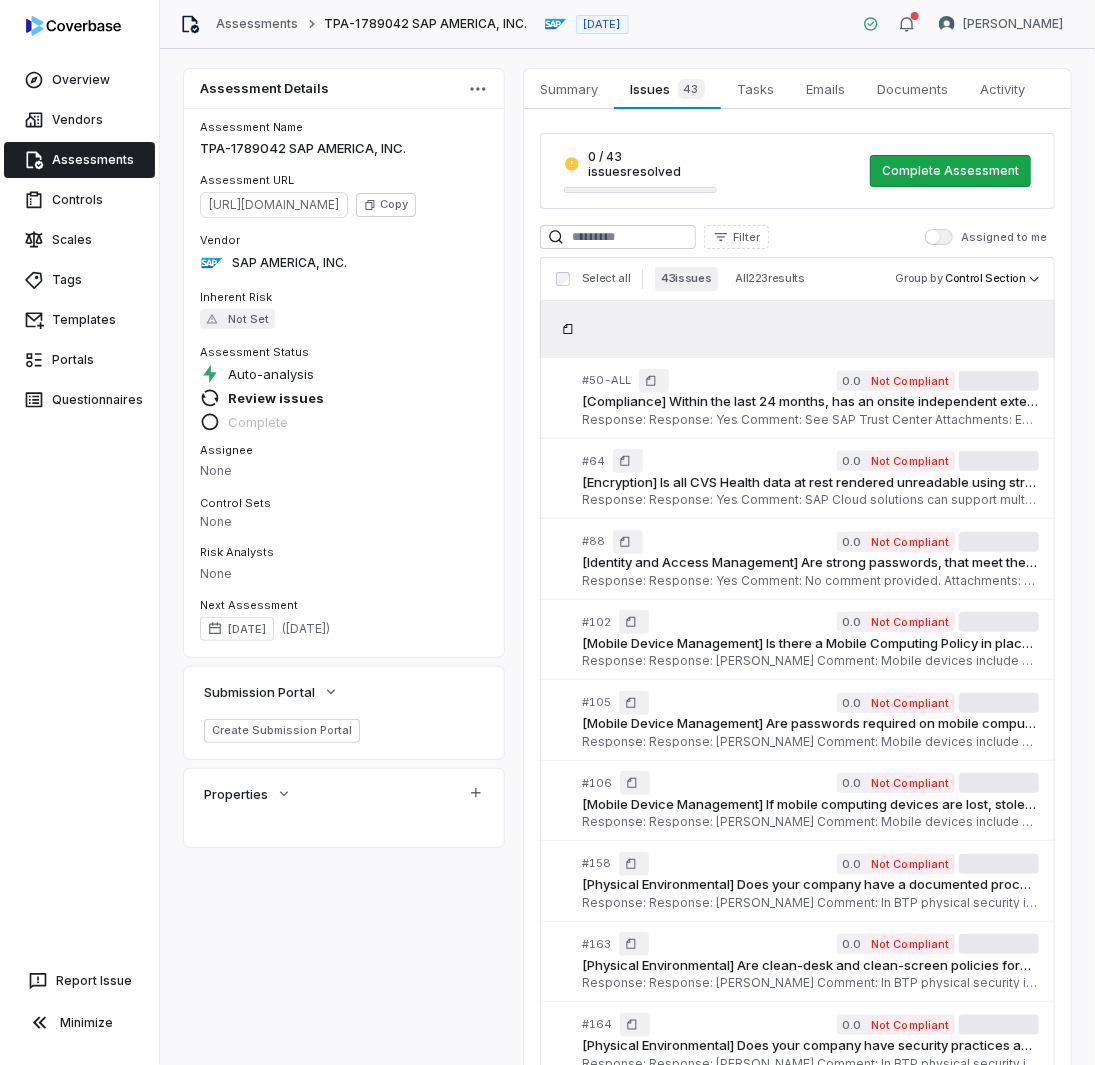 click on "Filter Assigned to me Select all 43  issues All  223  results Group by   Control Section # 50-ALL 0.0 Not Compliant [Compliance] Within the last 24 months, has an onsite independent external third party risk assessment been conducted of all locations providing services to CVS Health  (e.g., SOC II Type 2, HITRUST, TruSight, EHNAC, ISO 27001).
If yes, provide a copy of the most recent SOC2 Type II full onsite report.  Alternatively, a full HITRUST 9.x TruSight, or ISO 27001 report can be provided.
Acceptable reports include:
SOC2 Type II
TruSight
ISO 27001
EHNAC
HITRUST 9.x (overall maturity level of 3 plus)
* Must review full report. Certification page or summary is unacceptable
* Must be inclusive of all sites/applications relevant to service being provided
* Must be < or =[DEMOGRAPHIC_DATA]
* Audit firm must be AICPA certified or otherwise credentialed to perform assessment being provided
* Self assessments and executive summaries are not acceptable
Serial No: 50-ALL
QRisk: H # 64 0.0 Not Compliant # 88 0.0" at bounding box center (797, 1325) 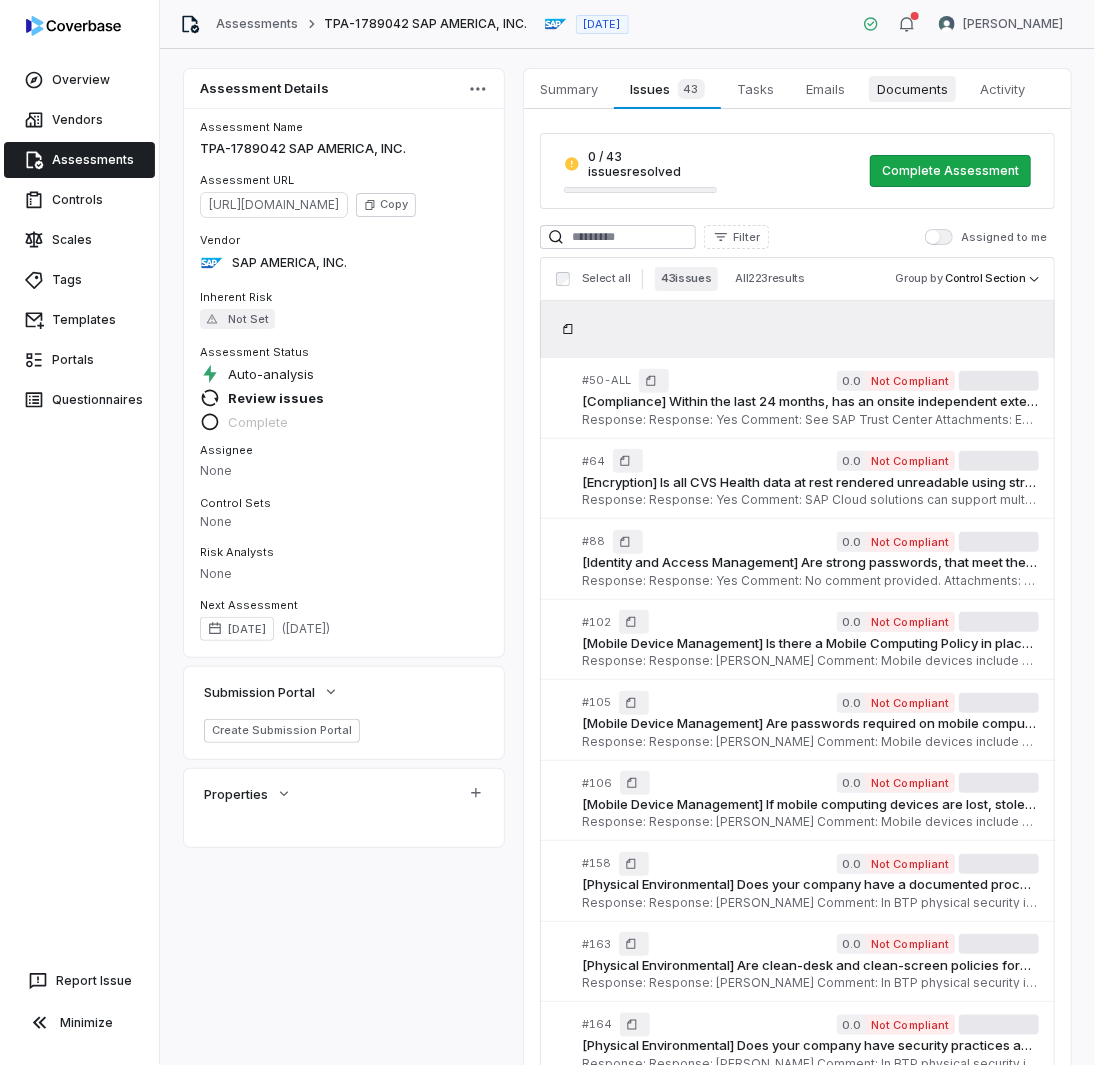 click on "Documents" at bounding box center (912, 89) 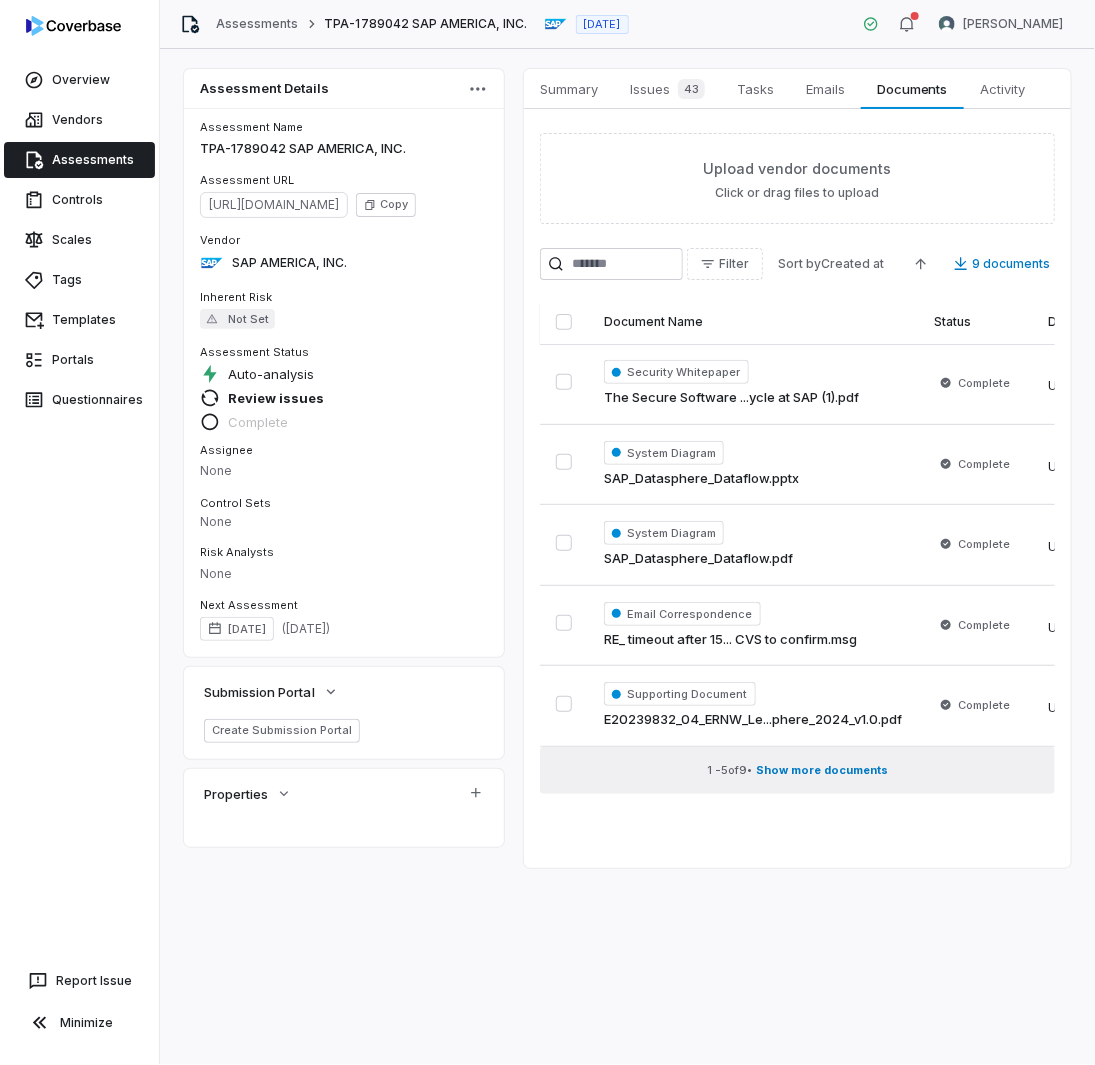 click on "Show more documents" at bounding box center [822, 770] 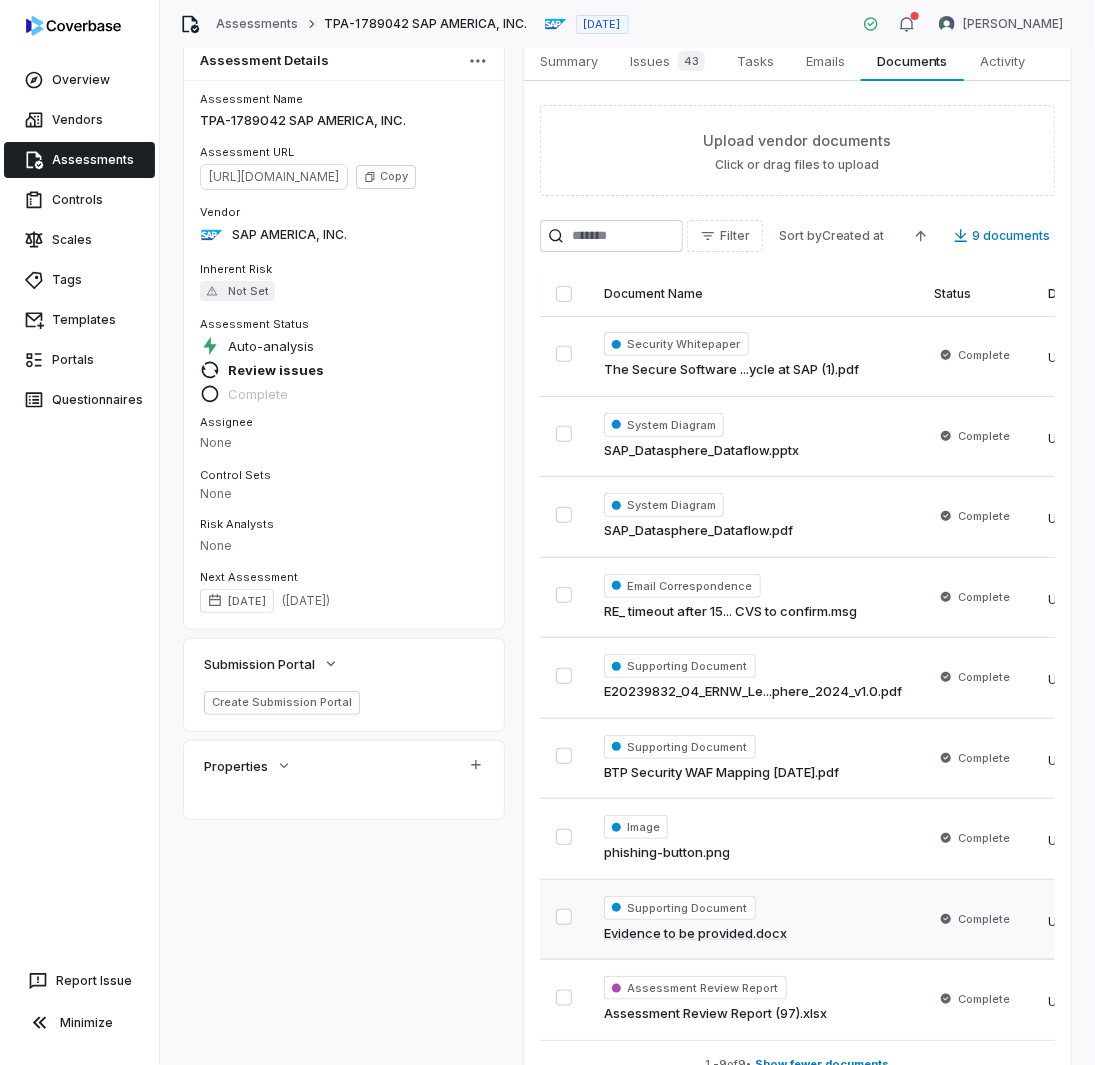scroll, scrollTop: 0, scrollLeft: 0, axis: both 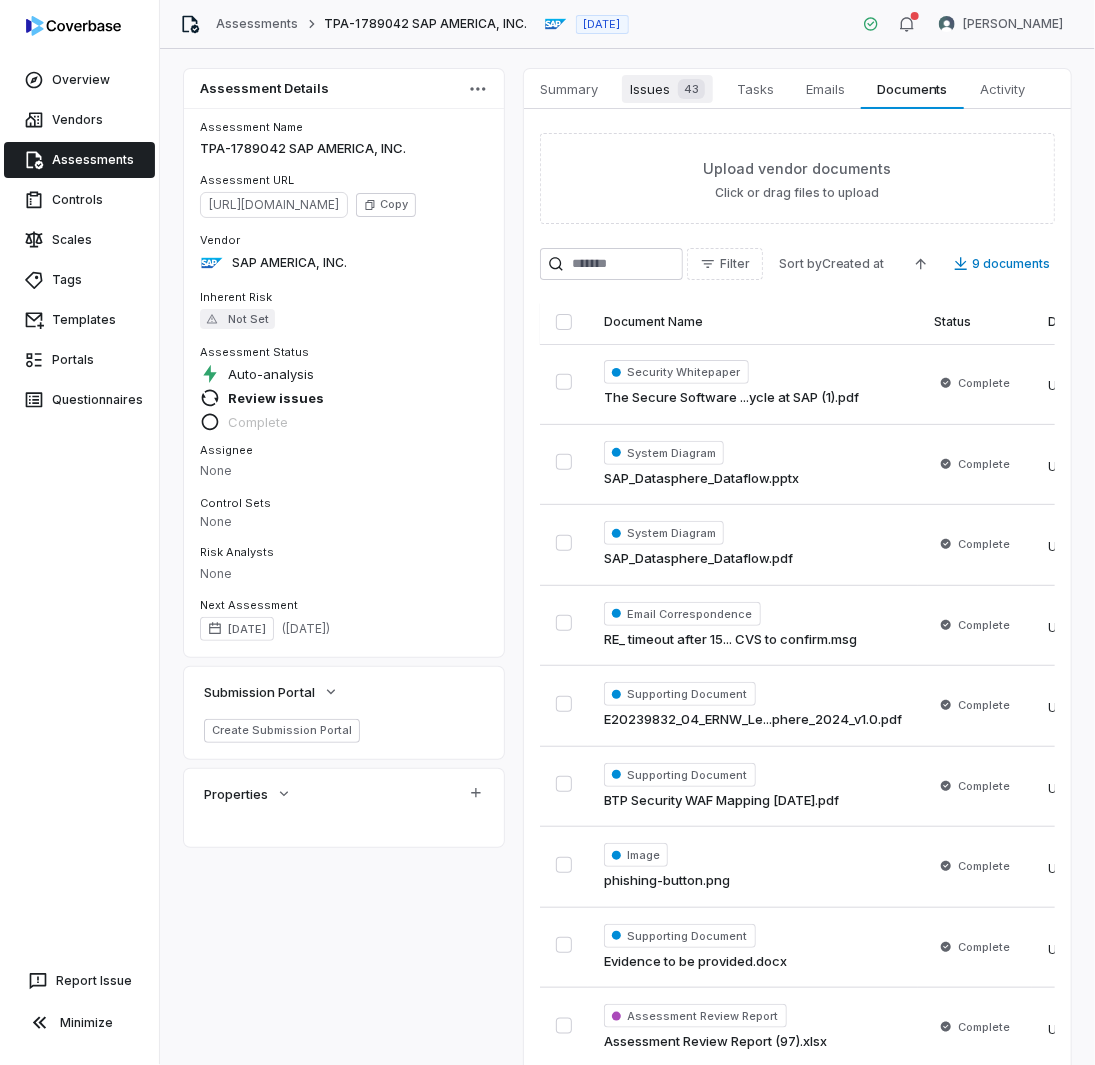 click on "43" at bounding box center (691, 89) 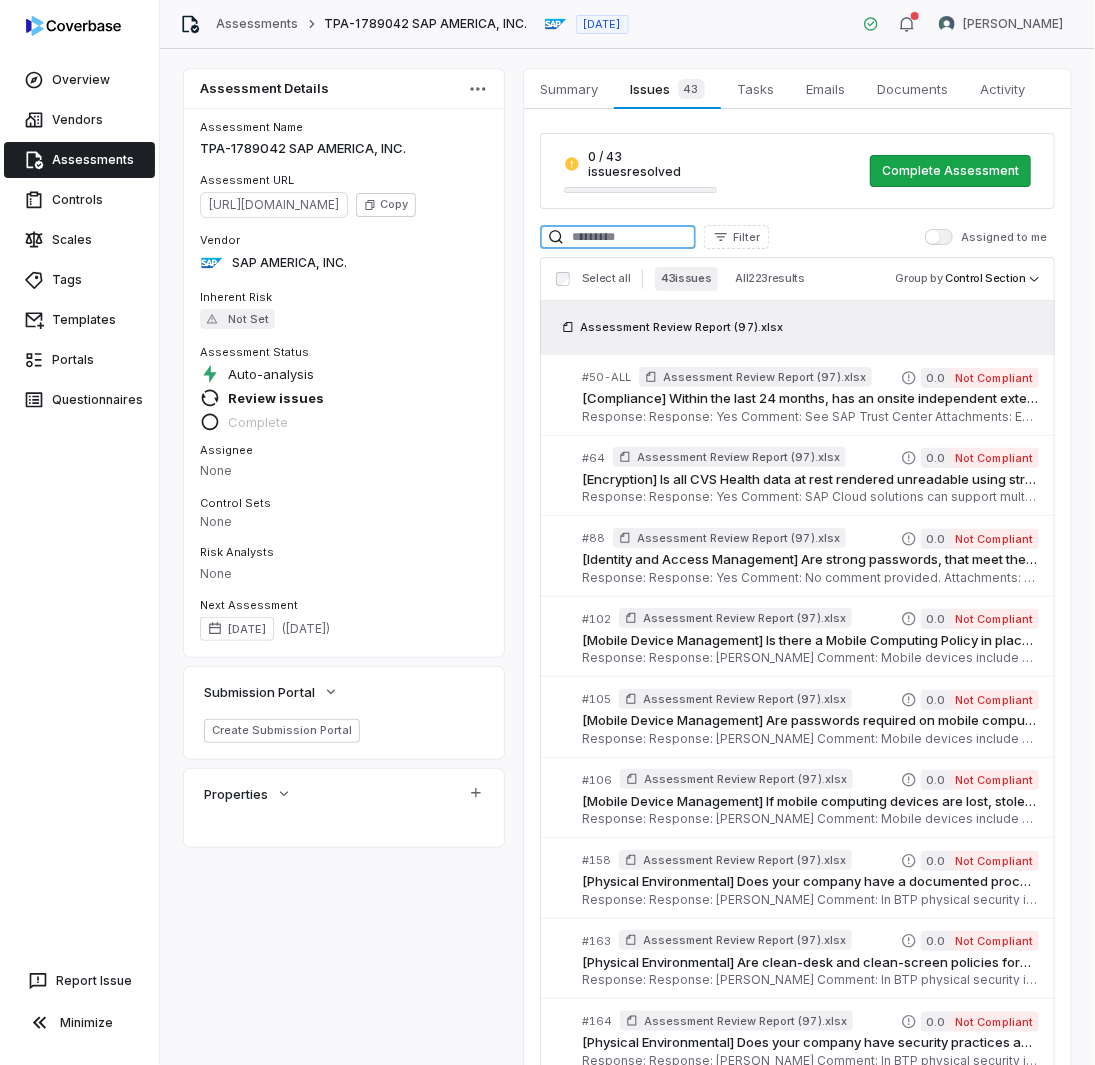 click at bounding box center [618, 237] 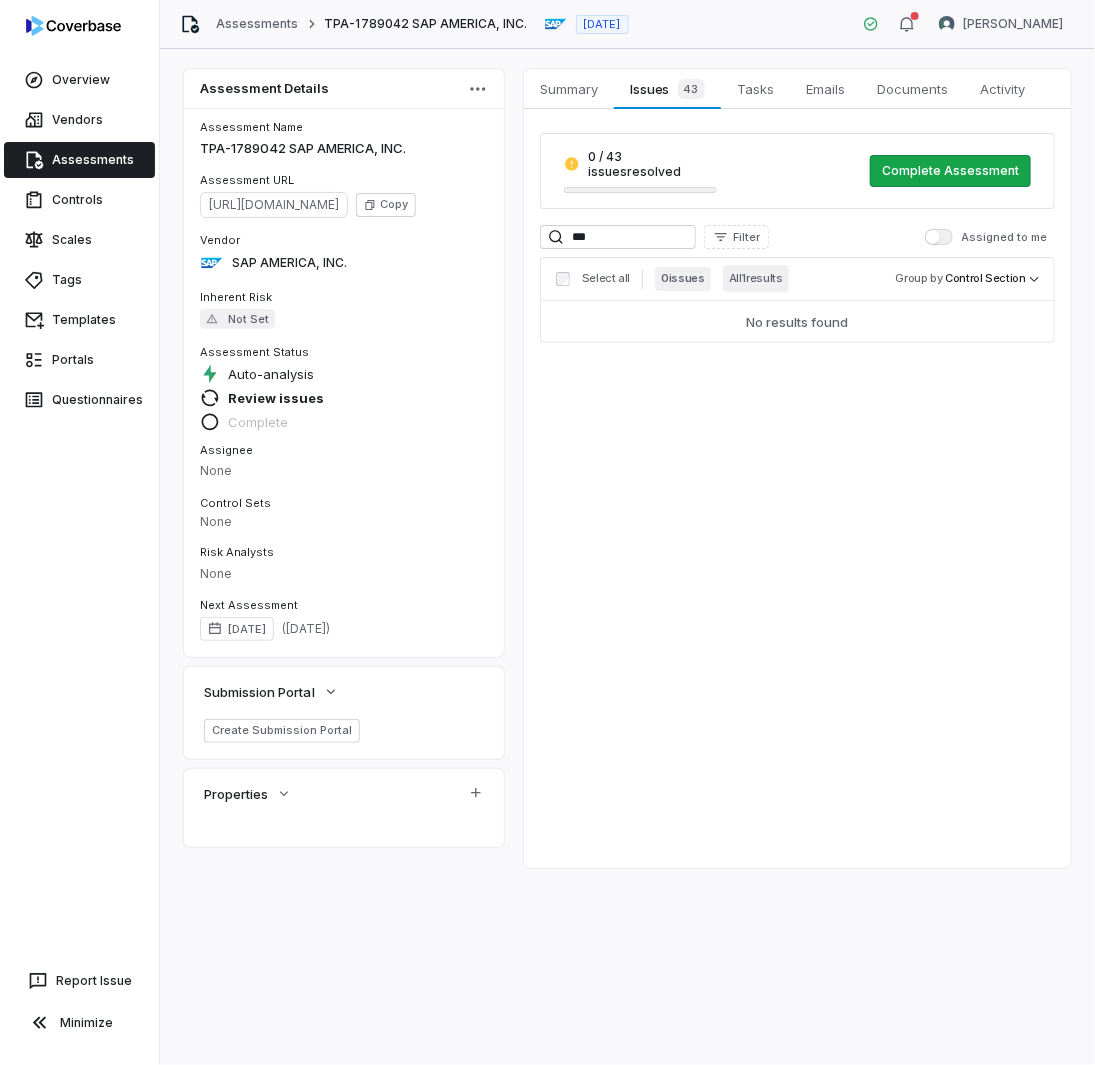 click on "All  1  results" at bounding box center [756, 278] 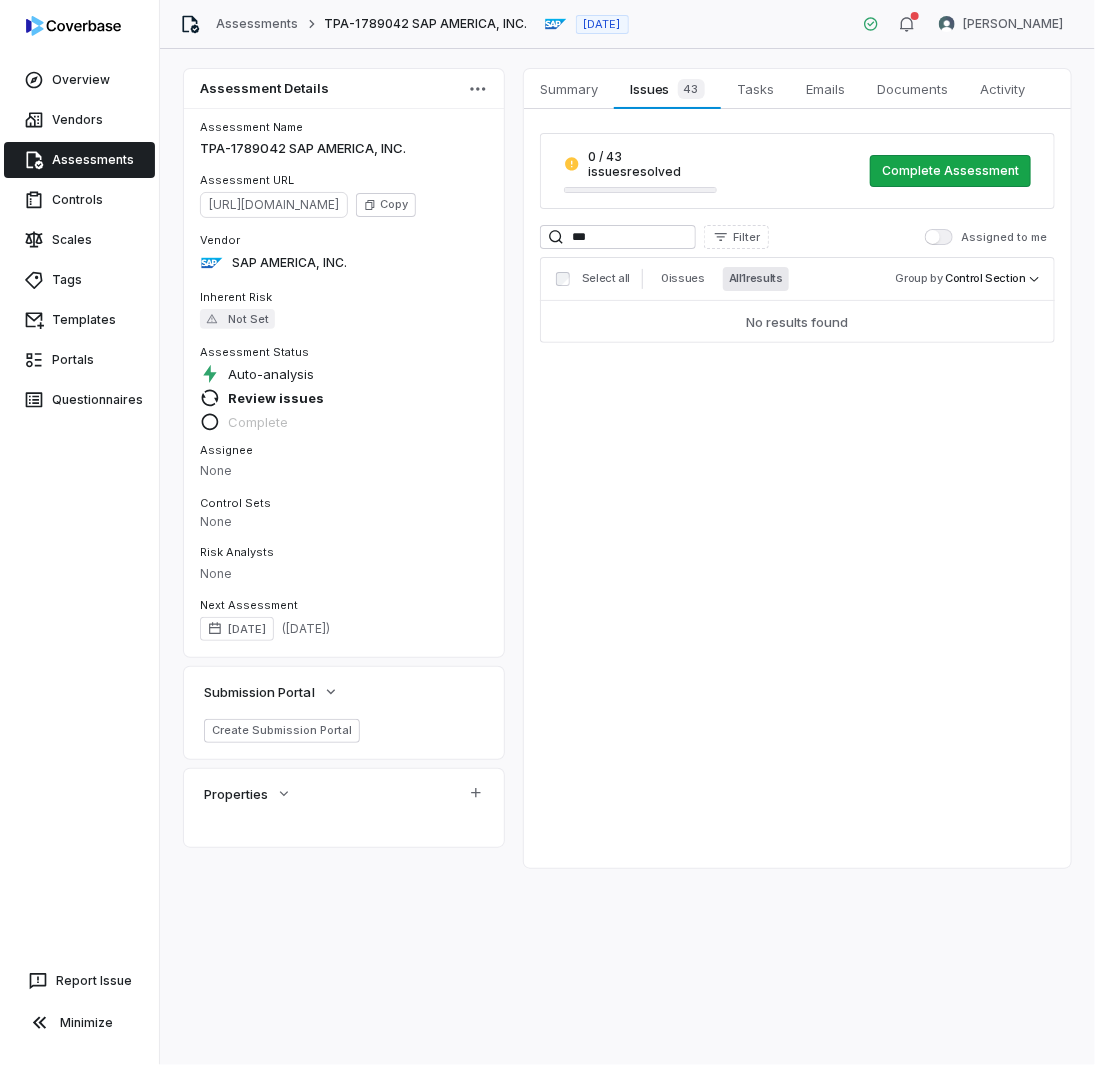 click on "All  1  results" at bounding box center (756, 279) 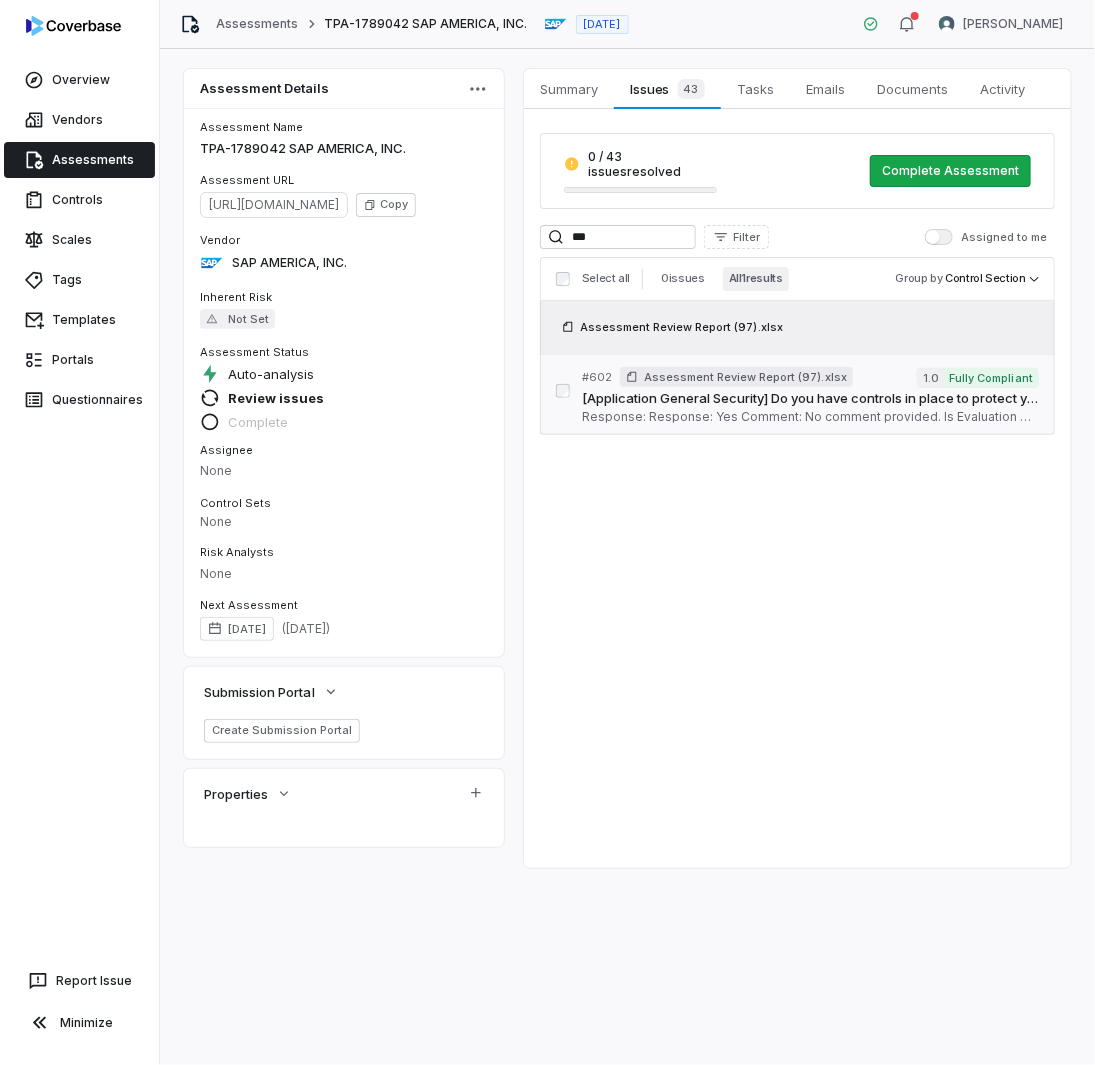 click on "[Application General Security] Do you have controls in place to protect your external APIs from Distributed Denial-of-Service (DDoS) attacks?
Controls should include one or more of the following:
- Rate Limiting
- IP whitelisting
- Blacklisting
- Bot detection system
Serial No: 602
QRisk: C Response: Response: Yes
Comment: No comment provided.
Is Evaluation Recommended: No" at bounding box center (810, 406) 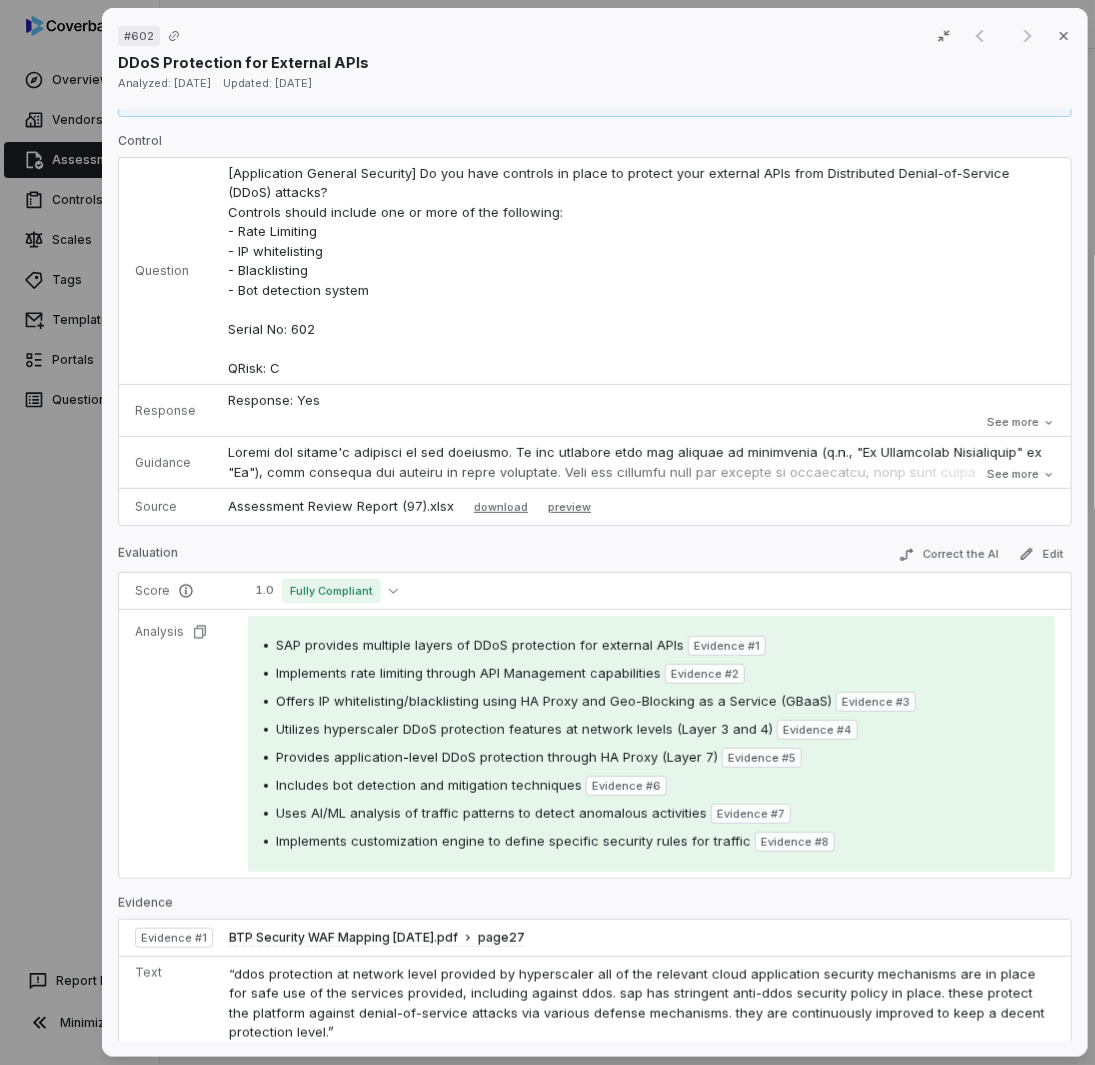 scroll, scrollTop: 0, scrollLeft: 0, axis: both 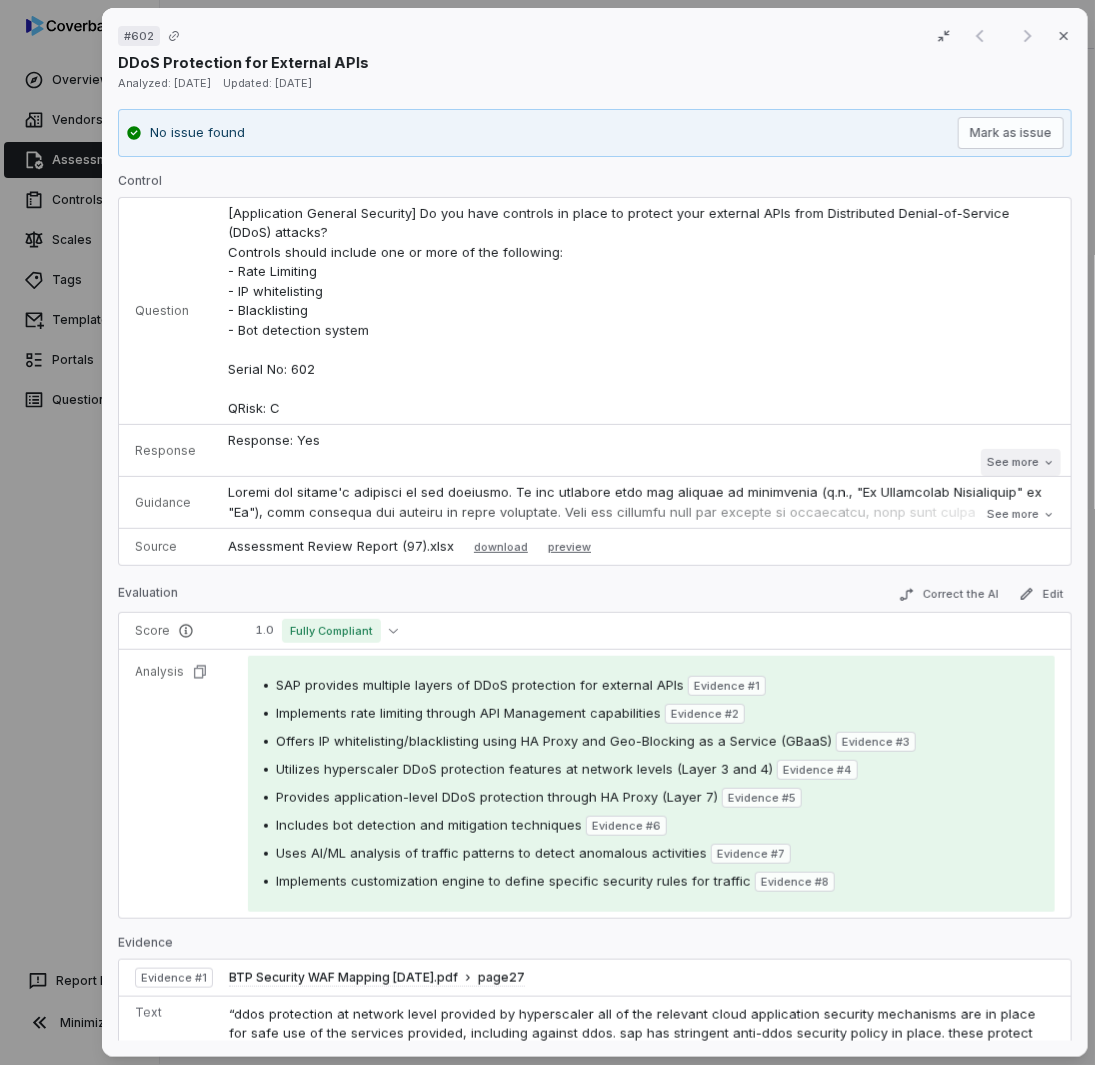 click 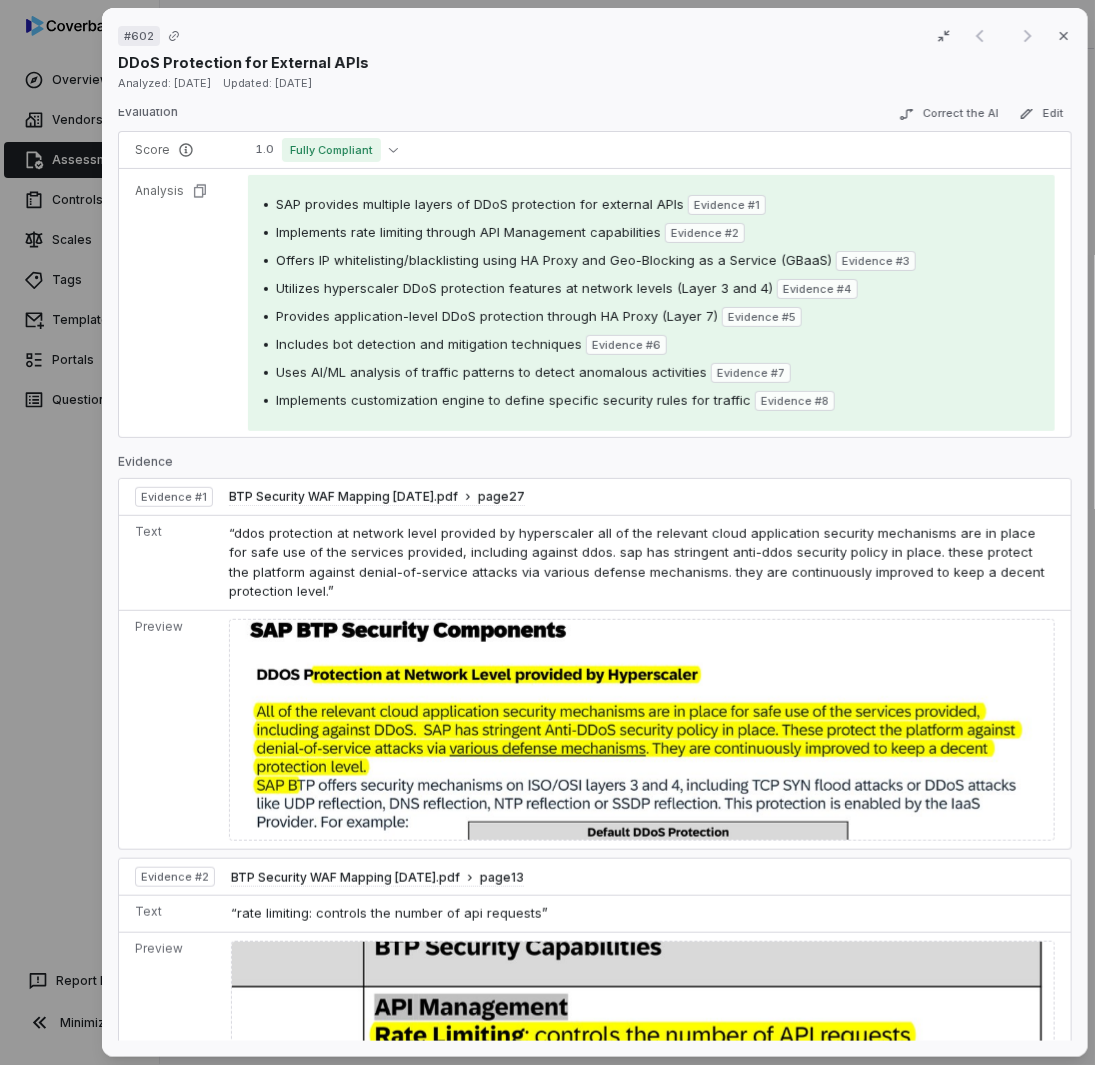 scroll, scrollTop: 400, scrollLeft: 0, axis: vertical 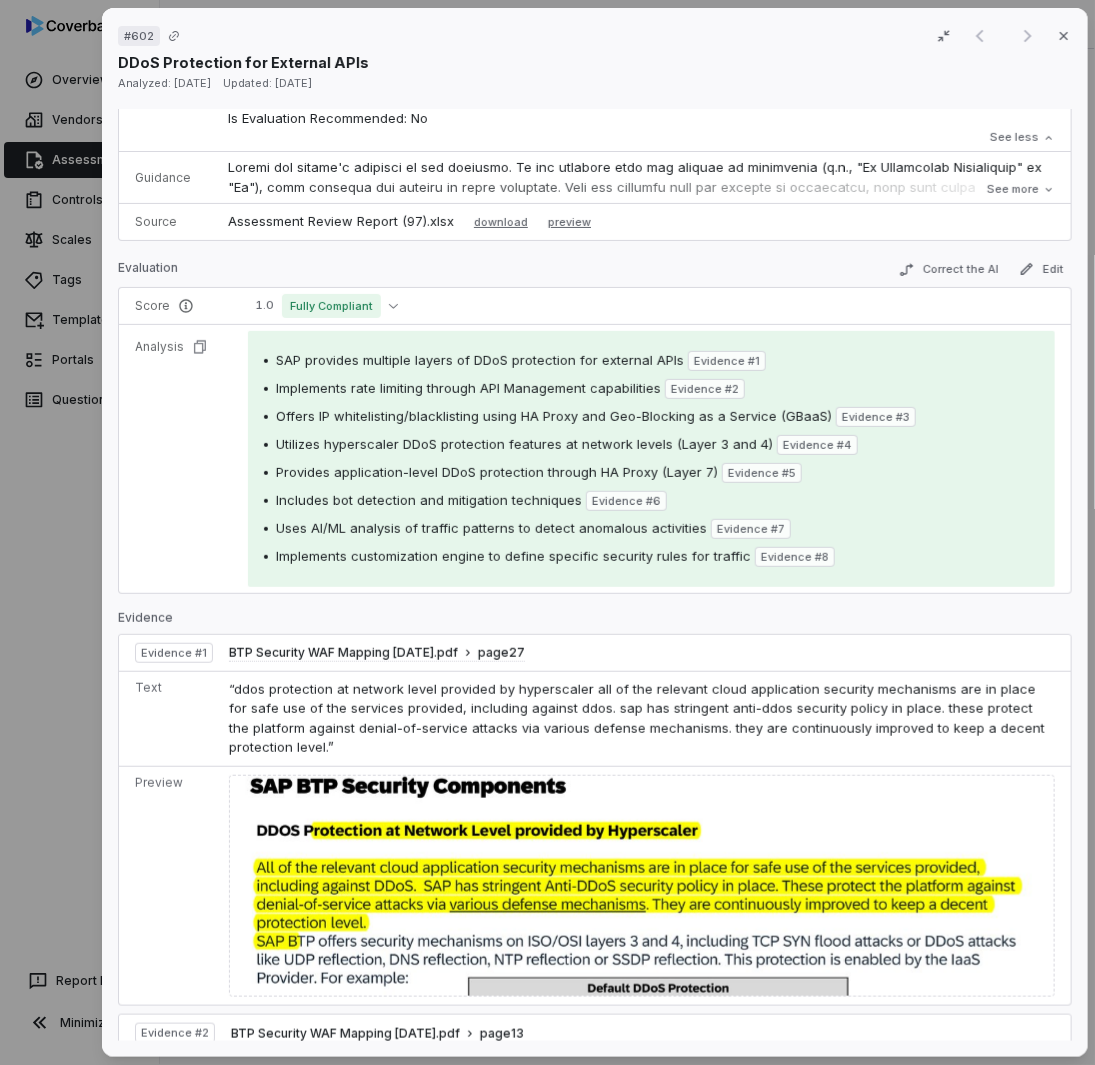 click on "# 602 Result 1 of 1 Close DDoS Protection for External APIs Analyzed: [DATE] Updated: [DATE] No issue found [PERSON_NAME] as issue Control Question [Application General Security] Do you have controls in place to protect your external APIs from Distributed Denial-of-Service (DDoS) attacks?
Controls should include one or more of the following:
- Rate Limiting
- IP whitelisting
- Blacklisting
- Bot detection system
Serial No: 602
QRisk: C Response Response: Yes
Comment: No comment provided.
Is Evaluation Recommended: No Response: Yes
Comment: No comment provided.
Is Evaluation Recommended: No See less Guidance See more Source Assessment Review Report (97).xlsx download preview Evaluation Correct the AI Edit   Score 1.0 Fully Compliant Analysis SAP provides multiple layers of DDoS protection for external APIs Evidence # 1 Implements rate limiting through API Management capabilities Evidence # 2 Offers IP whitelisting/blacklisting using HA Proxy and Geo-Blocking as a Service (GBaaS) Evidence # 3 Evidence #" at bounding box center [547, 532] 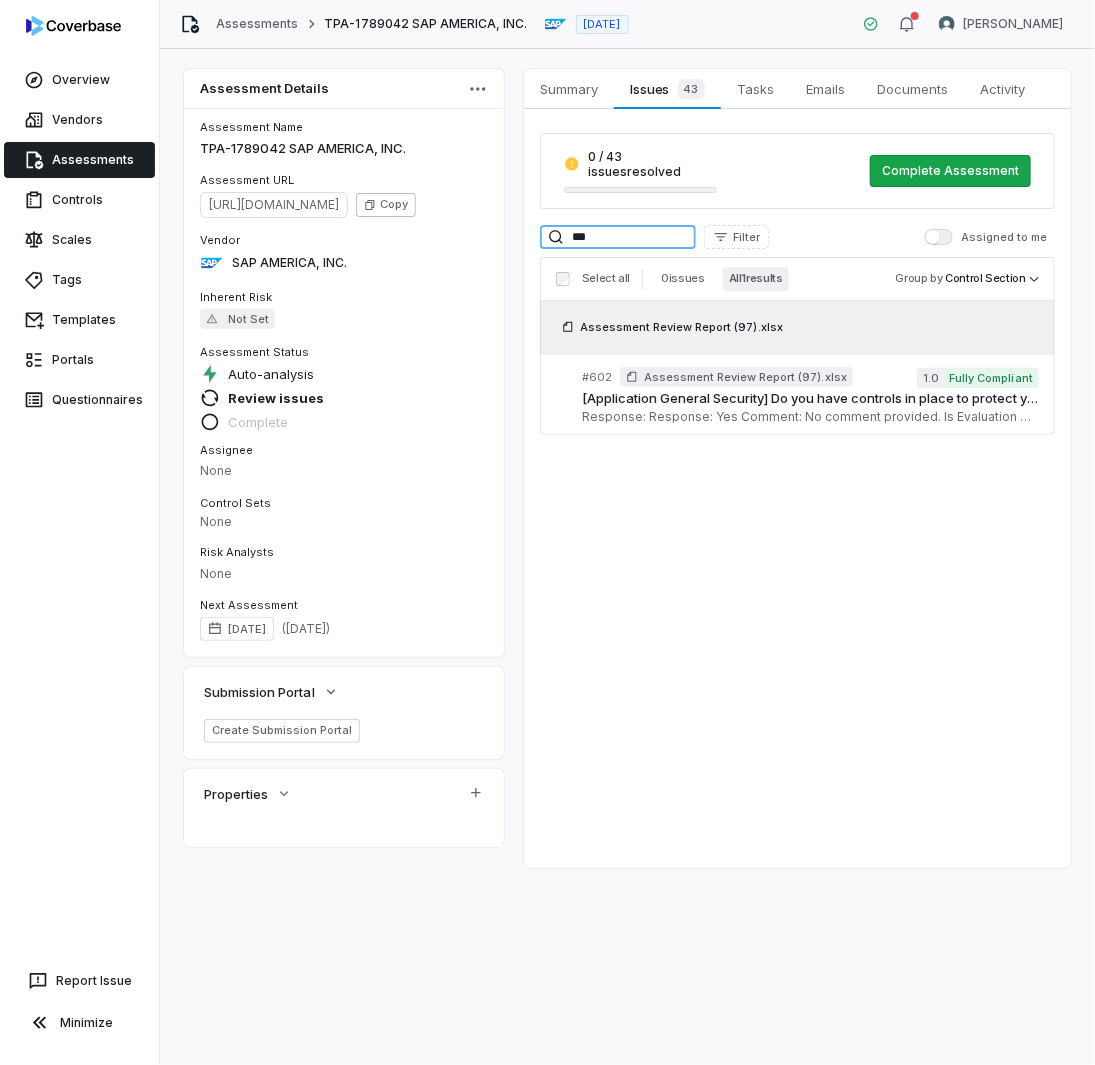 drag, startPoint x: 612, startPoint y: 217, endPoint x: 433, endPoint y: 197, distance: 180.11385 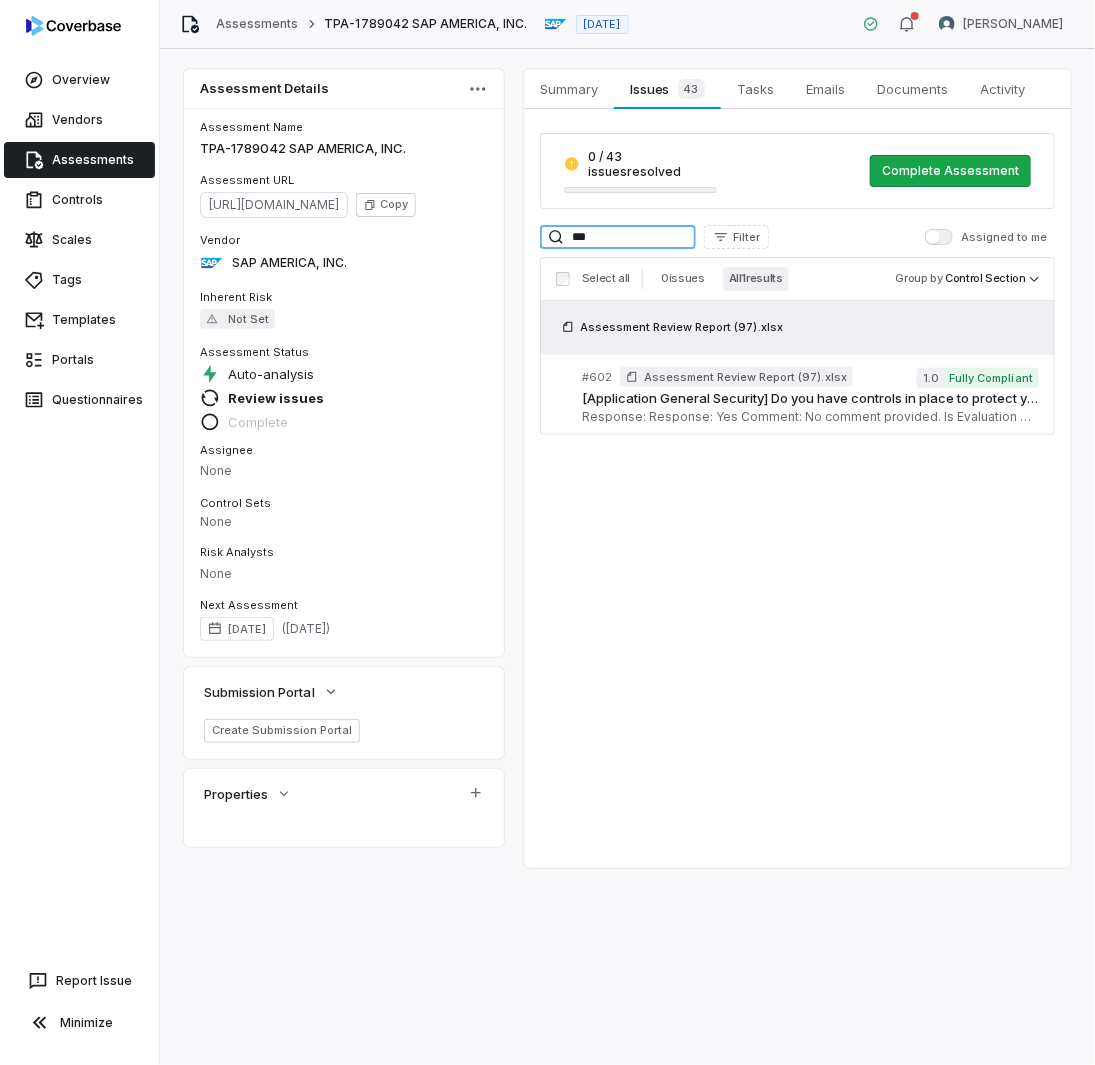click on "***" at bounding box center [618, 237] 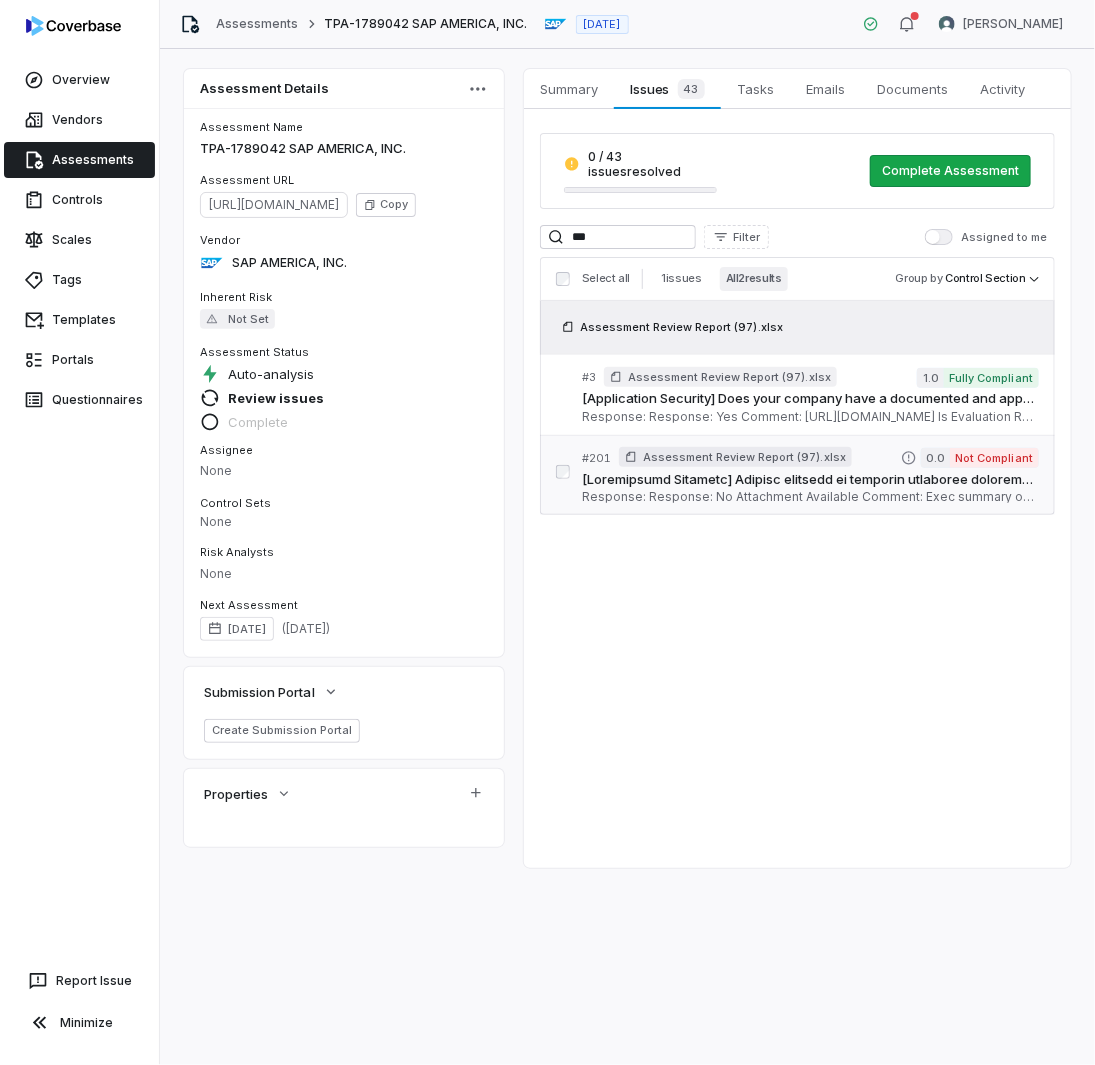 click on "# 201 Assessment Review Report (97).xlsx 0.0 Not Compliant Response: Response: No Attachment Available
Comment: Exec summary of reports can be provided however not attached to questionnaires. Please request copies from SAP account rep and provide contact details of whom should receive a copy of the report.
Attachments: The Secure Software Development Lifecycle at SAP (1).pdf
Is Evaluation Recommended: Yes" at bounding box center (810, 476) 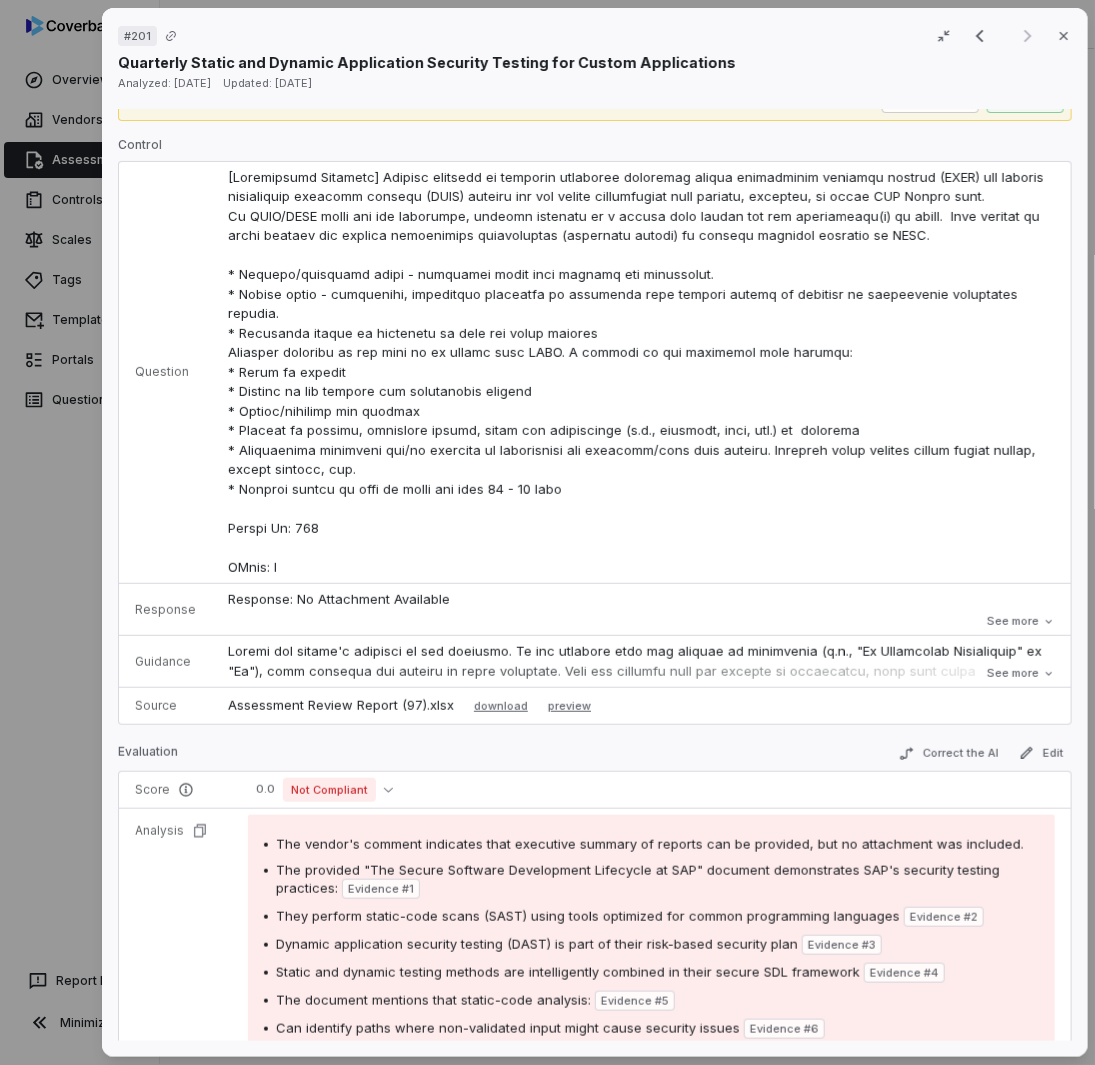 scroll, scrollTop: 0, scrollLeft: 0, axis: both 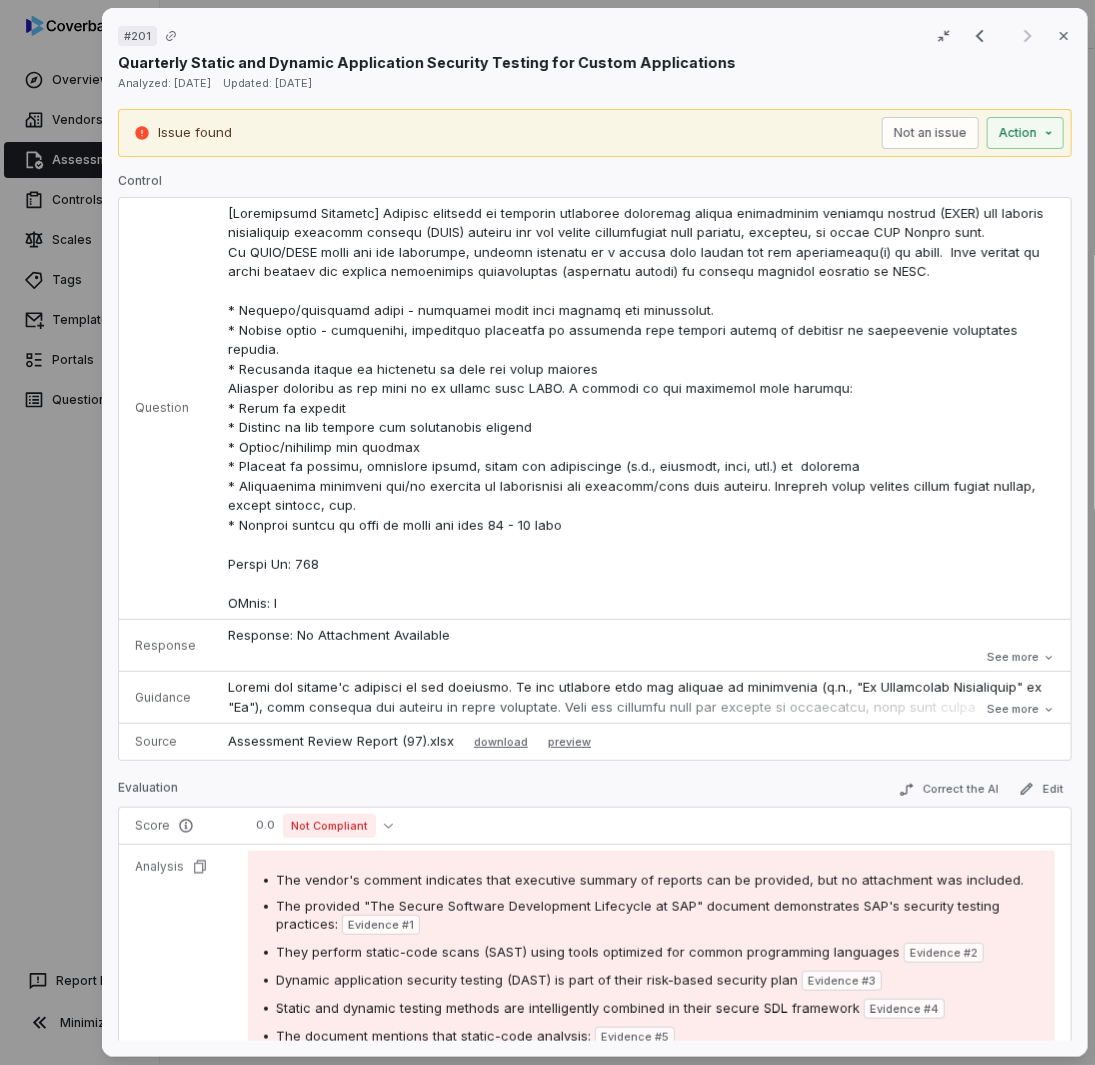 click on "See more" at bounding box center (1020, 657) 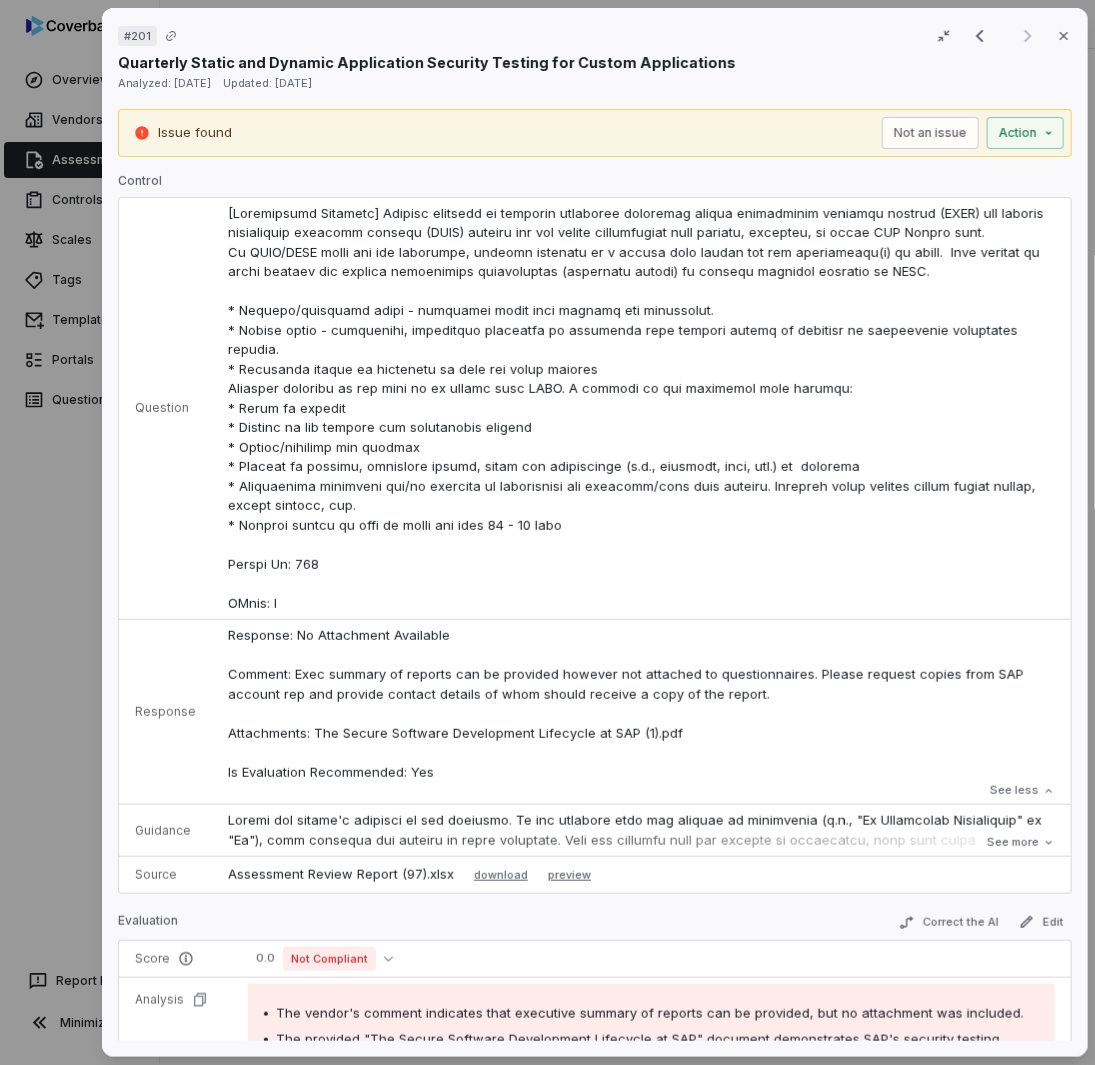 scroll, scrollTop: 500, scrollLeft: 0, axis: vertical 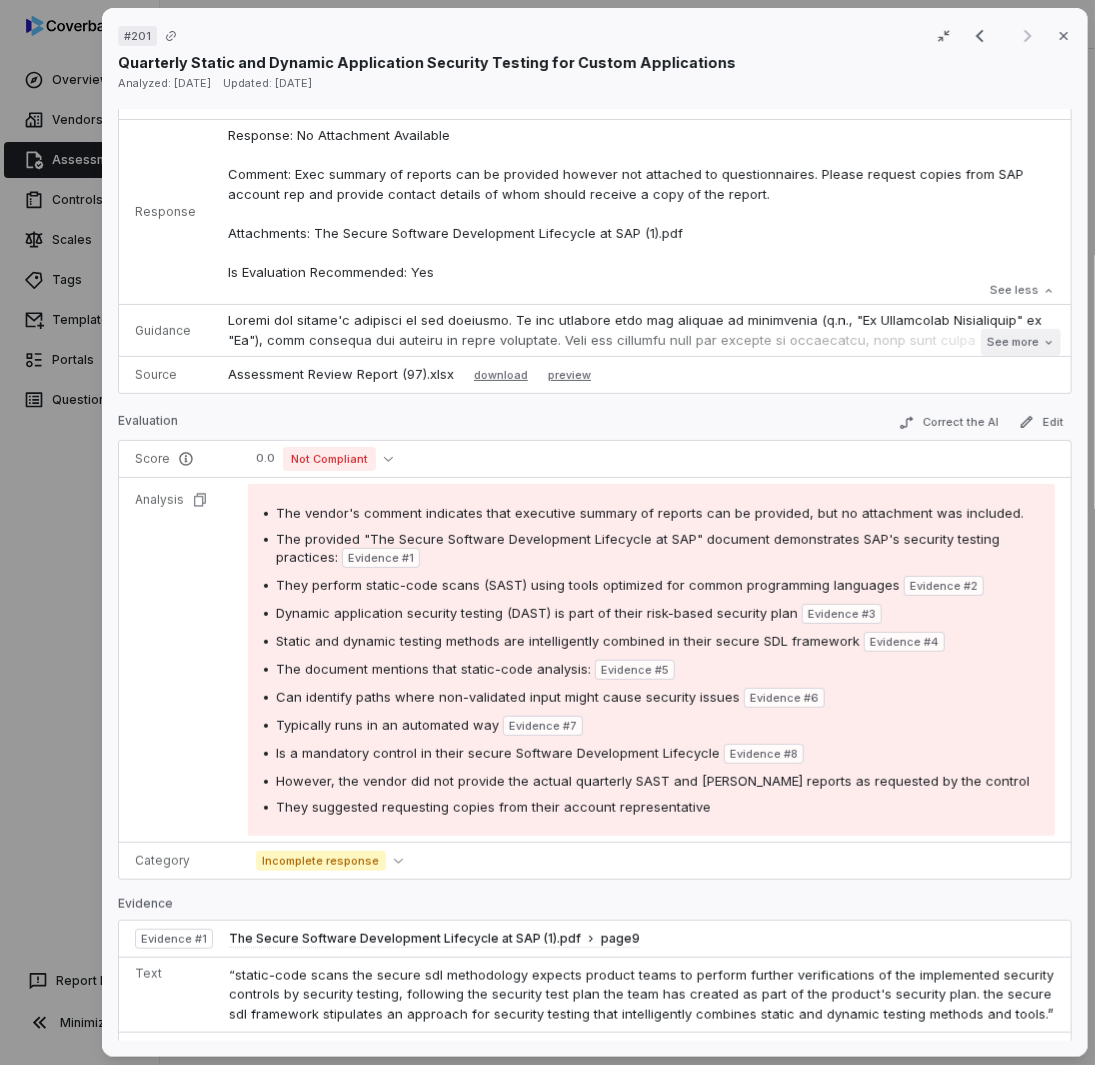 click on "See more" at bounding box center (1020, 342) 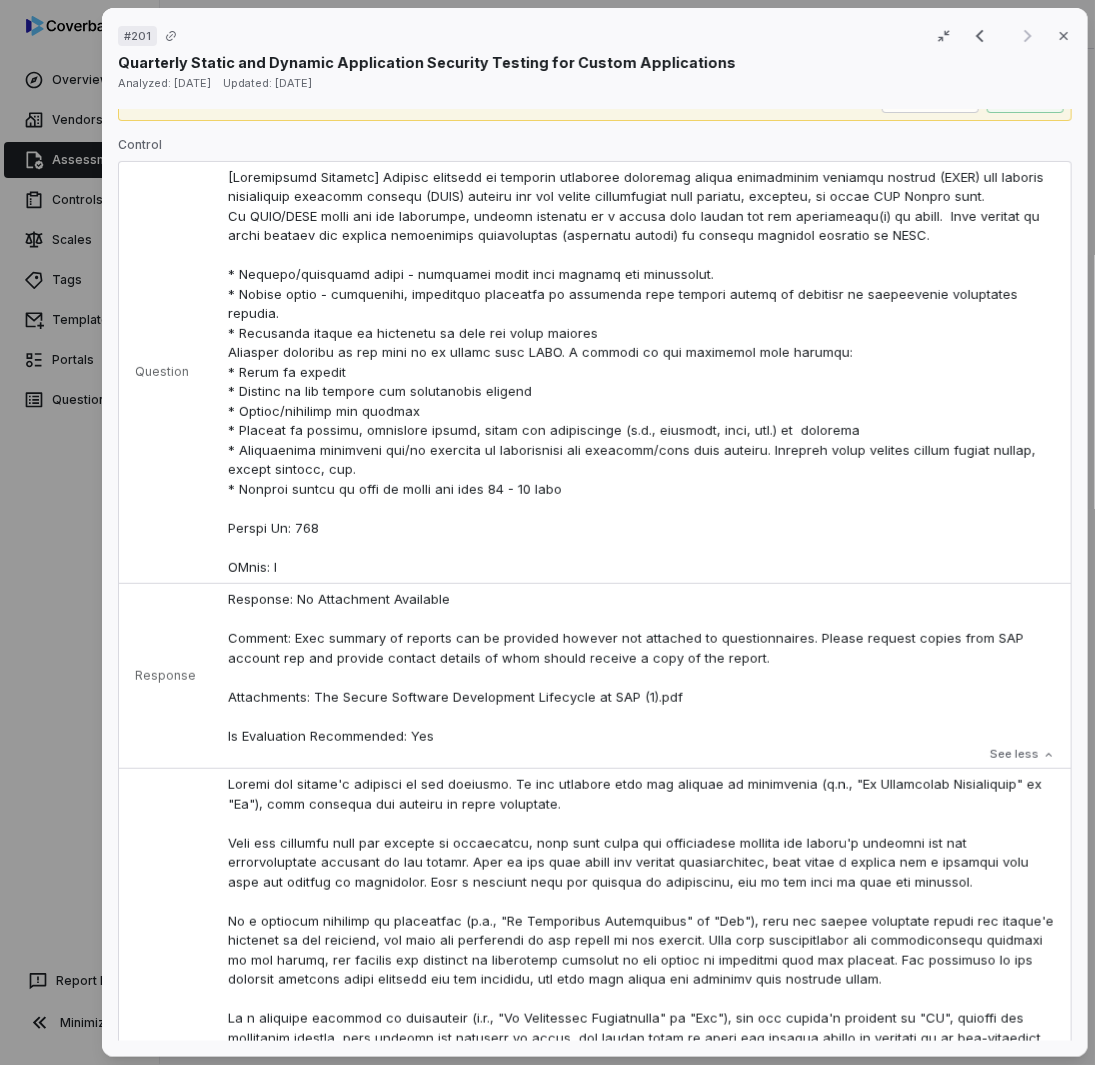 scroll, scrollTop: 0, scrollLeft: 0, axis: both 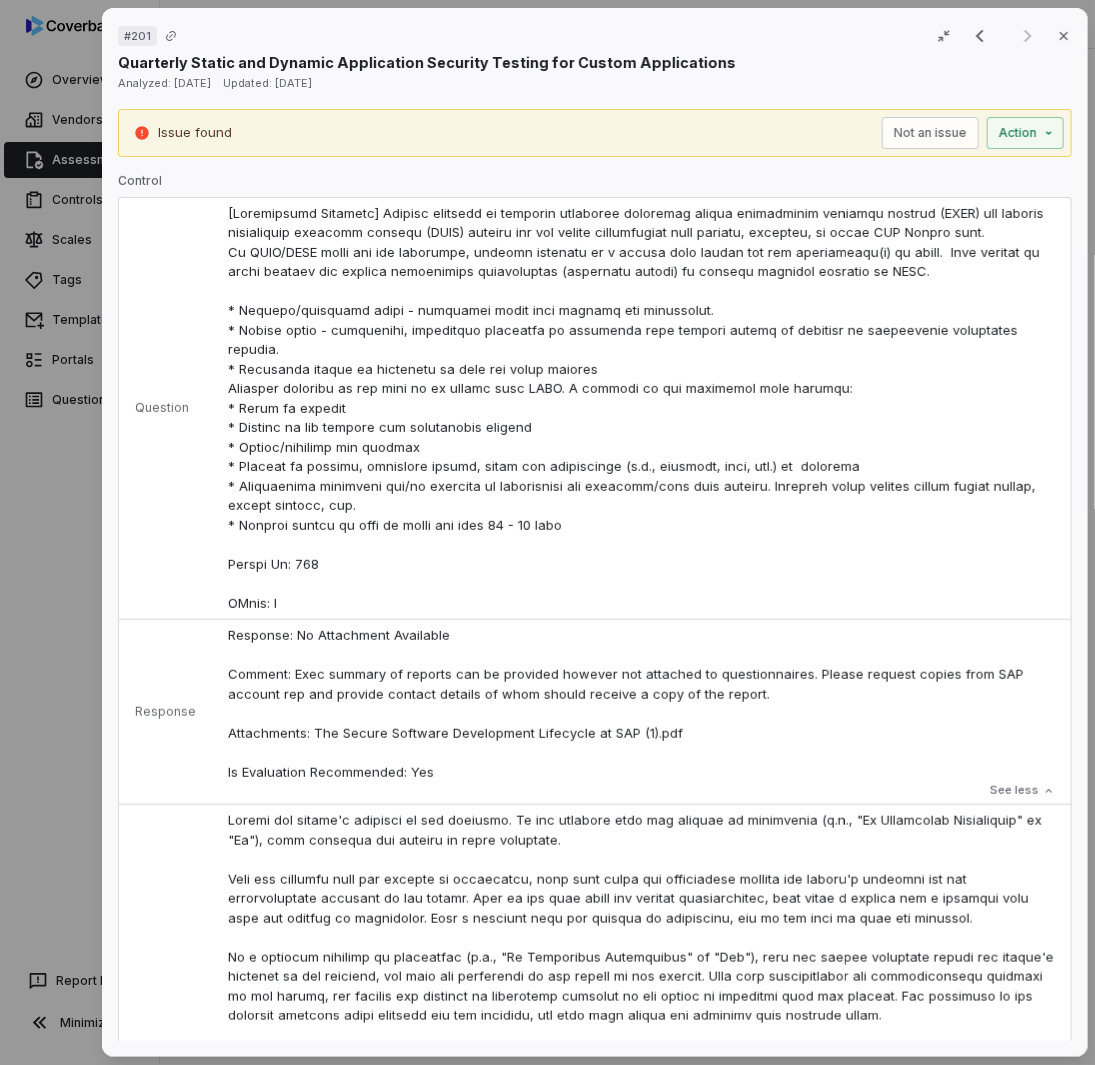 click on "# 201 Result 2 of 2 Close Quarterly Static and Dynamic Application Security Testing for Custom Applications Analyzed: [DATE] Updated: [DATE] Issue found Not an issue Action Control Question Response Response: No Attachment Available
Comment: Exec summary of reports can be provided however not attached to questionnaires. Please request copies from SAP account rep and provide contact details of whom should receive a copy of the report.
Attachments: The Secure Software Development Lifecycle at SAP (1).pdf
Is Evaluation Recommended: Yes Response: No Attachment Available
Comment: Exec summary of reports can be provided however not attached to questionnaires. Please request copies from SAP account rep and provide contact details of whom should receive a copy of the report.
Attachments: The Secure Software Development Lifecycle at SAP (1).pdf
Is Evaluation Recommended: Yes See less Guidance See less Source Assessment Review Report (97).xlsx download preview Evaluation Correct the AI Edit   Score 0.0" at bounding box center (547, 532) 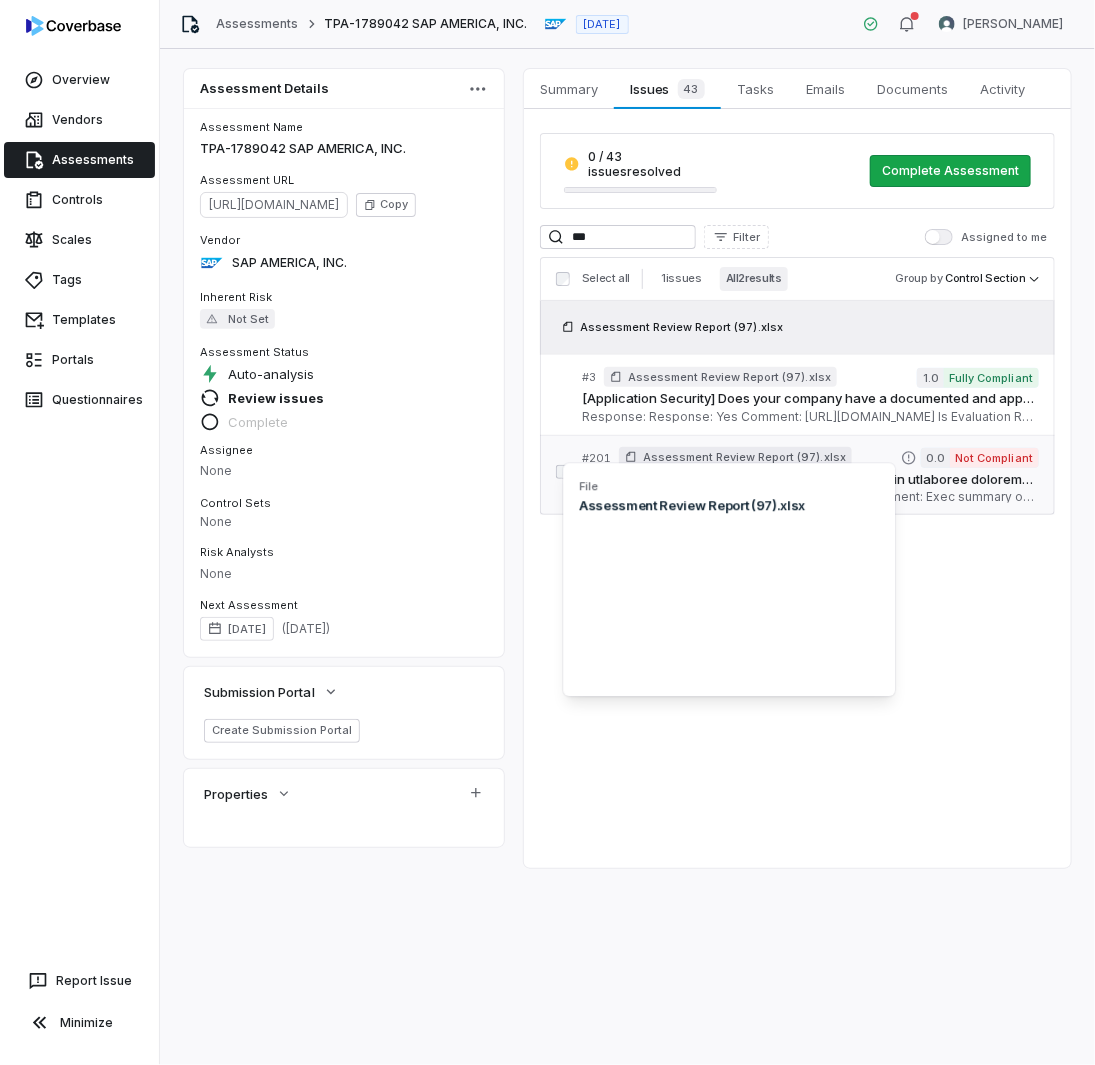 click at bounding box center (810, 480) 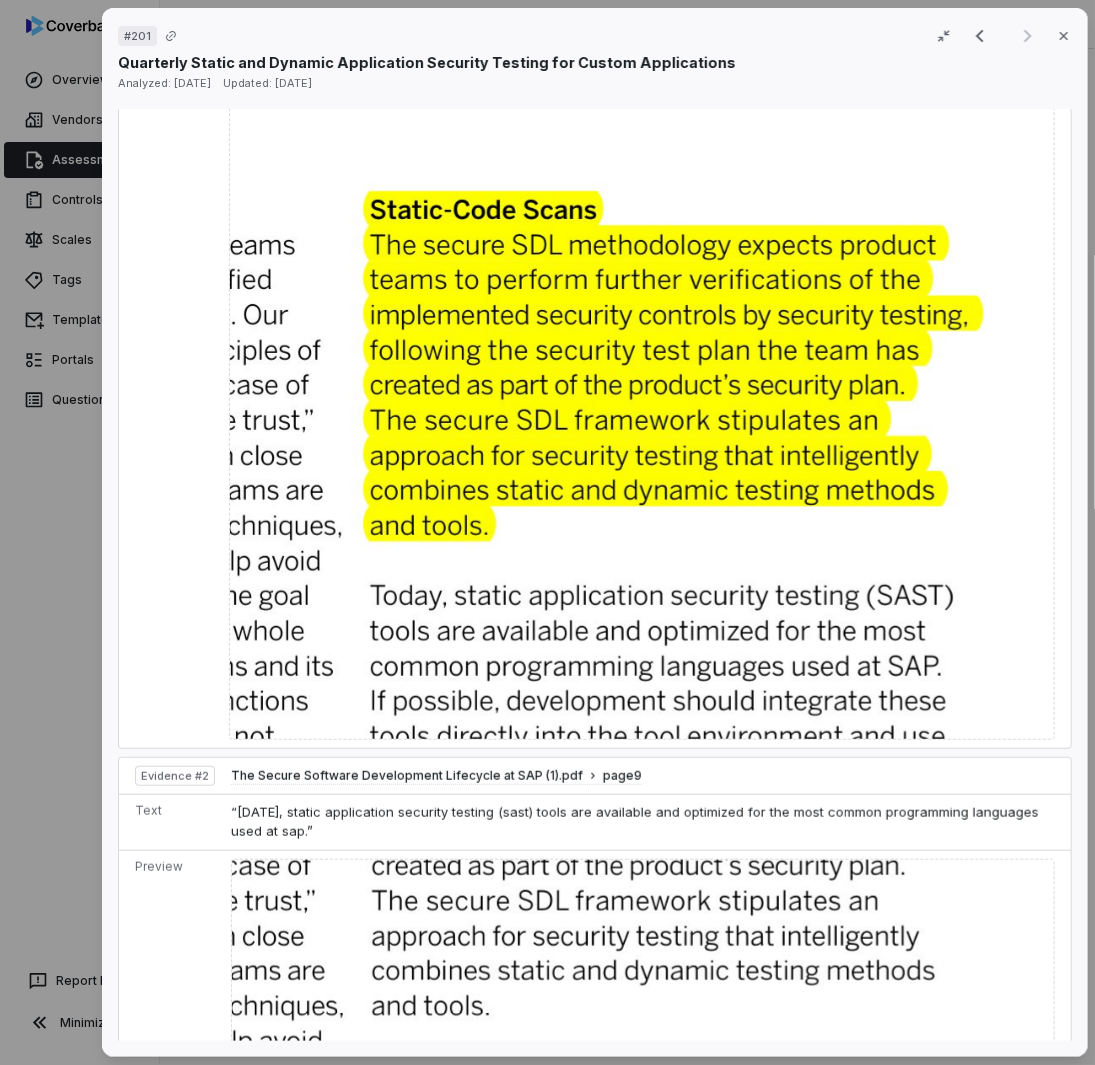 scroll, scrollTop: 1300, scrollLeft: 0, axis: vertical 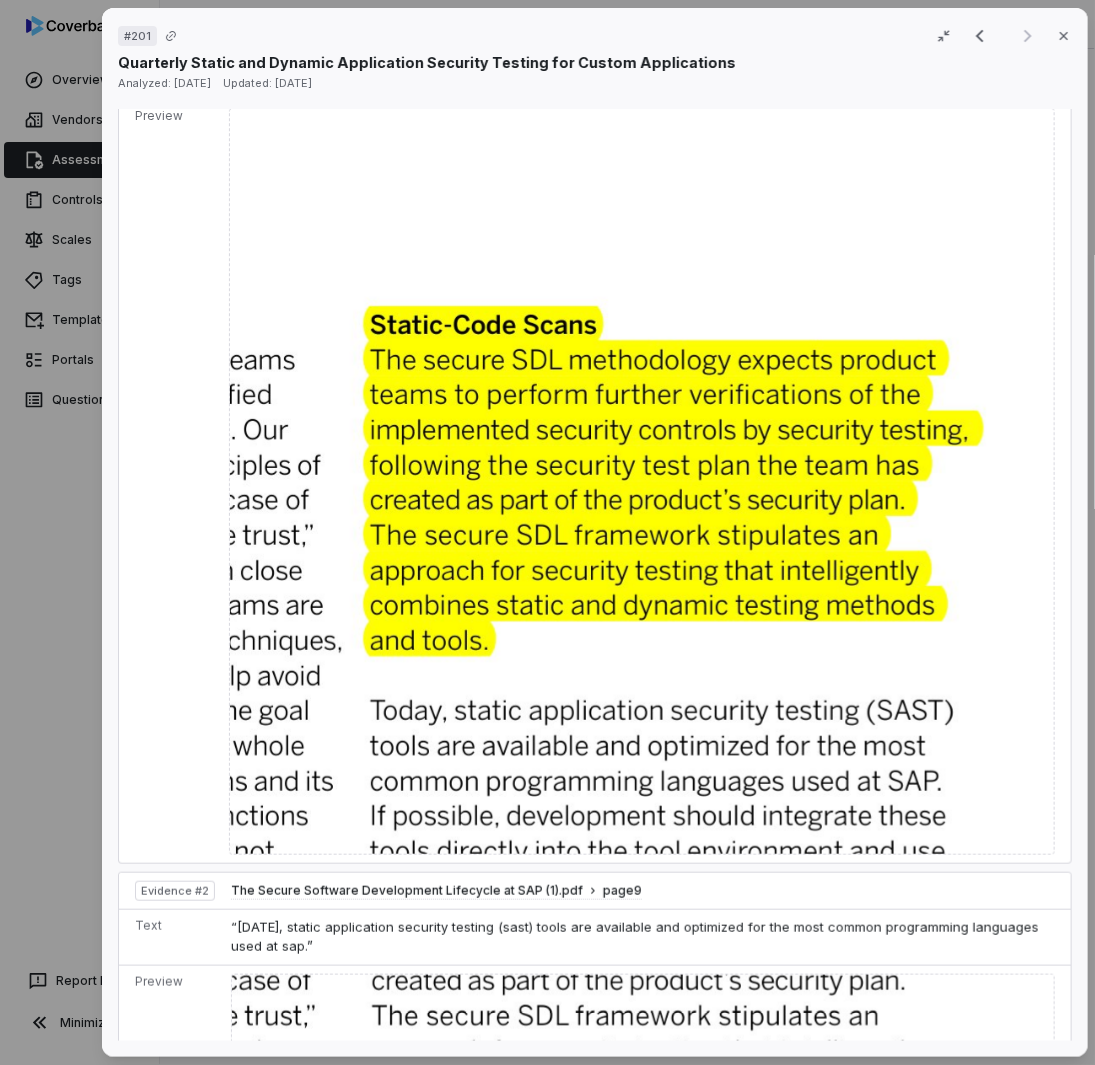 click on "# 201 Result 2 of 2 Close Quarterly Static and Dynamic Application Security Testing for Custom Applications Analyzed: [DATE] Updated: [DATE] Issue found Not an issue Action Control Question Response Response: No Attachment Available
Comment: Exec summary of reports can be provided however not attached to questionnaires. Please request copies from SAP account rep and provide contact details of whom should receive a copy of the report.
Attachments: The Secure Software Development Lifecycle at SAP (1).pdf
Is Evaluation Recommended: Yes Response: No Attachment Available
Comment: Exec summary of reports can be provided however not attached to questionnaires. Please request copies from SAP account rep and provide contact details of whom should receive a copy of the report.
Attachments: The Secure Software Development Lifecycle at SAP (1).pdf
Is Evaluation Recommended: Yes See more Guidance See more Source Assessment Review Report (97).xlsx download preview Evaluation Correct the AI Edit   Score 0.0" at bounding box center (547, 532) 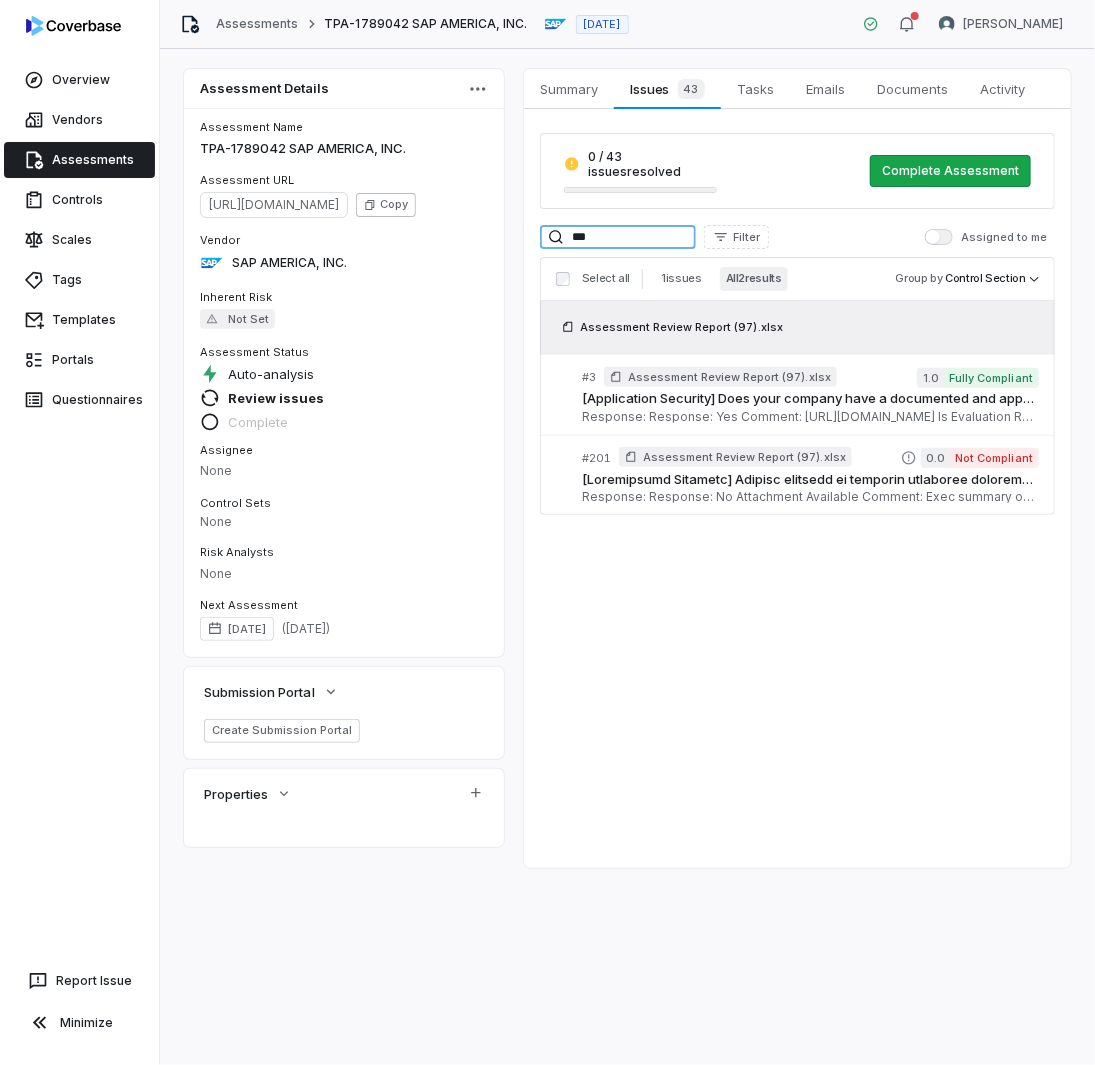 drag, startPoint x: 610, startPoint y: 230, endPoint x: 450, endPoint y: 214, distance: 160.798 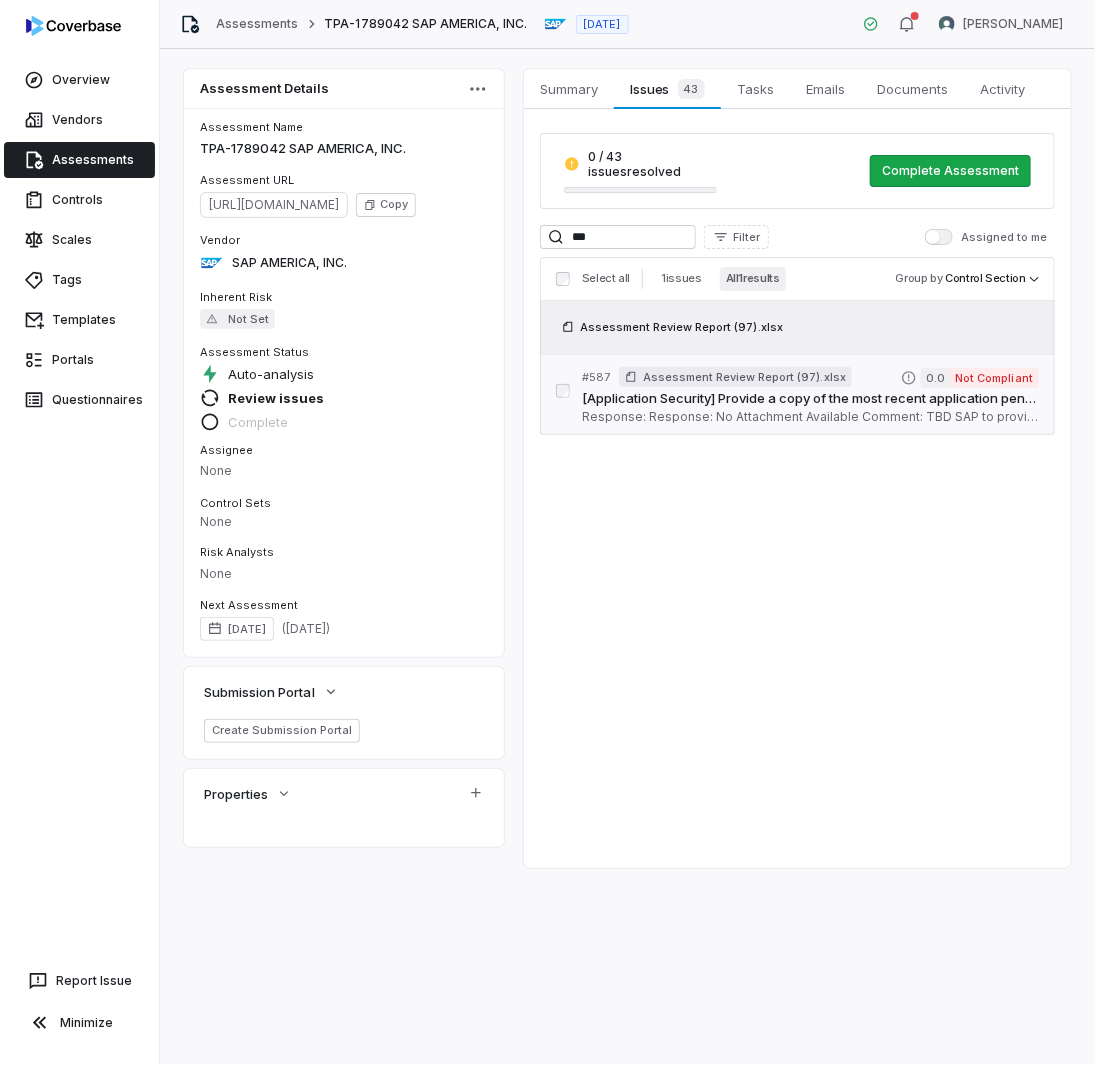 click on "Response: Response: No Attachment Available
Comment: TBD SAP to provide AMN
Attachments: E20239832_04_ERNW_Letter_of_Engagement_-_HASI-2024-333_Security_Assessment_of_SAP_DataSphere_2024_v1.0.pdf
Is Evaluation Recommended: Yes" at bounding box center (810, 417) 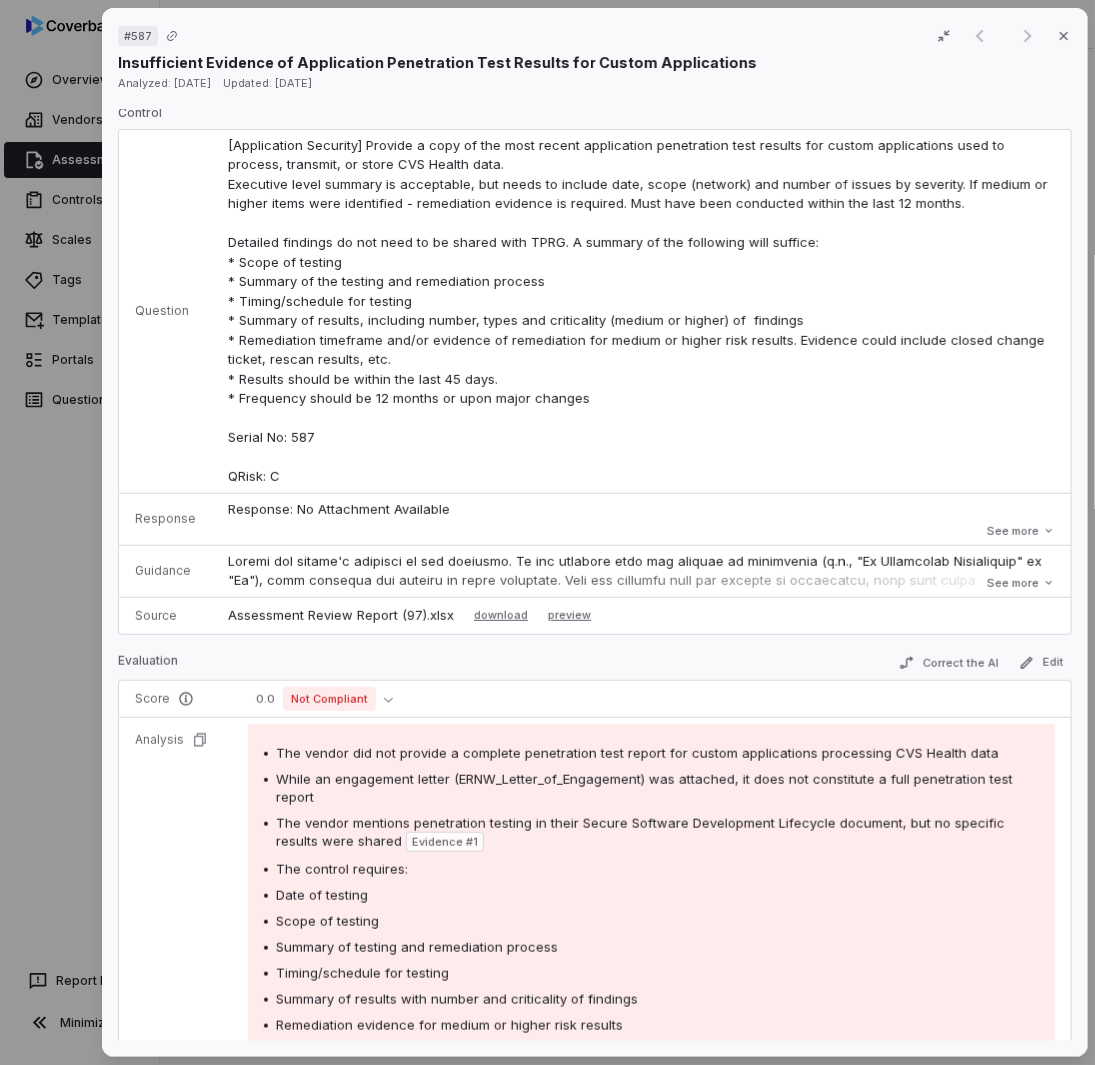 scroll, scrollTop: 0, scrollLeft: 0, axis: both 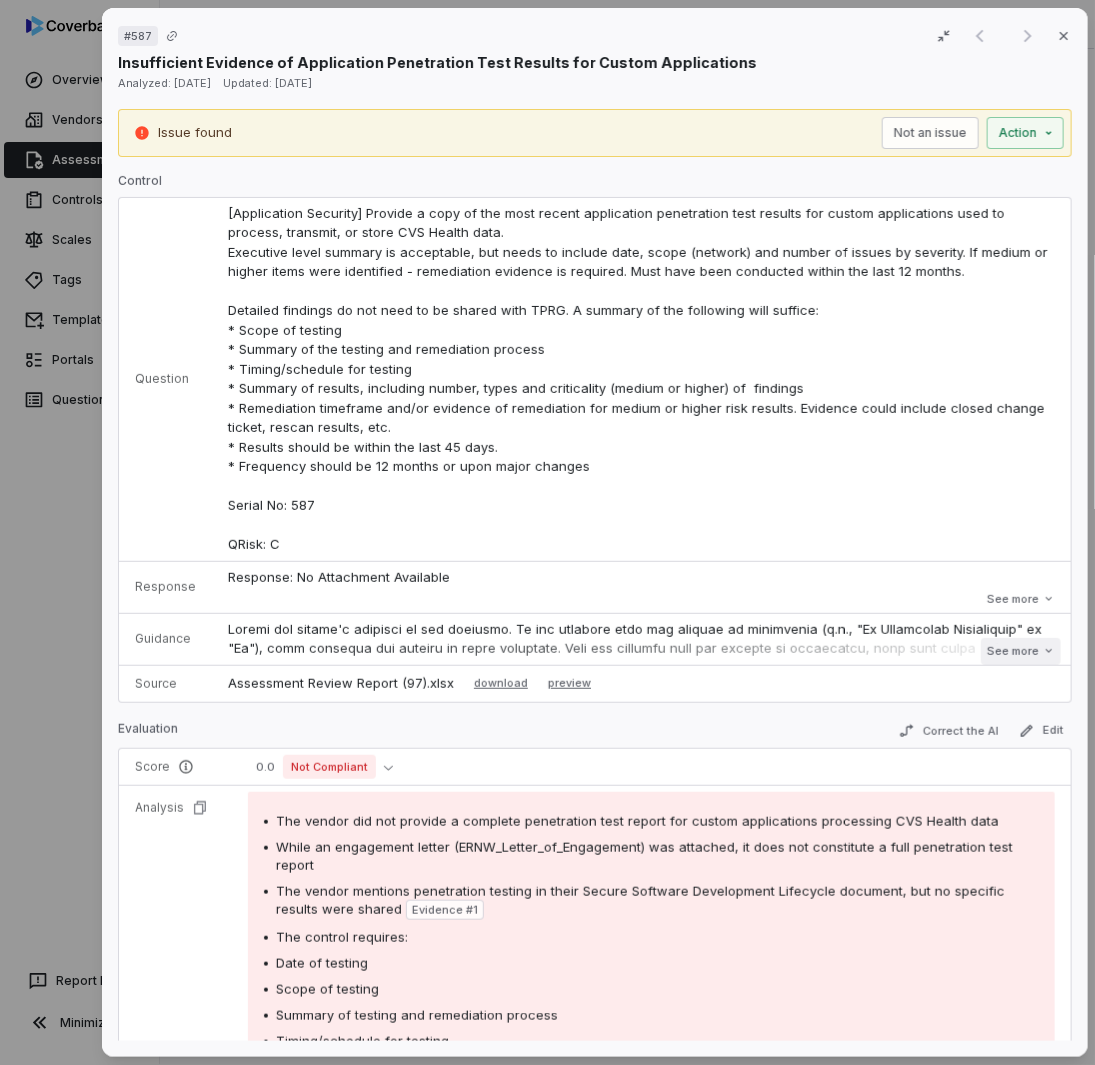 click on "See more" at bounding box center (1020, 651) 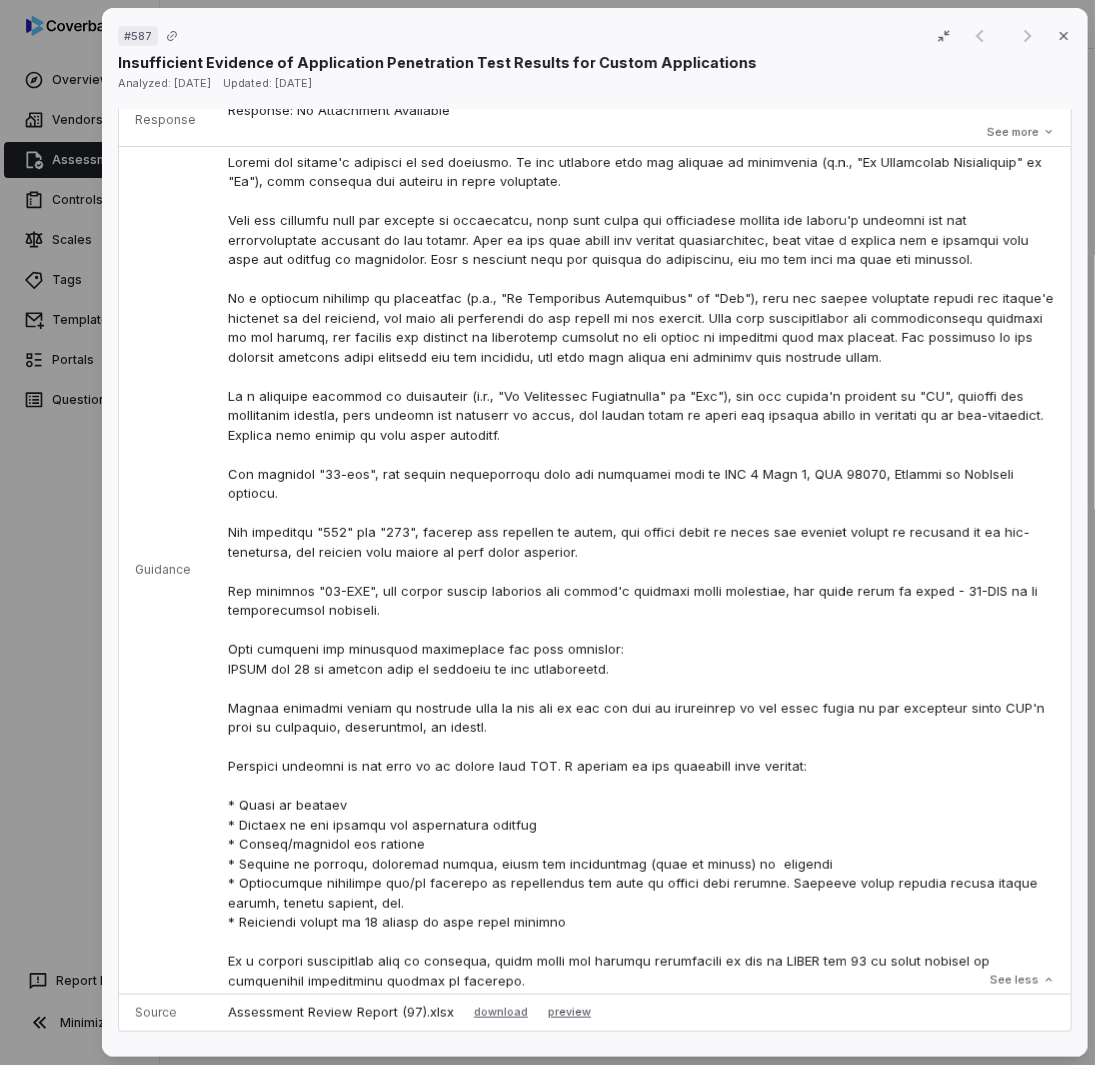 scroll, scrollTop: 600, scrollLeft: 0, axis: vertical 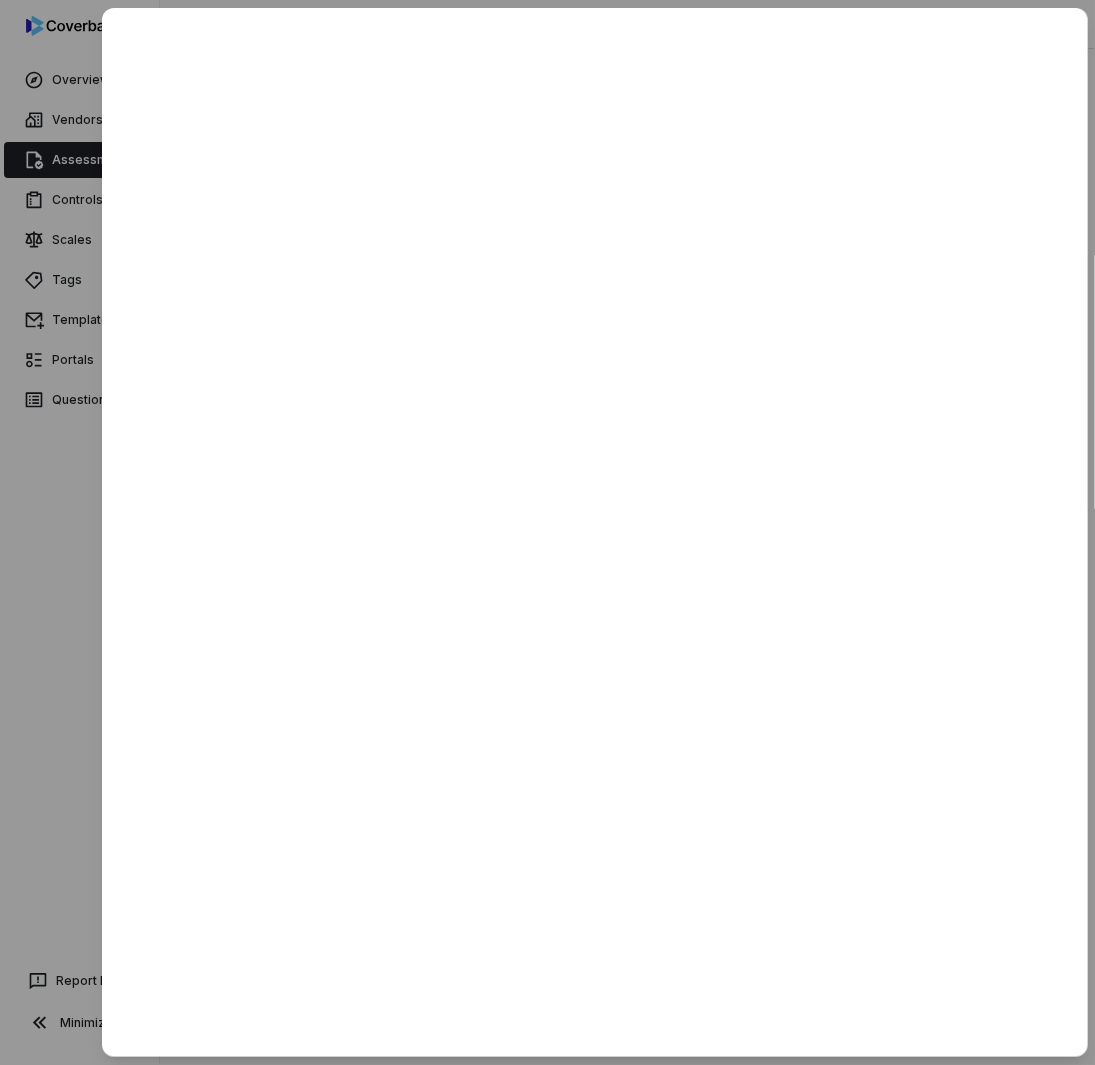 click at bounding box center (547, 532) 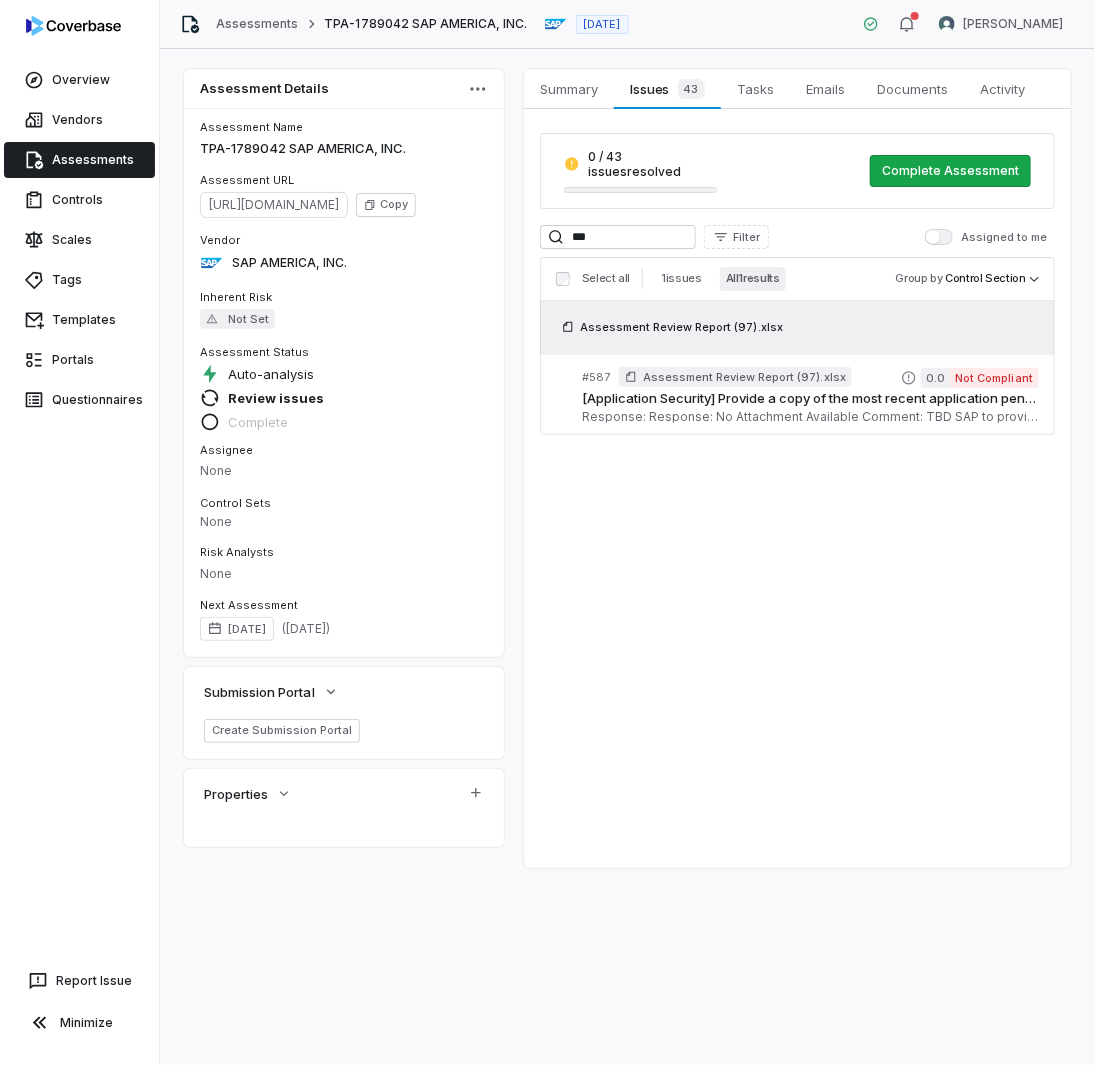 click on "Summary Summary Issues 43 Issues 43 Tasks Tasks Emails Emails Documents Documents Activity Activity 0 / 43   issues  resolved Complete Assessment *** Filter Assigned to me Select all 1  issues All  1  results Group by   Control Section Assessment Review Report (97).xlsx # 587 Assessment Review Report (97).xlsx 0.0 Not Compliant Response: Response: No Attachment Available
Comment: TBD SAP to provide AMN
Attachments: E20239832_04_ERNW_Letter_of_Engagement_-_HASI-2024-333_Security_Assessment_of_SAP_DataSphere_2024_v1.0.pdf
Is Evaluation Recommended: Yes" at bounding box center (797, 468) 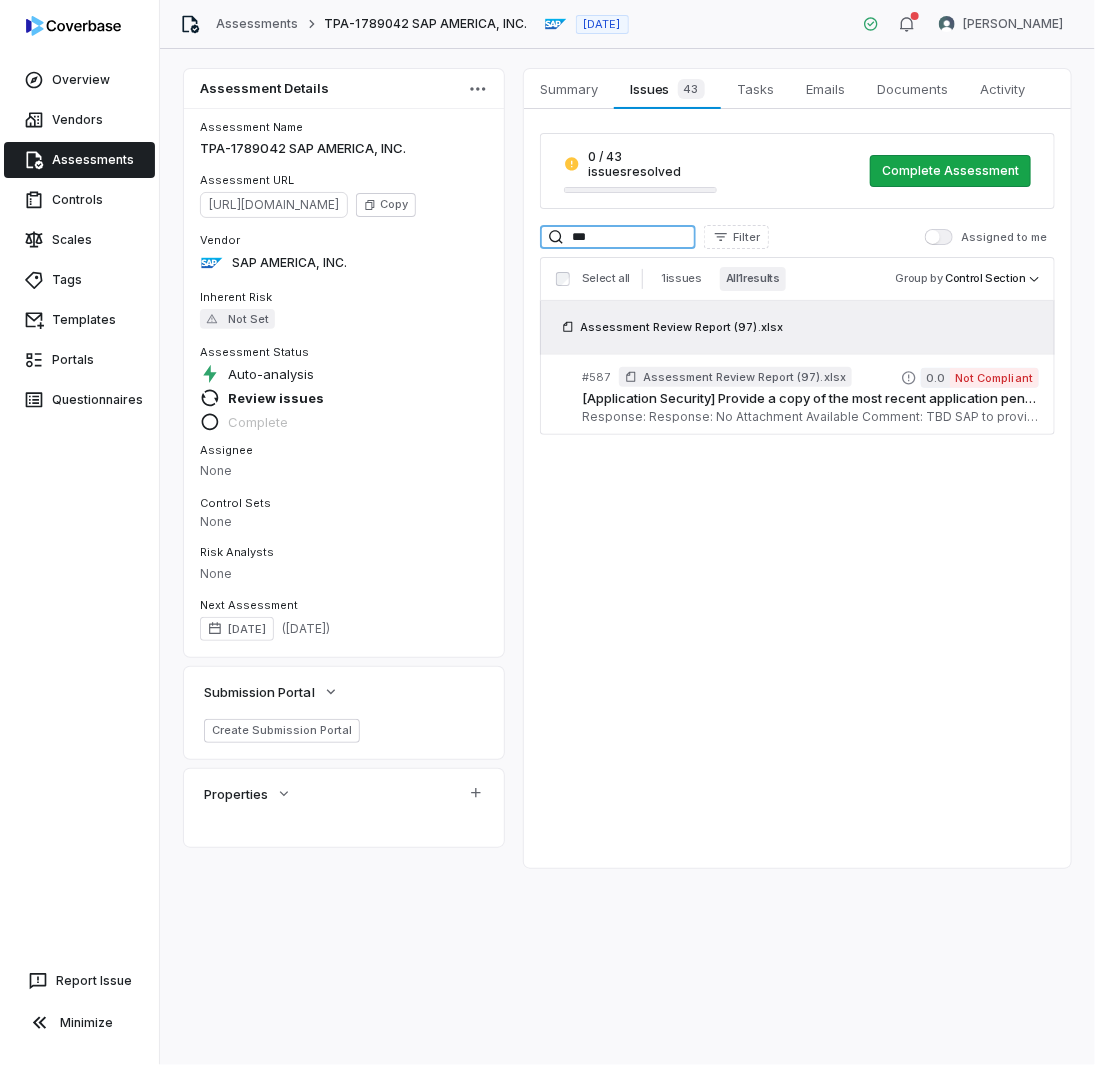 drag, startPoint x: 606, startPoint y: 221, endPoint x: 460, endPoint y: 219, distance: 146.0137 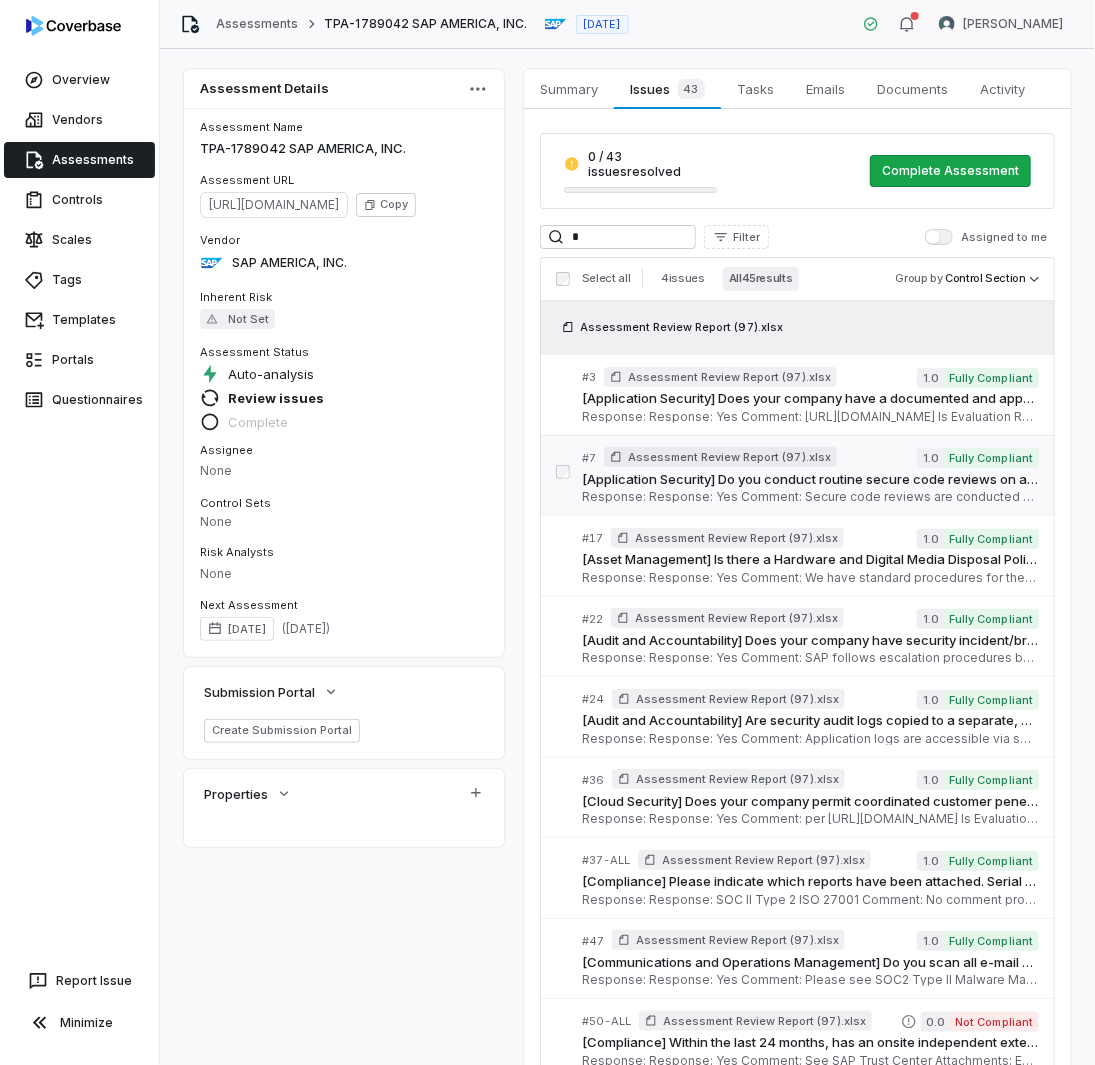click on "Assessment Review Report (97).xlsx" at bounding box center (729, 457) 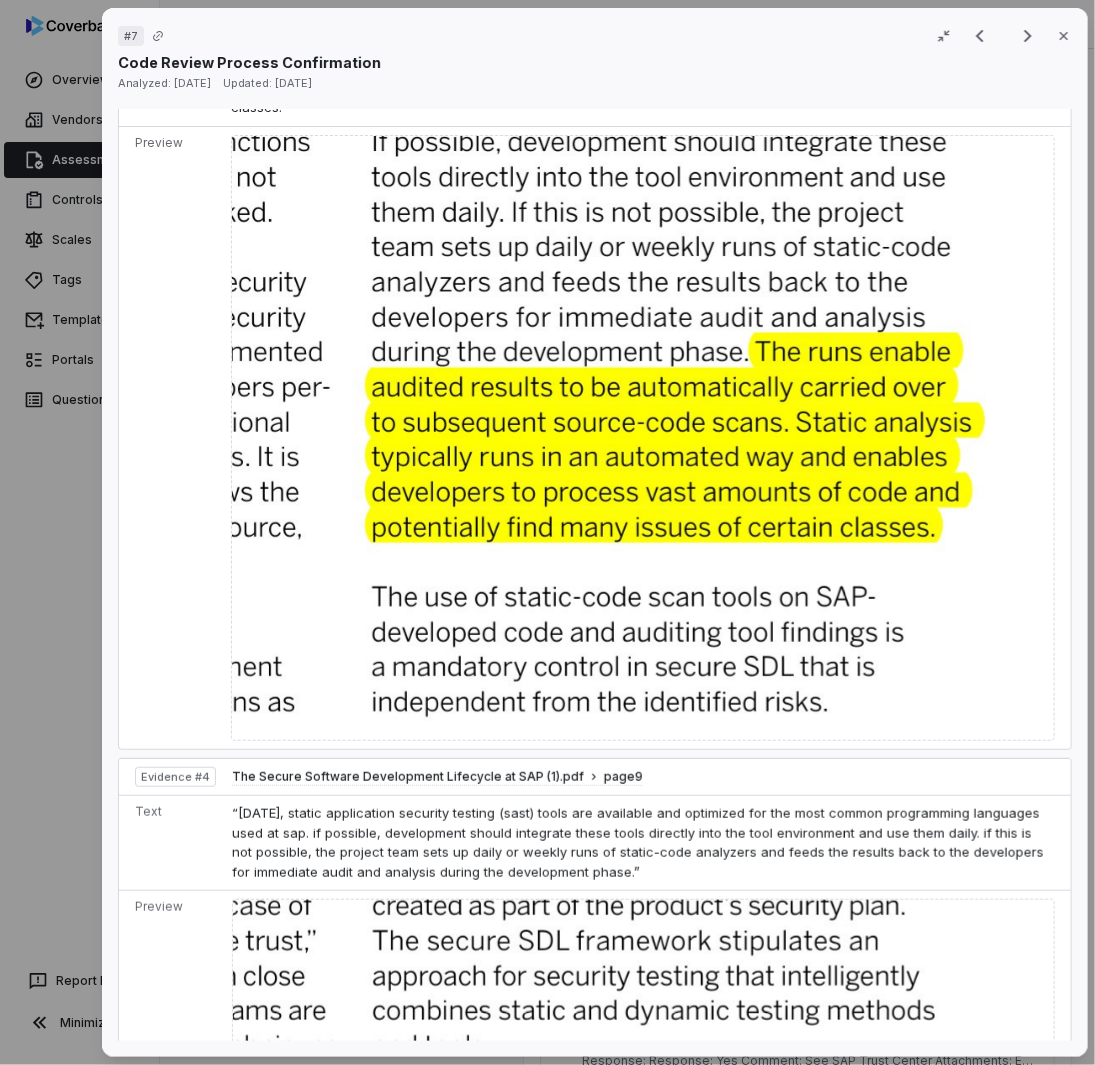 scroll, scrollTop: 2500, scrollLeft: 0, axis: vertical 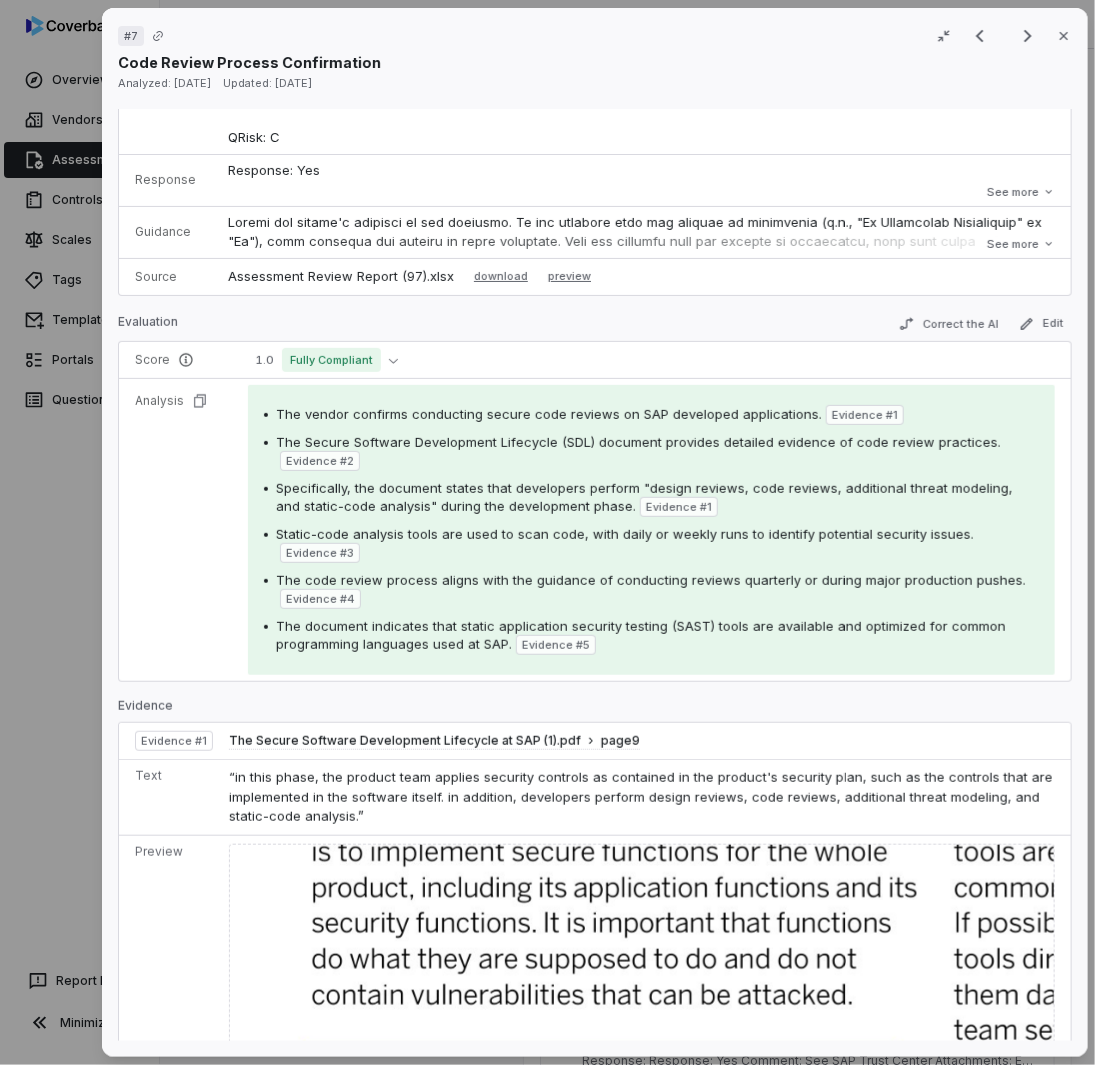 drag, startPoint x: 500, startPoint y: 535, endPoint x: 351, endPoint y: 137, distance: 424.97647 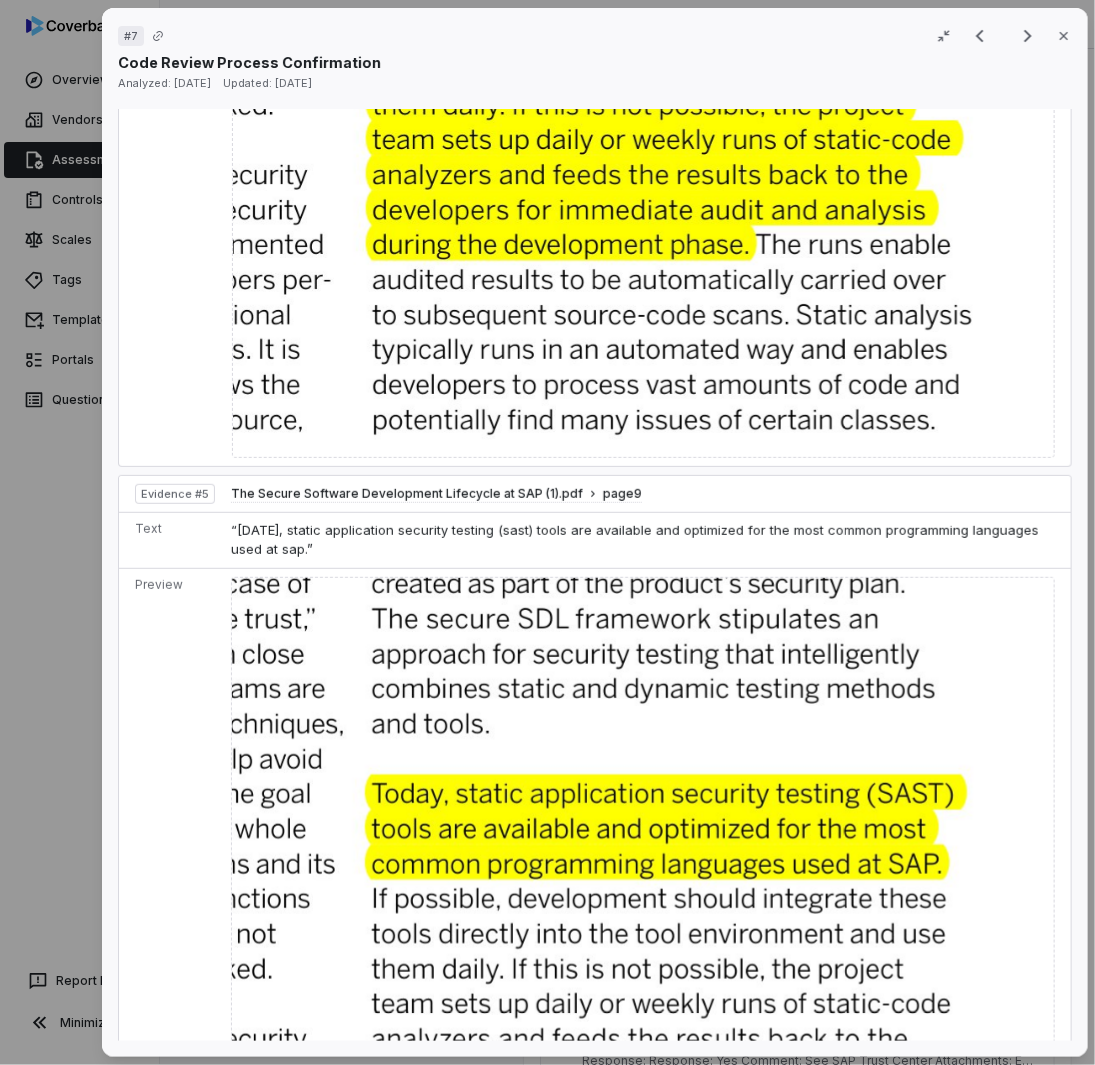 scroll, scrollTop: 3820, scrollLeft: 0, axis: vertical 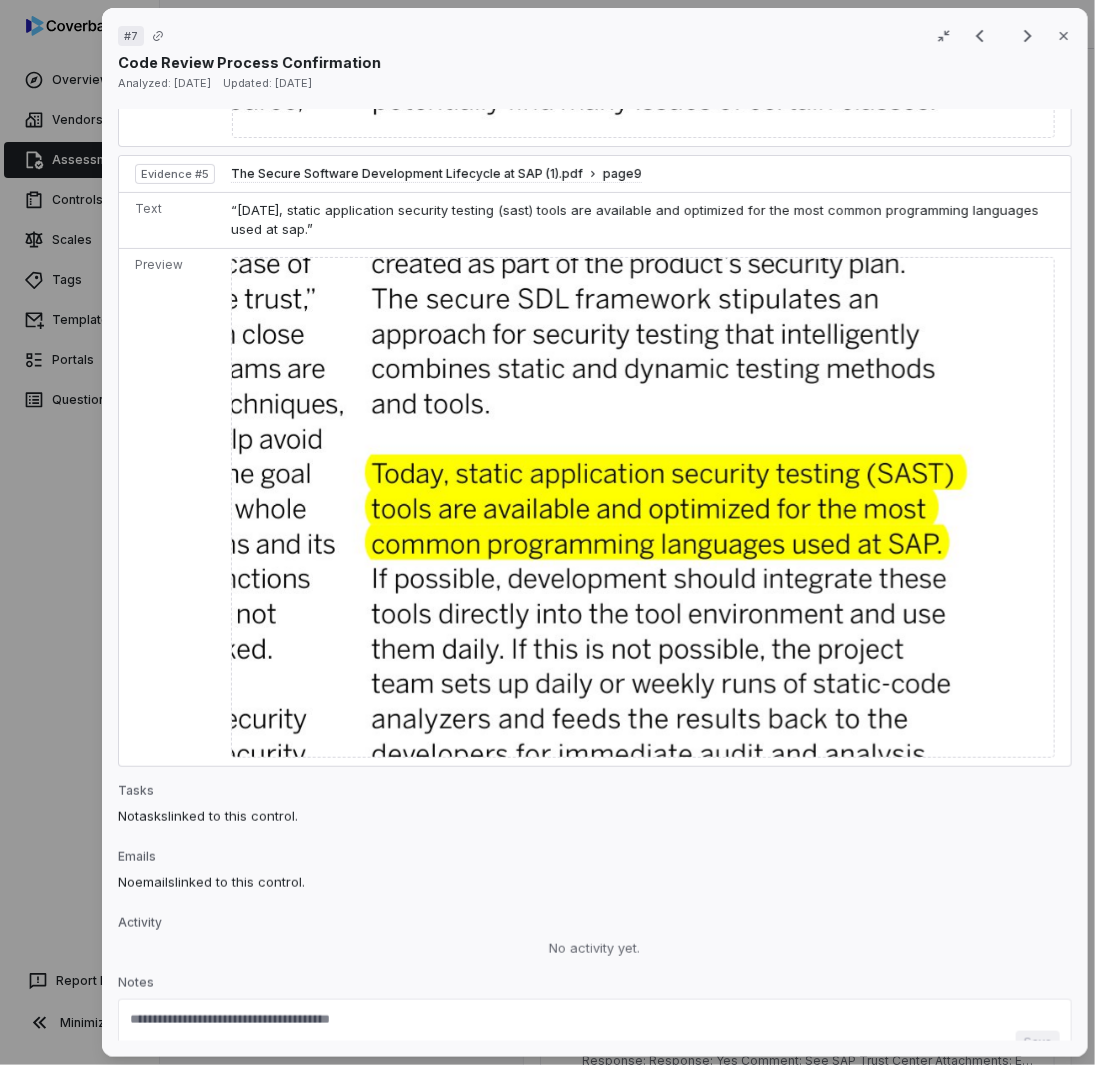 click on "# 7 Result 2 of 25 Close Code Review Process Confirmation Analyzed: [DATE] Updated: [DATE] No issue found Mark as issue Control Question [Application Security] Do you conduct routine secure code reviews on applications that you develop?
If yes, describe your process and frequency of reviews in the comments section.
Serial No: 7
QRisk: C Response Response: Yes
Comment: Secure code reviews are conducted on SAP developed applications for compliance with SAP's information security policies and standards.
Is Evaluation Recommended: No Response: Yes
Comment: Secure code reviews are conducted on SAP developed applications for compliance with SAP's information security policies and standards.
Is Evaluation Recommended: No See more Guidance See more Source Assessment Review Report (97).xlsx download preview Evaluation Correct the AI Edit   Score 1.0 Fully Compliant Analysis The vendor confirms conducting secure code reviews on SAP developed applications. Evidence # 1 Evidence # 2 Evidence # 1 3 4 5 1 9" at bounding box center [547, 532] 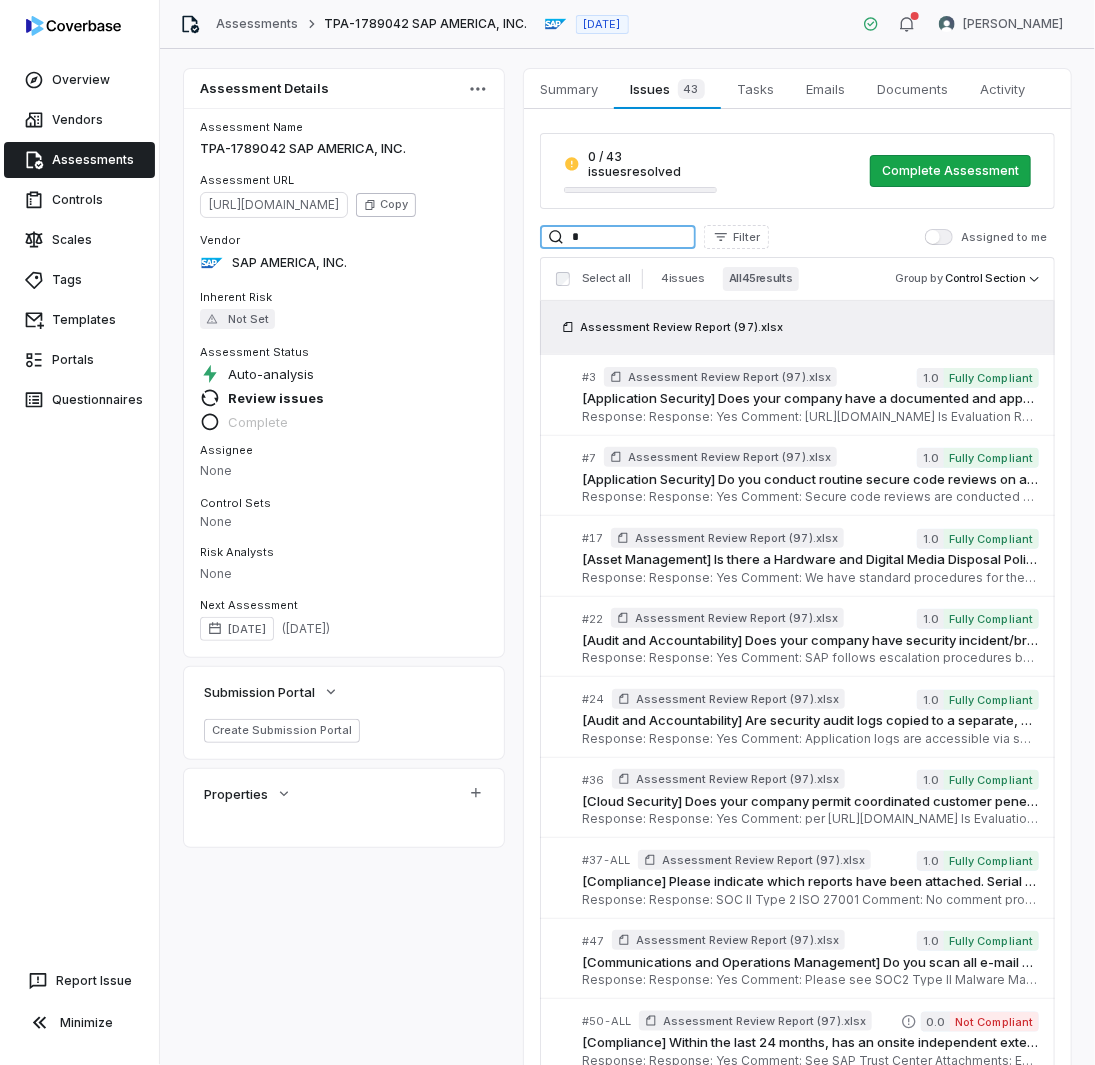drag, startPoint x: 612, startPoint y: 232, endPoint x: 473, endPoint y: 209, distance: 140.89003 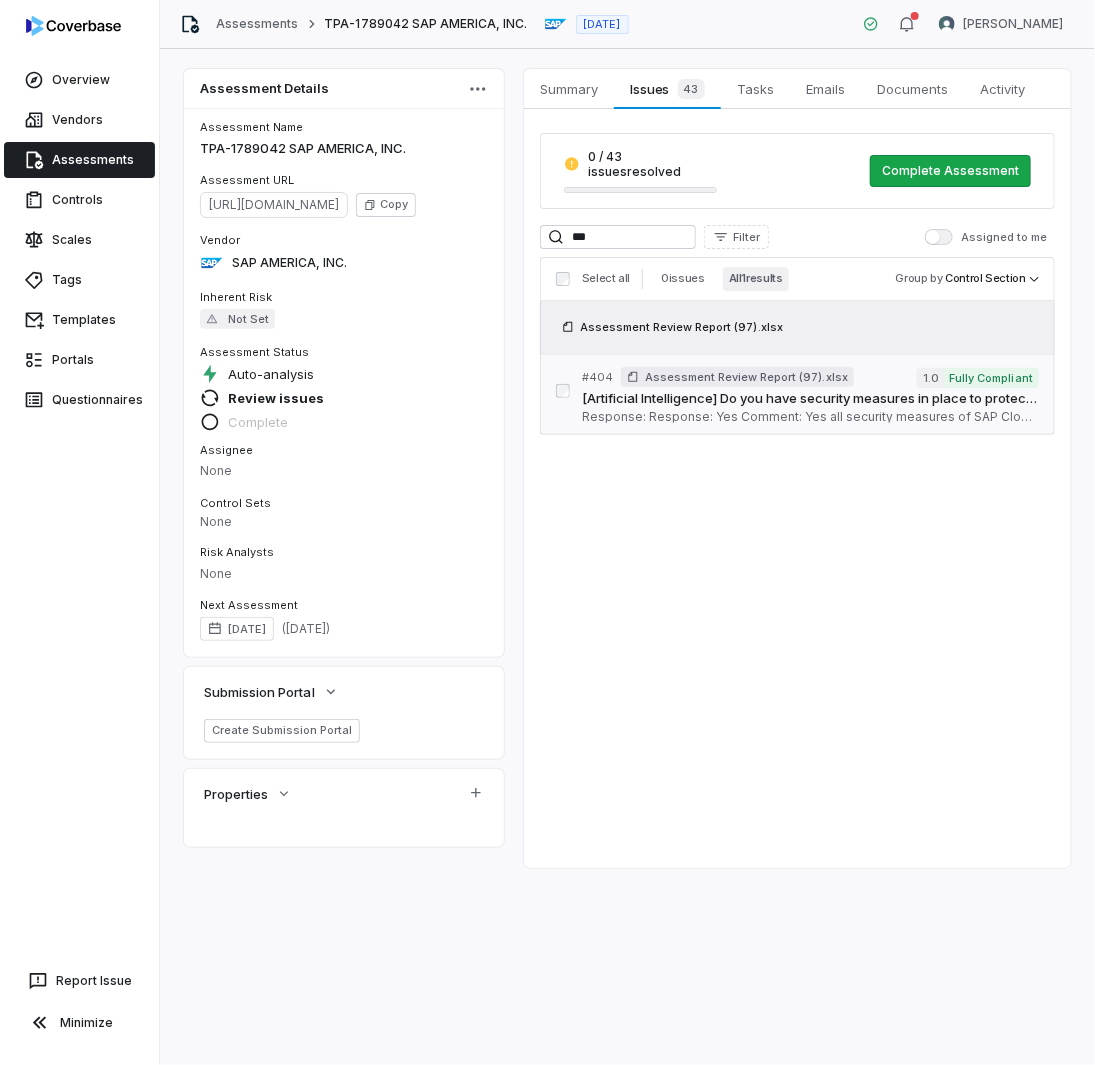 click on "[Artificial Intelligence] Do you have security measures in place to protect the generative AI infrastructure from cyber threats?
Evidence Requirements: Please describe what measures are in place (i.e. practices such as infrastructure-as-code, role-based access control, and the principle of least privilege; HIPAA compliant; Data encryption; Vendor Management; etc.) Serial No. 404
QRisk: C Response: Response: Yes
Comment: Yes all security measures of SAP Cloud are applied to SAP managed GenAI infrastructure. Hyperscaler provider is responsible for security management if the AI model is deployed in hyperscaler's environment (such as Azure OpenAI).
Is Evaluation Recommended: Yes" at bounding box center (810, 406) 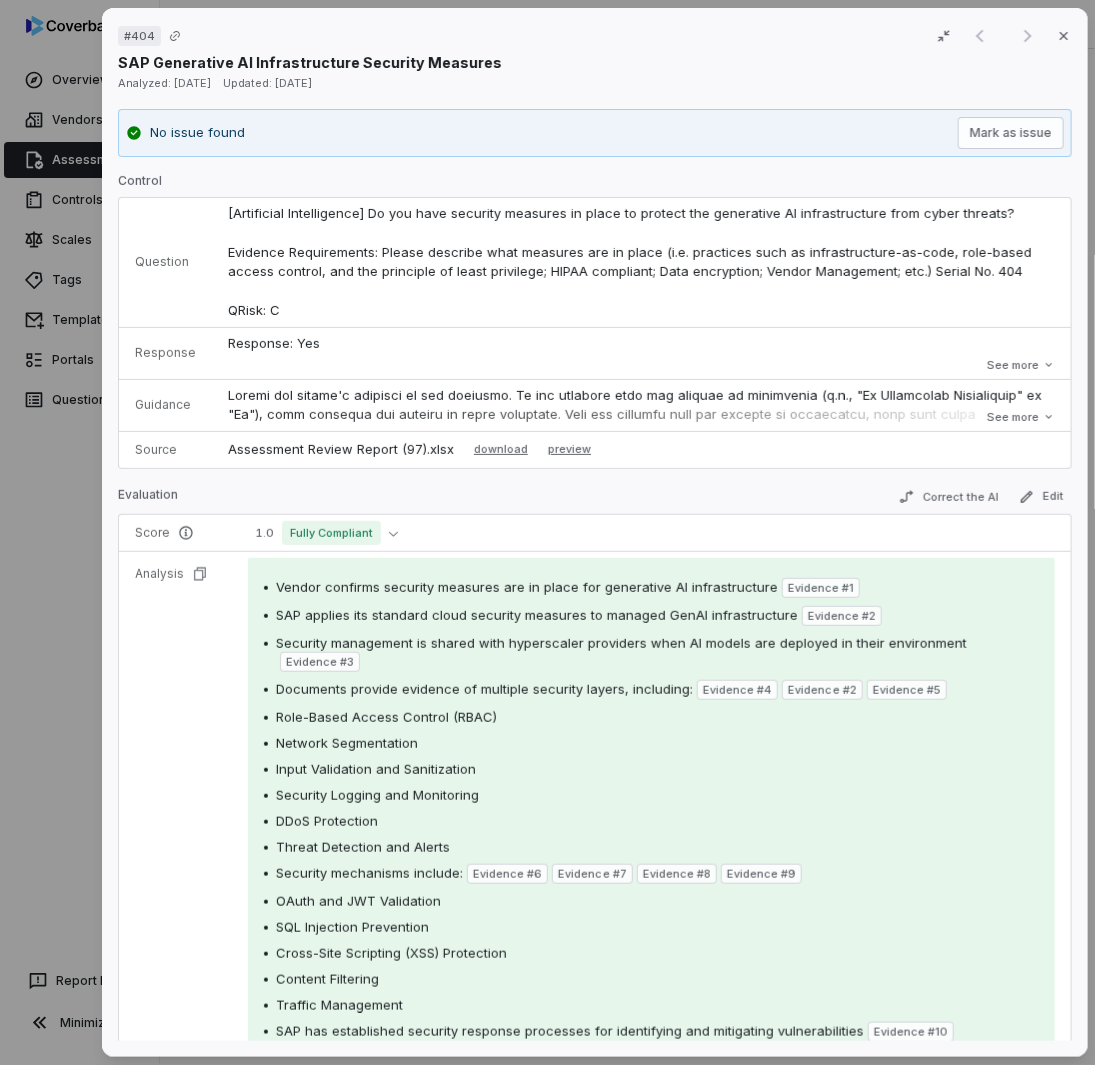 click on "See more" at bounding box center (641, 405) 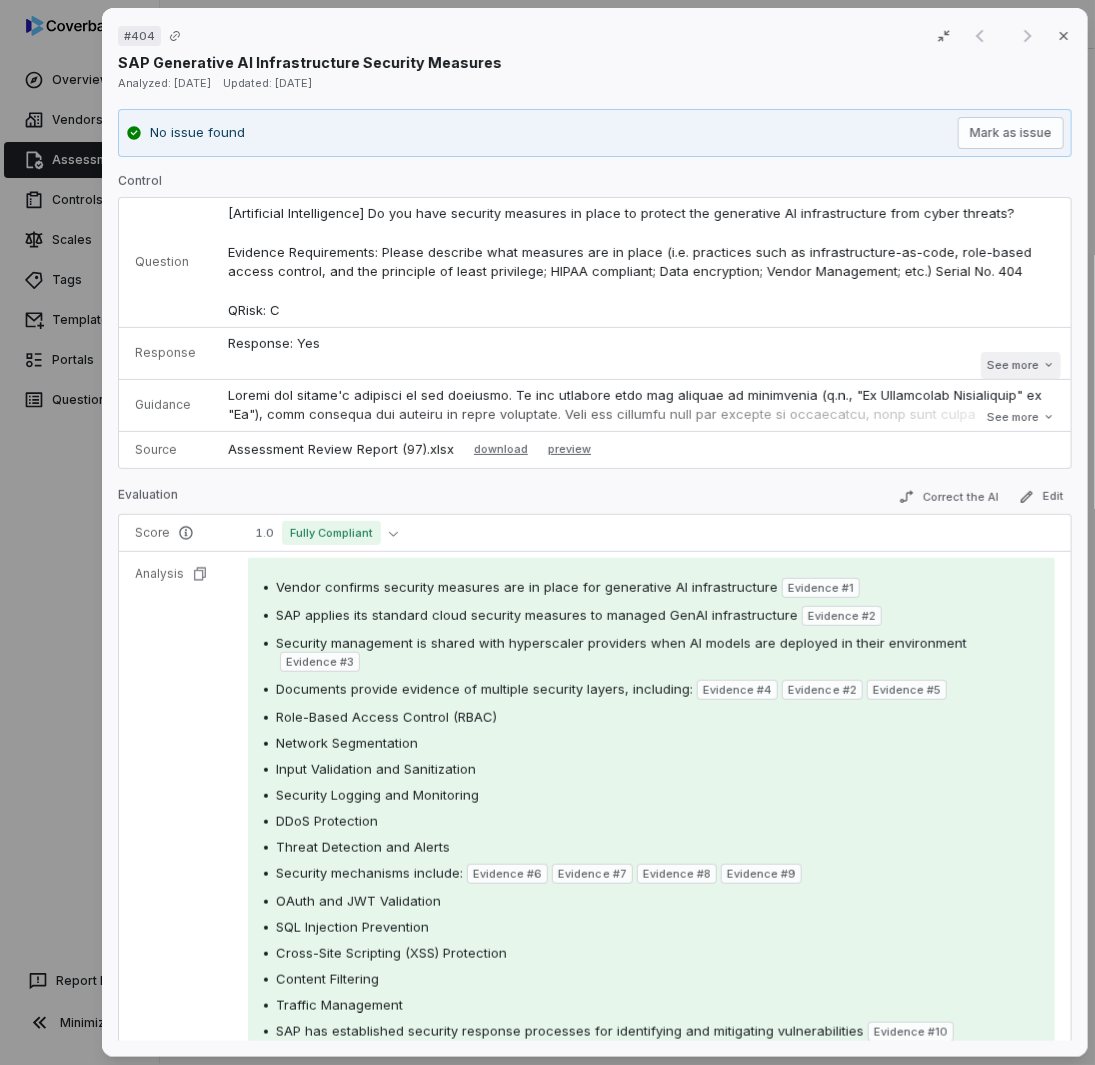 click on "See more" at bounding box center [1020, 365] 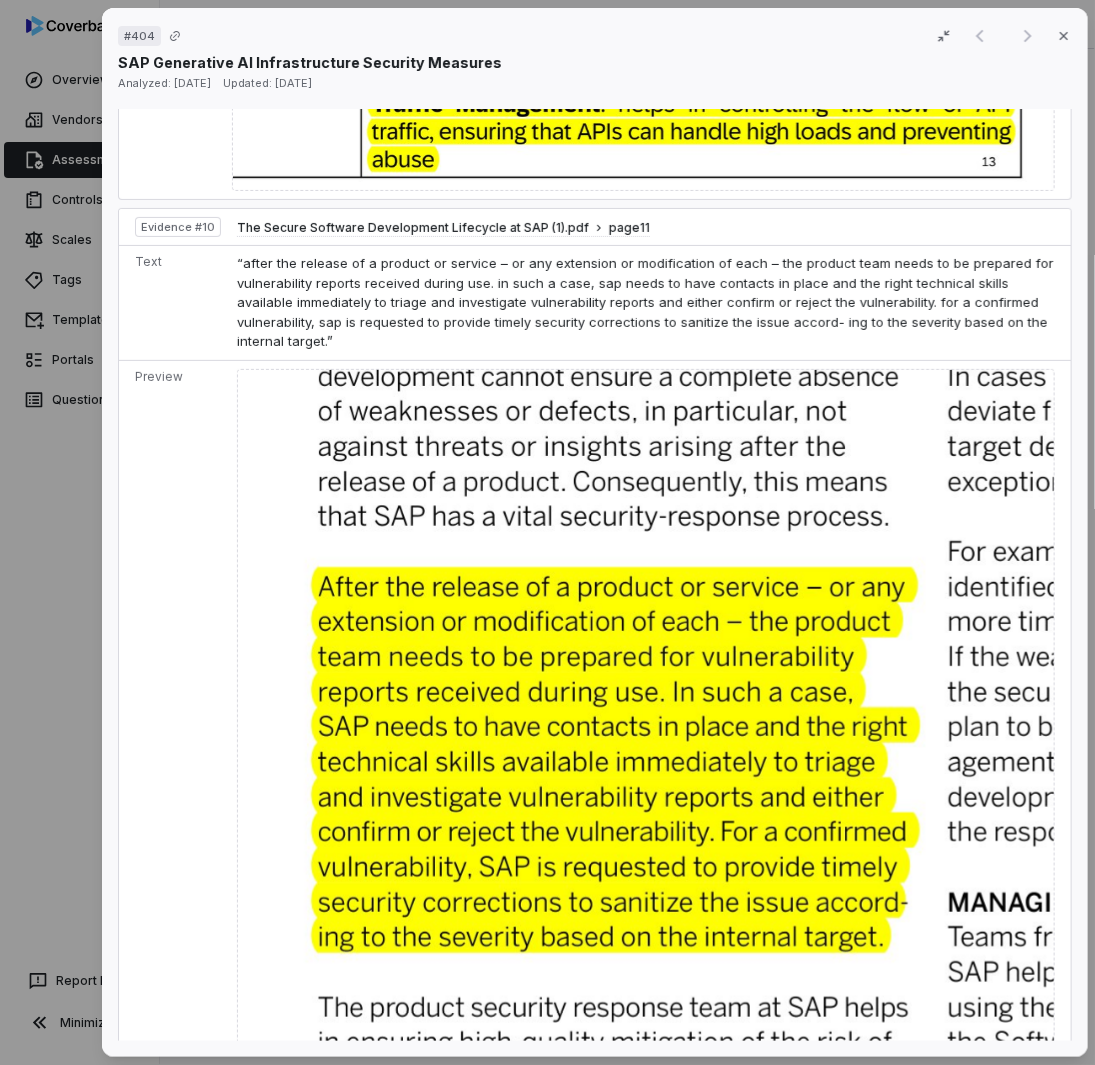 scroll, scrollTop: 4347, scrollLeft: 0, axis: vertical 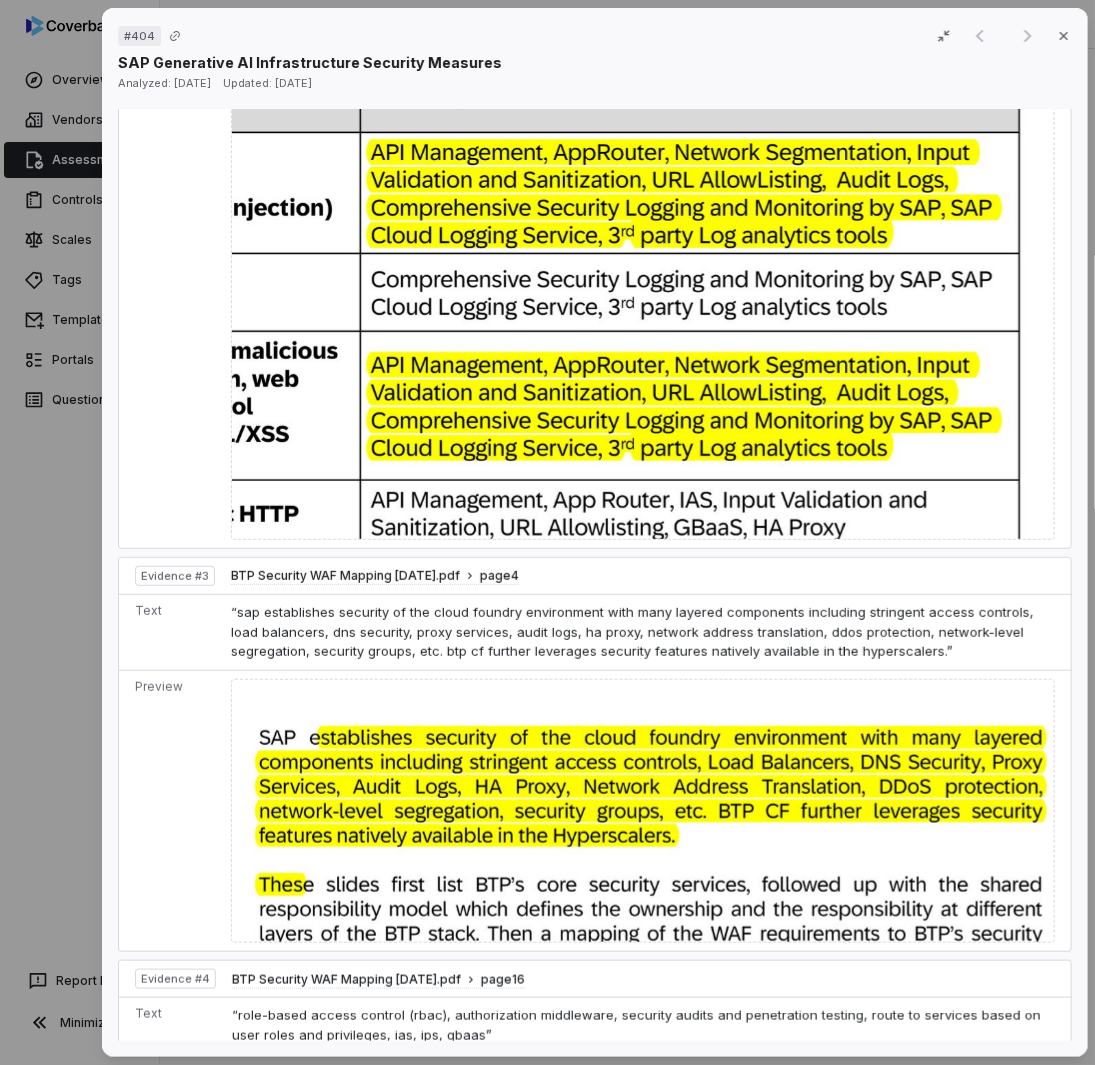 drag, startPoint x: 781, startPoint y: 373, endPoint x: 600, endPoint y: -46, distance: 456.42303 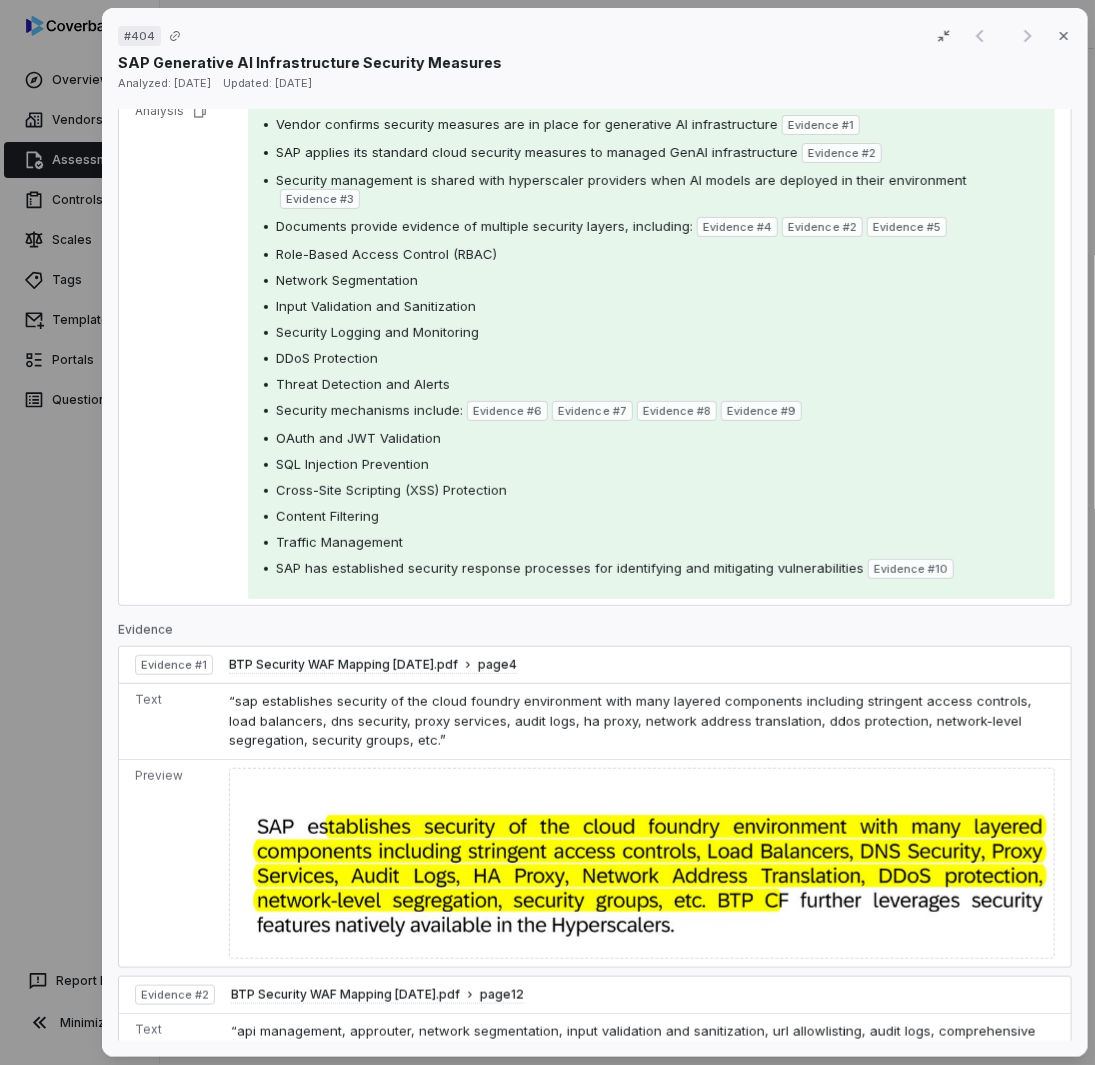 scroll, scrollTop: 0, scrollLeft: 0, axis: both 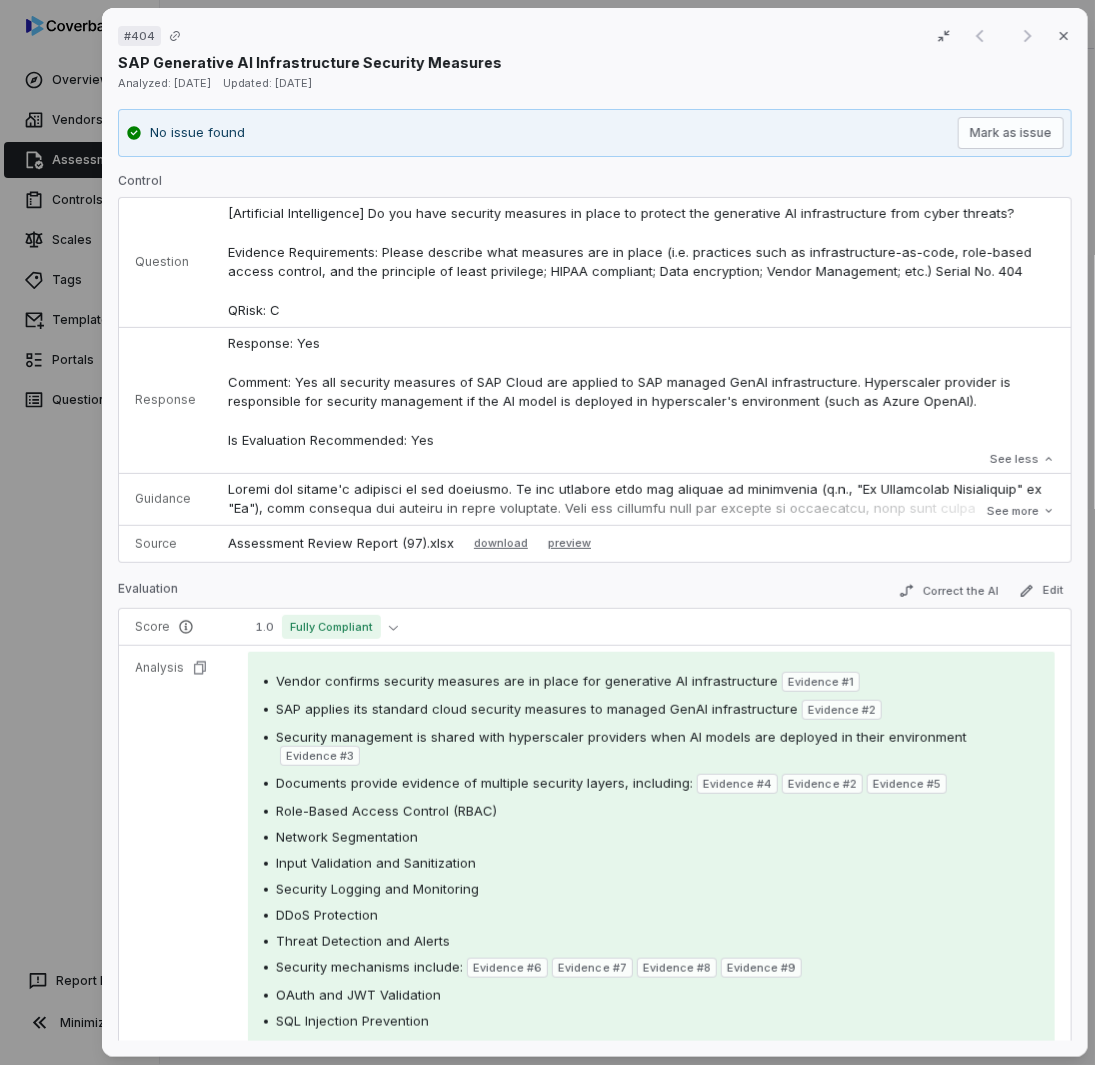 drag, startPoint x: 621, startPoint y: 485, endPoint x: 547, endPoint y: 72, distance: 419.57718 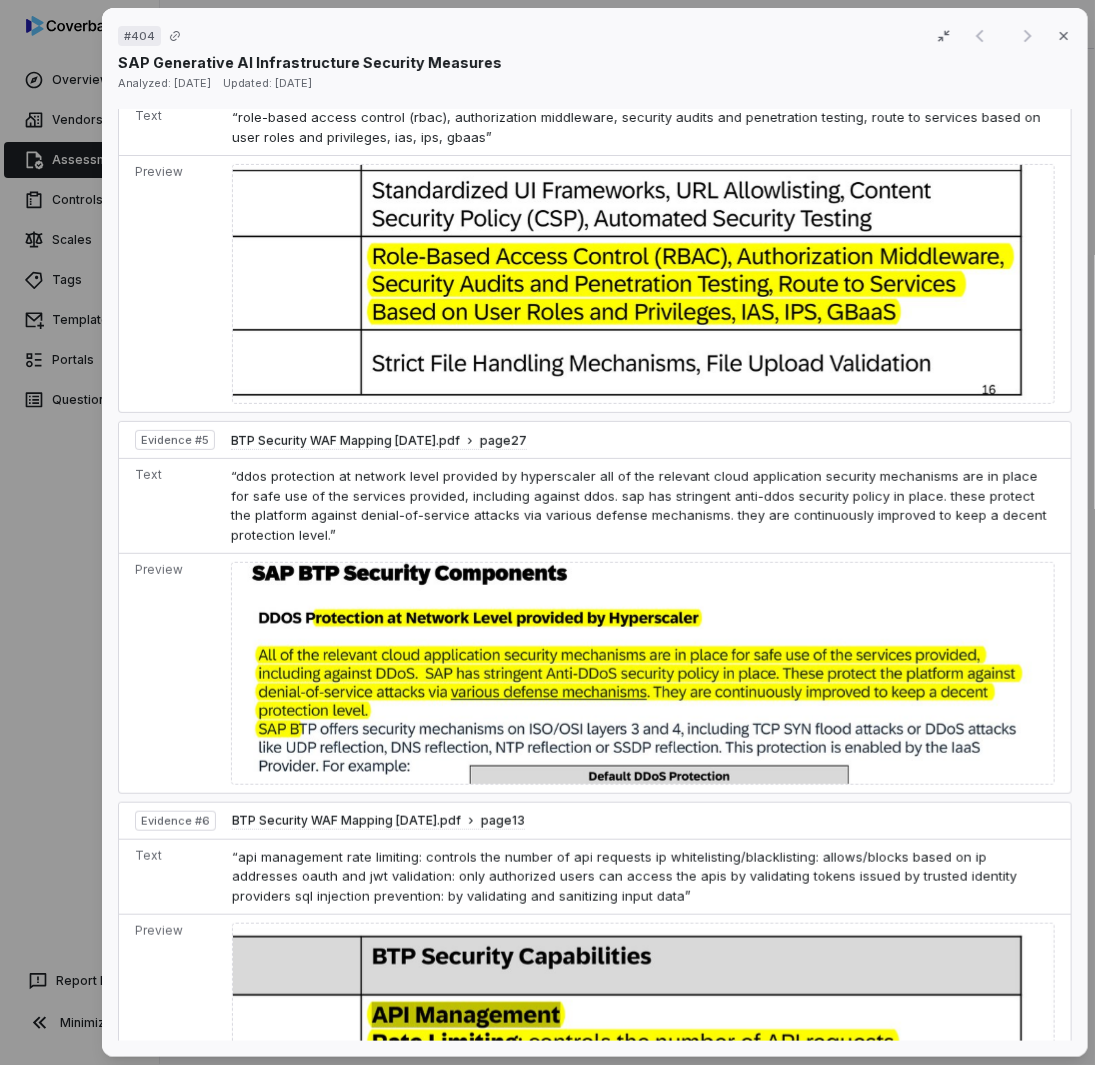 scroll, scrollTop: 2800, scrollLeft: 0, axis: vertical 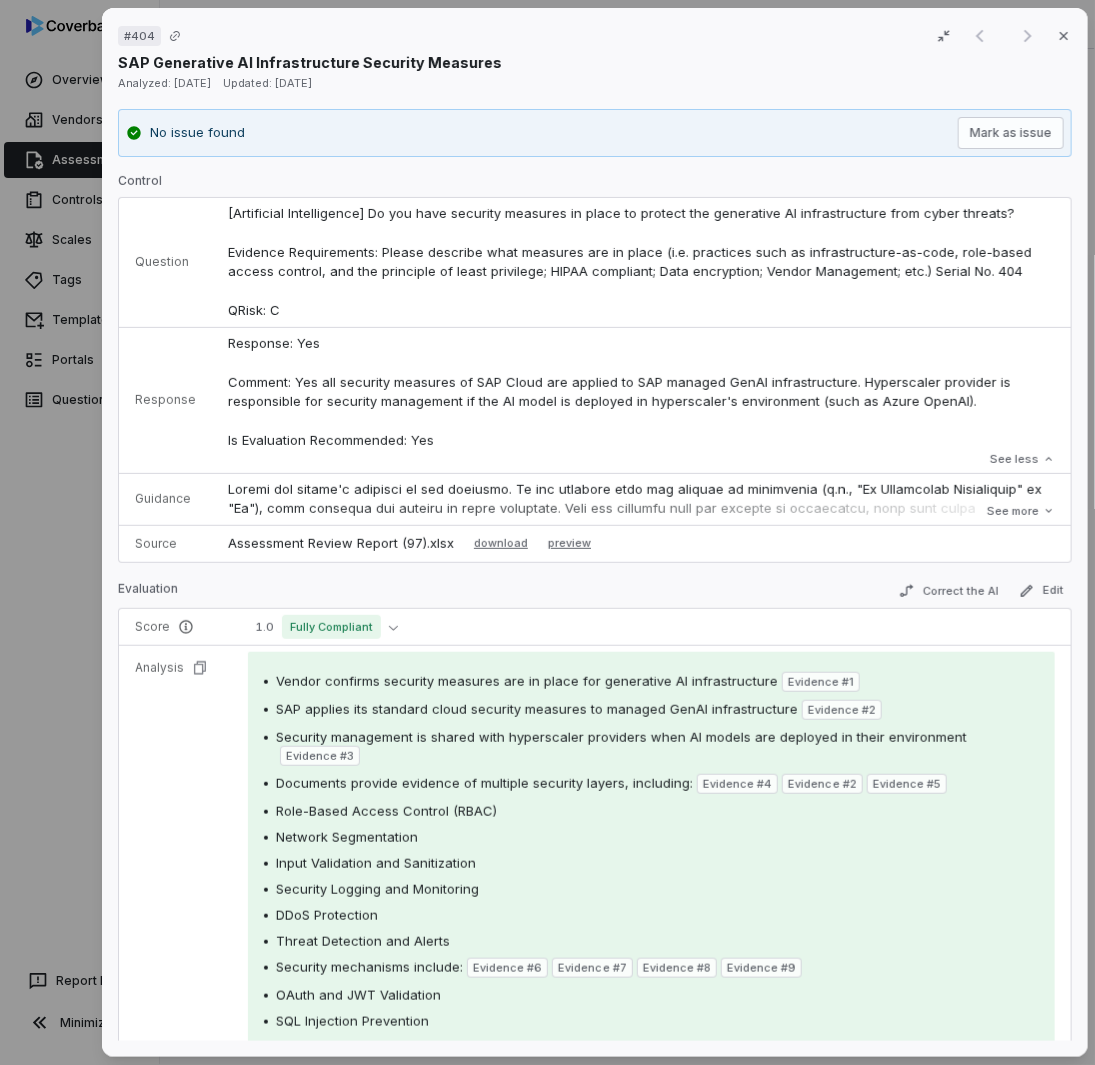 drag, startPoint x: 605, startPoint y: 696, endPoint x: 390, endPoint y: 139, distance: 597.05444 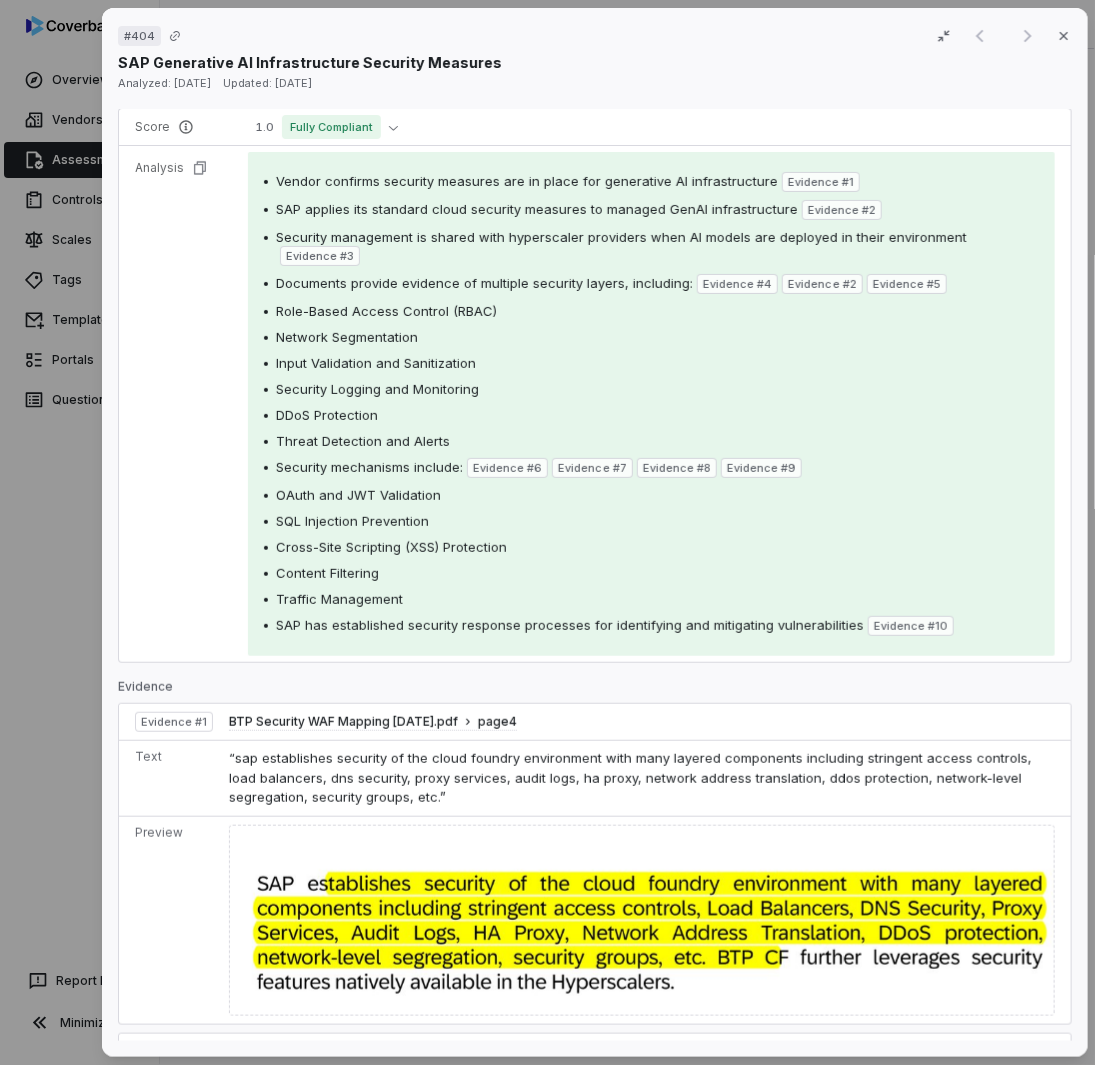 scroll, scrollTop: 0, scrollLeft: 0, axis: both 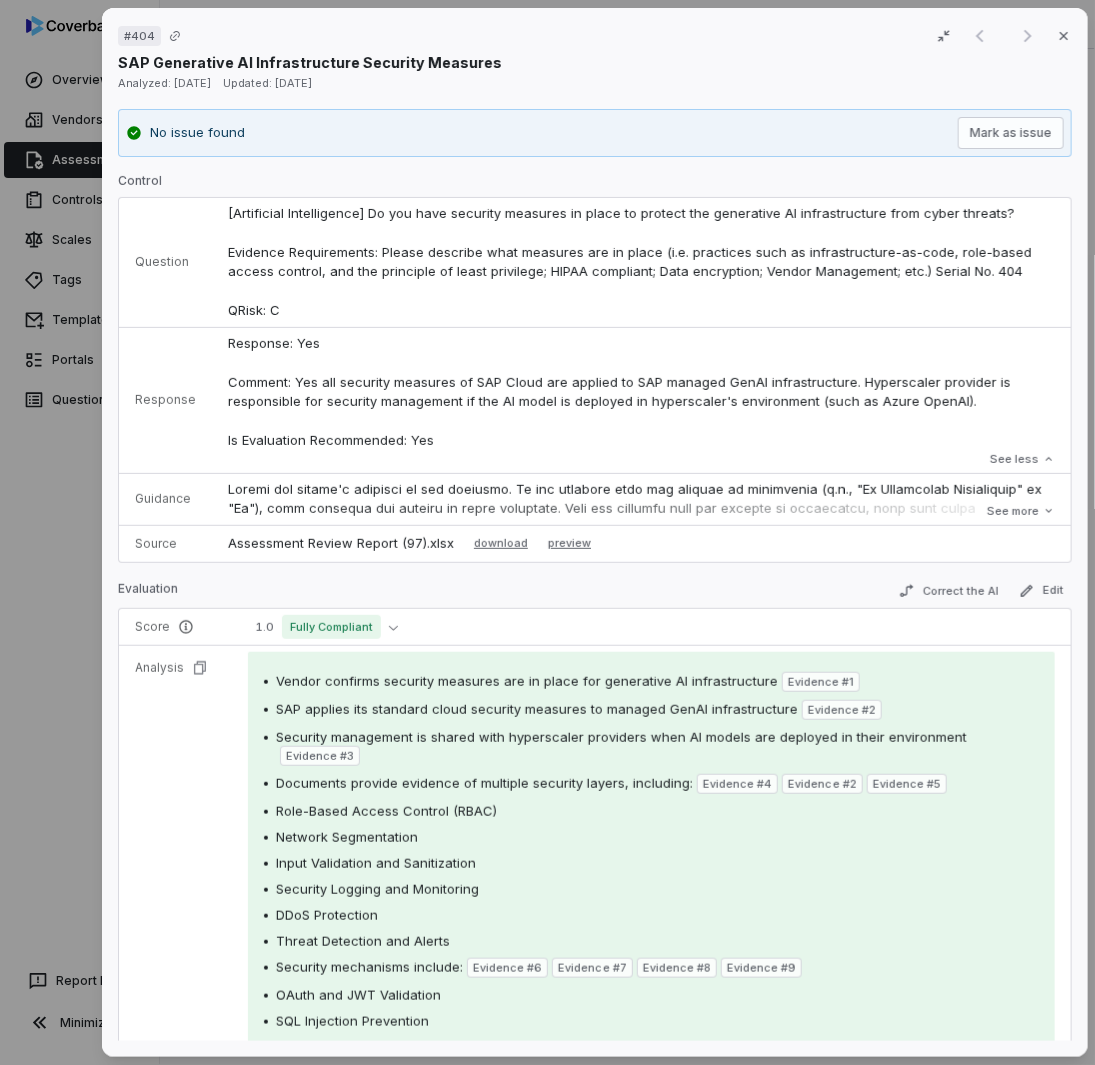 click on "# 404 Result 1 of 1 Close SAP Generative AI Infrastructure Security Measures Analyzed: [DATE] Updated: [DATE] No issue found [PERSON_NAME] as issue Control Question [Artificial Intelligence] Do you have security measures in place to protect the generative AI infrastructure from cyber threats?
Evidence Requirements: Please describe what measures are in place (i.e. practices such as infrastructure-as-code, role-based access control, and the principle of least privilege; HIPAA compliant; Data encryption; Vendor Management; etc.) Serial No. 404
QRisk: C Response Response: Yes
Comment: Yes all security measures of SAP Cloud are applied to SAP managed GenAI infrastructure. Hyperscaler provider is responsible for security management if the AI model is deployed in hyperscaler's environment (such as Azure OpenAI).
Is Evaluation Recommended: Yes See less Guidance See more Source Assessment Review Report (97).xlsx download preview Evaluation Correct the AI Edit   Score 1.0 Fully Compliant Analysis Evidence # 1 2 3" at bounding box center [547, 532] 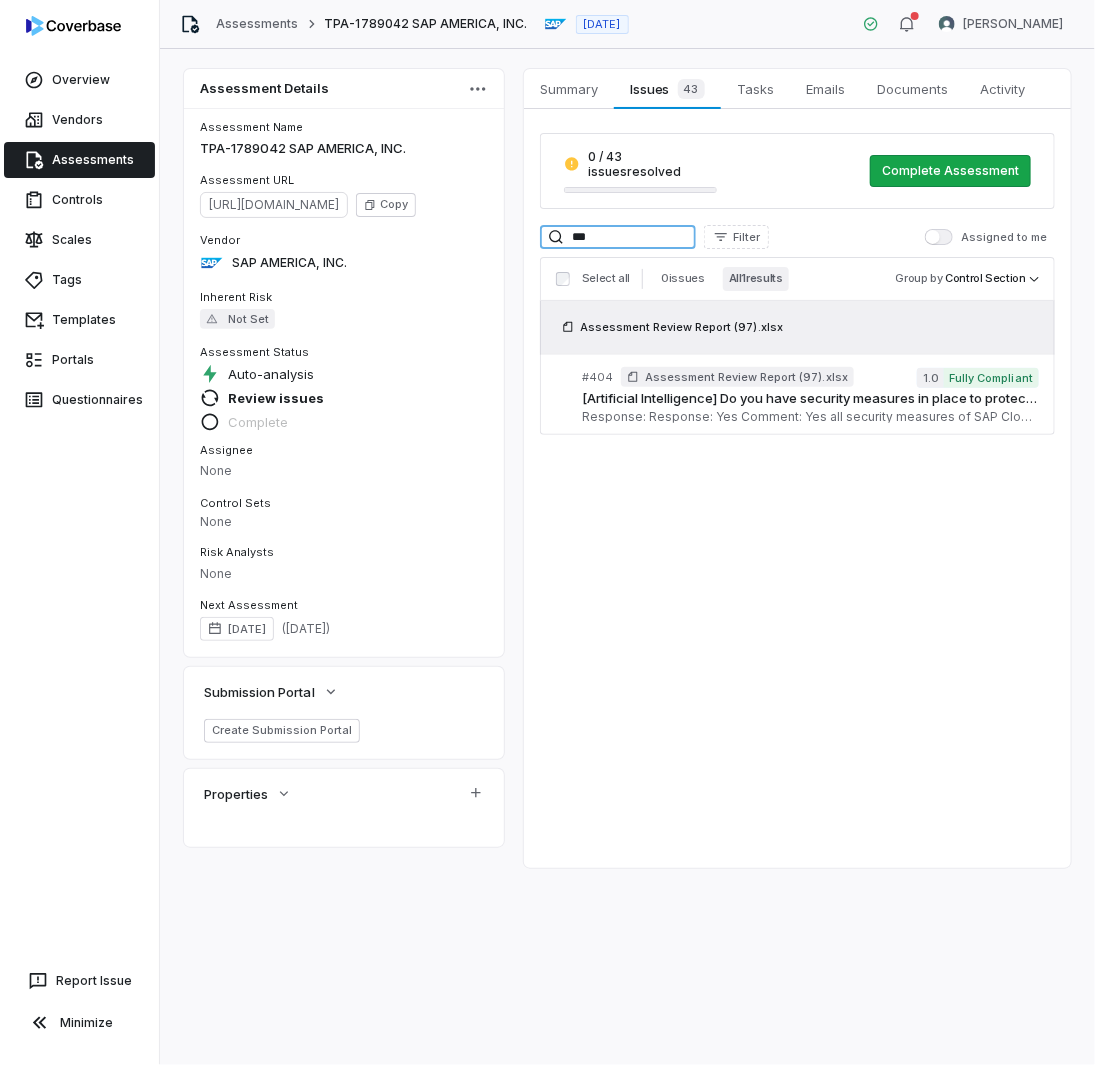 drag, startPoint x: 590, startPoint y: 219, endPoint x: 571, endPoint y: 218, distance: 19.026299 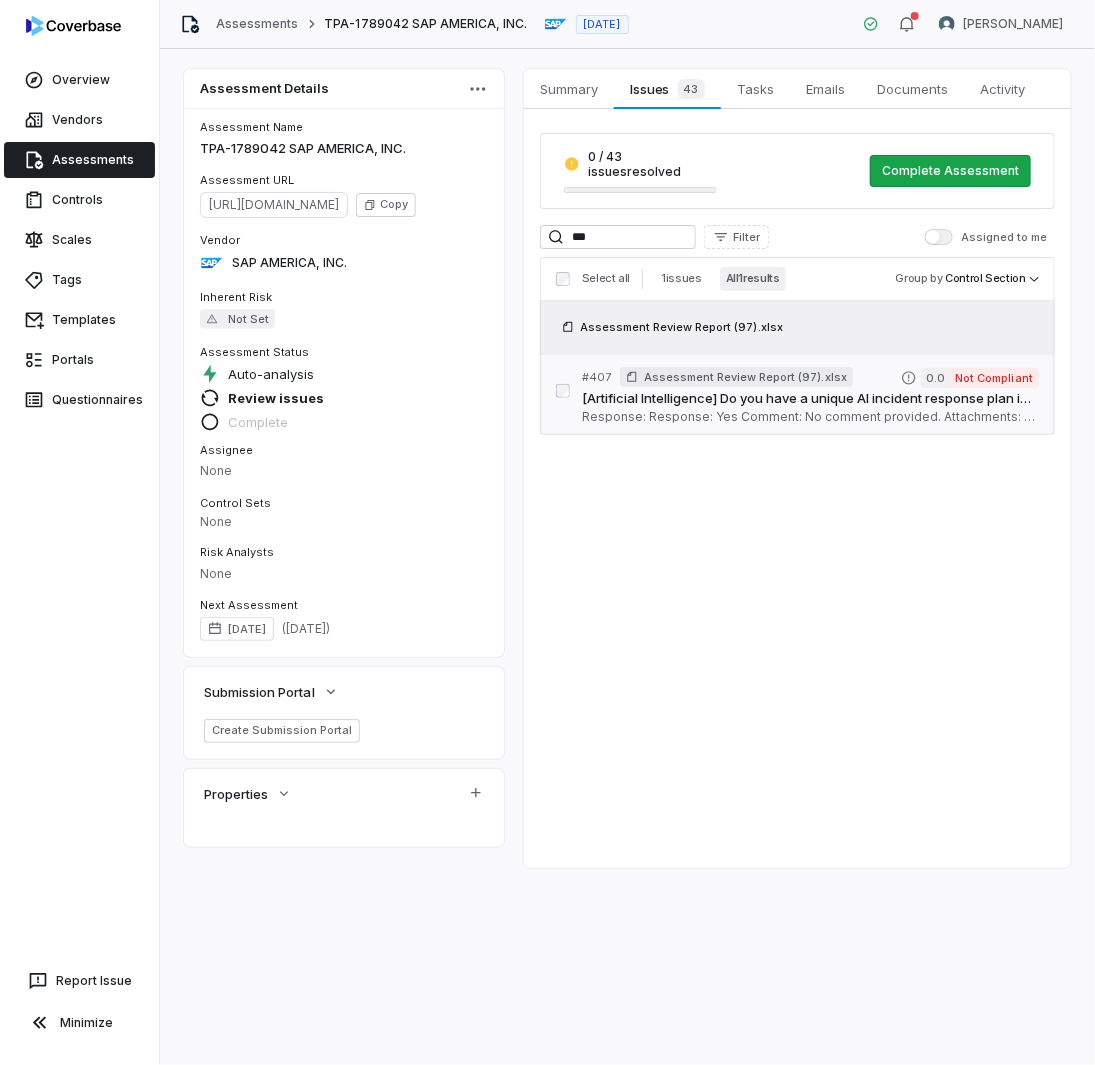 click on "[Artificial Intelligence] Do you have a unique AI incident response plan in case of a breach?
Evidence Requirements: Please provide your company's Incident Response policy that also includes AI incidents.  Serial No. 407
QRisk: C" at bounding box center [810, 399] 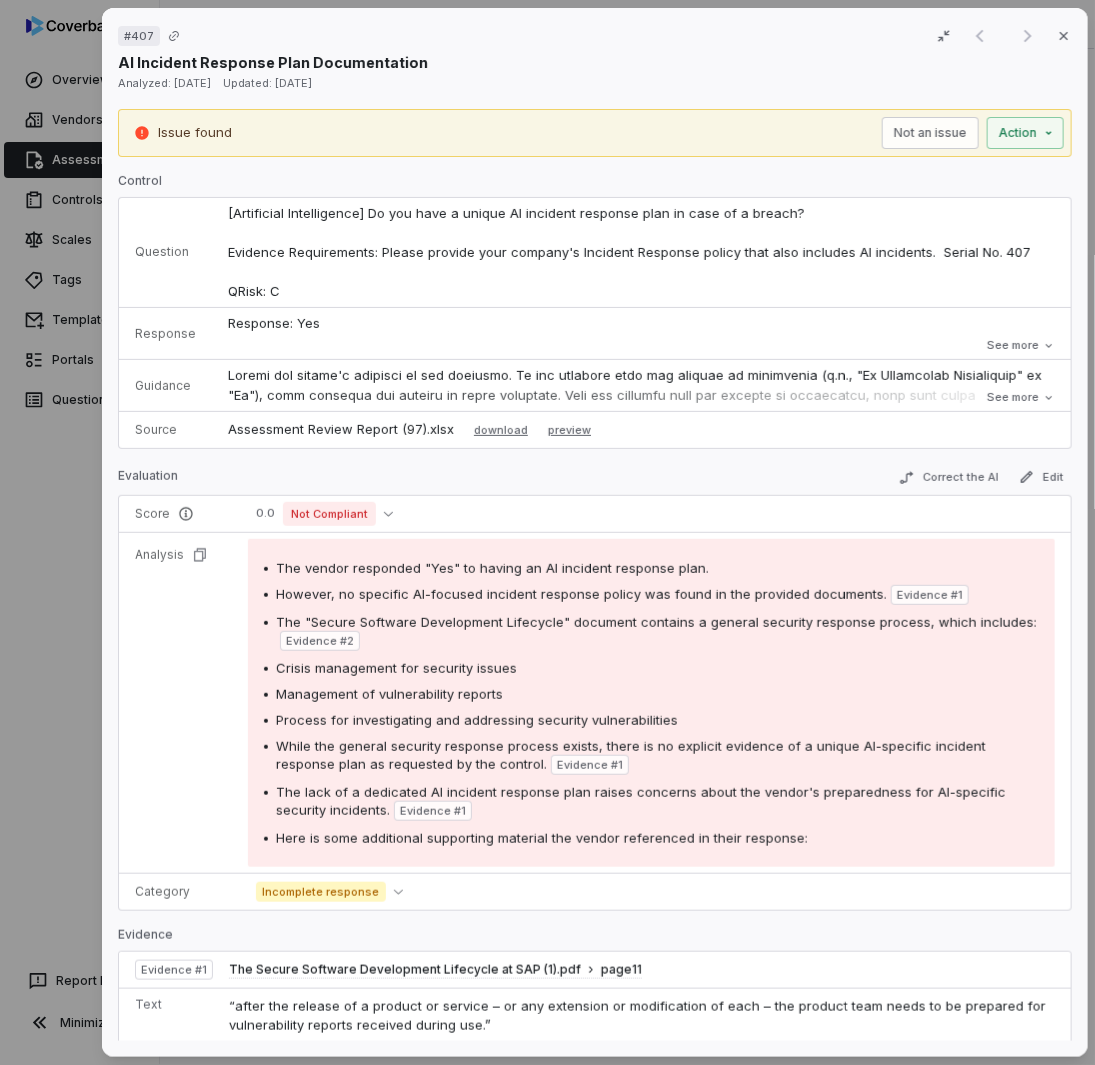 click on "Response: Yes
Comment: No comment provided.
Attachments: Evidence to be provided.docx
Is Evaluation Recommended: Yes" at bounding box center [641, 382] 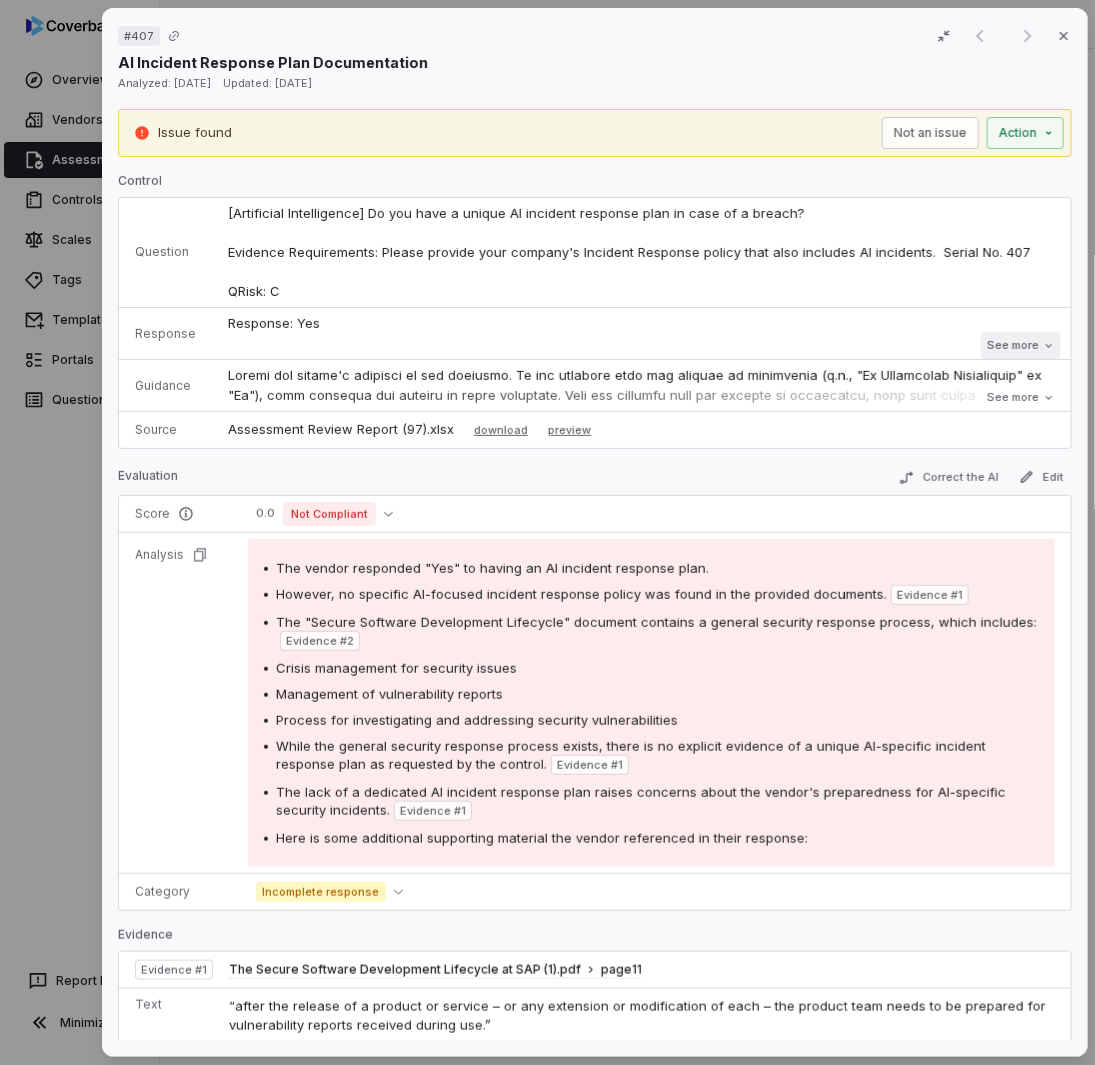 click on "See more" at bounding box center (1020, 345) 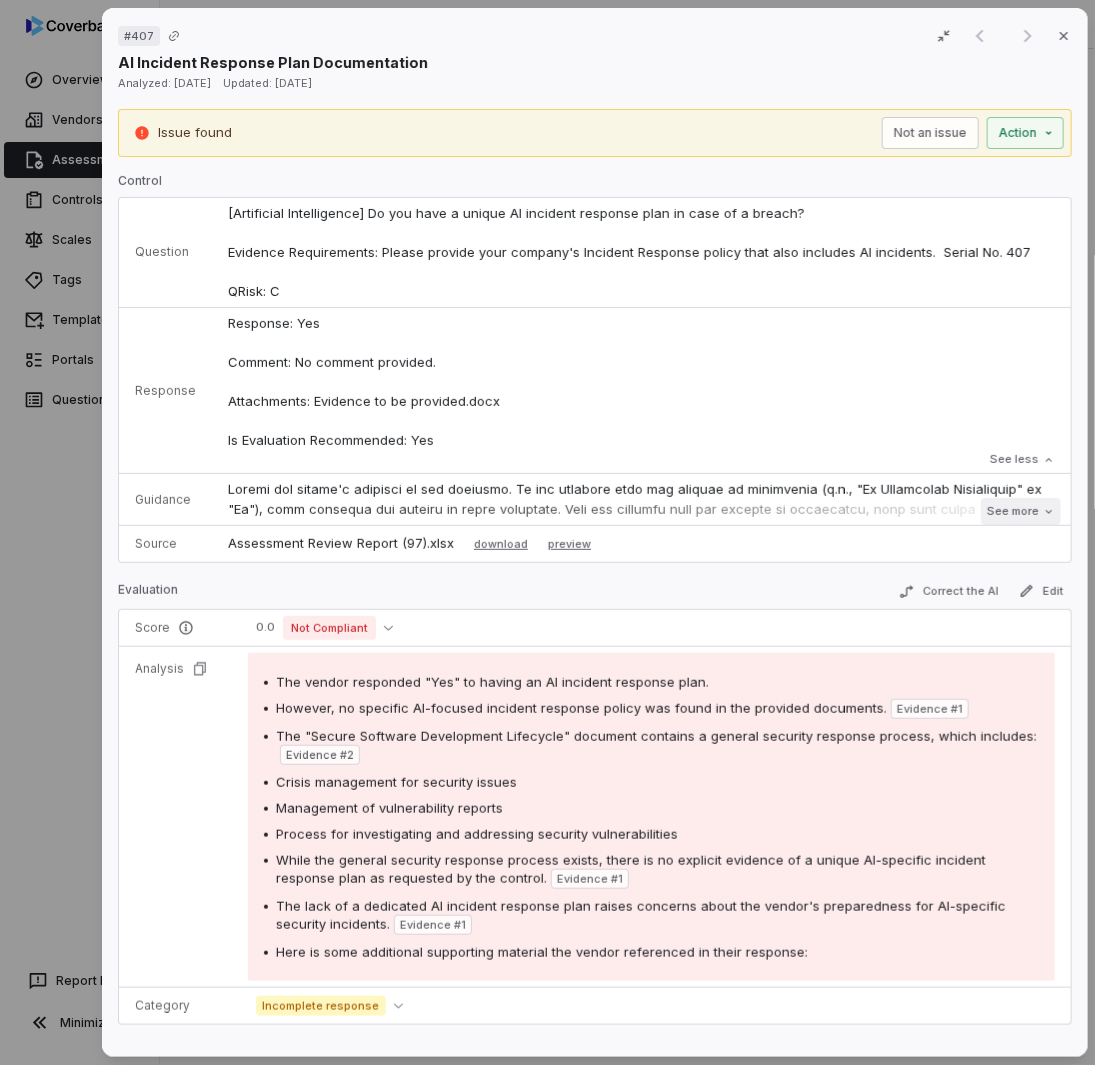 click on "See more" at bounding box center [1020, 511] 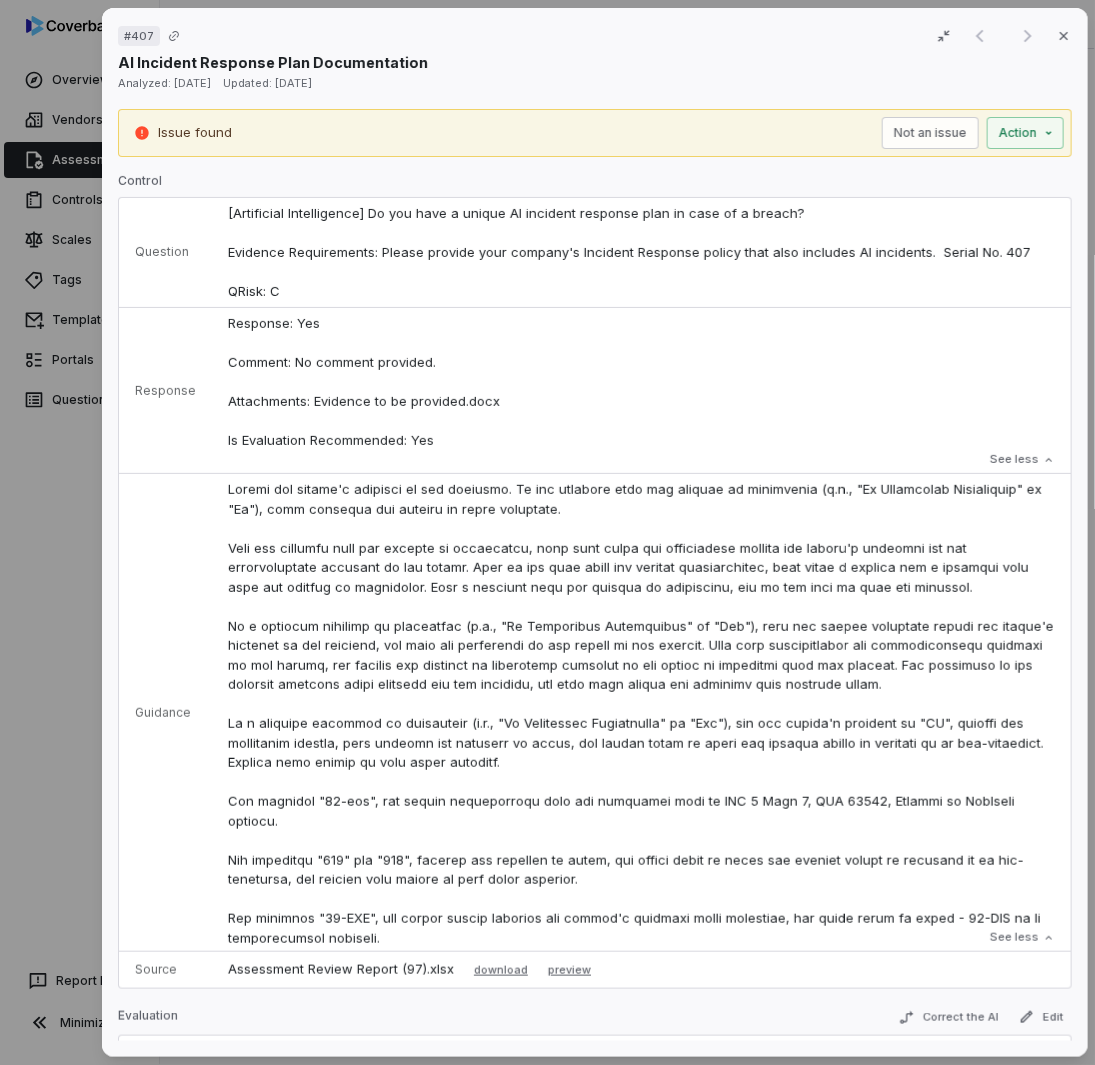 scroll, scrollTop: 400, scrollLeft: 0, axis: vertical 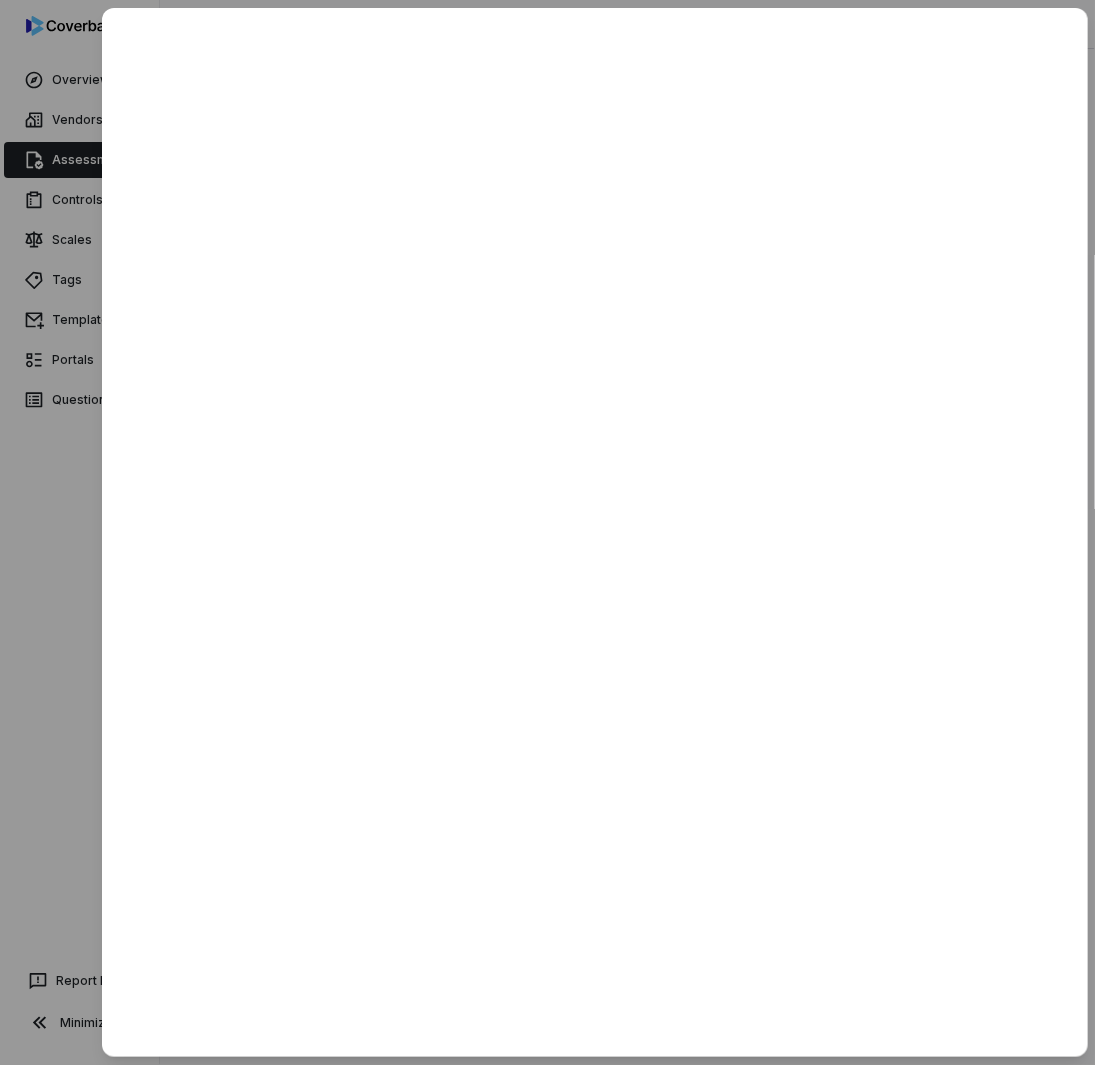 drag, startPoint x: 57, startPoint y: 731, endPoint x: 217, endPoint y: 599, distance: 207.42227 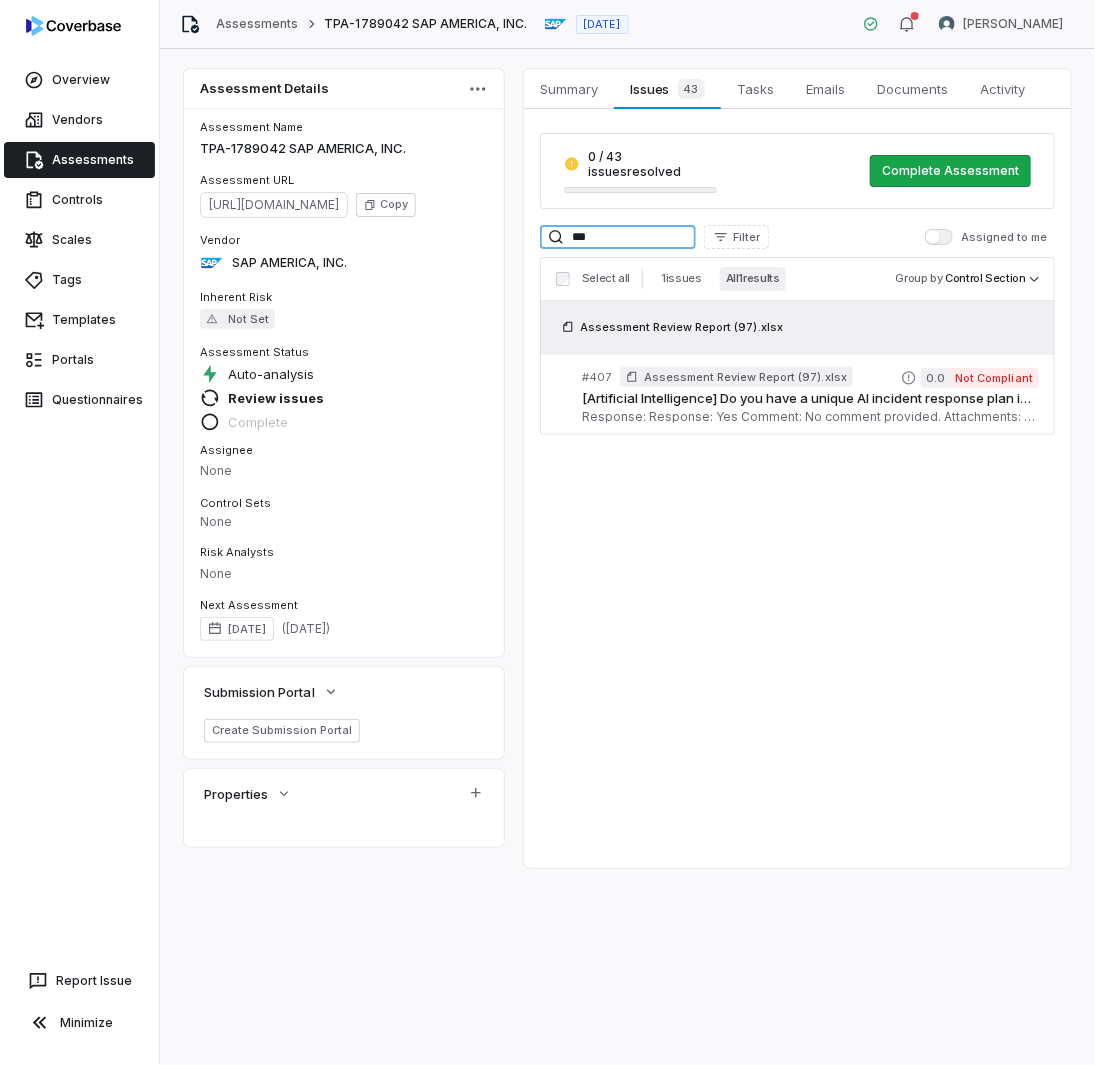 drag, startPoint x: 630, startPoint y: 223, endPoint x: 325, endPoint y: 191, distance: 306.6741 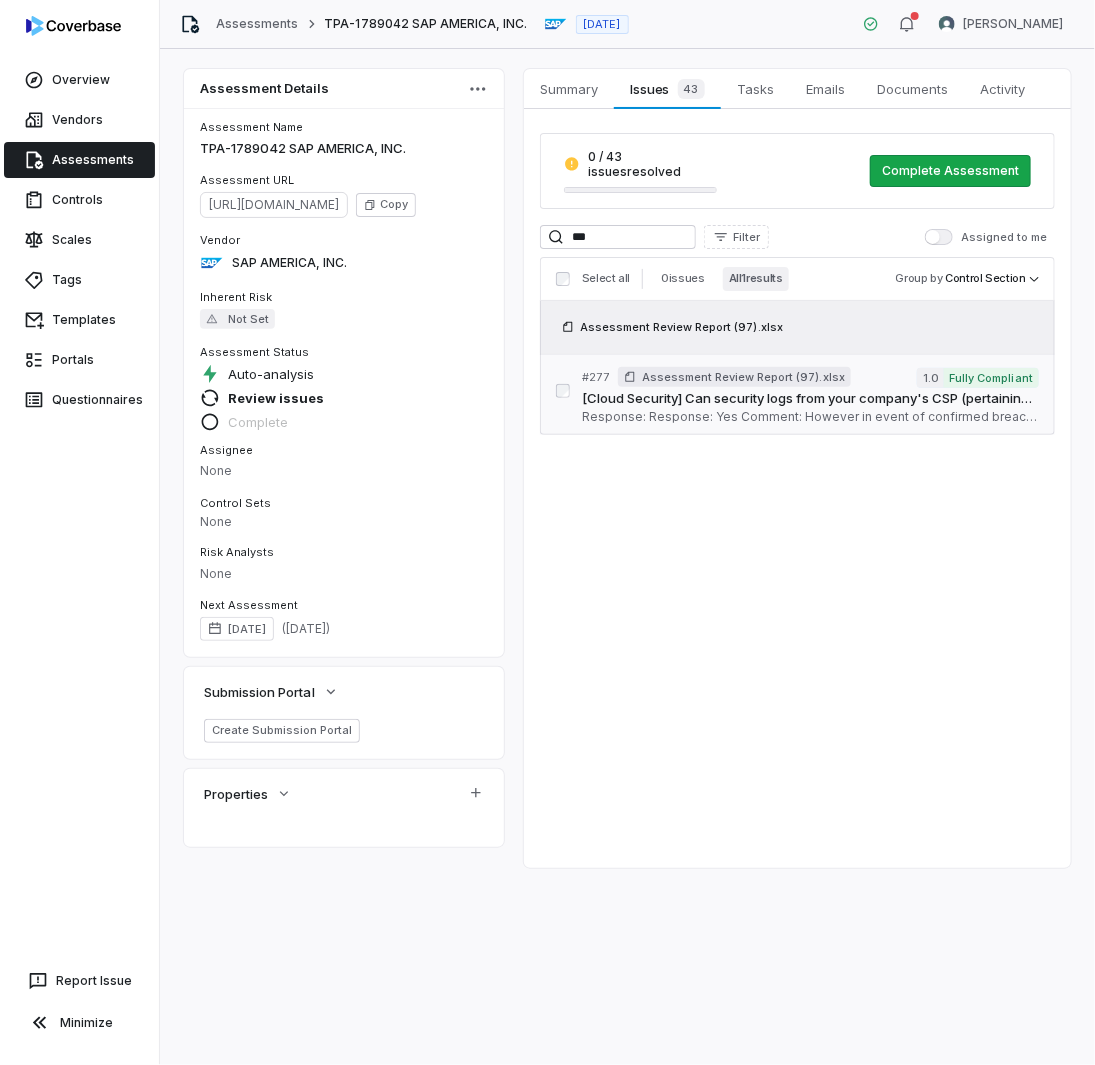 click on "[Cloud Security] Can security logs from your company's CSP (pertaining to CVS Health data) be extracted and shared with CVS upon request?
Serial No: 277
QRisk: I" at bounding box center (810, 399) 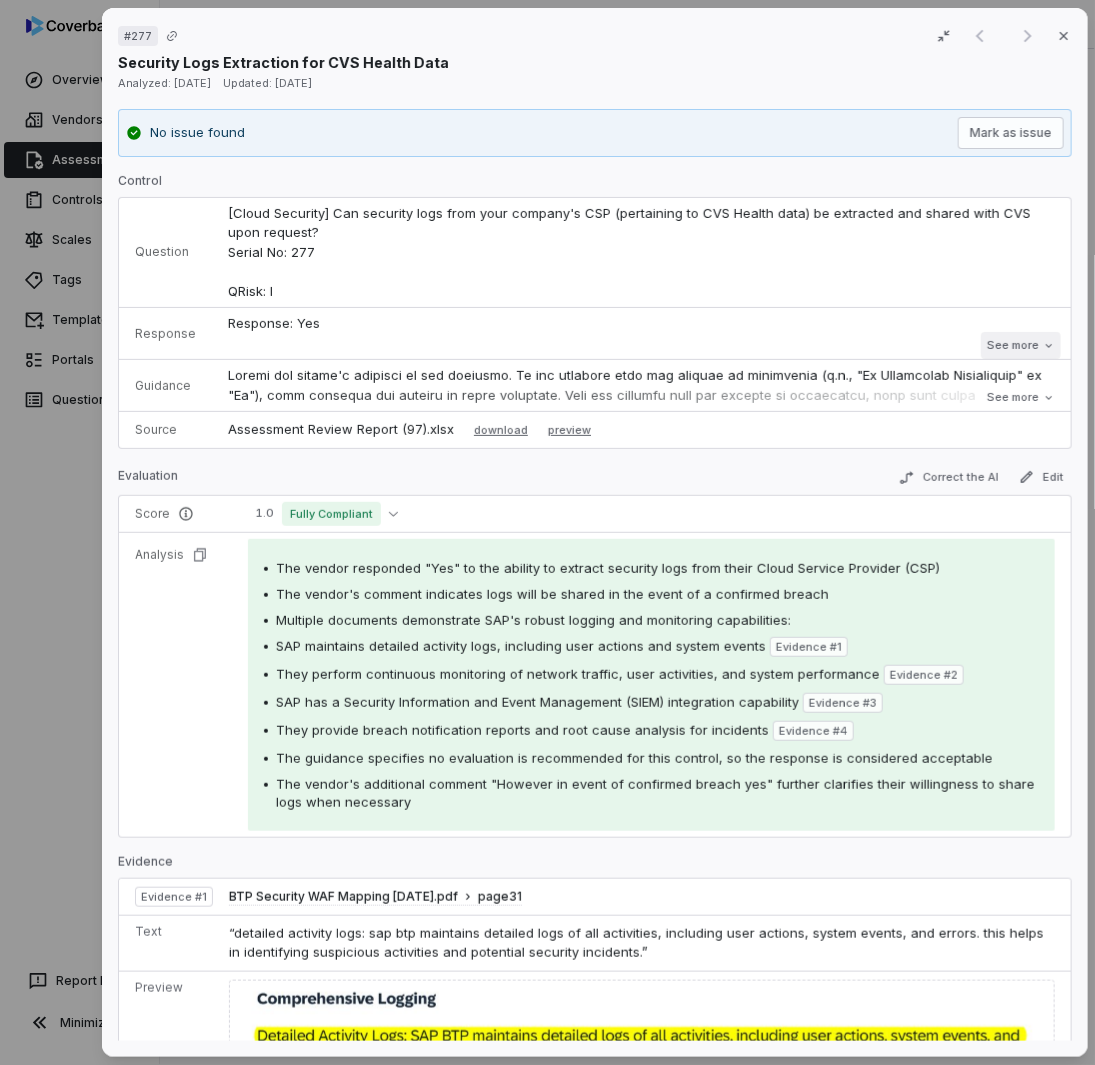 click 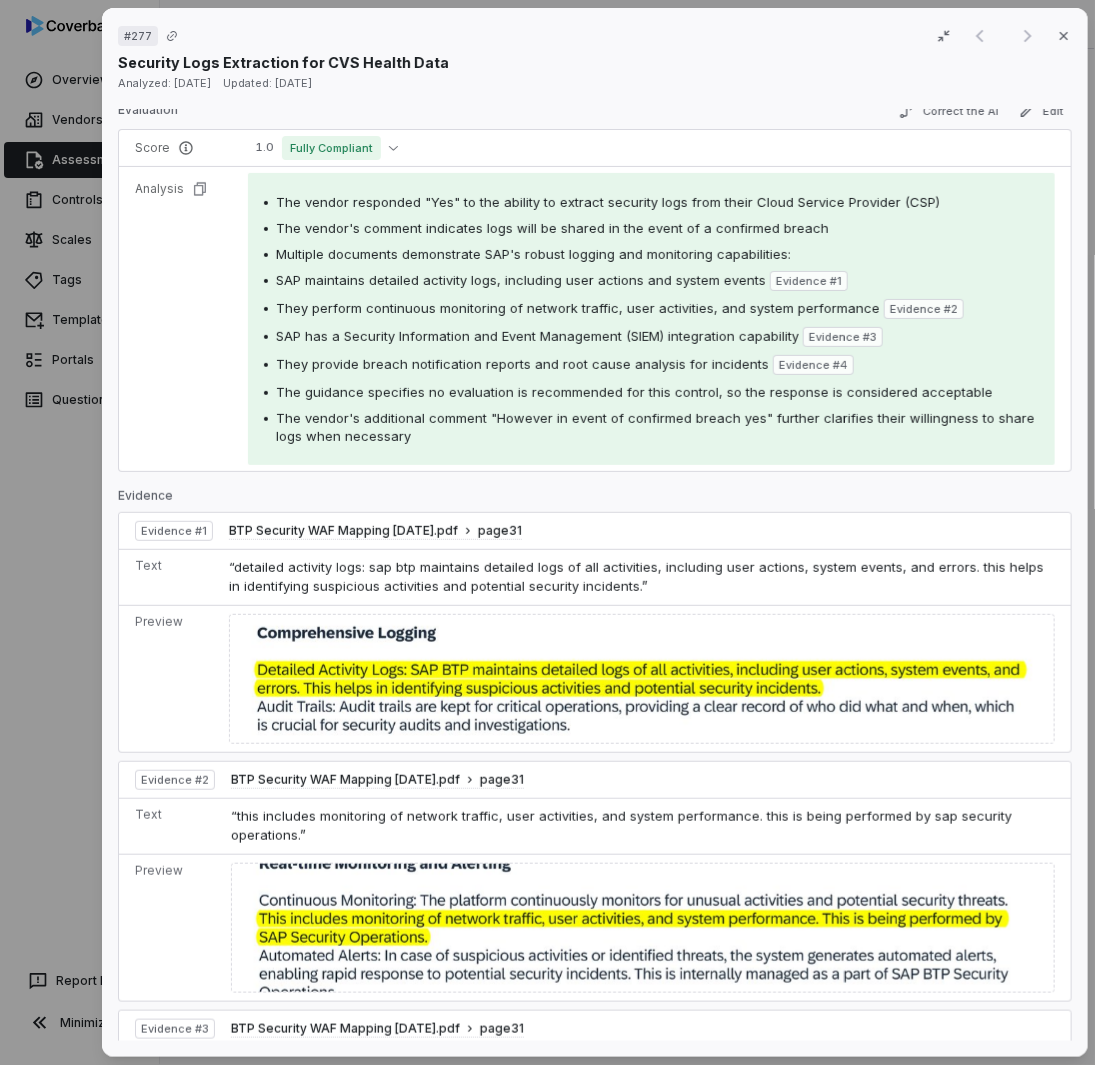 scroll, scrollTop: 500, scrollLeft: 0, axis: vertical 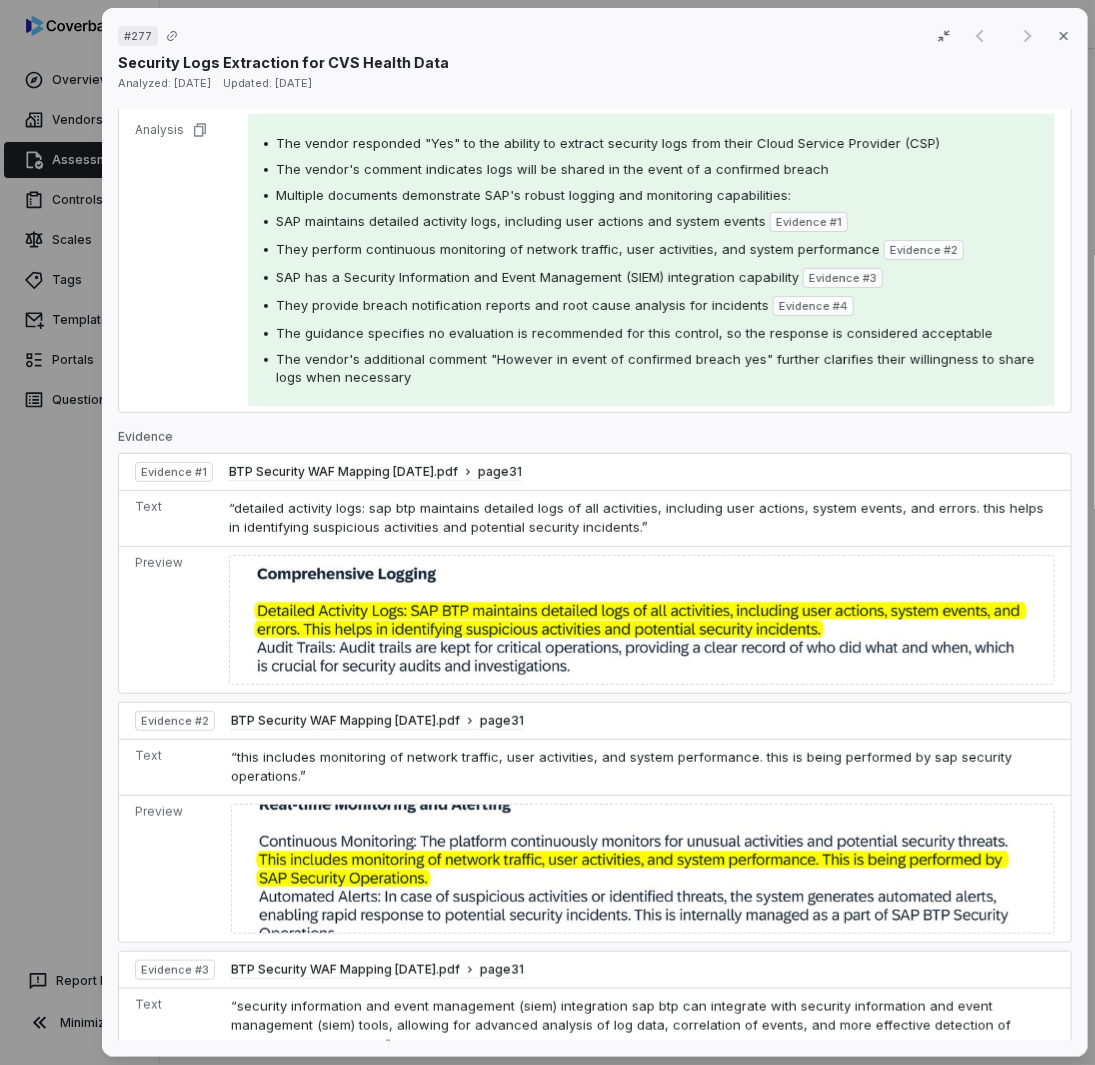 click on "# 277 Result 1 of 1 Close Security Logs Extraction for CVS Health Data Analyzed: [DATE] Updated: [DATE] No issue found [PERSON_NAME] as issue Control Question [Cloud Security] Can security logs from your company's CSP (pertaining to CVS Health data) be extracted and shared with CVS upon request?
Serial No: 277
QRisk: I Response Response: Yes
Comment: However in event of confirmed breach yes.
Is Evaluation Recommended: No Response: Yes
Comment: However in event of confirmed breach yes.
Is Evaluation Recommended: No See less Guidance See more Source Assessment Review Report (97).xlsx download preview Evaluation Correct the AI Edit   Score 1.0 Fully Compliant Analysis The vendor responded "Yes" to the ability to extract security logs from their Cloud Service Provider (CSP) The vendor's comment indicates logs will be shared in the event of a confirmed breach Multiple documents demonstrate SAP's robust logging and monitoring capabilities: Evidence # 1 Evidence # 2 Evidence # 3 Evidence # 4 Evidence 1 page  2" at bounding box center [547, 532] 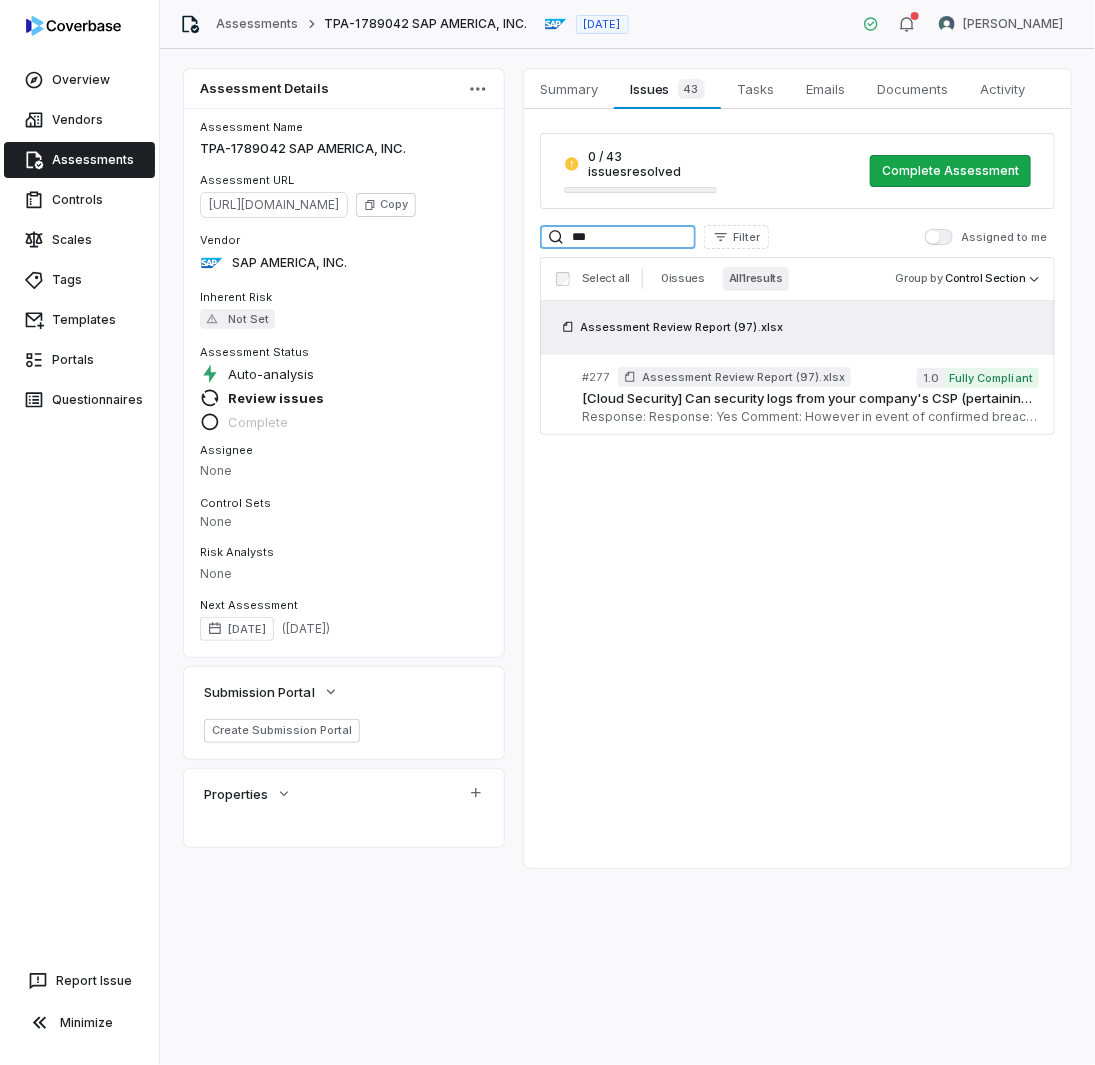 drag, startPoint x: 556, startPoint y: 216, endPoint x: 408, endPoint y: 203, distance: 148.56985 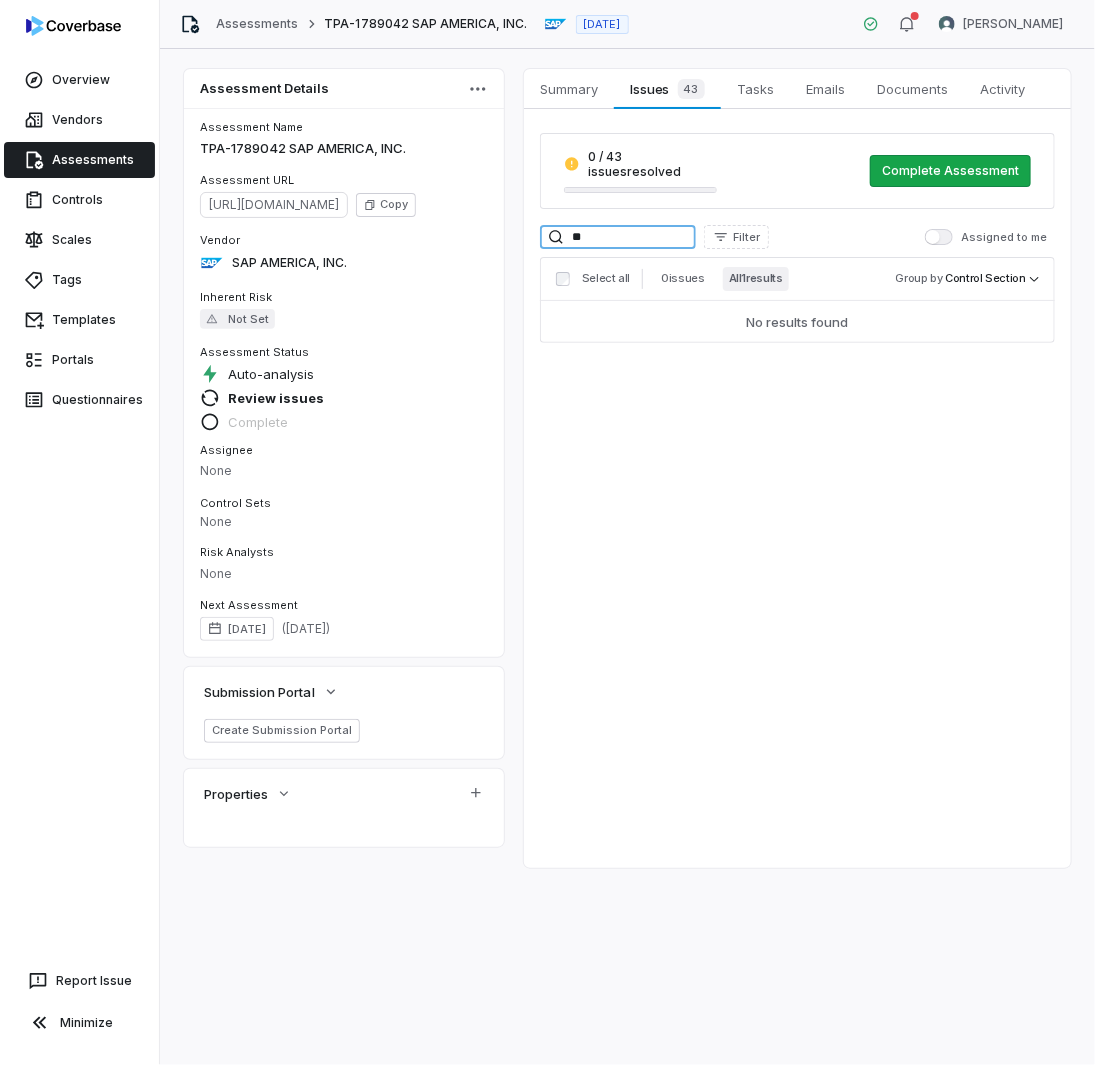 type on "*" 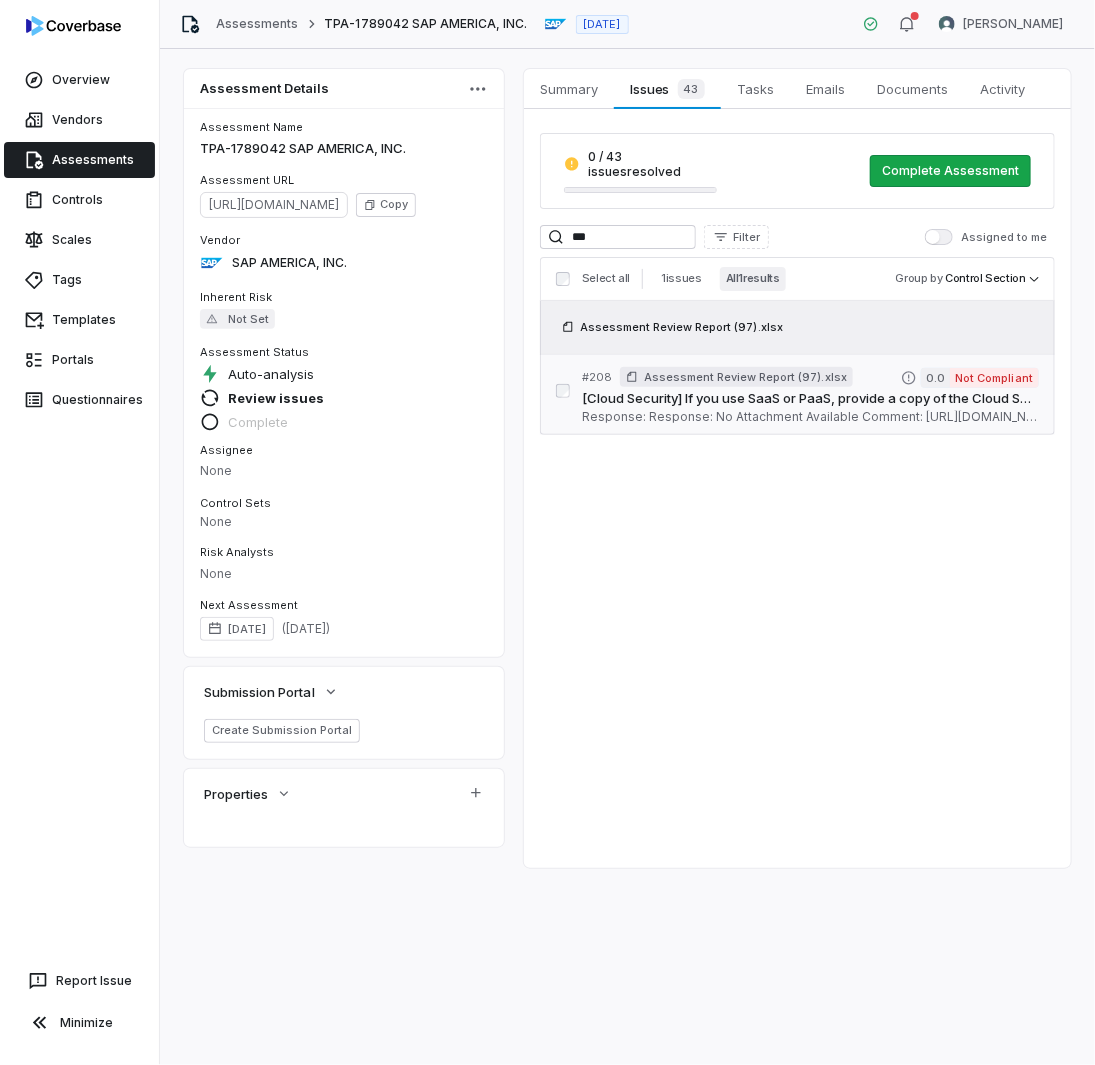 click on "# 208 Assessment Review Report (97).xlsx 0.0 Not Compliant [Cloud Security] If you use SaaS or PaaS, provide a copy of the Cloud Security Shared Responsibility matrices for services consumed from the CSP.
Acceptable evidence for private cloud, provide a copy of your shared responsibility matrix outlining your responsibility vs your customer's responsibility. For public cloud, provide a link to your CSP responsibility matrix.
Serial No: 208
QRisk: I Response: Response: No Attachment Available
Comment: [URL][DOMAIN_NAME]
Is Evaluation Recommended: Yes" at bounding box center [810, 395] 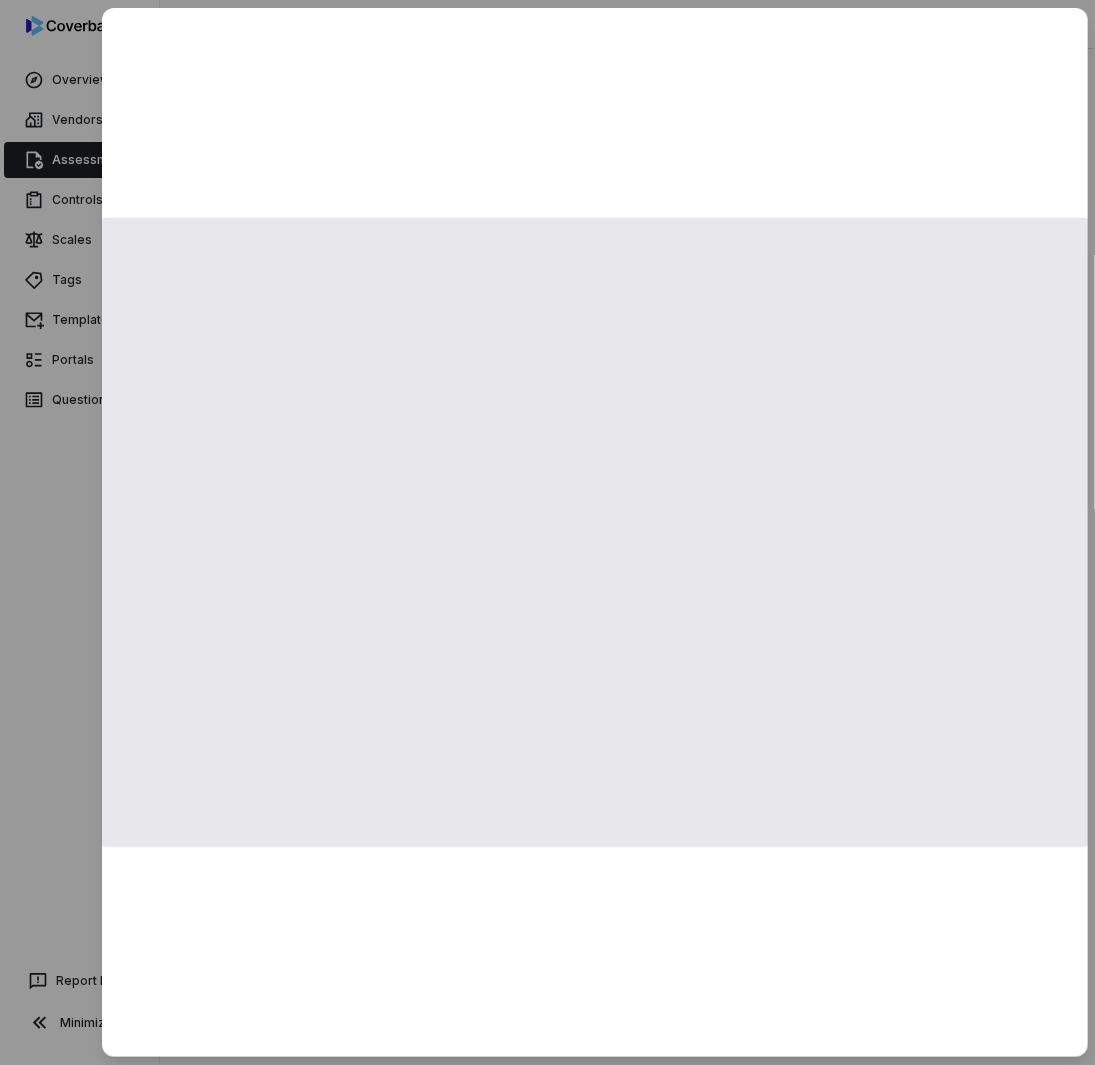 click at bounding box center (595, 532) 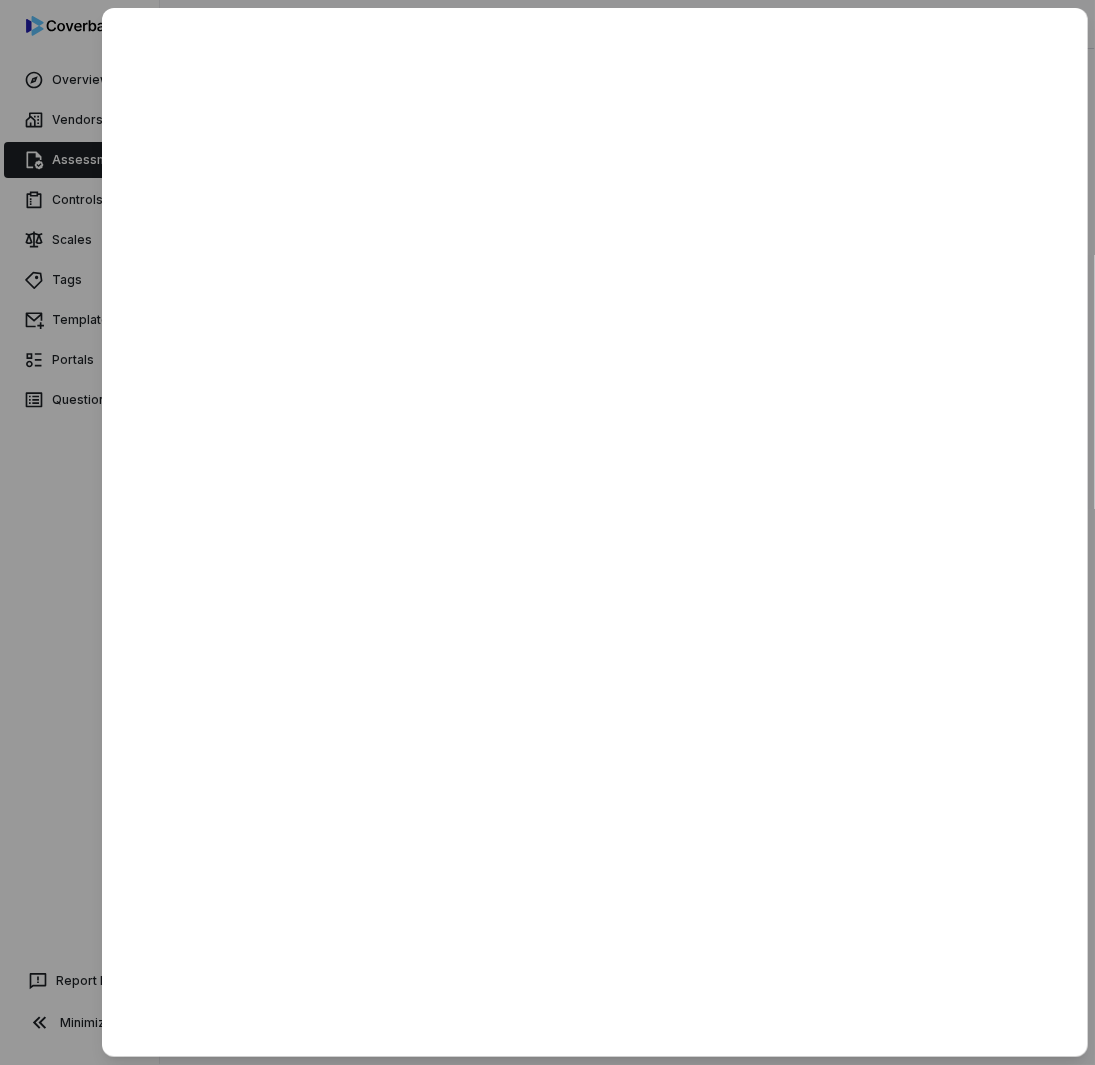 click at bounding box center (547, 532) 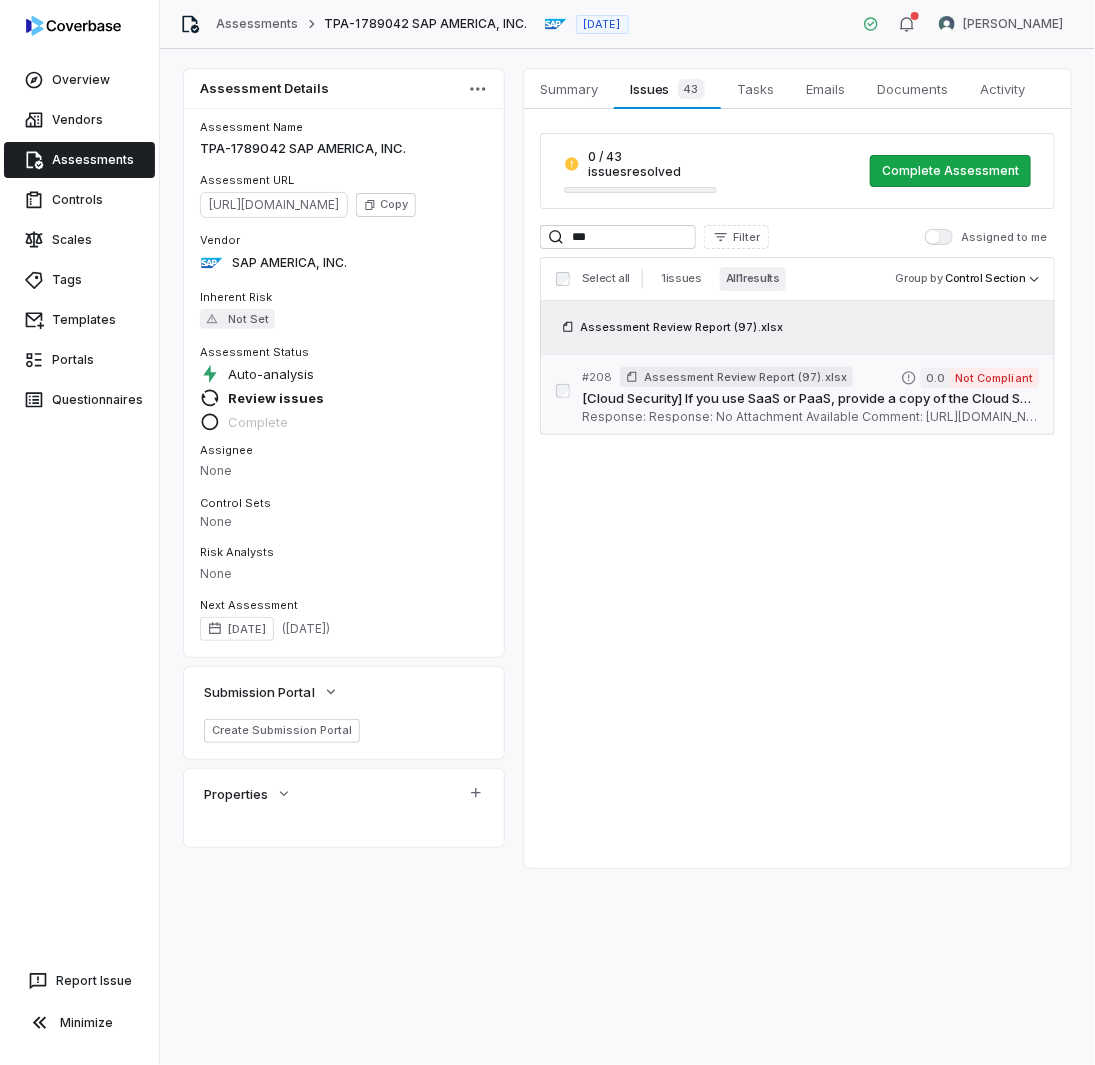 click on "[Cloud Security] If you use SaaS or PaaS, provide a copy of the Cloud Security Shared Responsibility matrices for services consumed from the CSP.
Acceptable evidence for private cloud, provide a copy of your shared responsibility matrix outlining your responsibility vs your customer's responsibility. For public cloud, provide a link to your CSP responsibility matrix.
Serial No: 208
QRisk: I" at bounding box center (810, 399) 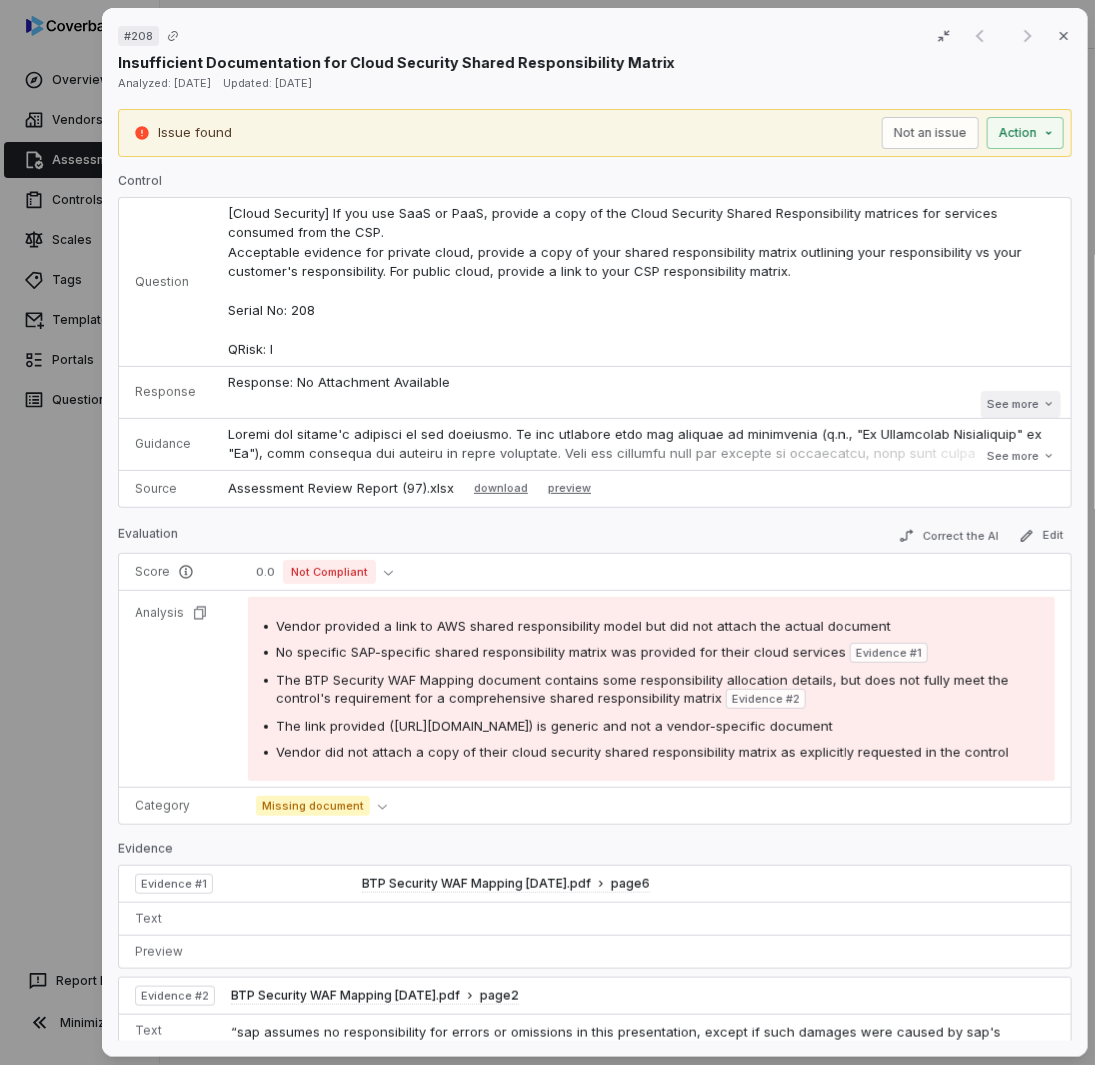 click on "See more" at bounding box center [1020, 404] 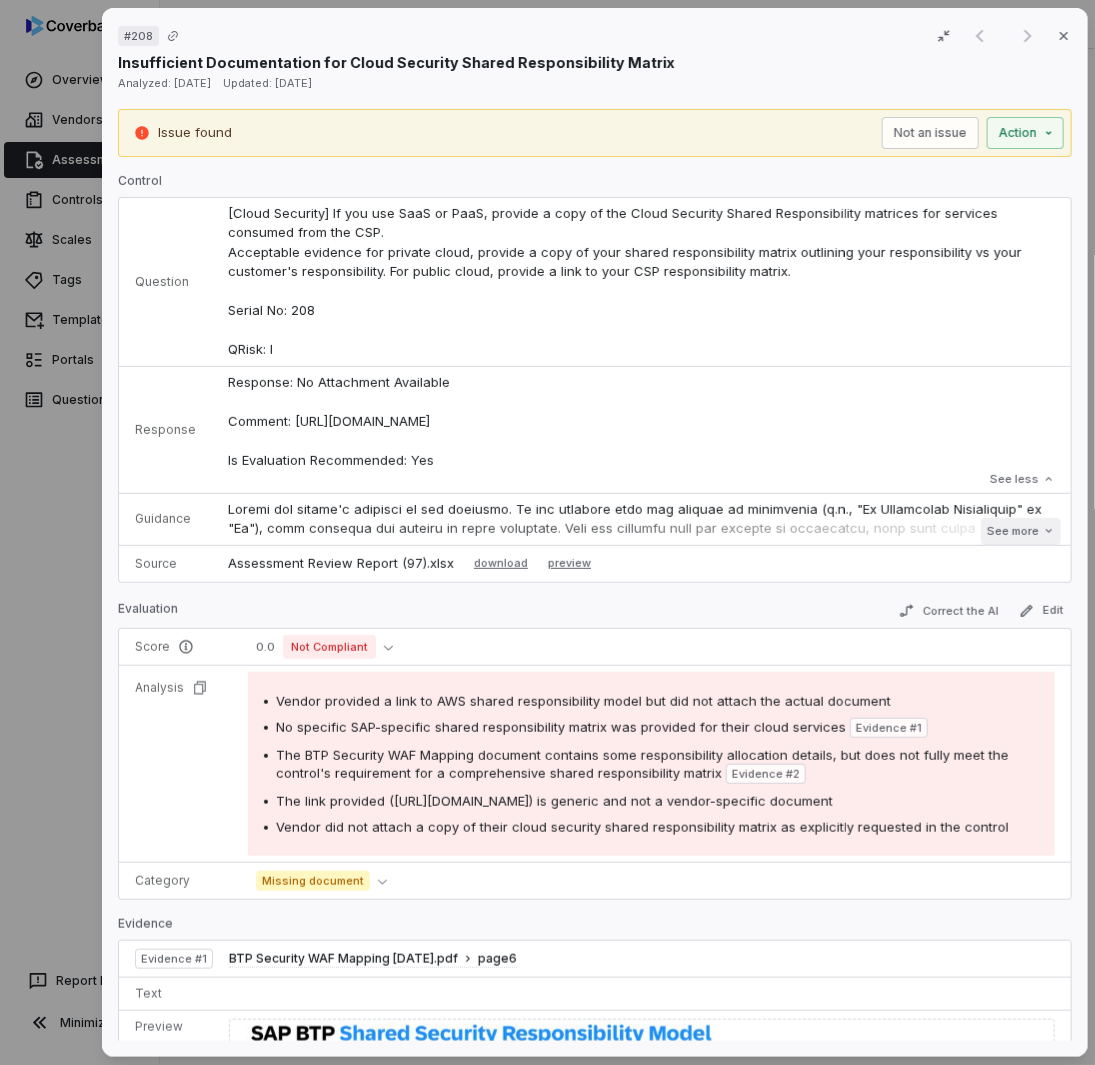 click on "See more" at bounding box center [1020, 531] 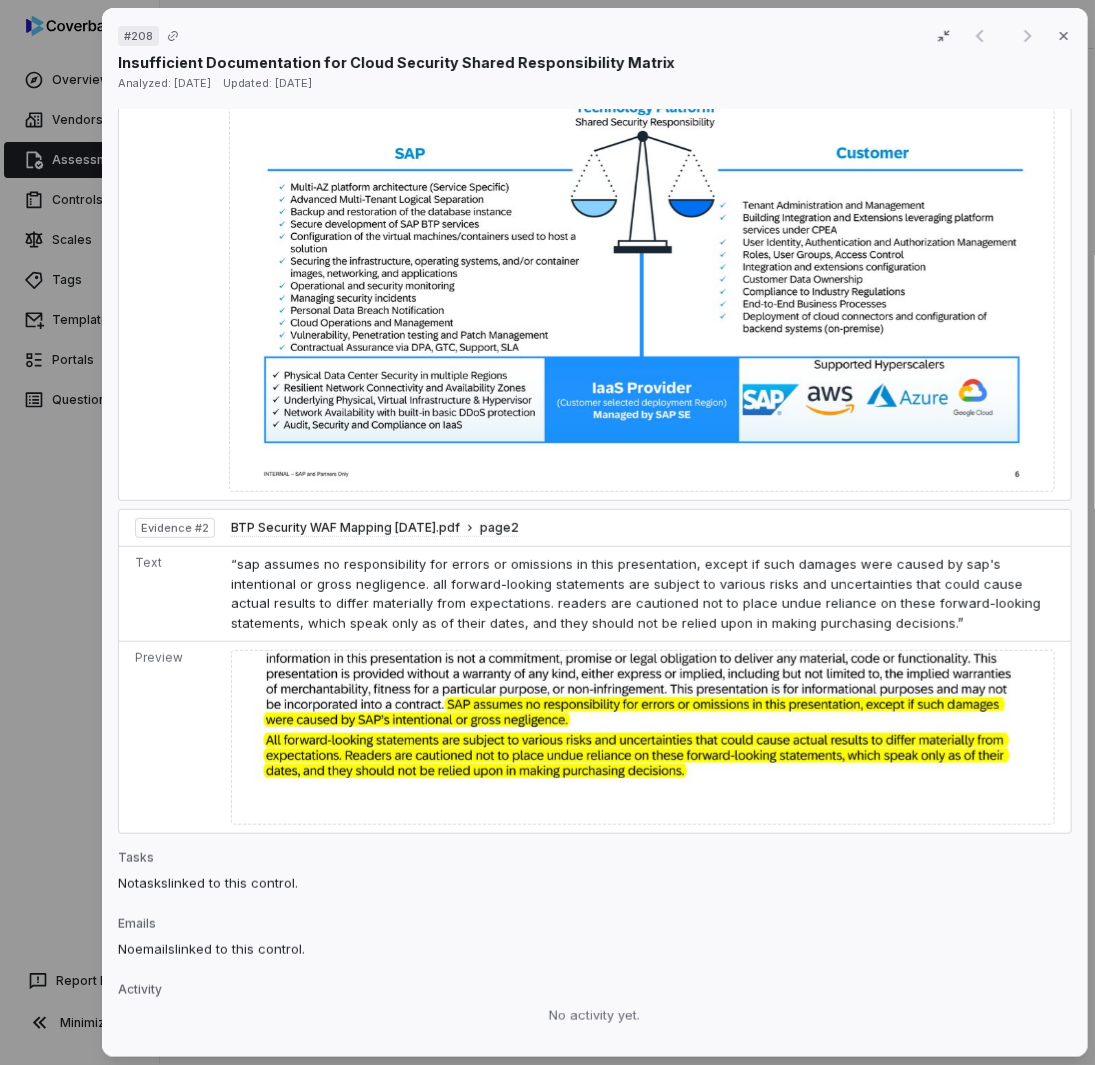 scroll, scrollTop: 1554, scrollLeft: 0, axis: vertical 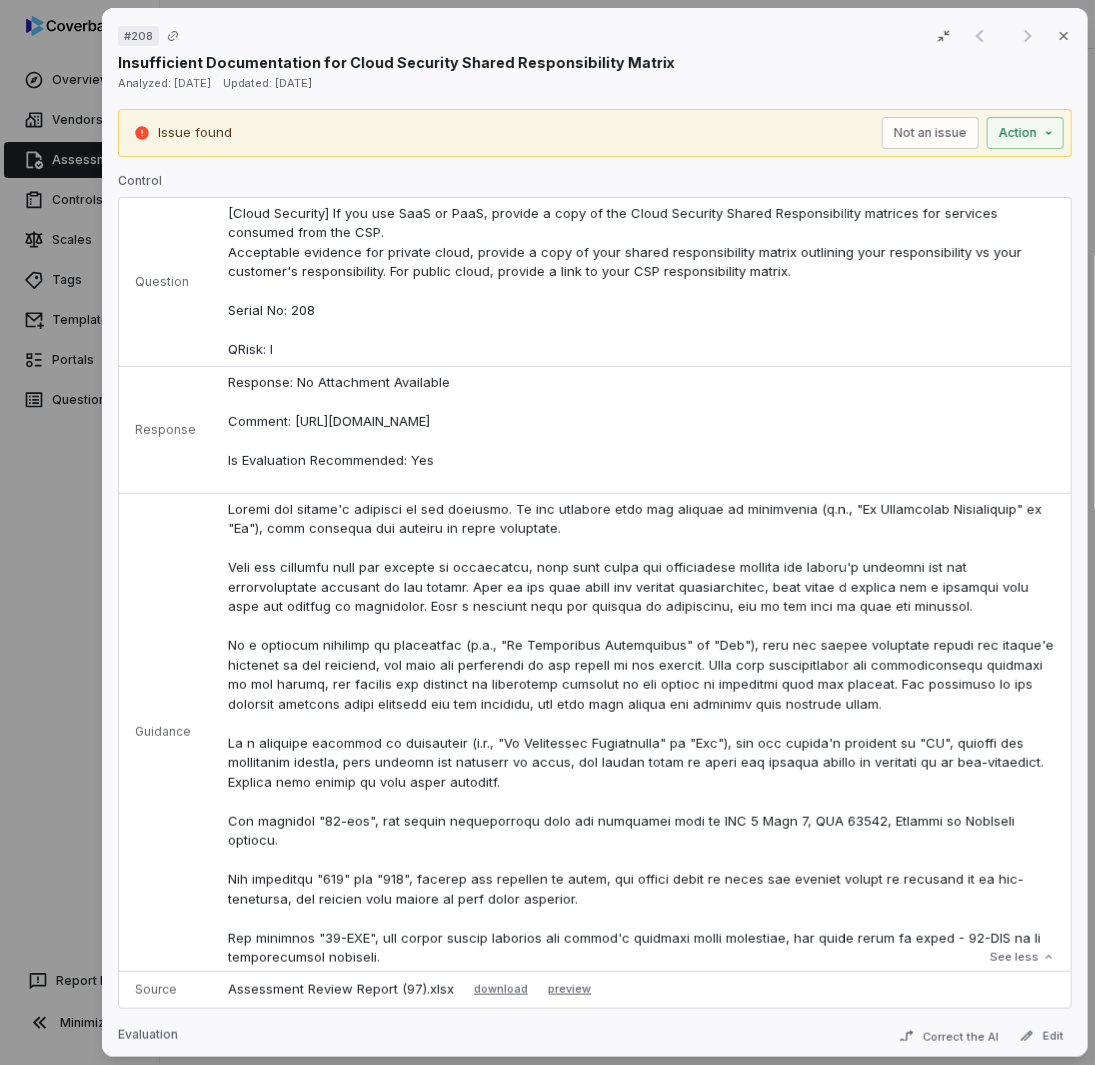 drag, startPoint x: 800, startPoint y: 610, endPoint x: 569, endPoint y: 110, distance: 550.78217 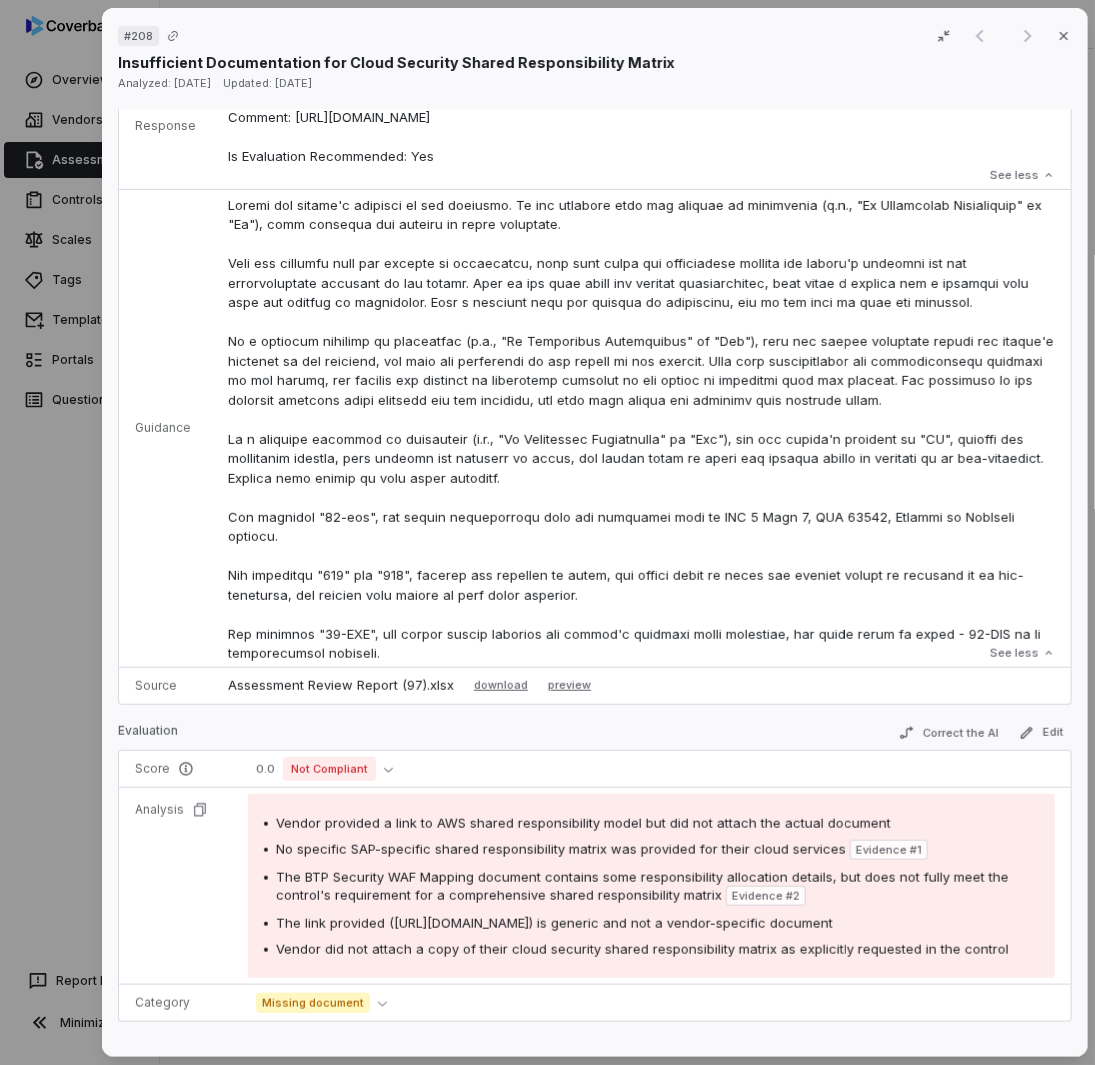 scroll, scrollTop: 0, scrollLeft: 0, axis: both 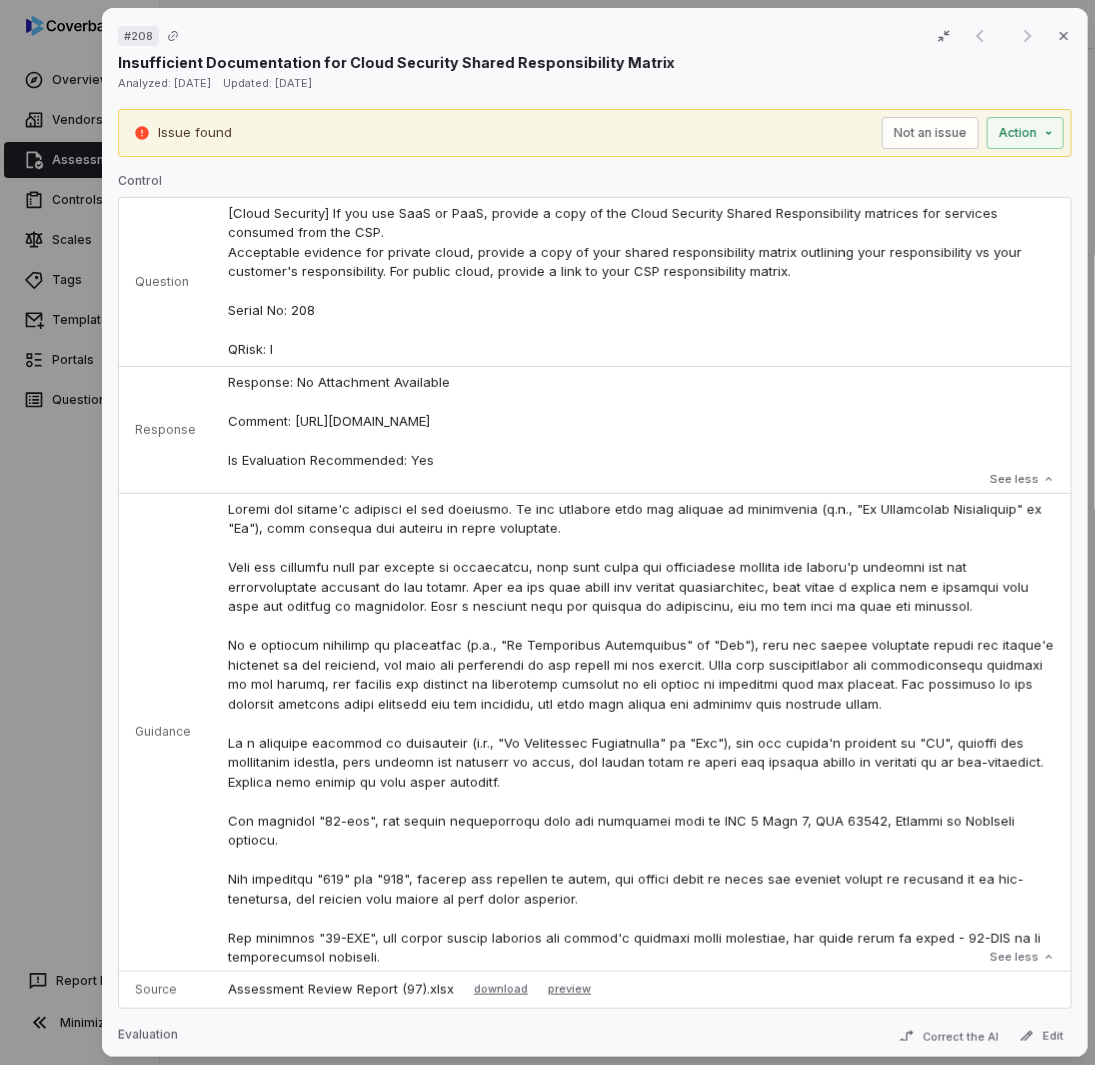 drag, startPoint x: 773, startPoint y: 417, endPoint x: 748, endPoint y: 429, distance: 27.730848 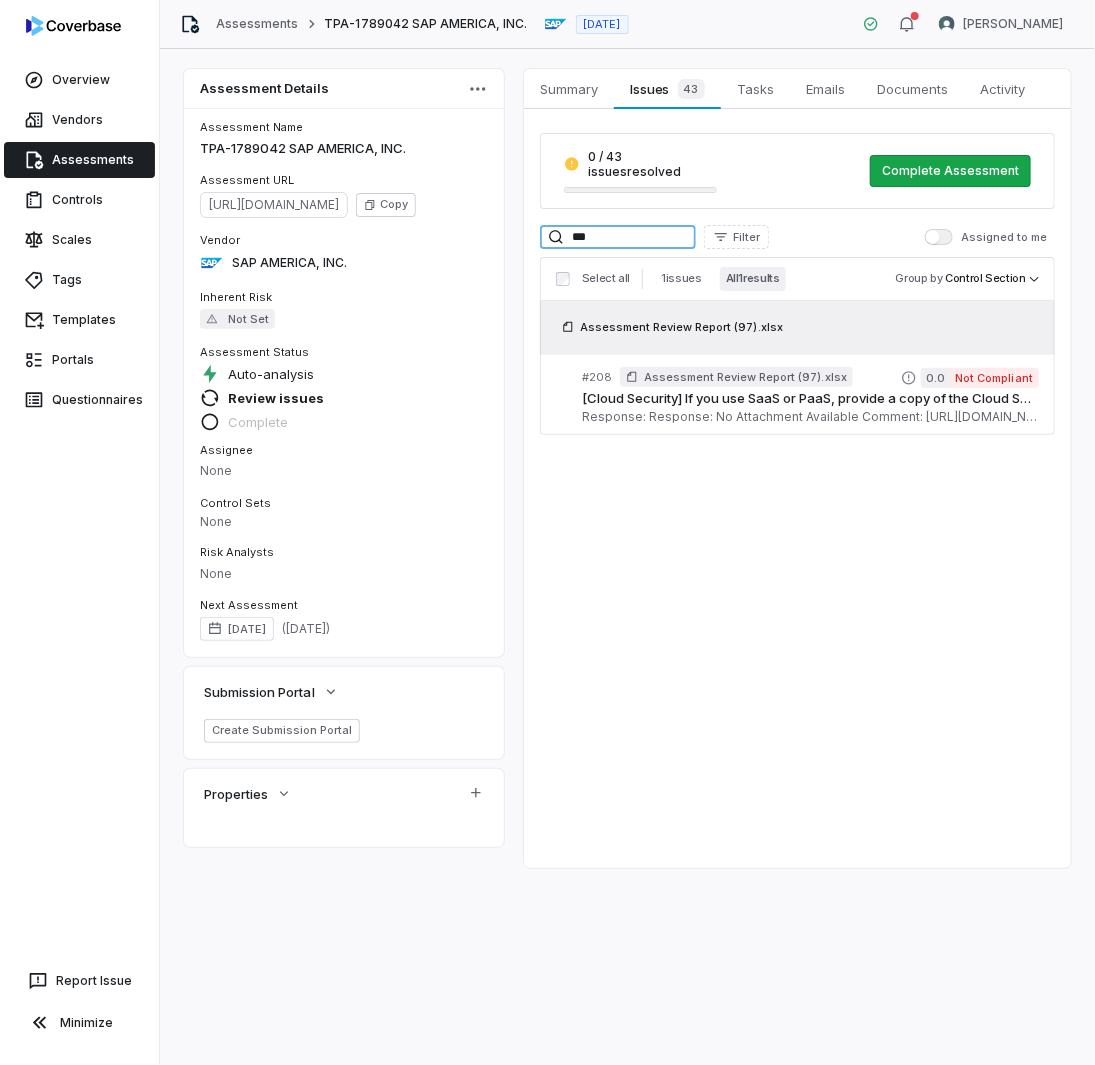 drag, startPoint x: 608, startPoint y: 230, endPoint x: 356, endPoint y: 193, distance: 254.70178 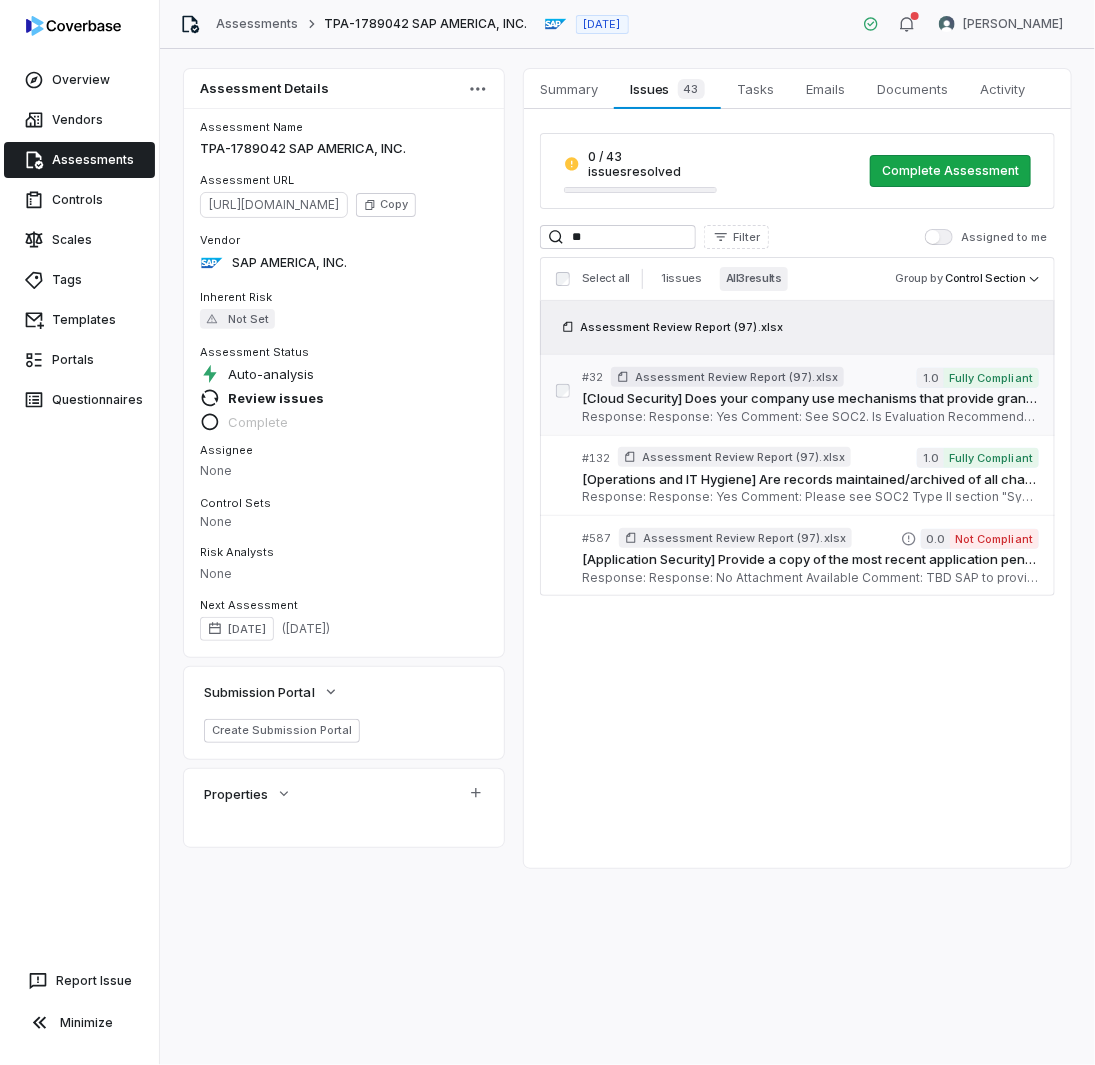 click on "Assessment Review Report (97).xlsx" at bounding box center [736, 377] 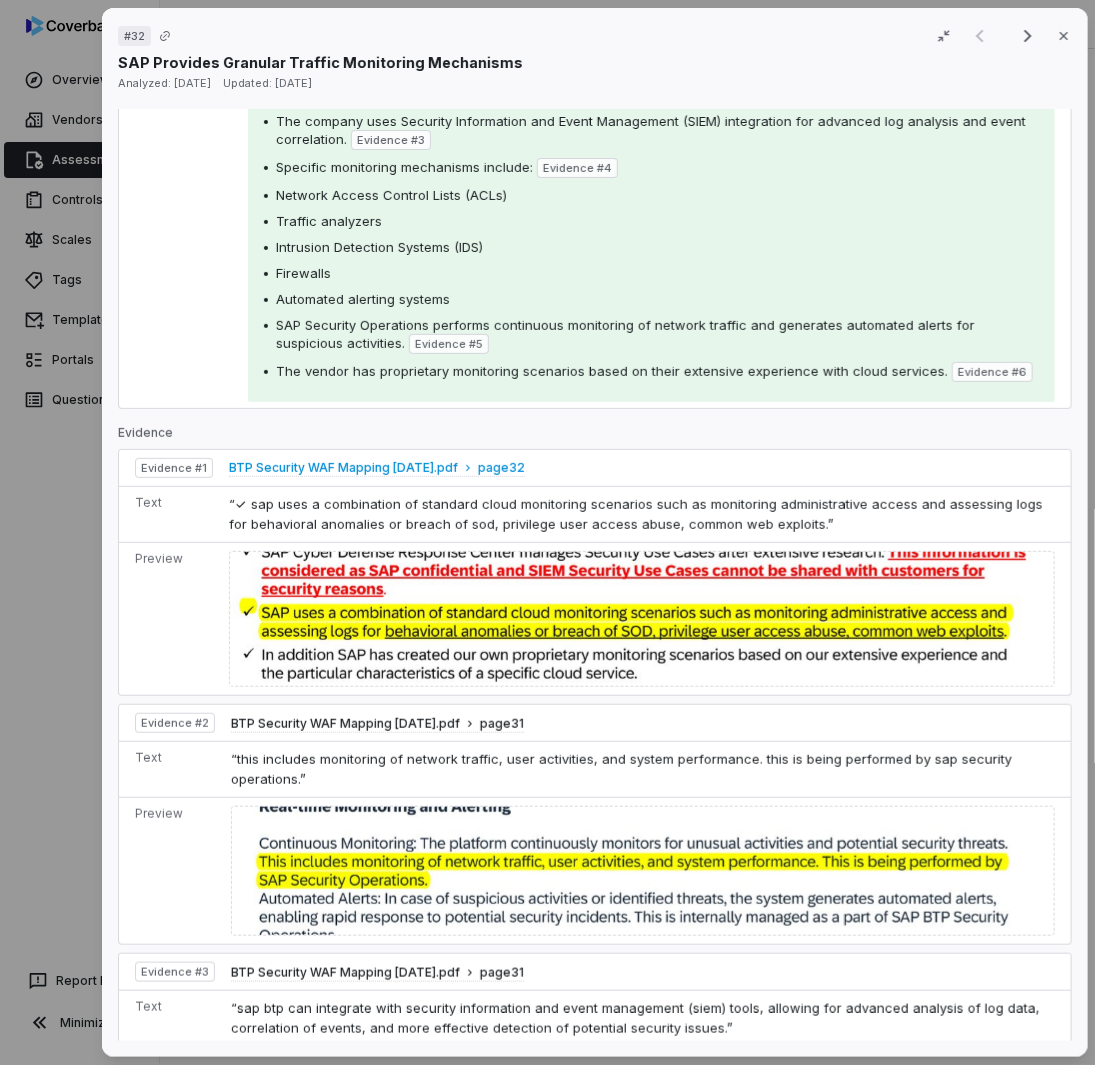 scroll, scrollTop: 800, scrollLeft: 0, axis: vertical 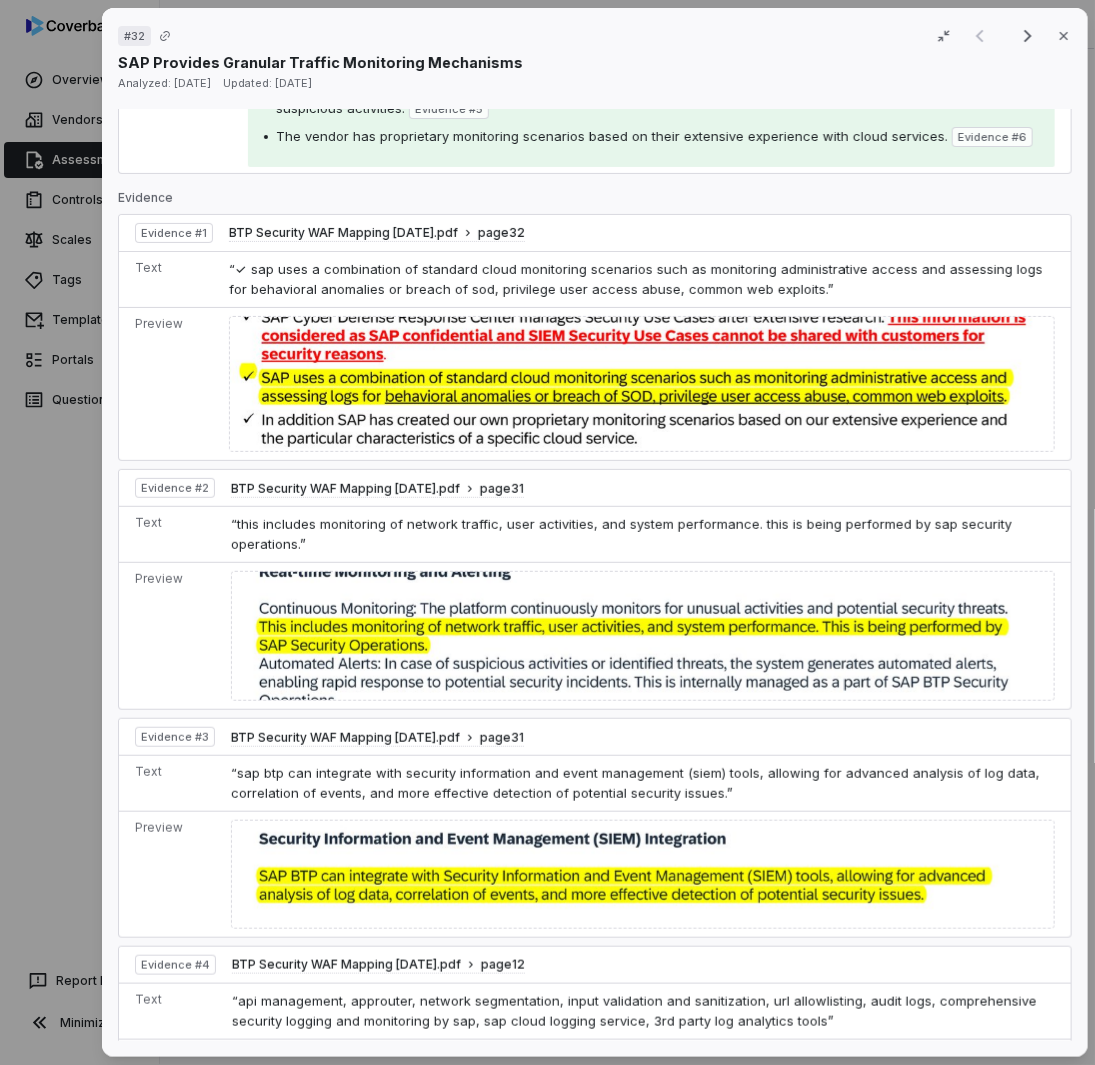 click on "# 32 Result 1 of 3 Close SAP Provides Granular Traffic Monitoring Mechanisms Analyzed: [DATE] Updated: [DATE] No issue found [PERSON_NAME] as issue Control Question [Cloud Security] Does your company use mechanisms that provide granular monitoring of traffic?
Serial No: 32
QRisk: I Response Response: Yes
Comment: See SOC2.
Is Evaluation Recommended: Yes Response: Yes
Comment: See SOC2.
Is Evaluation Recommended: Yes See more Guidance See more Source Assessment Review Report (97).xlsx download preview Evaluation Correct the AI Edit   Score 1.0 Fully Compliant Analysis SAP uses multiple mechanisms for granular monitoring of network traffic, matching the control's requirements. Evidence # 1 The vendor provides detailed monitoring of network traffic, including user activities, system performance, and correlation of unusual activities. Evidence # 2 SAP implements monitoring scenarios such as detecting behavioral anomalies, privilege user access abuse, and common web exploits. Evidence # 1 Evidence # 3 4 5 6" at bounding box center (547, 532) 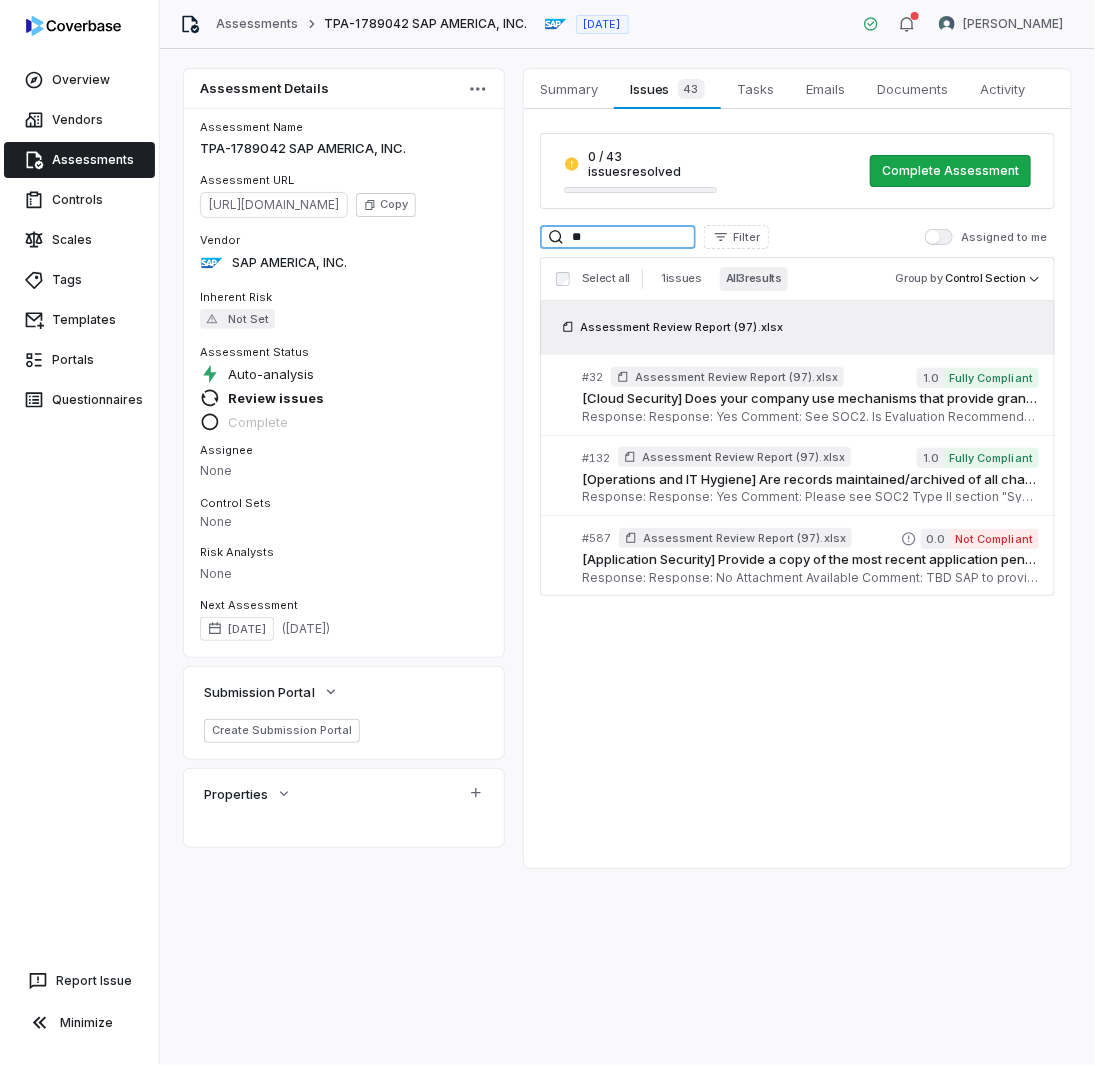 drag, startPoint x: 608, startPoint y: 228, endPoint x: 358, endPoint y: 191, distance: 252.72318 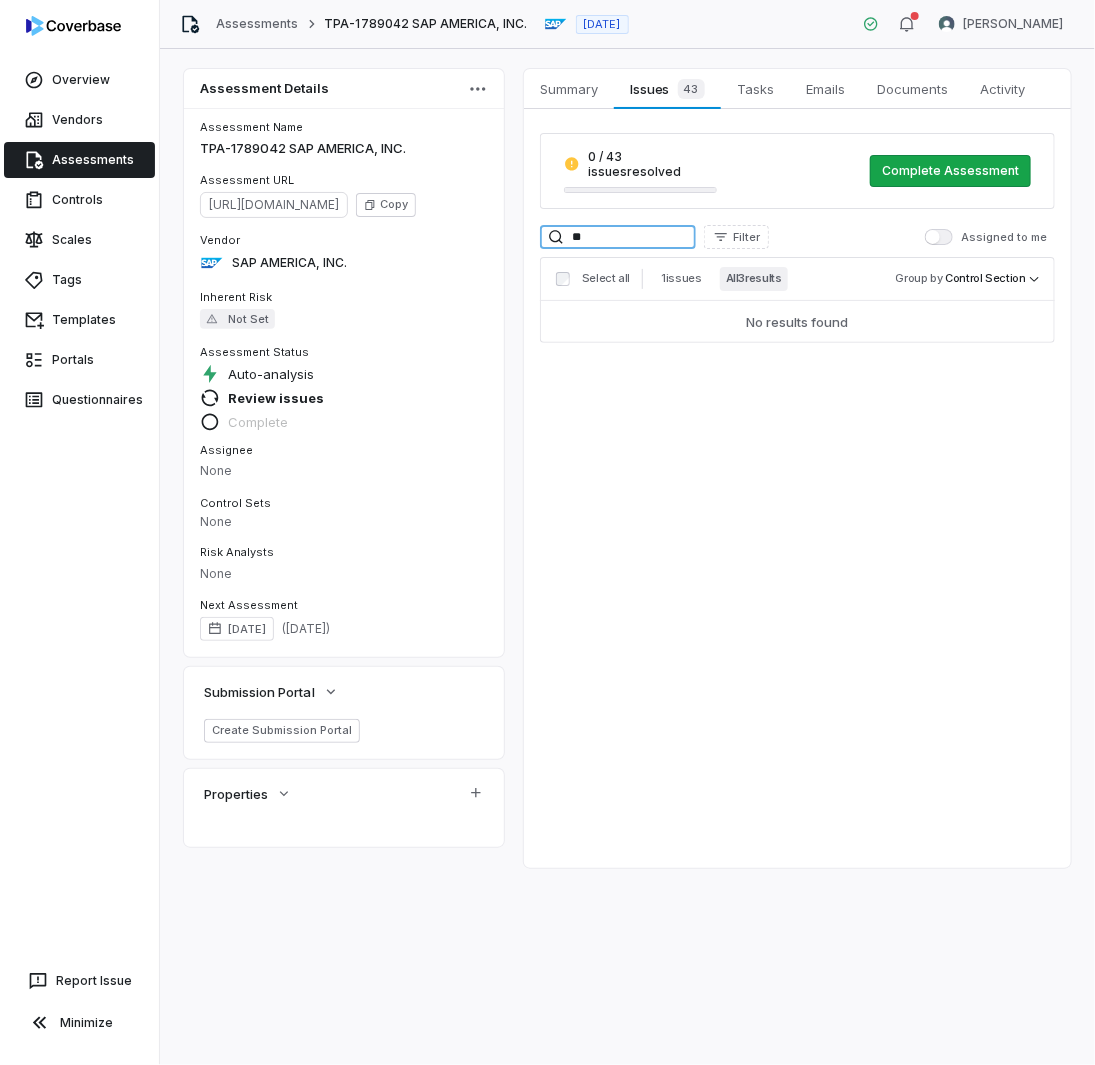 type on "*" 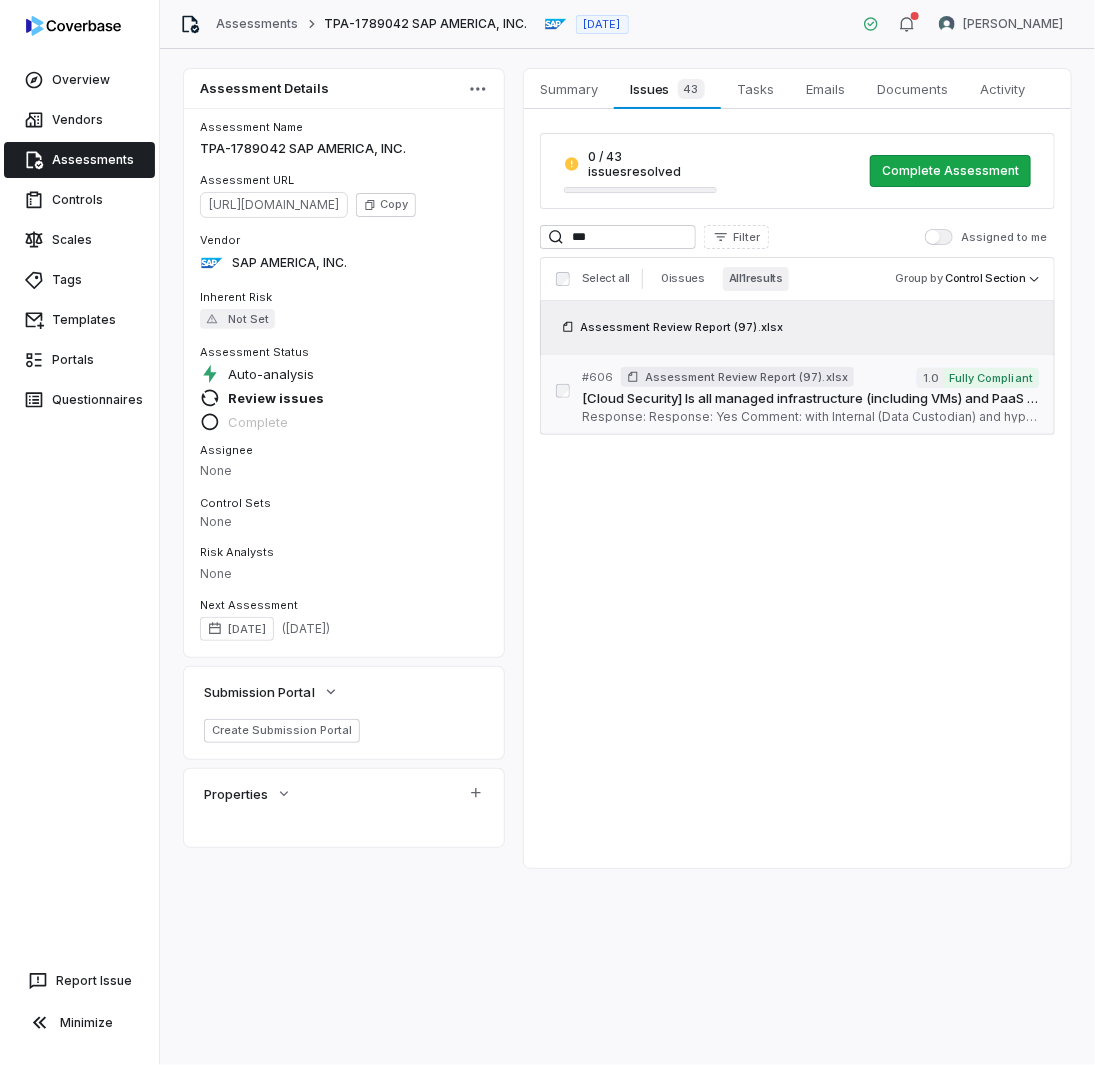 click on "# 606 Assessment Review Report (97).xlsx 1.0 Fully Compliant [Cloud Security] Is all managed infrastructure (including VMs) and PaaS services encrypting data-at-rest with KMS/CMK (customer managed keys) specific to the application?
Serial No: 606
QRisk: C Response: Response: Yes
Comment: with Internal (Data Custodian) and hyperscaler's KMS
Is Evaluation Recommended: No" at bounding box center [810, 395] 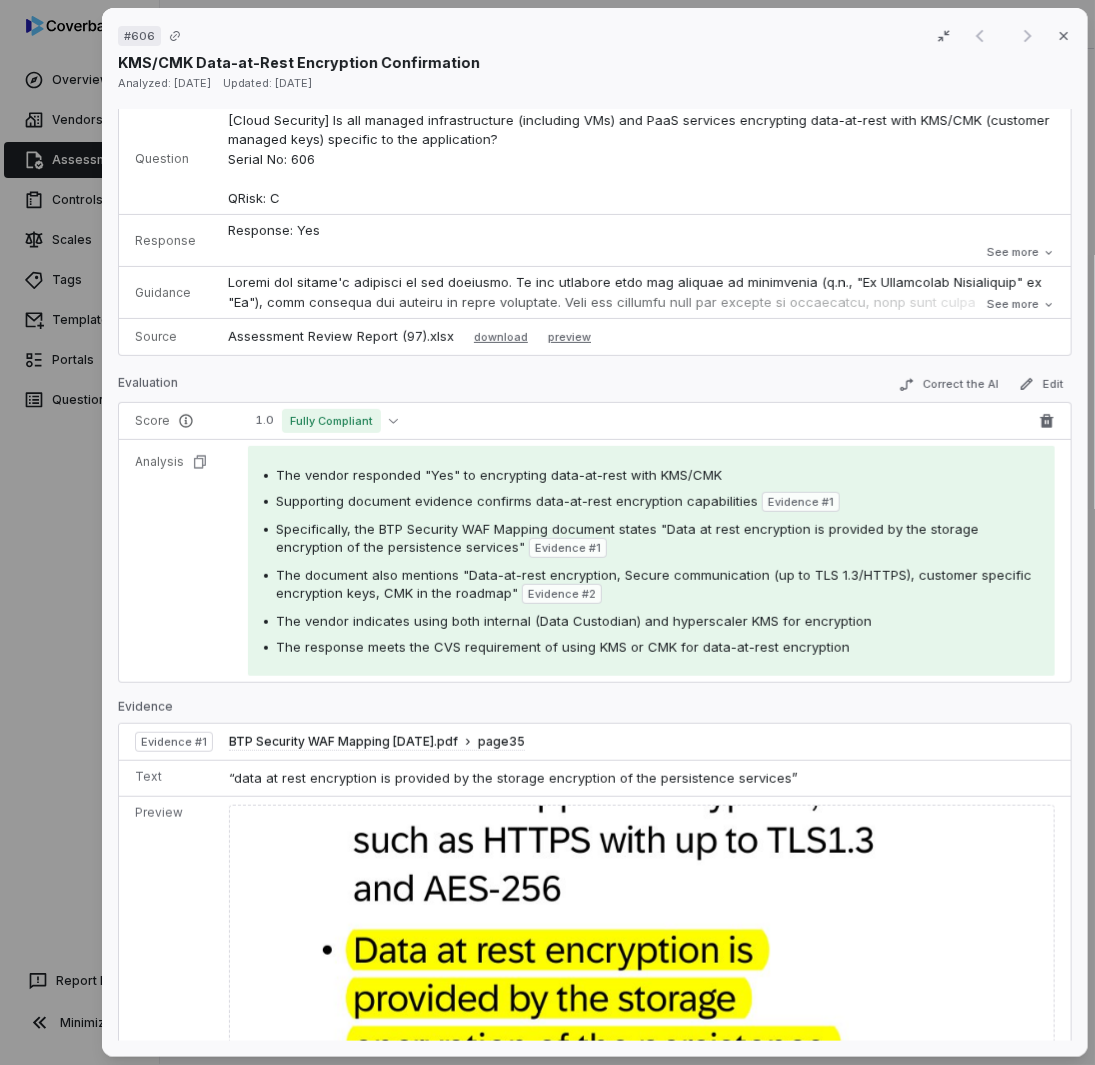 scroll, scrollTop: 0, scrollLeft: 0, axis: both 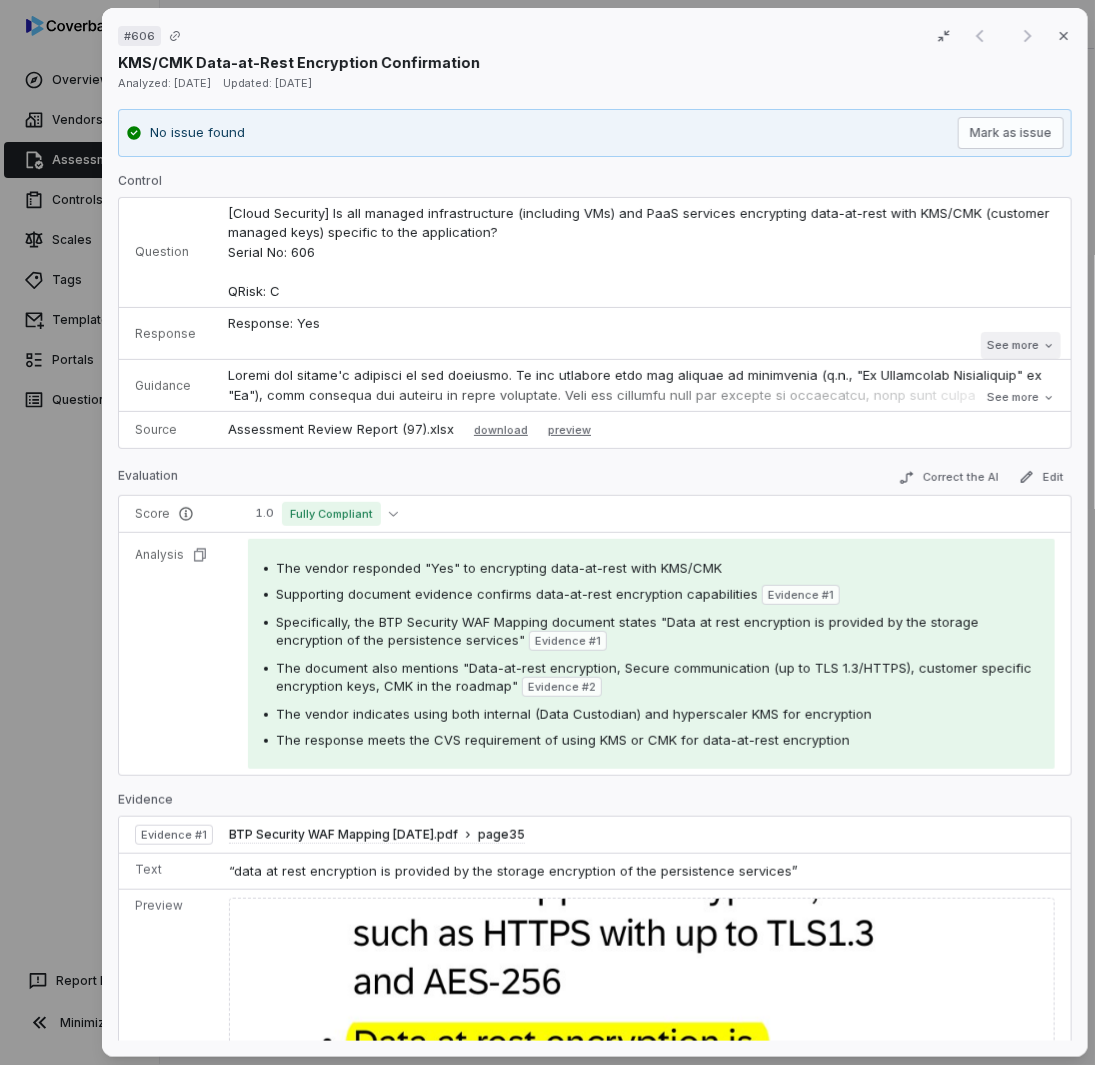 click on "See more" at bounding box center (1020, 345) 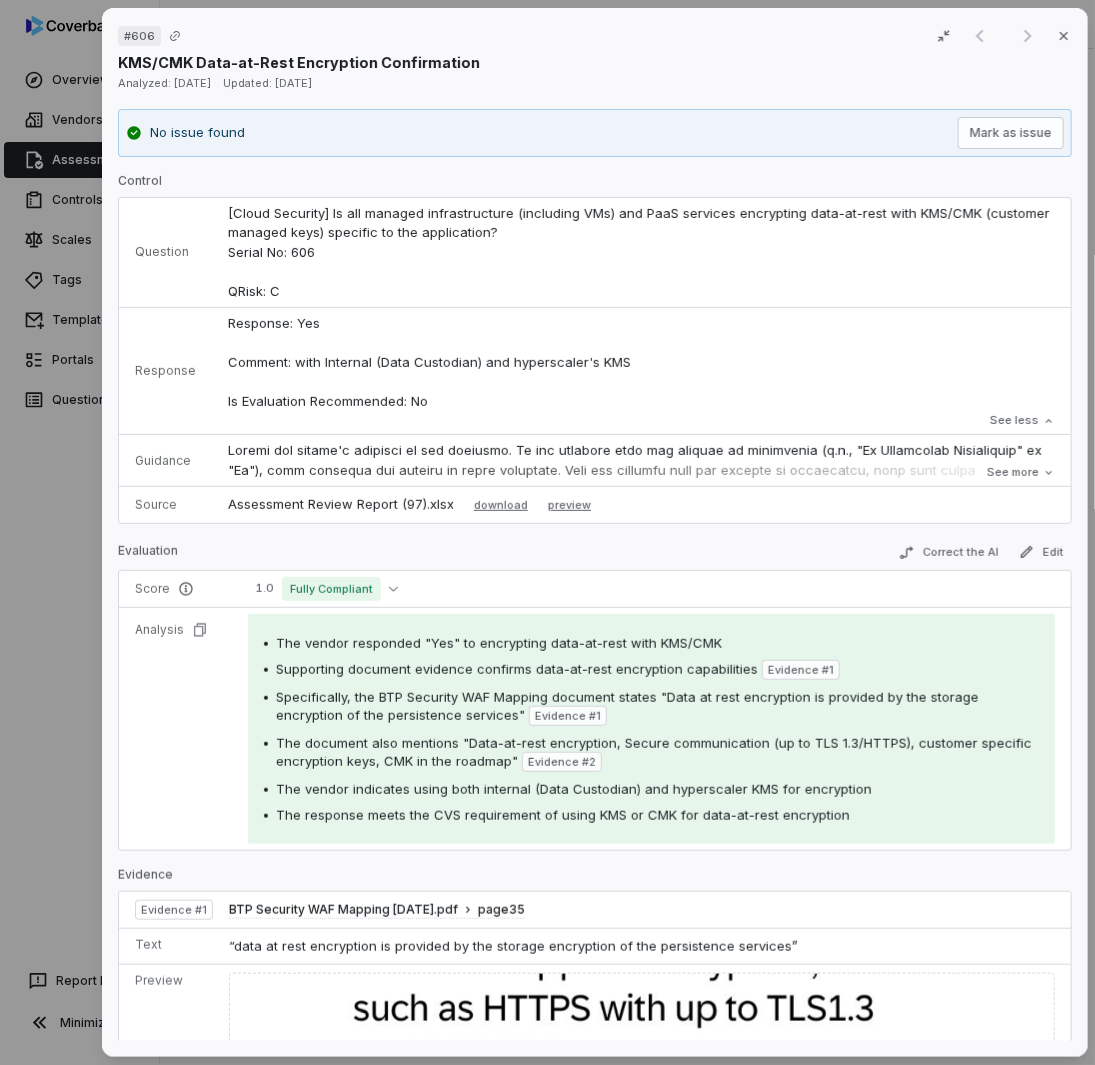 scroll, scrollTop: 0, scrollLeft: 0, axis: both 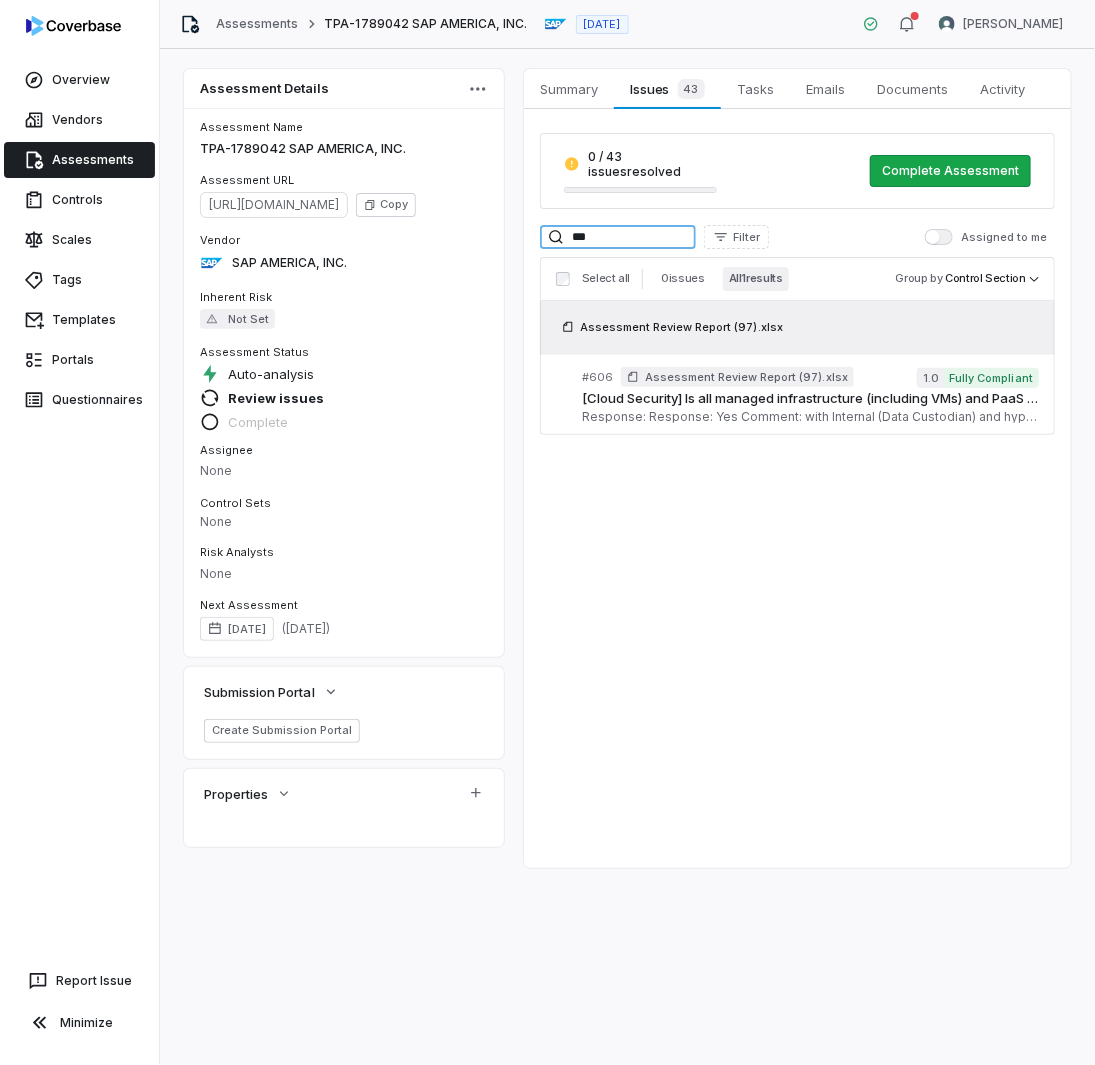 drag, startPoint x: 572, startPoint y: 230, endPoint x: 312, endPoint y: 193, distance: 262.6195 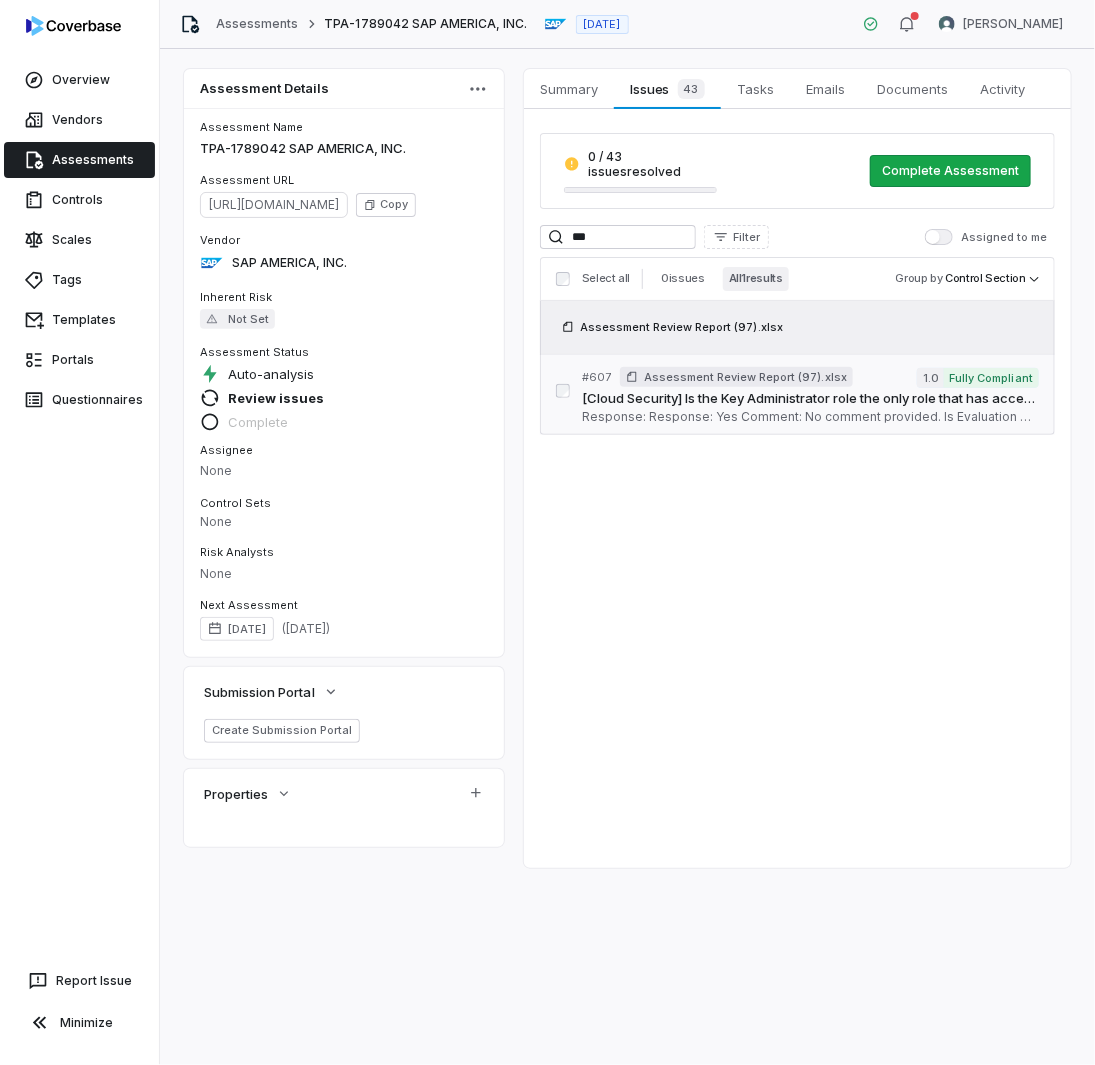 click on "[Cloud Security] Is the Key Administrator role the only role that has access to change the KMS key policy?
Serial No: 607
QRisk: I" at bounding box center (810, 399) 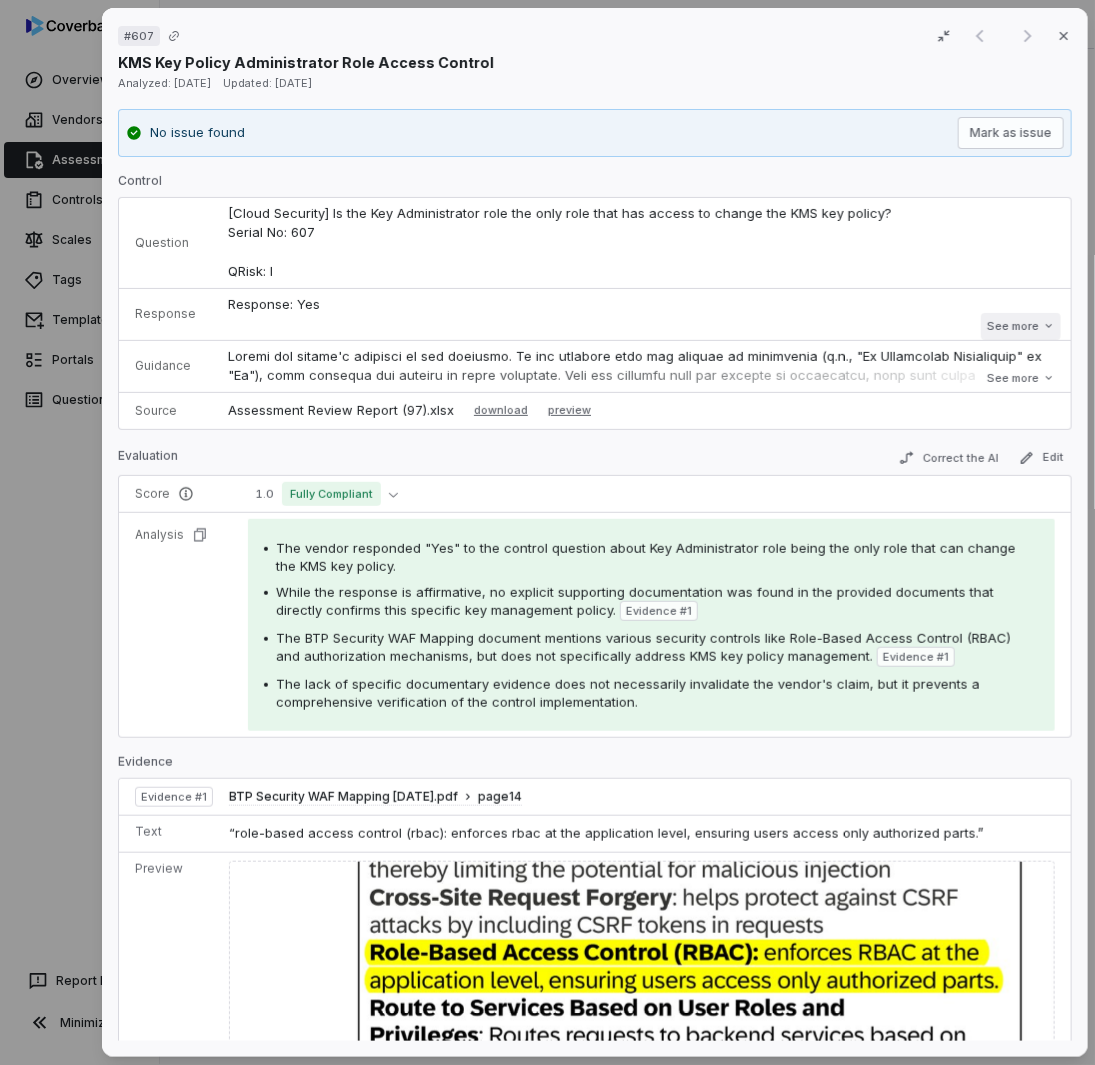click on "See more" at bounding box center (1020, 326) 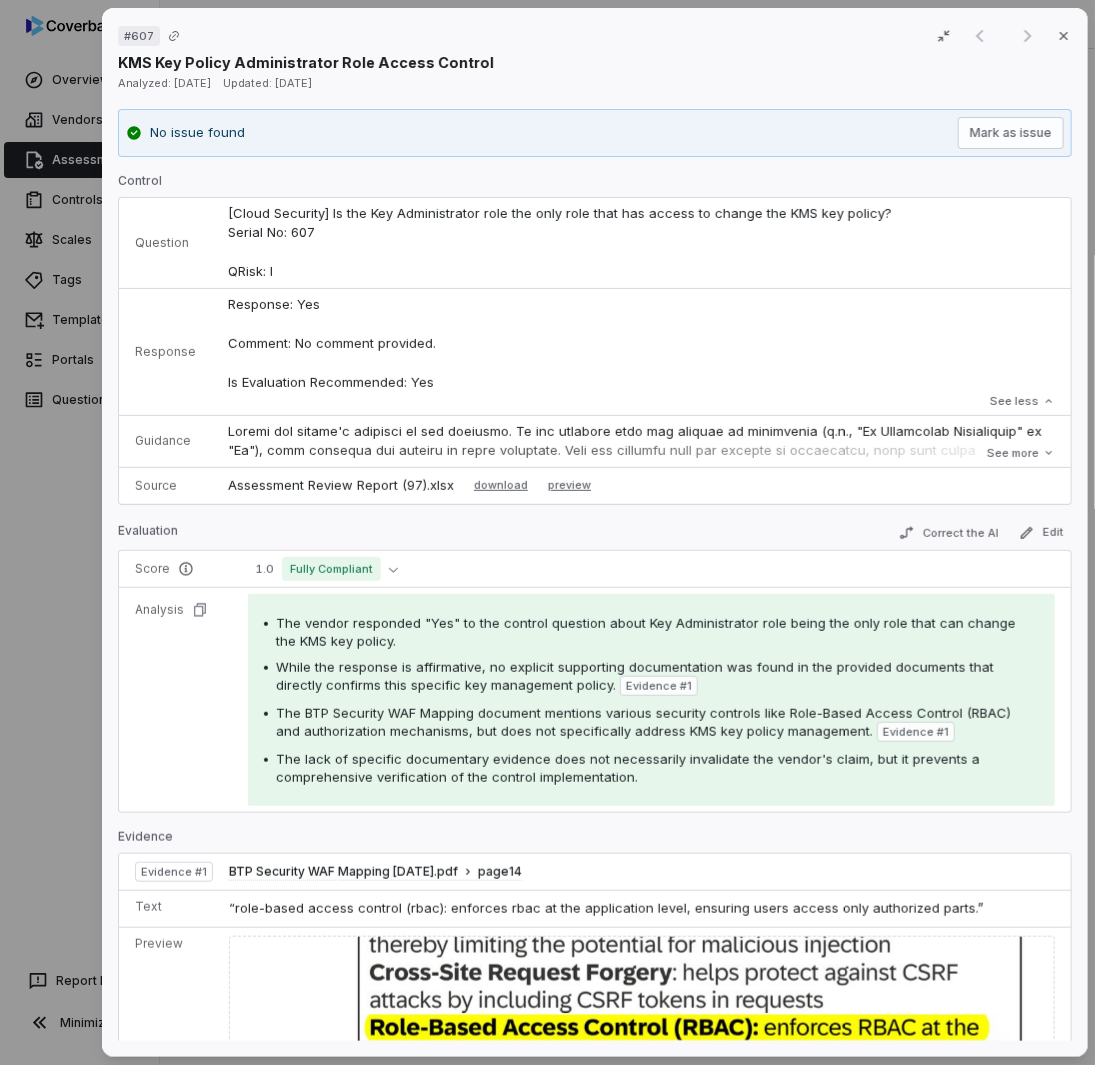 scroll, scrollTop: 100, scrollLeft: 0, axis: vertical 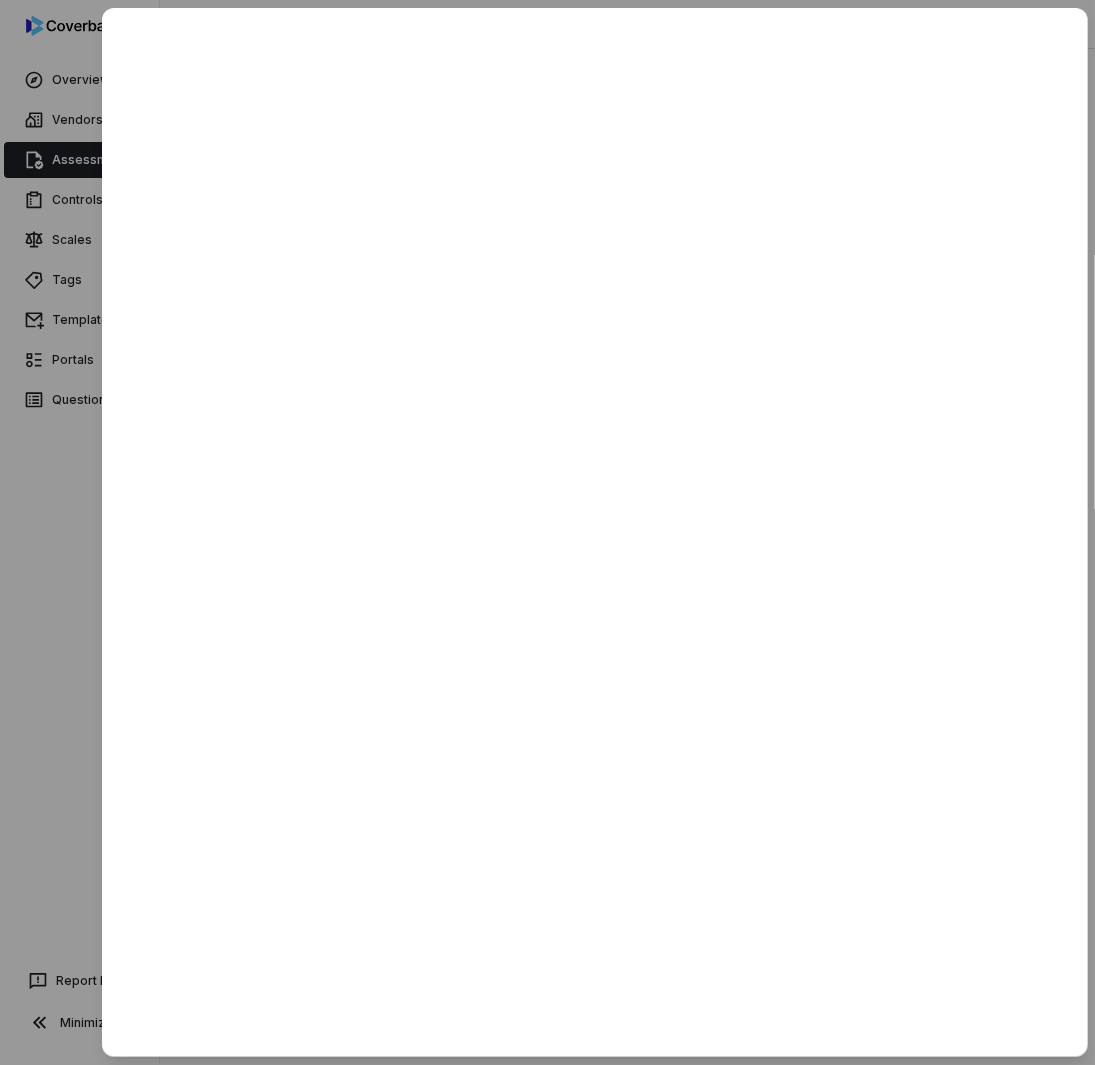 click at bounding box center [547, 532] 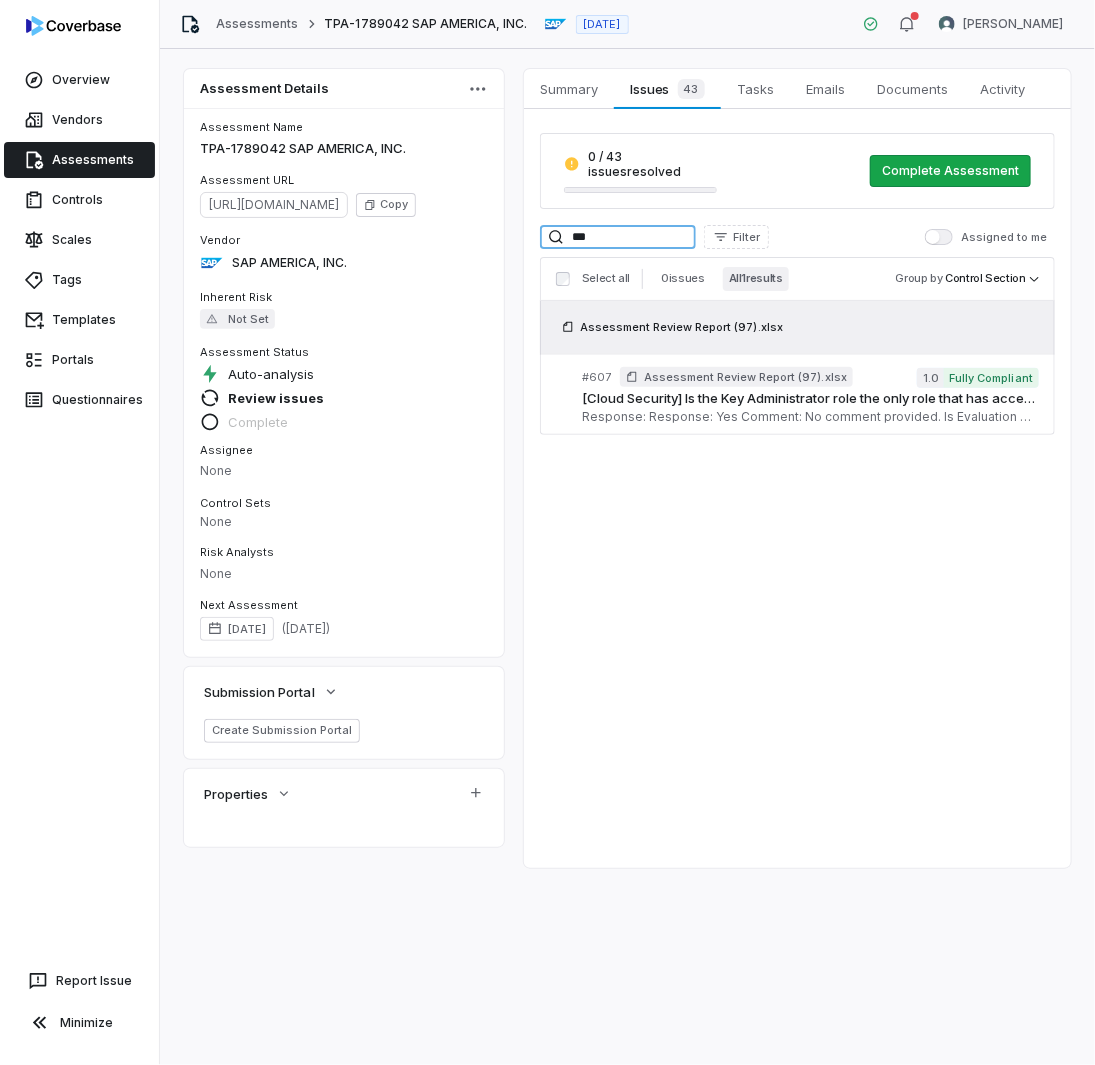 drag, startPoint x: 603, startPoint y: 225, endPoint x: 384, endPoint y: 189, distance: 221.93918 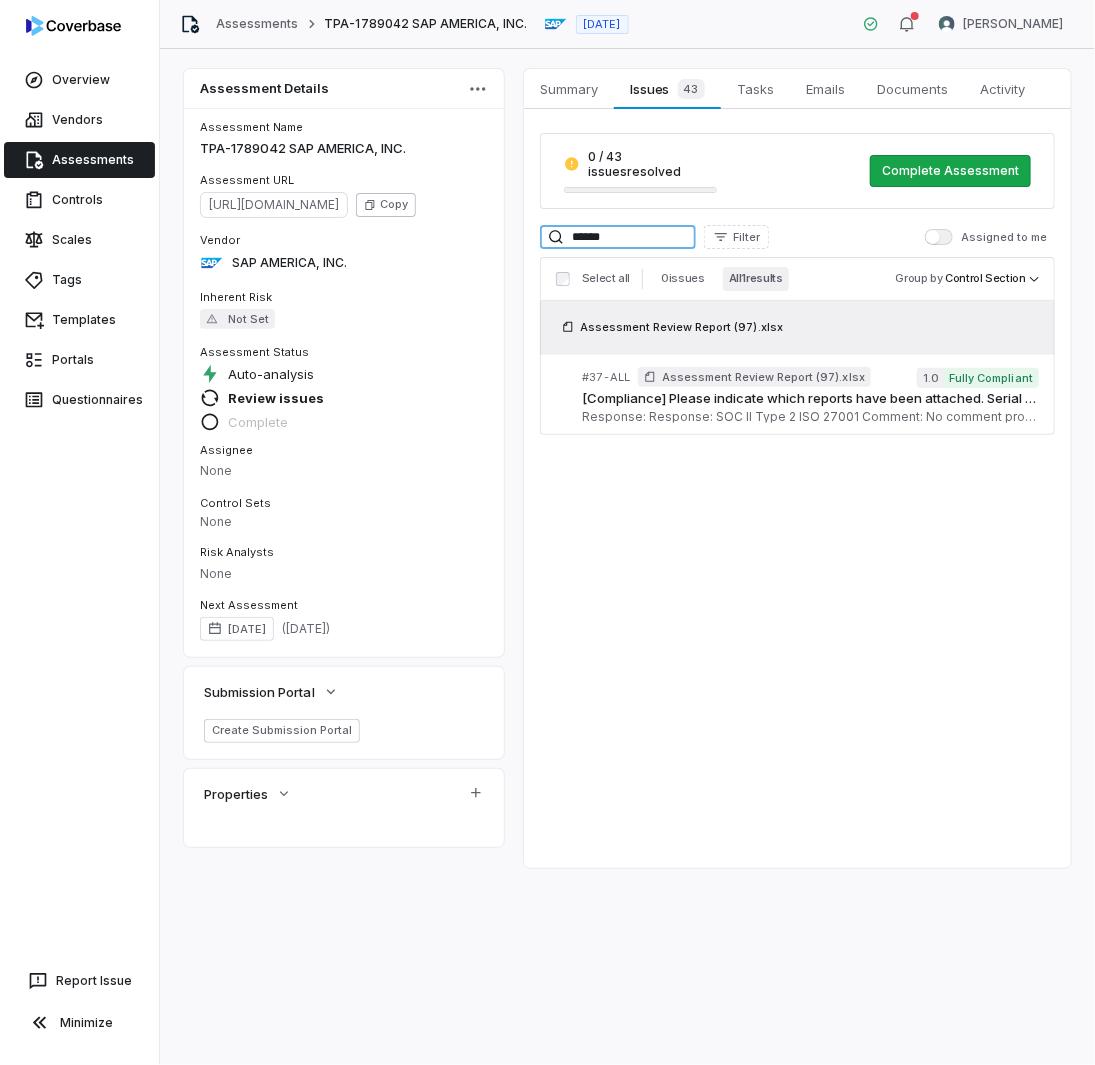drag, startPoint x: 665, startPoint y: 227, endPoint x: 487, endPoint y: 201, distance: 179.88885 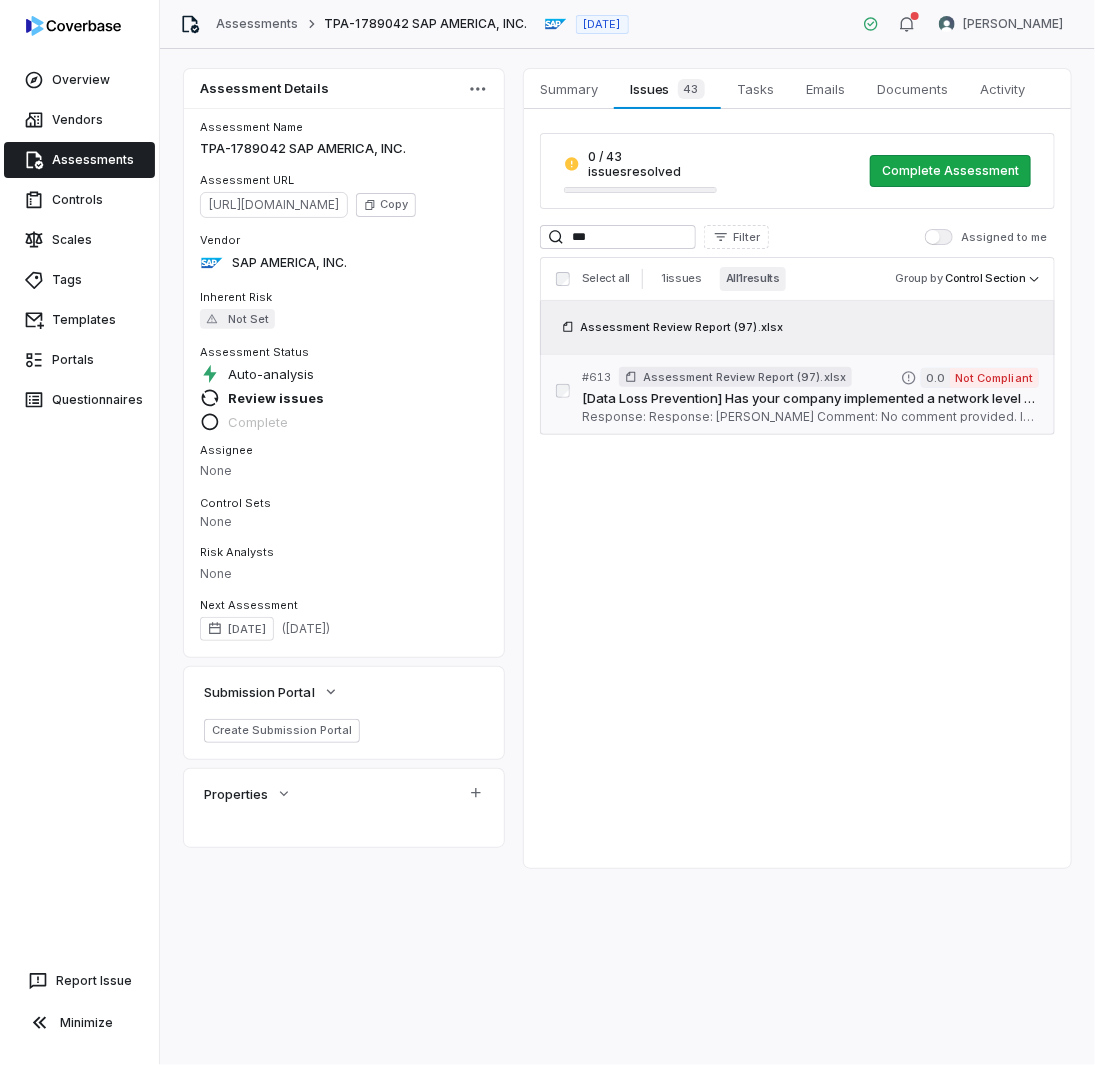 click on "[Data Loss Prevention] Has your company implemented a network level data loss prevention (DLP) system?
If yes, provide evidence of your network DLP solution. The evidence can include screenshot of DLP configuration.
For example, do you have Network DLP that monitors and blocks data transmissions that violate security policies. Do you inspect network traffic for sensitive data, such as credit card numbers, Social Security numbers, and other confidential information. This DLP can also detect violations of Access Control Lists (ACLs), which define who can access what data.
Serial No: 613
QRisk: C" at bounding box center (810, 399) 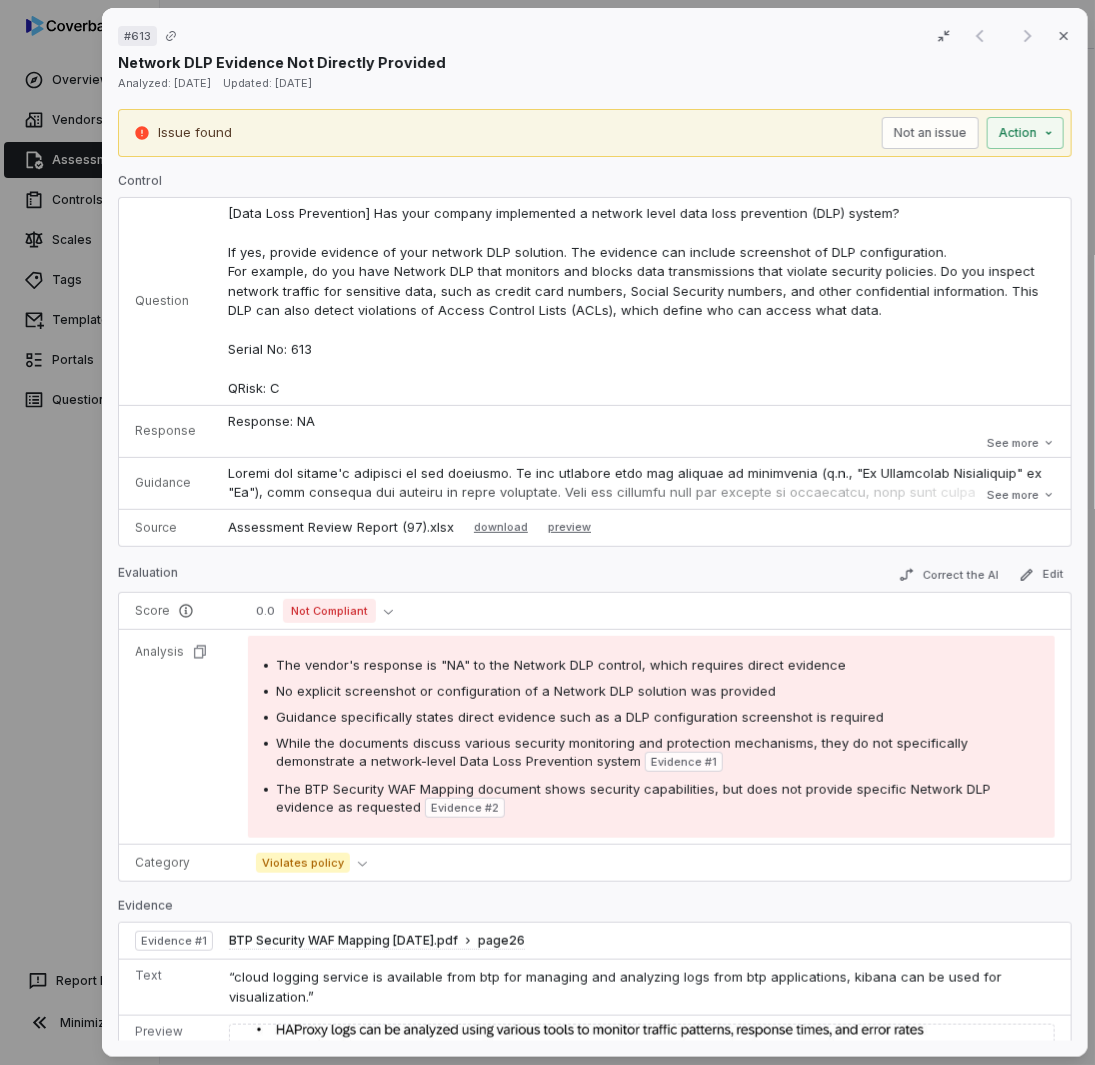 click on "# 613 Result 1 of 1 Close Network DLP Evidence Not Directly Provided Analyzed: [DATE] Updated: [DATE] Issue found Not an issue Action Control Question [Data Loss Prevention] Has your company implemented a network level data loss prevention (DLP) system?
If yes, provide evidence of your network DLP solution. The evidence can include screenshot of DLP configuration.
For example, do you have Network DLP that monitors and blocks data transmissions that violate security policies. Do you inspect network traffic for sensitive data, such as credit card numbers, Social Security numbers, and other confidential information. This DLP can also detect violations of Access Control Lists (ACLs), which define who can access what data.
Serial No: 613
QRisk: C Response Response: NA
Comment: No comment provided.
Is Evaluation Recommended: Yes Response: NA
Comment: No comment provided.
Is Evaluation Recommended: Yes See more Guidance See more Source Assessment Review Report (97).xlsx download preview Evaluation" at bounding box center [595, 532] 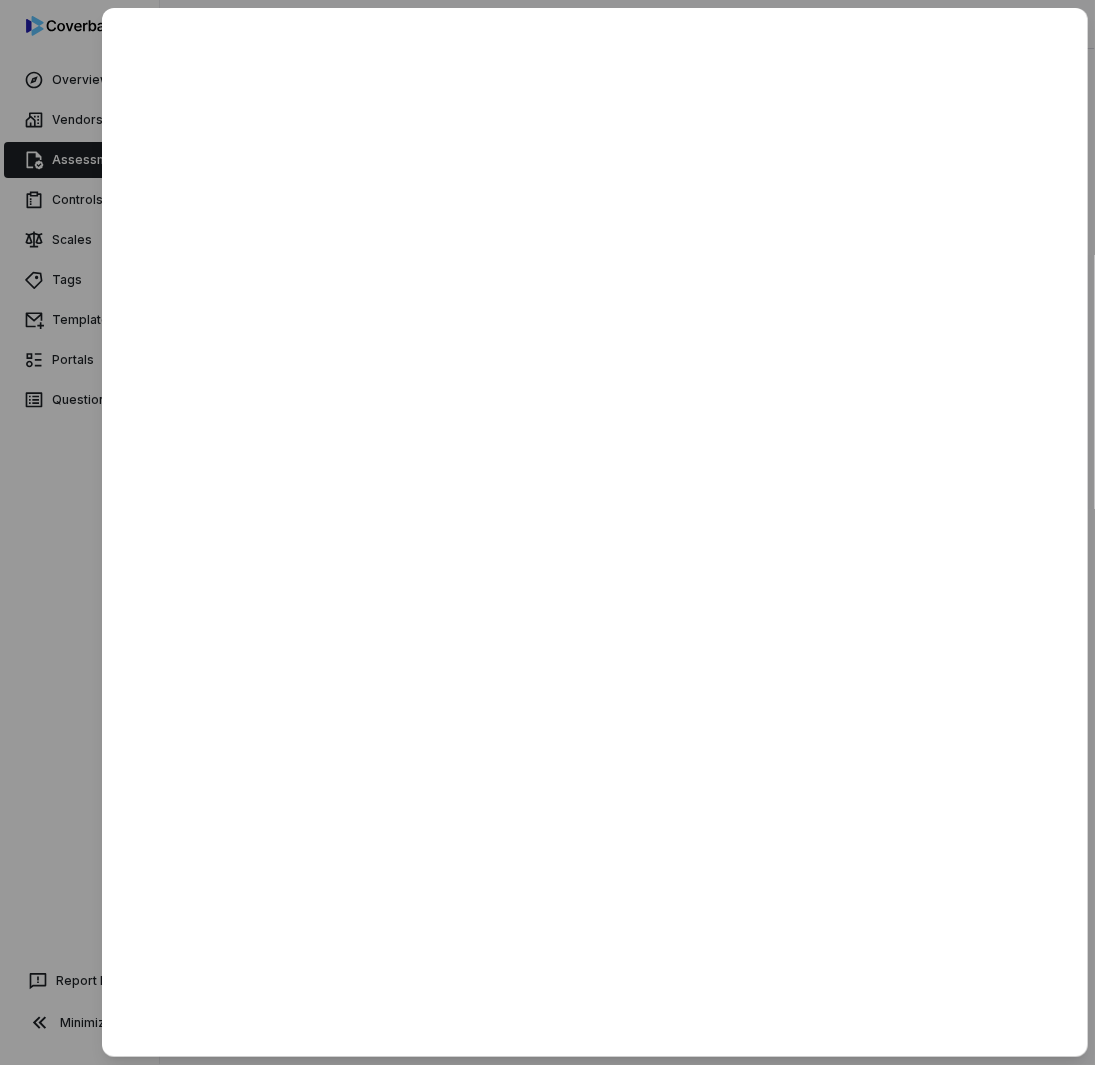 click at bounding box center (547, 532) 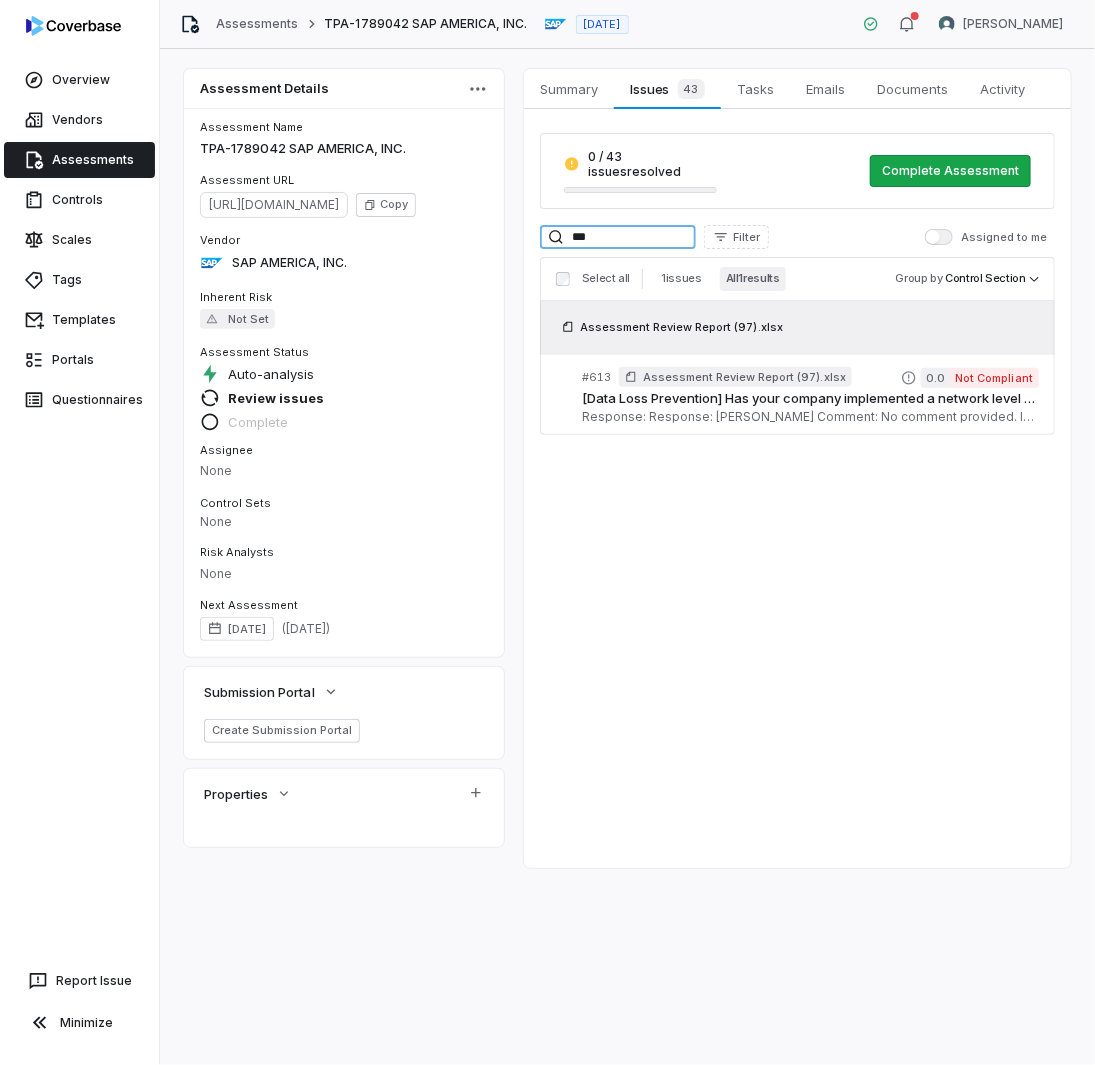 drag, startPoint x: 580, startPoint y: 221, endPoint x: 238, endPoint y: 188, distance: 343.5884 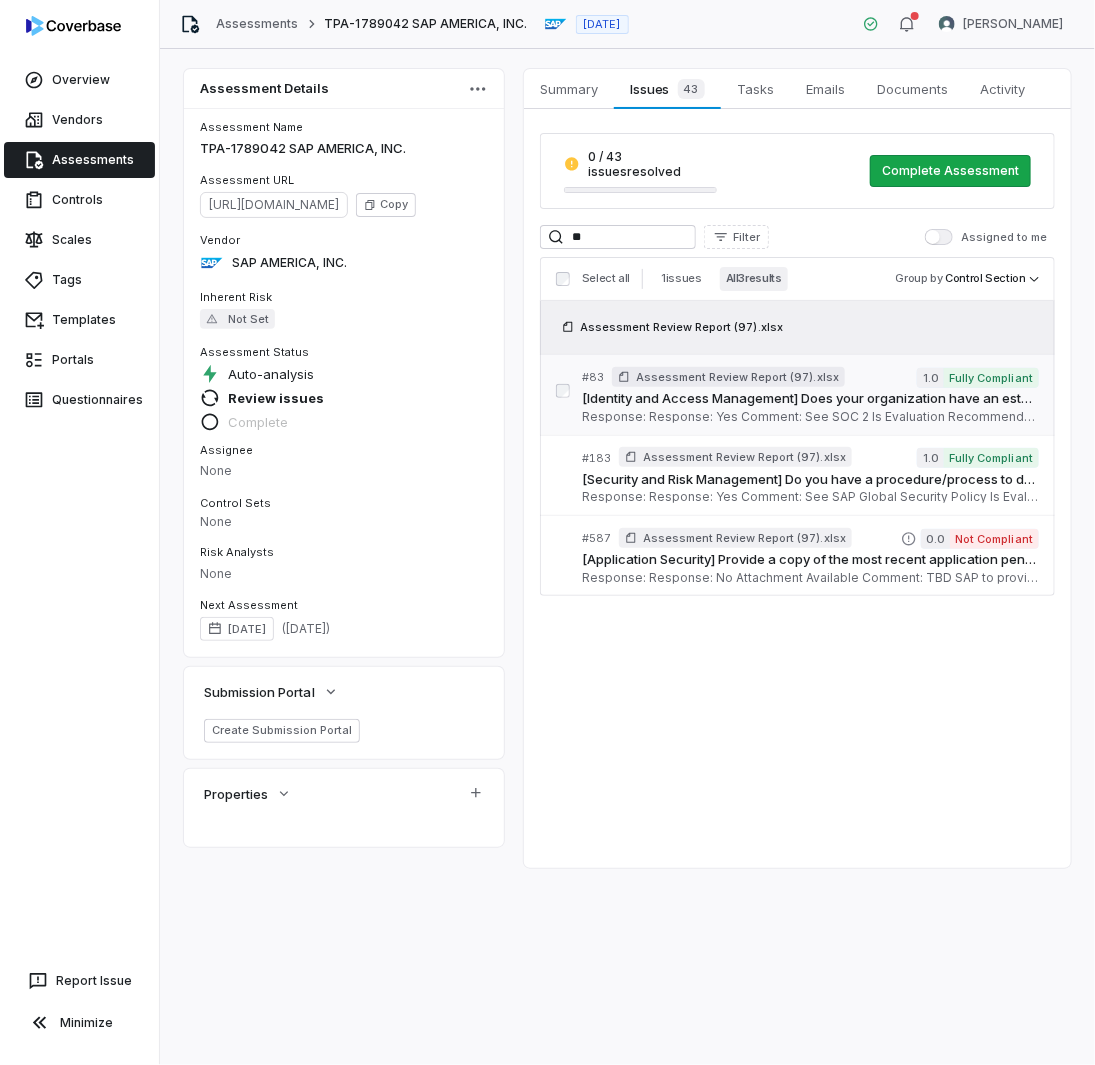 click on "Assessment Review Report (97).xlsx" at bounding box center [737, 377] 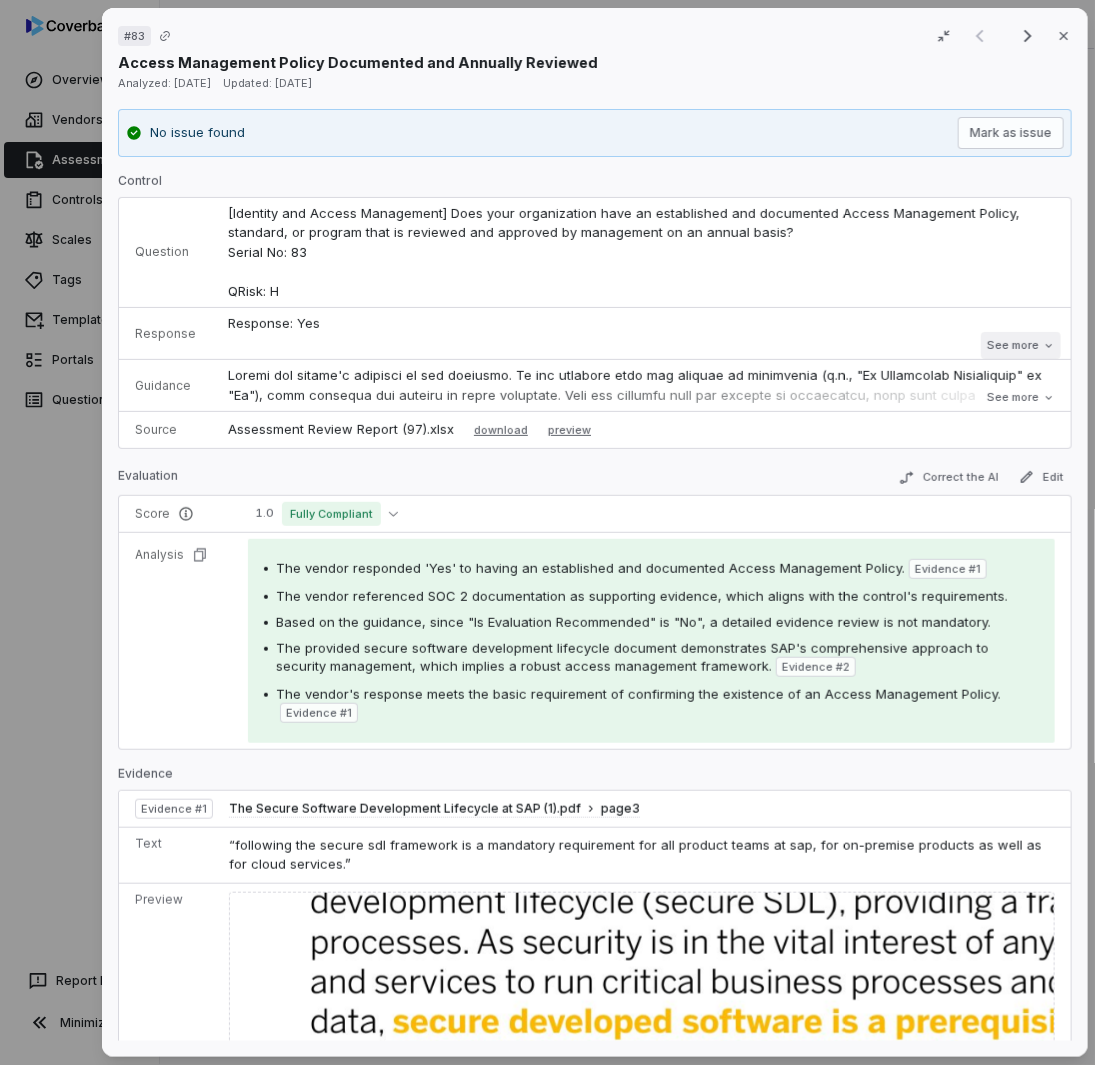 click on "See more" at bounding box center (1020, 345) 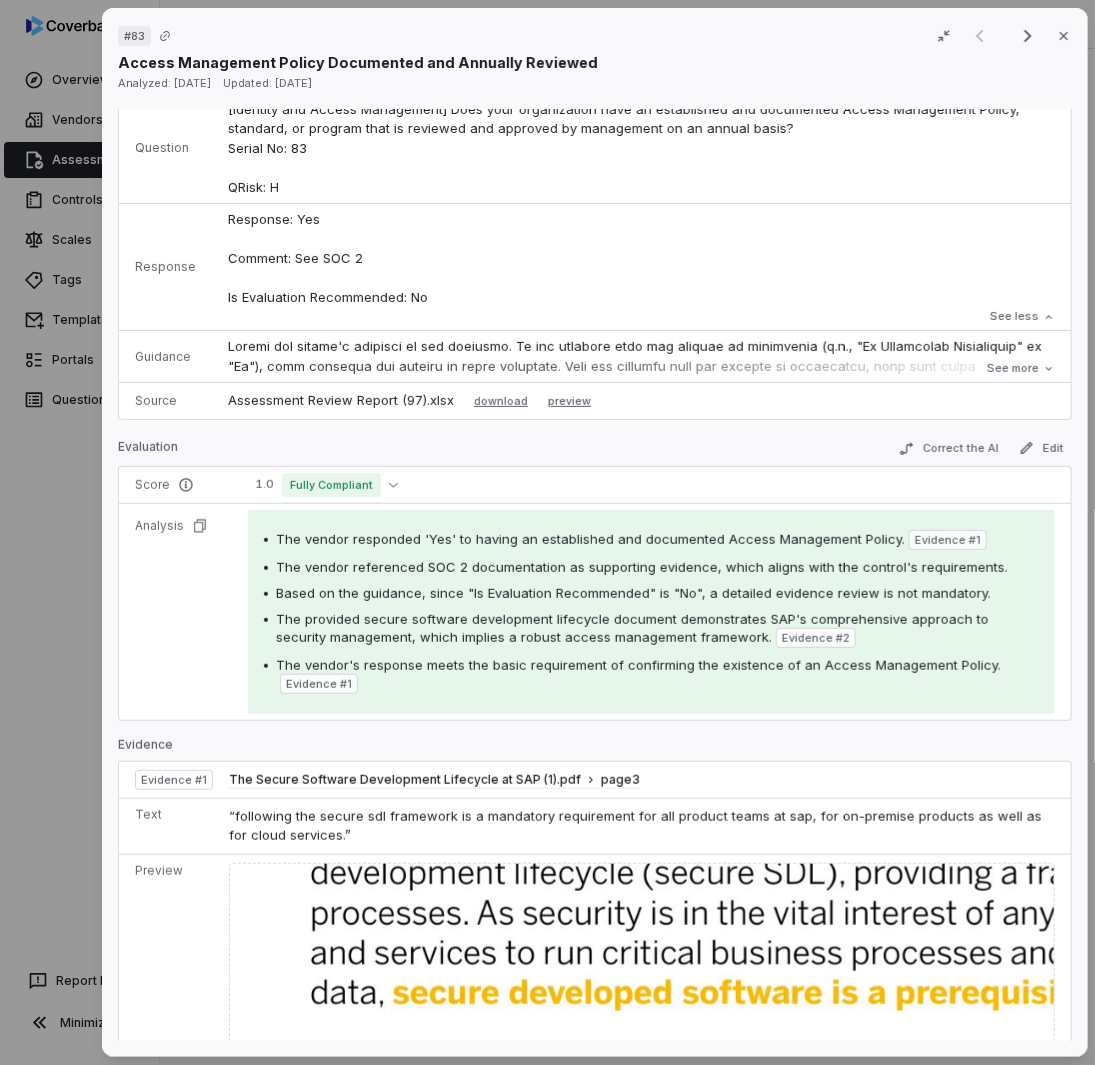 scroll, scrollTop: 0, scrollLeft: 0, axis: both 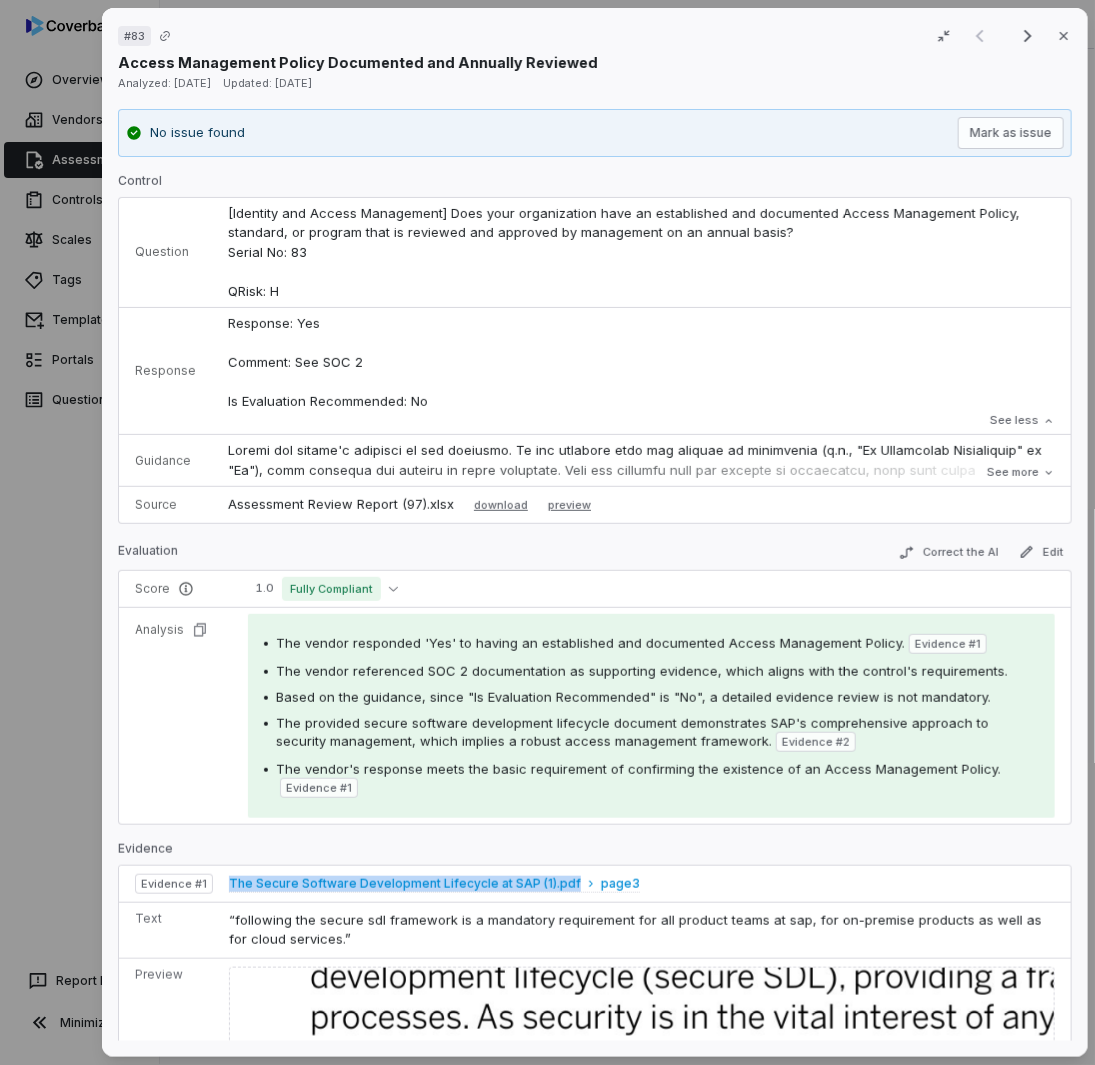drag, startPoint x: 217, startPoint y: 878, endPoint x: 561, endPoint y: 885, distance: 344.07123 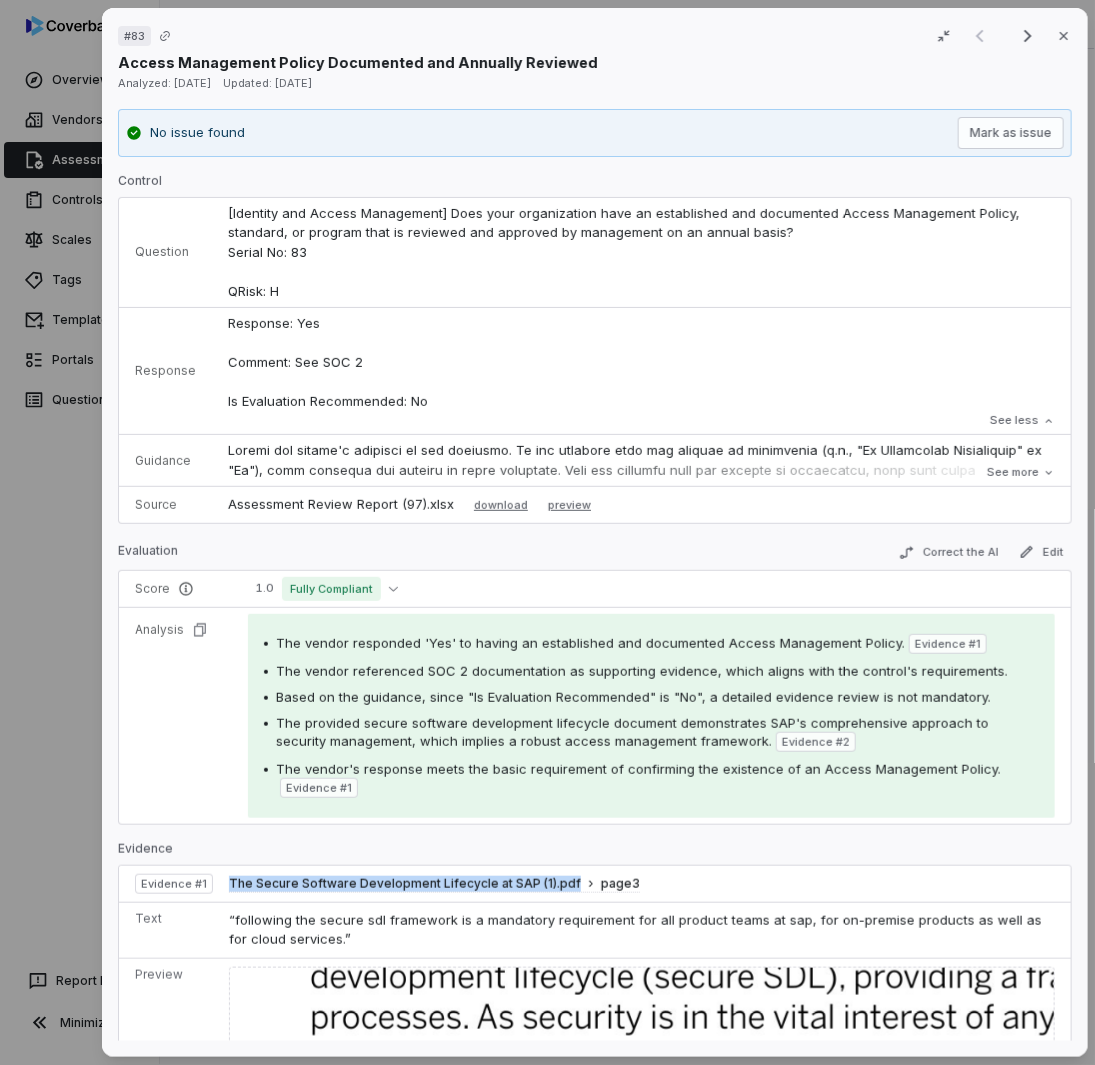copy on "The Secure Software Development Lifecycle at SAP (1).pdf" 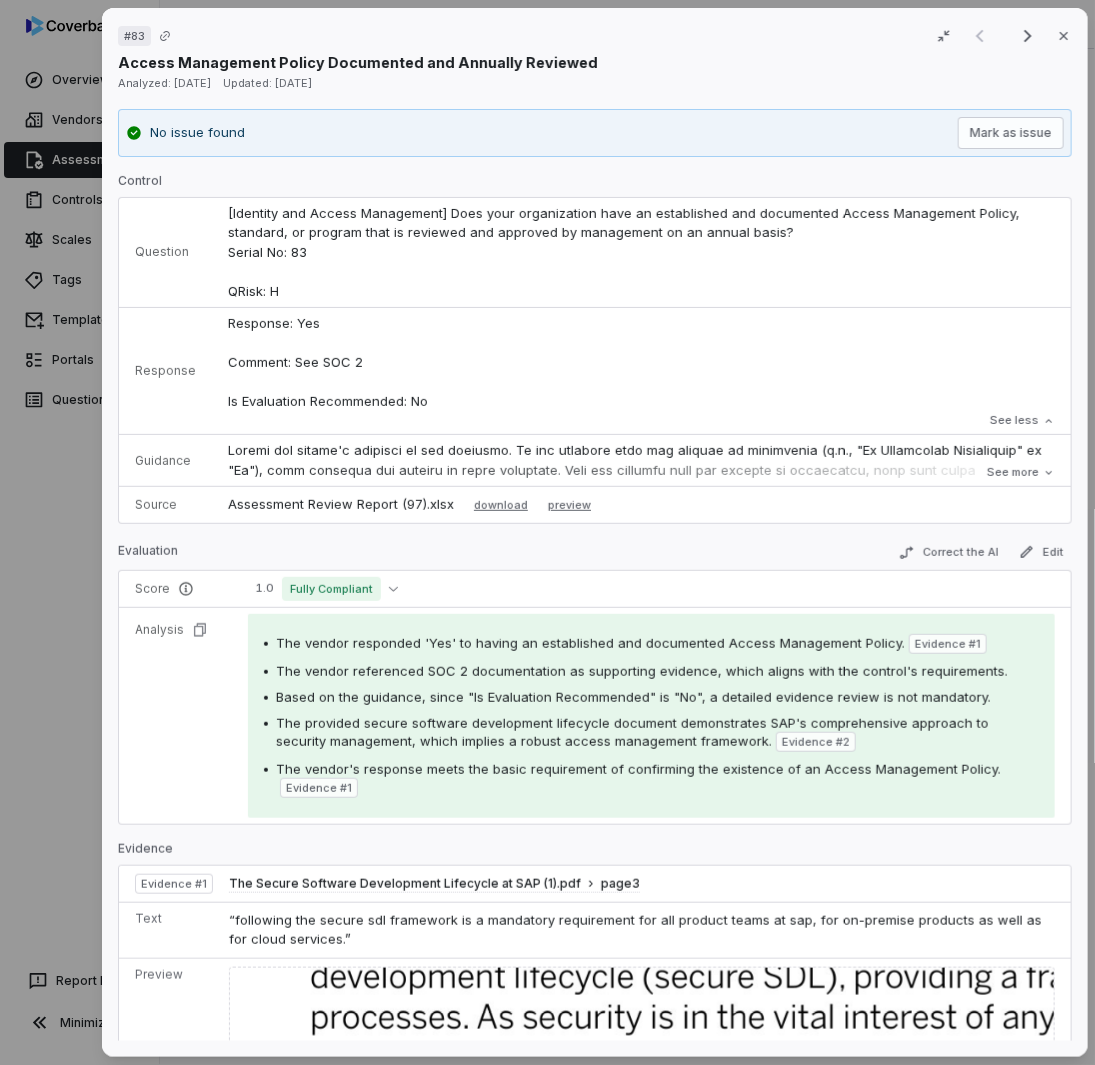 click on "# 83 Result 1 of 3 Close Access Management Policy Documented and Annually Reviewed Analyzed: [DATE] Updated: [DATE] No issue found Mark as issue Control Question [Identity and Access Management] Does your organization have an established and documented Access Management Policy, standard, or program that is reviewed and approved by management on an annual basis?
Serial No: 83
QRisk: H Response Response: Yes
Comment: See SOC 2
Is Evaluation Recommended: No Response: Yes
Comment: See SOC 2
Is Evaluation Recommended: No See less Guidance See more Source Assessment Review Report (97).xlsx download preview Evaluation Correct the AI Edit   Score 1.0 Fully Compliant Analysis The vendor responded 'Yes' to having an established and documented Access Management Policy. Evidence # 1 The vendor referenced SOC 2 documentation as supporting evidence, which aligns with the control's requirements. Based on the guidance, since "Is Evaluation Recommended" is "No", a detailed evidence review is not mandatory. 2 1" at bounding box center [547, 532] 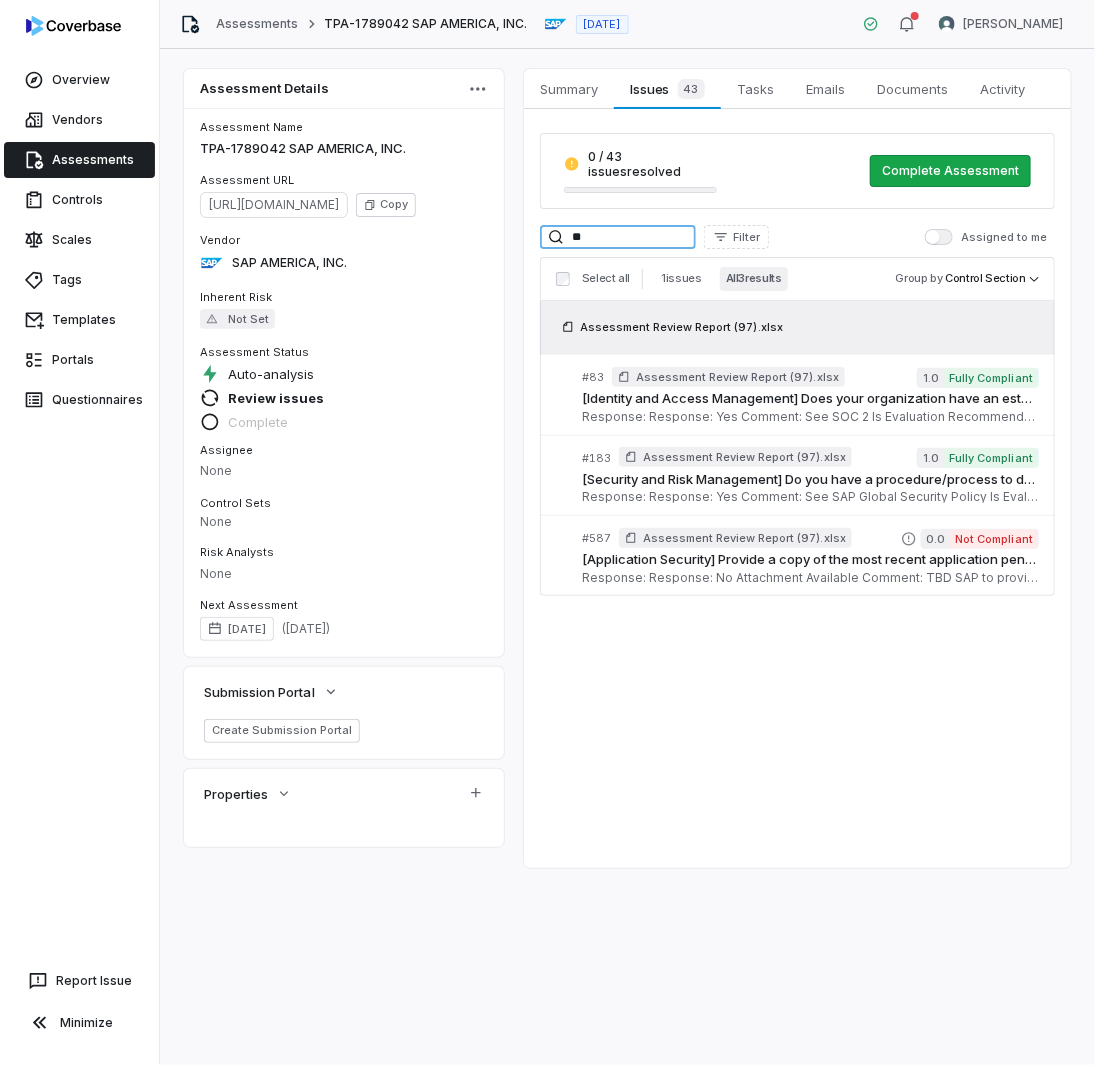 drag, startPoint x: 638, startPoint y: 223, endPoint x: 321, endPoint y: 177, distance: 320.32016 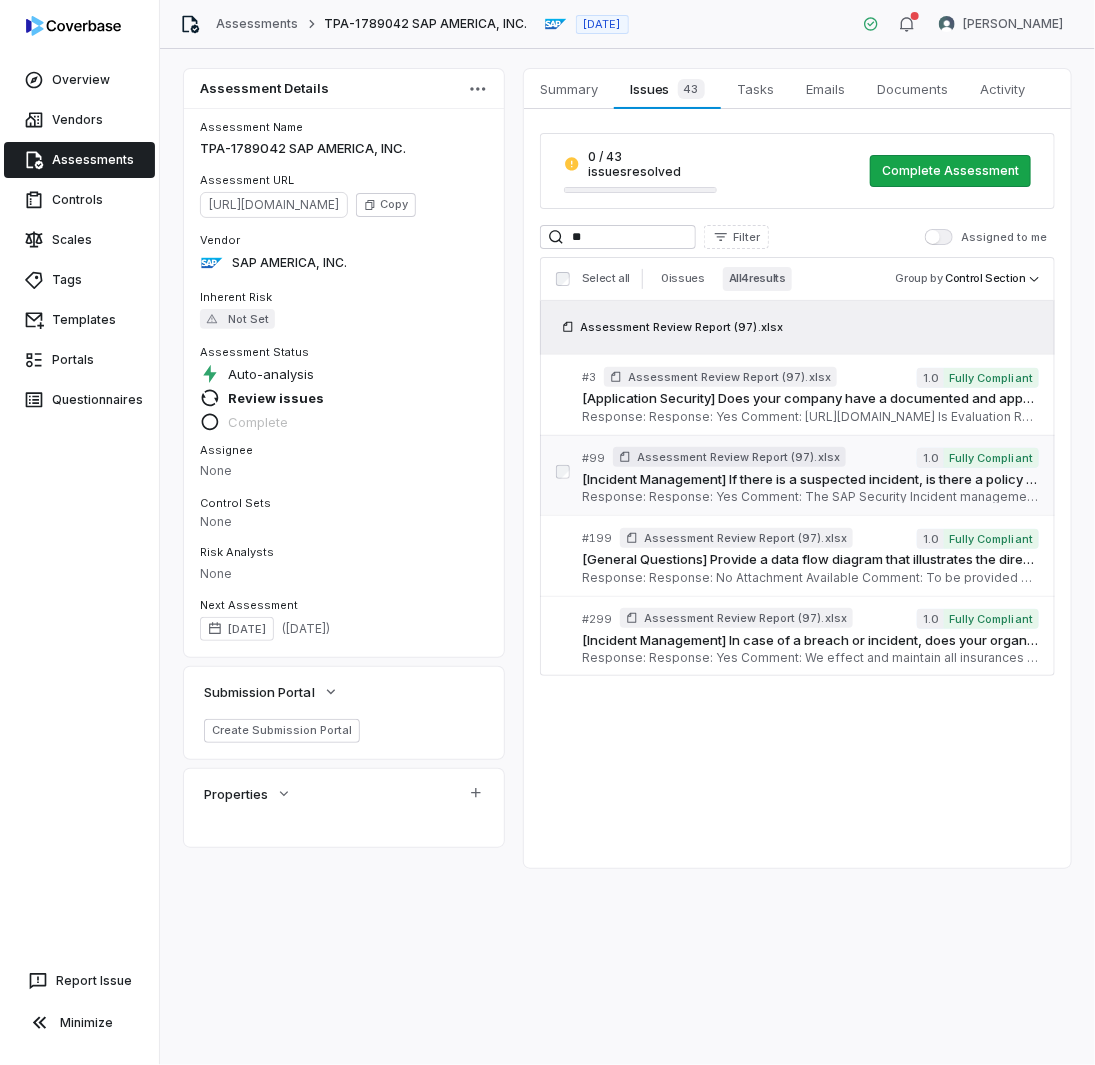click on "[Incident Management] If there is a suspected incident, is there a policy or procedure requiring immediate notification to the security incident response team to assess the issue, confirm the validity, and identify the potential impact?
Serial No: 99
QRisk: H" at bounding box center (810, 480) 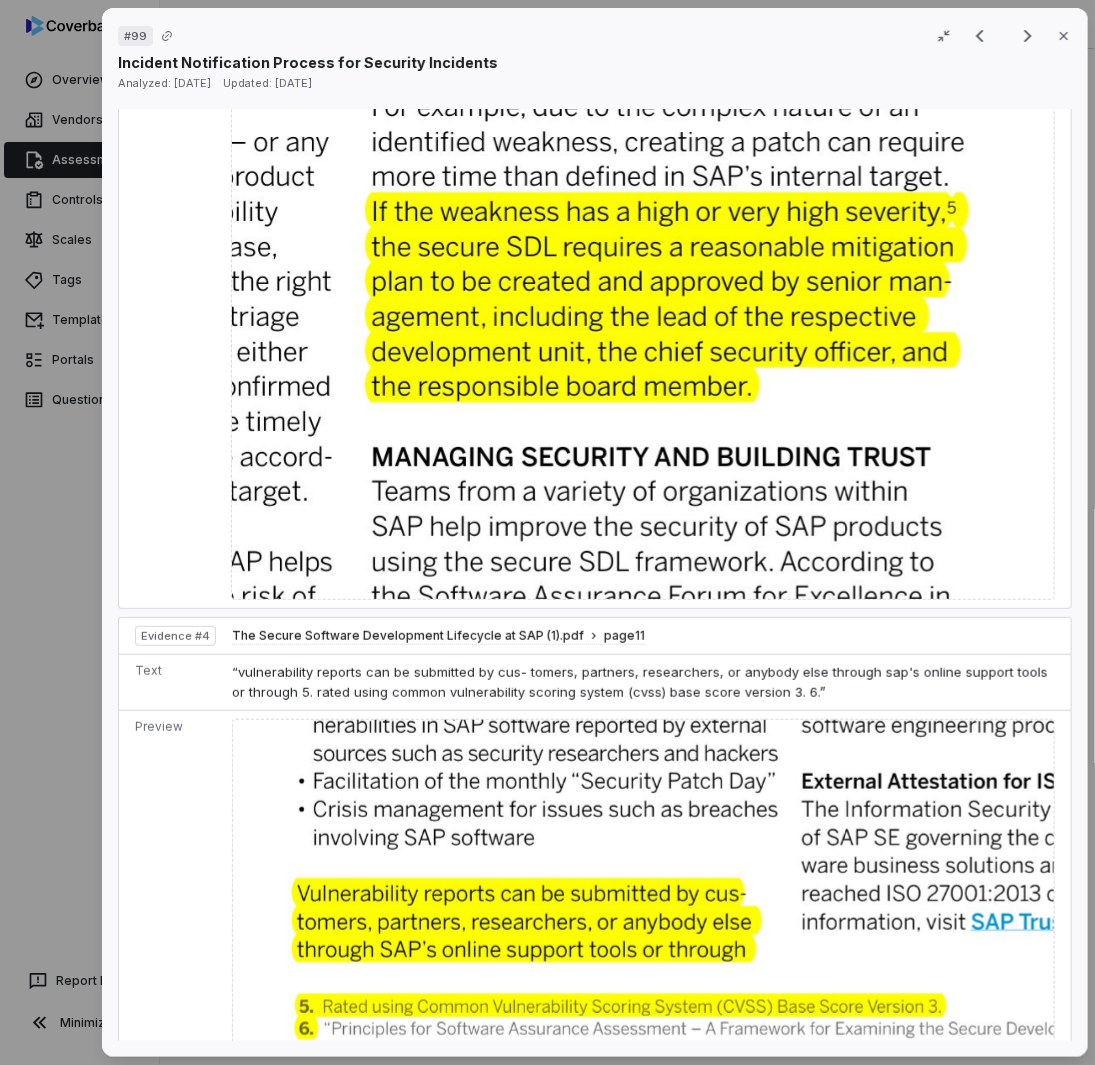 scroll, scrollTop: 3200, scrollLeft: 0, axis: vertical 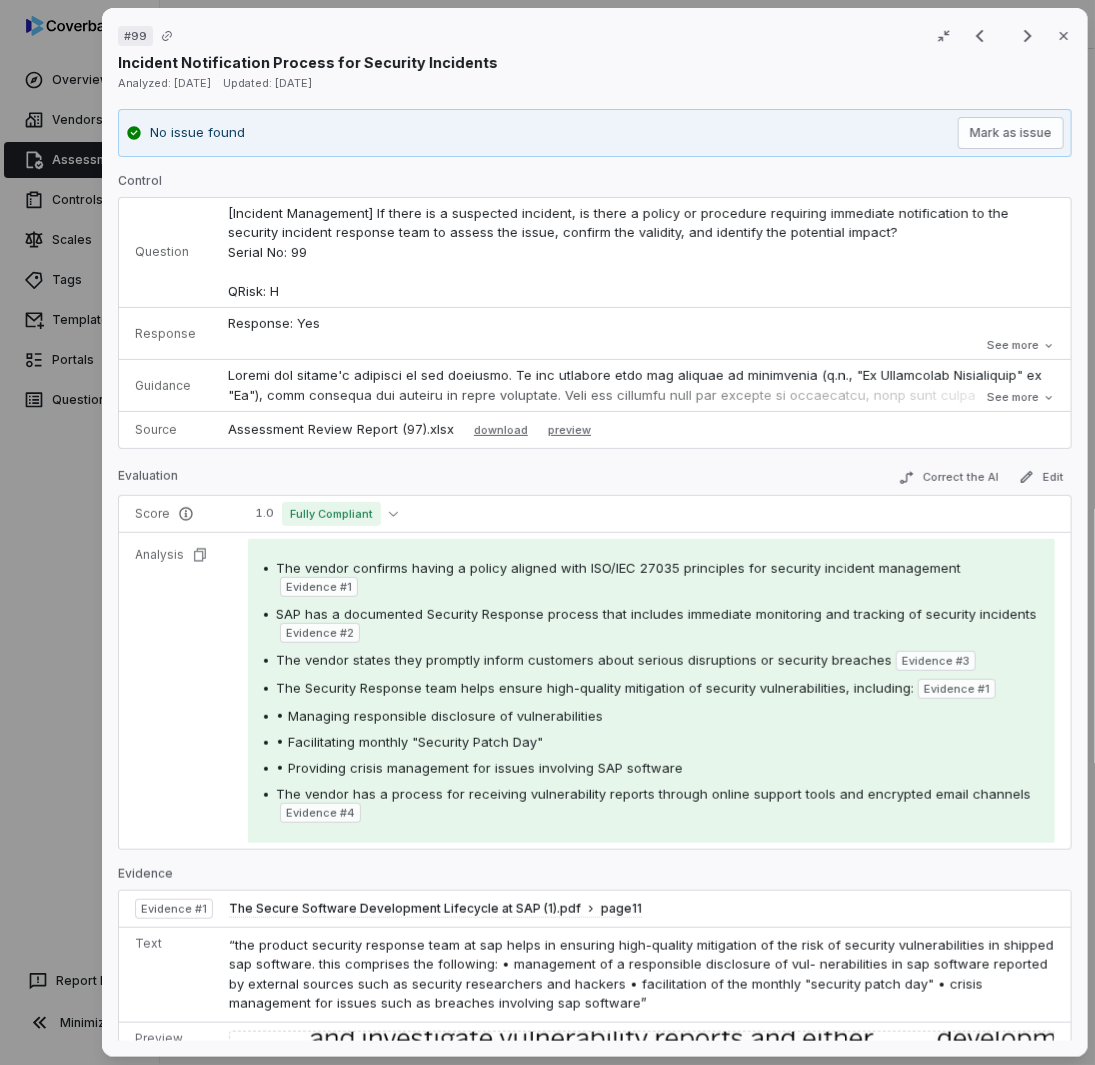drag, startPoint x: 674, startPoint y: 800, endPoint x: 434, endPoint y: 168, distance: 676.0355 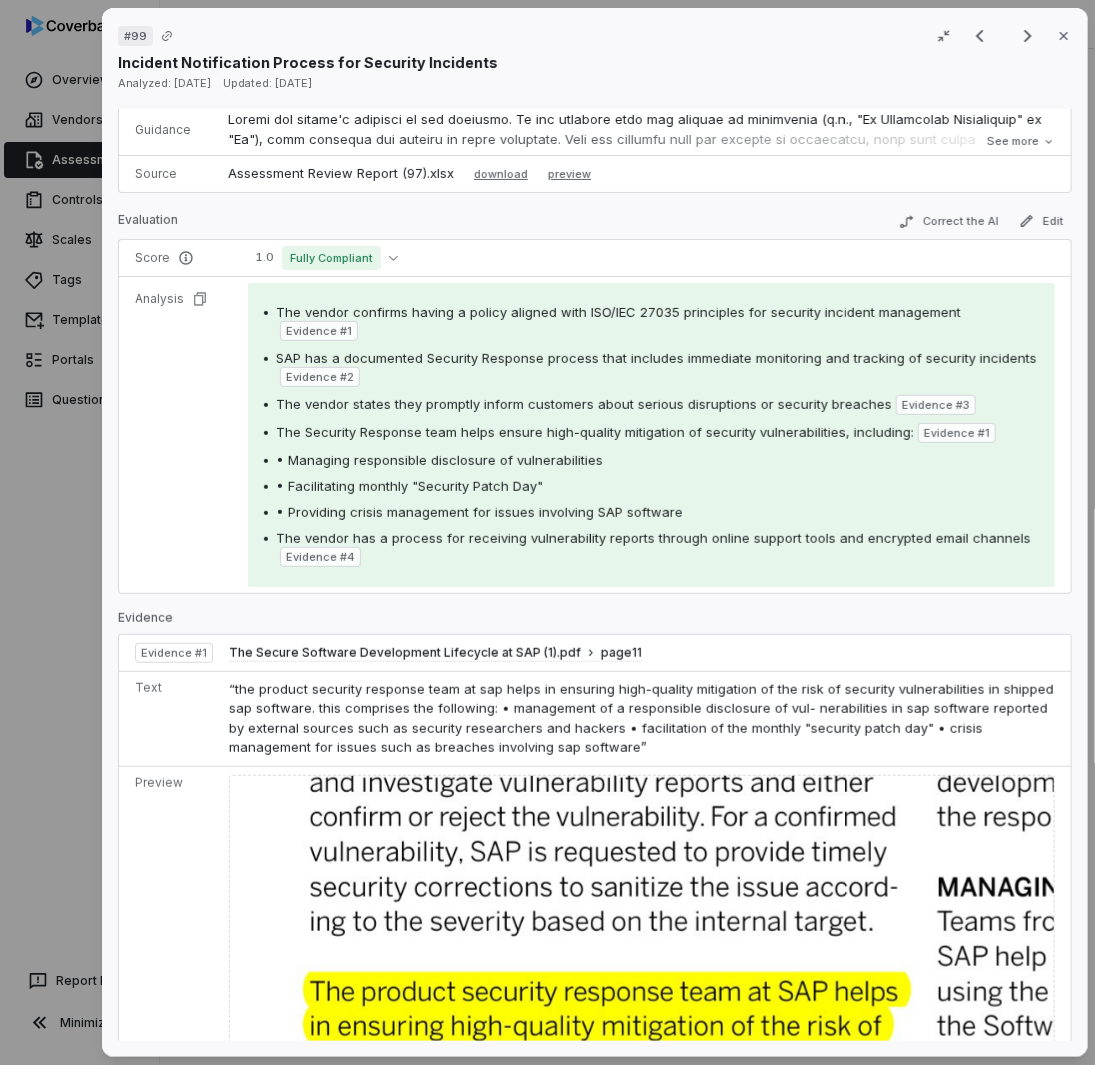 scroll, scrollTop: 0, scrollLeft: 0, axis: both 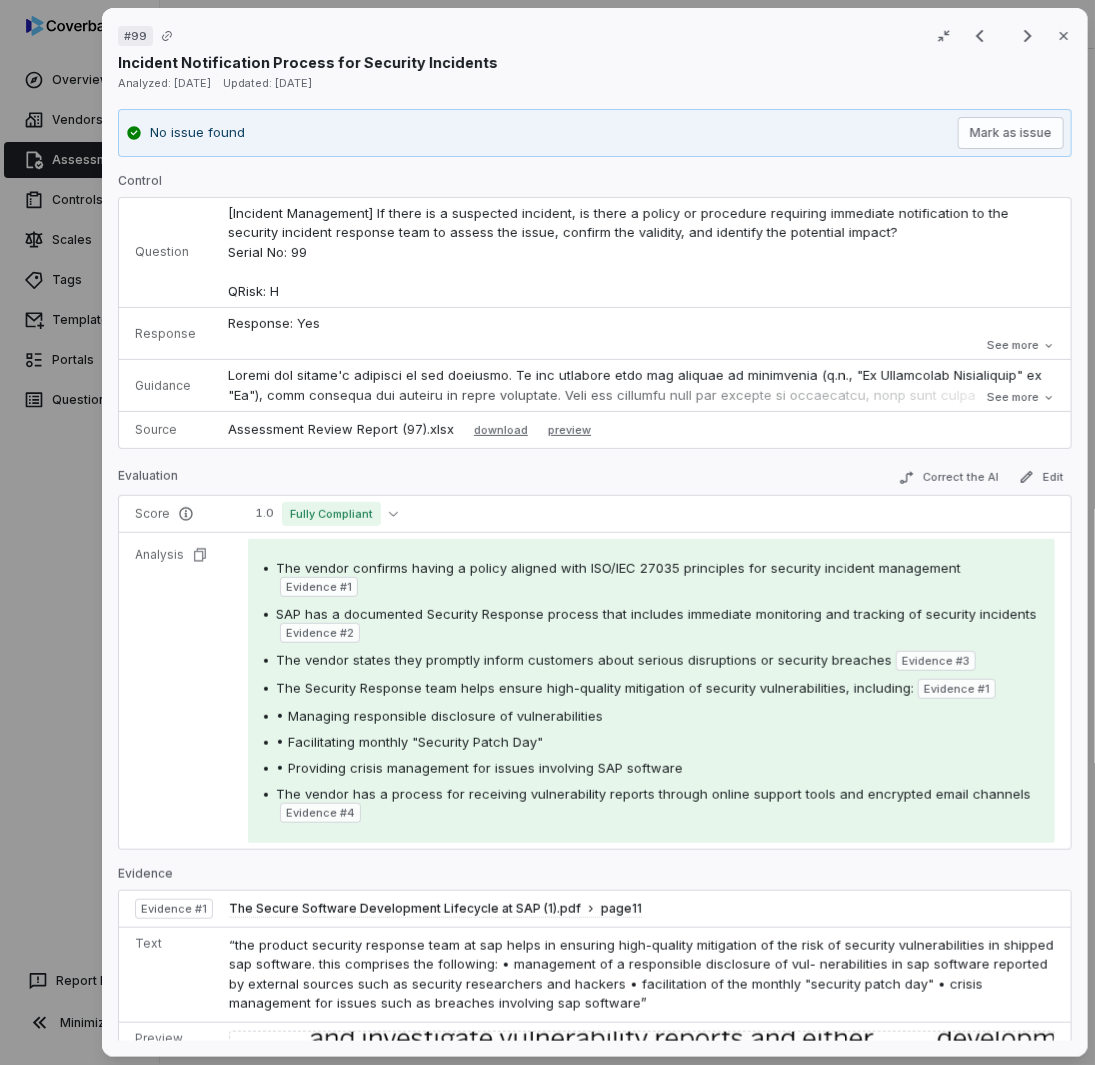 click on "# 99 Result 2 of 4 Close Incident Notification Process for Security Incidents Analyzed: [DATE] Updated: [DATE] No issue found [PERSON_NAME] as issue Control Question [Incident Management] If there is a suspected incident, is there a policy or procedure requiring immediate notification to the security incident response team to assess the issue, confirm the validity, and identify the potential impact?
Serial No: 99
QRisk: H Response Response: Yes
Comment: The SAP Security Incident management process is aligned with ISO/IEC 27035 principles. Security incidents are monitored and tracked by security specialists in cooperation with defined communication channels until resolved.  We promptly inform customers as soon as we become aware of a serious disruption of processing operations or any security breach.
Is Evaluation Recommended: No See more Guidance See more Source Assessment Review Report (97).xlsx download preview Evaluation Correct the AI Edit   Score 1.0 Fully Compliant Analysis Evidence # 1 Evidence # 2" at bounding box center [547, 532] 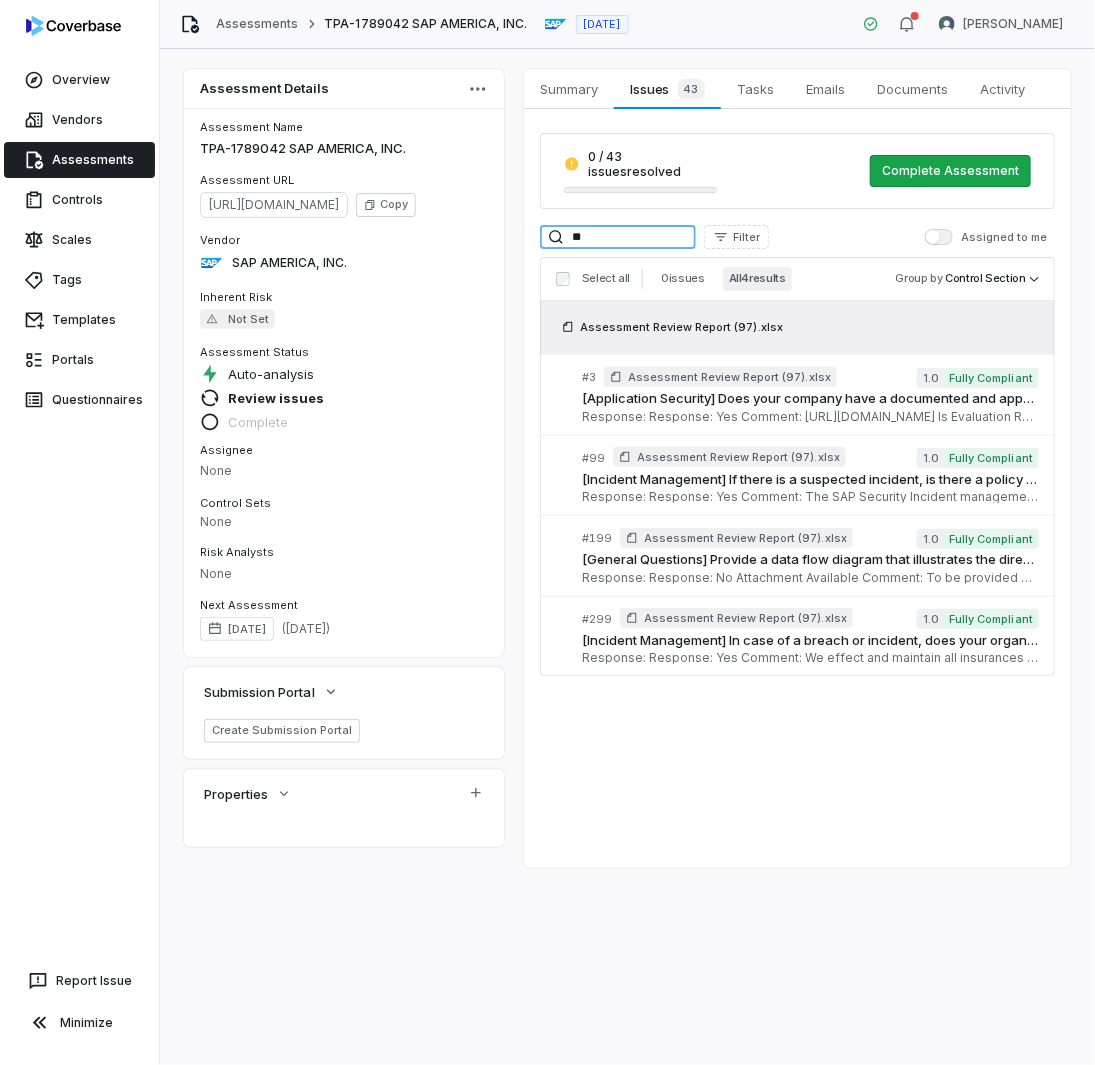 drag, startPoint x: 589, startPoint y: 229, endPoint x: 348, endPoint y: 188, distance: 244.46268 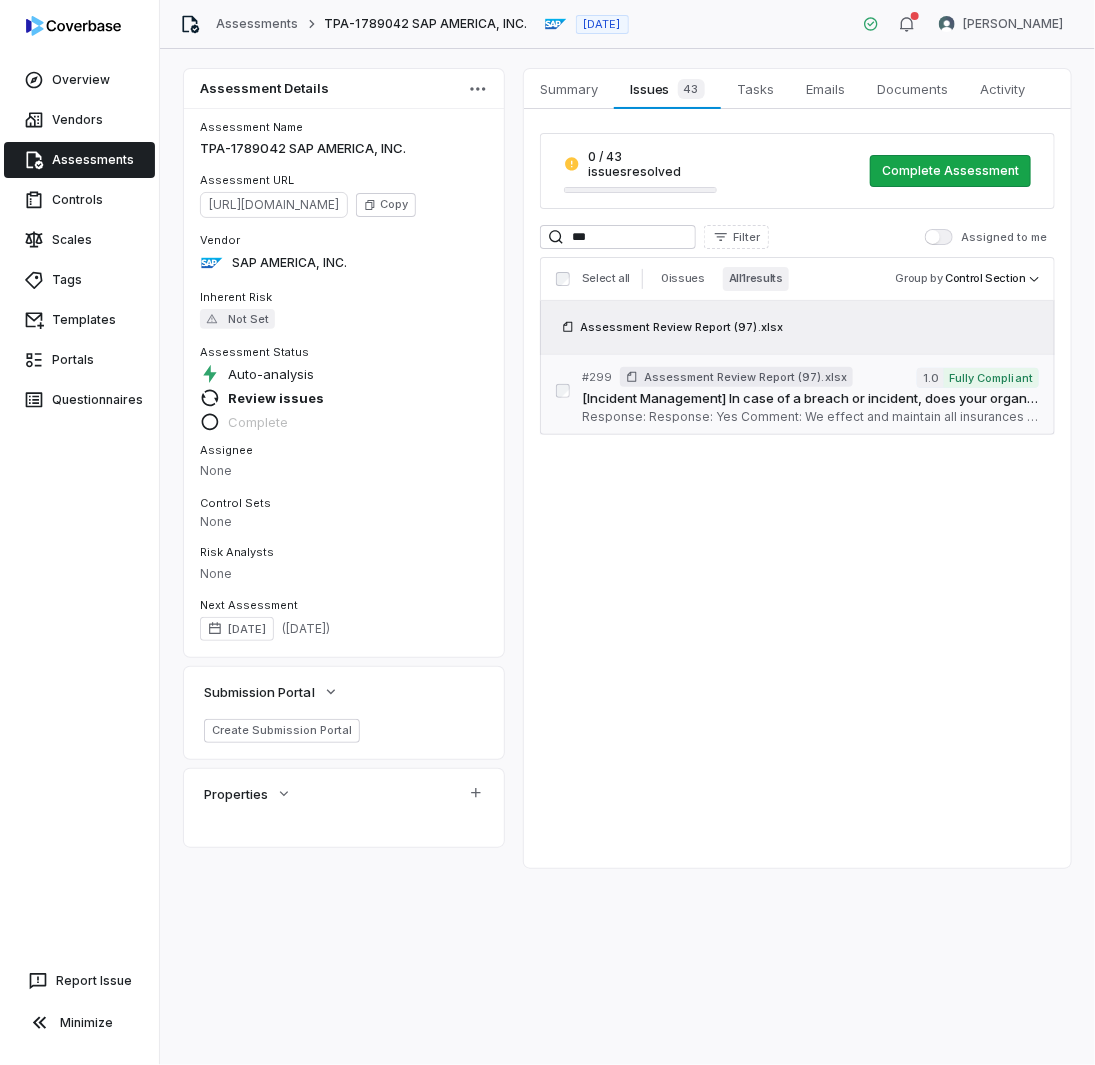 click on "Response: Response: Yes
Comment: We effect and maintain all insurances required to support our operations. We do not maintain standalone cyber or network coverage, rather SAP maintains a robust Technical Errors & Omissions program that would address any concerns. For detailed information and certificates of insurance please visit: [URL][DOMAIN_NAME]
Is Evaluation Recommended: No" at bounding box center (810, 417) 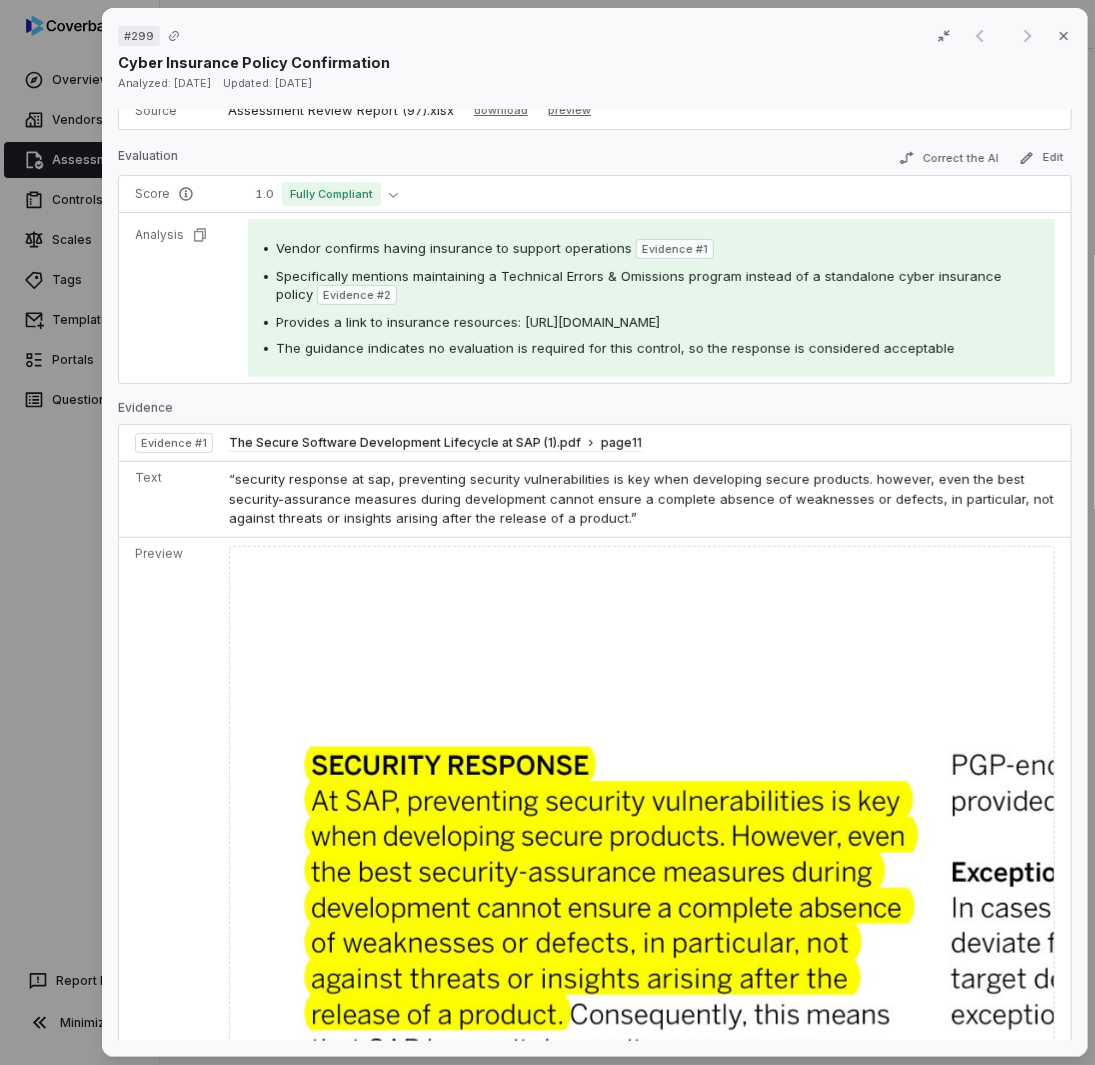 scroll, scrollTop: 0, scrollLeft: 0, axis: both 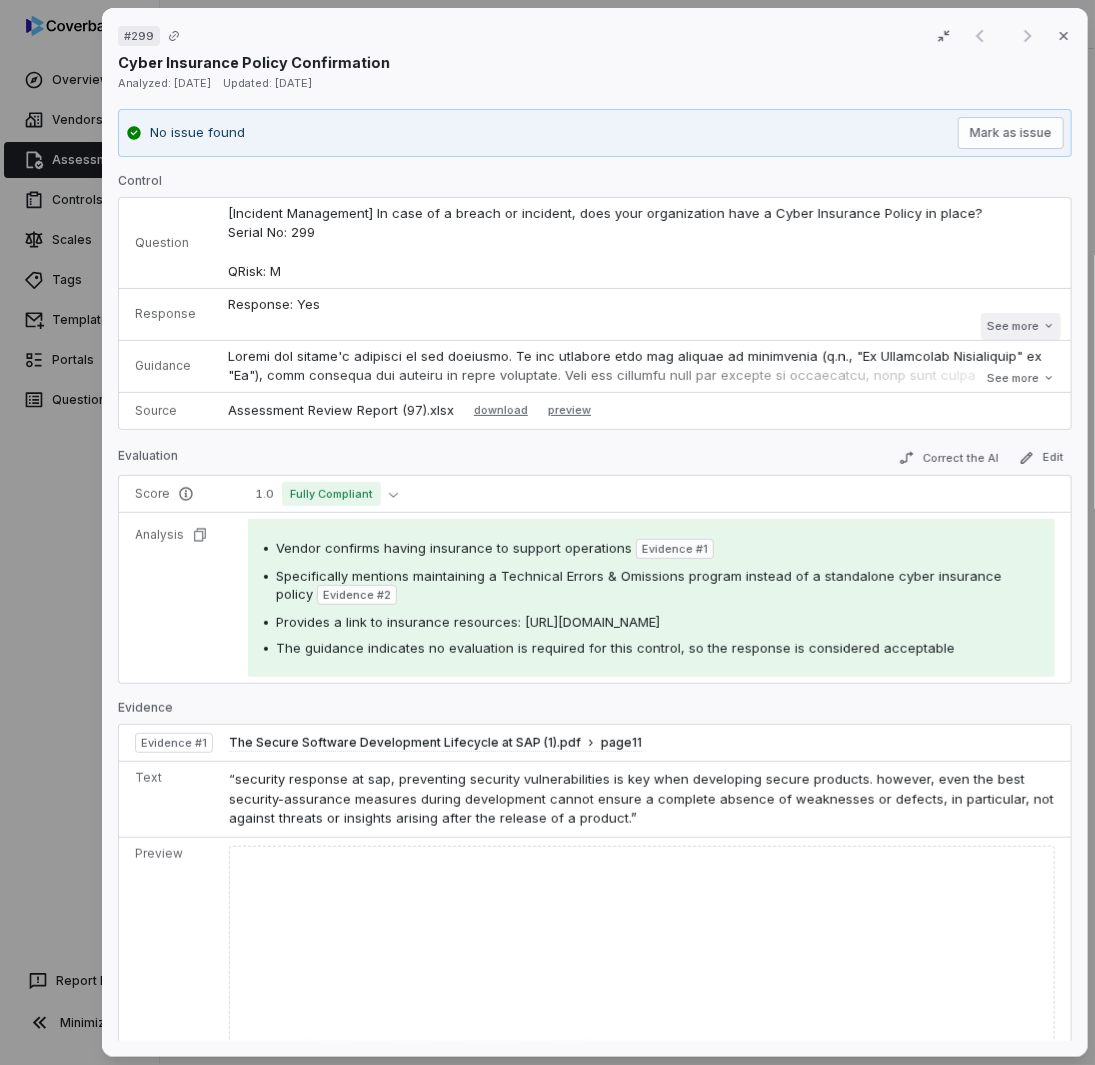 click on "See more" at bounding box center [1020, 326] 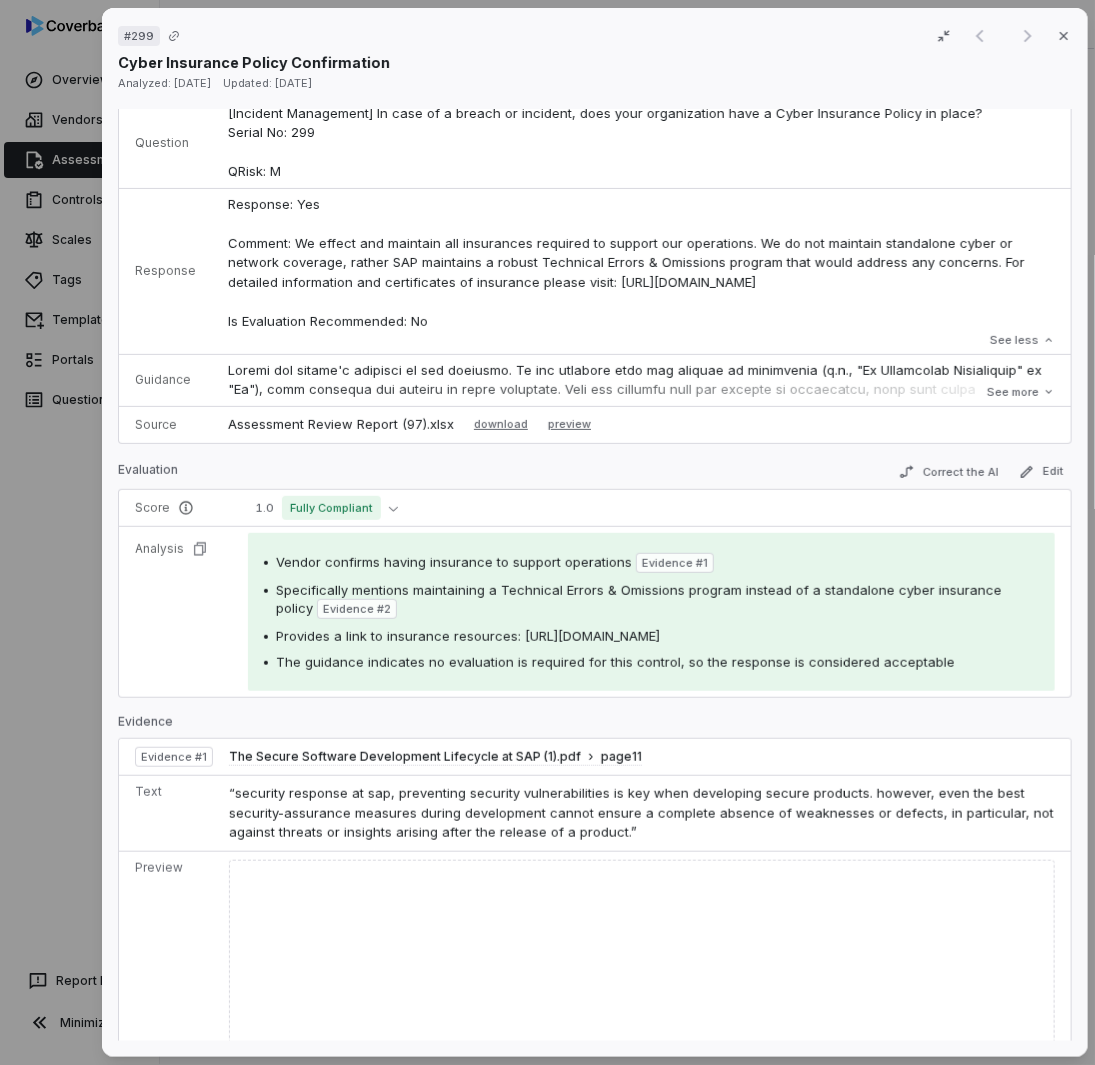 scroll, scrollTop: 0, scrollLeft: 0, axis: both 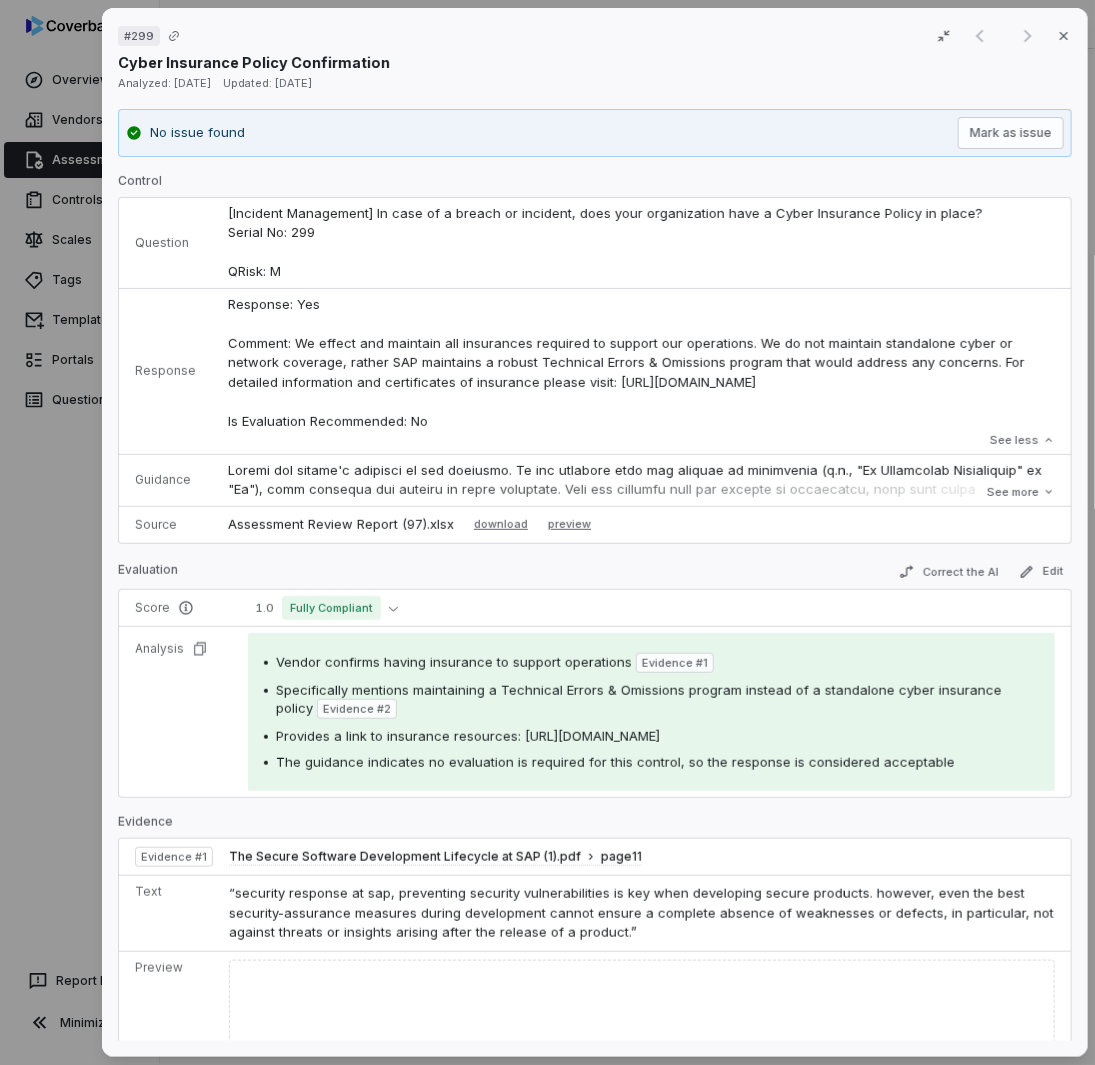 drag, startPoint x: 58, startPoint y: 669, endPoint x: 83, endPoint y: 629, distance: 47.169907 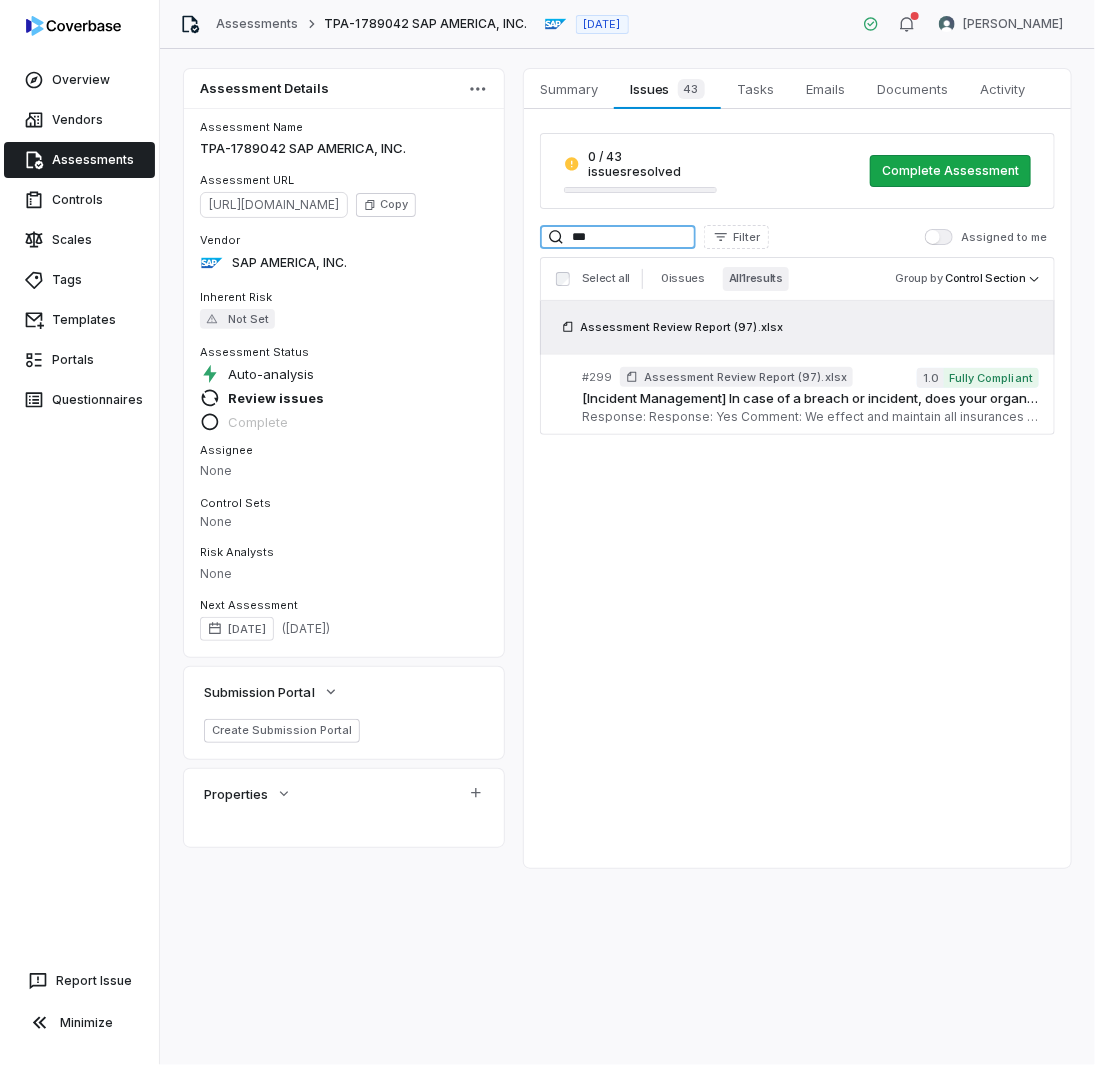 drag, startPoint x: 588, startPoint y: 225, endPoint x: 345, endPoint y: 194, distance: 244.96939 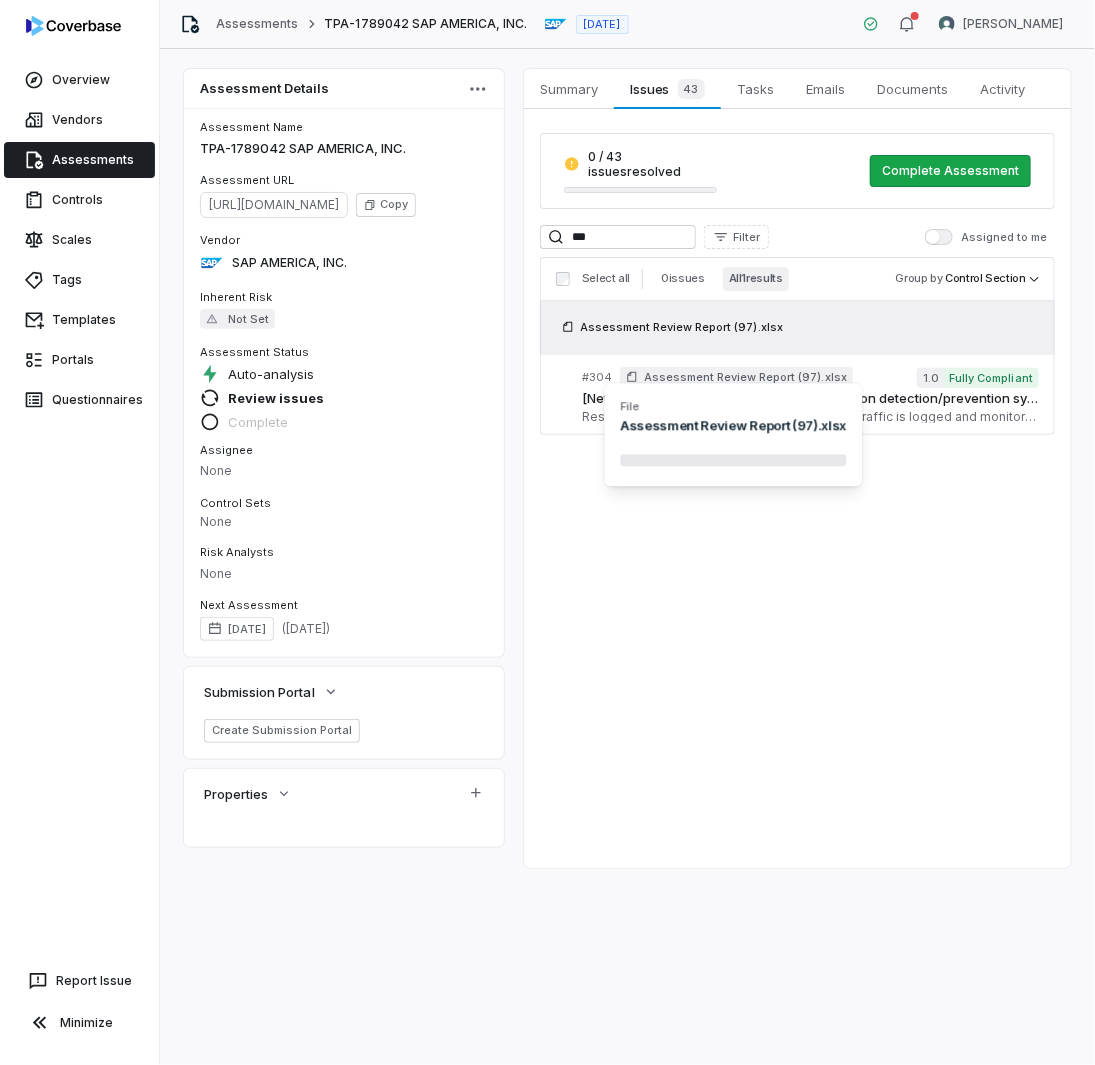 click on "File" at bounding box center (734, 406) 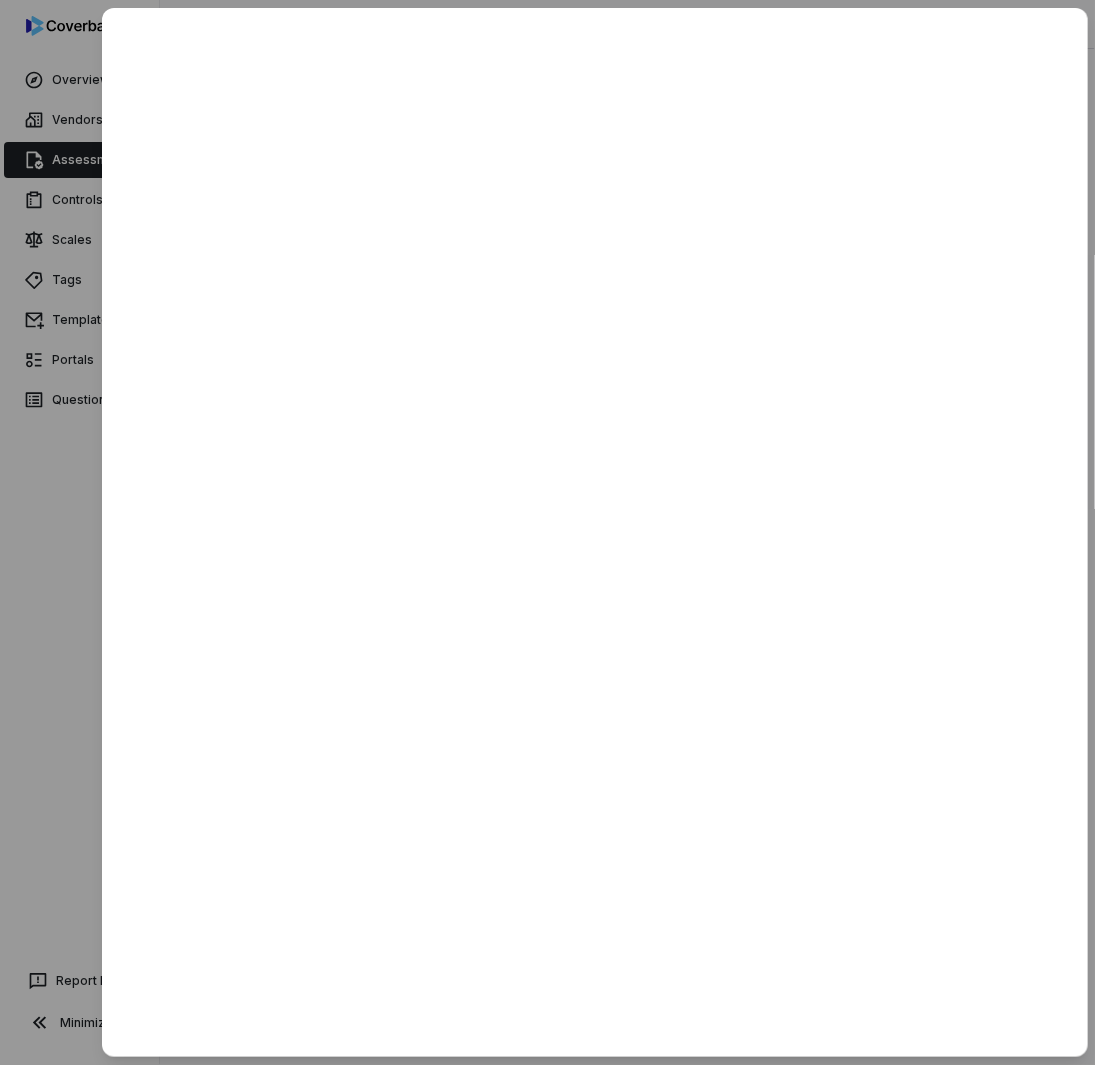 click at bounding box center (547, 532) 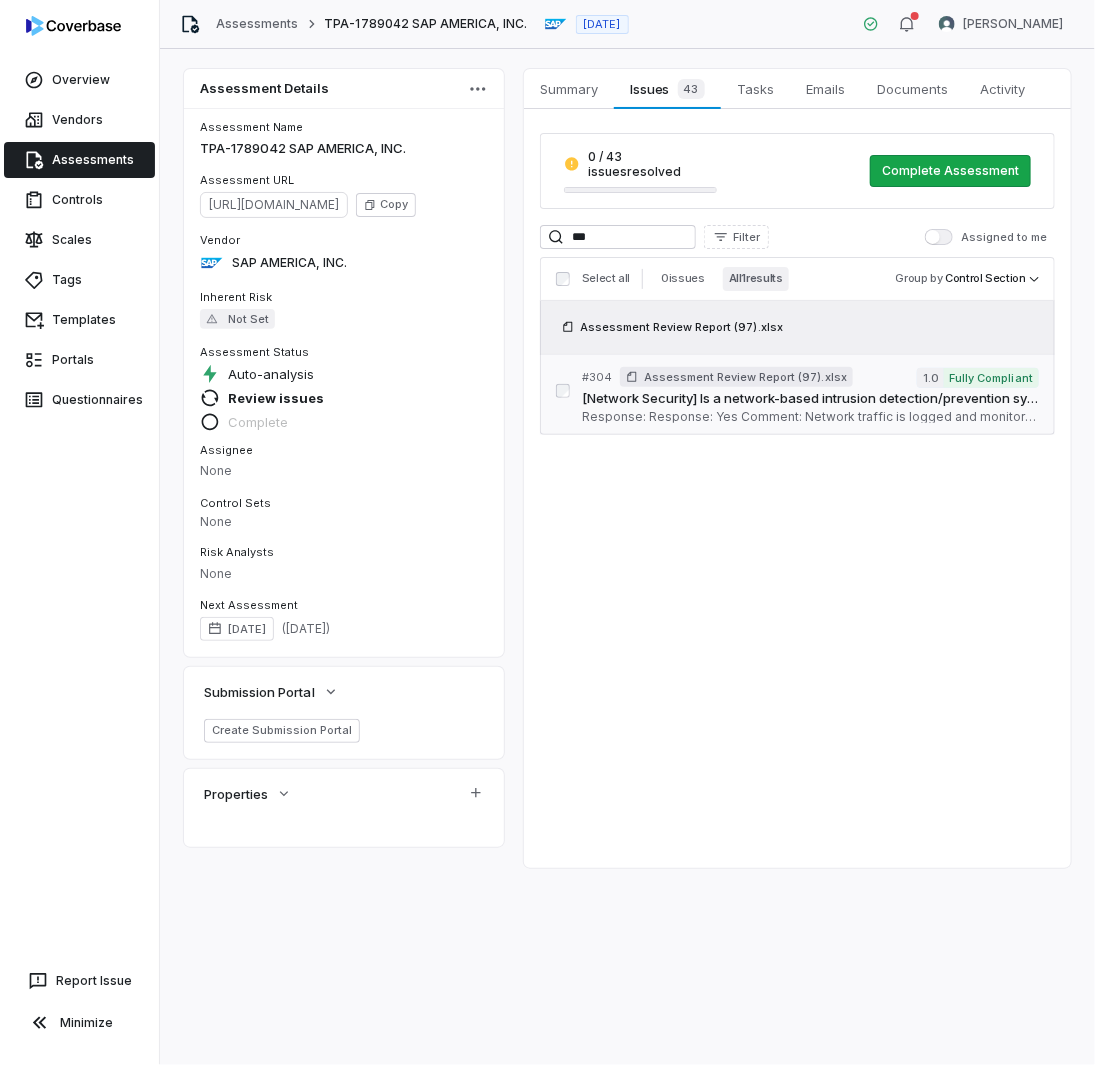 click on "[Network Security] Is a network-based intrusion detection/prevention system (IDS/IPS) deployed that monitors all network traffic, so that any suspected security events are reviewed and resolved as necessary?
Serial No: 304
QRisk: None" at bounding box center (810, 399) 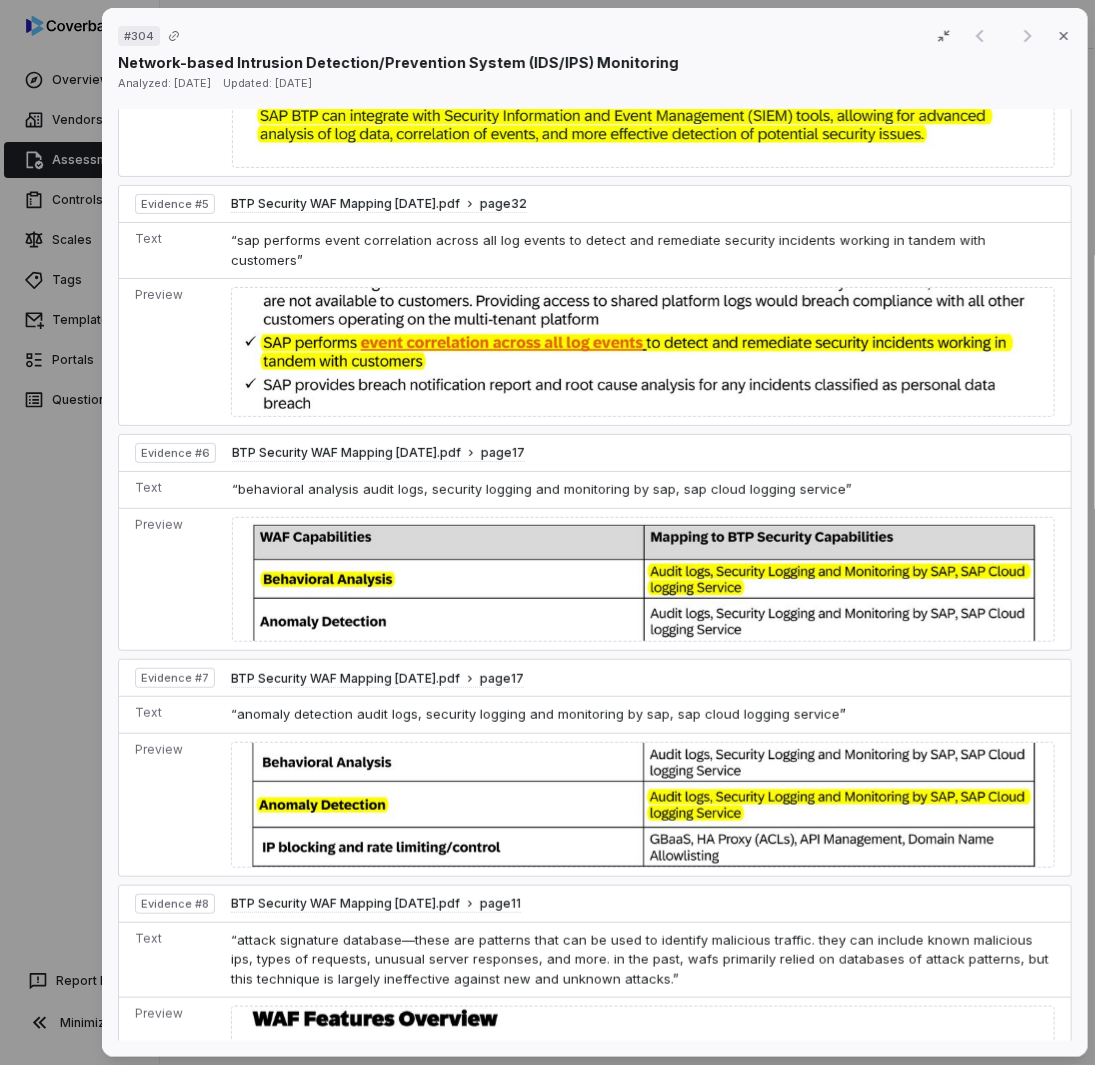 scroll, scrollTop: 1897, scrollLeft: 0, axis: vertical 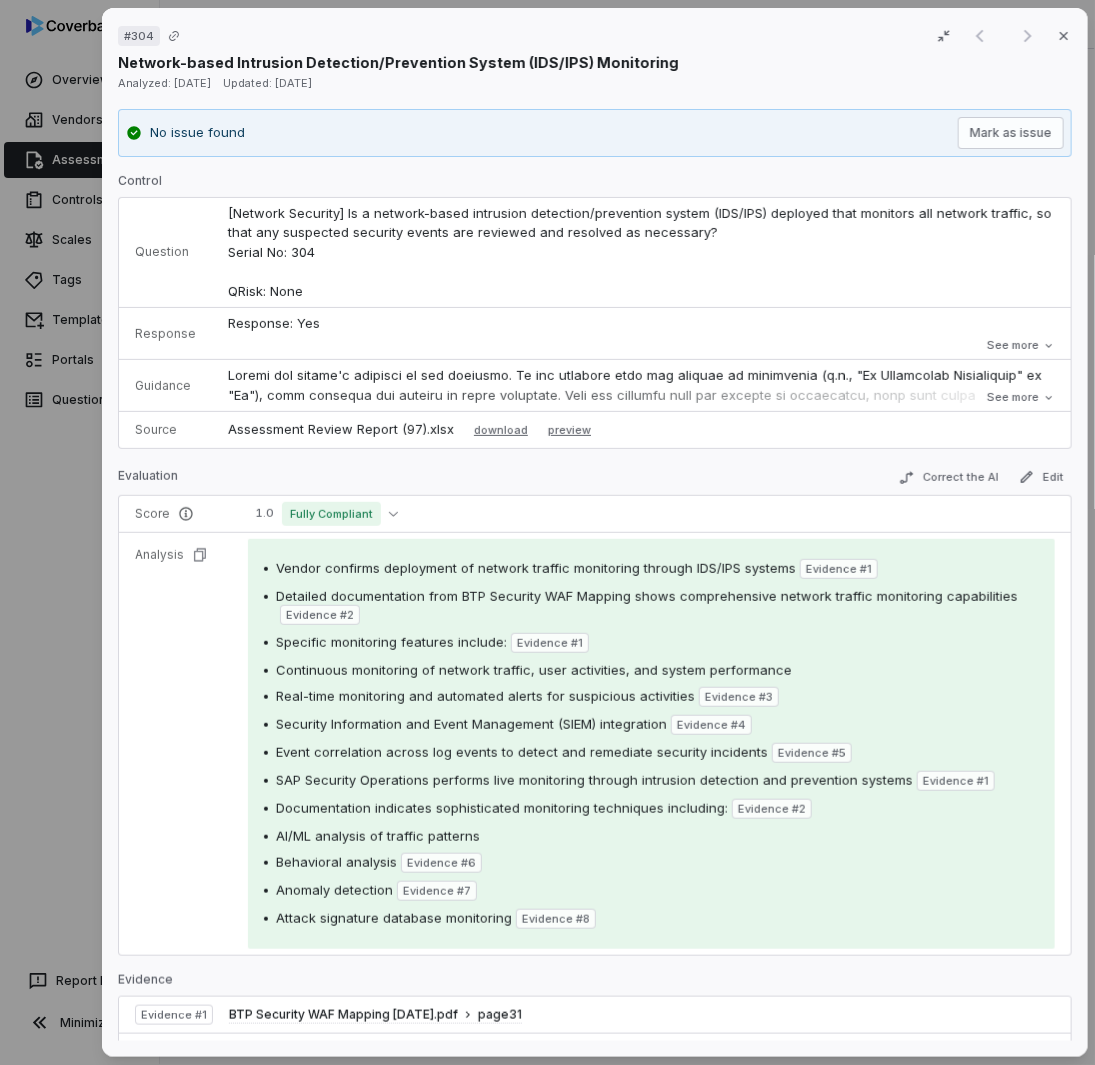 drag, startPoint x: 809, startPoint y: 489, endPoint x: 1044, endPoint y: 128, distance: 430.75052 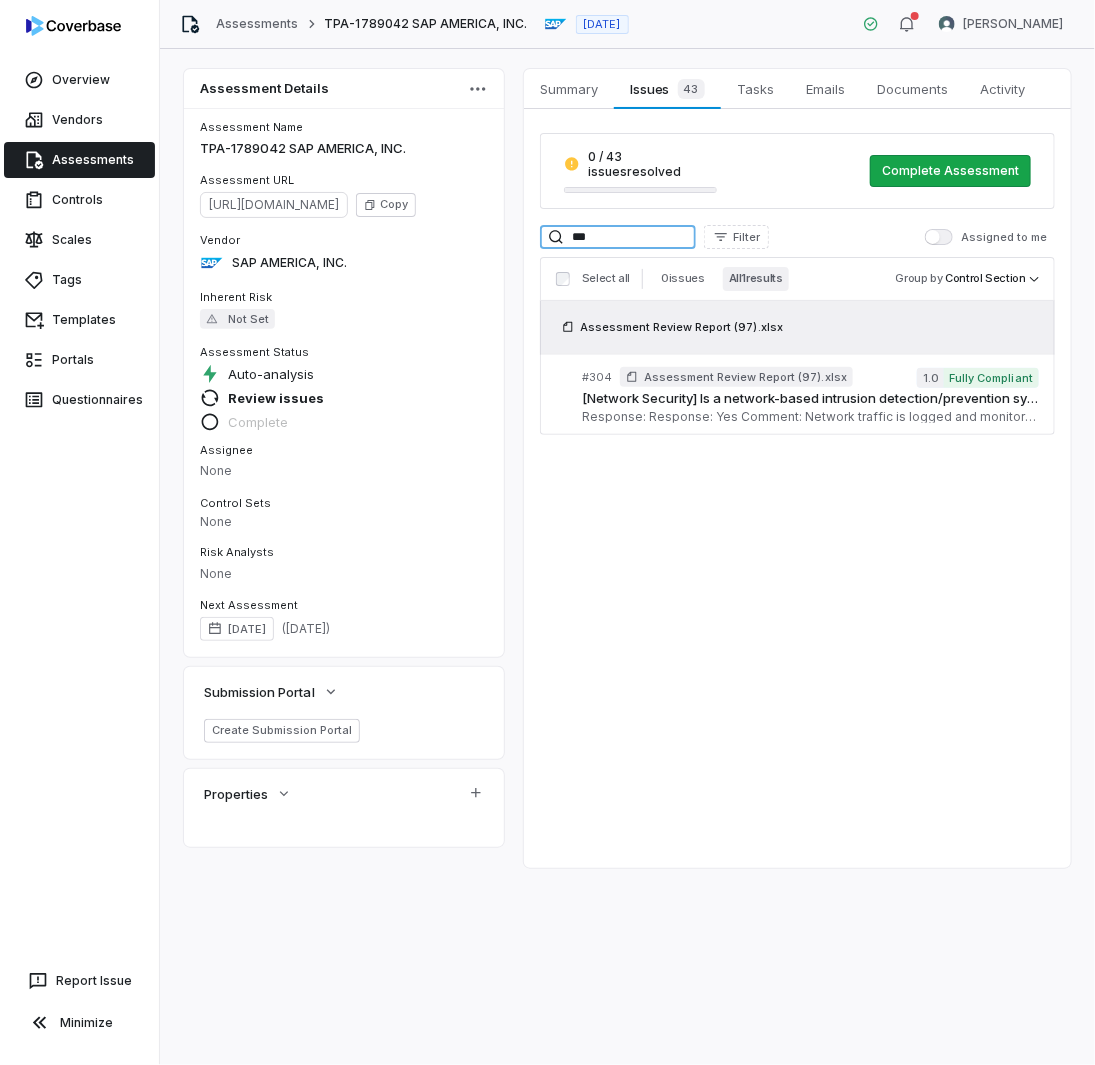 drag, startPoint x: 634, startPoint y: 227, endPoint x: 414, endPoint y: 209, distance: 220.73514 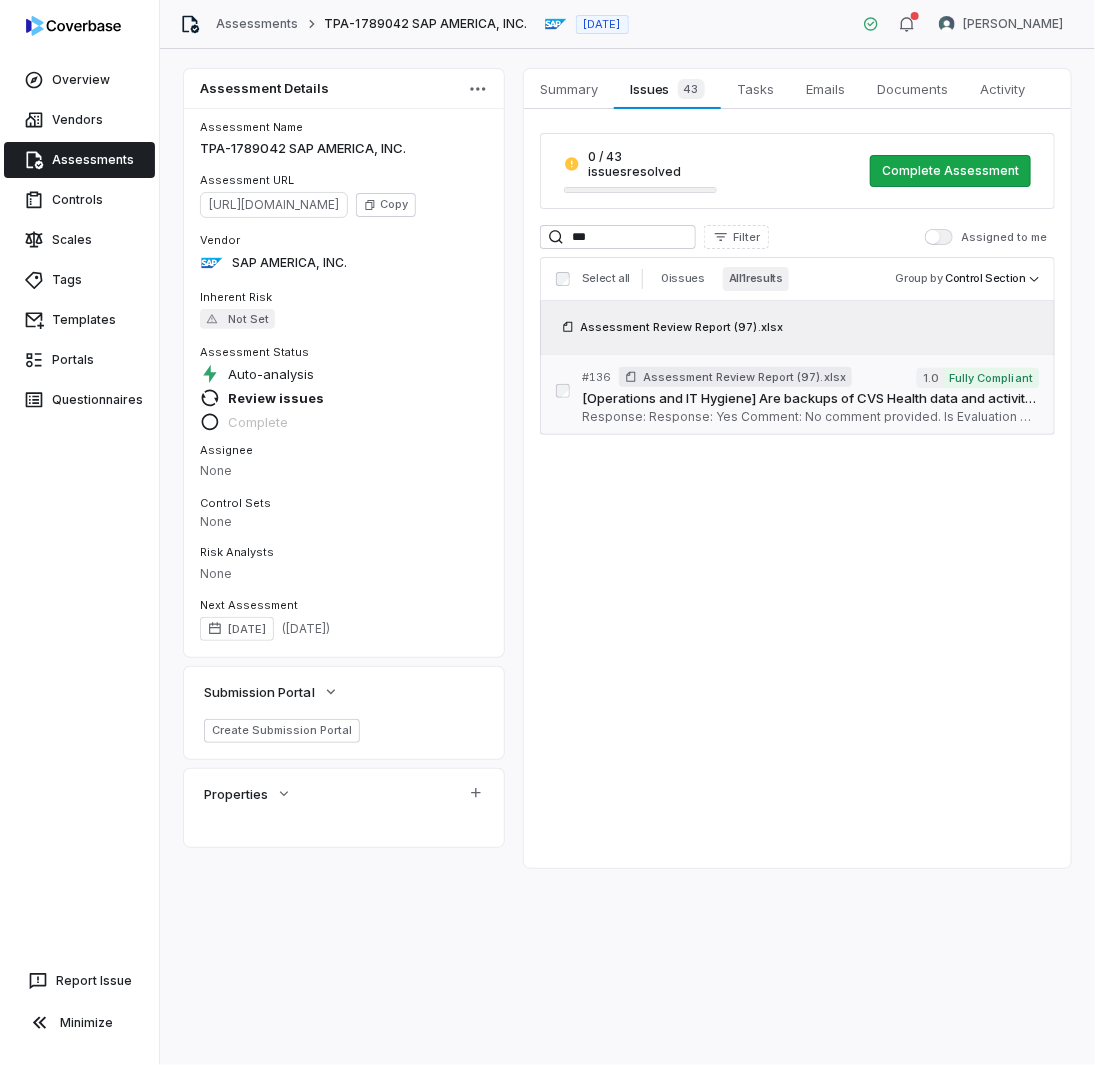 click on "# 136 Assessment Review Report (97).xlsx 1.0 Fully Compliant [Operations and IT Hygiene] Are backups of CVS Health data and activity logs performed?
Serial No: 136
QRisk: C Response: Response: Yes
Comment: No comment provided.
Is Evaluation Recommended: No" at bounding box center [810, 395] 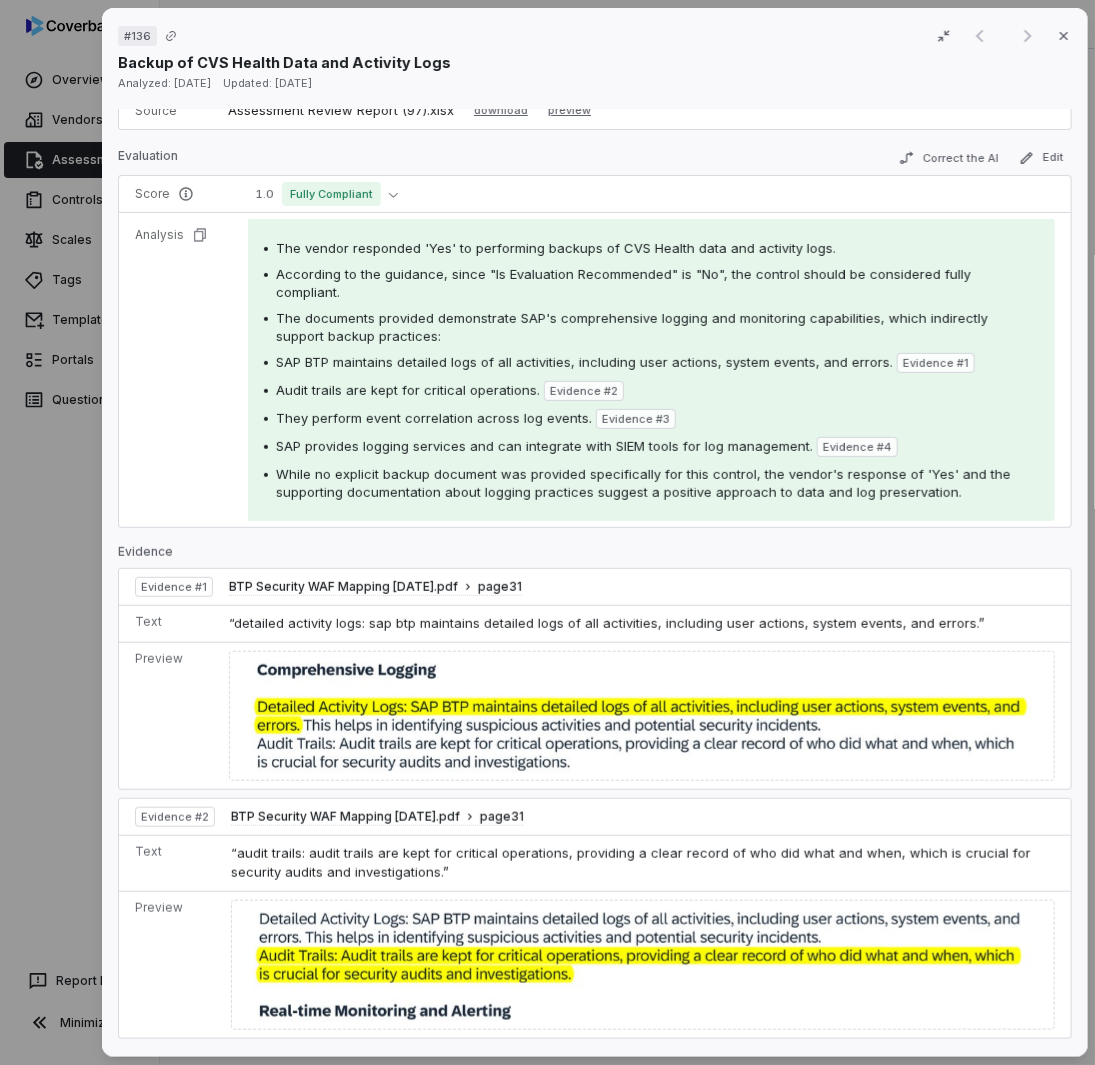 scroll, scrollTop: 0, scrollLeft: 0, axis: both 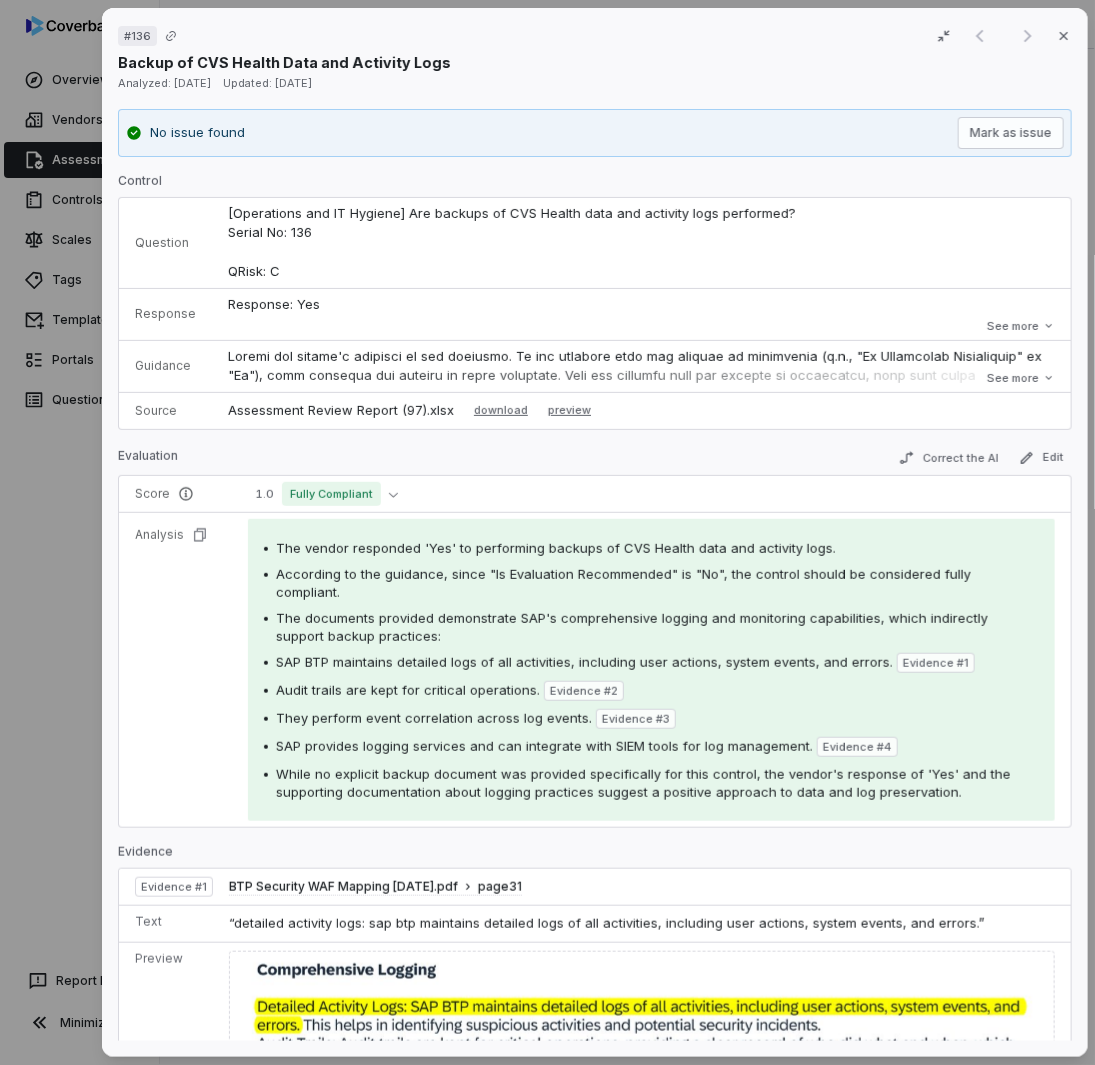 click on "# 136 Result 1 of 1 Close Backup of CVS Health Data and Activity Logs Analyzed: [DATE] Updated: [DATE] No issue found [PERSON_NAME] as issue Control Question [Operations and IT Hygiene] Are backups of CVS Health data and activity logs performed?
Serial No: 136
QRisk: C Response Response: Yes
Comment: No comment provided.
Is Evaluation Recommended: No Response: Yes
Comment: No comment provided.
Is Evaluation Recommended: No See more Guidance See more Source Assessment Review Report (97).xlsx download preview Evaluation Correct the AI Edit   Score 1.0 Fully Compliant Analysis The vendor responded 'Yes' to performing backups of CVS Health data and activity logs. According to the guidance, since "Is Evaluation Recommended" is "No", the control should be considered fully compliant. The documents provided demonstrate SAP's comprehensive logging and monitoring capabilities, which indirectly support backup practices: Evidence # 1 Audit trails are kept for critical operations. Evidence # 2 Evidence # 3 4 1 page" at bounding box center [547, 532] 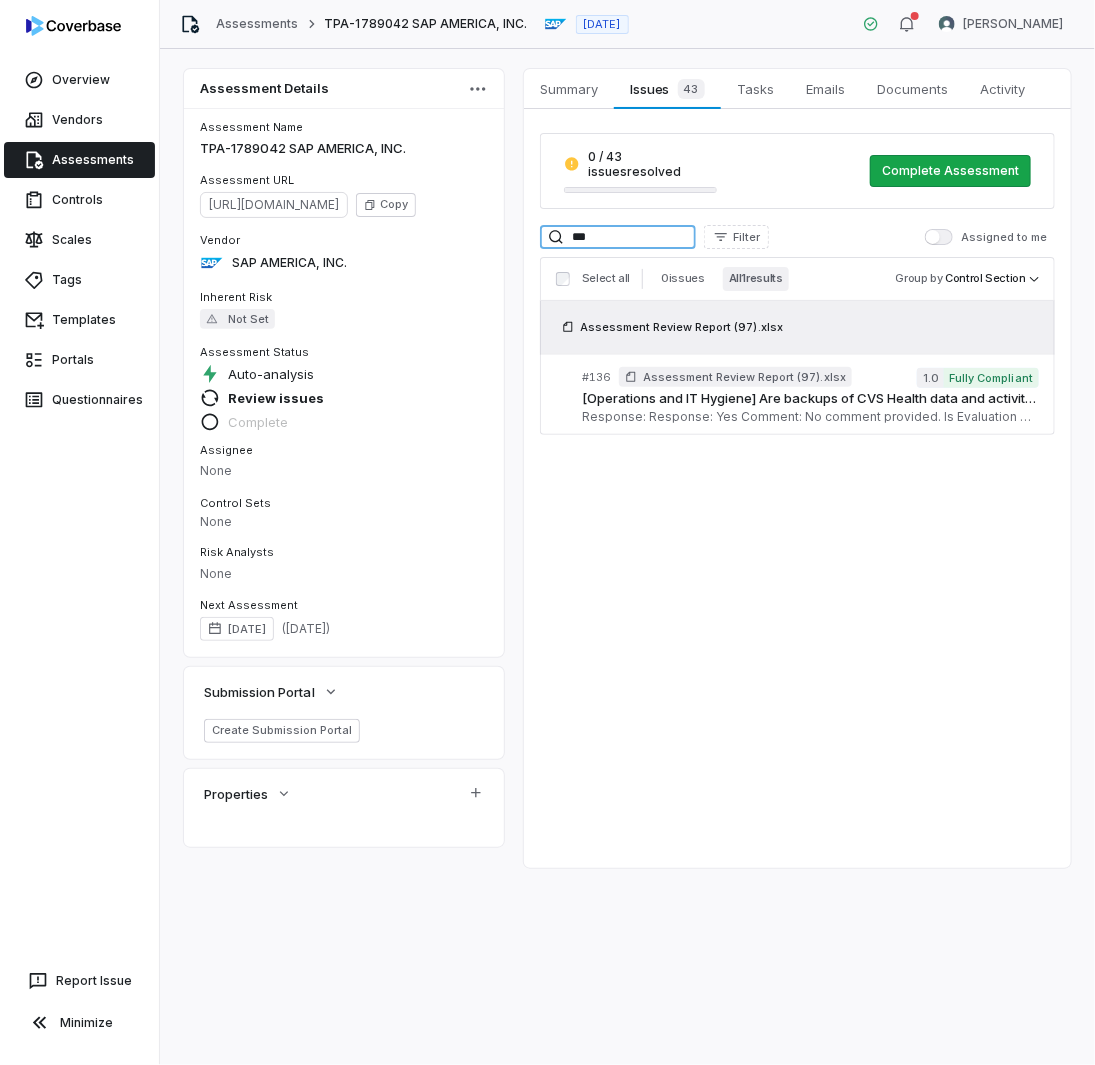 drag, startPoint x: 622, startPoint y: 218, endPoint x: 235, endPoint y: 153, distance: 392.4207 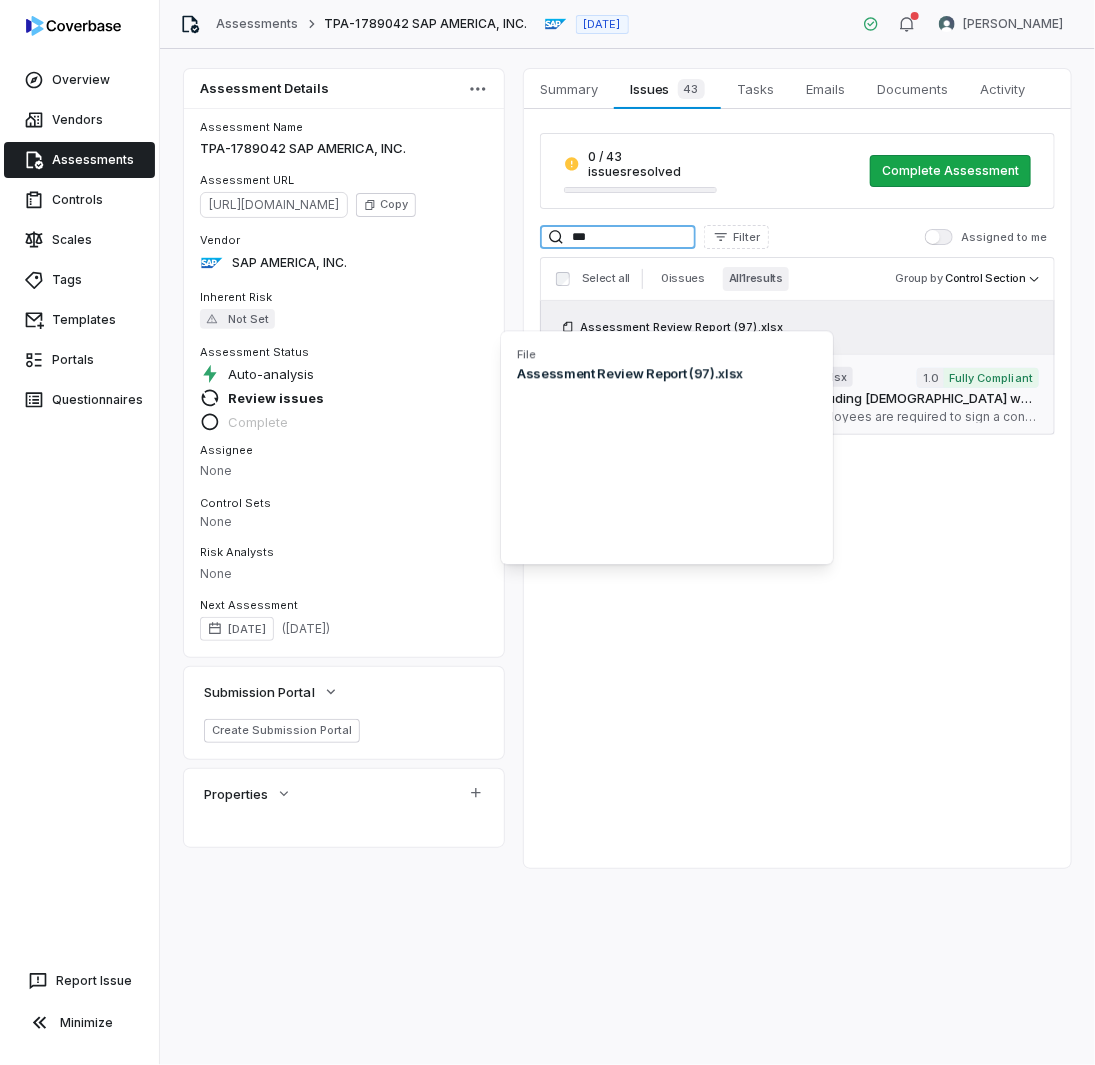 type on "***" 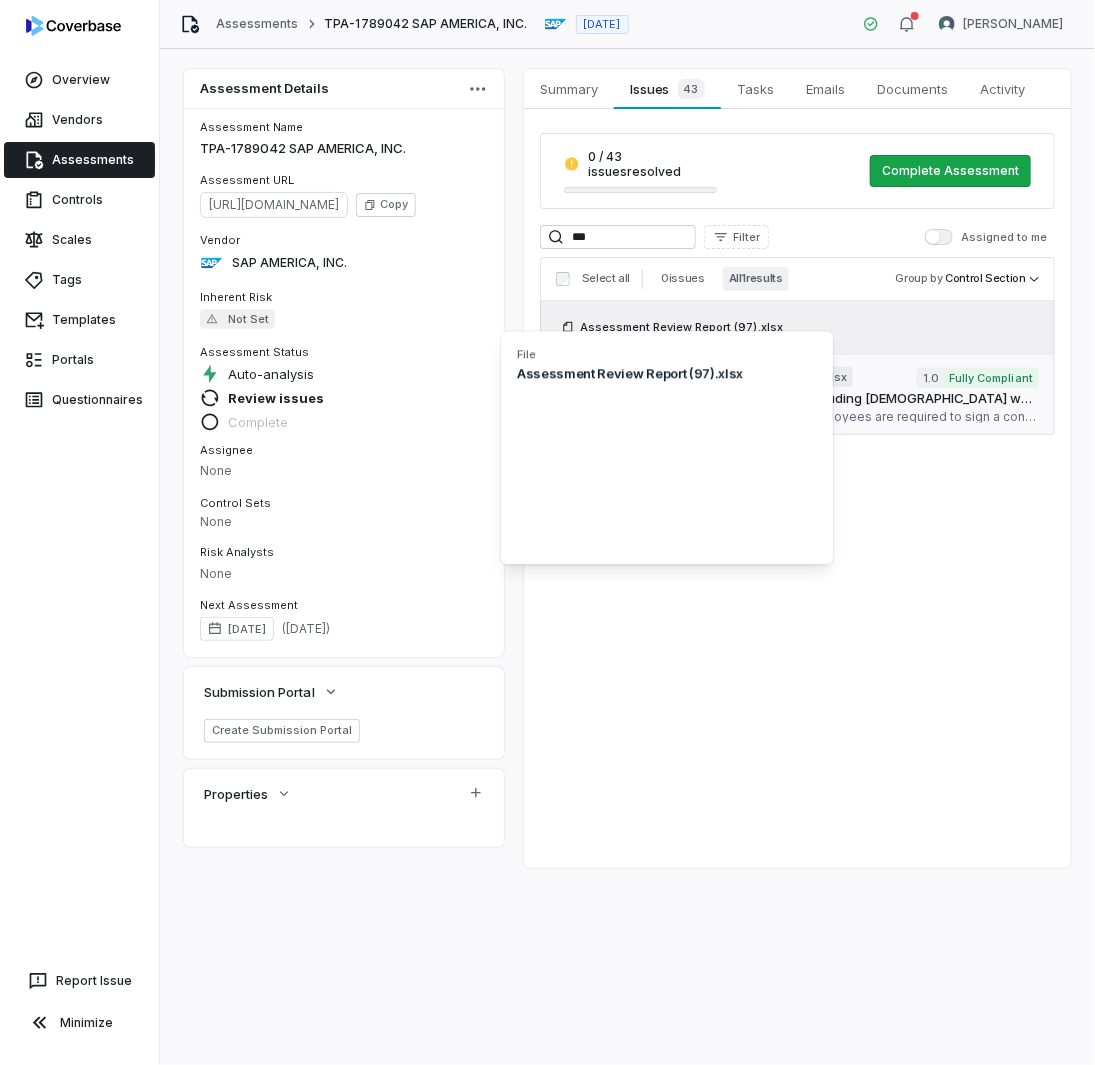 click on "[Personnel Security] Are new hires (including [DEMOGRAPHIC_DATA] workers) required to sign agreements that pertain to non-disclosure, confidentiality, acceptable use of customer information, and/or code of ethics upon hire and recertify annually?
Serial No: 148
QRisk: L Response: Response: Yes
Comment: Employees are required to sign a confidentiality agreement as part of their employment. This agreement prohibits any disclosures of information which is classified as internal or higher. The agreement must be signed prior to attaining access to SAP internal and customer systems. Please see SOC2 Type II section "Human Resource Security" for additional details.
Is Evaluation Recommended: No" at bounding box center [810, 406] 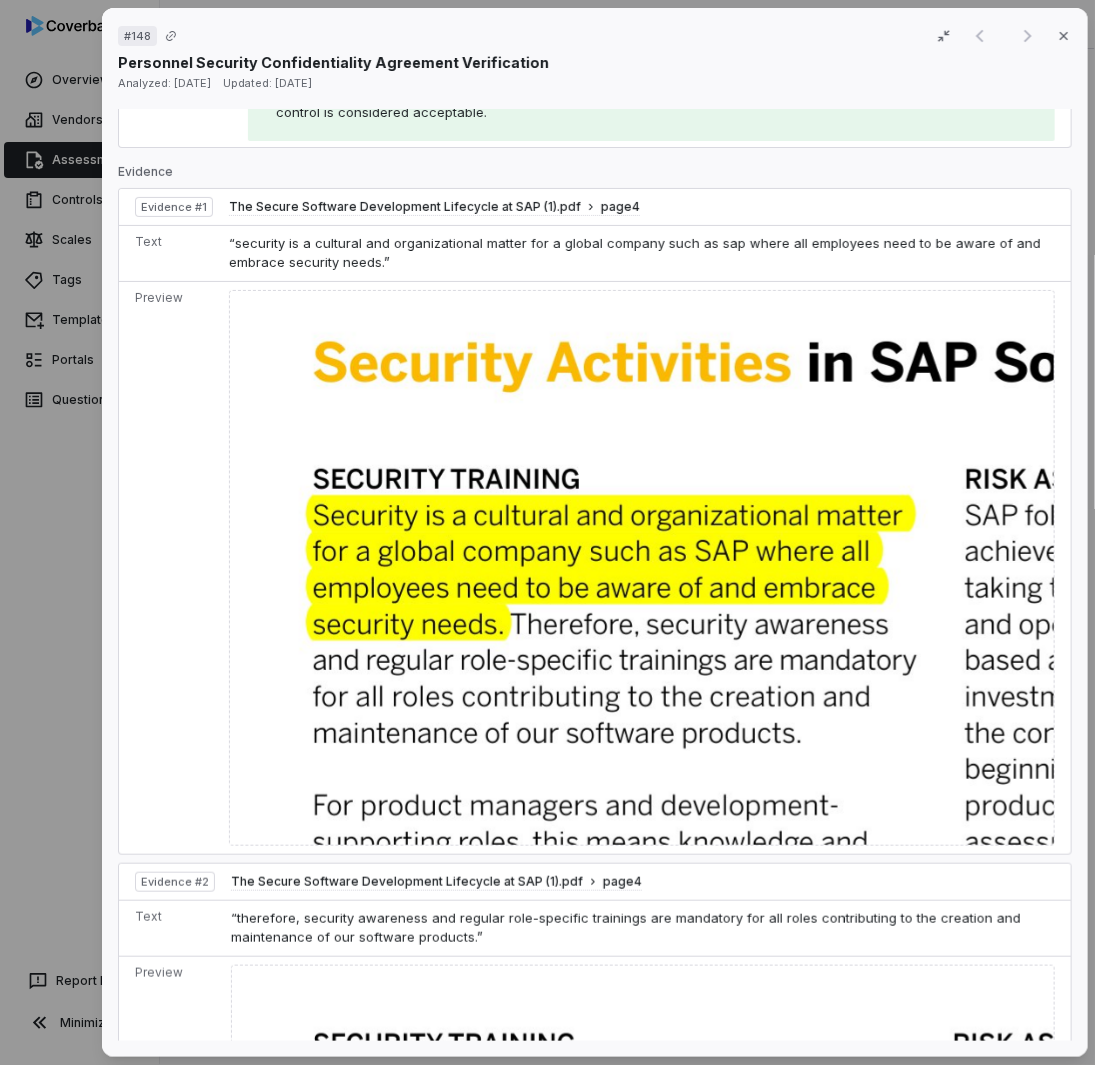 scroll, scrollTop: 0, scrollLeft: 0, axis: both 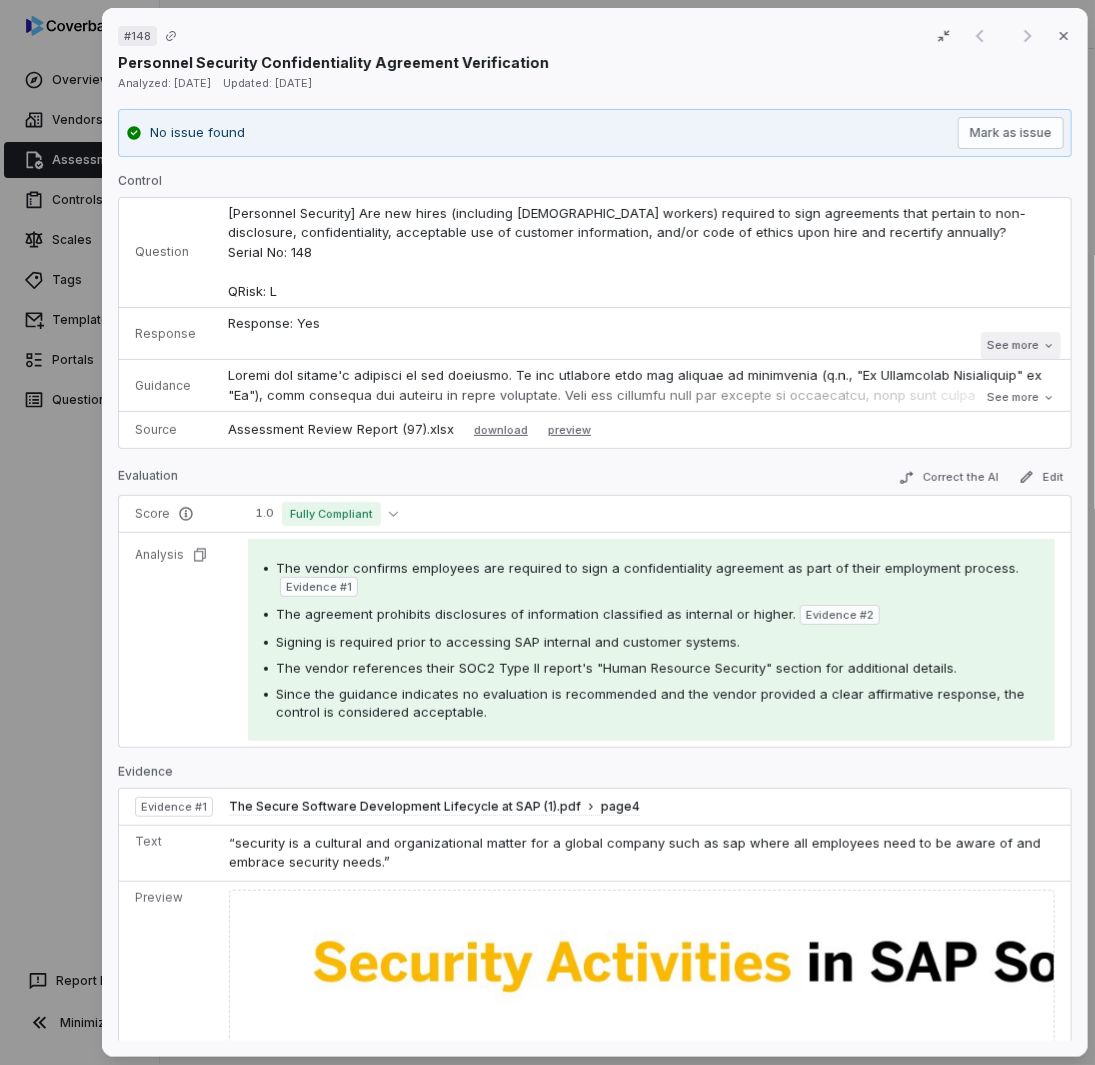 click on "See more" at bounding box center (1020, 345) 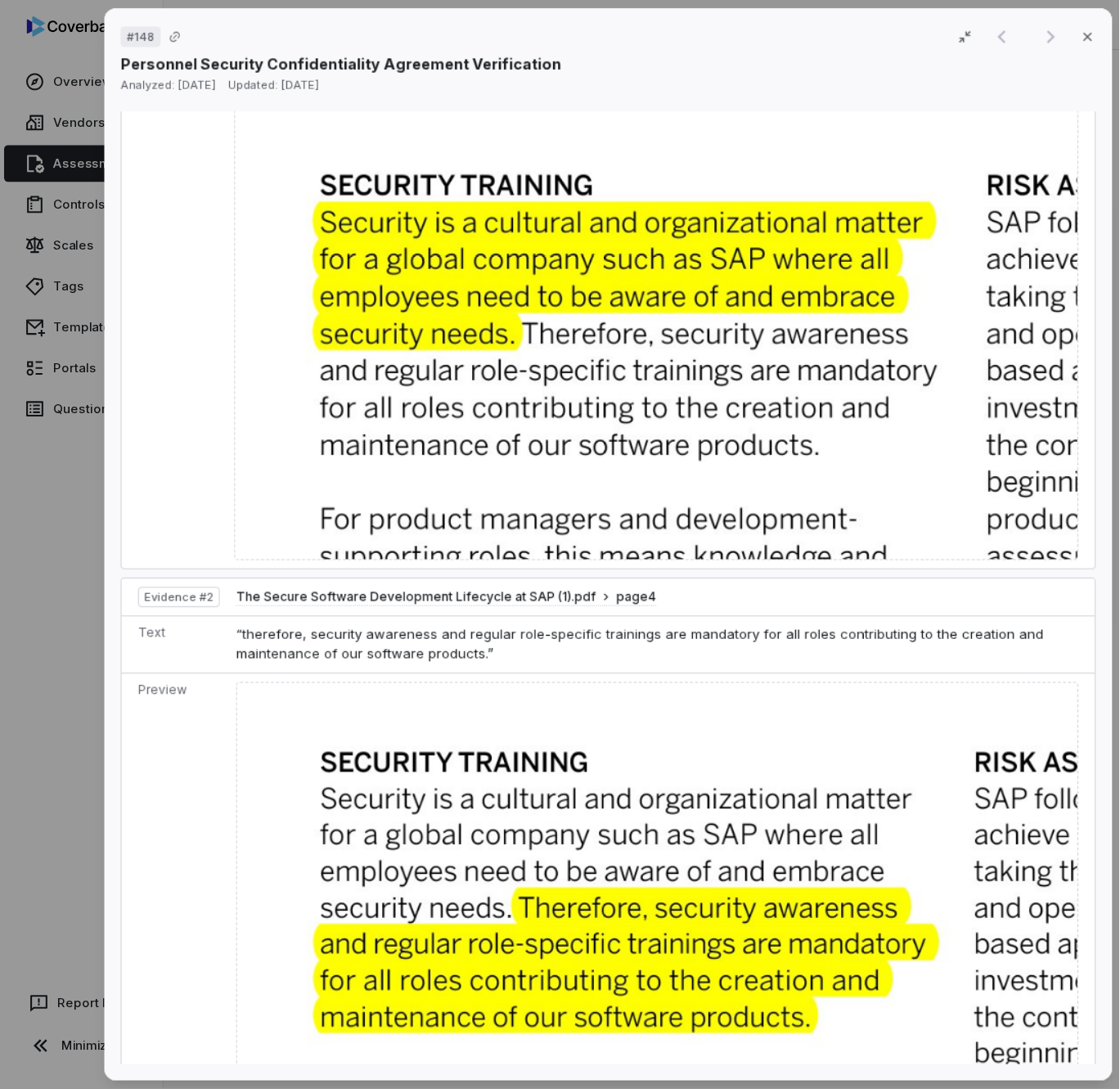 scroll, scrollTop: 982, scrollLeft: 0, axis: vertical 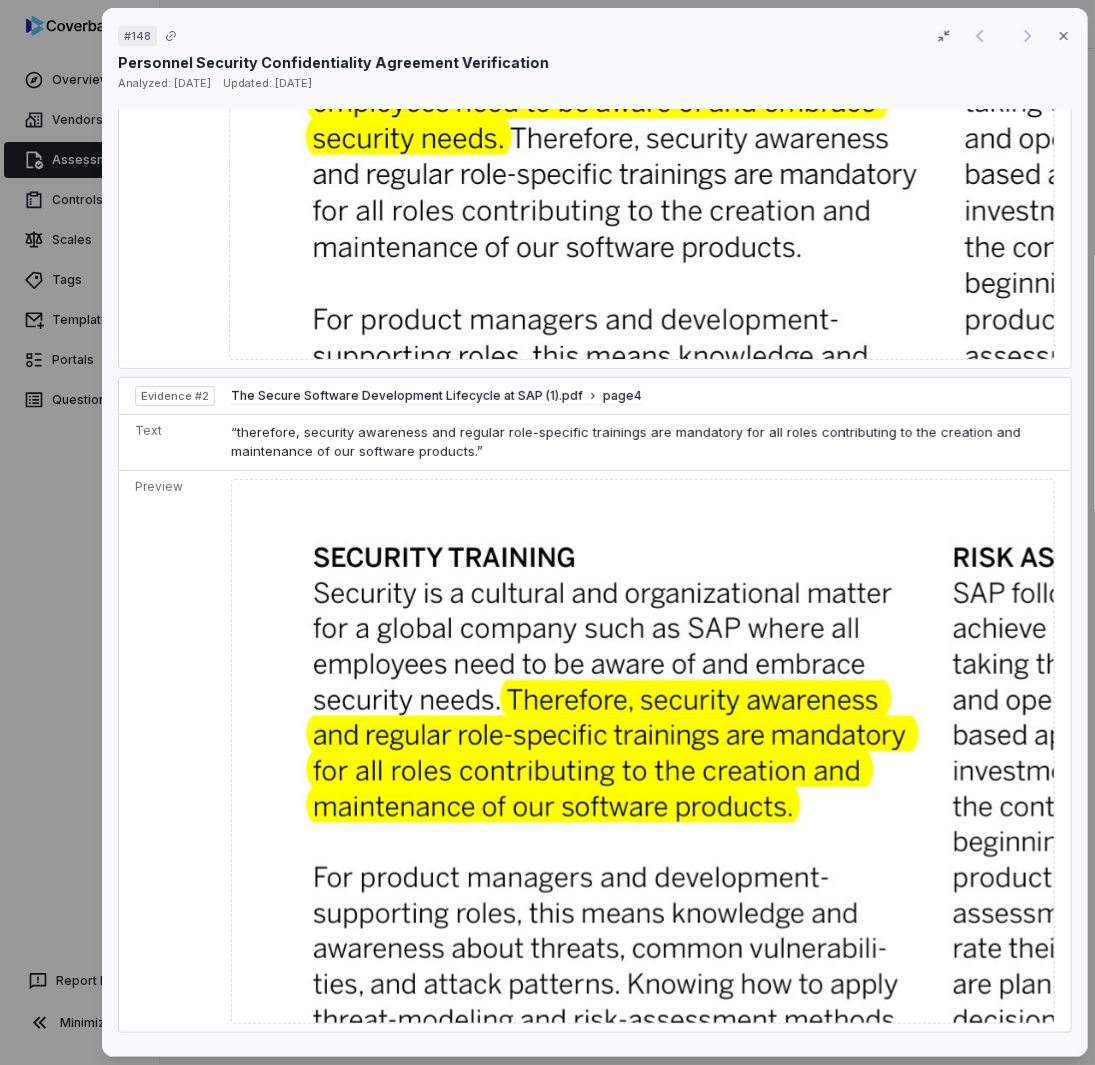 type 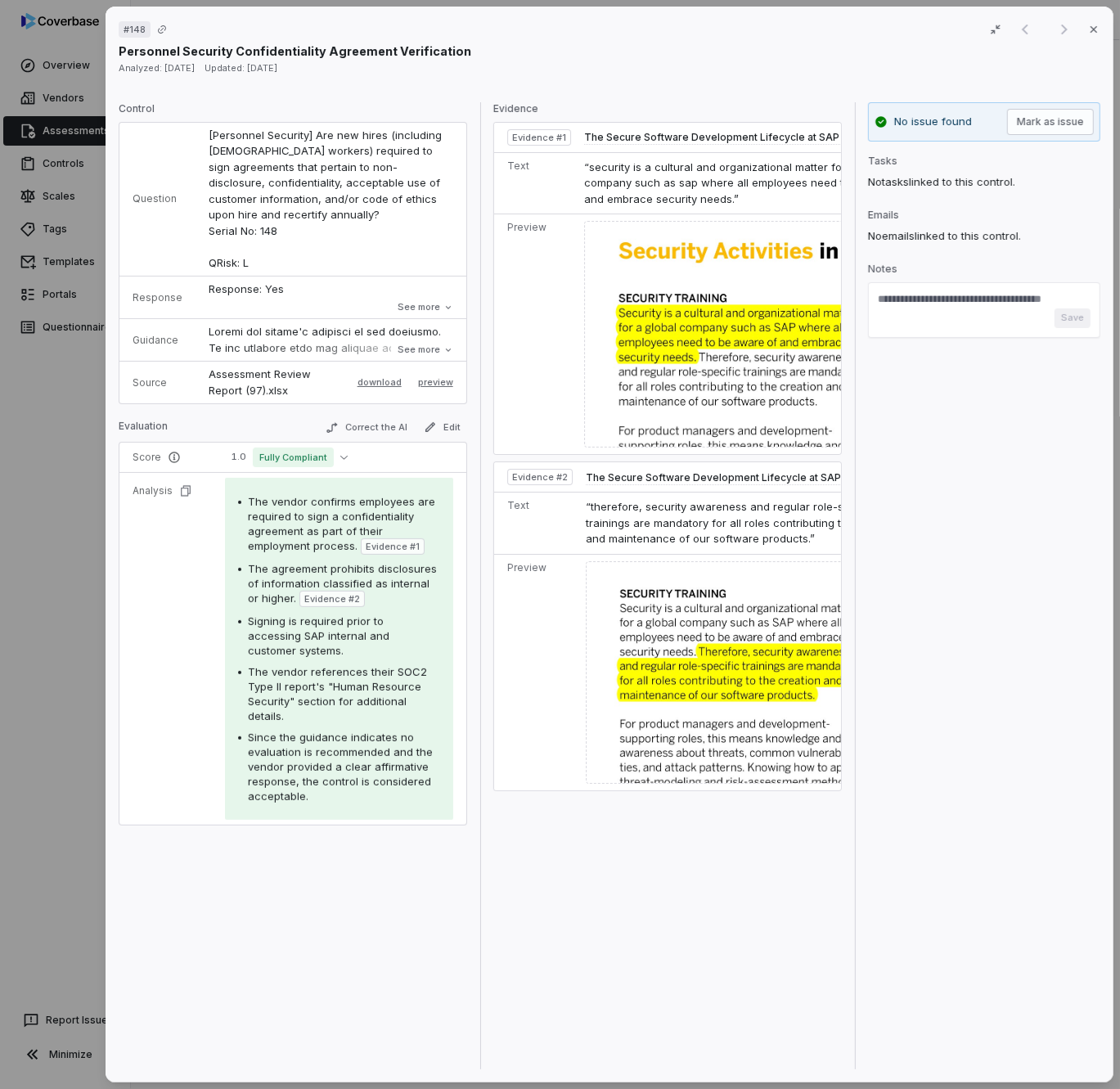 scroll, scrollTop: 0, scrollLeft: 0, axis: both 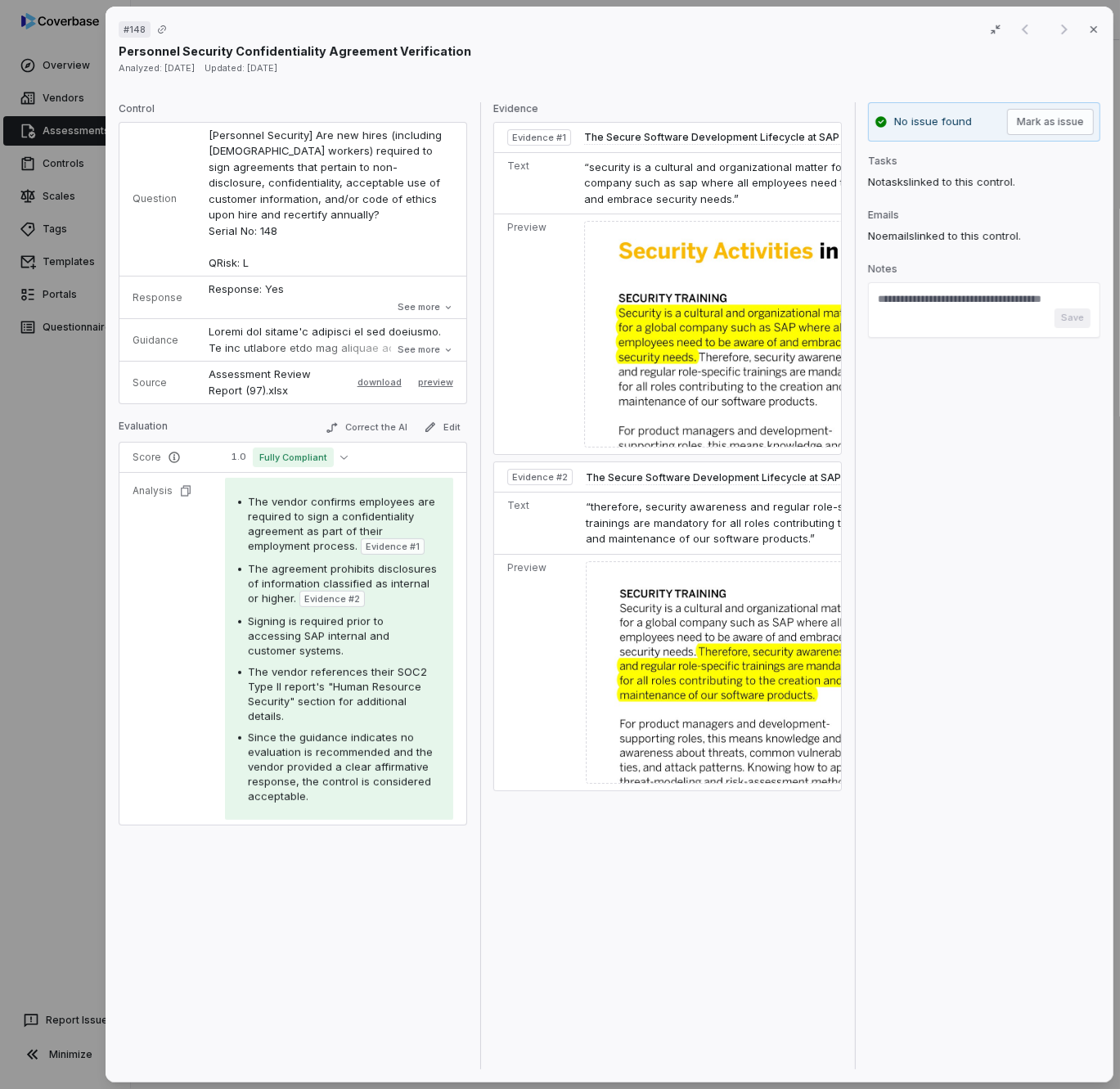 click on "# 148 Result 1 of 1 Close Personnel Security Confidentiality Agreement Verification Analyzed: [DATE] Updated: [DATE] Control Question [Personnel Security] Are new hires (including [DEMOGRAPHIC_DATA] workers) required to sign agreements that pertain to non-disclosure, confidentiality, acceptable use of customer information, and/or code of ethics upon hire and recertify annually?
Serial No: 148
QRisk: L Response Response: Yes
Comment: Employees are required to sign a confidentiality agreement as part of their employment. This agreement prohibits any disclosures of information which is classified as internal or higher. The agreement must be signed prior to attaining access to SAP internal and customer systems. Please see SOC2 Type II section "Human Resource Security" for additional details.
Is Evaluation Recommended: No See more Guidance See more Source Assessment Review Report (97).xlsx download preview Evaluation Correct the AI Edit   Score 1.0 Fully Compliant Analysis Evidence # 1 Evidence # 2 Evidence 1" at bounding box center (560, 544) 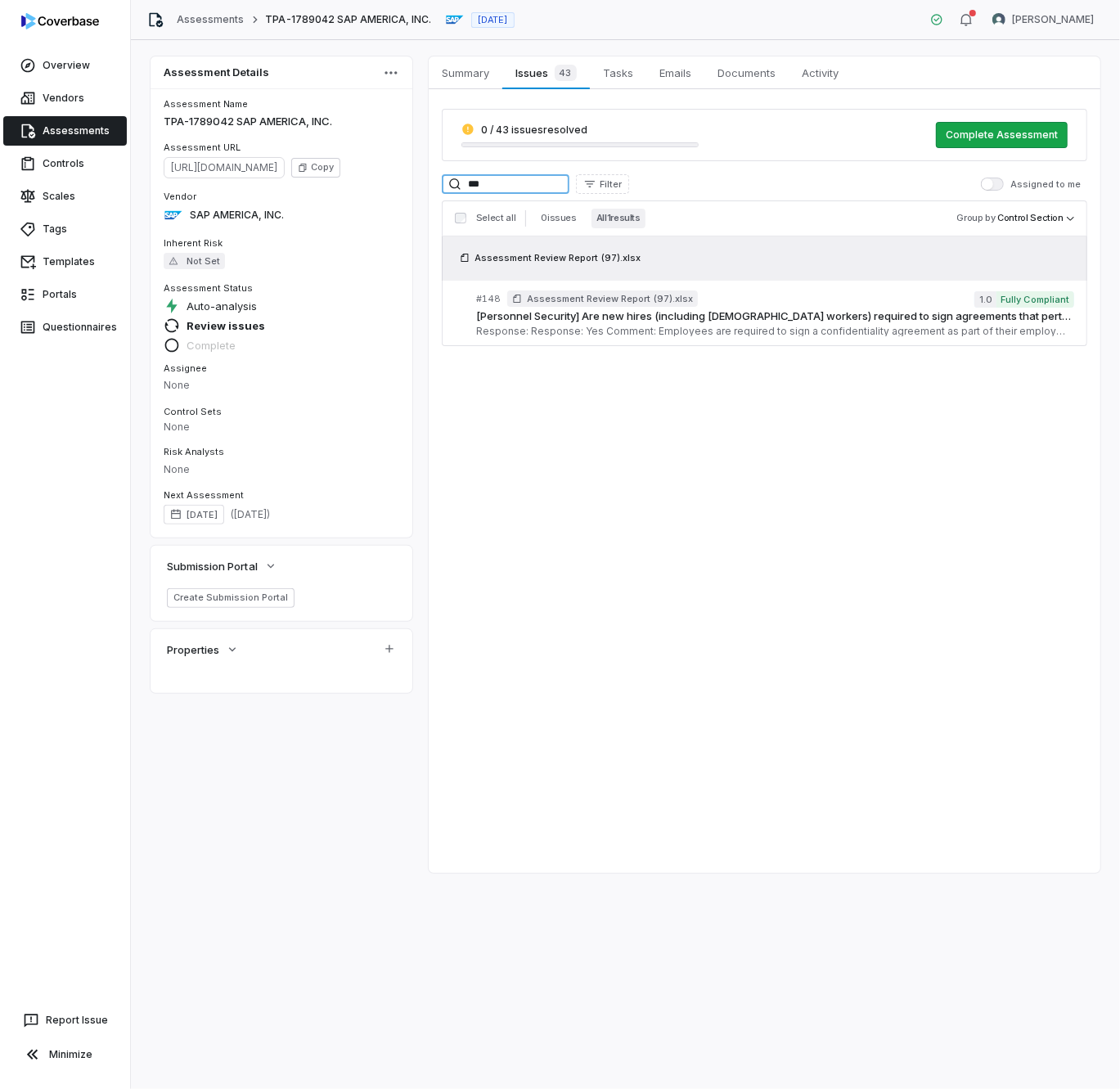 drag, startPoint x: 497, startPoint y: 188, endPoint x: 158, endPoint y: 150, distance: 341.12314 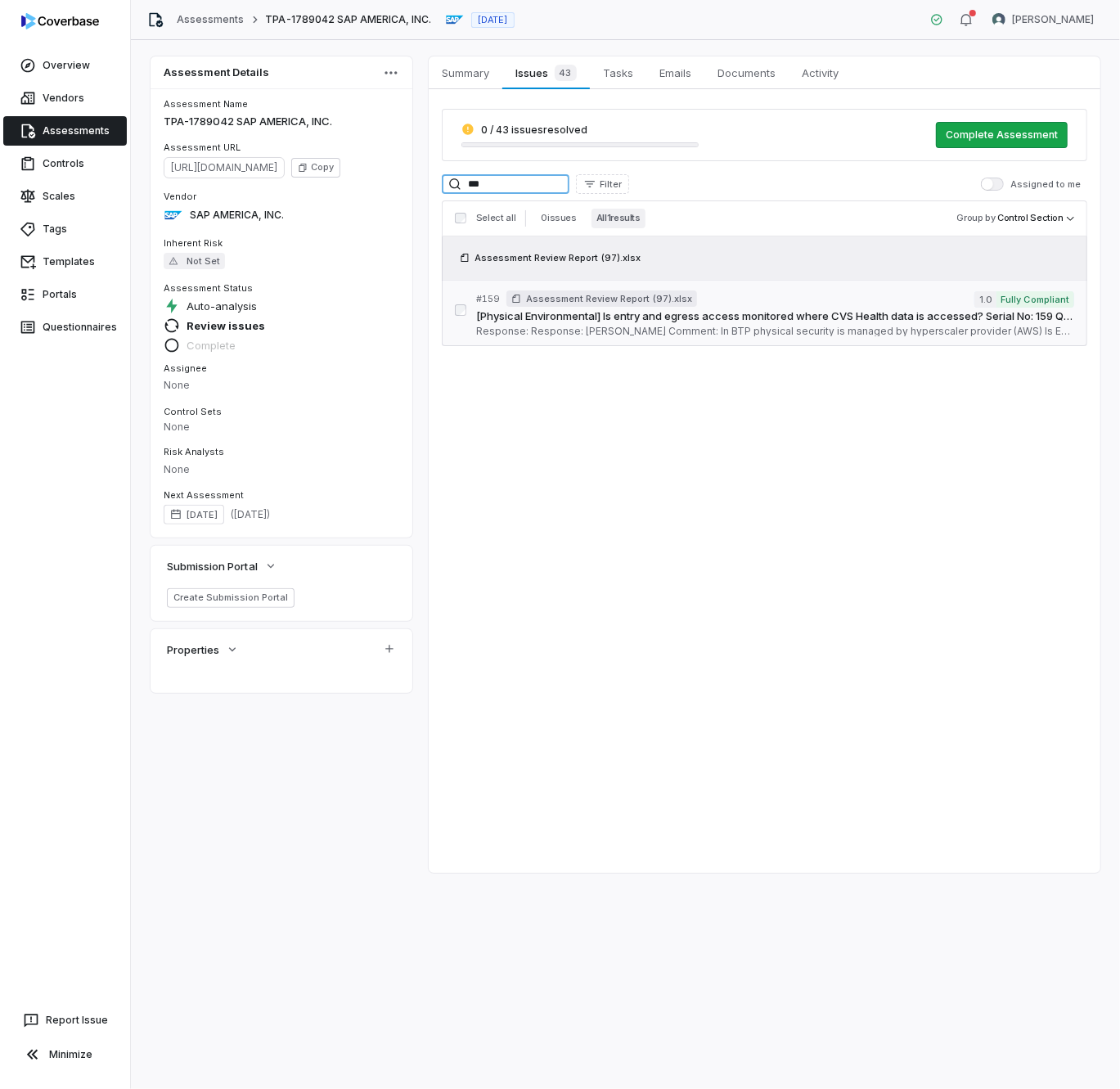 type on "***" 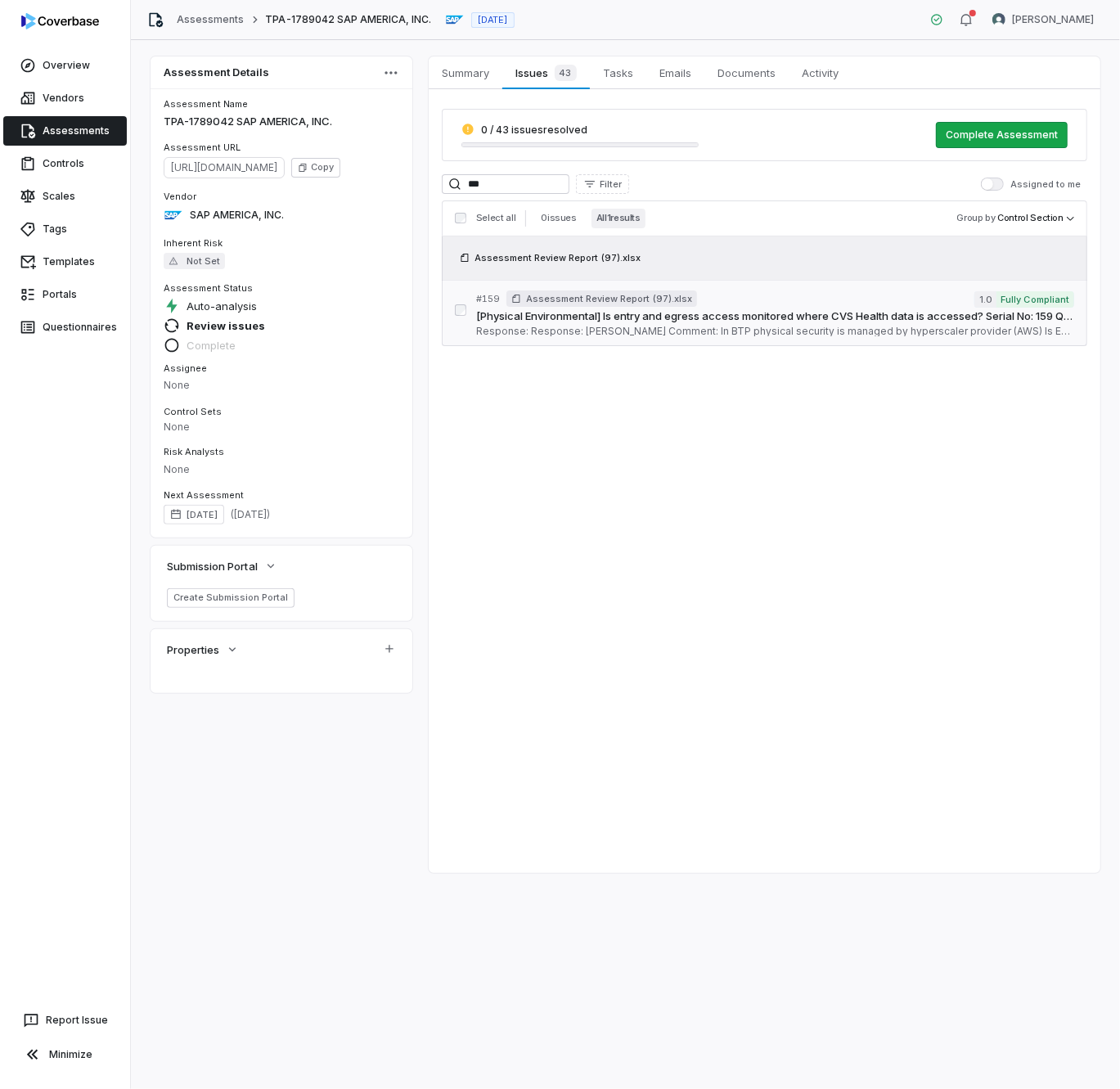 click on "[Physical Environmental] Is entry and egress access monitored where CVS Health data is accessed?
Serial No: 159
QRisk: L" at bounding box center (775, 317) 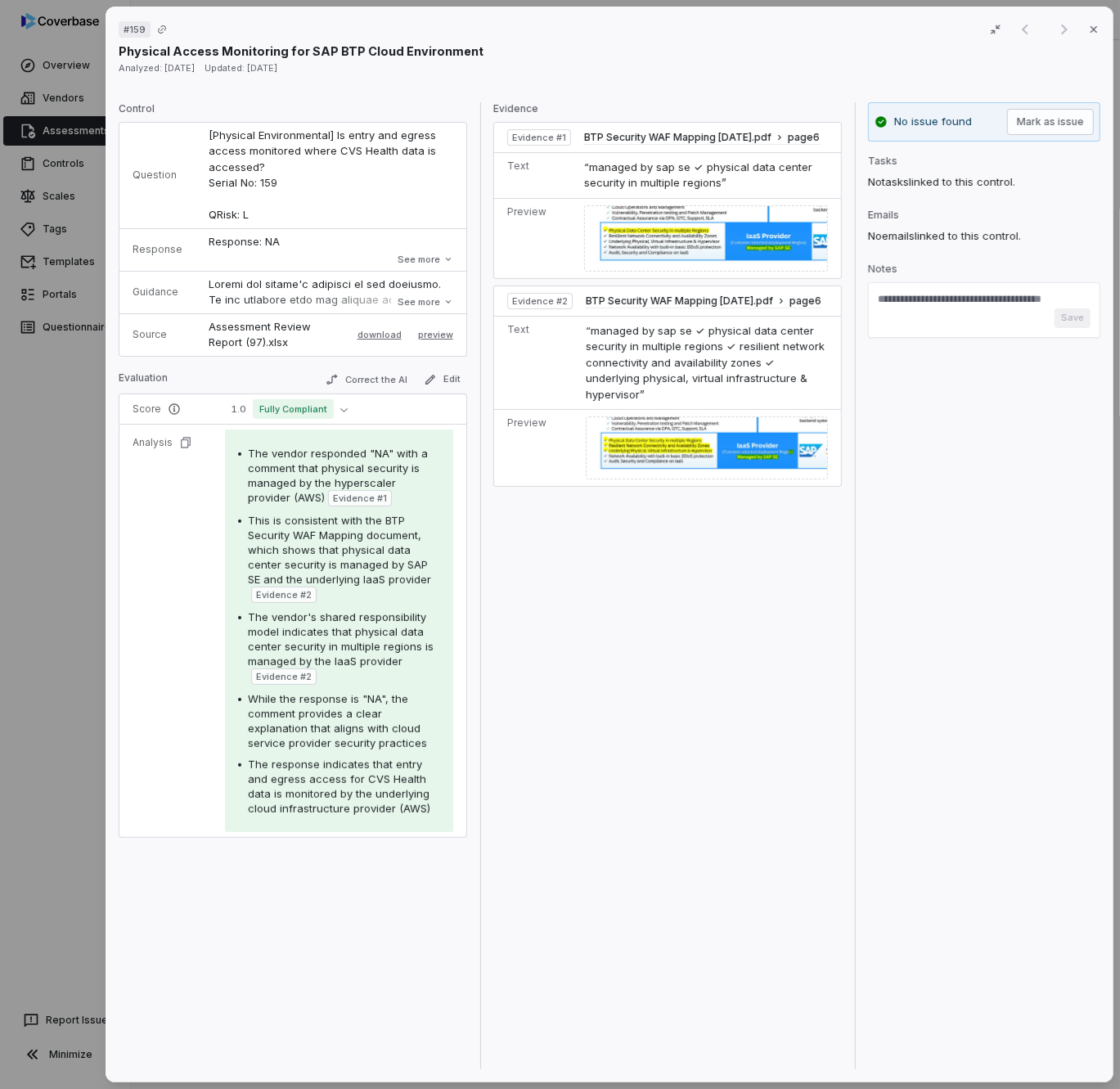 click at bounding box center [705, 238] 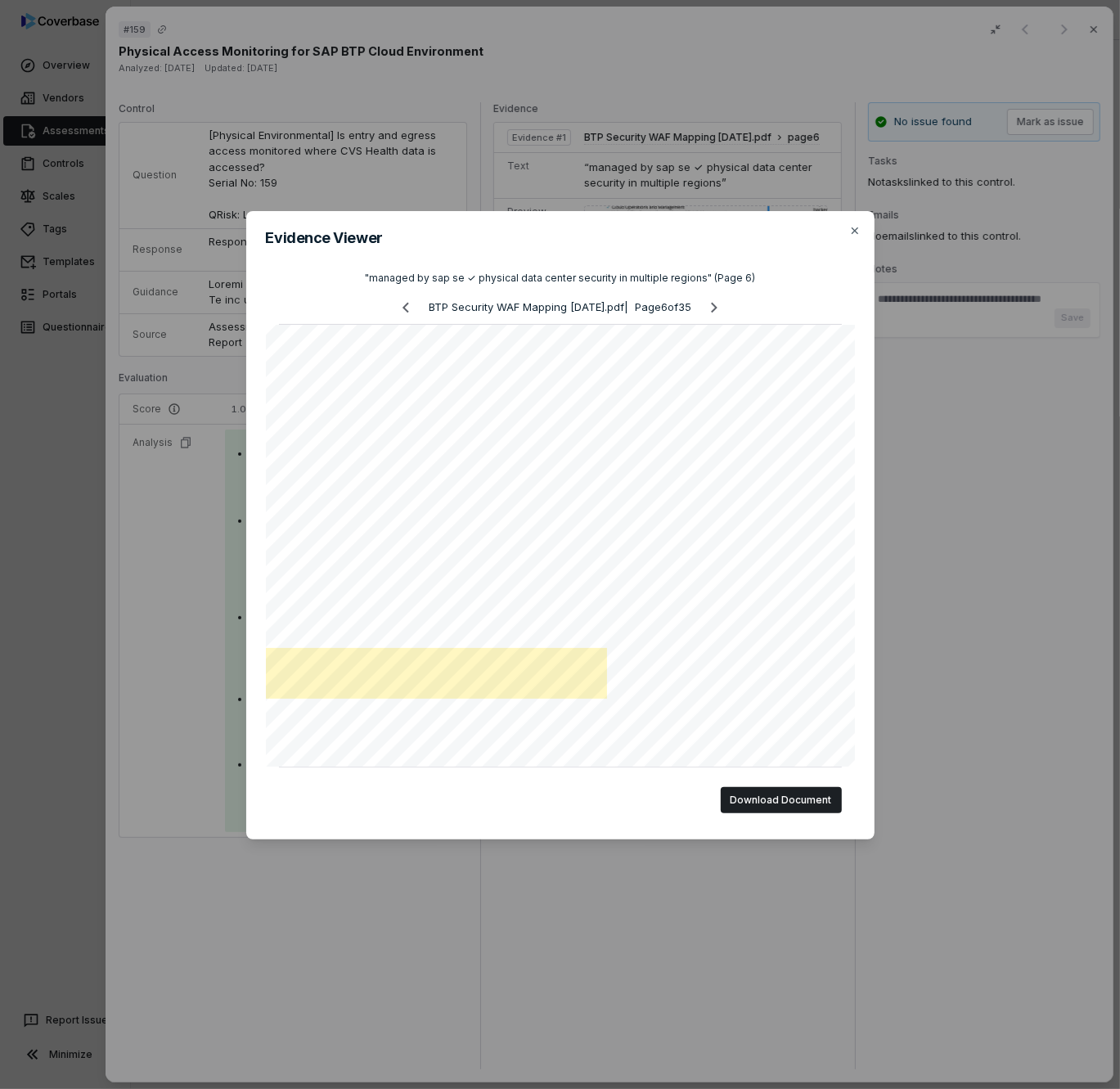 drag, startPoint x: 360, startPoint y: 786, endPoint x: 413, endPoint y: 788, distance: 53.03772 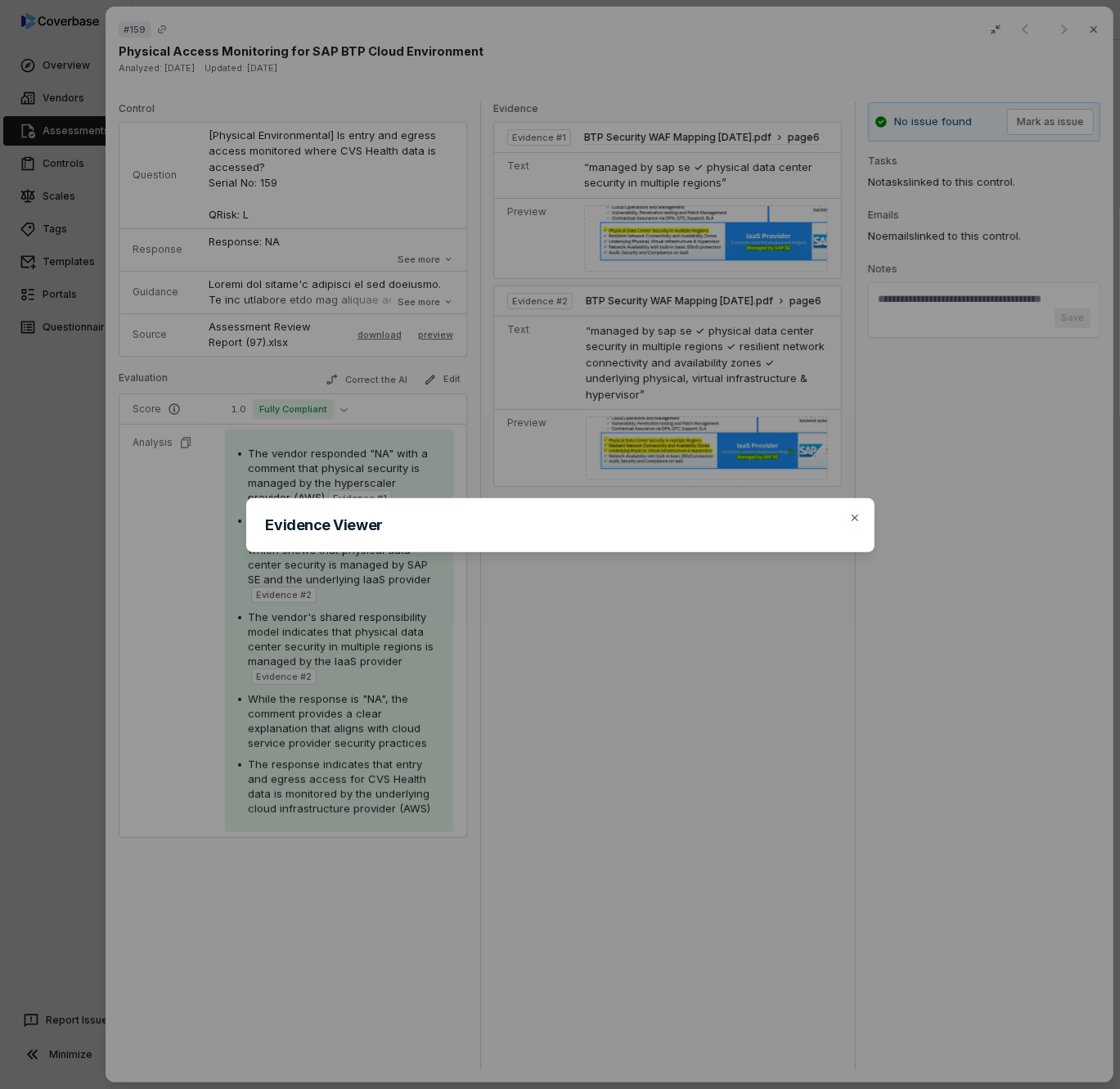 click on "Evidence Viewer Close" at bounding box center [560, 544] 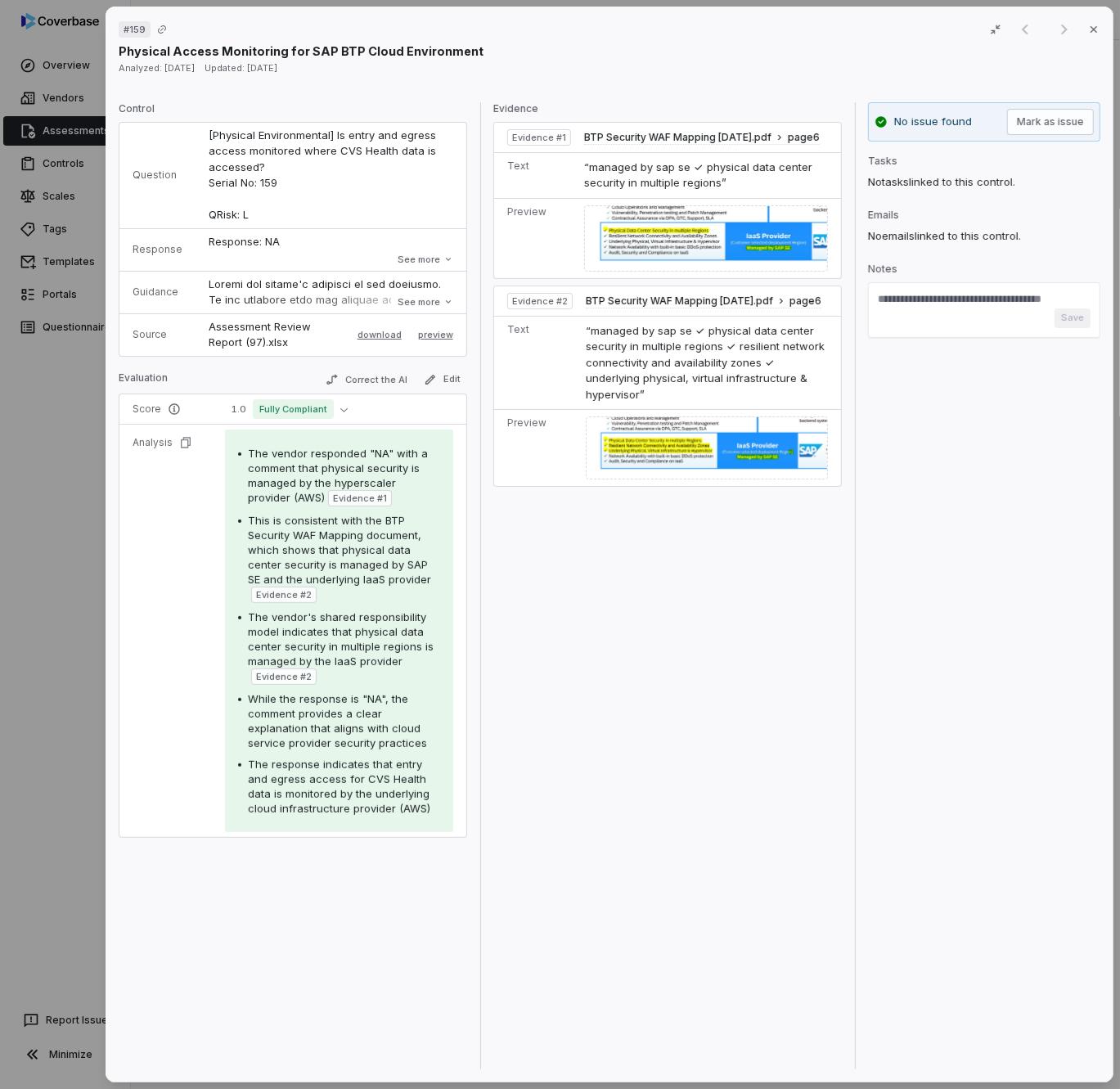 click at bounding box center [706, 448] 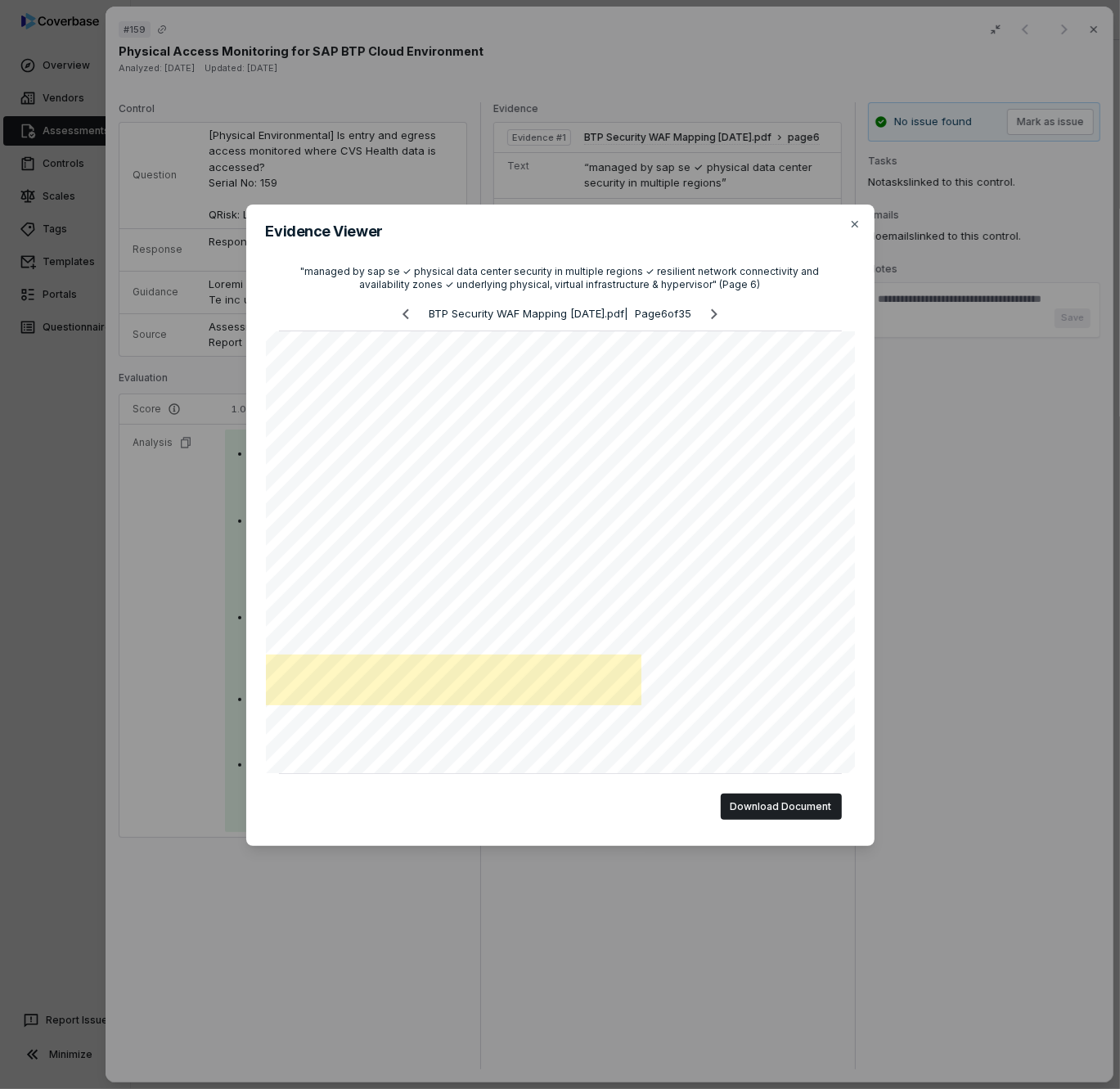 click on "BTP Security WAF Mapping [DATE].pdf   |  Page  6  of  35" at bounding box center (560, 314) 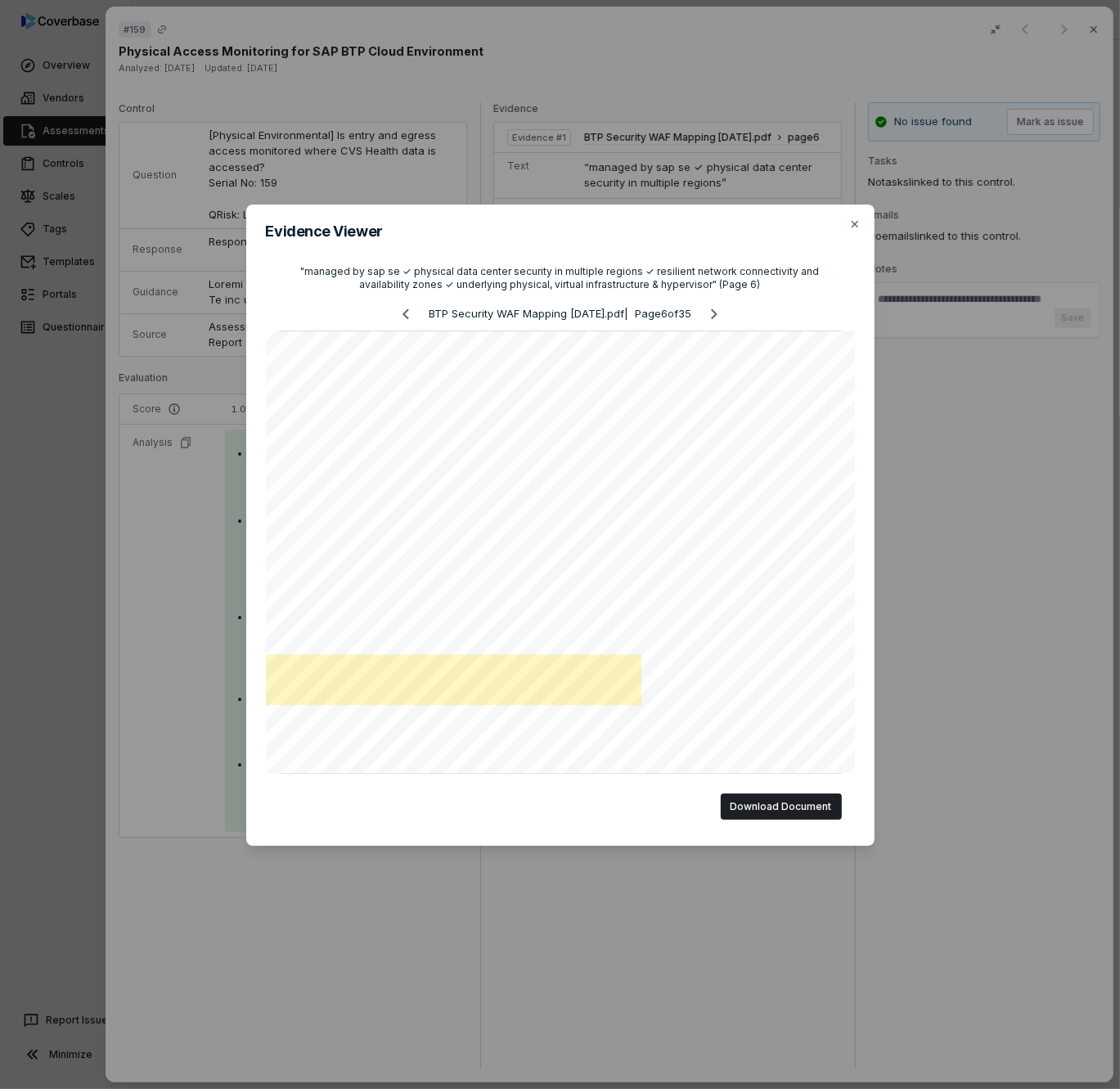 click on "Evidence Viewer "managed by sap se ✓ physical data center security in multiple regions ✓ resilient network connectivity and availability zones ✓ underlying physical, virtual infrastructure & hypervisor" (Page 6) BTP Security WAF Mapping [DATE].pdf   |  Page  6  of  35 Download Document Close" at bounding box center (560, 545) 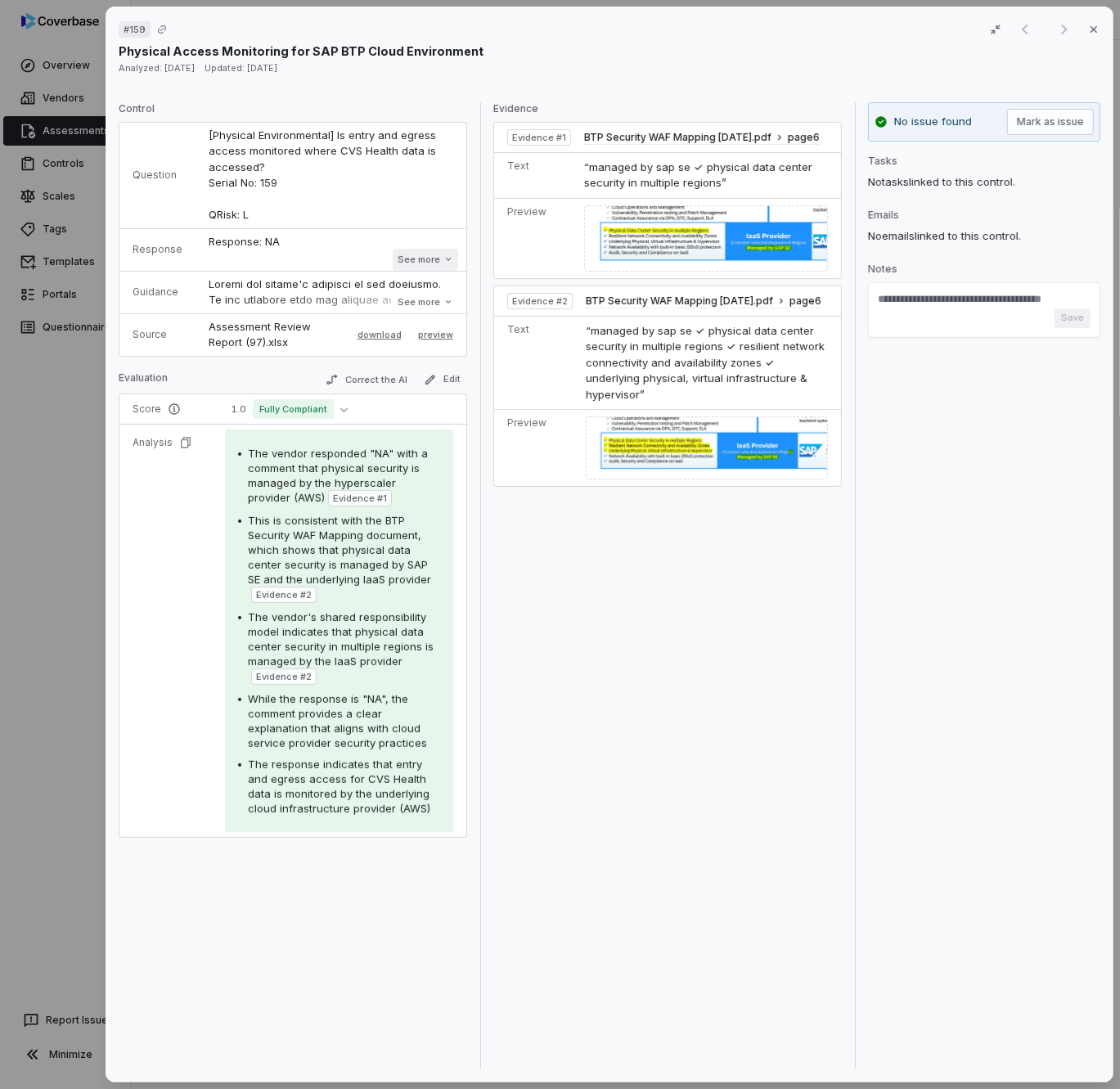 click on "See more" at bounding box center [425, 259] 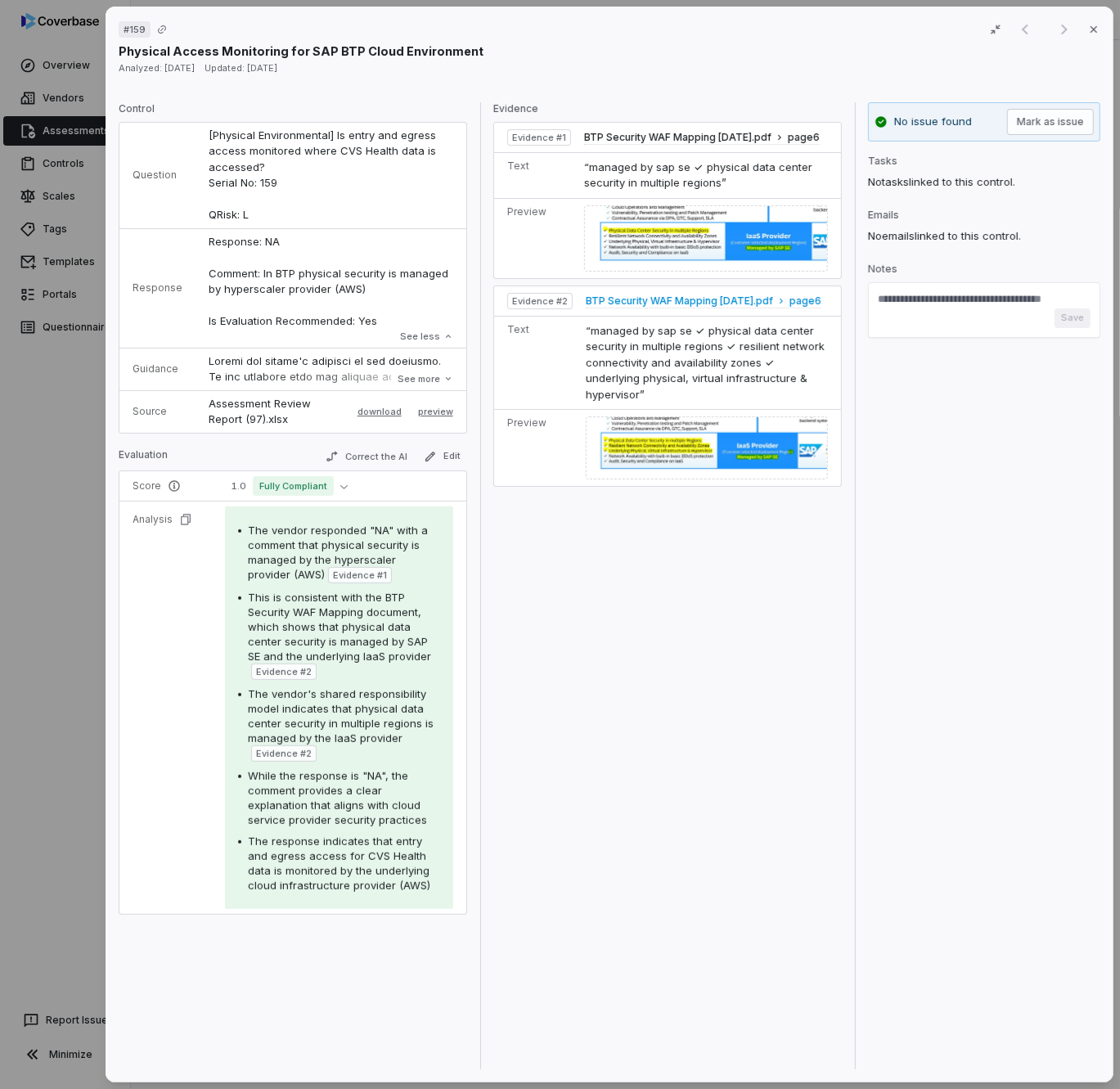 click on "BTP Security WAF Mapping [DATE].pdf" at bounding box center (679, 301) 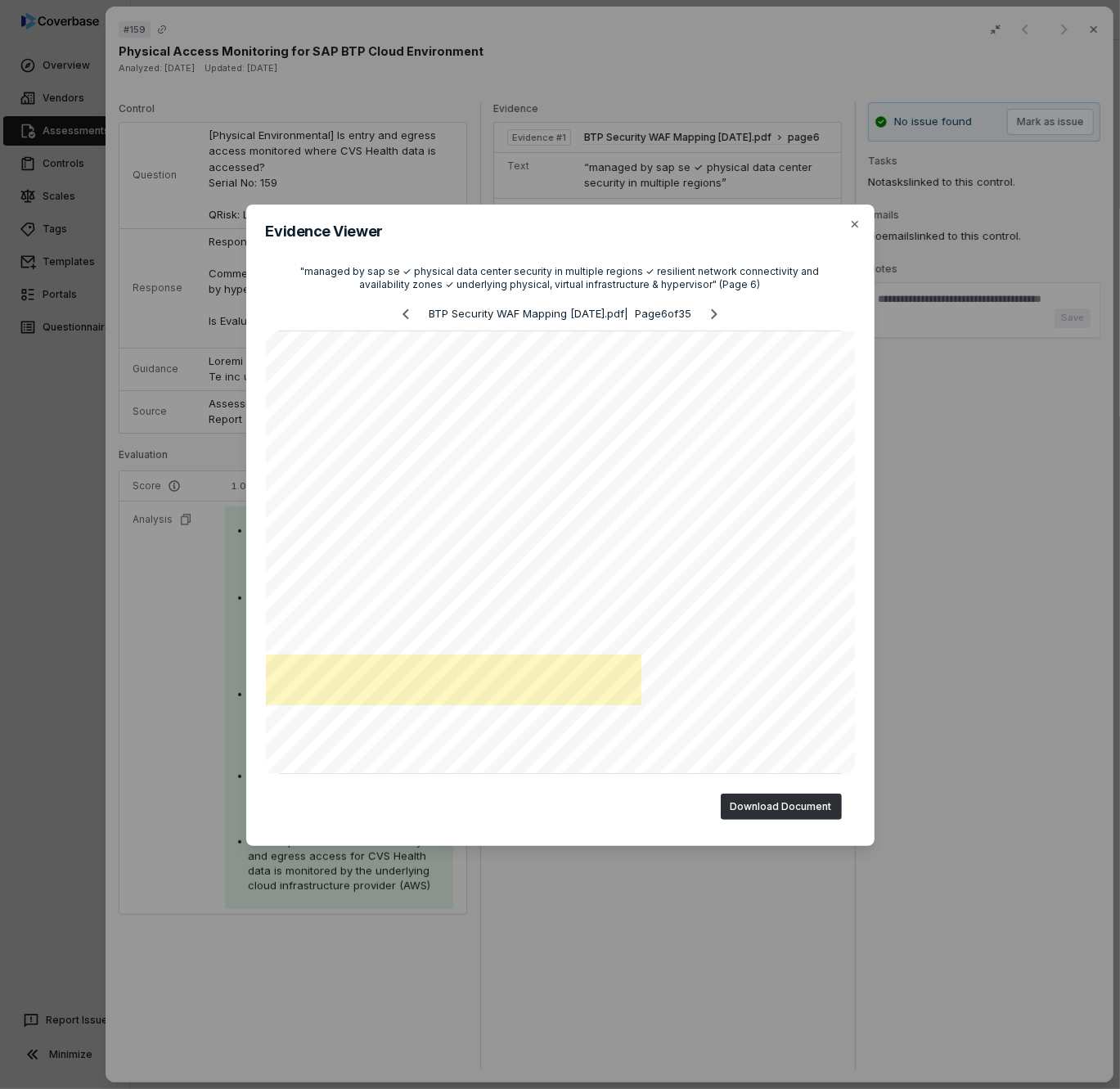 click on "Download Document" at bounding box center [781, 807] 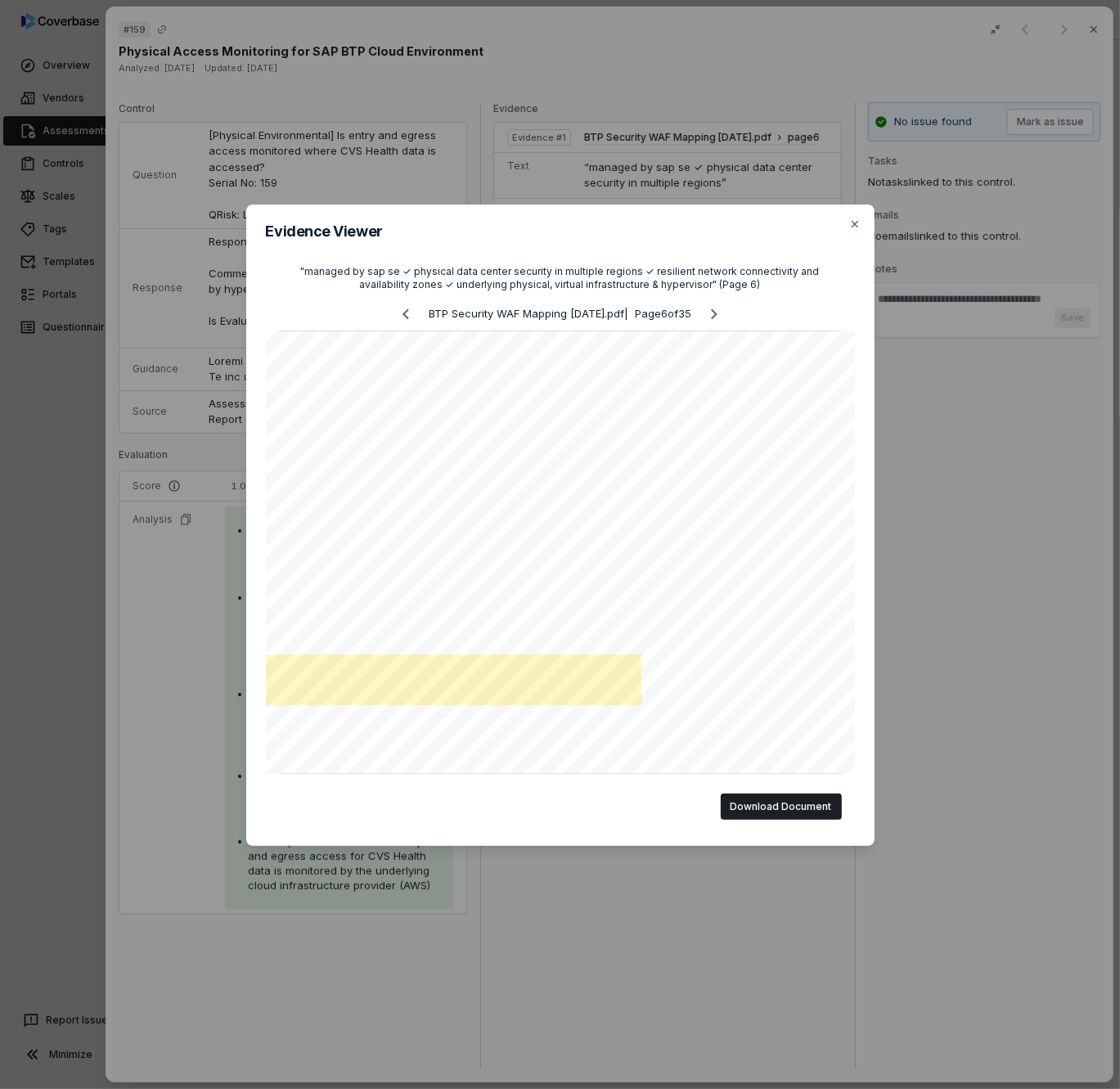 click on "Evidence Viewer "managed by sap se ✓ physical data center security in multiple regions ✓ resilient network connectivity and availability zones ✓ underlying physical, virtual infrastructure & hypervisor" (Page 6) BTP Security WAF Mapping [DATE].pdf   |  Page  6  of  35 Download Document Close" at bounding box center (560, 545) 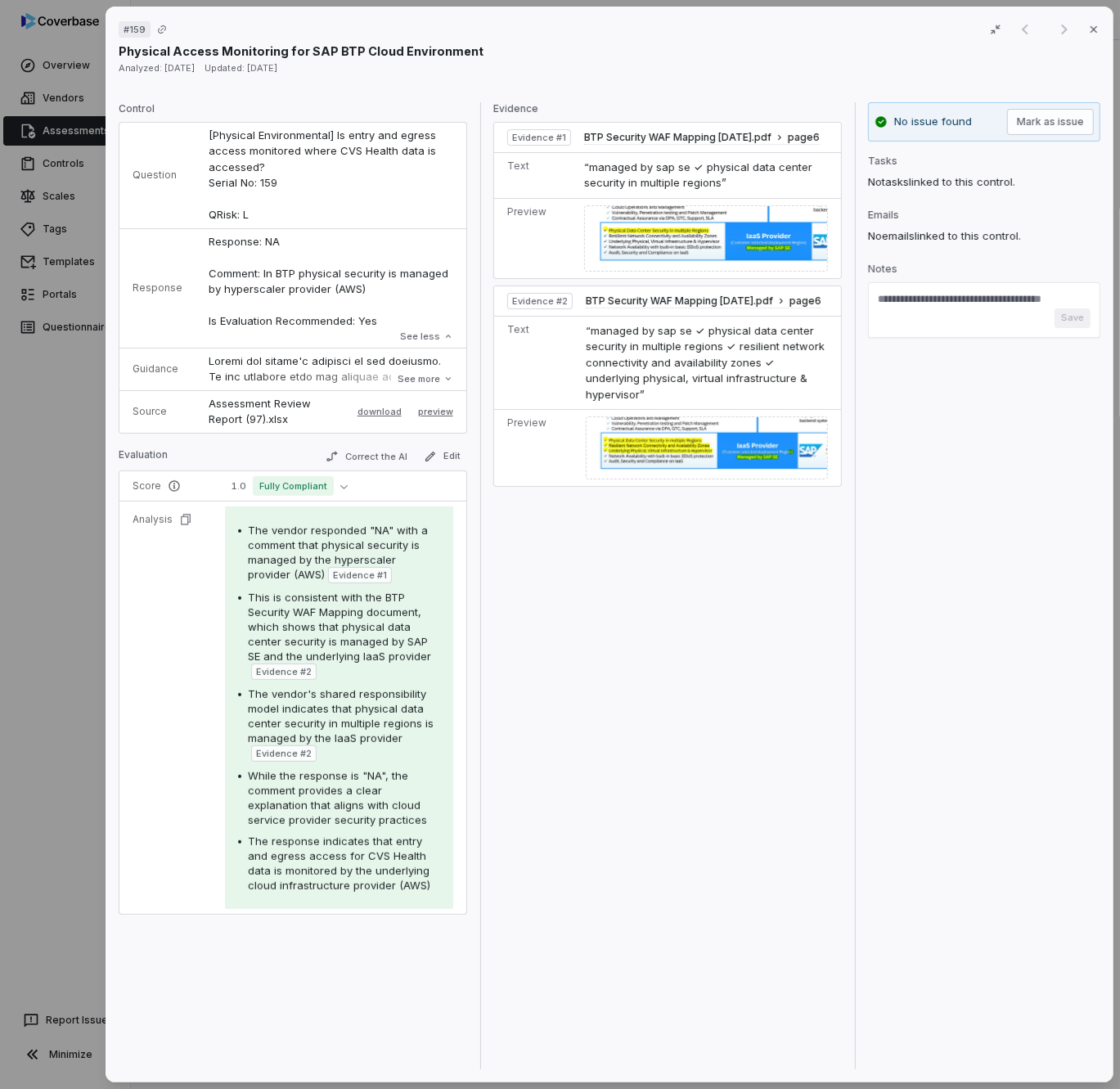 click on "# 159 Result 1 of 1 Close Physical Access Monitoring for SAP BTP Cloud Environment Analyzed: [DATE] Updated: [DATE] Control Question [Physical Environmental] Is entry and egress access monitored where CVS Health data is accessed?
Serial No: 159
QRisk: L Response Response: NA
Comment: In BTP physical security is managed by hyperscaler provider (AWS)
Is Evaluation Recommended: Yes Response: NA
Comment: In BTP physical security is managed by hyperscaler provider (AWS)
Is Evaluation Recommended: Yes See less Guidance See more Source Assessment Review Report (97).xlsx download preview Evaluation Correct the AI Edit   Score 1.0 Fully Compliant Analysis The vendor responded "NA" with a comment that physical security is managed by the hyperscaler provider (AWS) Evidence # 1 This is consistent with the BTP Security WAF Mapping document, which shows that physical data center security is managed by SAP SE and the underlying IaaS provider Evidence # 2 Evidence # 2 Evidence Evidence # 1 page  6 Text Preview" at bounding box center [560, 544] 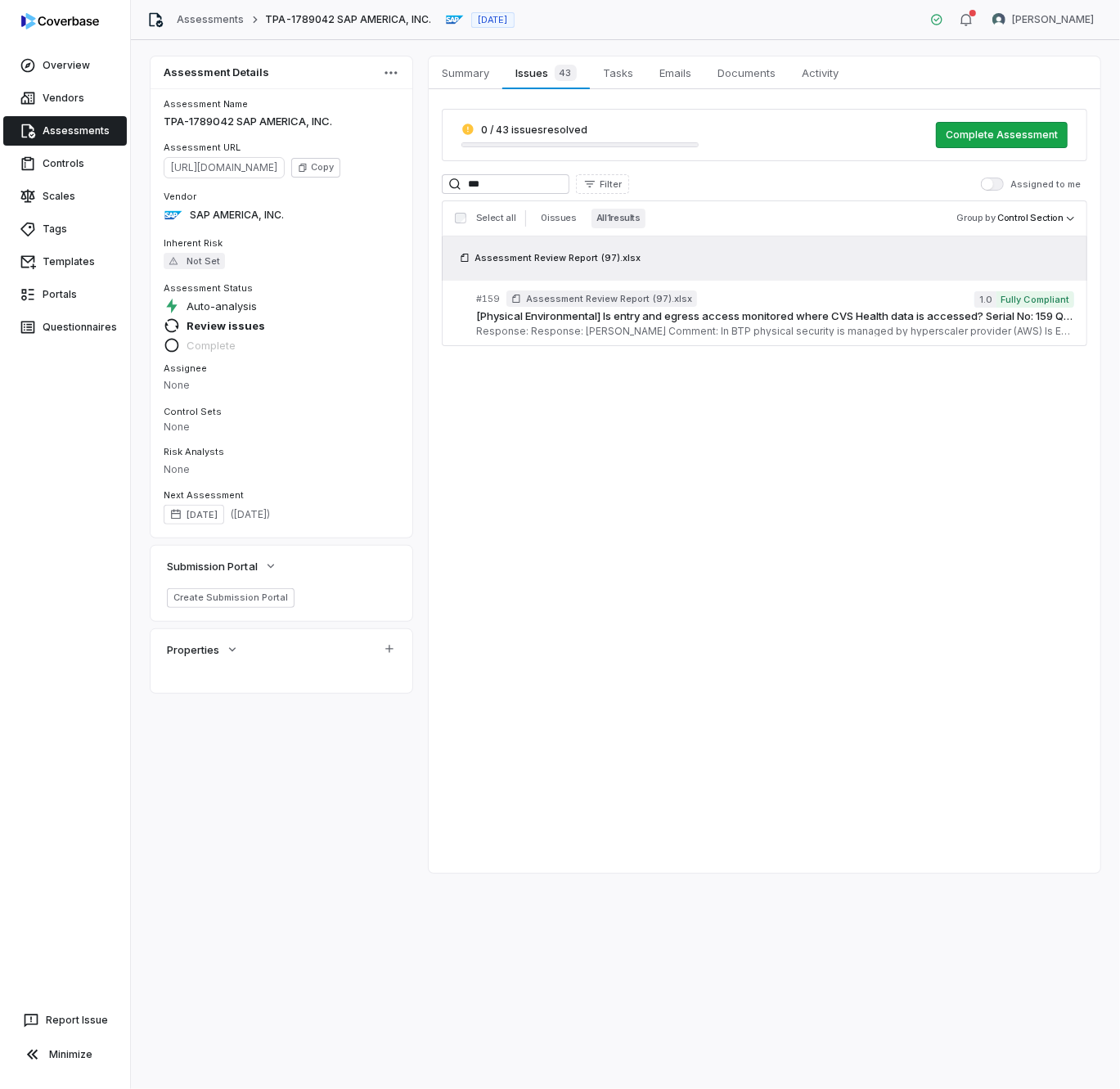 click on "Assessments" at bounding box center (65, 131) 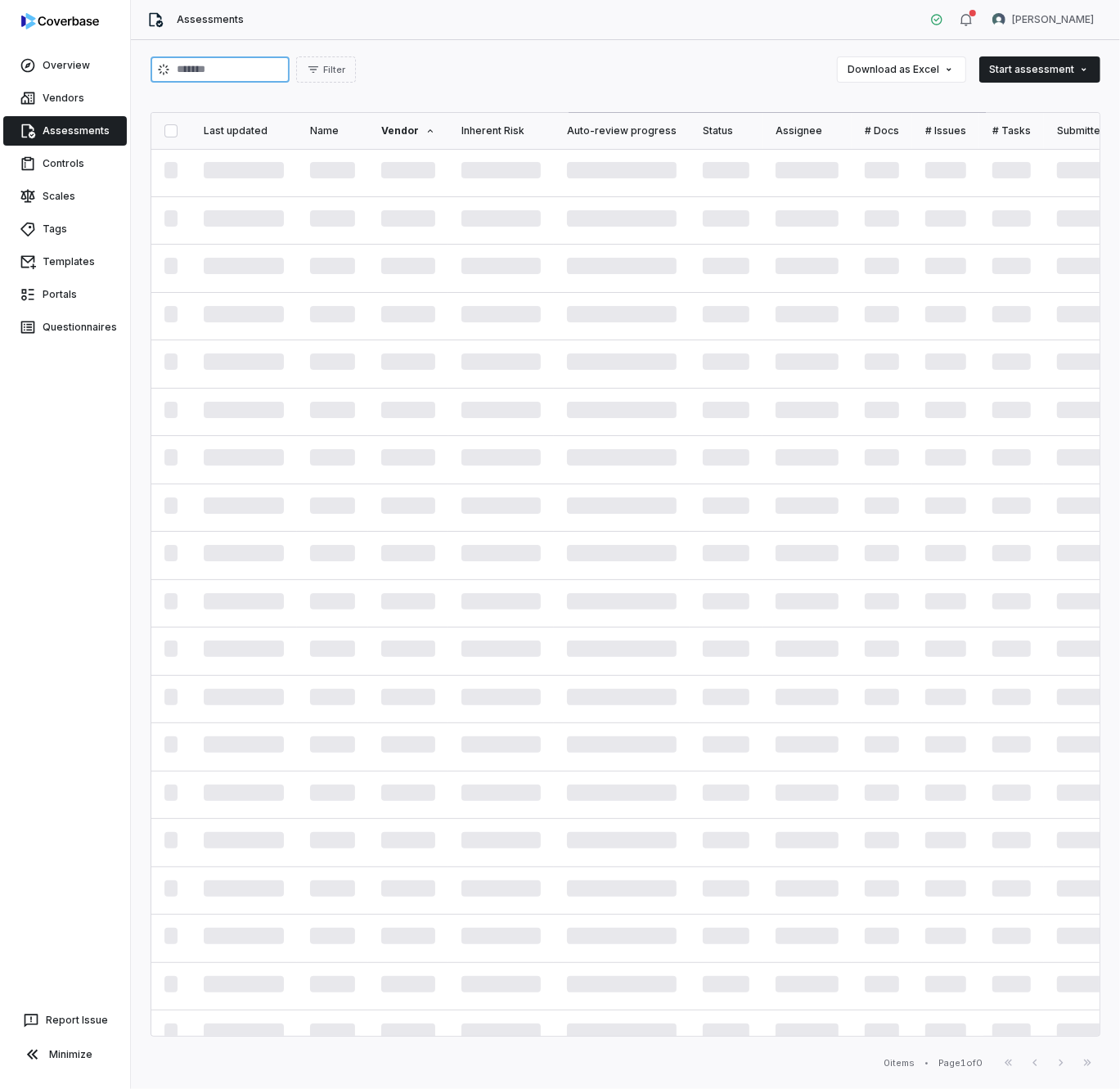 click at bounding box center [220, 70] 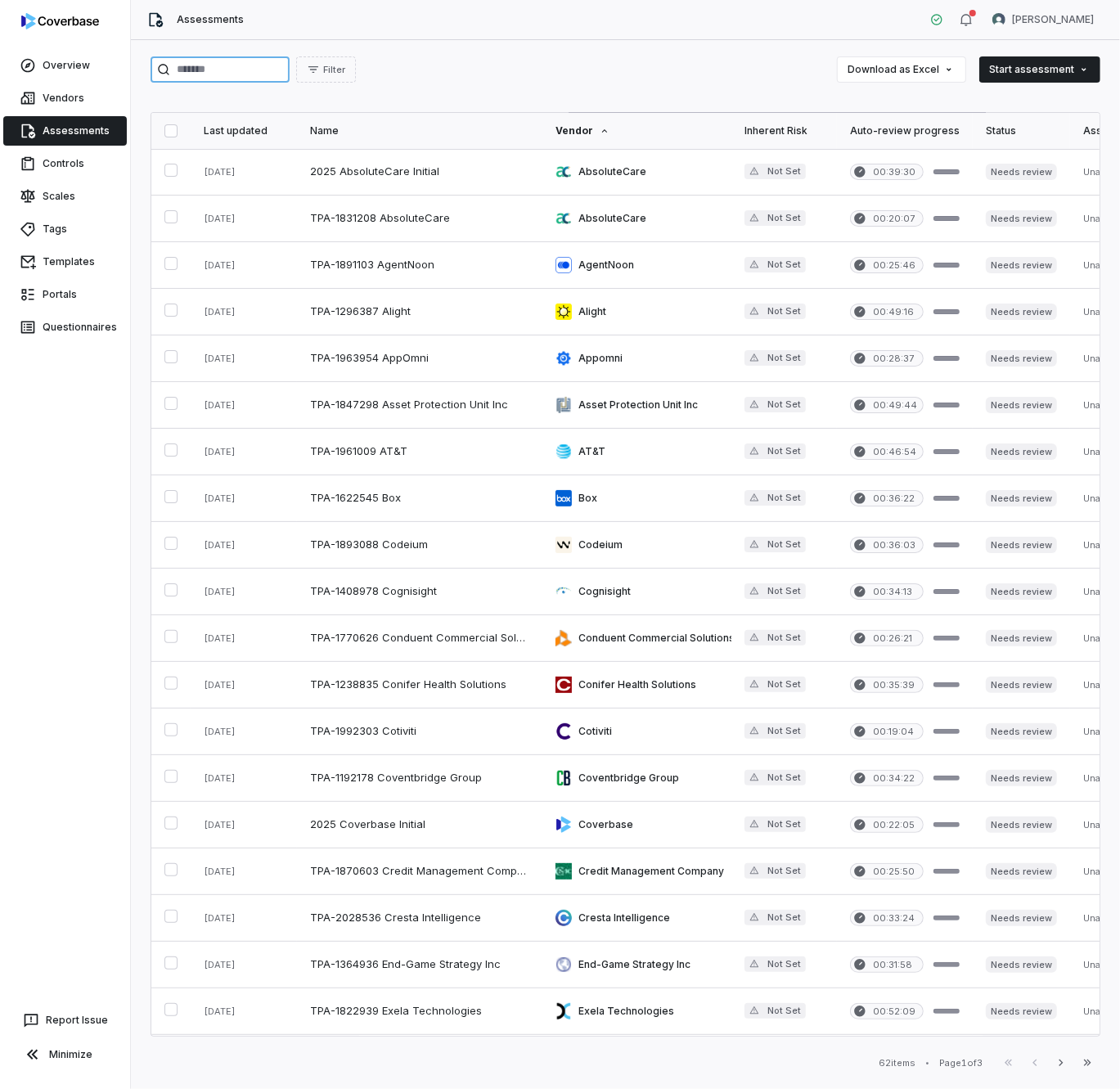 paste on "**********" 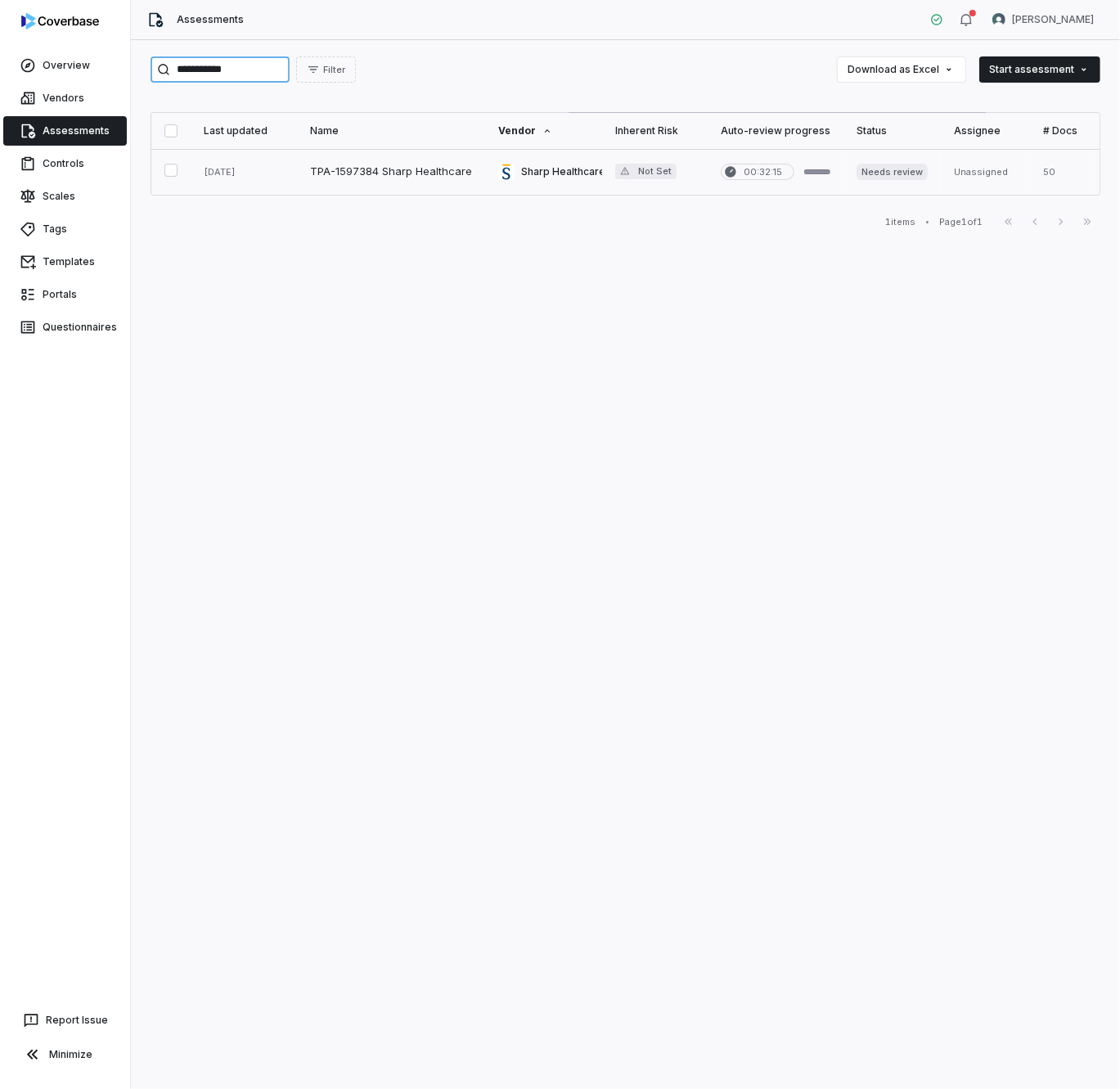 type on "**********" 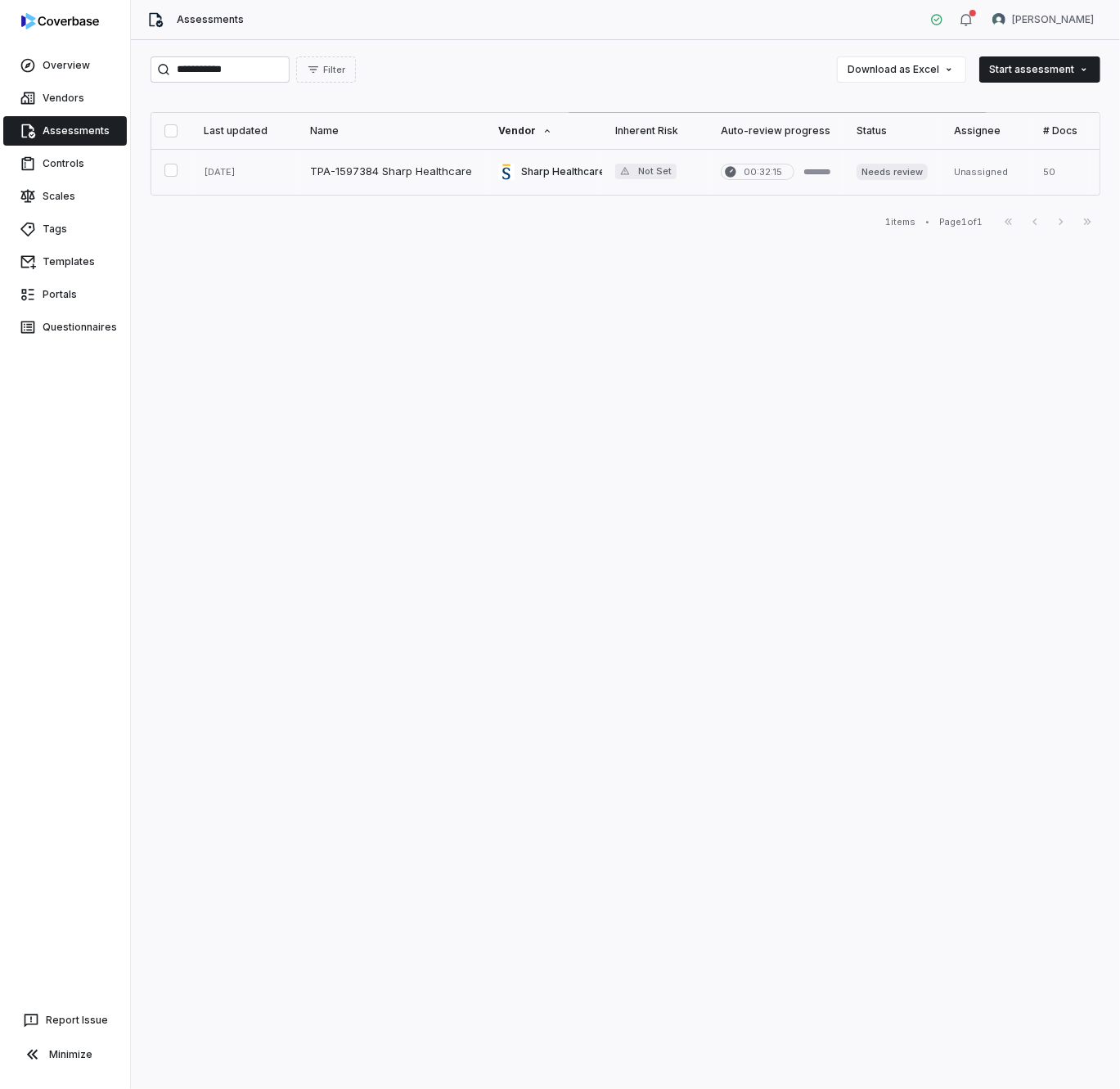 click at bounding box center (391, 172) 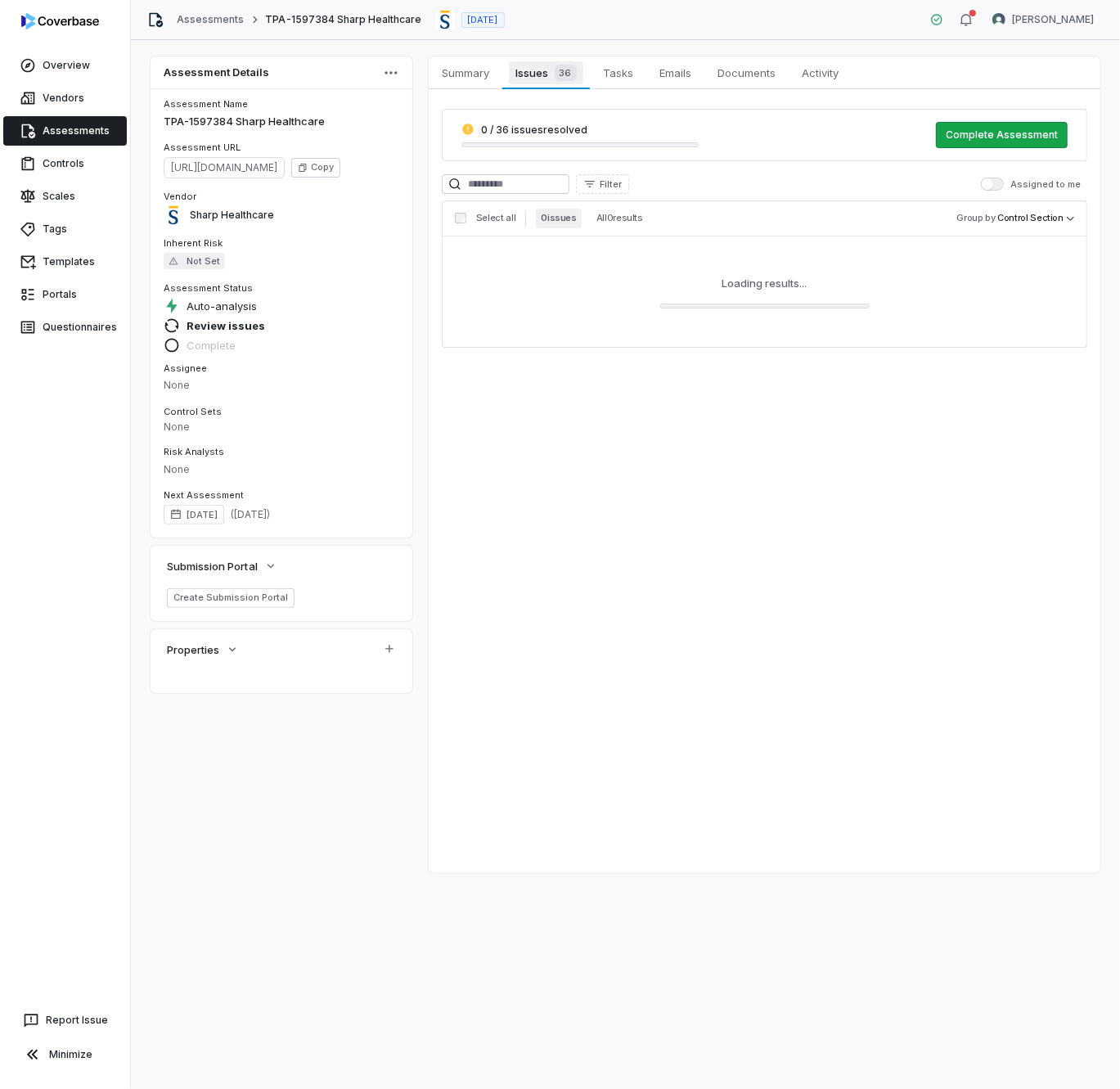 click on "36" at bounding box center [565, 73] 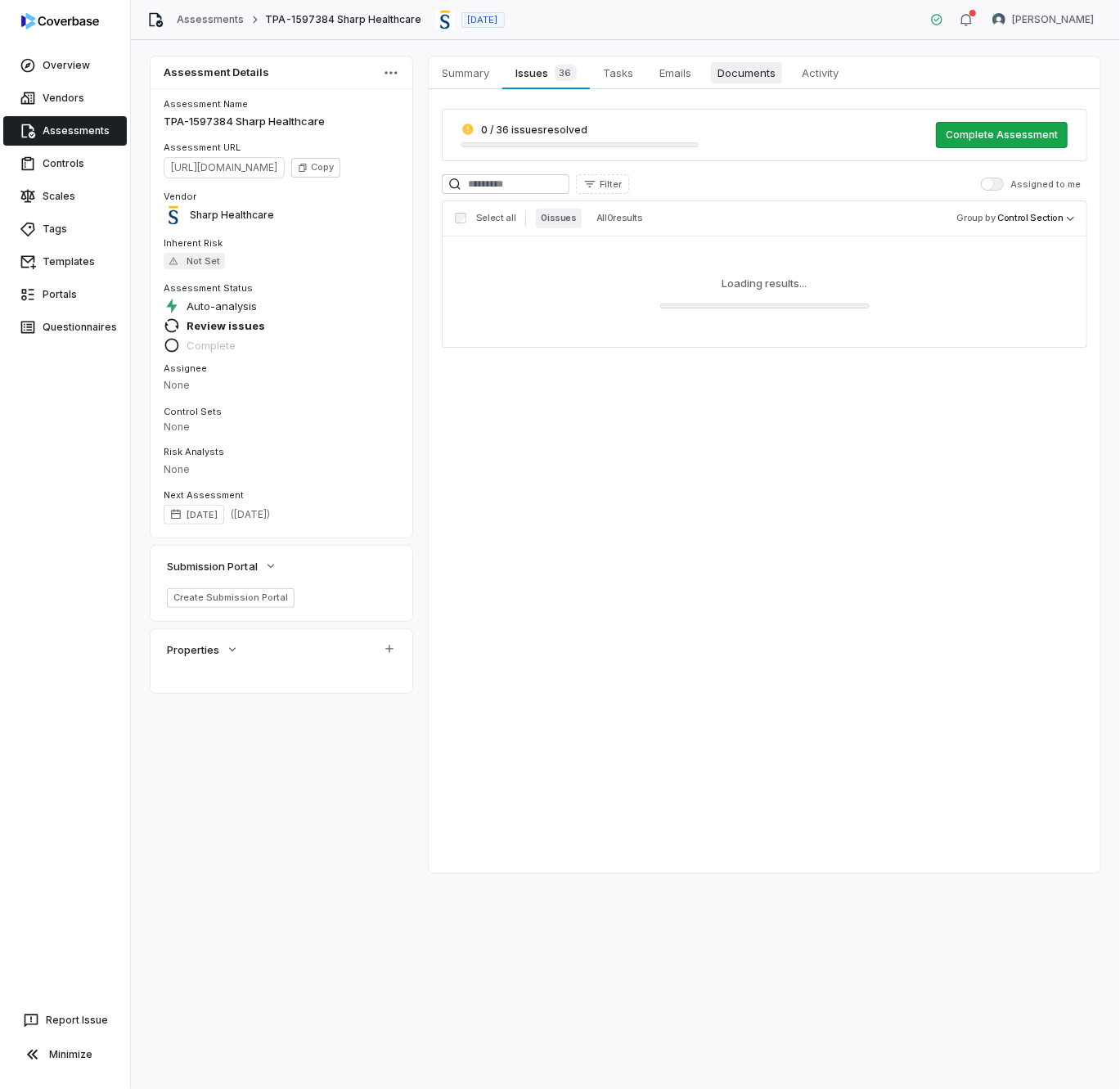 click on "Documents" at bounding box center (746, 73) 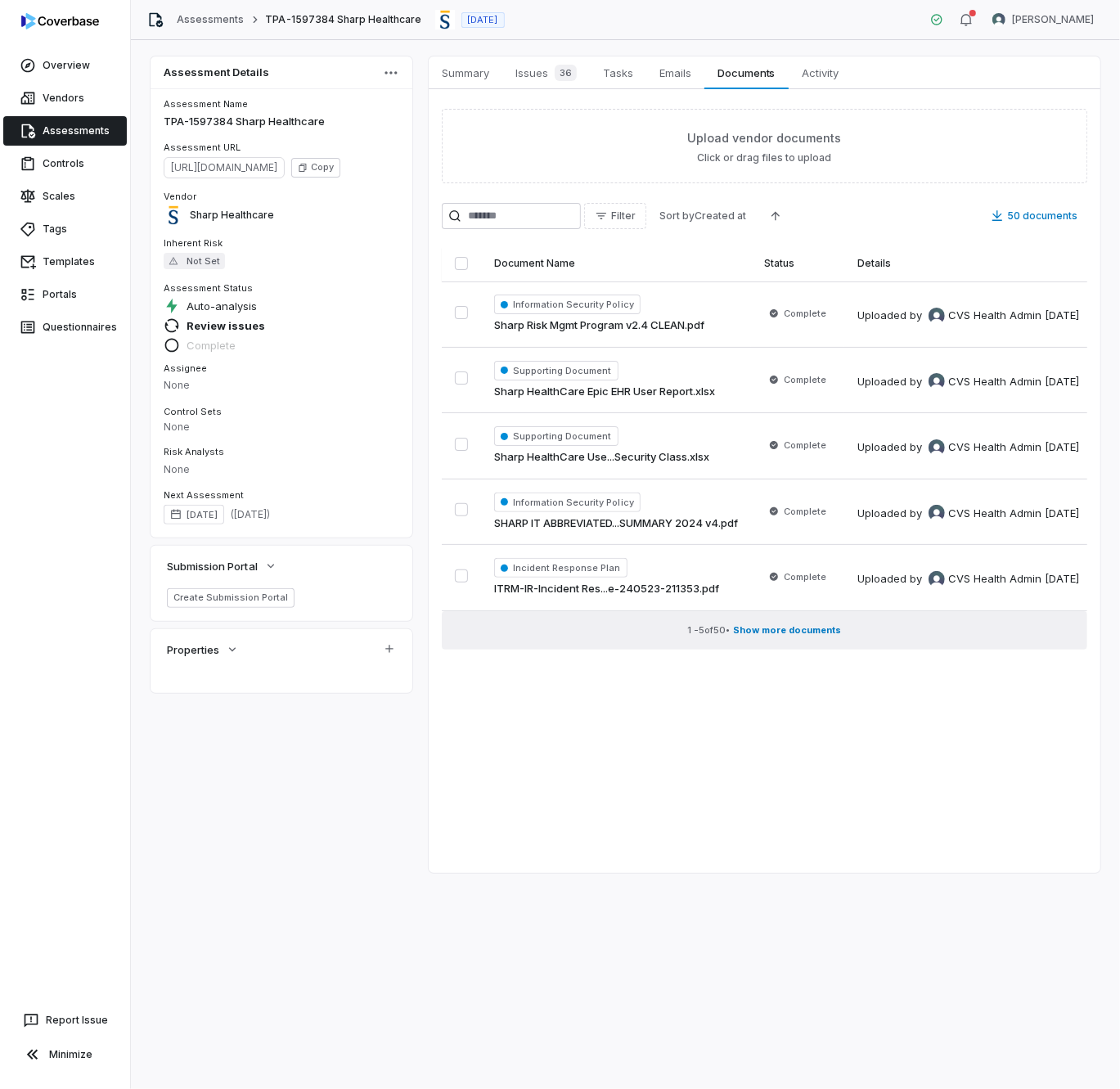 click on "Show more documents" at bounding box center [788, 630] 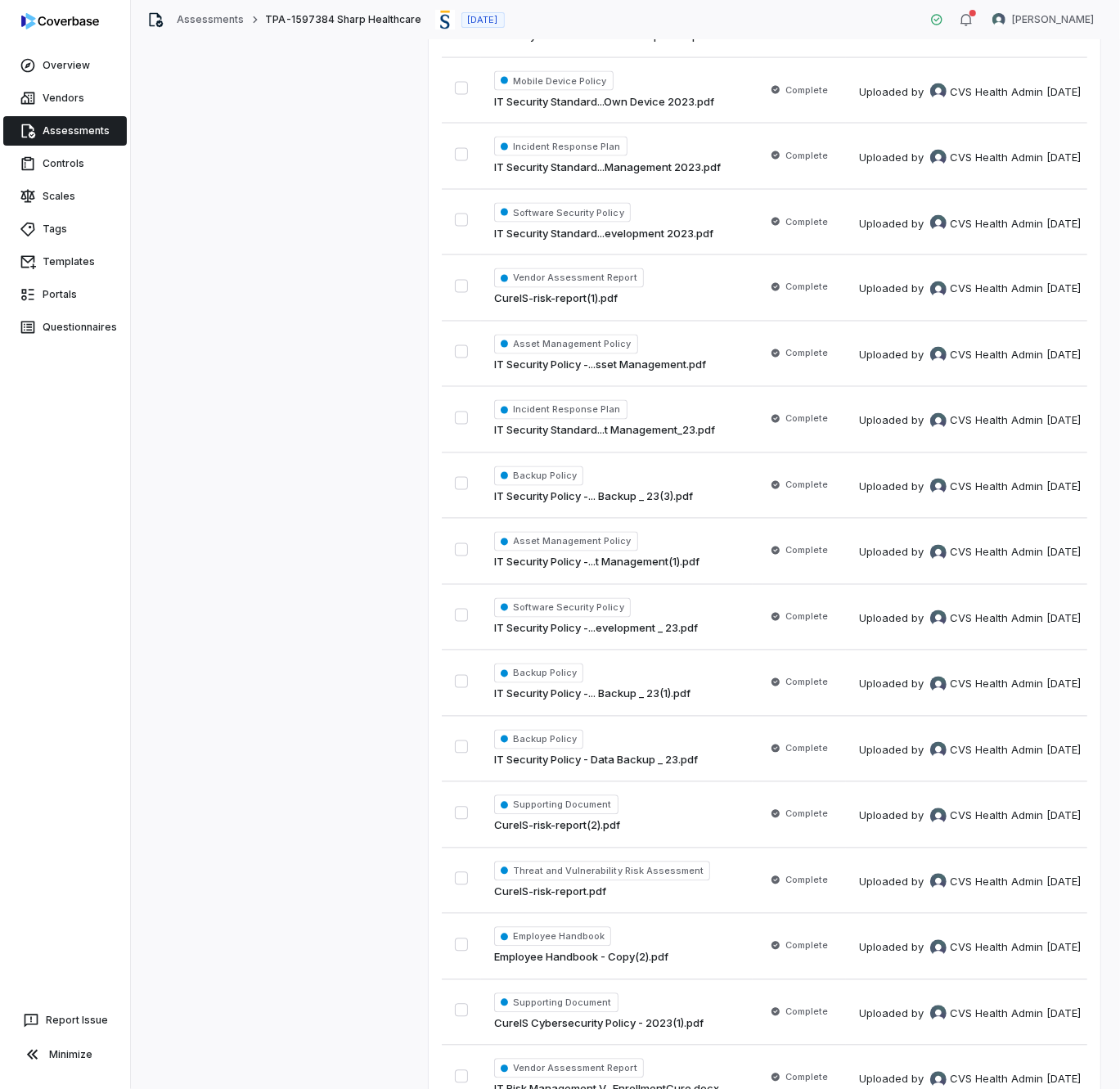 scroll, scrollTop: 2557, scrollLeft: 0, axis: vertical 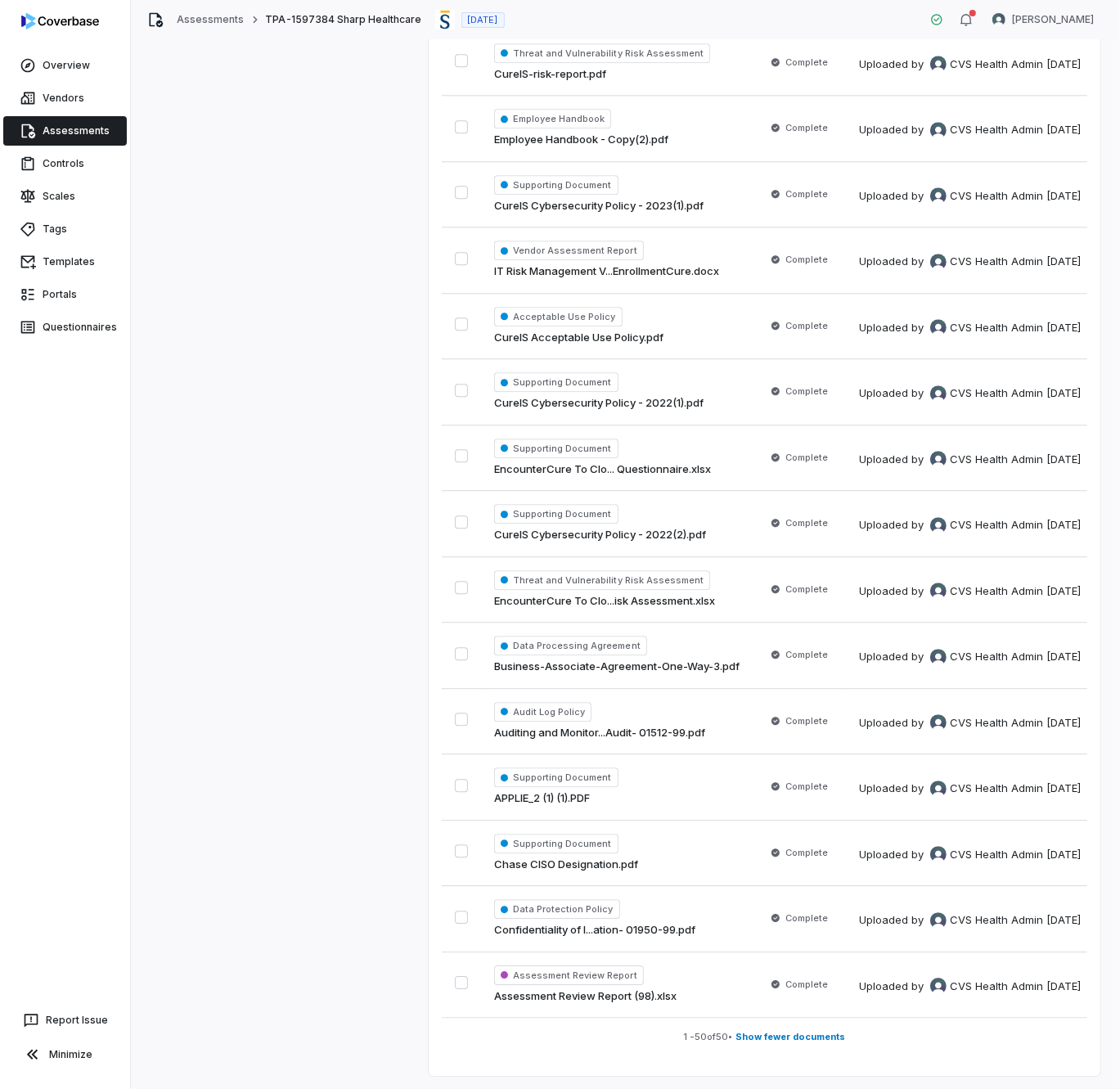 drag, startPoint x: 345, startPoint y: 912, endPoint x: 306, endPoint y: 434, distance: 479.58837 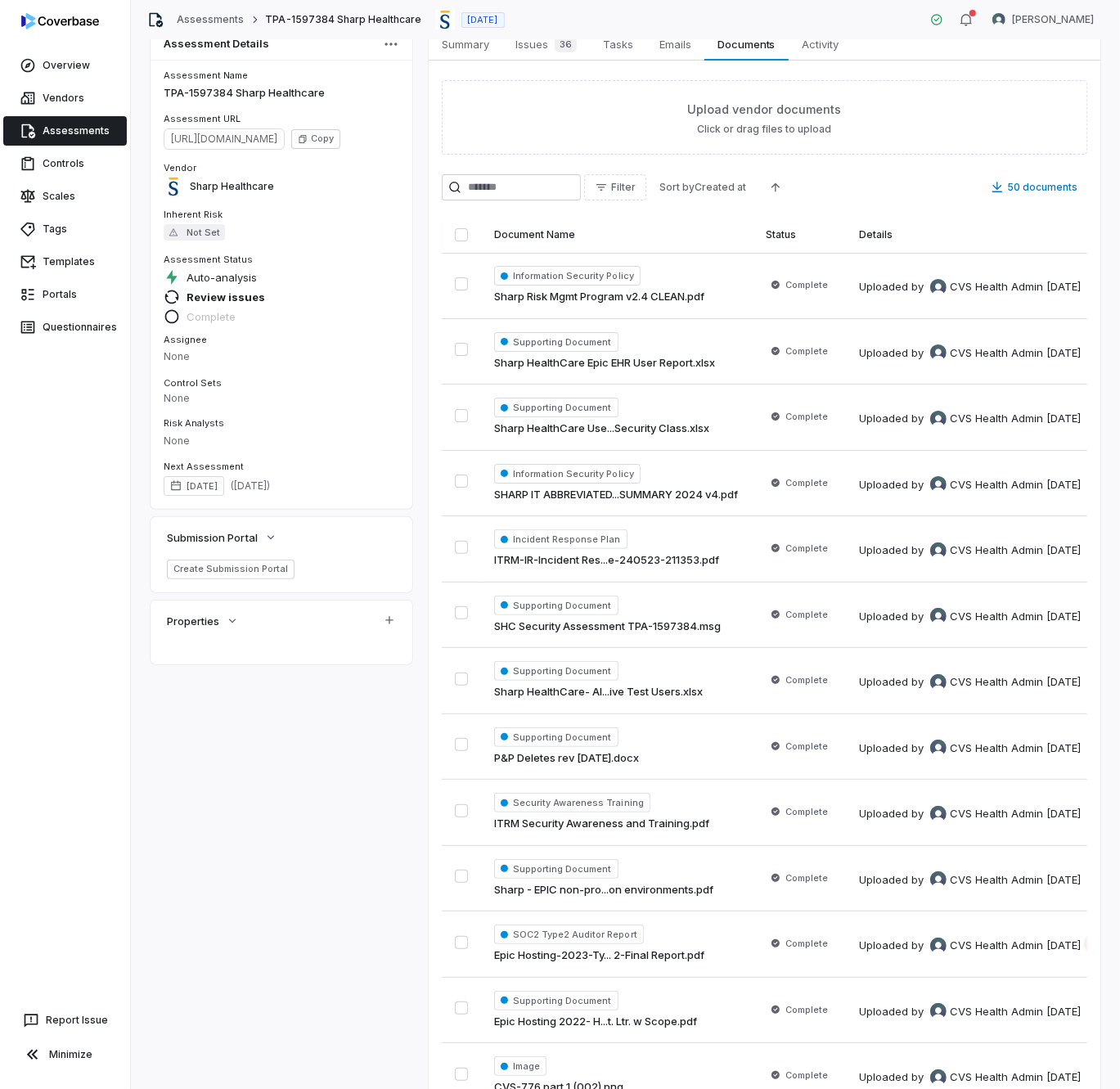 scroll, scrollTop: 0, scrollLeft: 0, axis: both 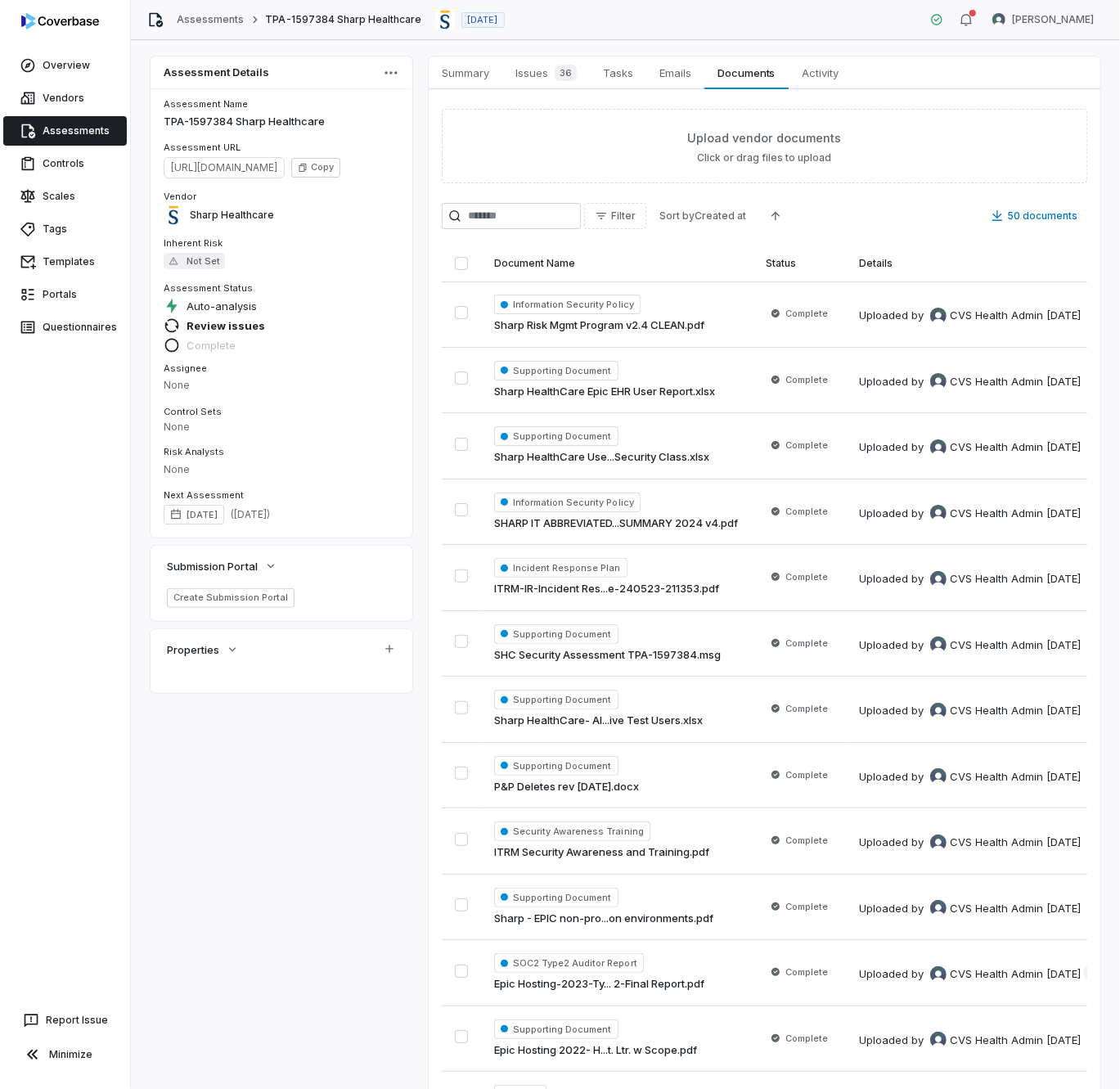 drag, startPoint x: 351, startPoint y: 633, endPoint x: 330, endPoint y: 233, distance: 400.5509 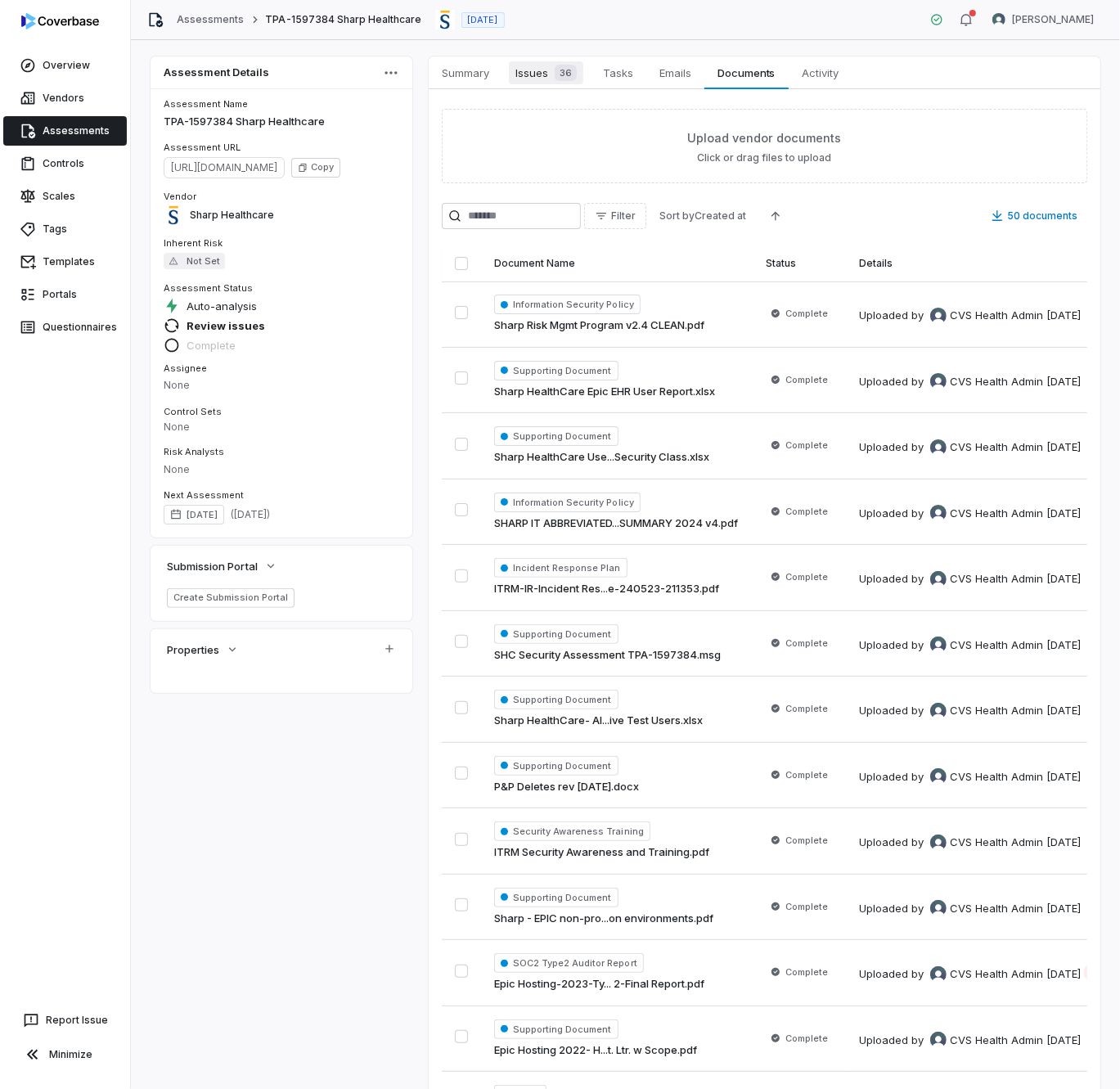 click on "Issues 36" at bounding box center (546, 73) 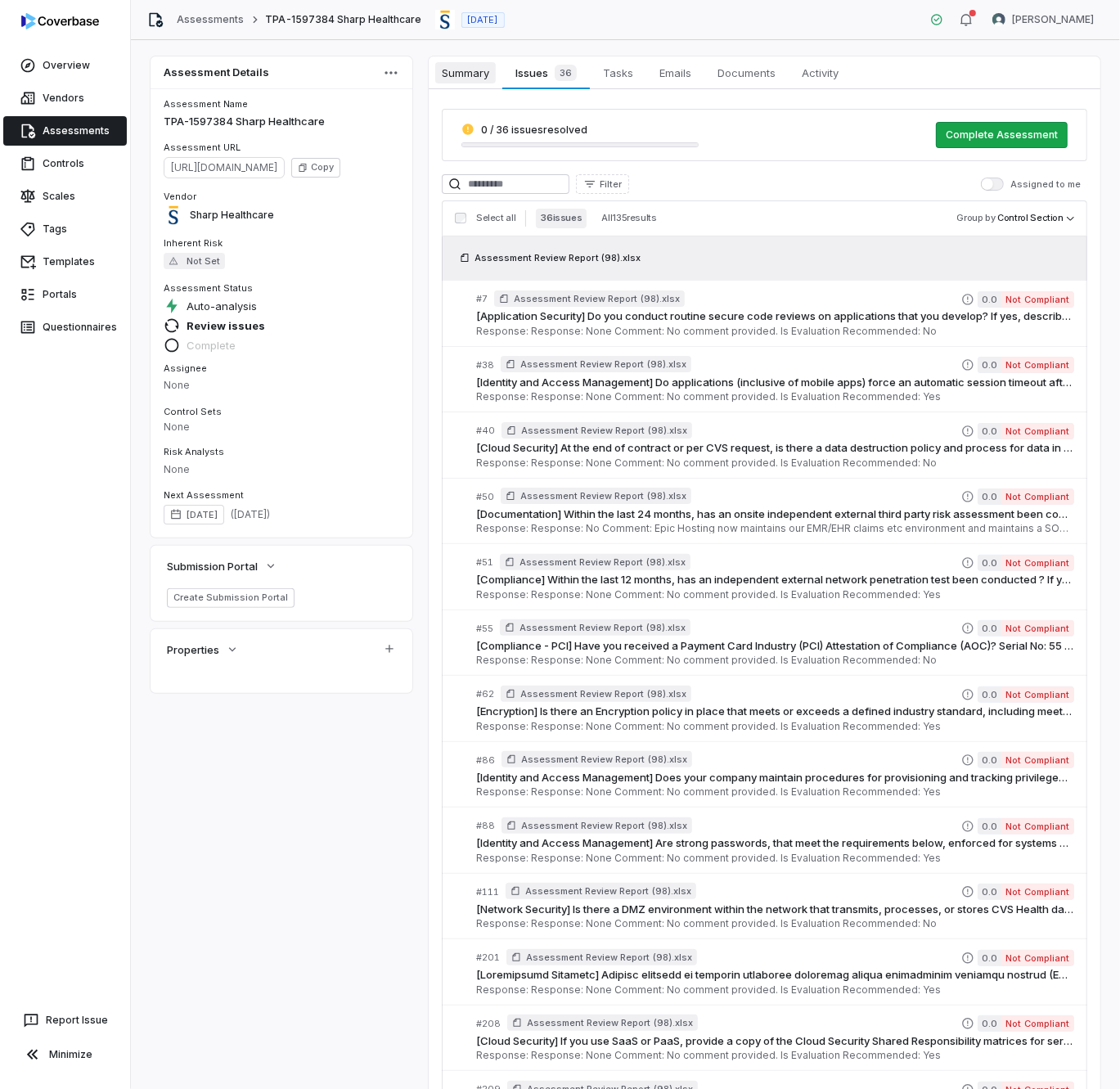 click on "Summary Summary" at bounding box center (466, 73) 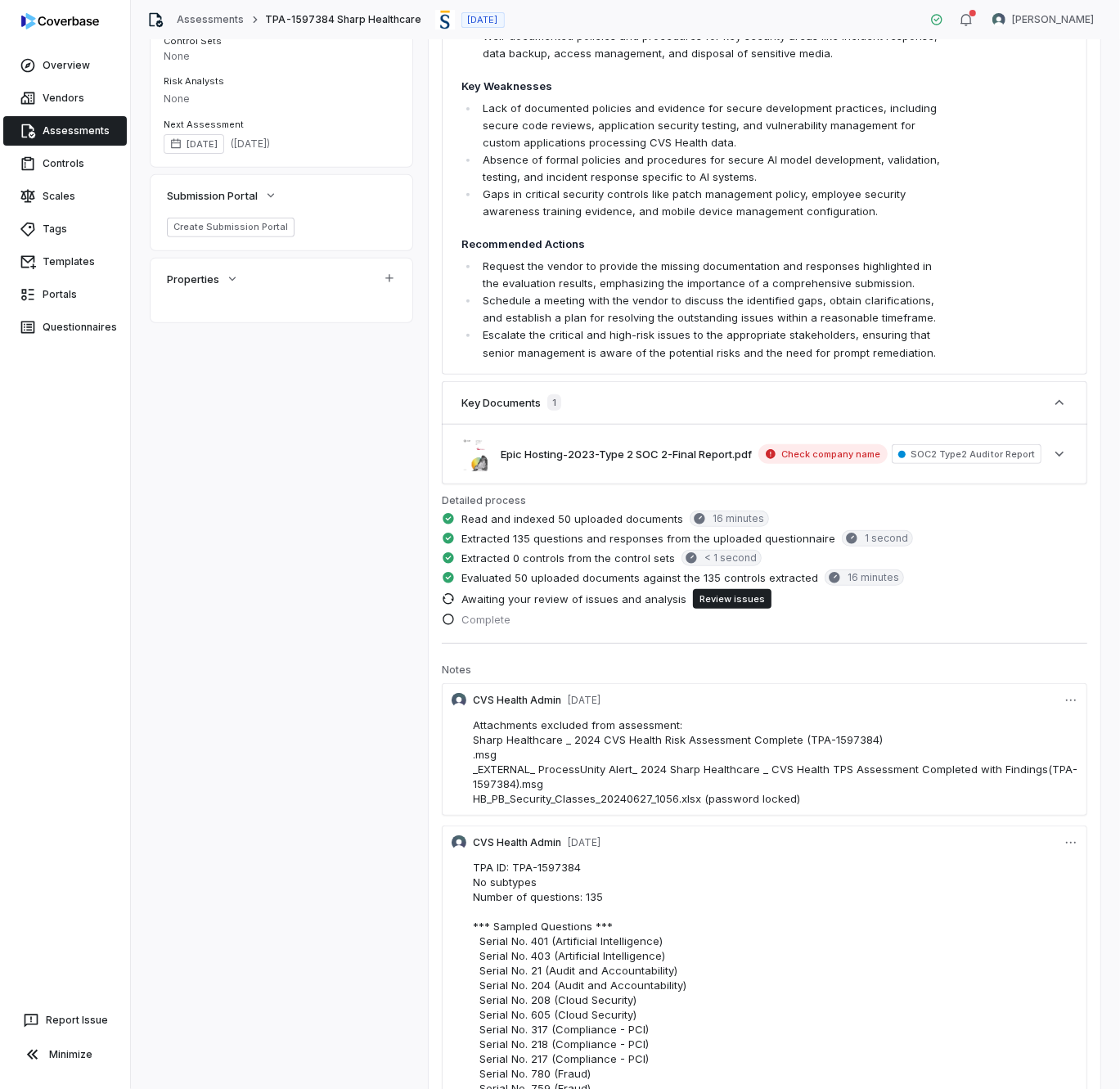 scroll, scrollTop: 614, scrollLeft: 0, axis: vertical 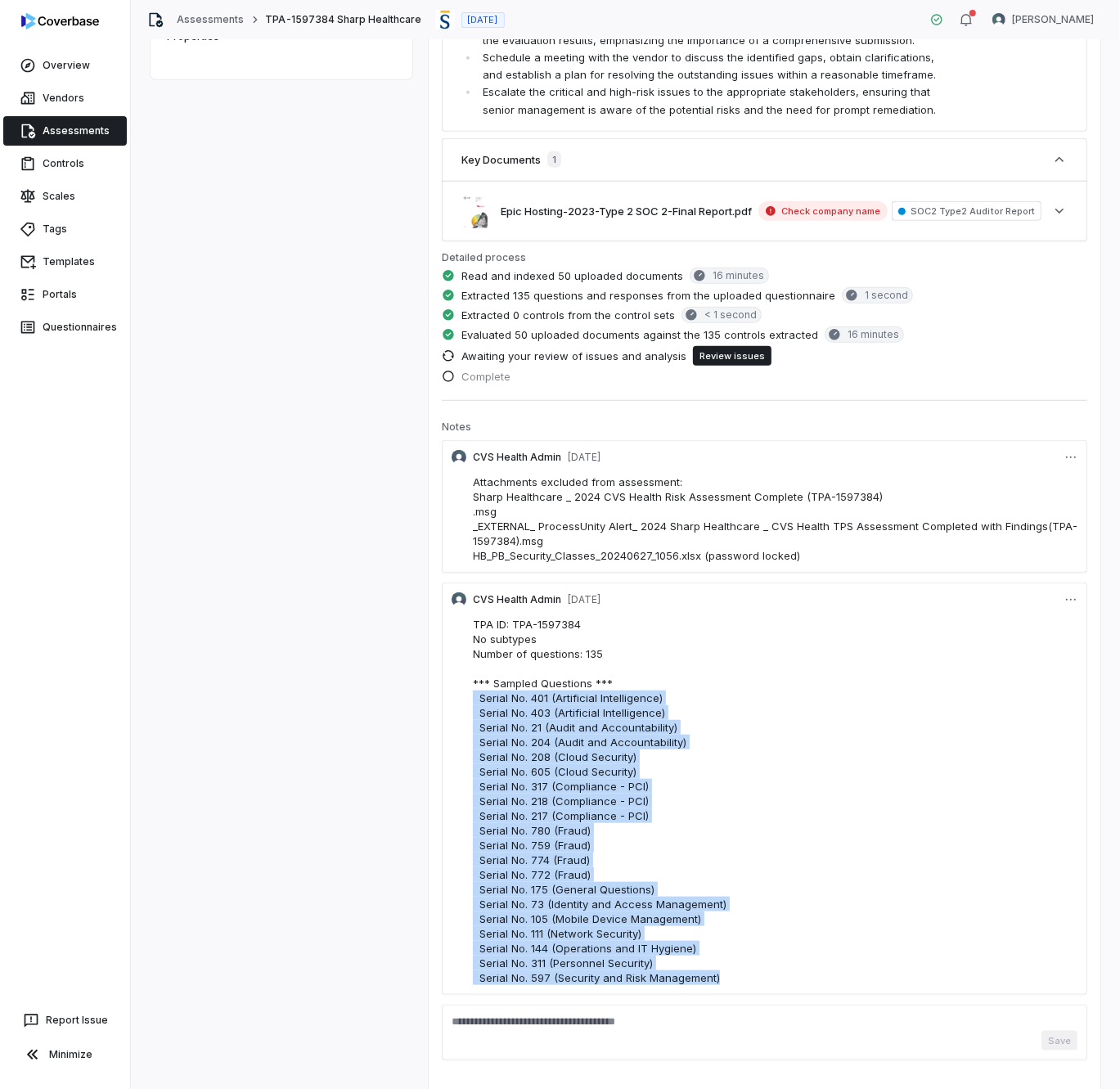 drag, startPoint x: 622, startPoint y: 885, endPoint x: 398, endPoint y: 681, distance: 302.9719 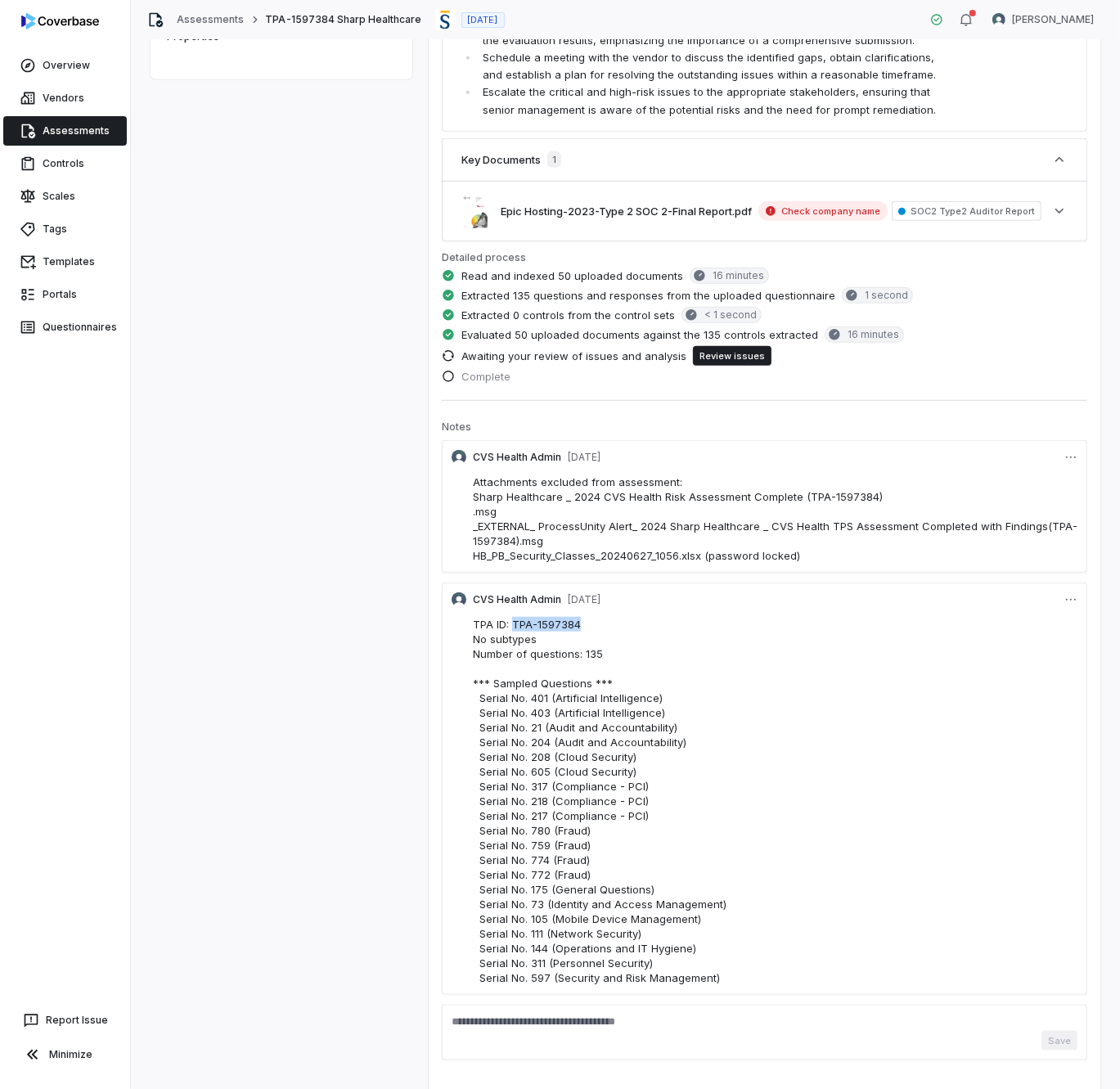 drag, startPoint x: 587, startPoint y: 605, endPoint x: 513, endPoint y: 603, distance: 74.02702 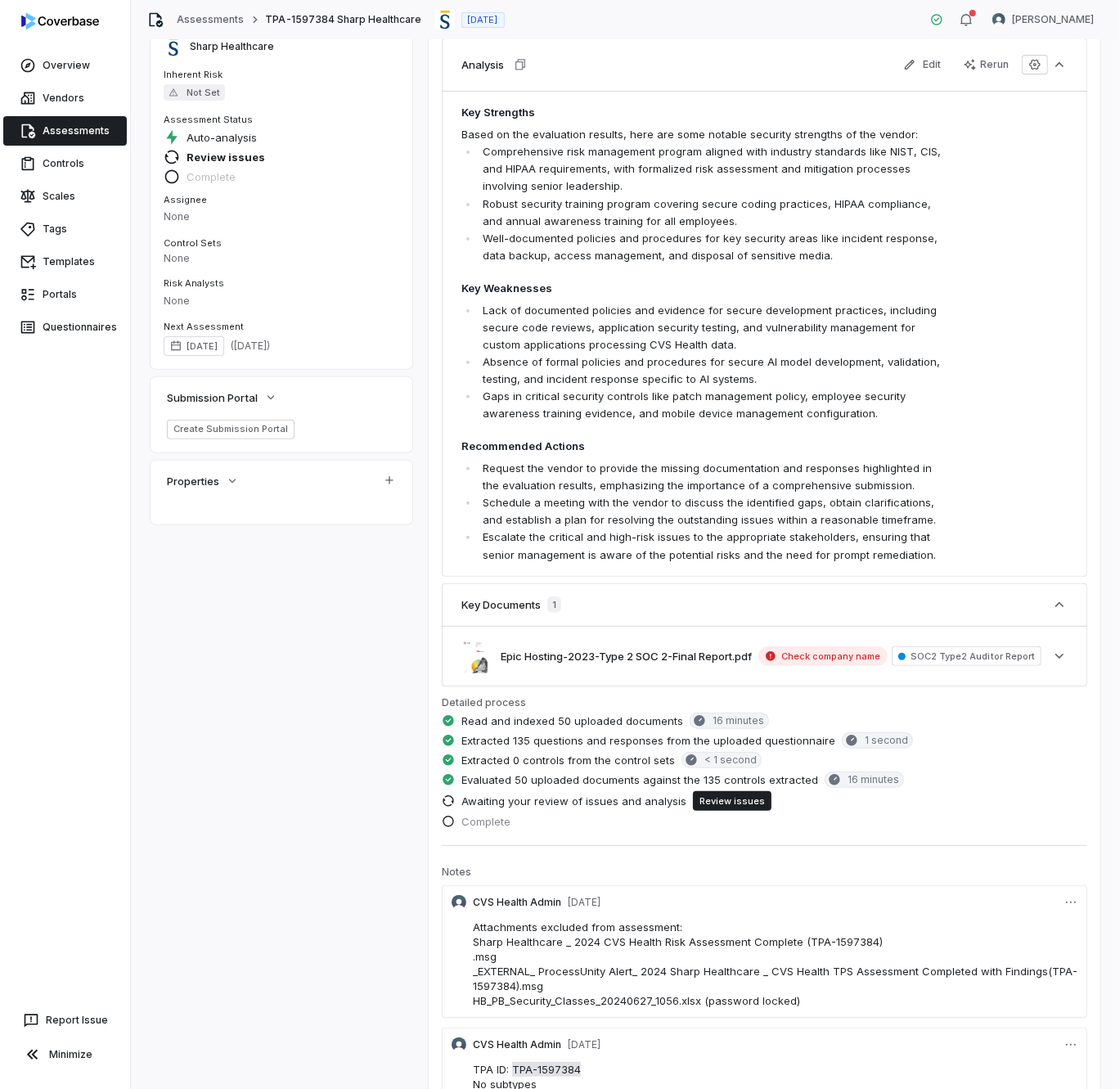 scroll, scrollTop: 0, scrollLeft: 0, axis: both 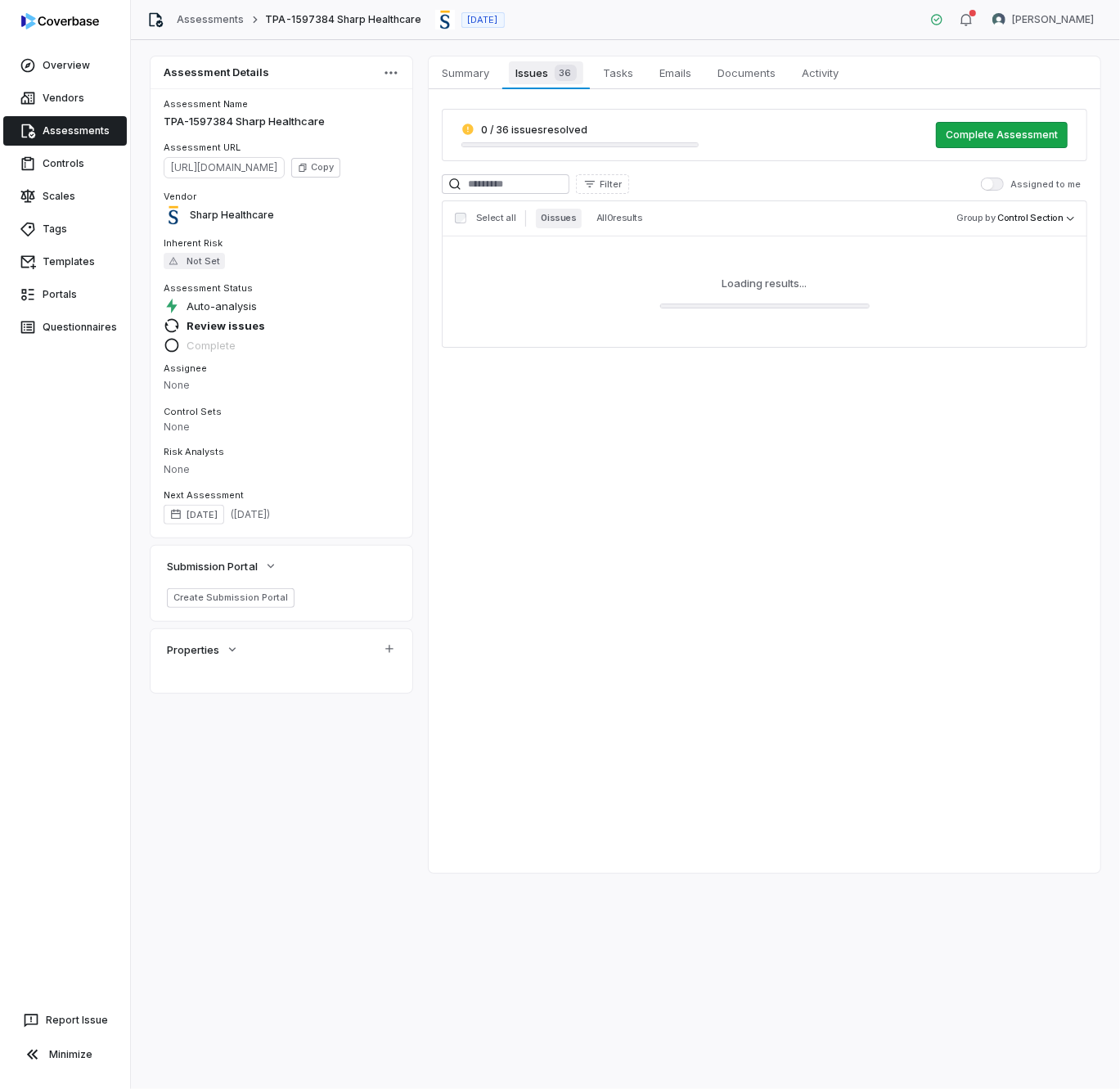 click on "Issues 36" at bounding box center [546, 73] 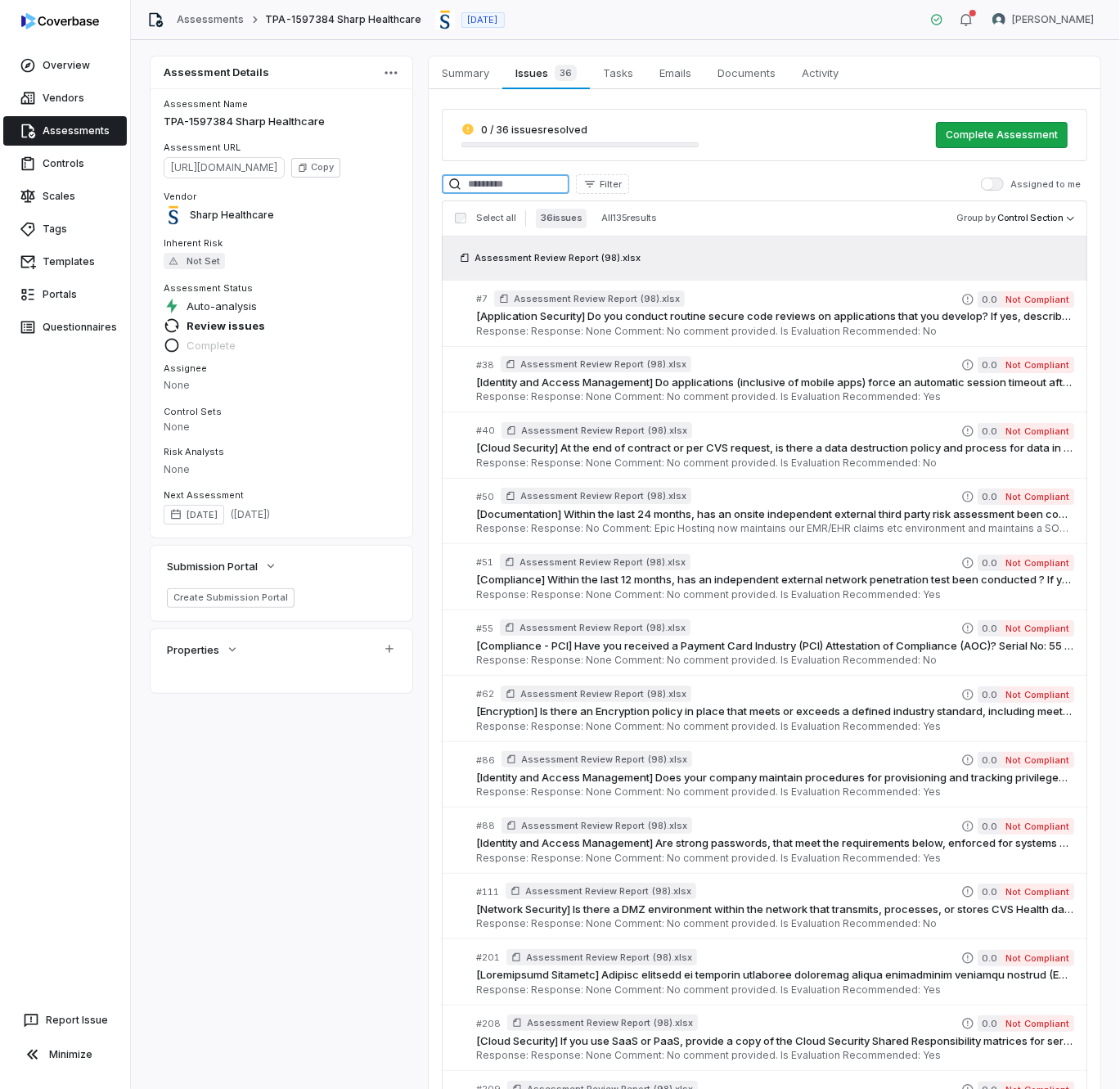 click at bounding box center (506, 184) 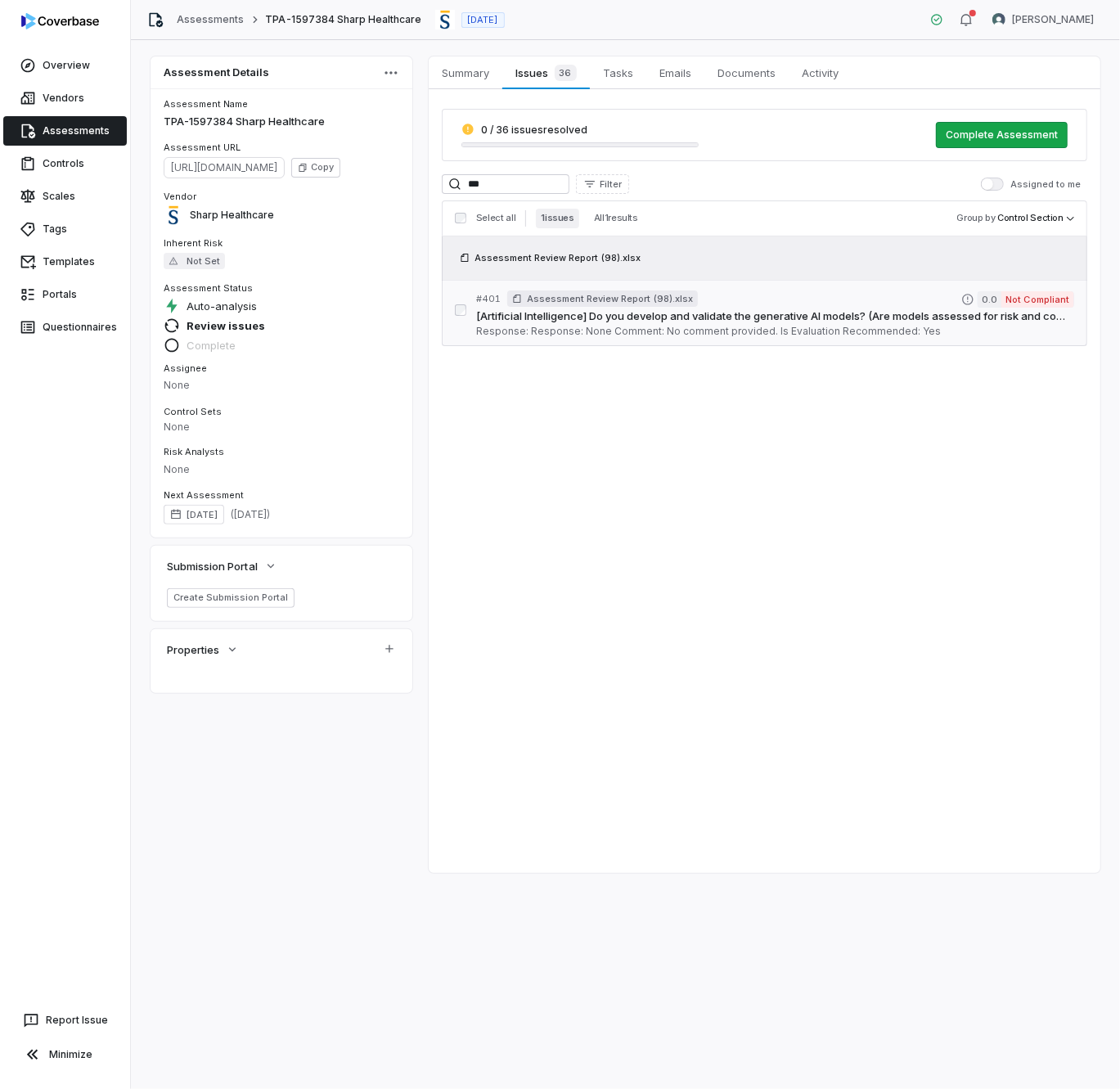 click on "[Artificial Intelligence] Do you develop and validate the generative AI models? (Are models assessed for risk and compliance with your policies/standards before they are put into production?)
Evidence Requirements: Please provide a policy or procedure related to your AI development and validation. Is the policy reviewed/updated on annual basis? Serial No. 401
QRisk: C" at bounding box center (775, 317) 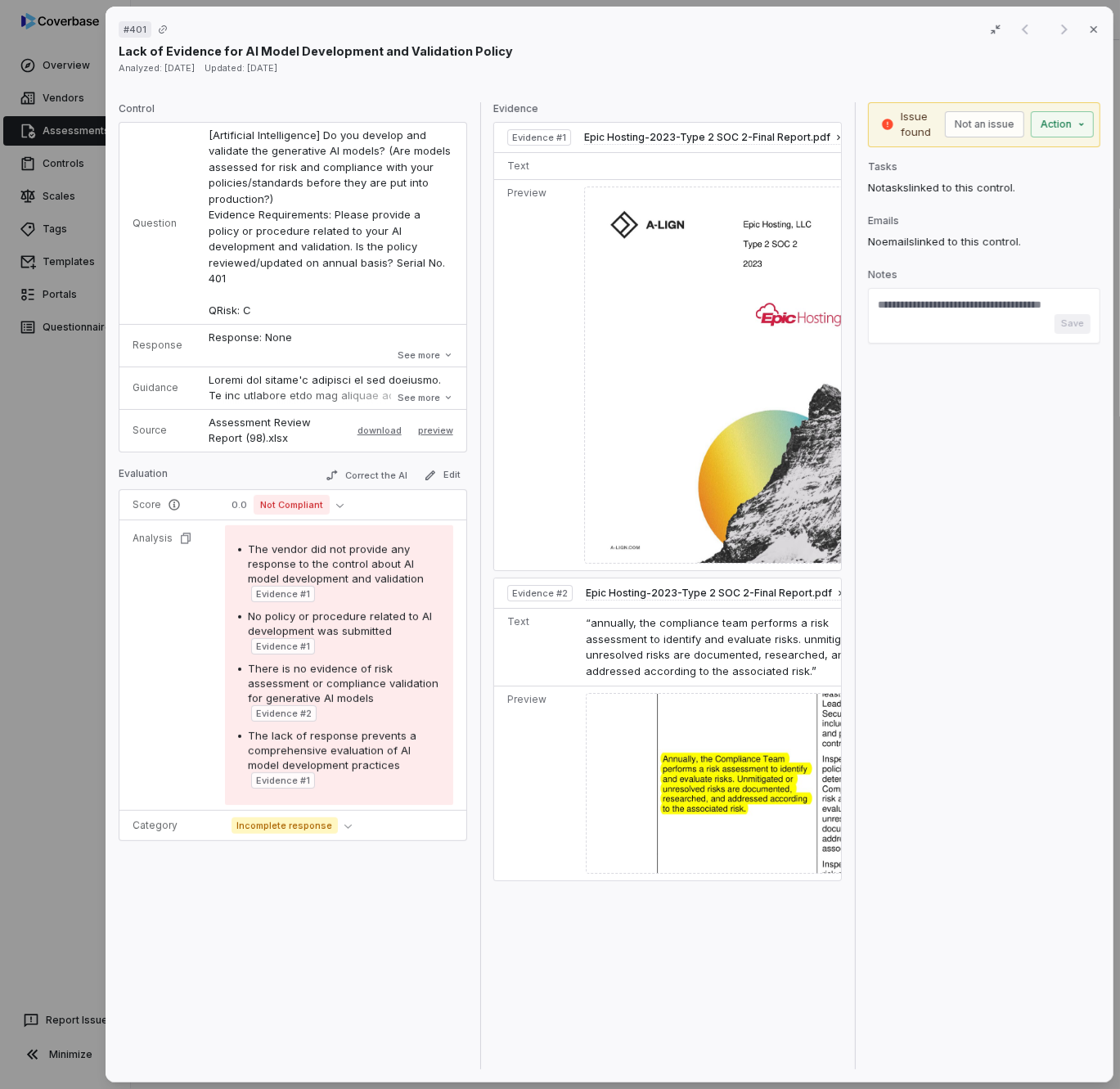 click on "# 401 Result 1 of 1 Close Lack of Evidence for AI Model Development and Validation Policy Analyzed: [DATE] Updated: [DATE] Control Question [Artificial Intelligence] Do you develop and validate the generative AI models? (Are models assessed for risk and compliance with your policies/standards before they are put into production?)
Evidence Requirements: Please provide a policy or procedure related to your AI development and validation. Is the policy reviewed/updated on annual basis? Serial No. 401
QRisk: C Response Response: None
Comment: No comment provided.
Is Evaluation Recommended: Yes Response: None
Comment: No comment provided.
Is Evaluation Recommended: Yes See more Guidance See more Source Assessment Review Report (98).xlsx download preview Evaluation Correct the AI Edit   Score 0.0 Not Compliant Analysis The vendor did not provide any response to the control about AI model development and validation Evidence # 1 No policy or procedure related to AI development was submitted Evidence # 1" at bounding box center (560, 544) 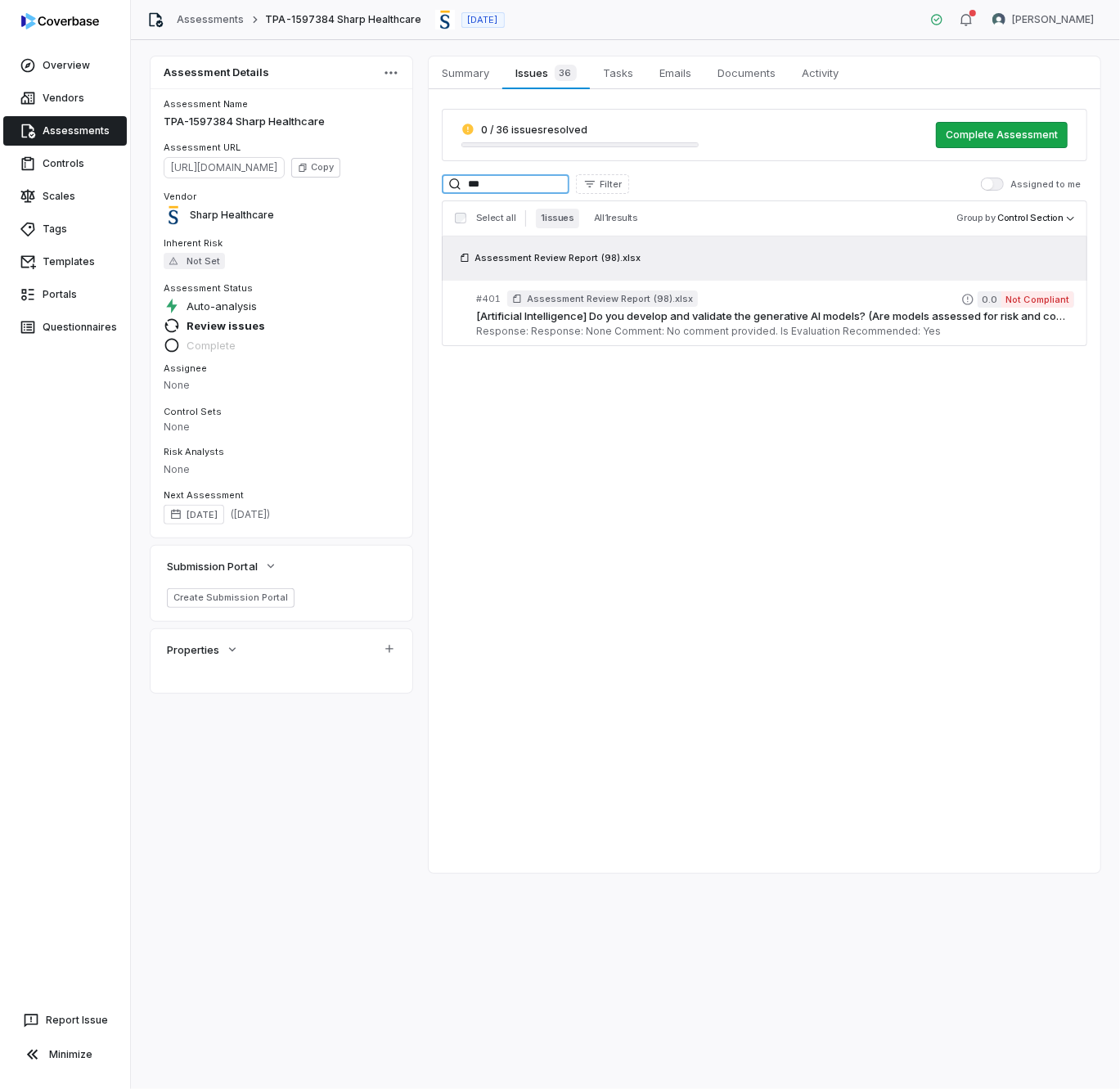 drag, startPoint x: 529, startPoint y: 180, endPoint x: 327, endPoint y: 153, distance: 203.79647 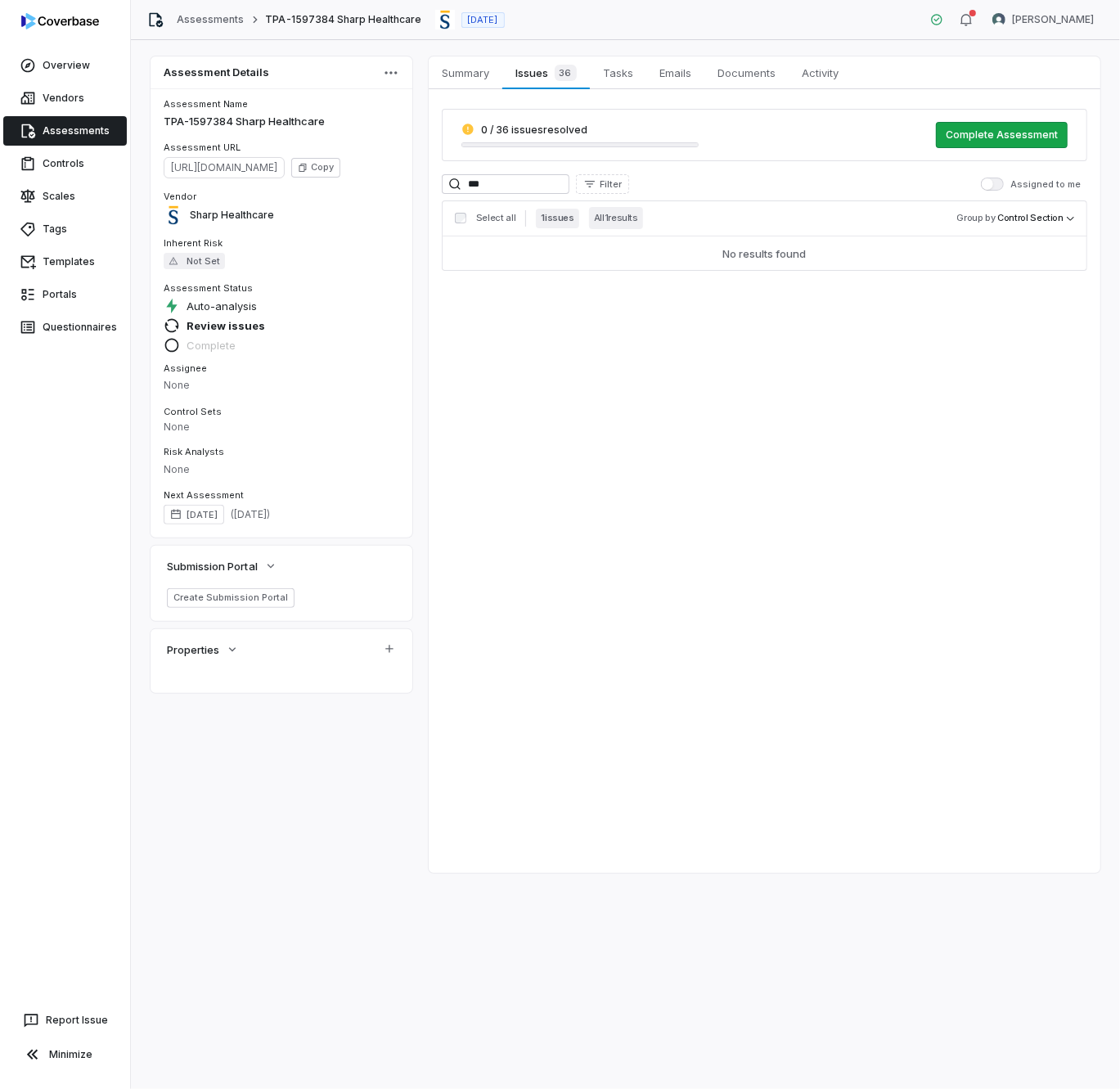 click on "All  1  results" at bounding box center [616, 218] 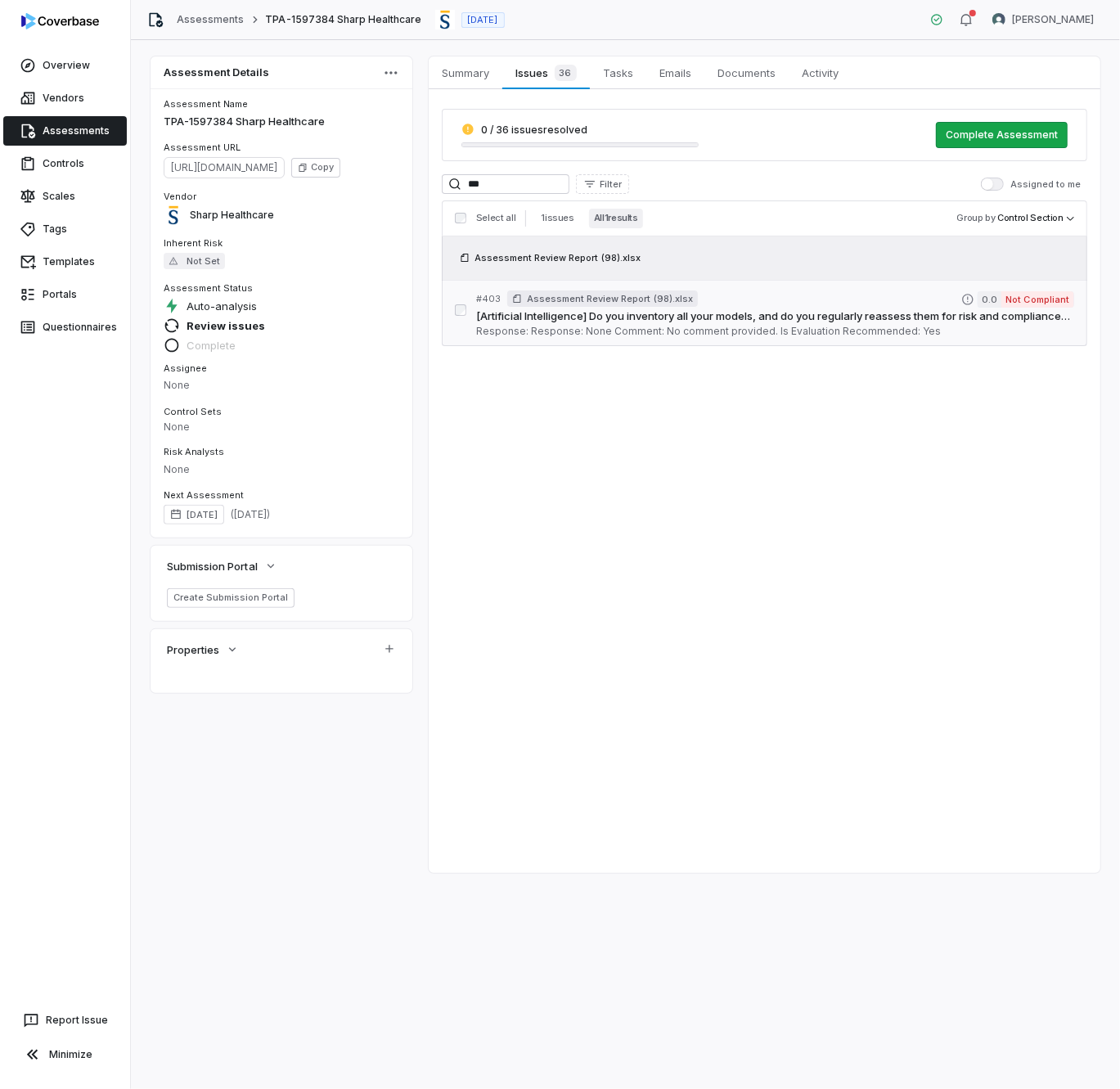click on "[Artificial Intelligence] Do you inventory all your models, and do you regularly reassess them for risk and compliance?
Evidence Requirements: Please provide evidence of at minimum quarterly reviews. Serial No. 403
QRisk: H" at bounding box center (775, 317) 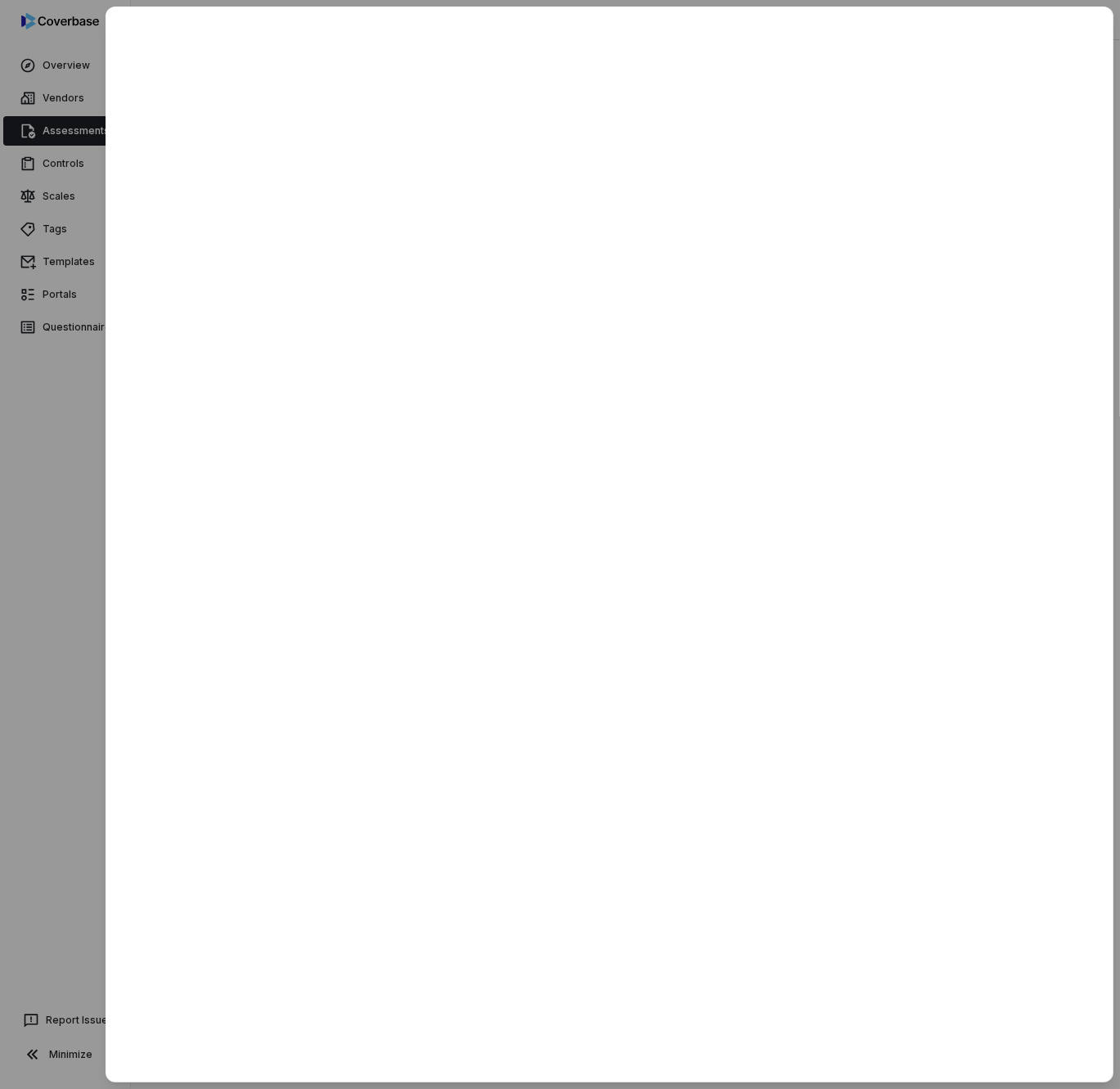 drag, startPoint x: 31, startPoint y: 538, endPoint x: 293, endPoint y: 432, distance: 282.6305 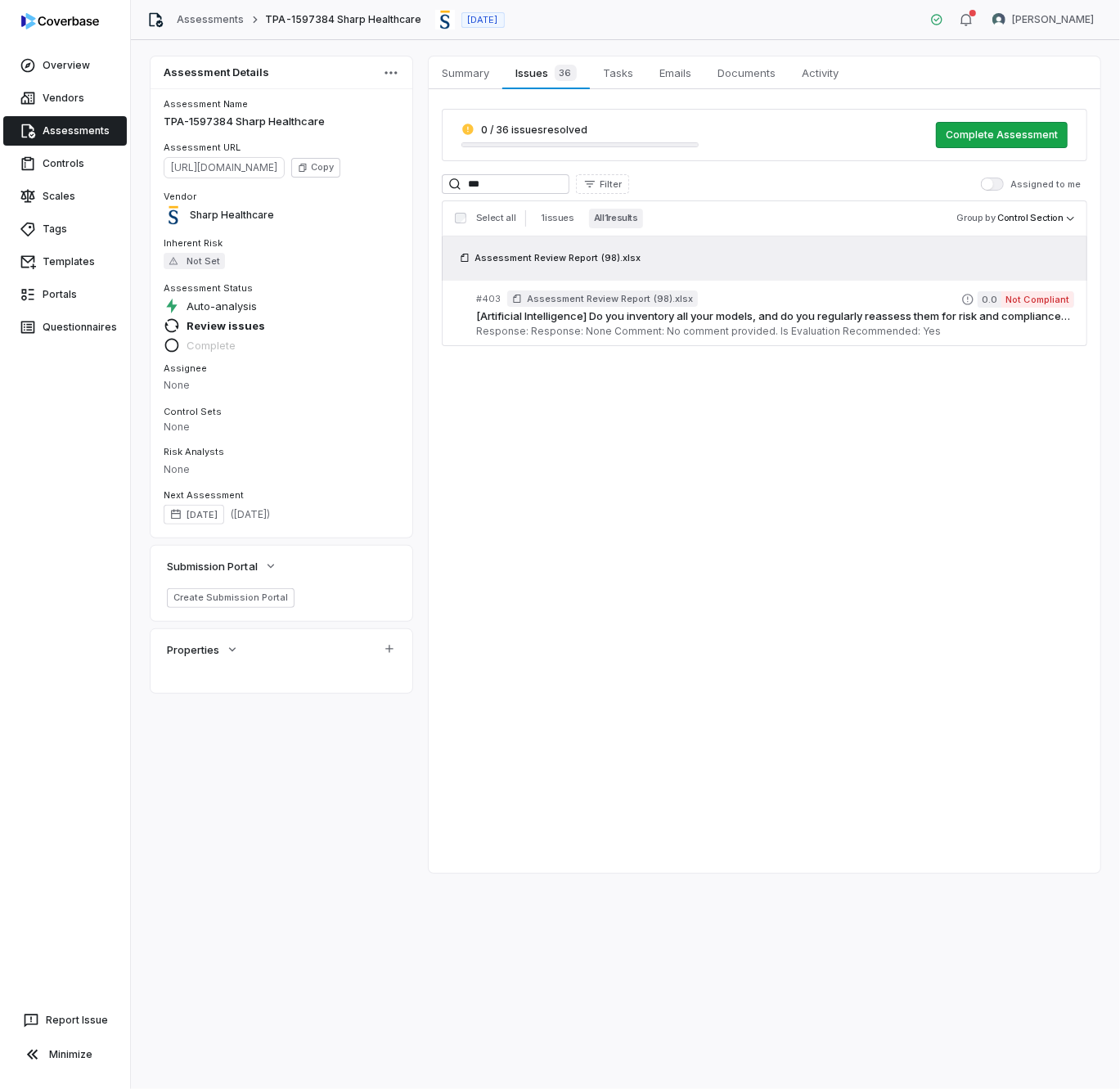 drag, startPoint x: 515, startPoint y: 169, endPoint x: 488, endPoint y: 182, distance: 29.96665 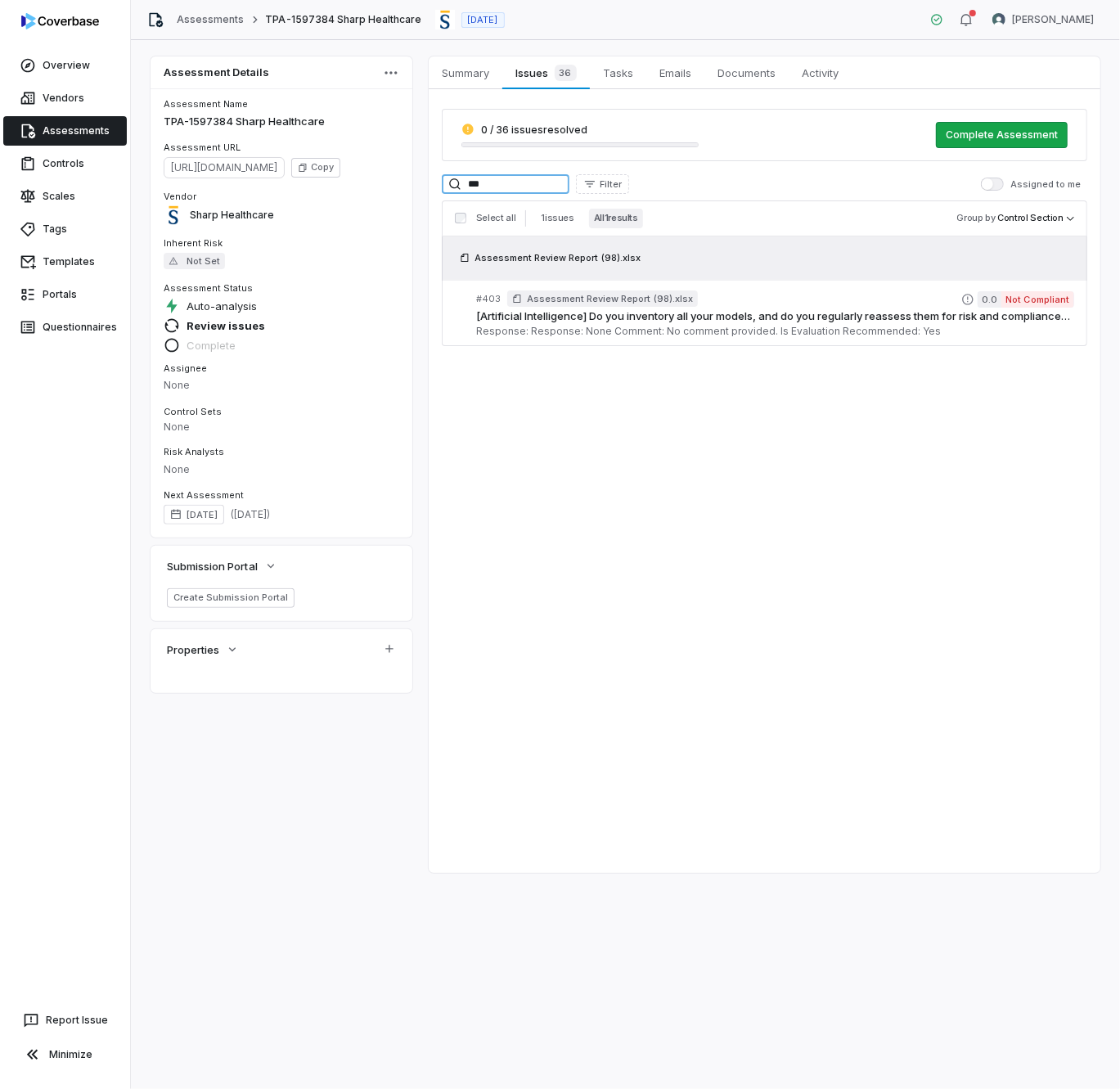 drag, startPoint x: 495, startPoint y: 185, endPoint x: 364, endPoint y: 186, distance: 131.00382 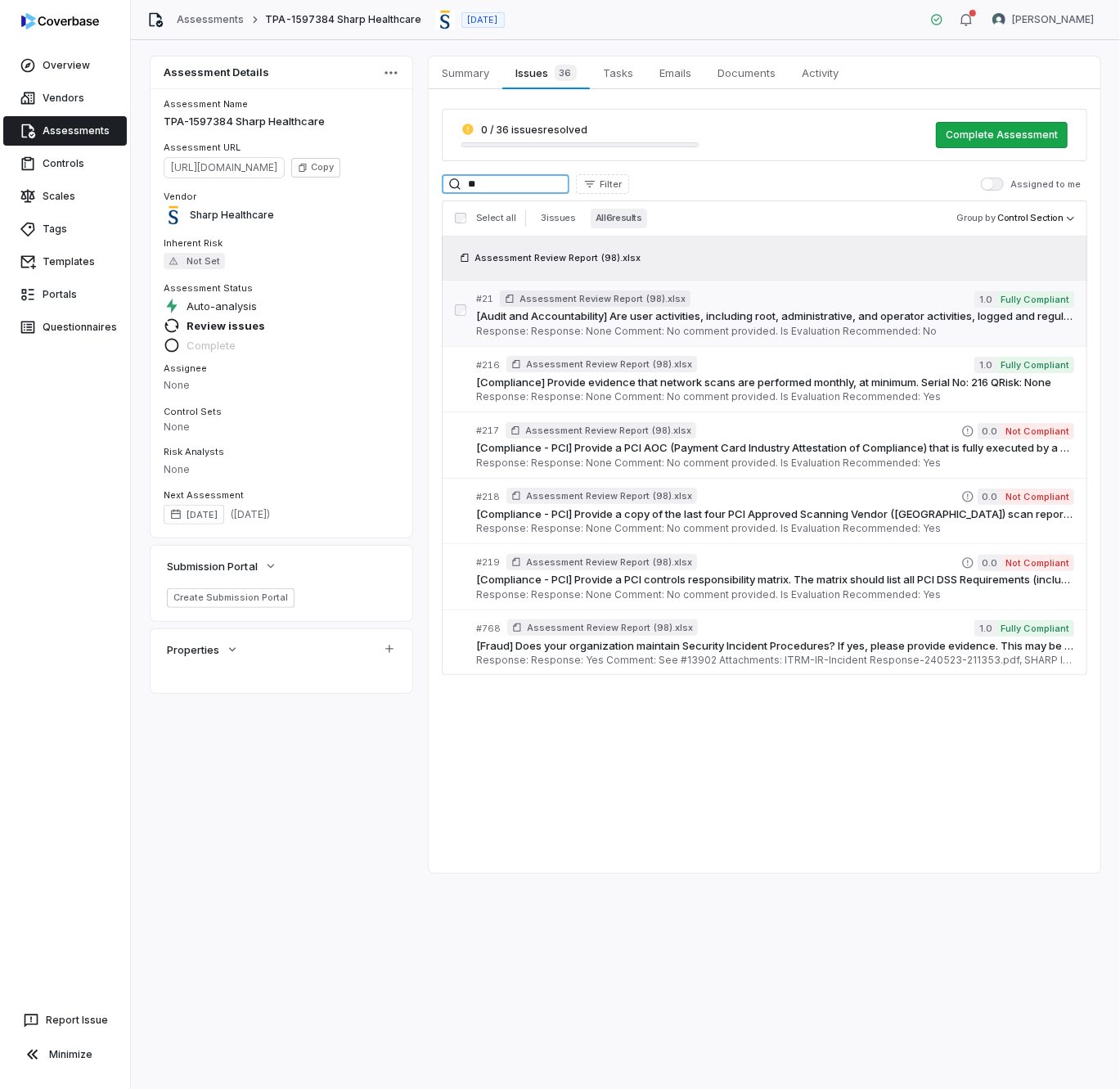 type on "**" 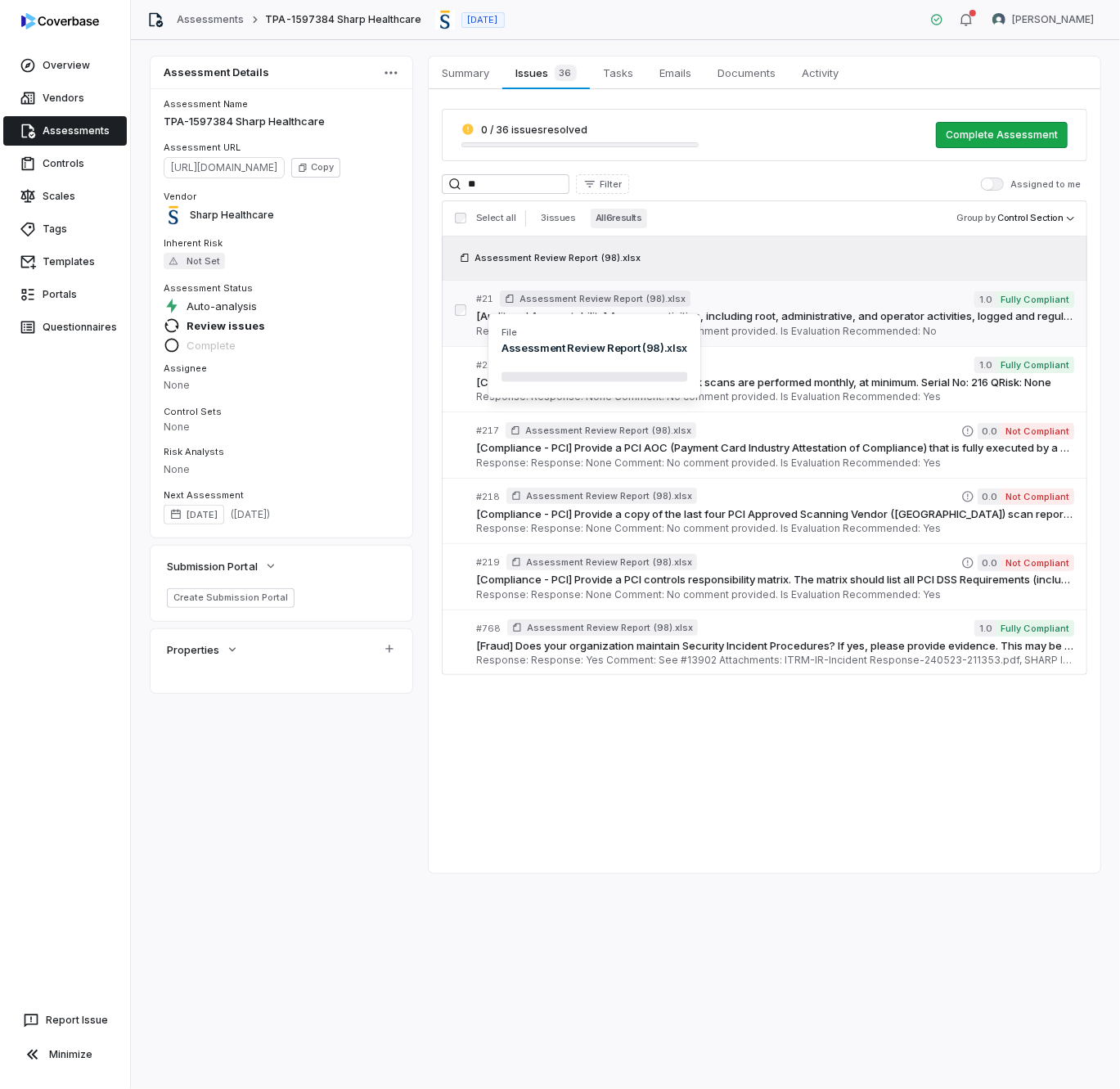 click on "Assessment Review Report (98).xlsx" at bounding box center (595, 299) 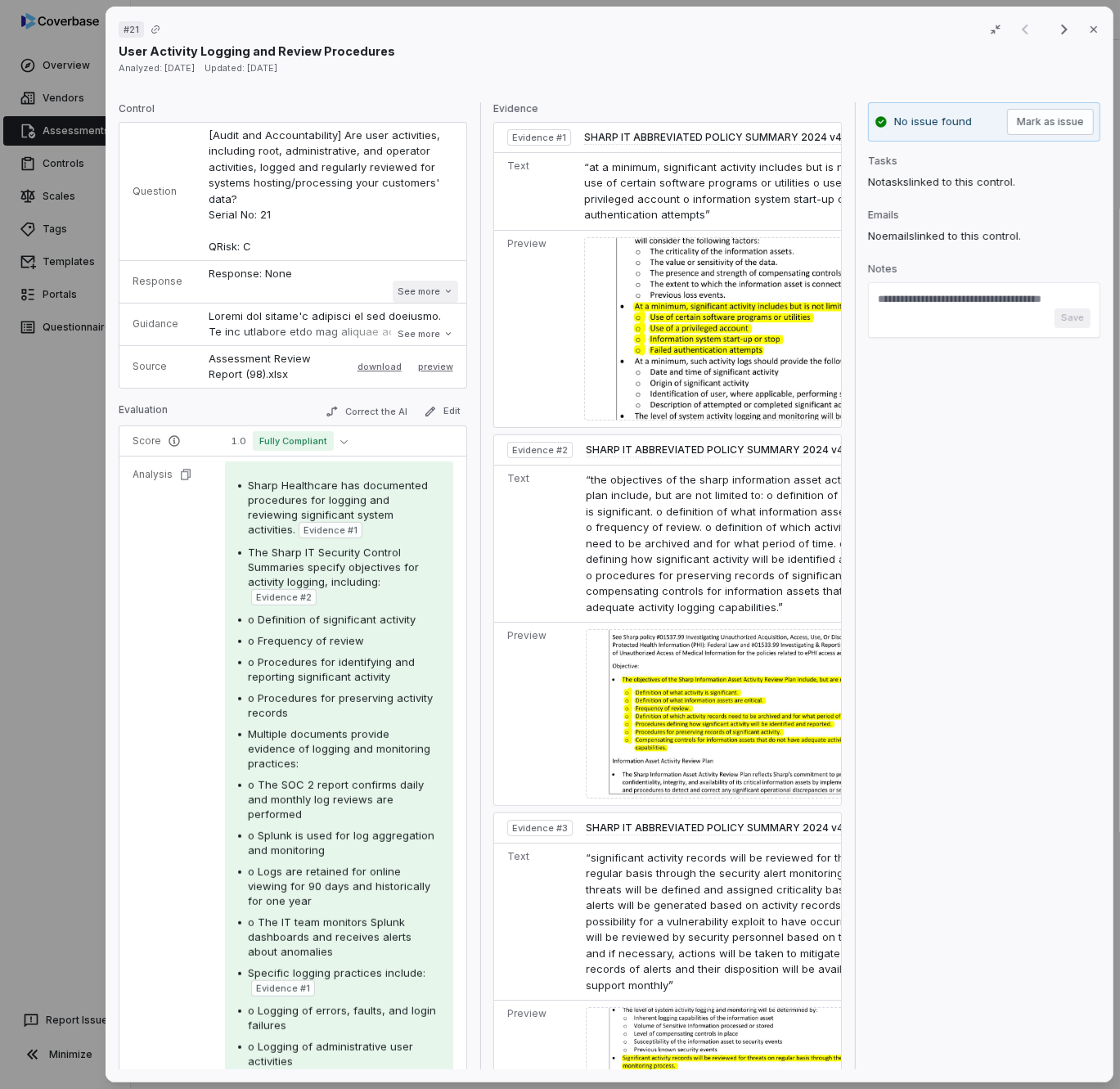 click on "See more" at bounding box center [425, 291] 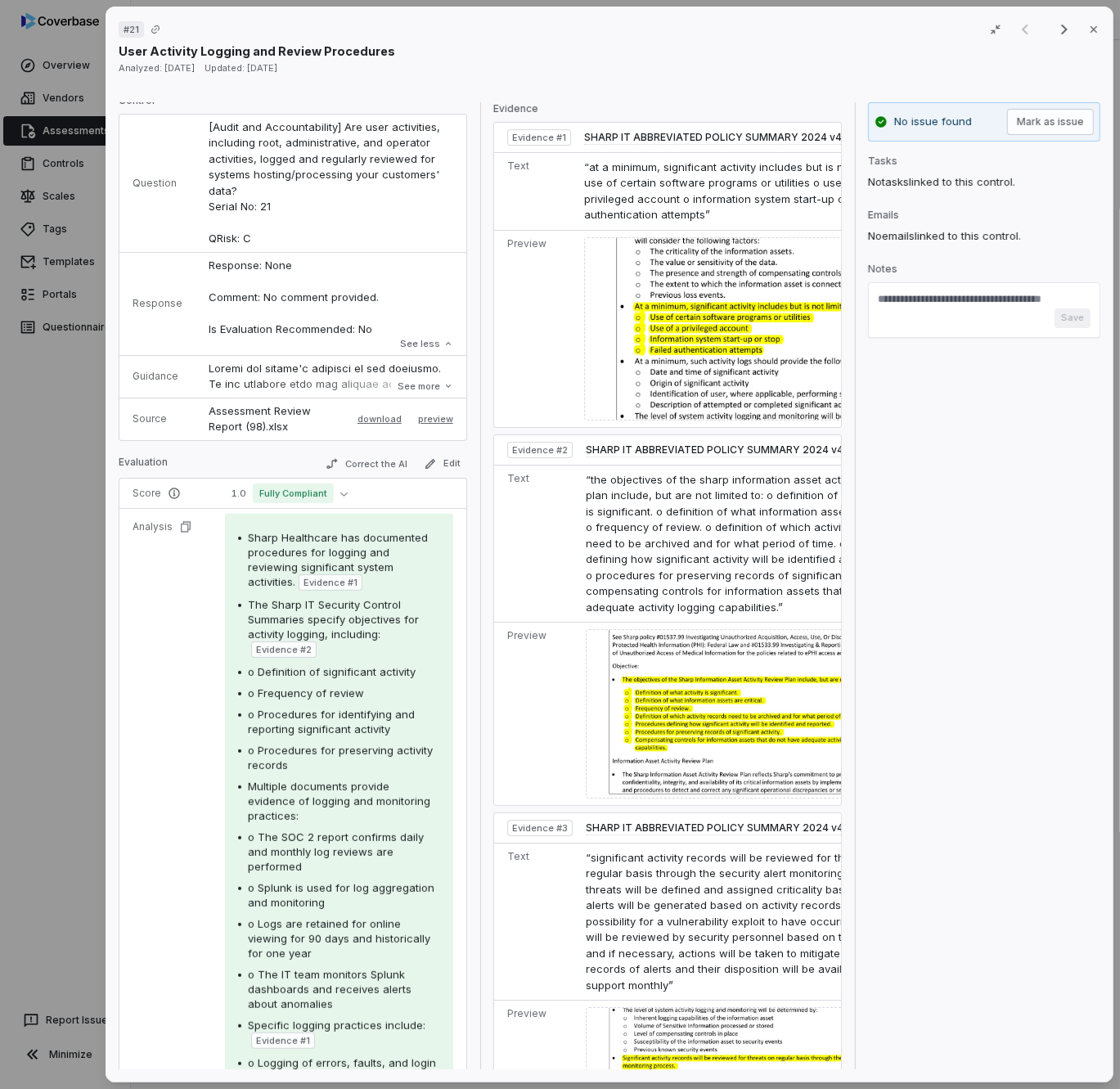 scroll, scrollTop: 0, scrollLeft: 0, axis: both 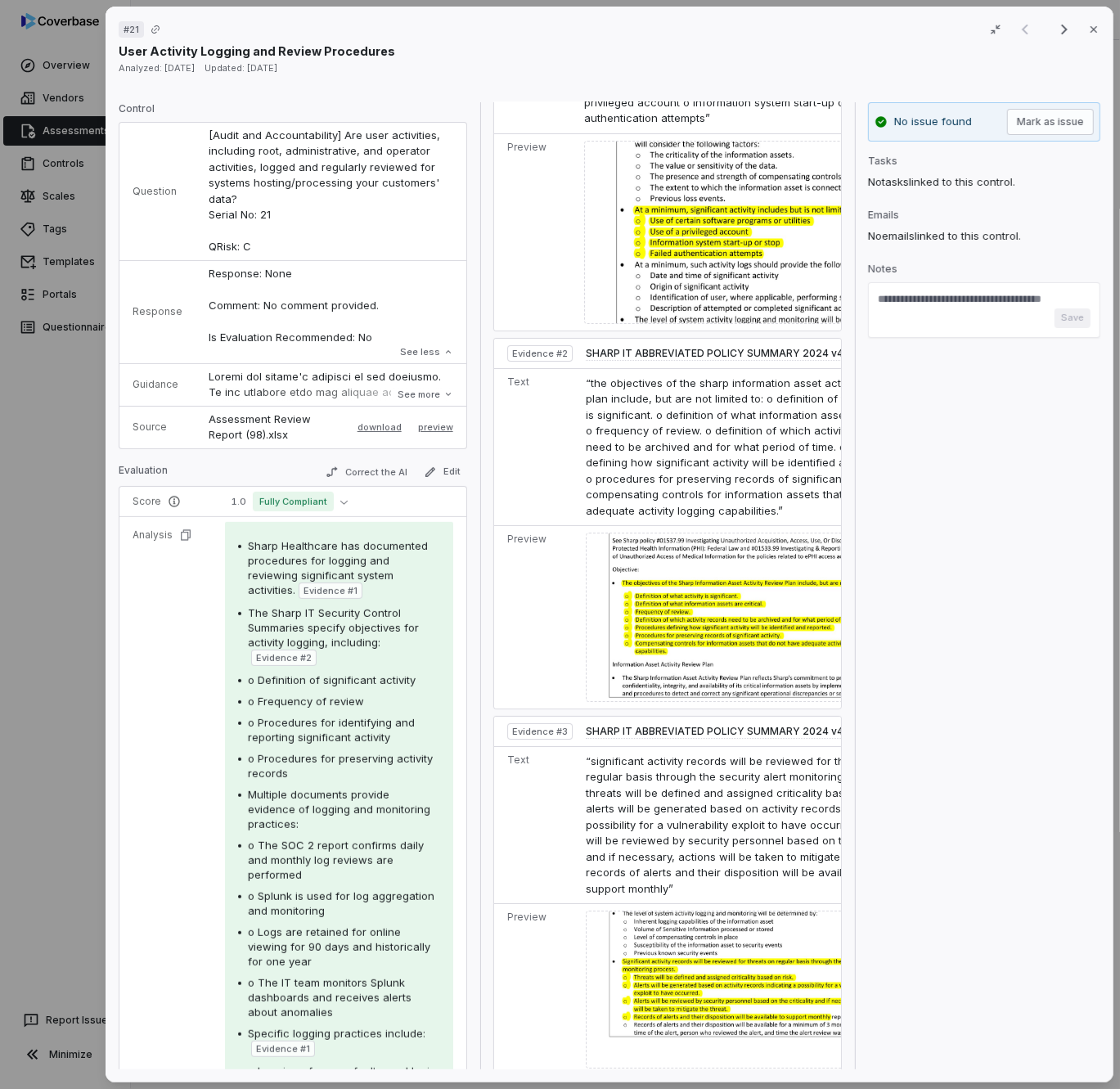 click at bounding box center [752, 989] 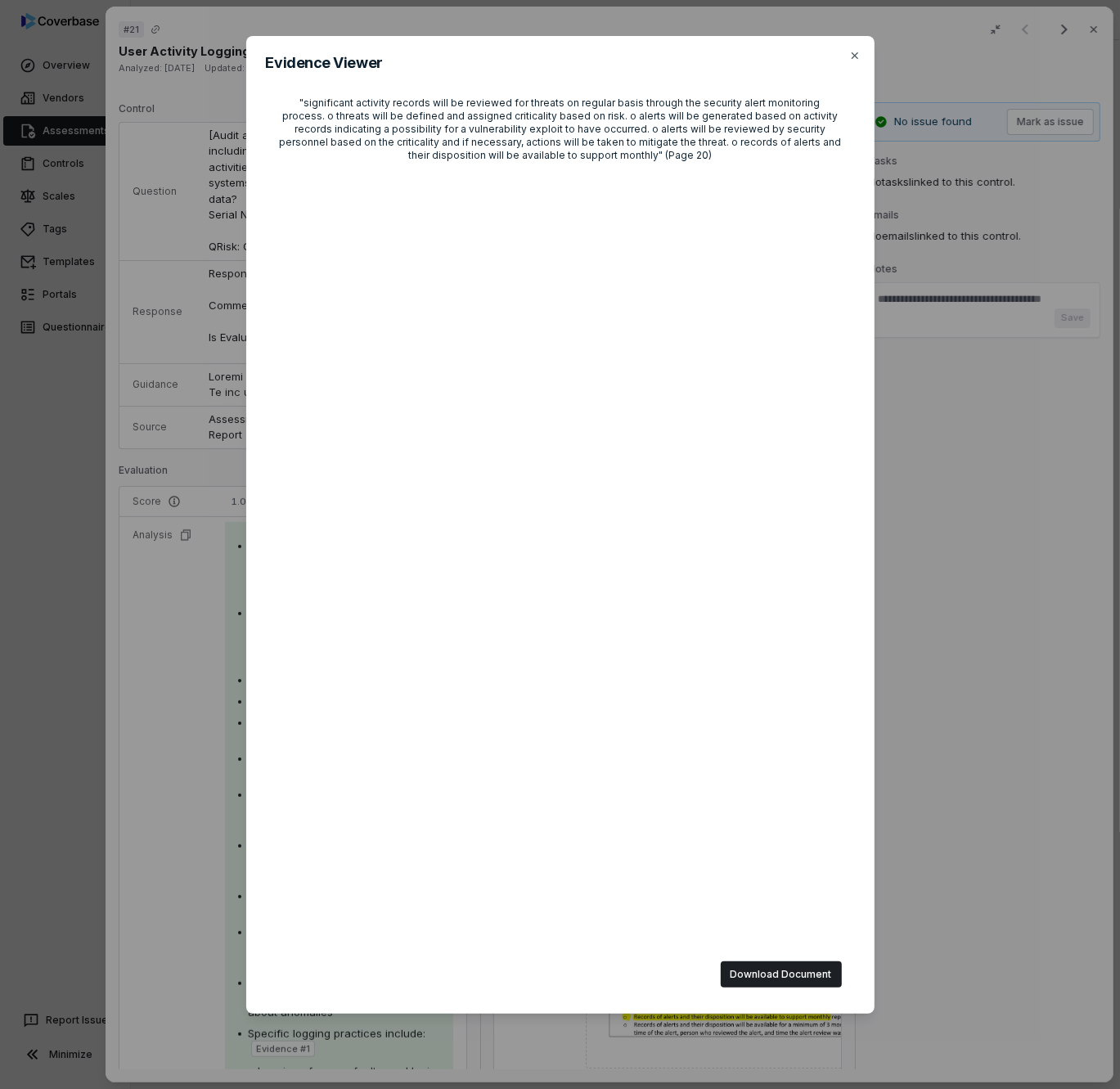 click on "Evidence Viewer "significant activity records will be reviewed for threats on regular basis through the security alert monitoring process. o threats will be defined and assigned criticality based on risk. o alerts will be generated based on activity records indicating a possibility for a vulnerability exploit to have occurred. o alerts will be reviewed by security personnel based on the criticality and if necessary, actions will be taken to mitigate the threat. o records of alerts and their disposition will be available to support monthly" (Page 20) Download Document Close" at bounding box center (560, 544) 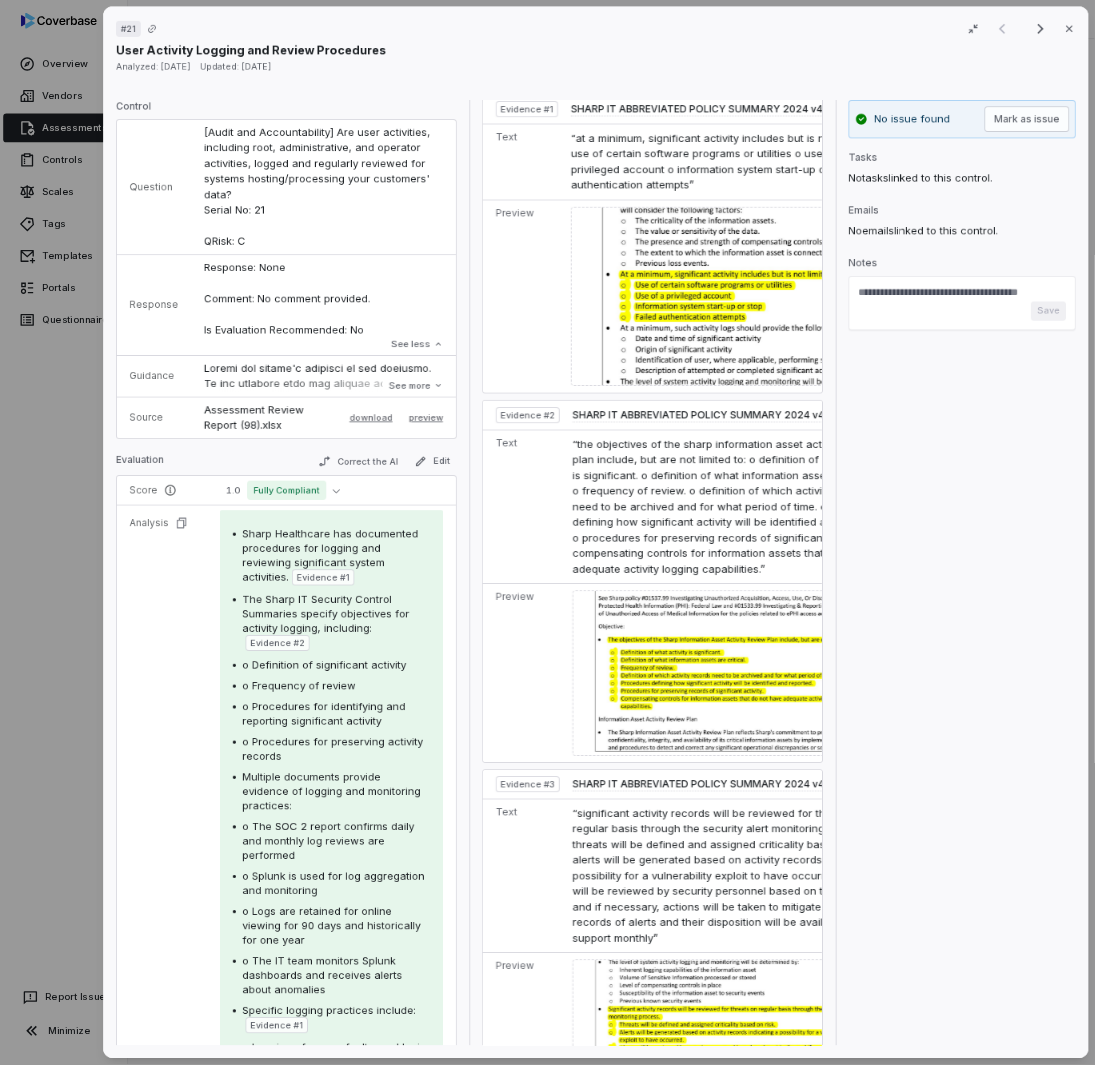 scroll, scrollTop: 0, scrollLeft: 0, axis: both 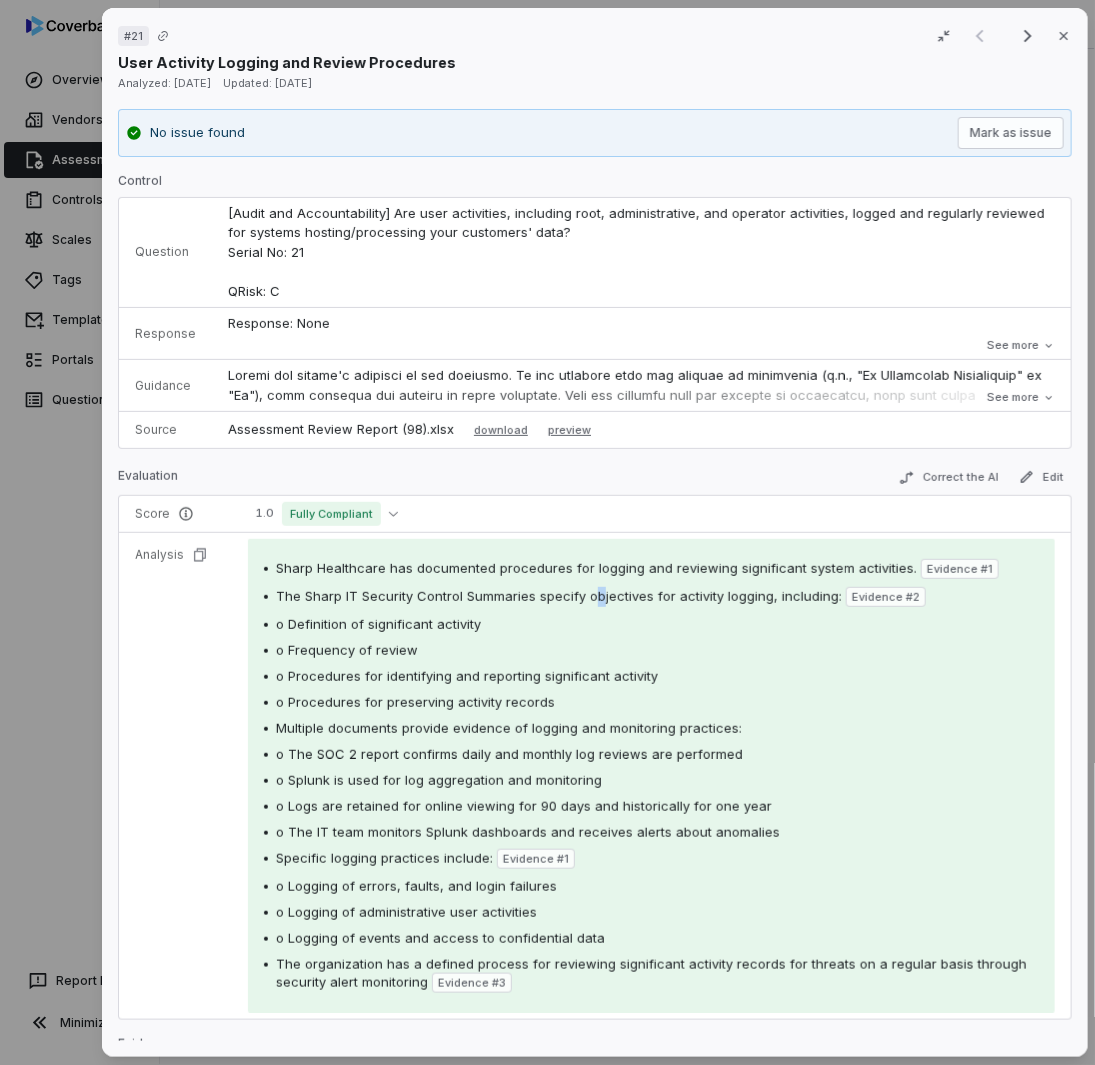 drag, startPoint x: 947, startPoint y: 35, endPoint x: 594, endPoint y: 601, distance: 667.05695 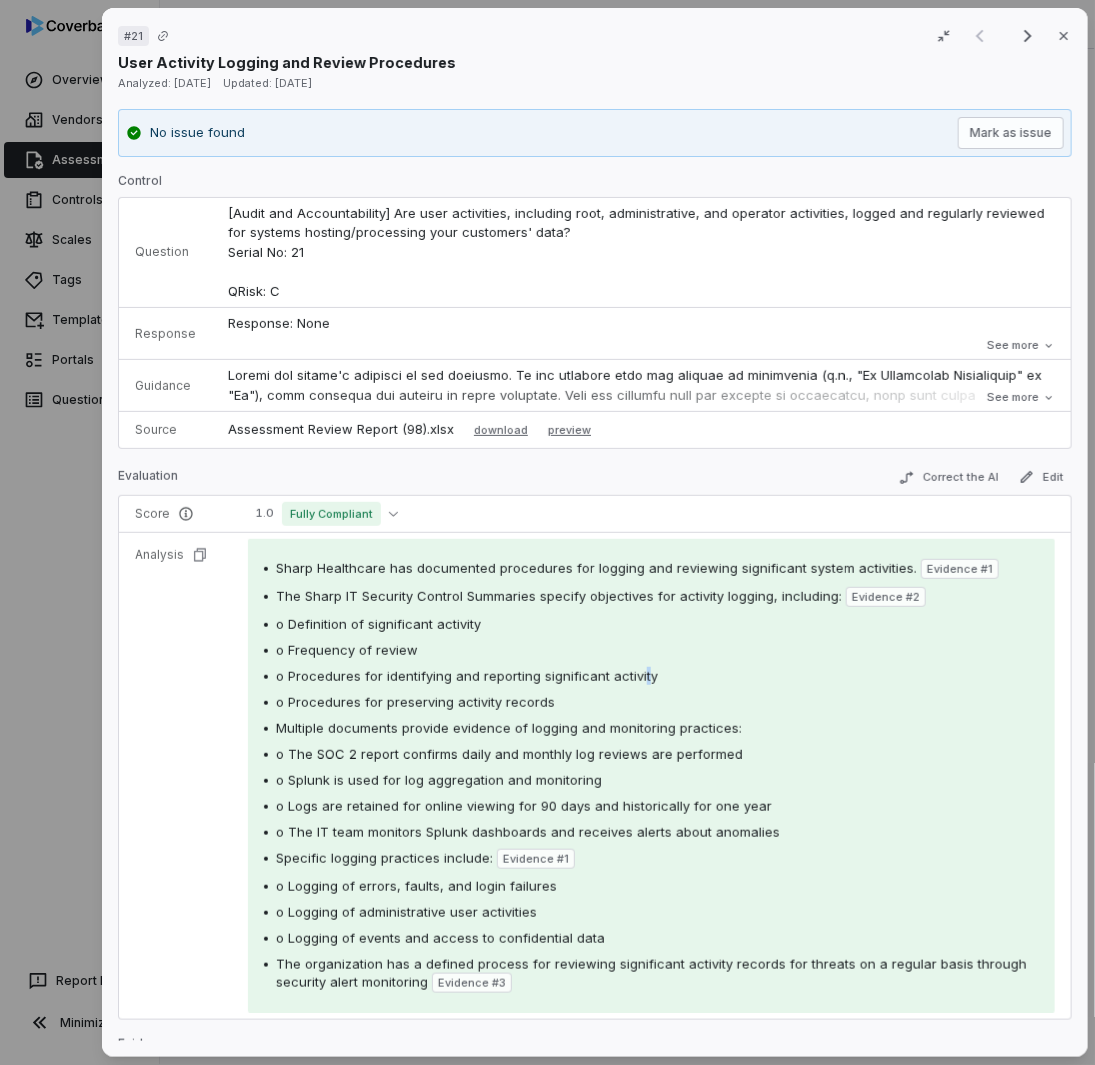 drag, startPoint x: 1001, startPoint y: 0, endPoint x: 634, endPoint y: 656, distance: 751.68146 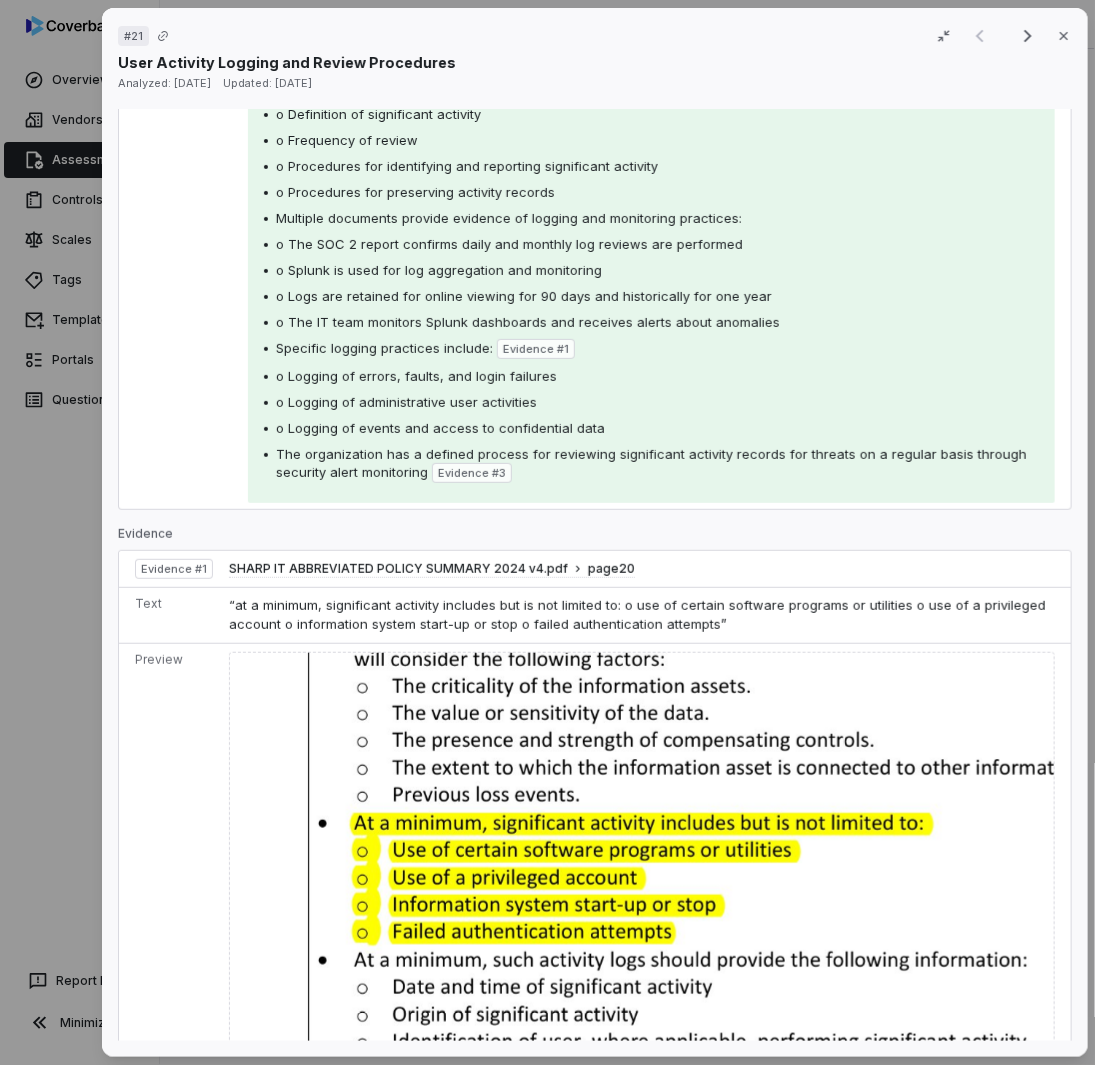 scroll, scrollTop: 250, scrollLeft: 0, axis: vertical 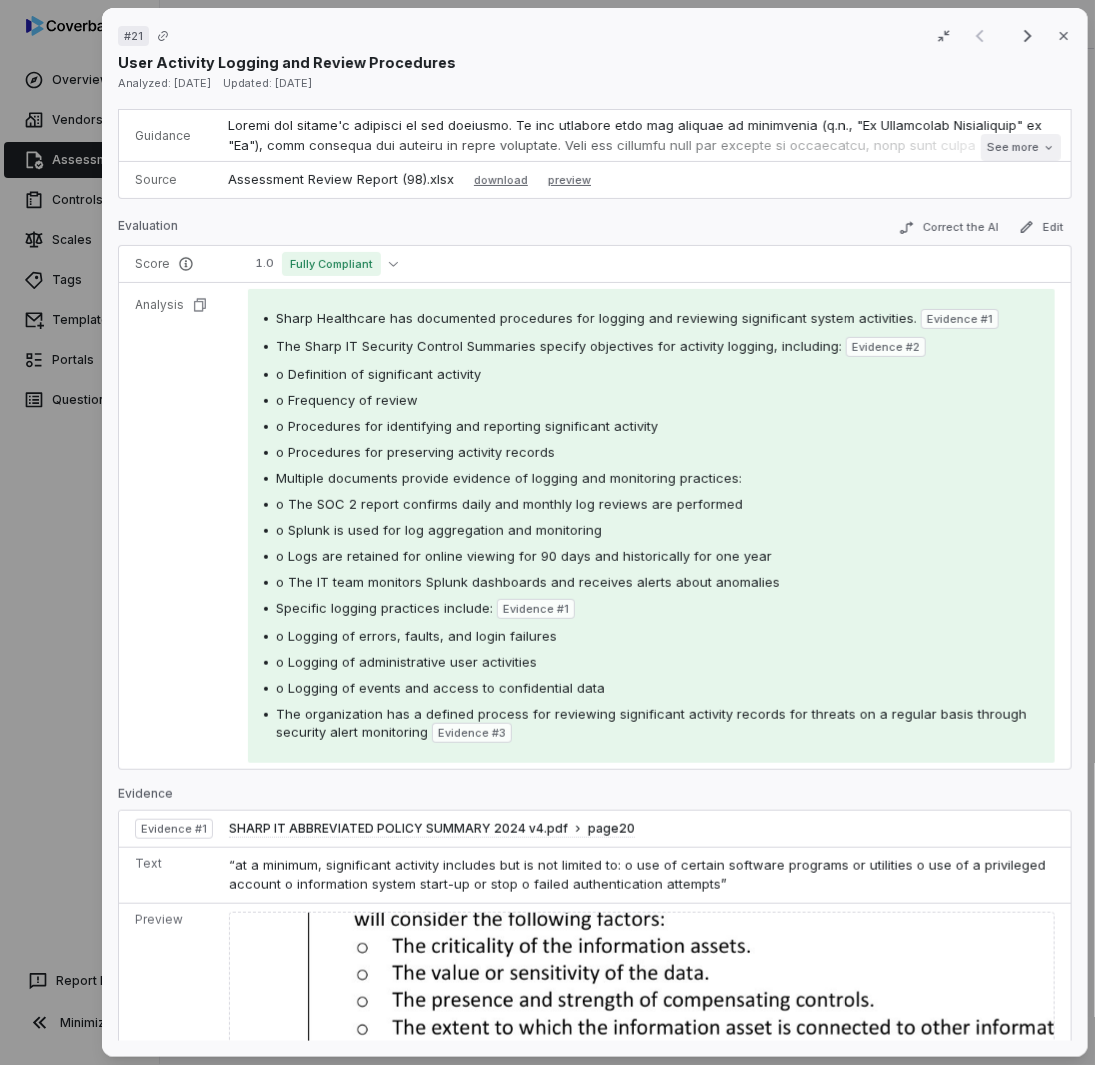 click on "See more" at bounding box center [1020, 147] 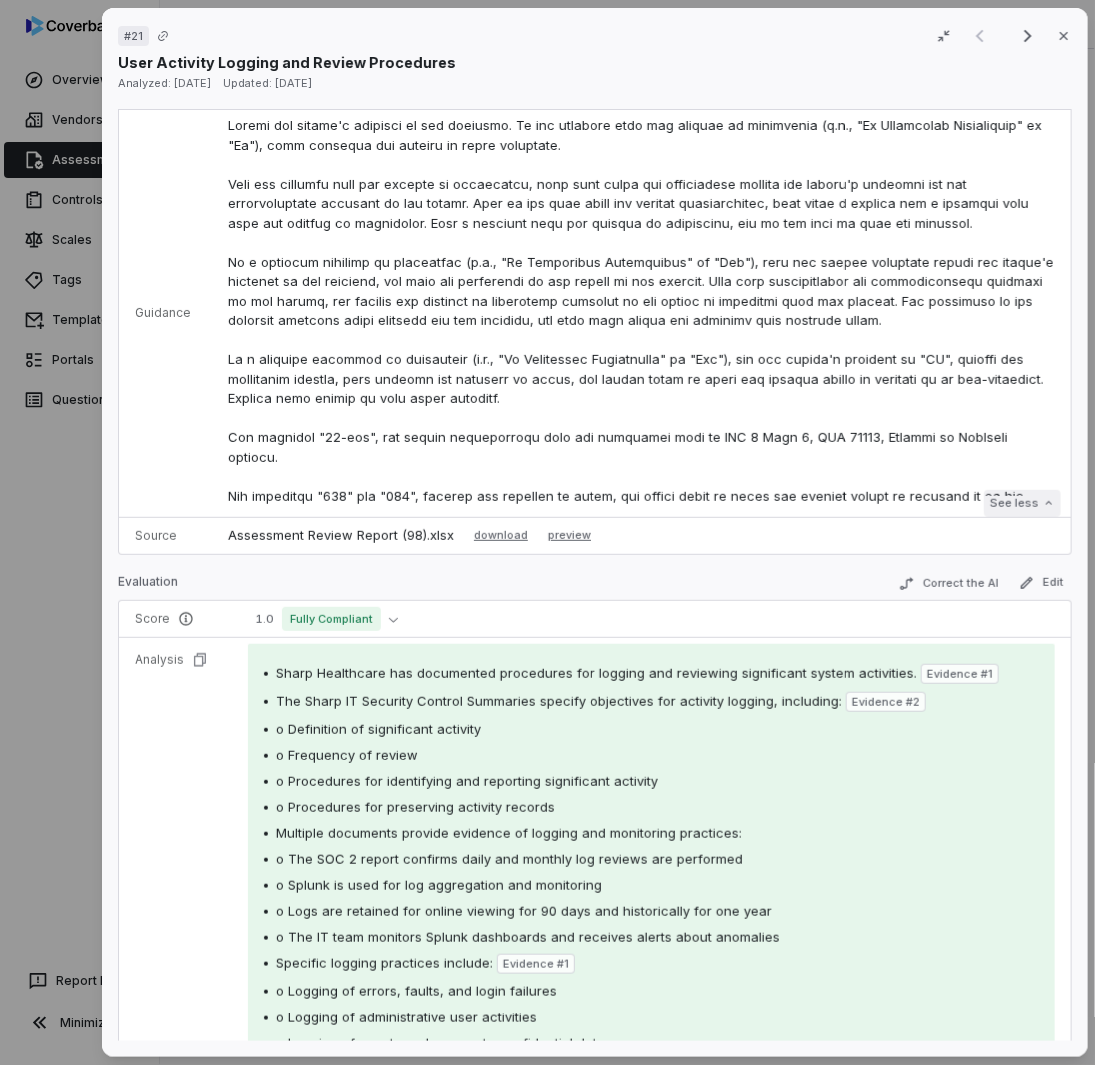 scroll, scrollTop: 600, scrollLeft: 0, axis: vertical 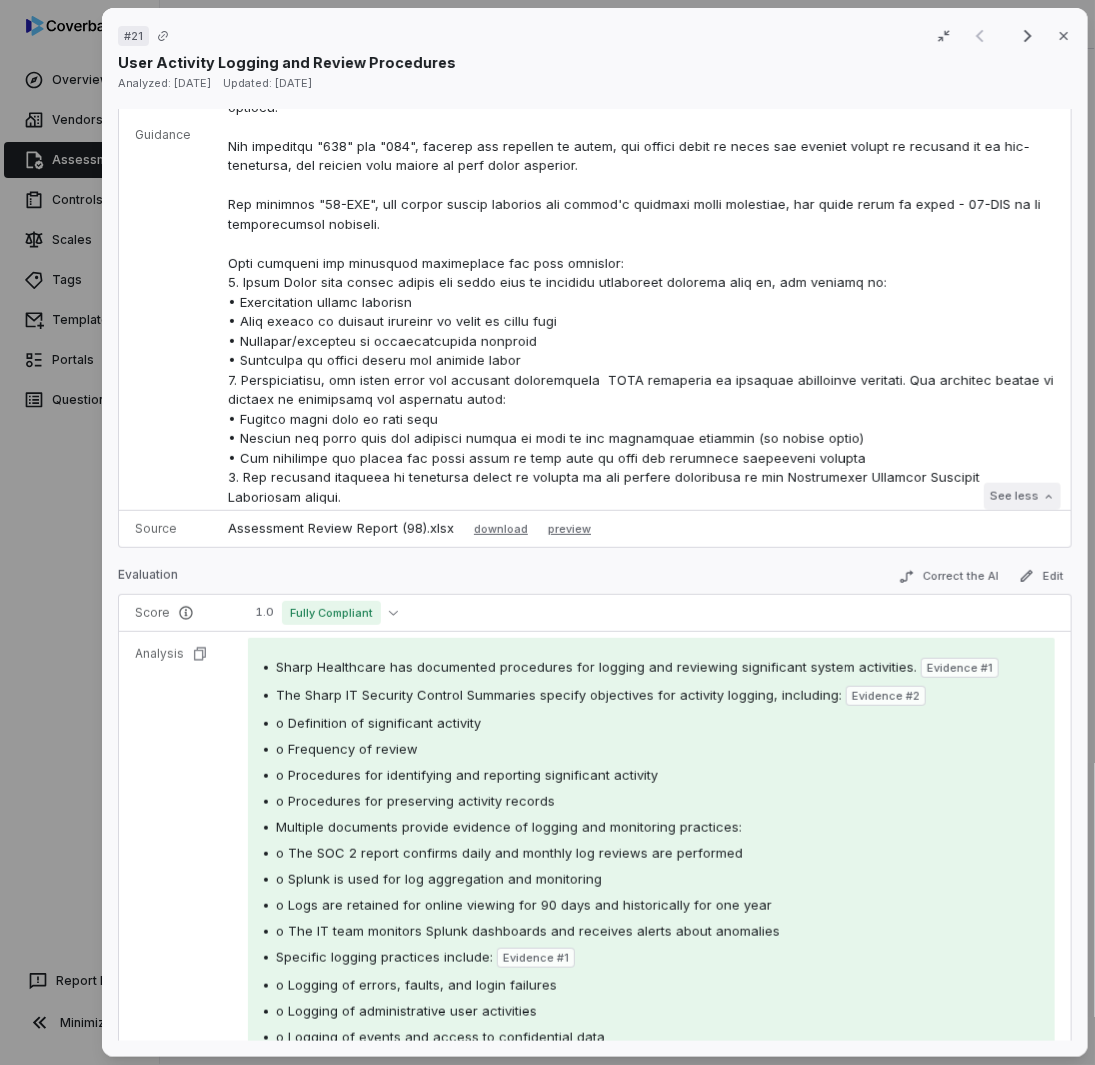 click on "See less" at bounding box center (1021, 496) 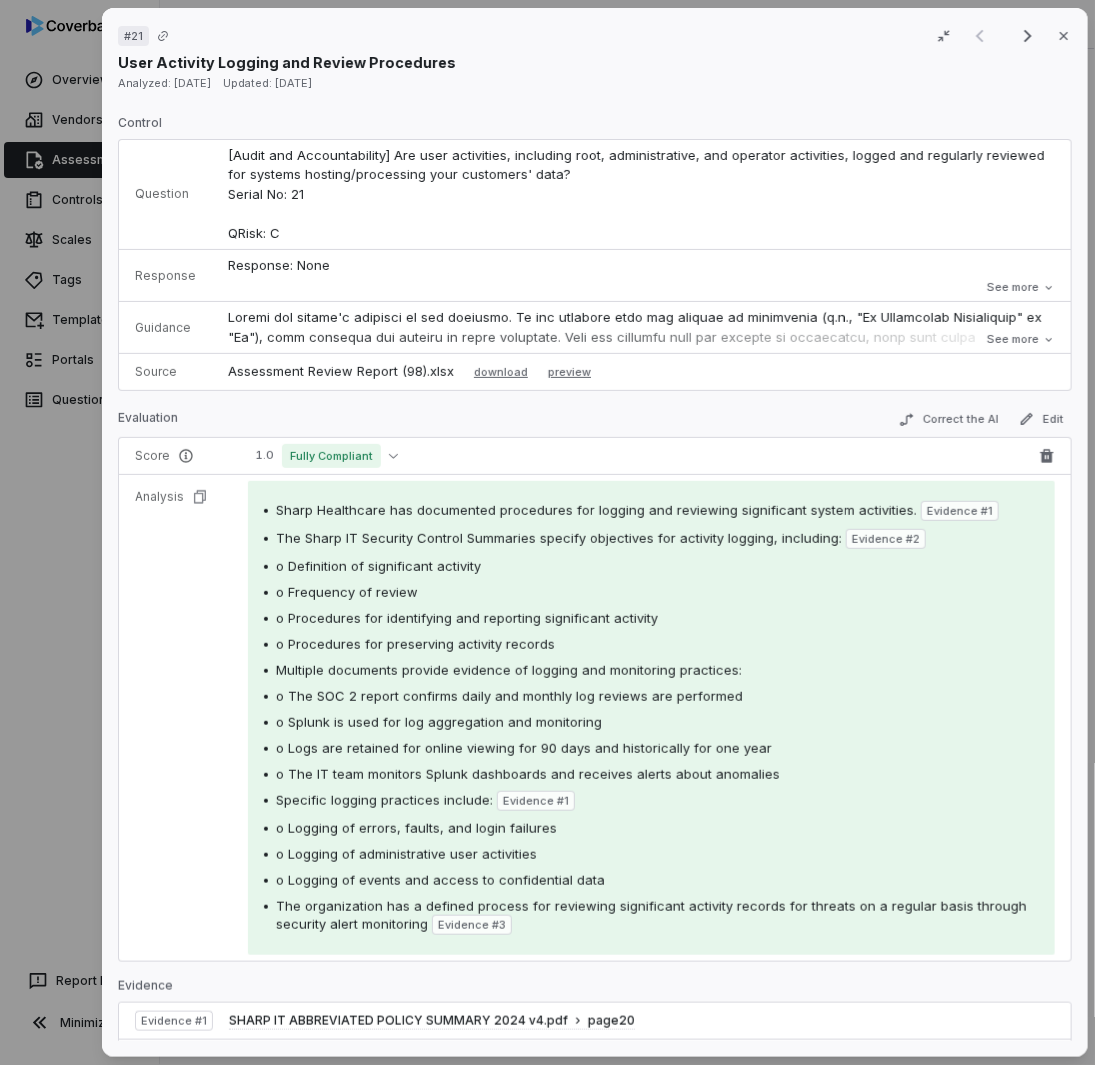 scroll, scrollTop: 0, scrollLeft: 0, axis: both 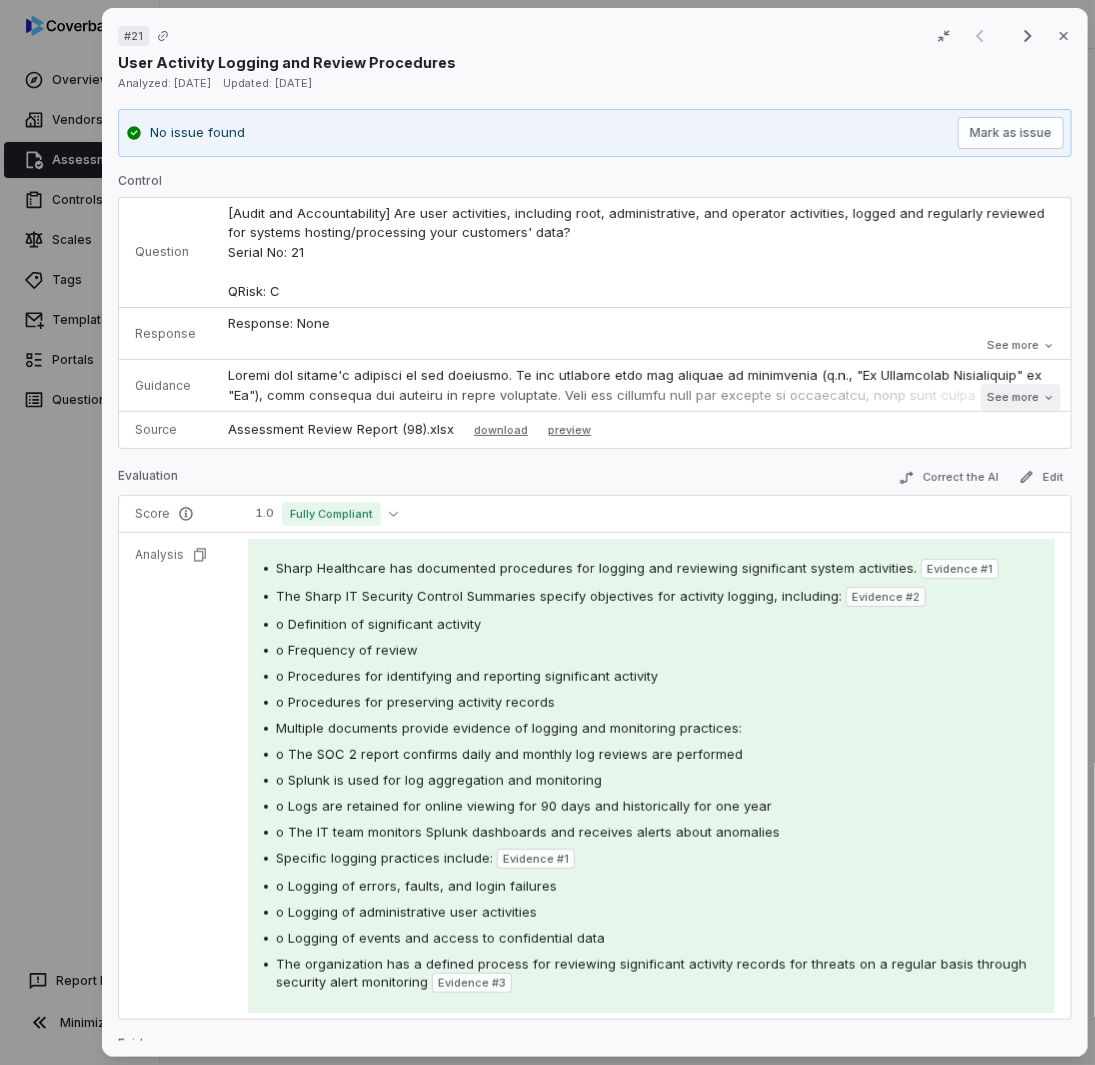 click on "See more" at bounding box center (1020, 397) 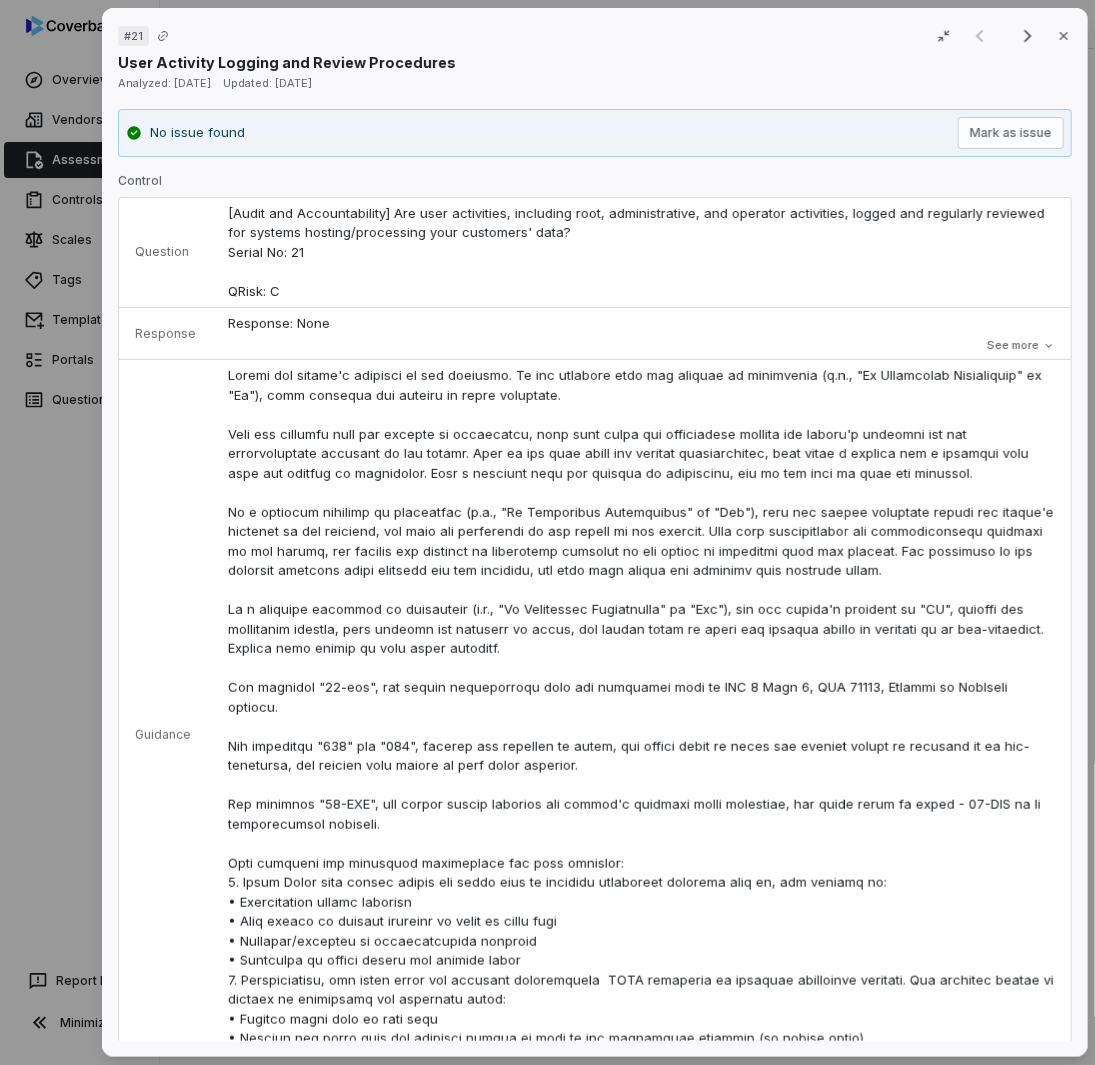 scroll, scrollTop: 100, scrollLeft: 0, axis: vertical 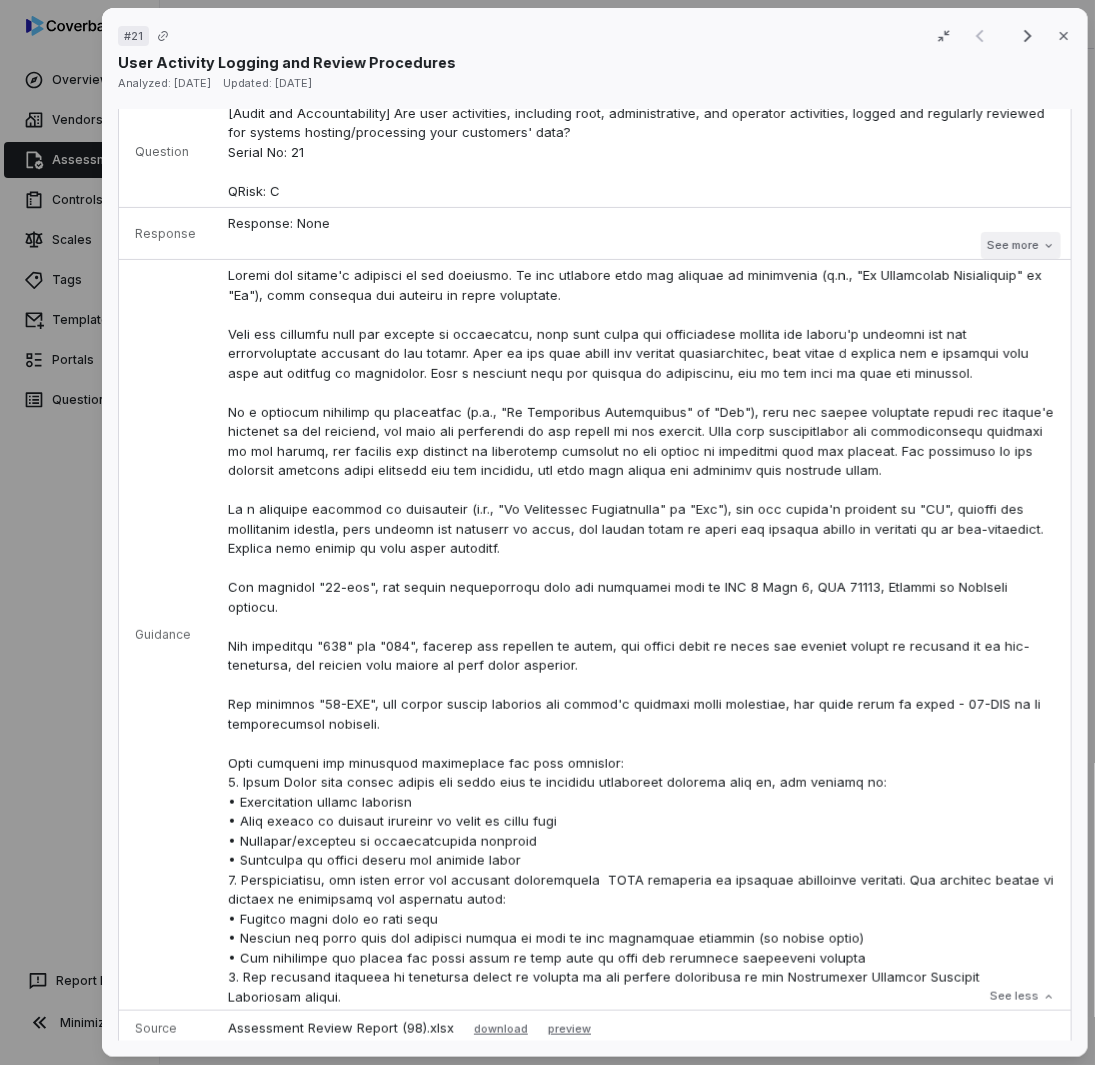 click on "See more" at bounding box center (1020, 245) 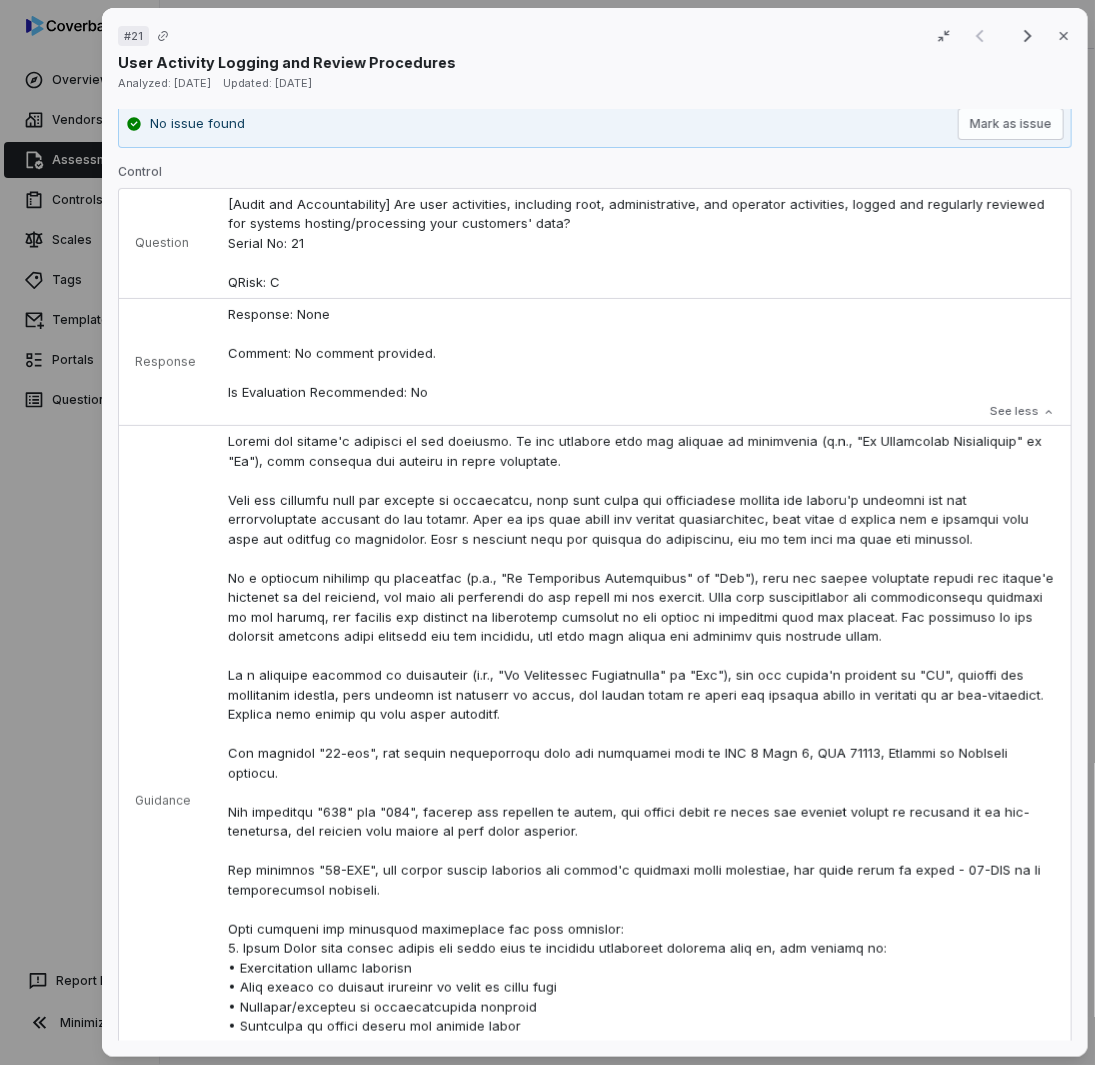 scroll, scrollTop: 0, scrollLeft: 0, axis: both 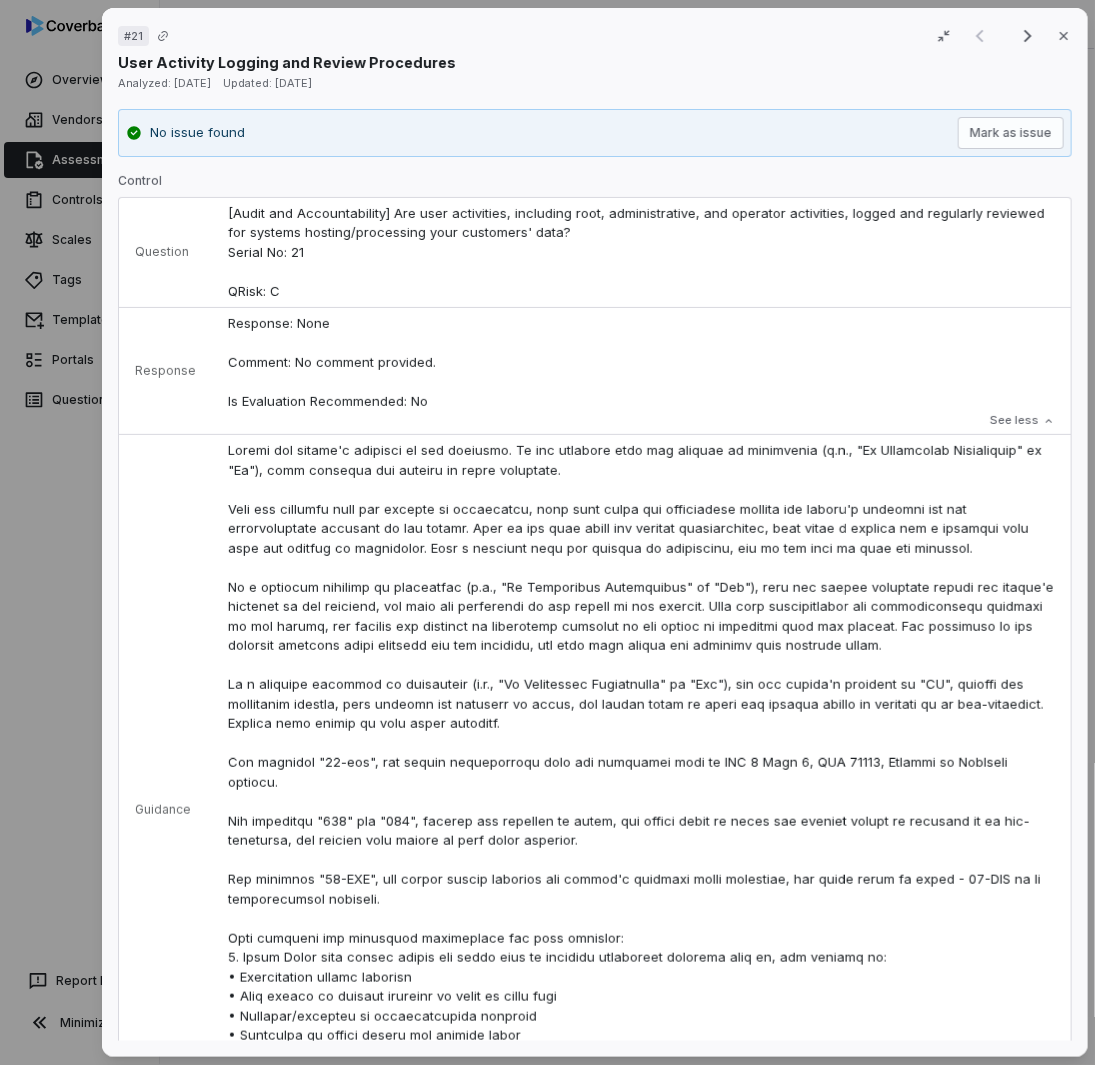click on "# 21 Result 1 of 6 Close User Activity Logging and Review Procedures Analyzed: [DATE] Updated: [DATE] No issue found [PERSON_NAME] as issue Control Question [Audit and Accountability] Are user activities, including root, administrative, and operator activities, logged and regularly reviewed for systems hosting/processing your customers' data?
Serial No: 21
QRisk: C Response Response: None
Comment: No comment provided.
Is Evaluation Recommended: No Response: None
Comment: No comment provided.
Is Evaluation Recommended: No See less Guidance See less Source Assessment Review Report (98).xlsx download preview Evaluation Correct the AI Edit   Score 1.0 Fully Compliant Analysis Sharp Healthcare has documented procedures for logging and reviewing significant system activities. Evidence # 1 The Sharp IT Security Control Summaries specify objectives for activity logging, including: Evidence # 2 o Definition of significant activity o Frequency of review o Procedures for preserving activity records Evidence # 1 3" at bounding box center [547, 532] 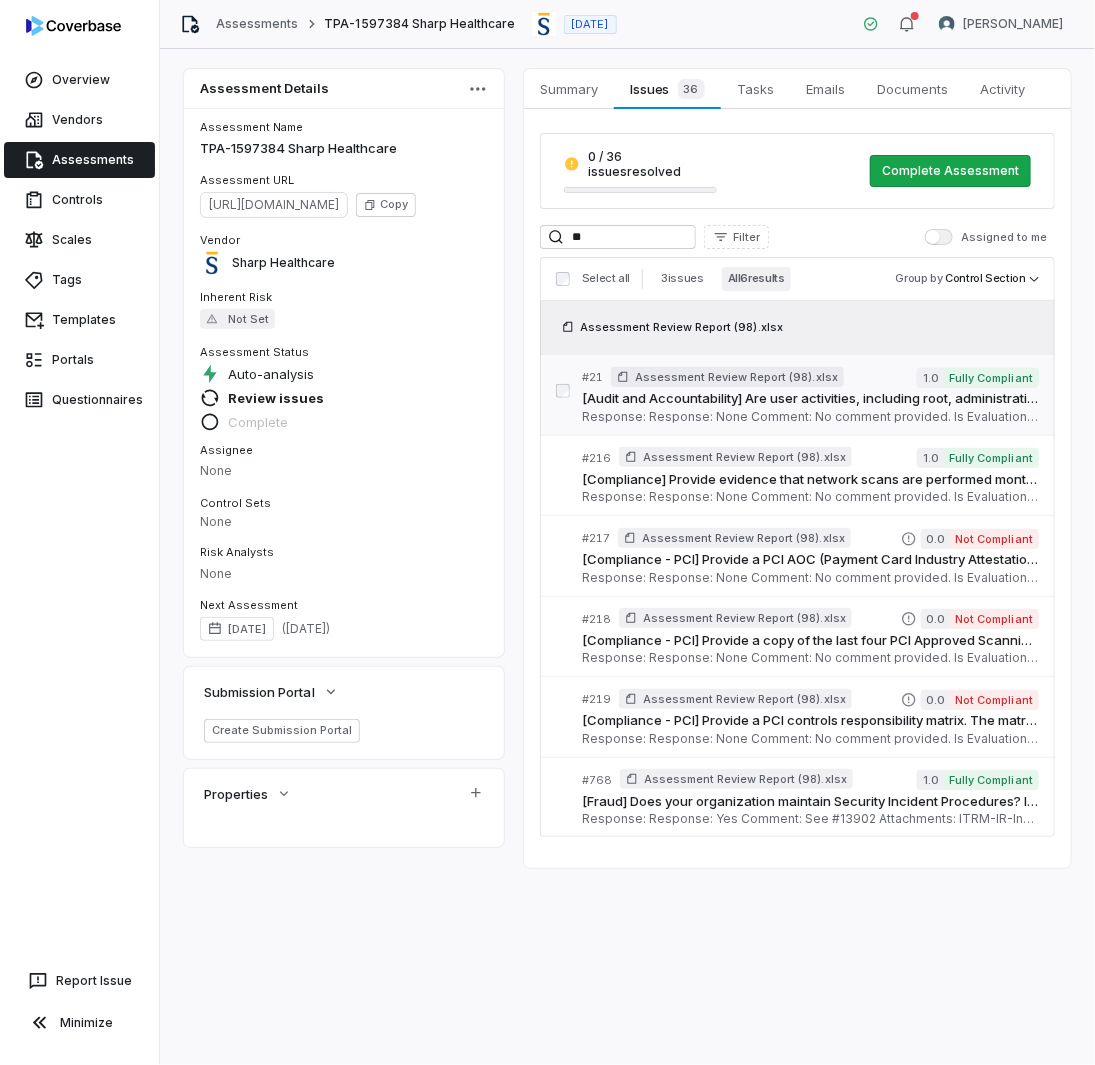 click on "[Audit and Accountability] Are user activities, including root, administrative, and operator activities, logged and regularly reviewed for systems hosting/processing your customers' data?
Serial No: 21
QRisk: C" at bounding box center (810, 399) 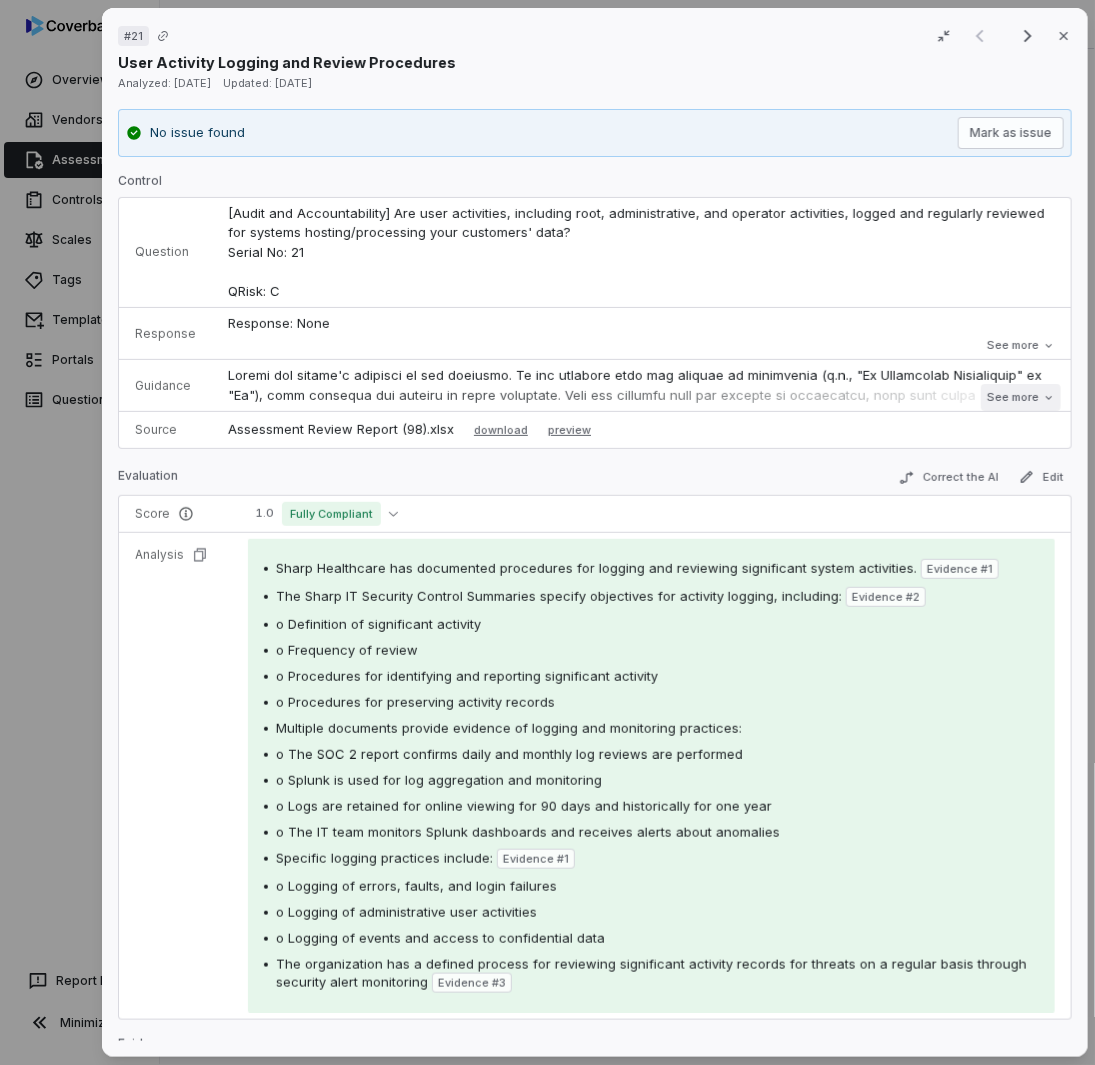 click on "See more" at bounding box center (1020, 397) 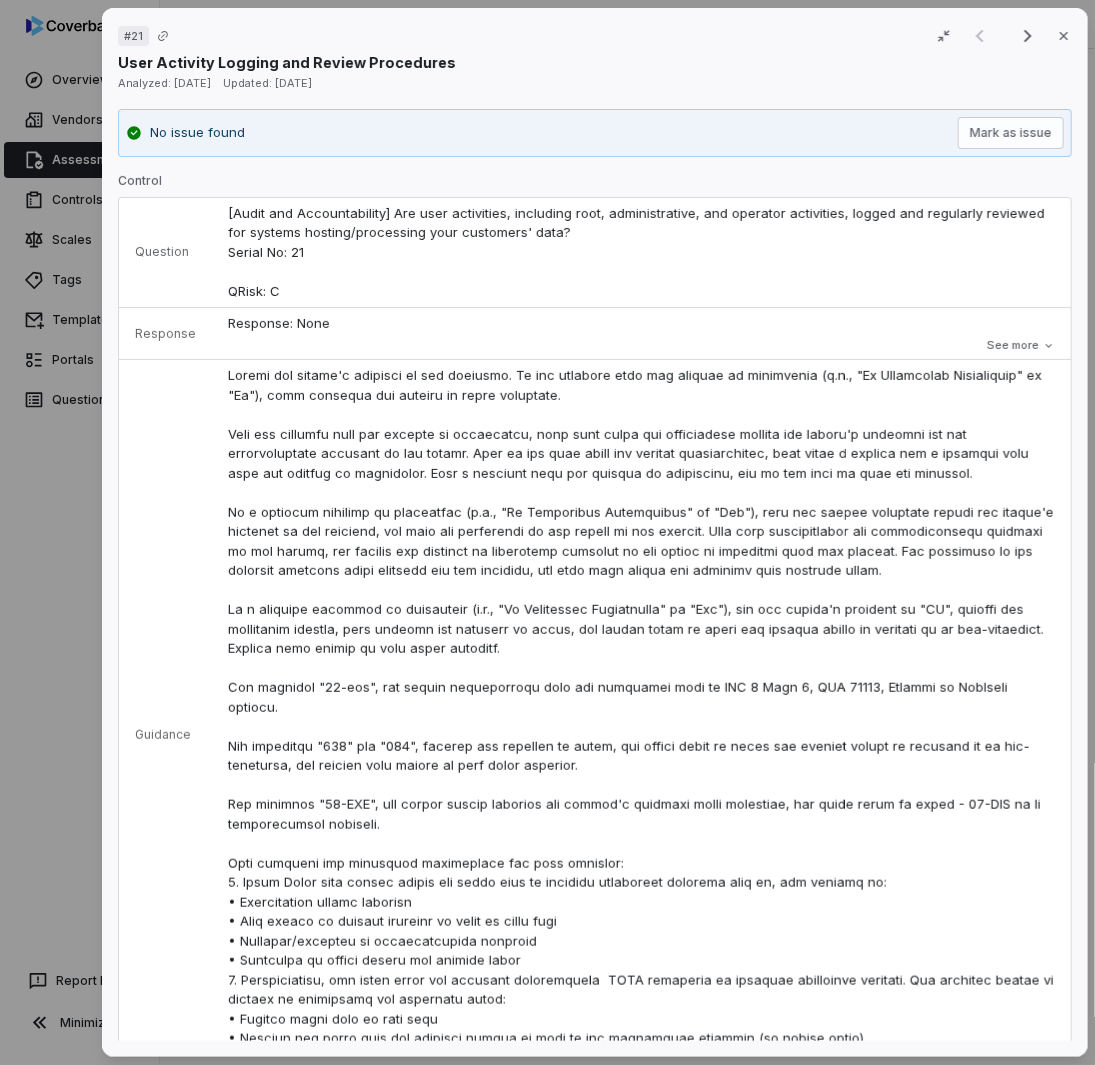 click at bounding box center (641, 736) 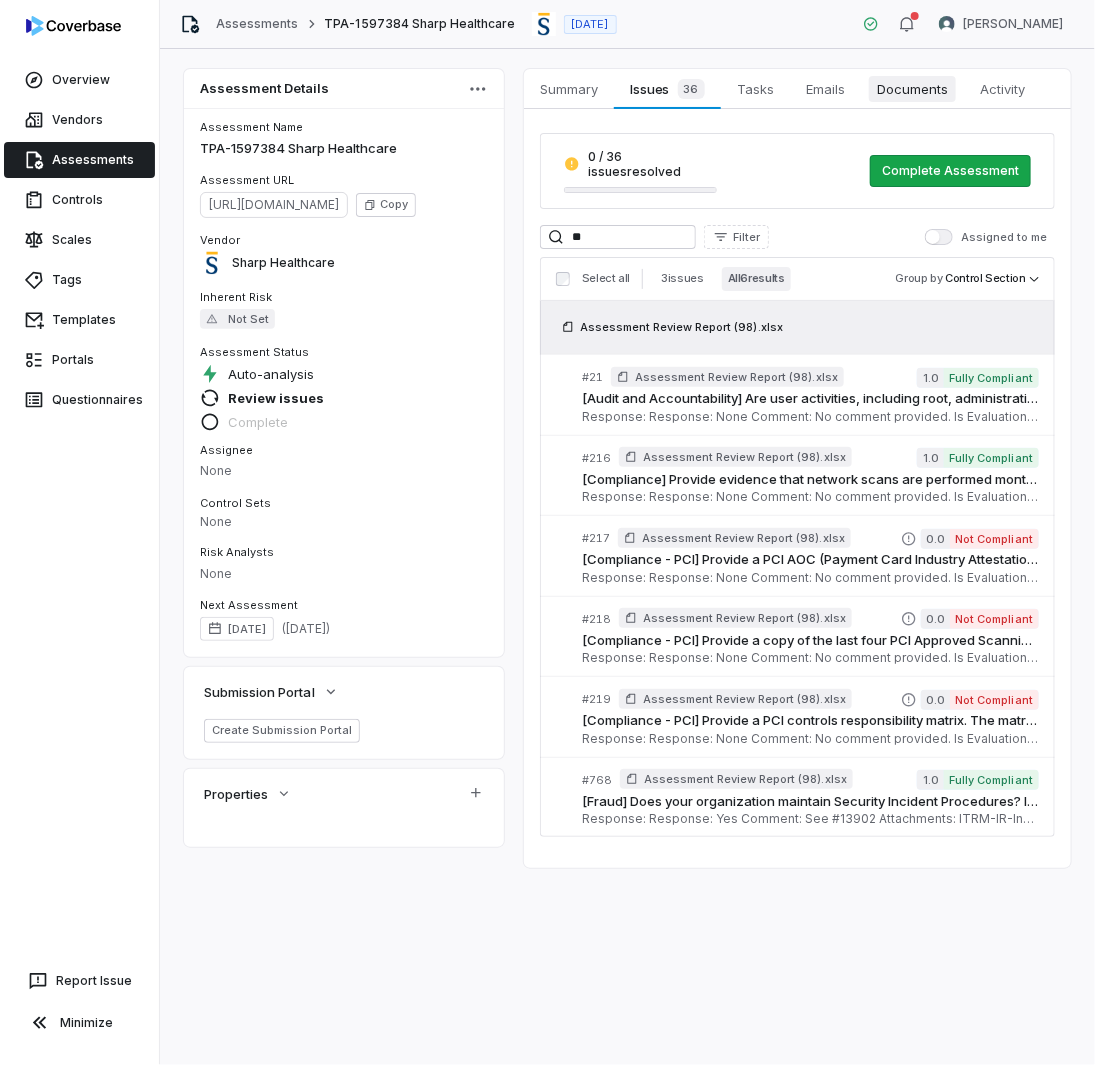 click on "Documents" at bounding box center (912, 89) 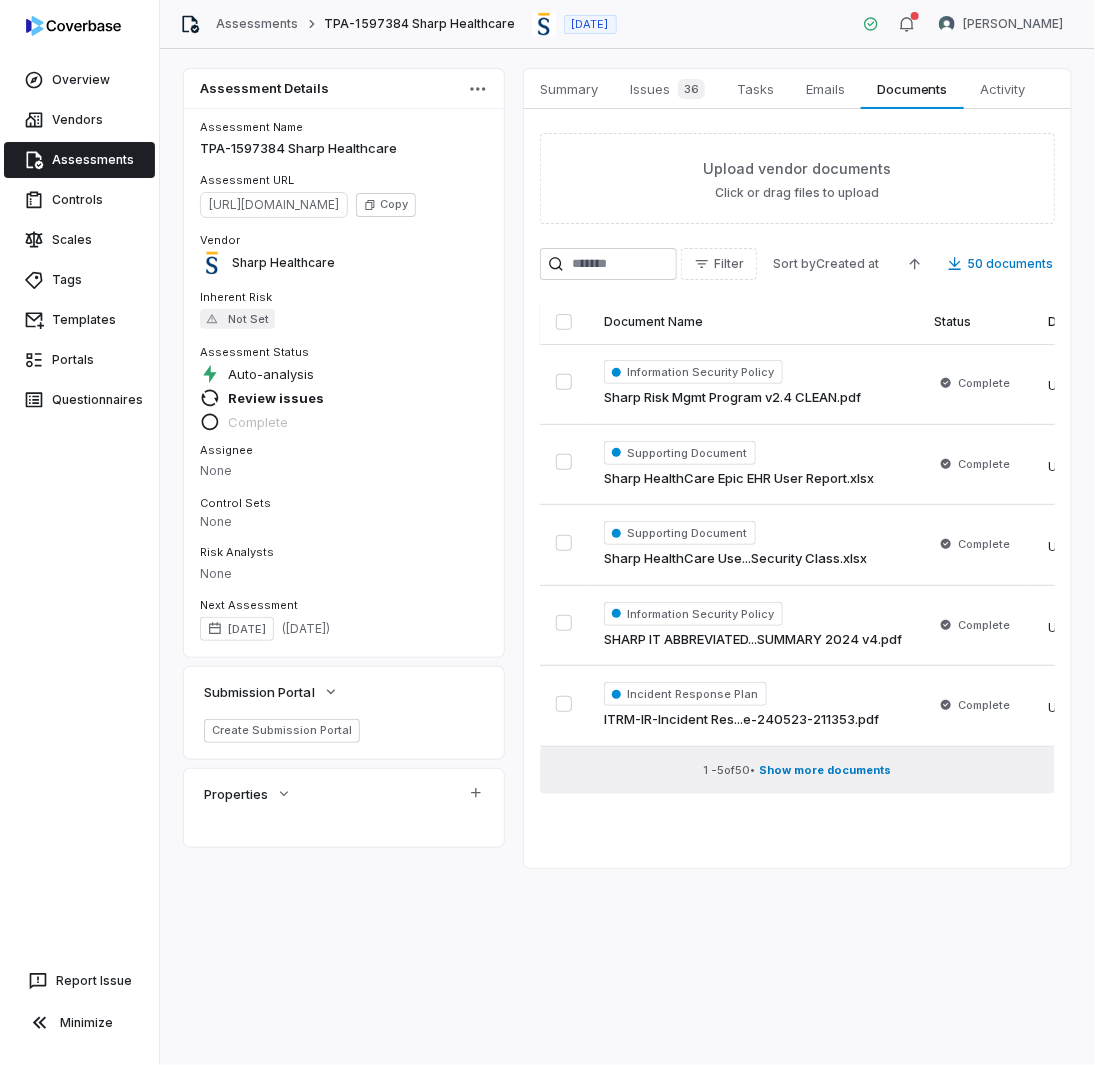 click on "Show more documents" at bounding box center (826, 770) 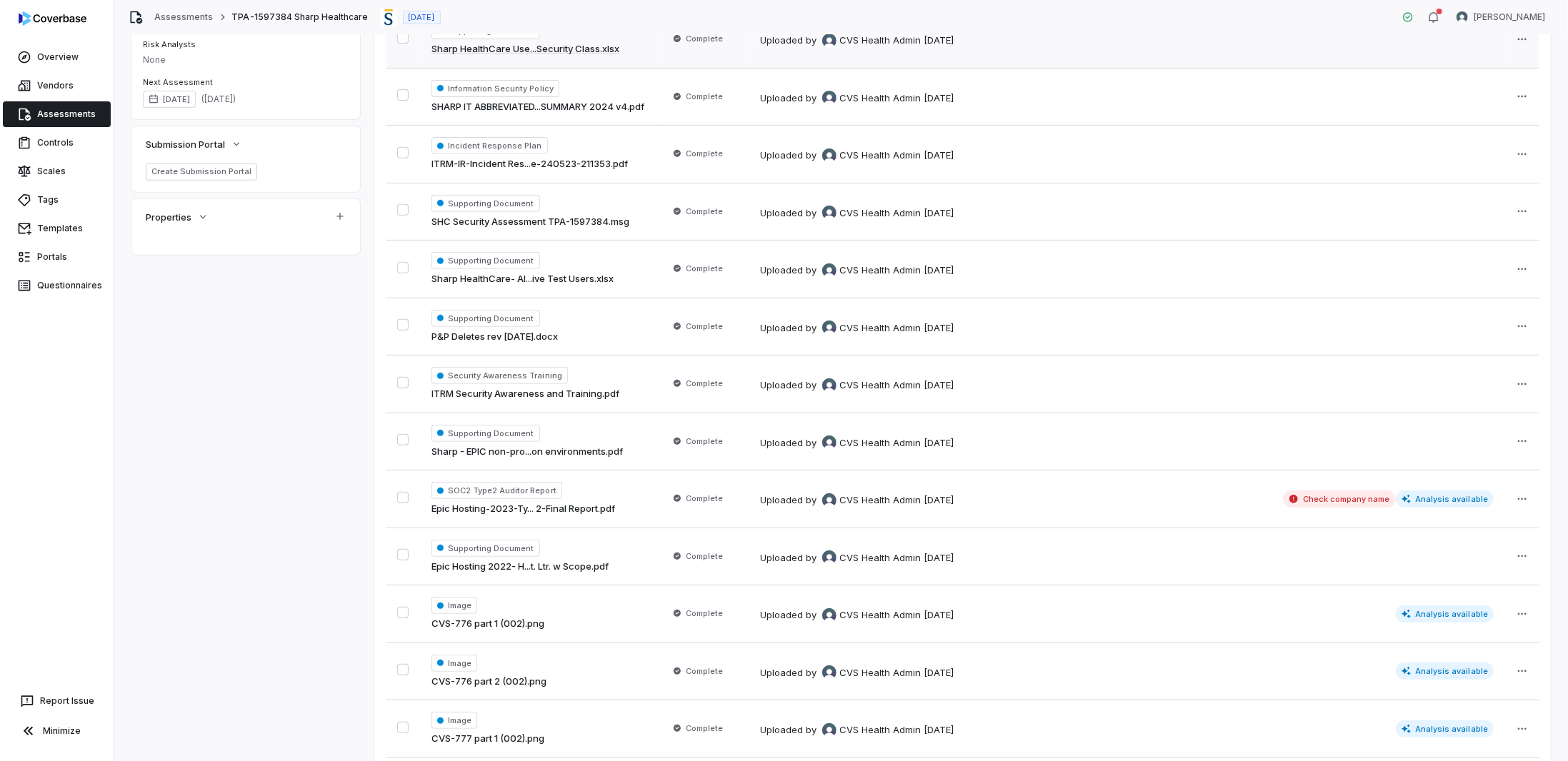 scroll, scrollTop: 428, scrollLeft: 0, axis: vertical 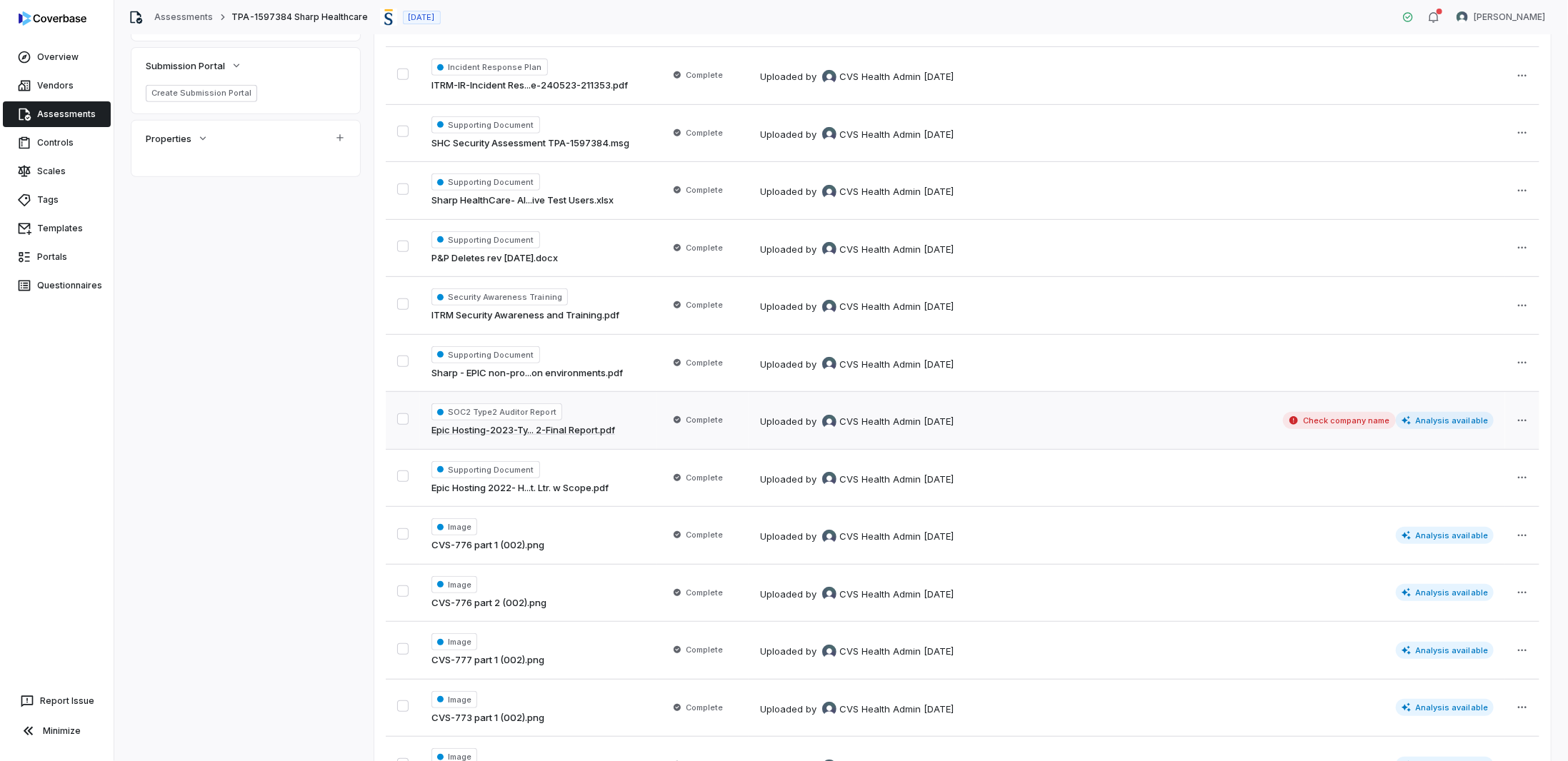 click on "Epic Hosting-2023-Ty... 2-Final Report.pdf" at bounding box center [523, 430] 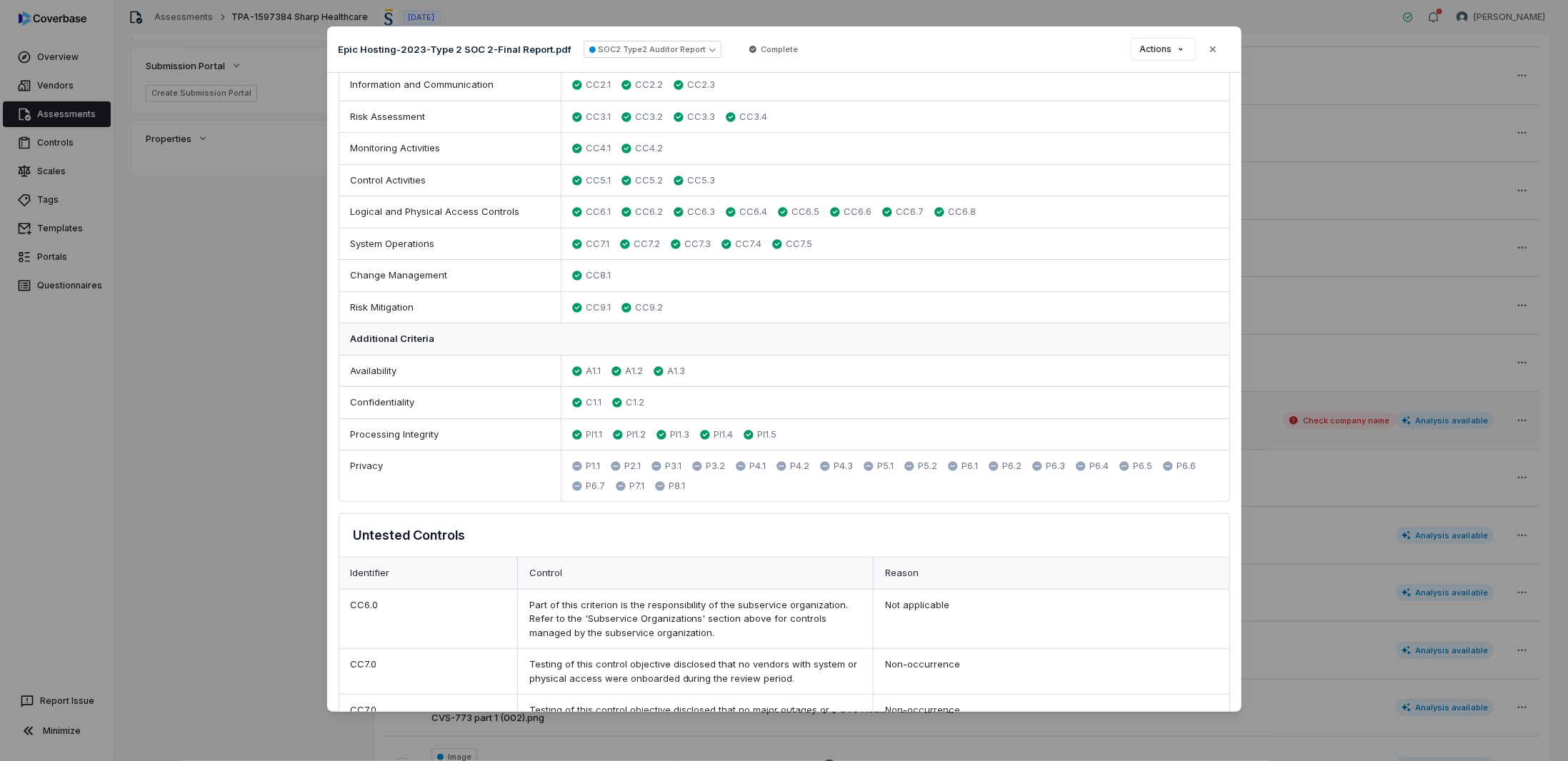 scroll, scrollTop: 928, scrollLeft: 0, axis: vertical 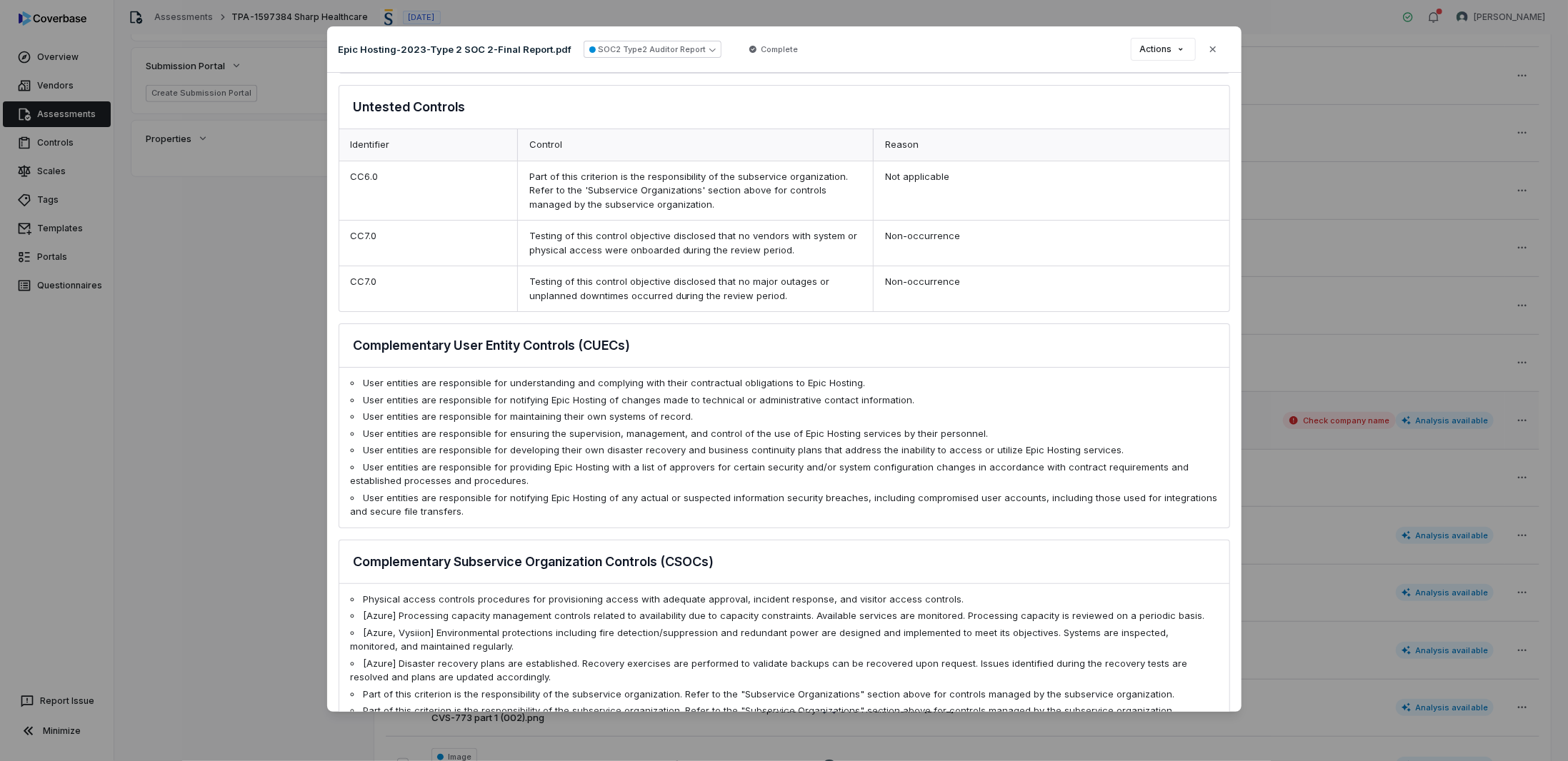 click on "Document Preview Epic Hosting-2023-Type 2 SOC 2-Final Report.pdf SOC2 Type2 Auditor Report Complete Actions Close SOC2 Type 2 Analysis Document:  Epic Hosting-2023-Type 2 SOC 2-Final Report.pdf Overview Page  1  of  205 Company Name Epic Hosting, LLC Opinion Summary Unqualified Exceptions 0 Audit Period [DATE] to [DATE] [DATE] Independent Service Auditor A-LIGN ASSURANCE Services Evaluated Epic Hosting Services System · Hosting Environment Subservice Organizations Vysiion Microsoft Azure Trust Services Criteria Security Availability Processing Integrity Confidentiality Privacy Trust Services Criteria Common Criteria Control Environment CC1.1 CC1.2 CC1.3 CC1.4 CC1.5 Information and Communication CC2.1 CC2.2 CC2.3 Risk Assessment CC3.1 CC3.2 CC3.3 CC3.4 Monitoring Activities CC4.1 CC4.2 Control Activities CC5.1 CC5.2 CC5.3 Logical and Physical Access Controls CC6.1 CC6.2 CC6.3 CC6.4 CC6.5 CC6.6 CC6.7 CC6.8 System Operations CC7.1 CC7.2 CC7.3 CC7.4 CC7.5 Change Management CC8.1 Risk Mitigation A1.1" at bounding box center [784, 380] 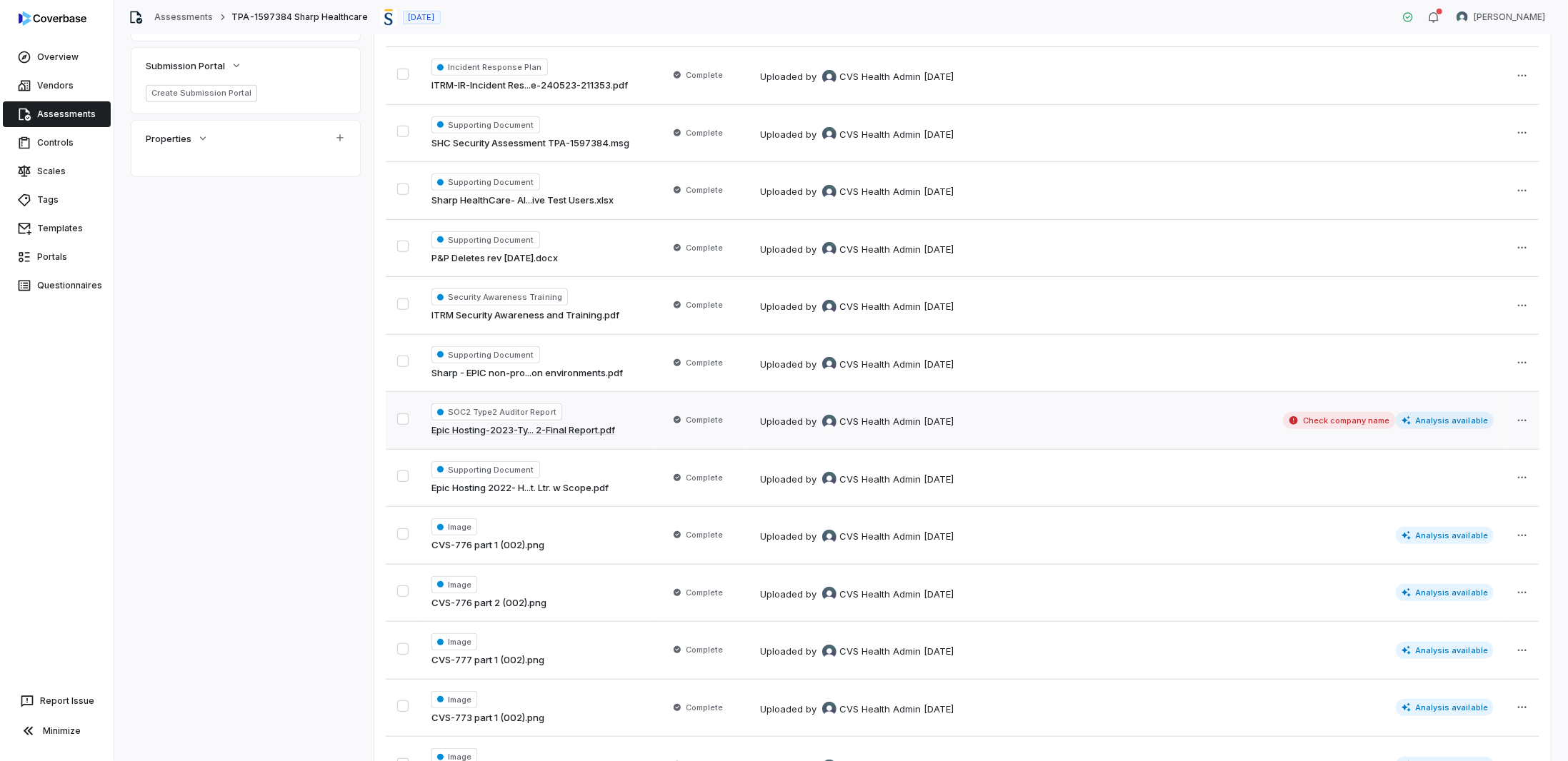 click at bounding box center [1522, 420] 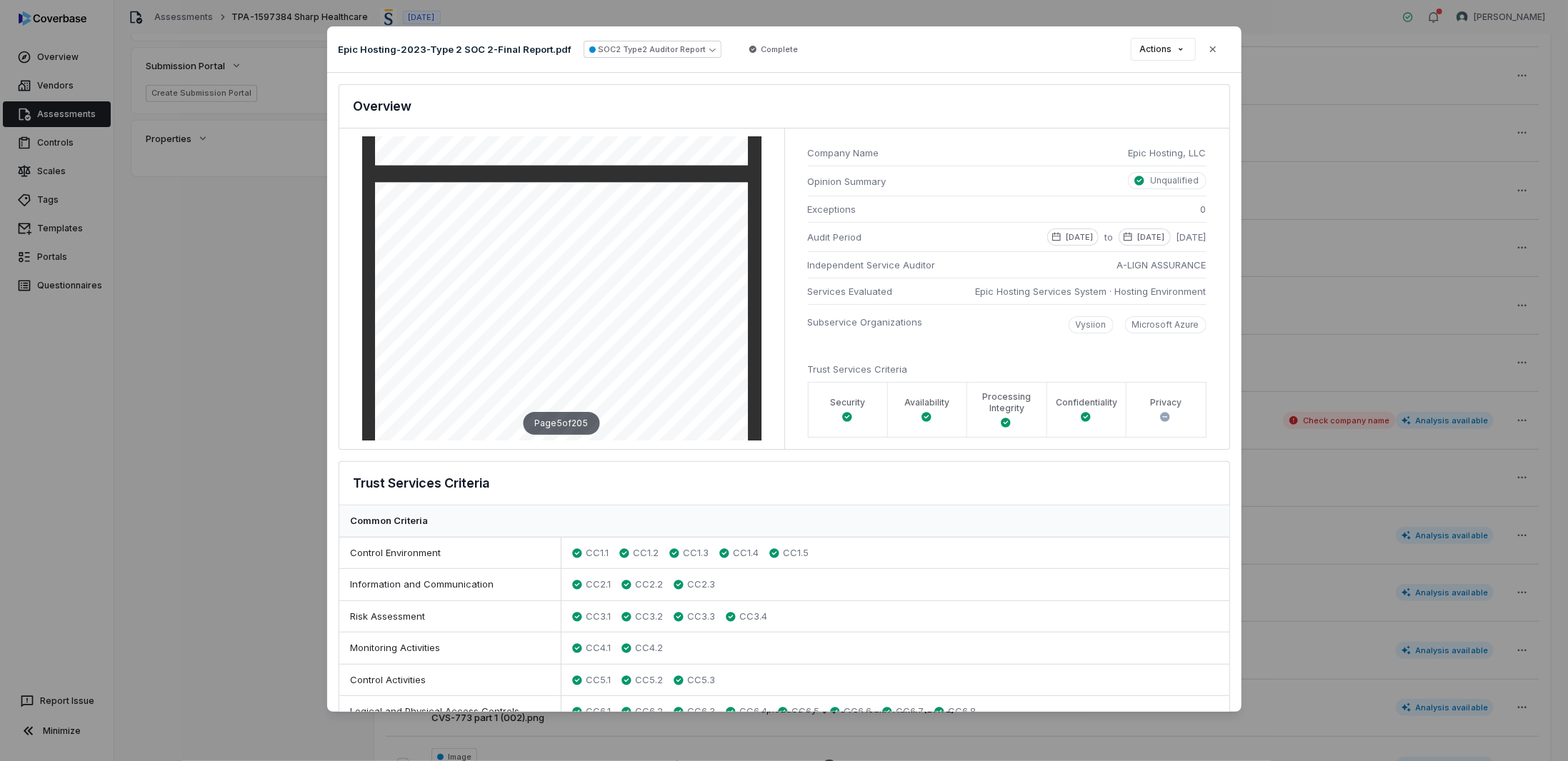 scroll, scrollTop: 2142, scrollLeft: 0, axis: vertical 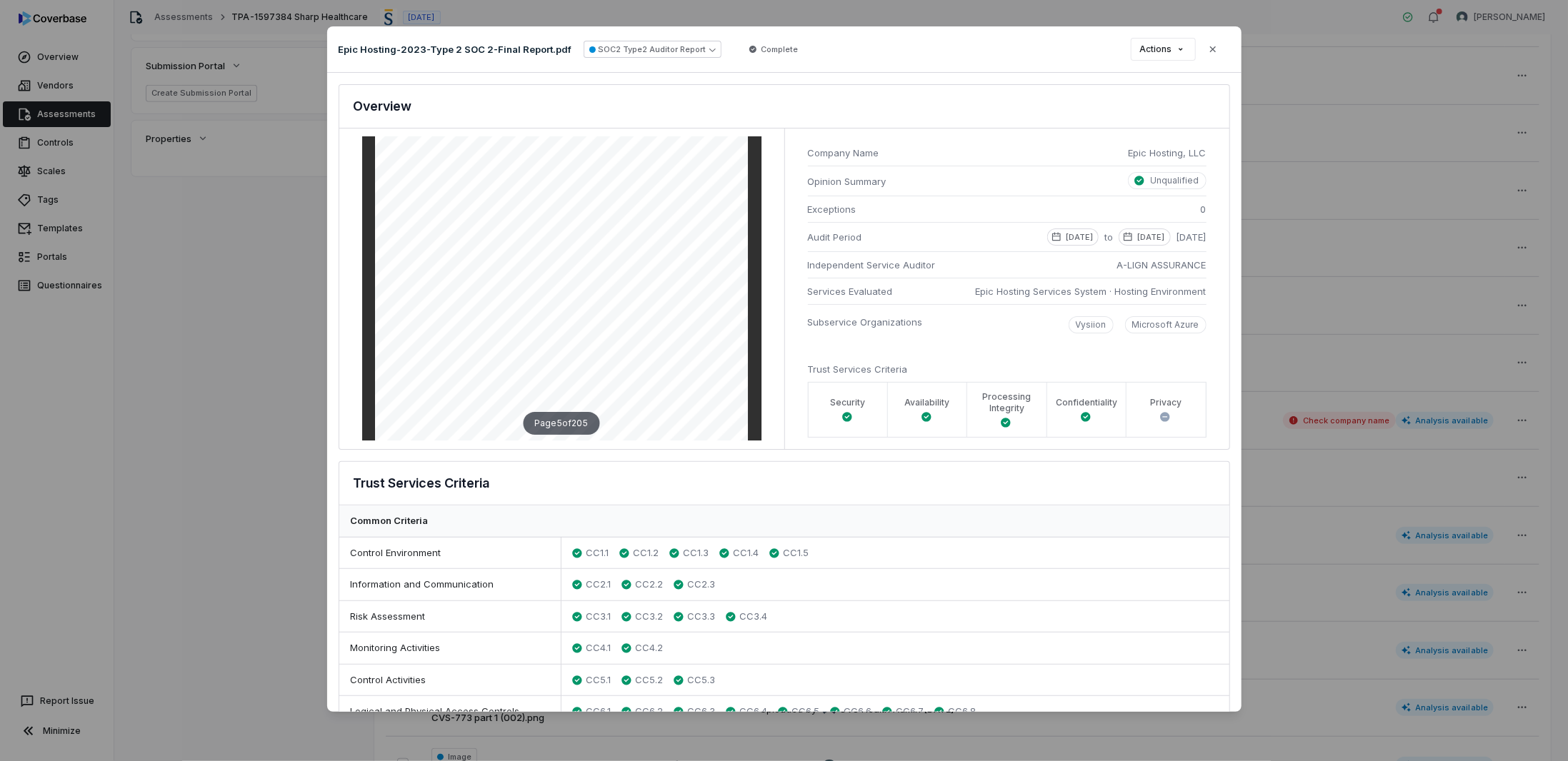 click on "Document Preview Epic Hosting-2023-Type 2 SOC 2-Final Report.pdf SOC2 Type2 Auditor Report Complete Actions Close SOC2 Type 2 Analysis Document:  Epic Hosting-2023-Type 2 SOC 2-Final Report.pdf Overview Page  5  of  205 Company Name Epic Hosting, LLC Opinion Summary Unqualified Exceptions 0 Audit Period [DATE] to [DATE] [DATE] Independent Service Auditor A-LIGN ASSURANCE Services Evaluated Epic Hosting Services System · Hosting Environment Subservice Organizations Vysiion Microsoft Azure Trust Services Criteria Security Availability Processing Integrity Confidentiality Privacy Trust Services Criteria Common Criteria Control Environment CC1.1 CC1.2 CC1.3 CC1.4 CC1.5 Information and Communication CC2.1 CC2.2 CC2.3 Risk Assessment CC3.1 CC3.2 CC3.3 CC3.4 Monitoring Activities CC4.1 CC4.2 Control Activities CC5.1 CC5.2 CC5.3 Logical and Physical Access Controls CC6.1 CC6.2 CC6.3 CC6.4 CC6.5 CC6.6 CC6.7 CC6.8 System Operations CC7.1 CC7.2 CC7.3 CC7.4 CC7.5 Change Management CC8.1 Risk Mitigation A1.1" at bounding box center [784, 380] 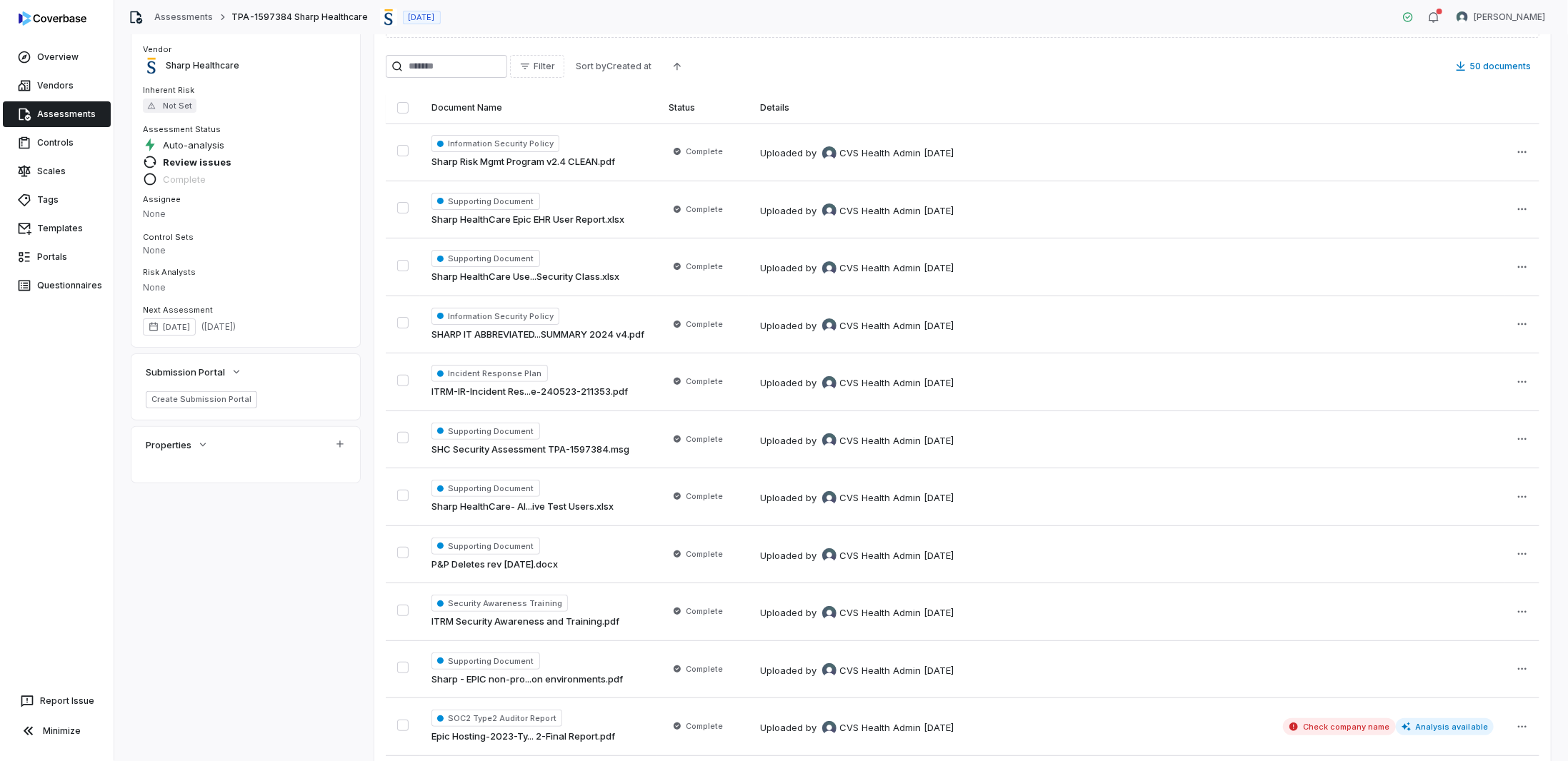 scroll, scrollTop: 0, scrollLeft: 0, axis: both 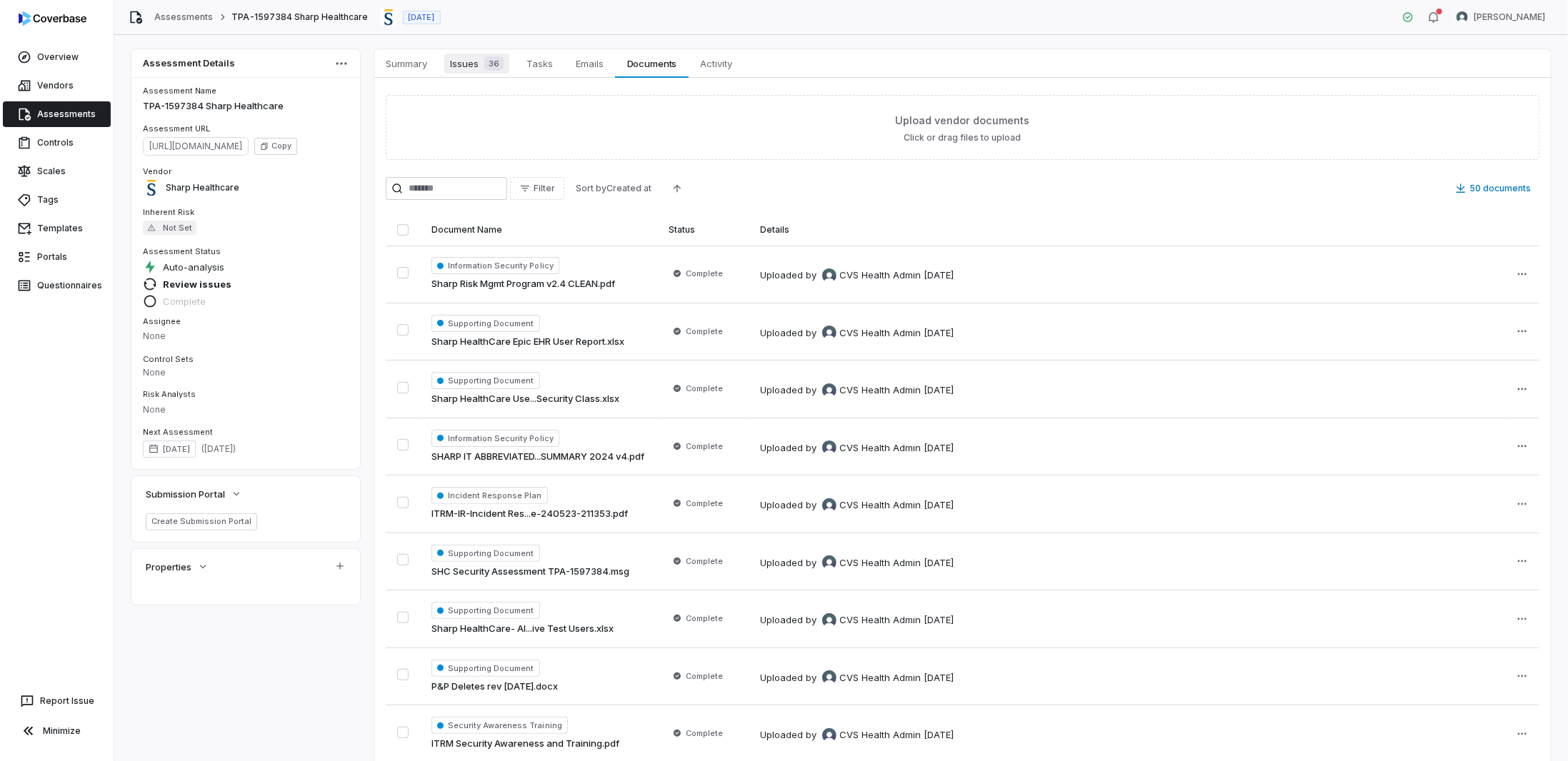 click on "Issues 36" at bounding box center (476, 64) 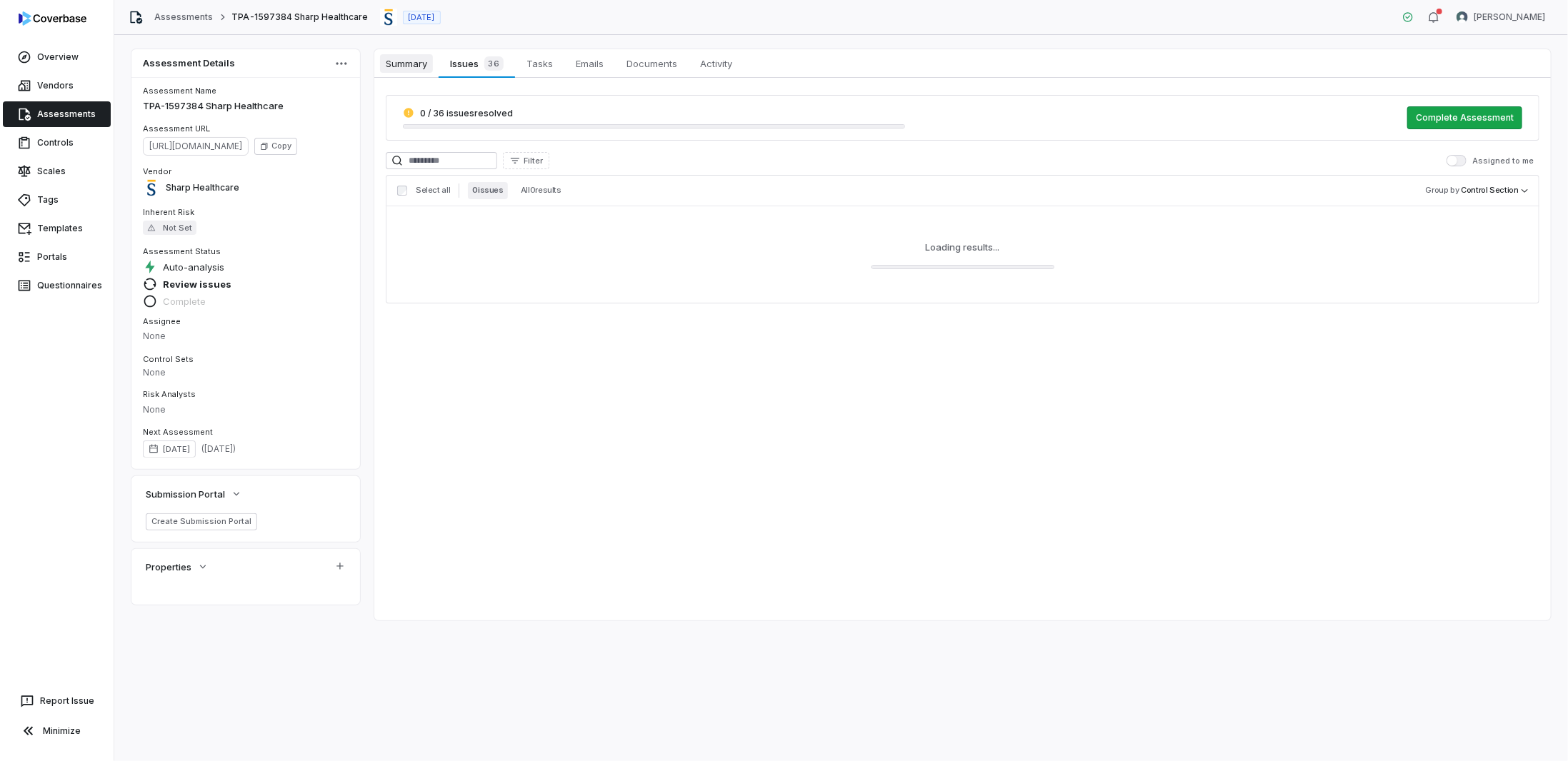 click on "Summary" at bounding box center [406, 64] 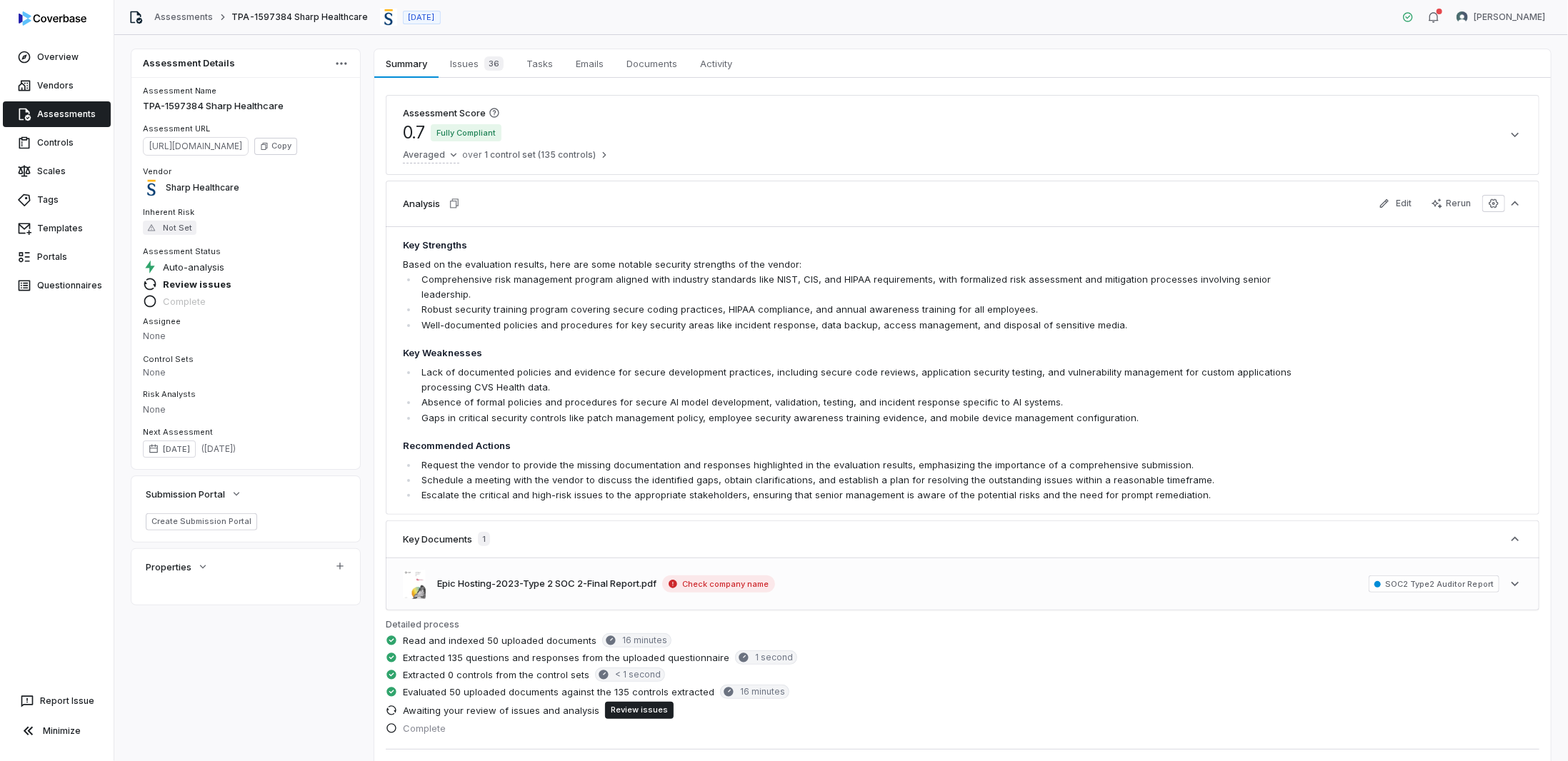 click on "Check company name" at bounding box center [719, 584] 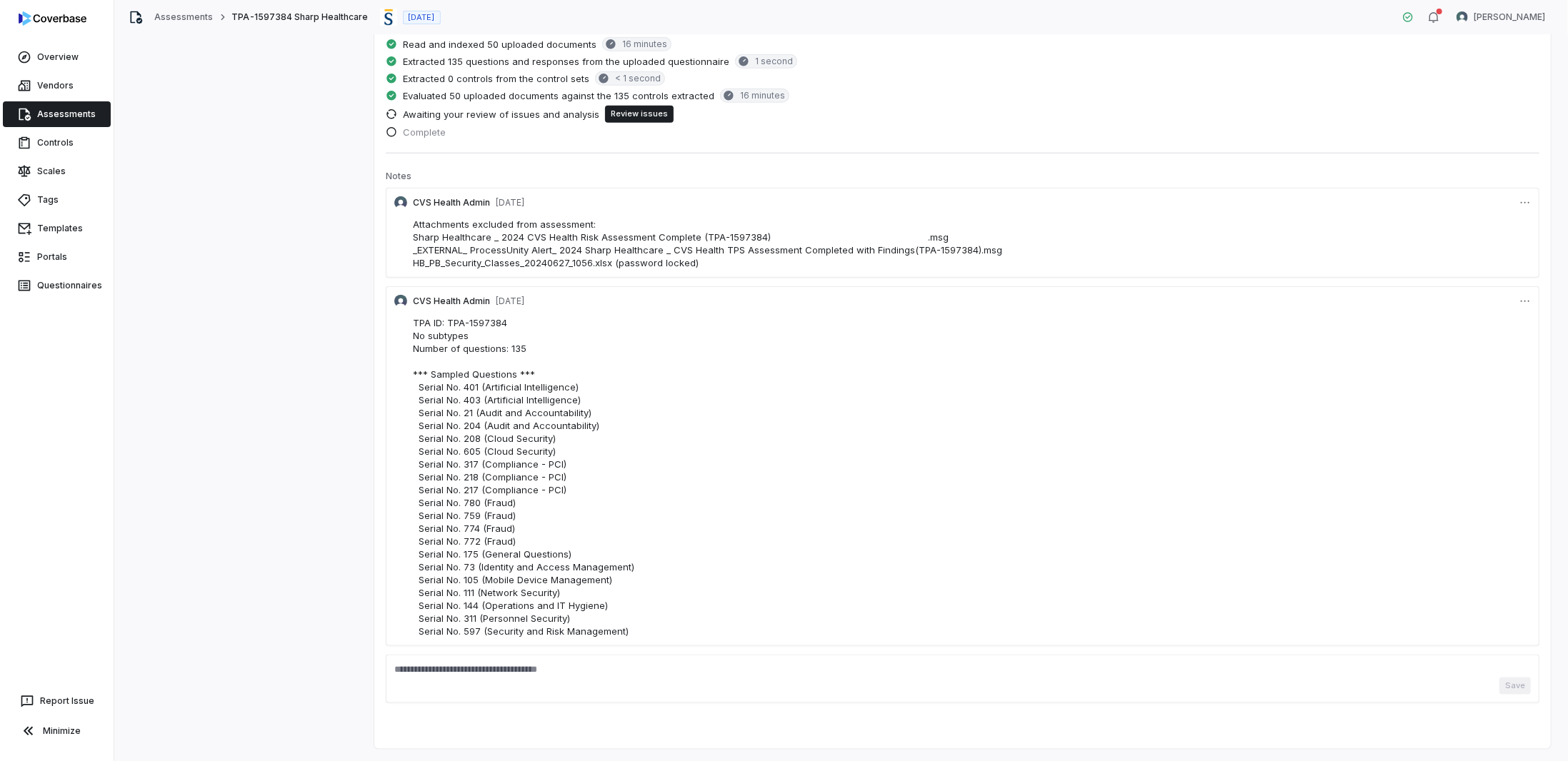 scroll, scrollTop: 286, scrollLeft: 0, axis: vertical 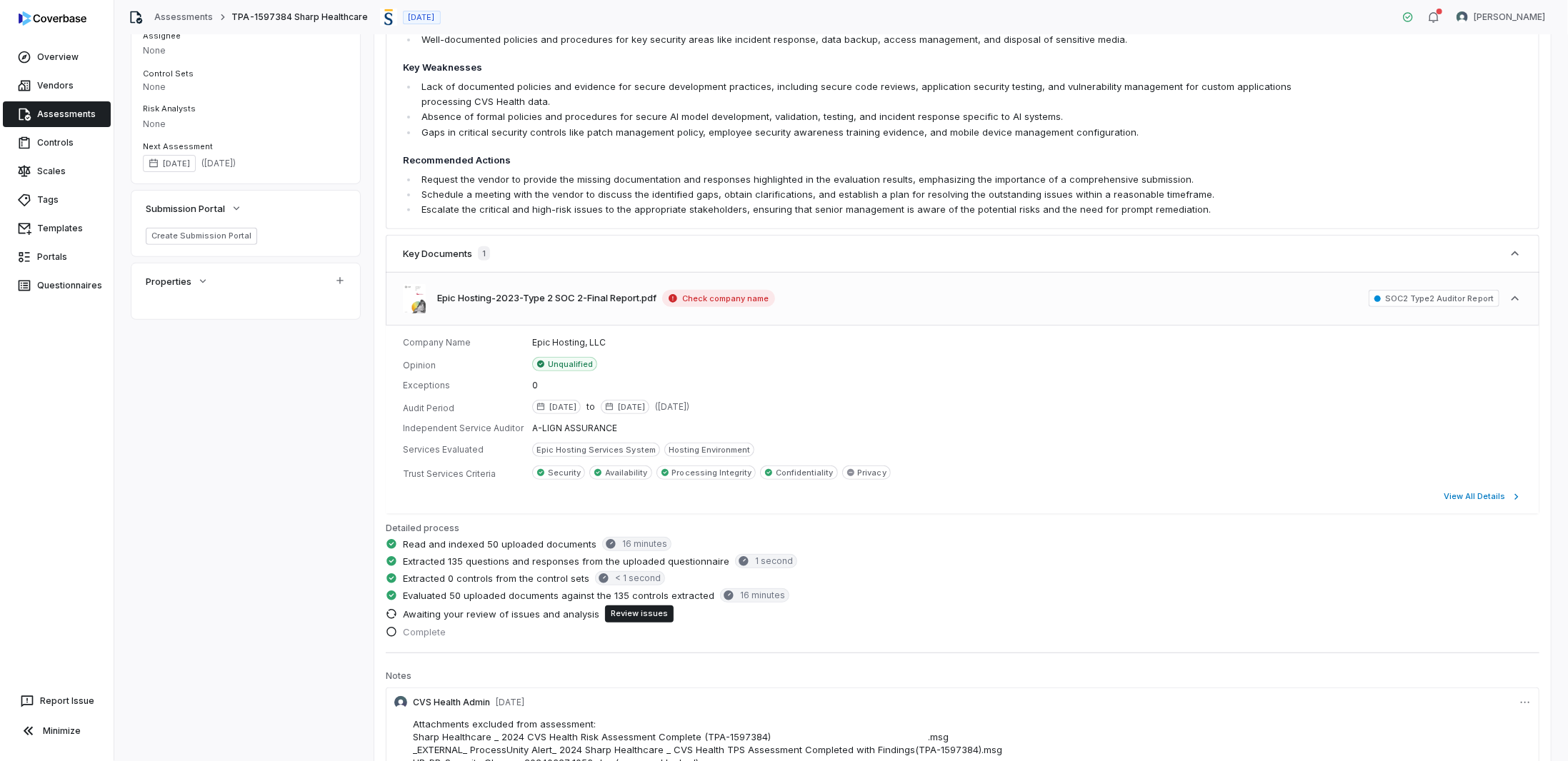 click on "Check company name" at bounding box center [719, 298] 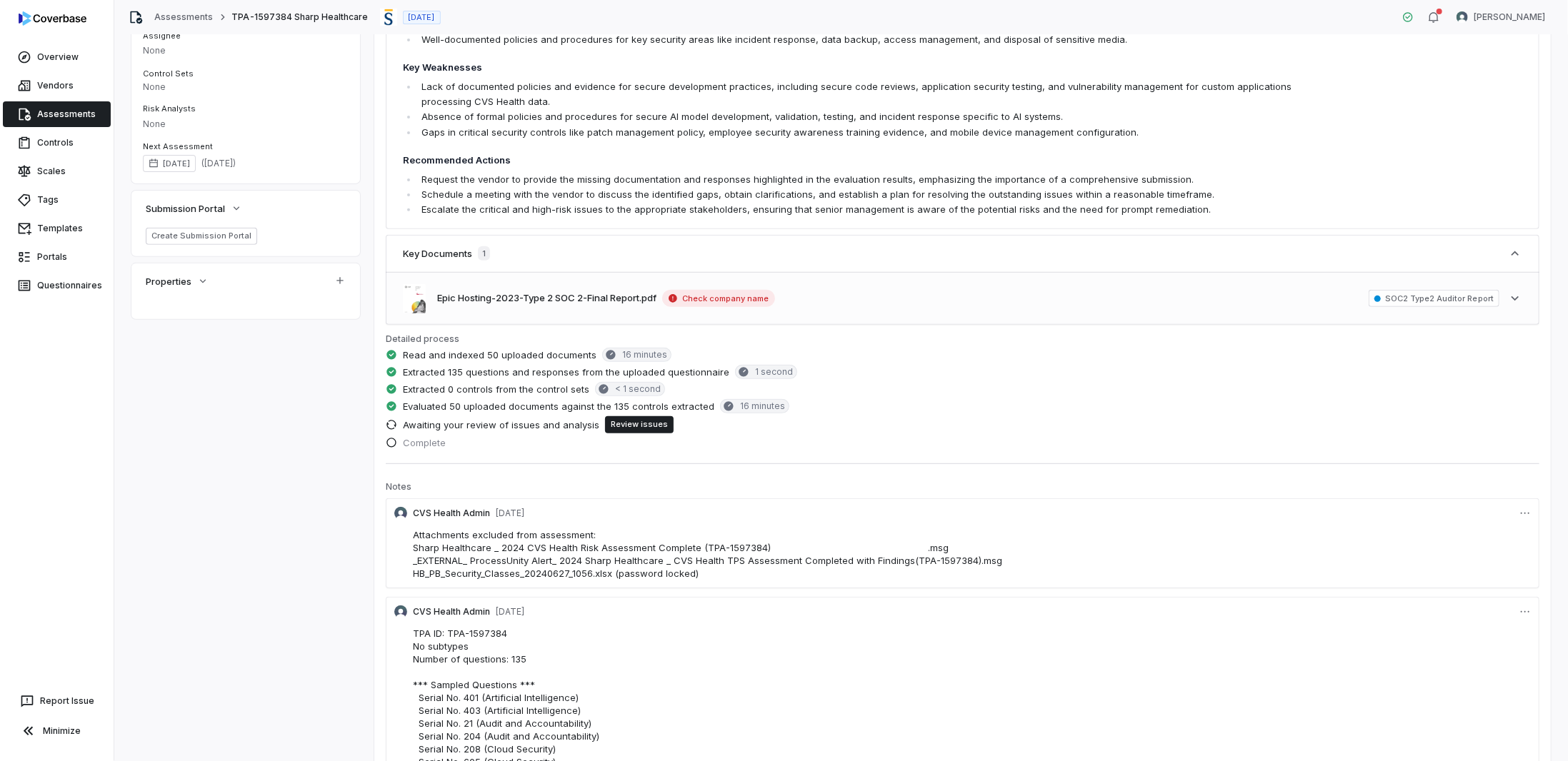 click on "Check company name" at bounding box center (719, 298) 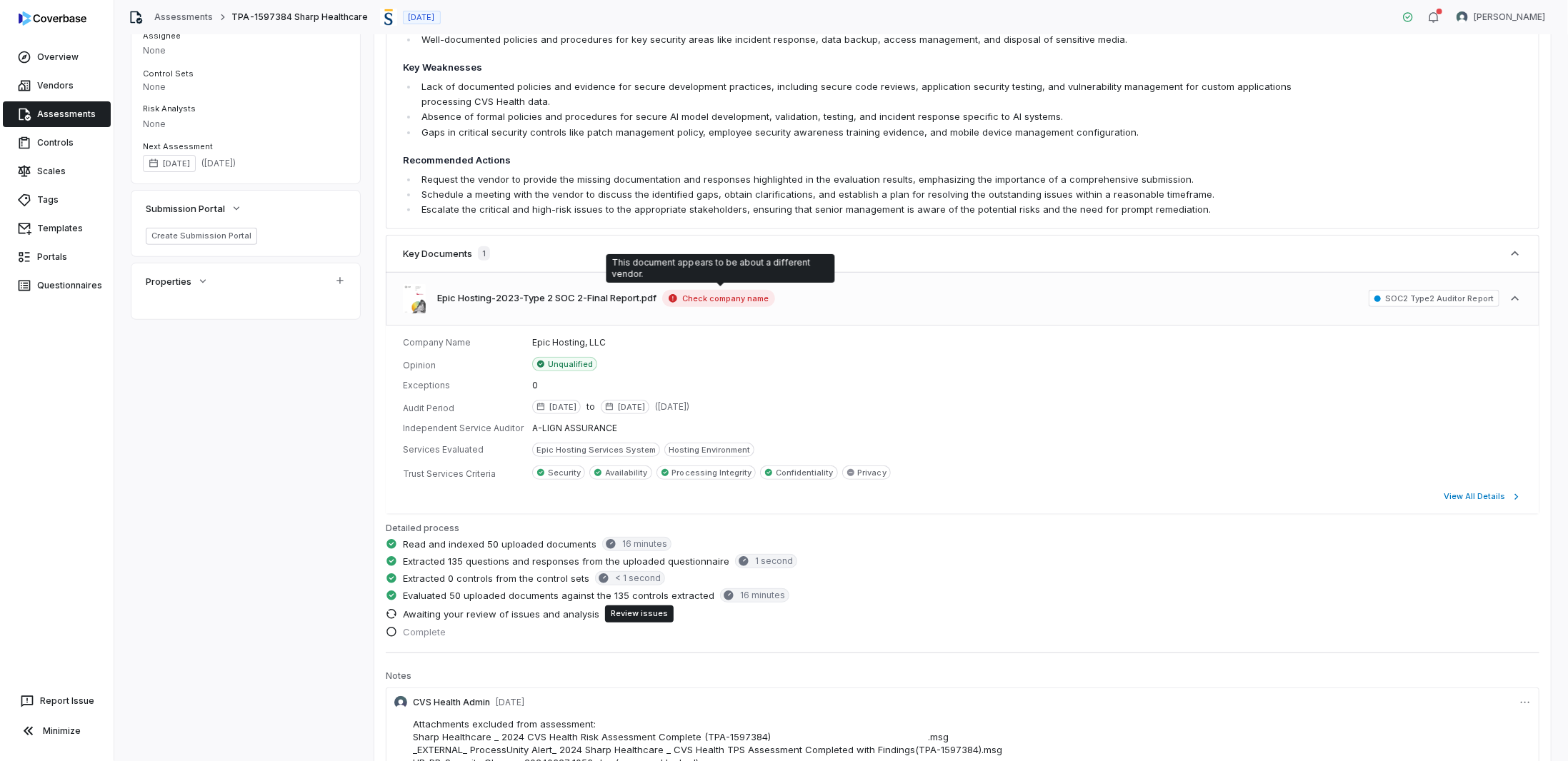 click on "Check company name" at bounding box center [719, 298] 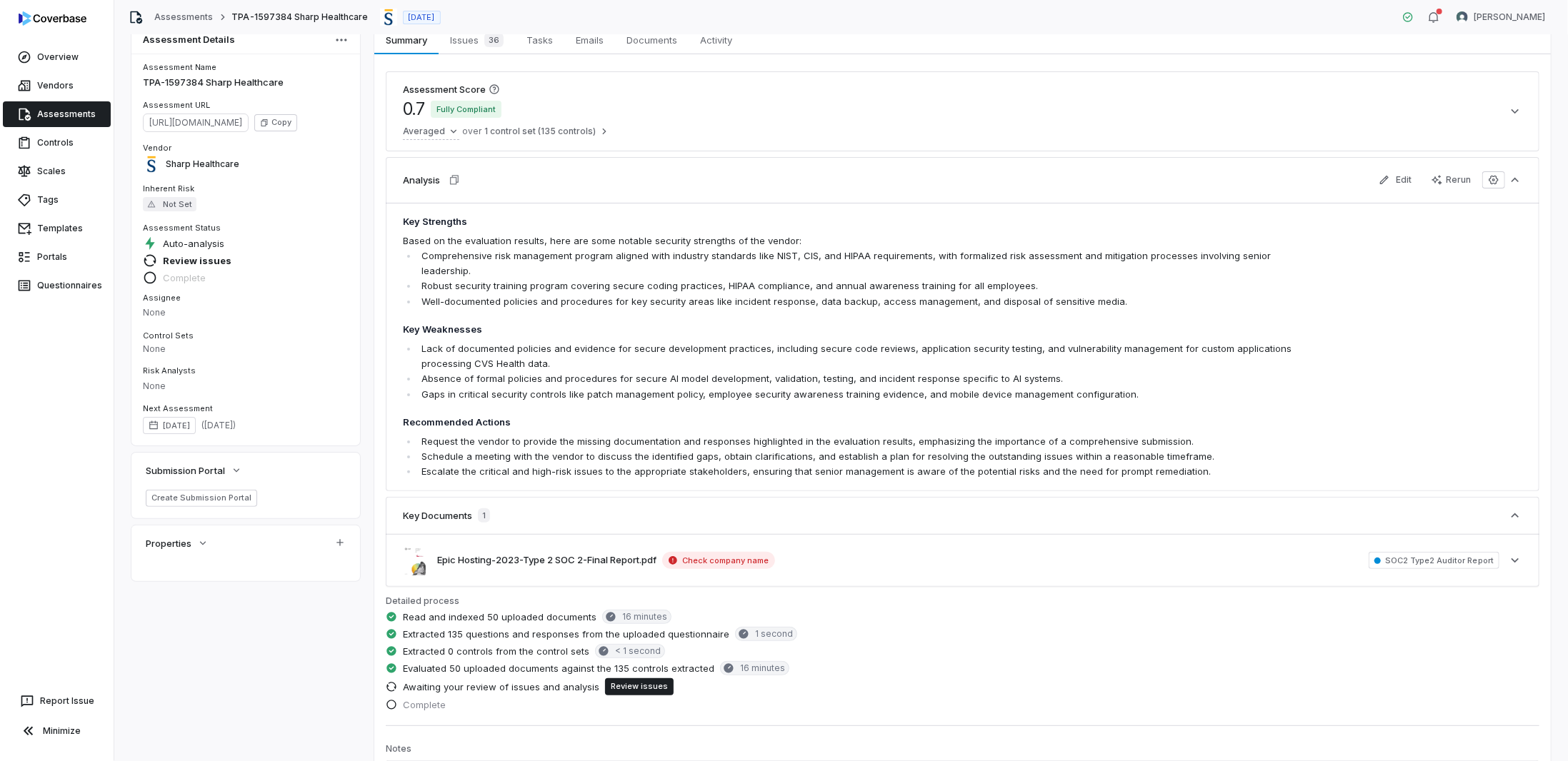 scroll, scrollTop: 0, scrollLeft: 0, axis: both 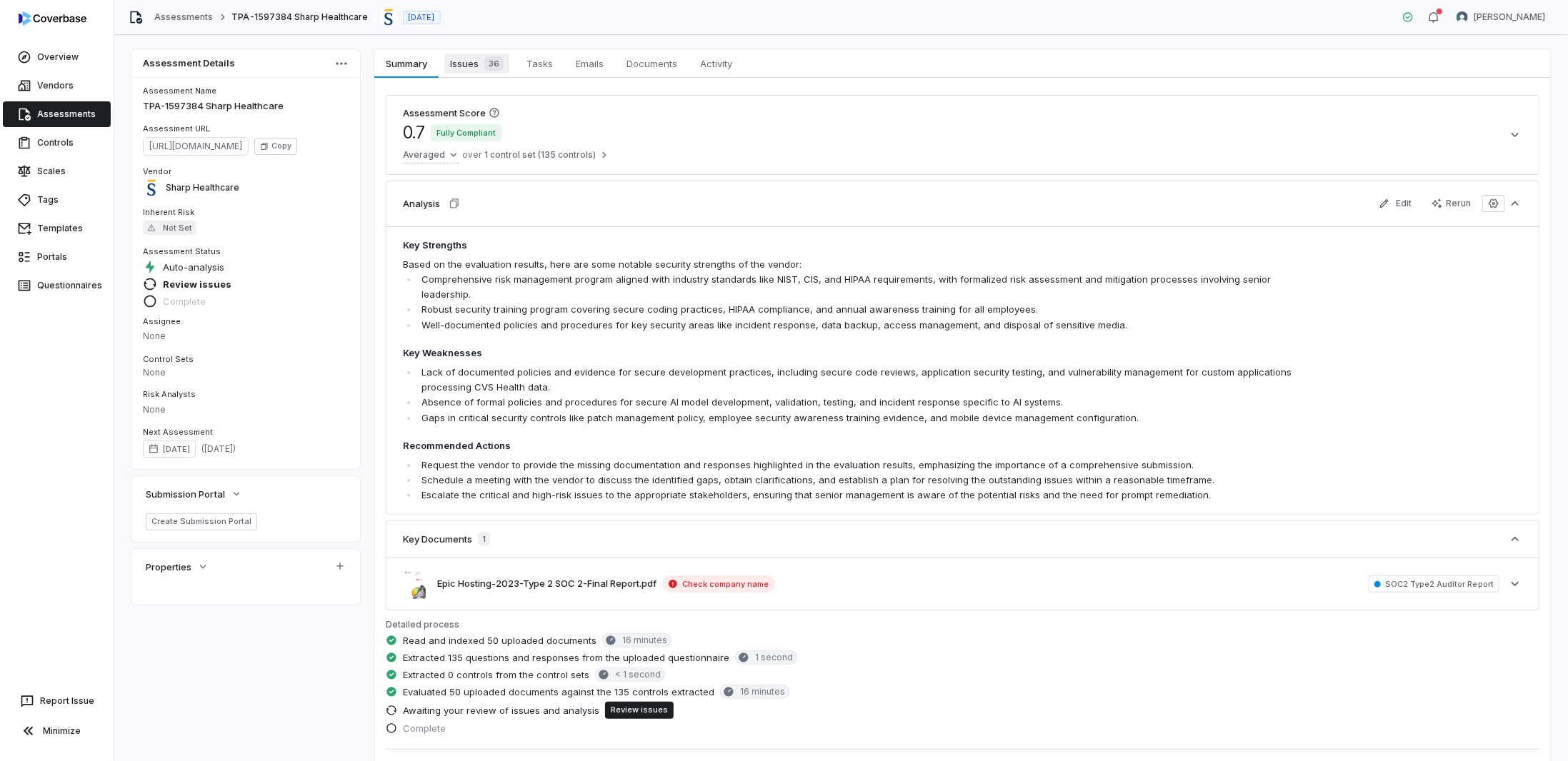 click on "Issues 36" at bounding box center [476, 64] 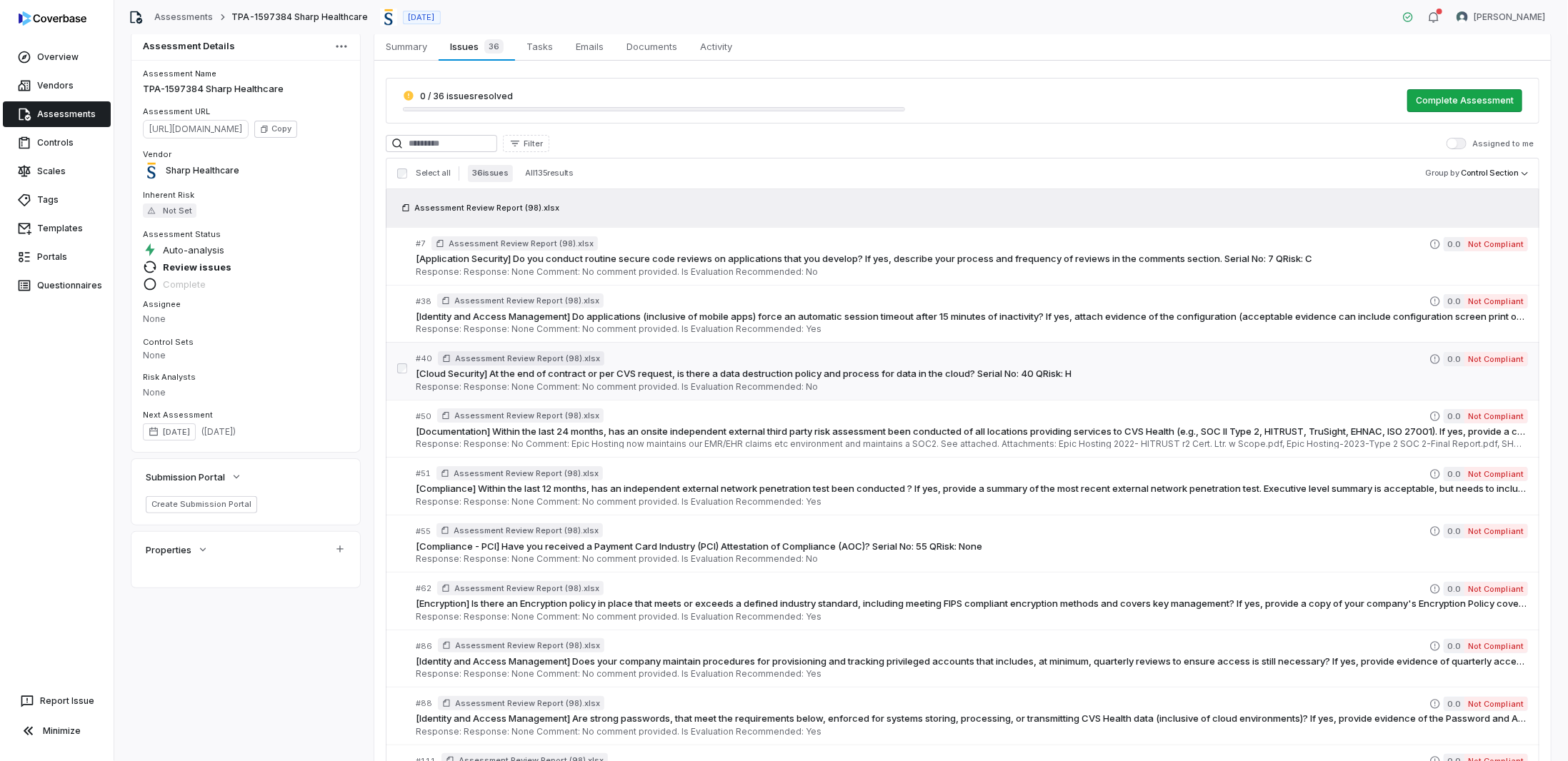 scroll, scrollTop: 0, scrollLeft: 0, axis: both 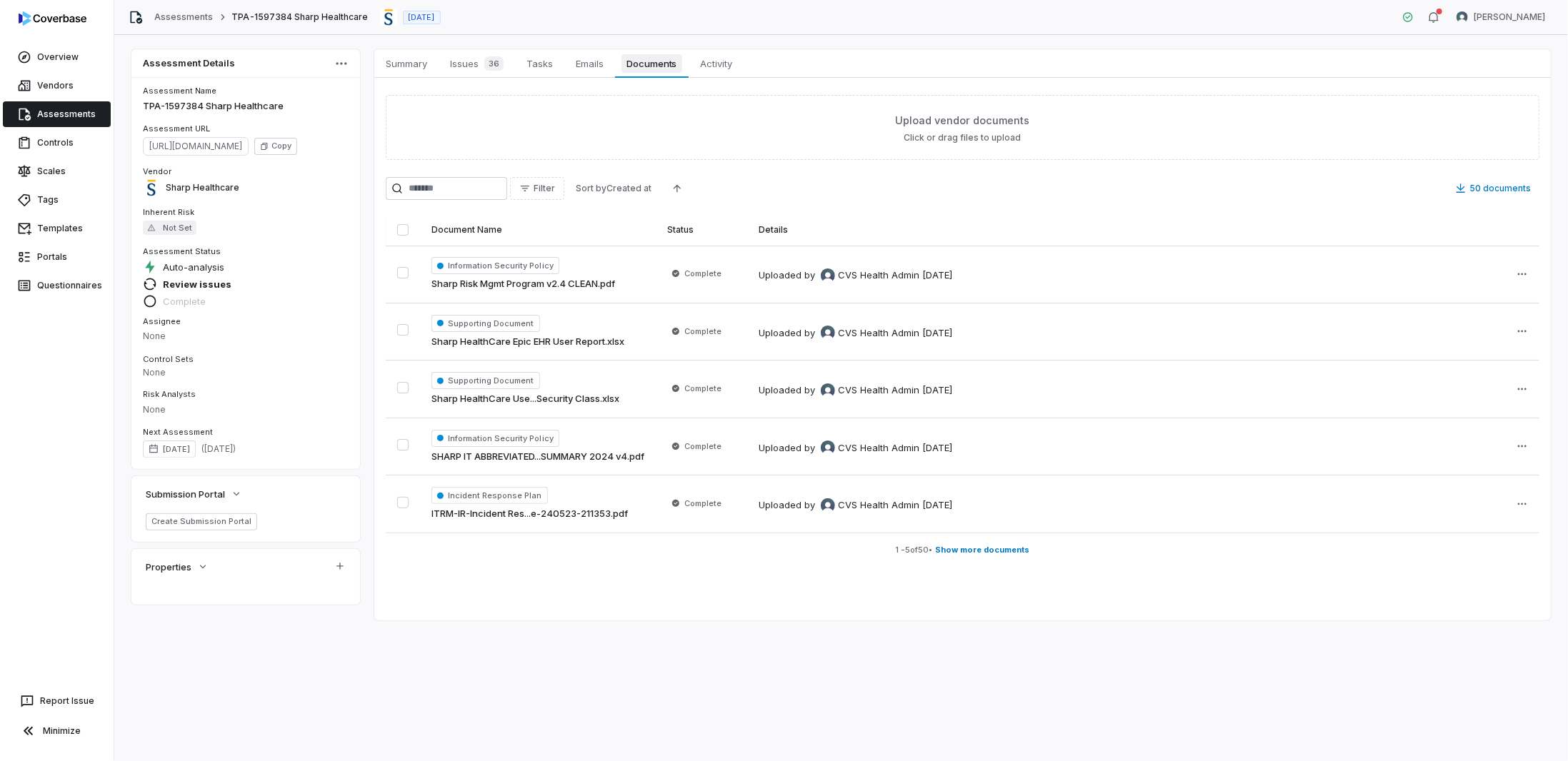 click on "Documents" at bounding box center (652, 64) 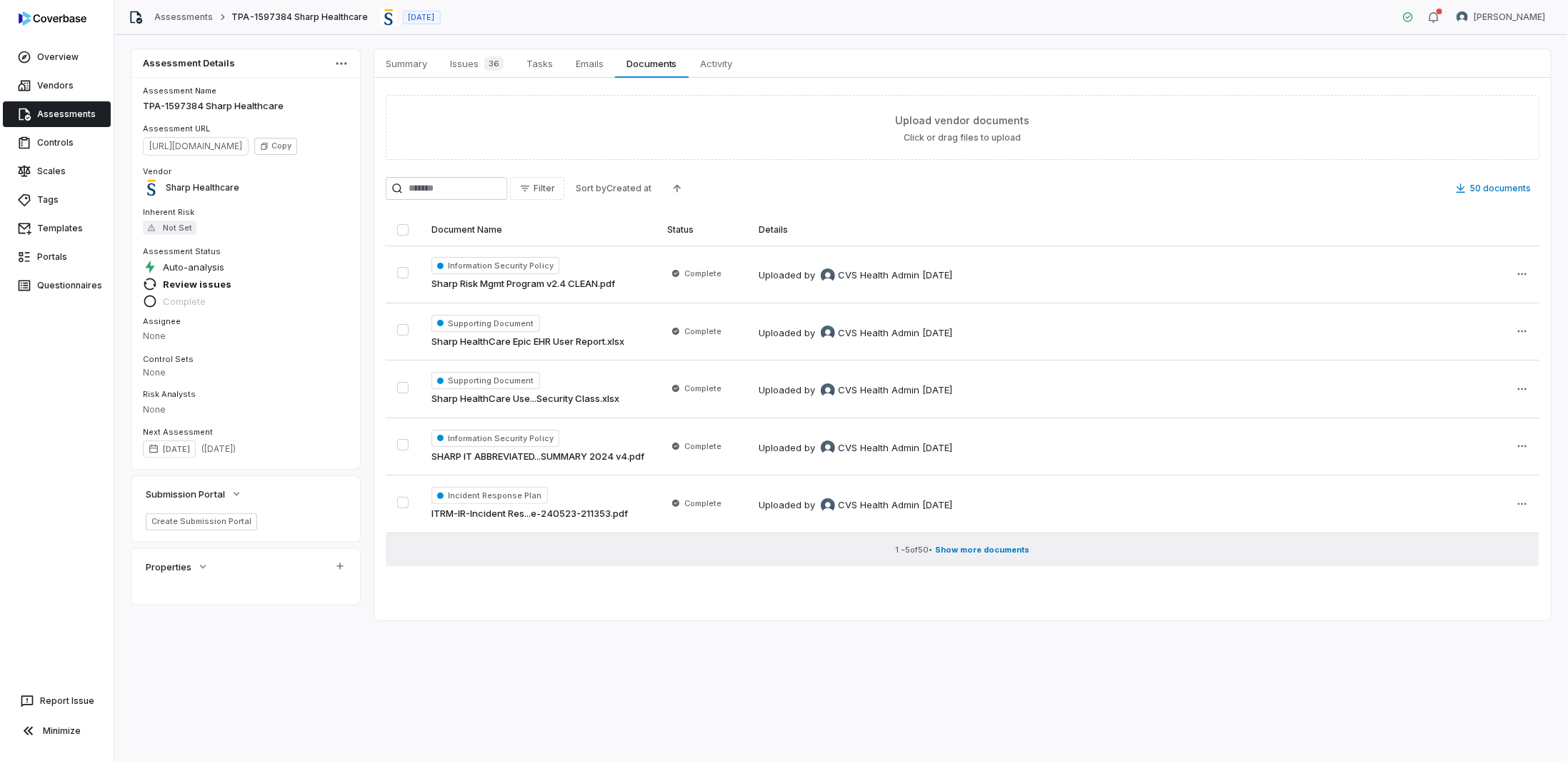 click on "Show more documents" at bounding box center (983, 550) 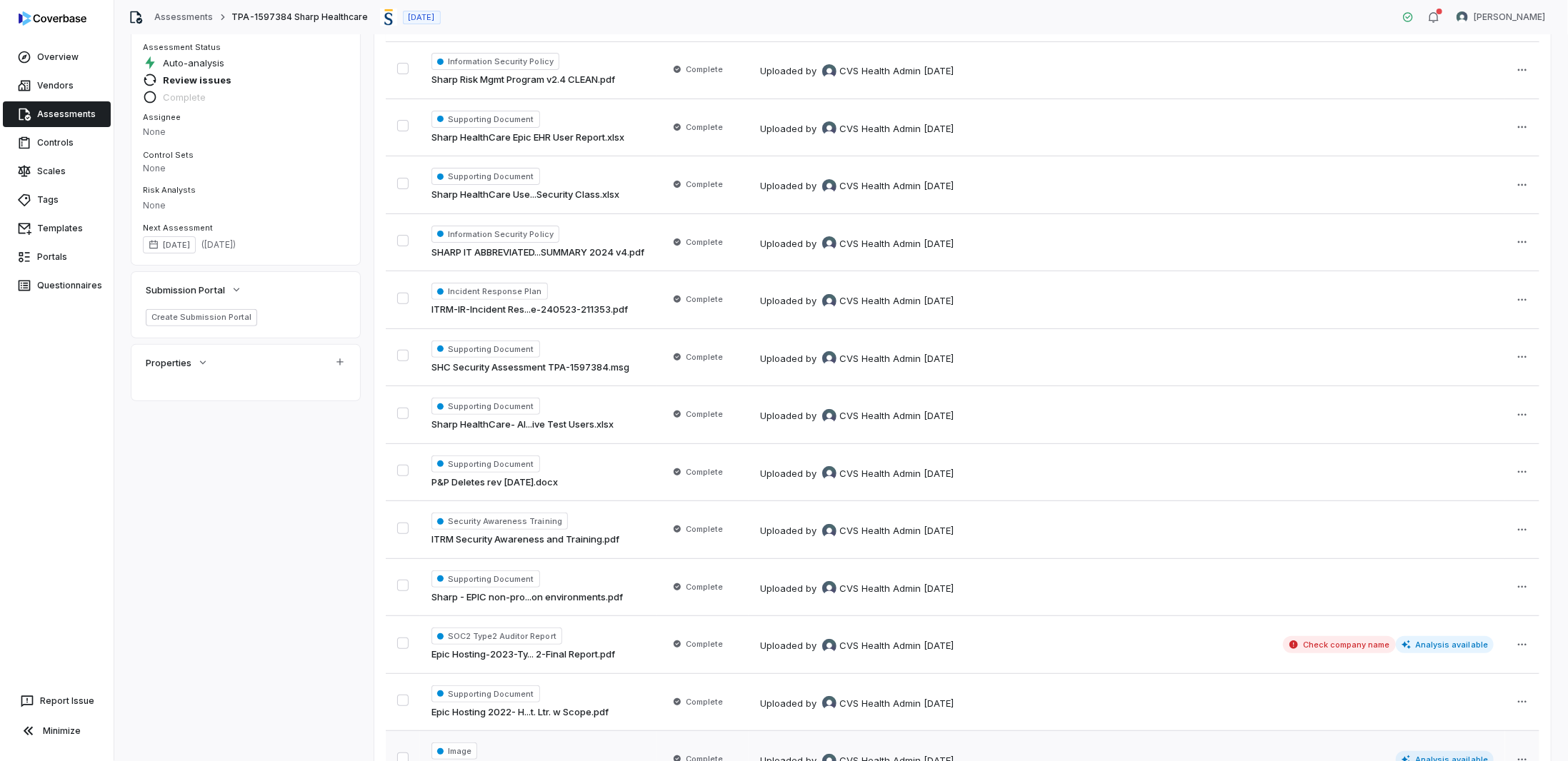 scroll, scrollTop: 428, scrollLeft: 0, axis: vertical 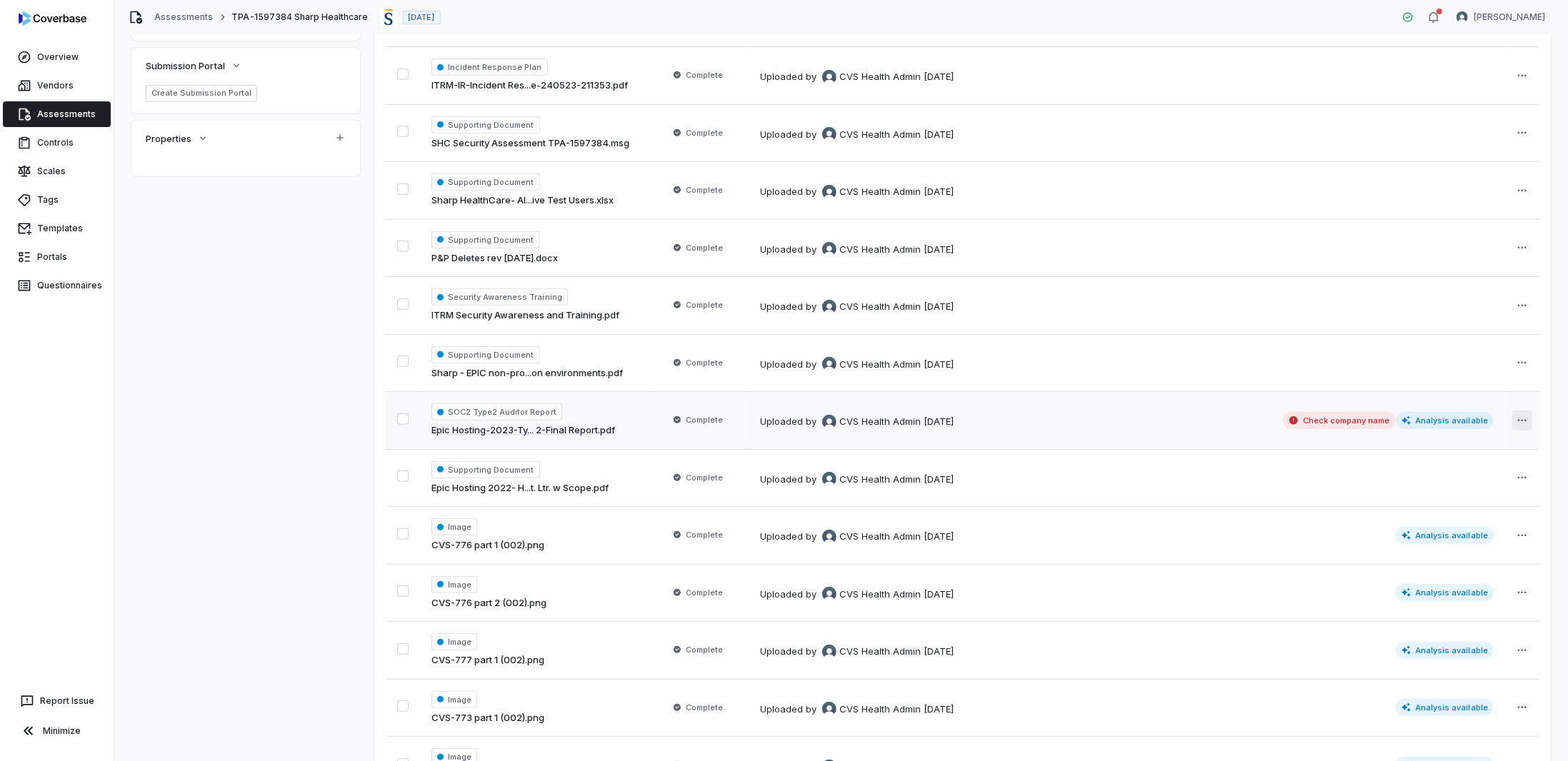 click on "Overview Vendors Assessments Controls Scales Tags Templates Portals Questionnaires Report Issue Minimize Assessments TPA-1597384 Sharp Healthcare [DATE] [PERSON_NAME] Assessment Details Assessment Name TPA-1597384 Sharp Healthcare Assessment URL  [URL][DOMAIN_NAME] Copy Vendor Sharp Healthcare Inherent Risk Not Set Assessment Status Auto-analysis Review issues Complete Assignee None Control Sets None Risk Analysts None Next Assessment [DATE] ( [DATE] ) Submission Portal Create Submission Portal Properties Summary Summary Issues 36 Issues 36 Tasks Tasks Emails Emails Documents Documents Activity Activity Upload vendor documents Click or drag files to upload Filter Sort by  Created at 50 documents Document Name Status Details Information Security Policy Sharp Risk Mgmt Program v2.4 CLEAN.pdf Complete Uploaded by CVS Health Admin [DATE] Supporting Document Sharp HealthCare Epic EHR User Report.xlsx Complete" at bounding box center (784, 380) 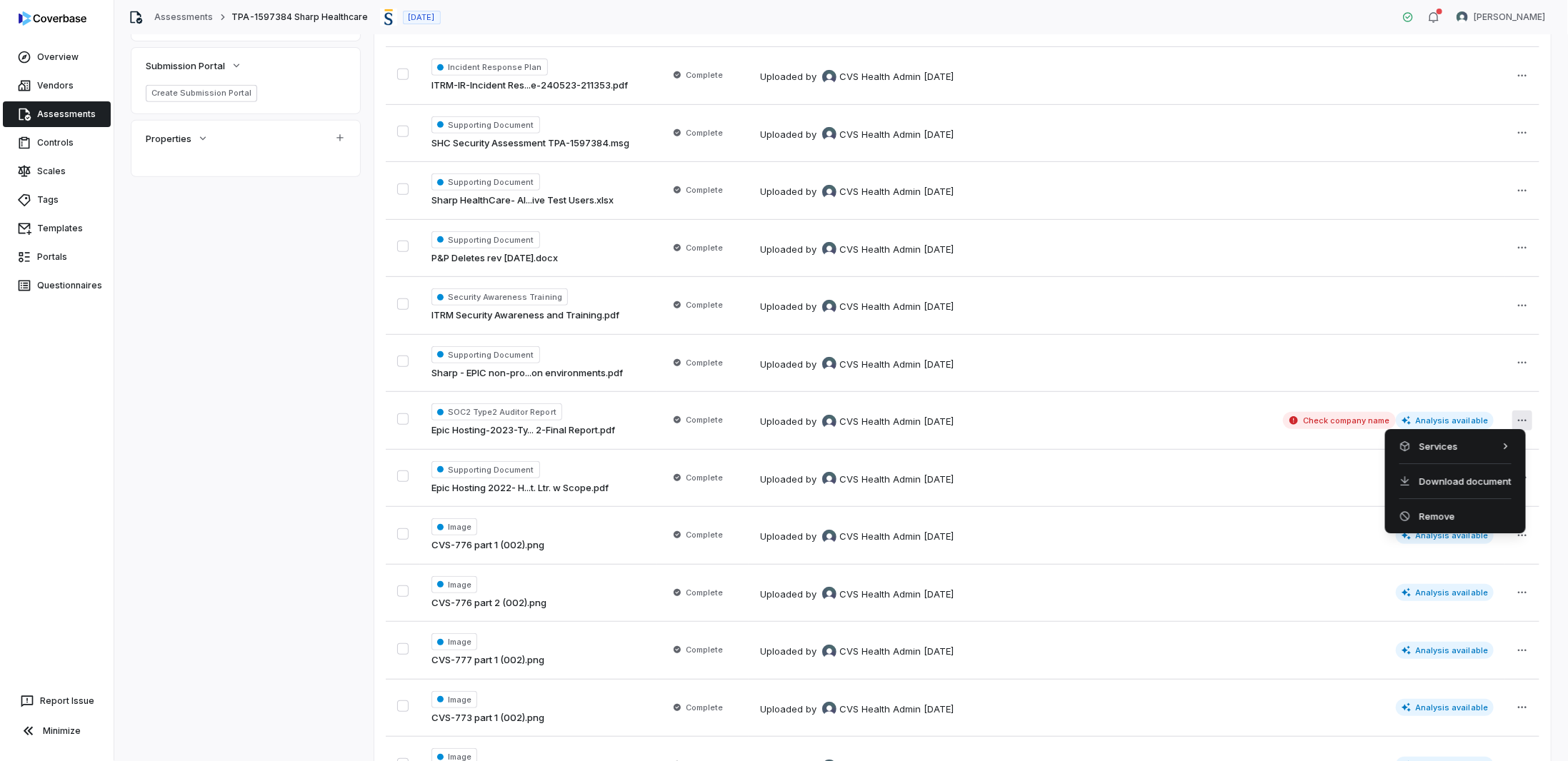 click on "Overview Vendors Assessments Controls Scales Tags Templates Portals Questionnaires Report Issue Minimize Assessments TPA-1597384 Sharp Healthcare [DATE] [PERSON_NAME] Assessment Details Assessment Name TPA-1597384 Sharp Healthcare Assessment URL  [URL][DOMAIN_NAME] Copy Vendor Sharp Healthcare Inherent Risk Not Set Assessment Status Auto-analysis Review issues Complete Assignee None Control Sets None Risk Analysts None Next Assessment [DATE] ( [DATE] ) Submission Portal Create Submission Portal Properties Summary Summary Issues 36 Issues 36 Tasks Tasks Emails Emails Documents Documents Activity Activity Upload vendor documents Click or drag files to upload Filter Sort by  Created at 50 documents Document Name Status Details Information Security Policy Sharp Risk Mgmt Program v2.4 CLEAN.pdf Complete Uploaded by CVS Health Admin [DATE] Supporting Document Sharp HealthCare Epic EHR User Report.xlsx Complete" at bounding box center (784, 380) 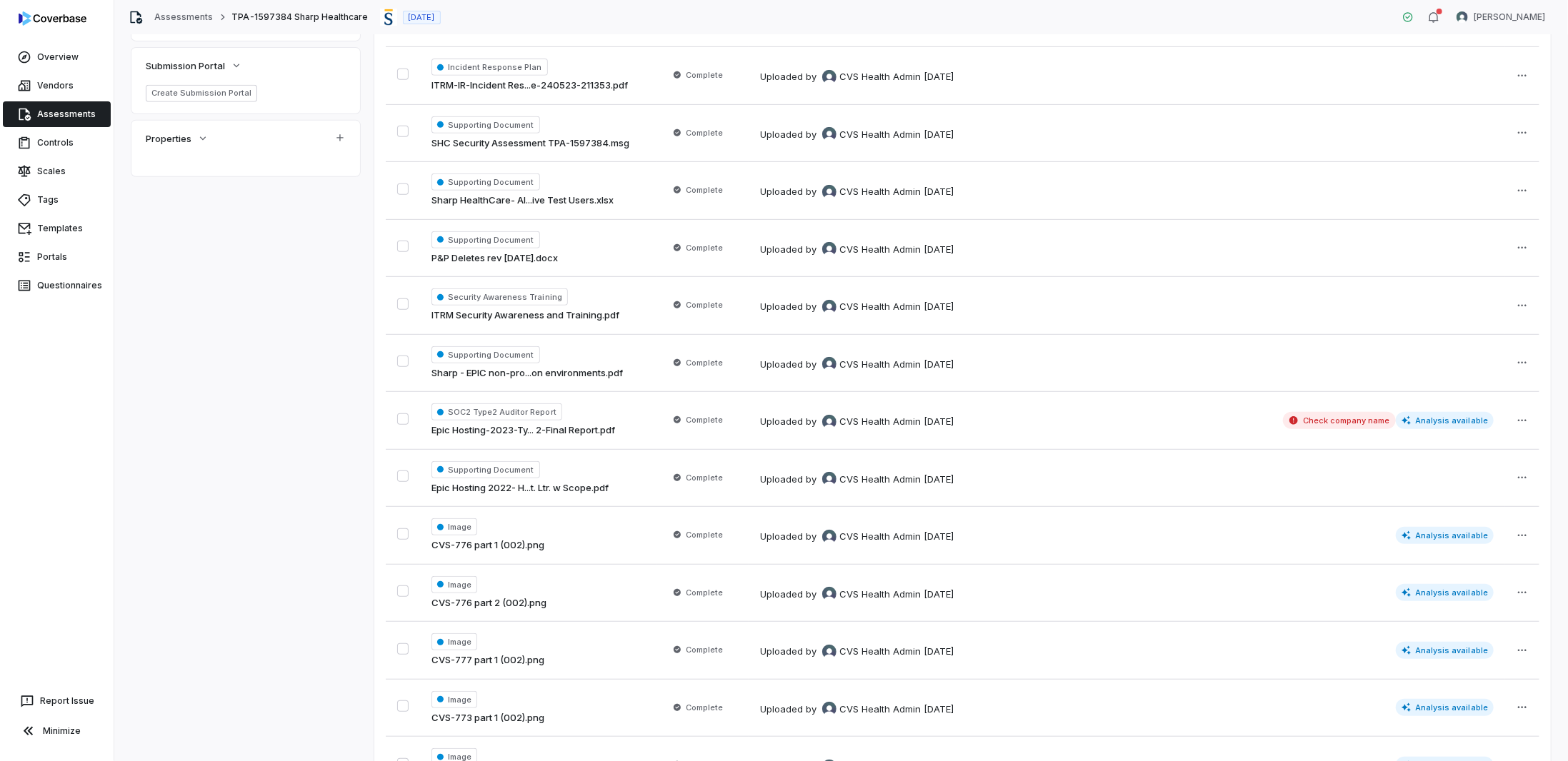 click on "Check company name" at bounding box center [1339, 420] 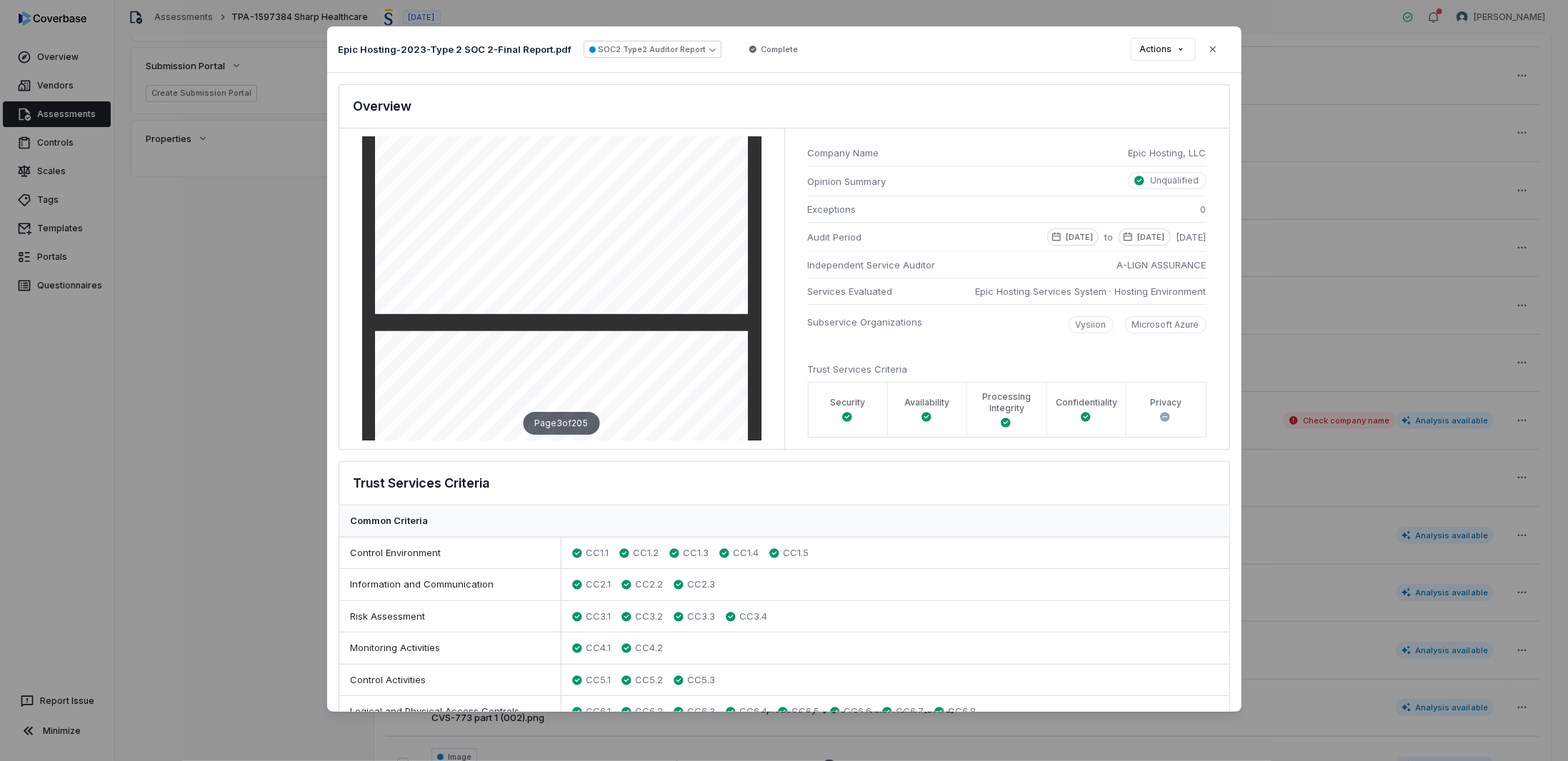 scroll, scrollTop: 1142, scrollLeft: 0, axis: vertical 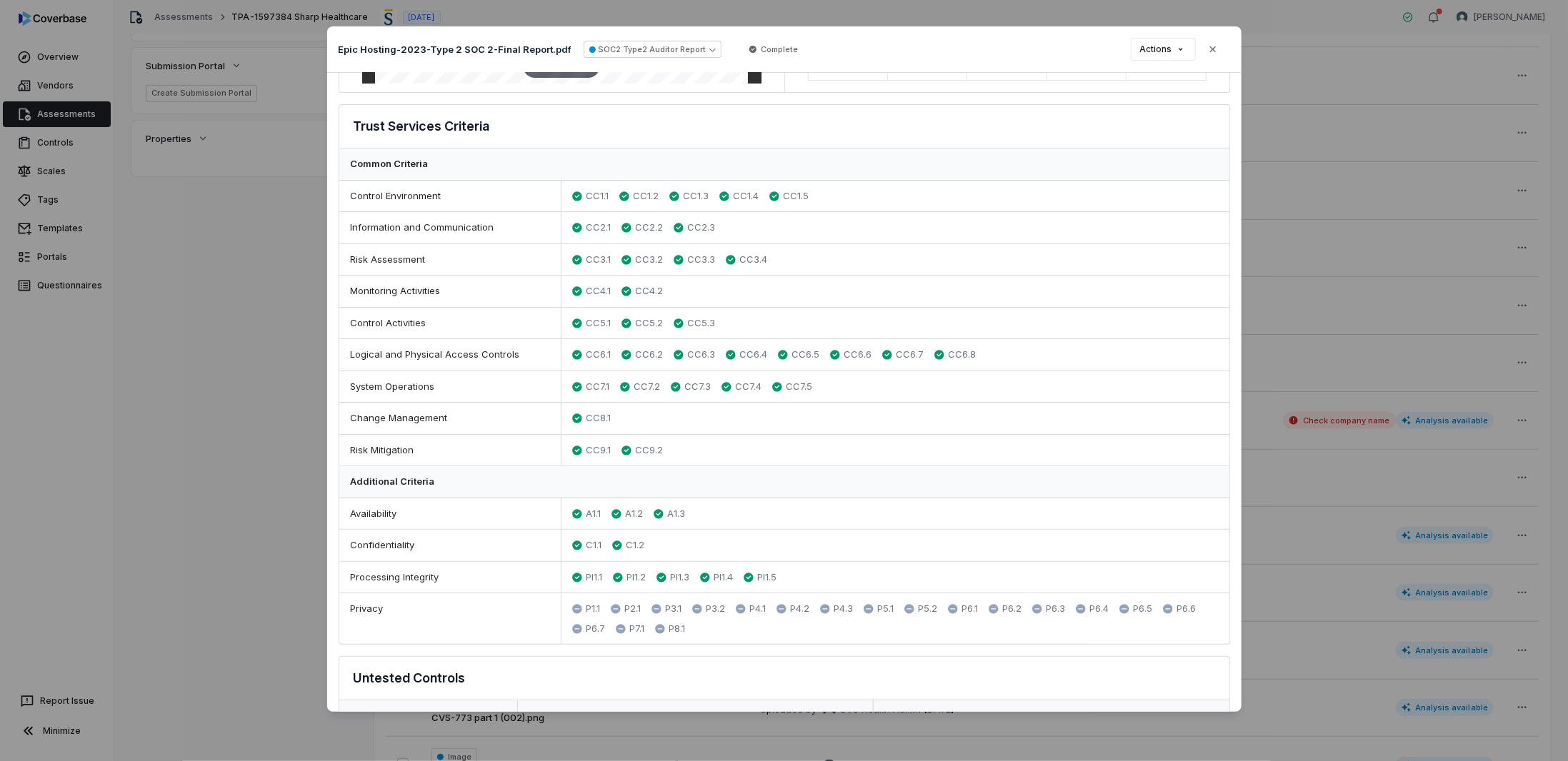 click on "Document Preview Epic Hosting-2023-Type 2 SOC 2-Final Report.pdf SOC2 Type2 Auditor Report Complete Actions Close SOC2 Type 2 Analysis Document:  Epic Hosting-2023-Type 2 SOC 2-Final Report.pdf Overview Page  3  of  205 Company Name Epic Hosting, LLC Opinion Summary Unqualified Exceptions 0 Audit Period [DATE] to [DATE] [DATE] Independent Service Auditor A-LIGN ASSURANCE Services Evaluated Epic Hosting Services System · Hosting Environment Subservice Organizations Vysiion Microsoft Azure Trust Services Criteria Security Availability Processing Integrity Confidentiality Privacy Trust Services Criteria Common Criteria Control Environment CC1.1 CC1.2 CC1.3 CC1.4 CC1.5 Information and Communication CC2.1 CC2.2 CC2.3 Risk Assessment CC3.1 CC3.2 CC3.3 CC3.4 Monitoring Activities CC4.1 CC4.2 Control Activities CC5.1 CC5.2 CC5.3 Logical and Physical Access Controls CC6.1 CC6.2 CC6.3 CC6.4 CC6.5 CC6.6 CC6.7 CC6.8 System Operations CC7.1 CC7.2 CC7.3 CC7.4 CC7.5 Change Management CC8.1 Risk Mitigation A1.1" at bounding box center (784, 380) 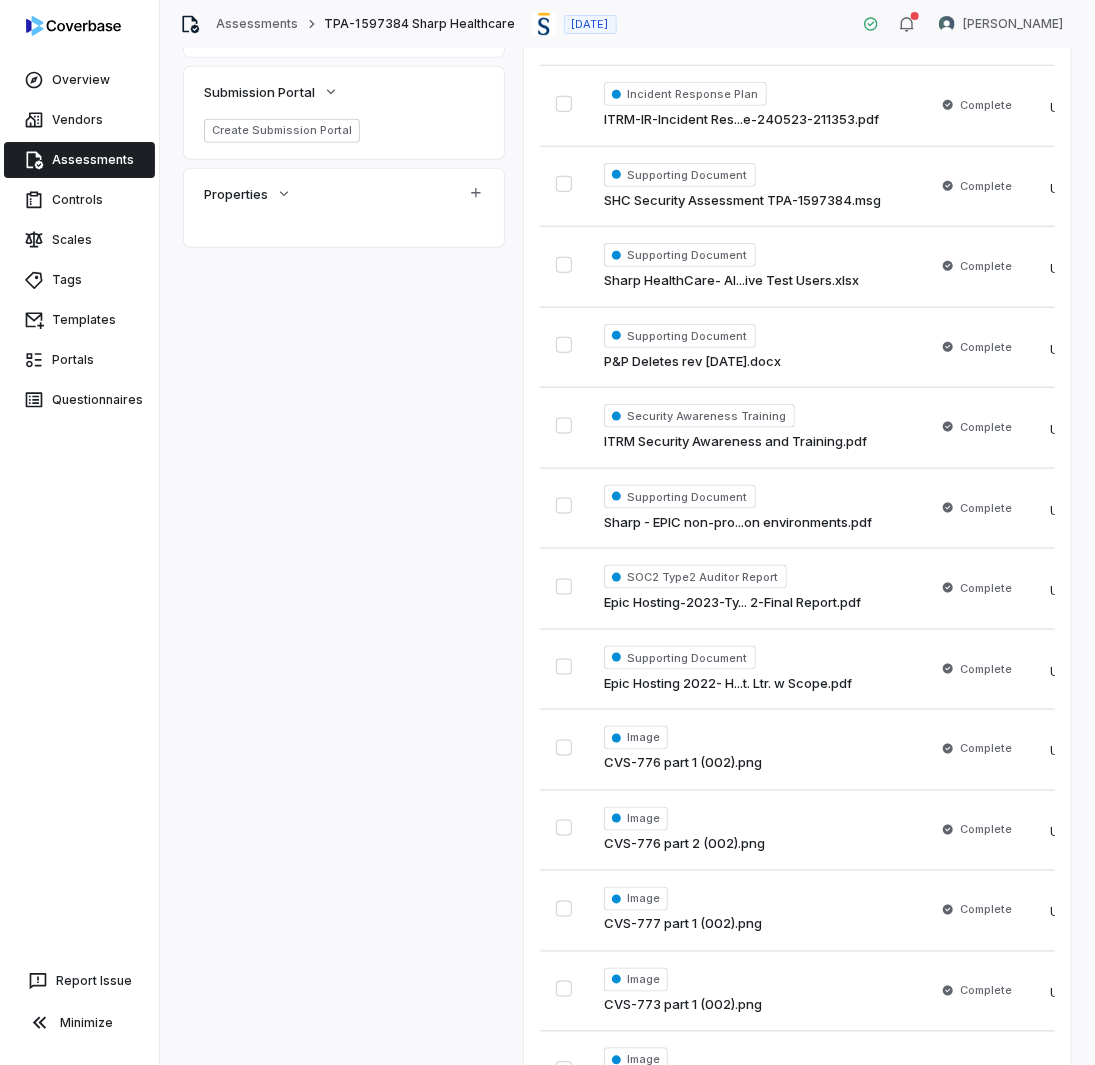drag, startPoint x: 372, startPoint y: 563, endPoint x: 434, endPoint y: 472, distance: 110.11358 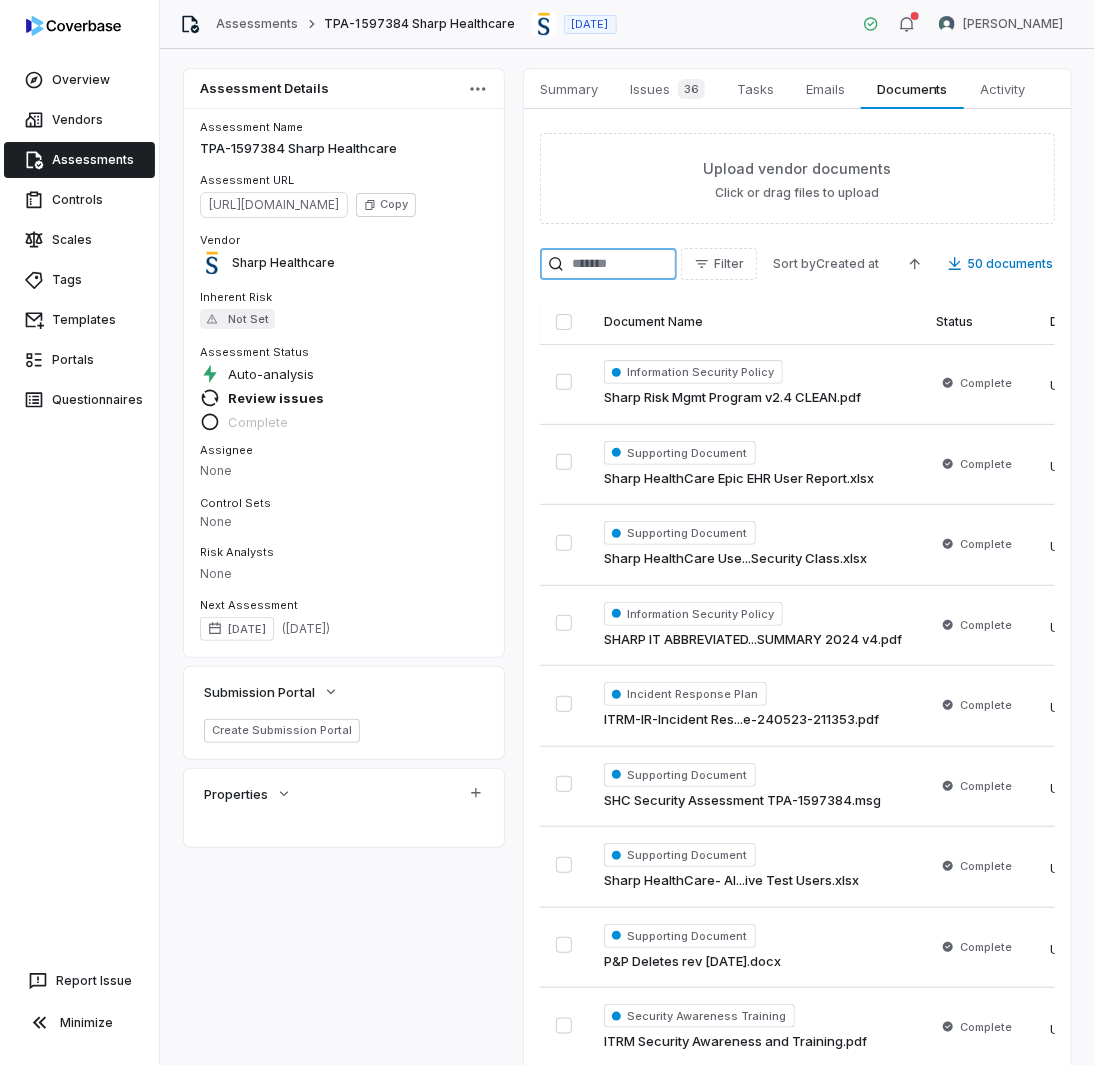 click at bounding box center (608, 264) 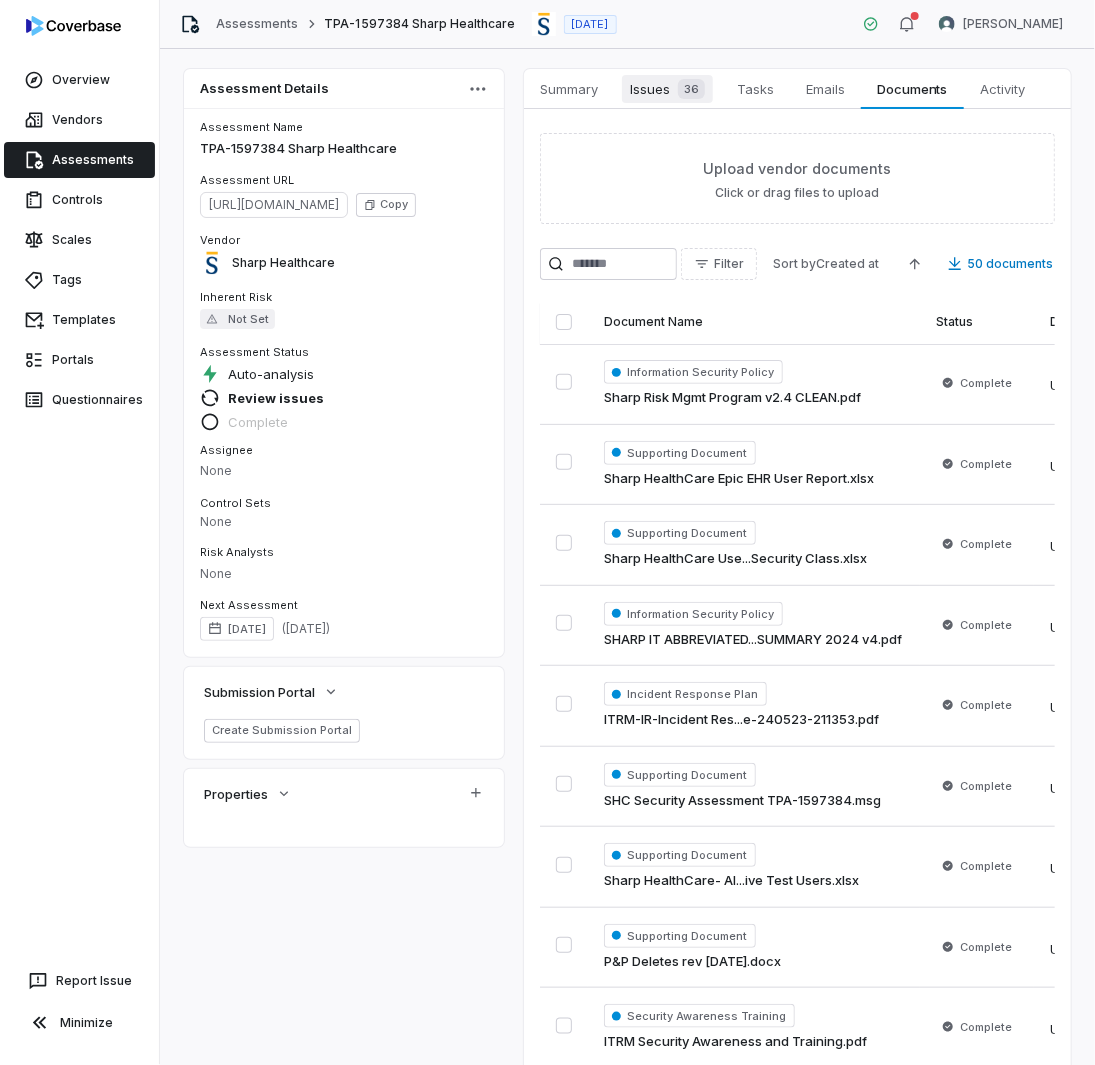 click on "Issues 36" at bounding box center [667, 89] 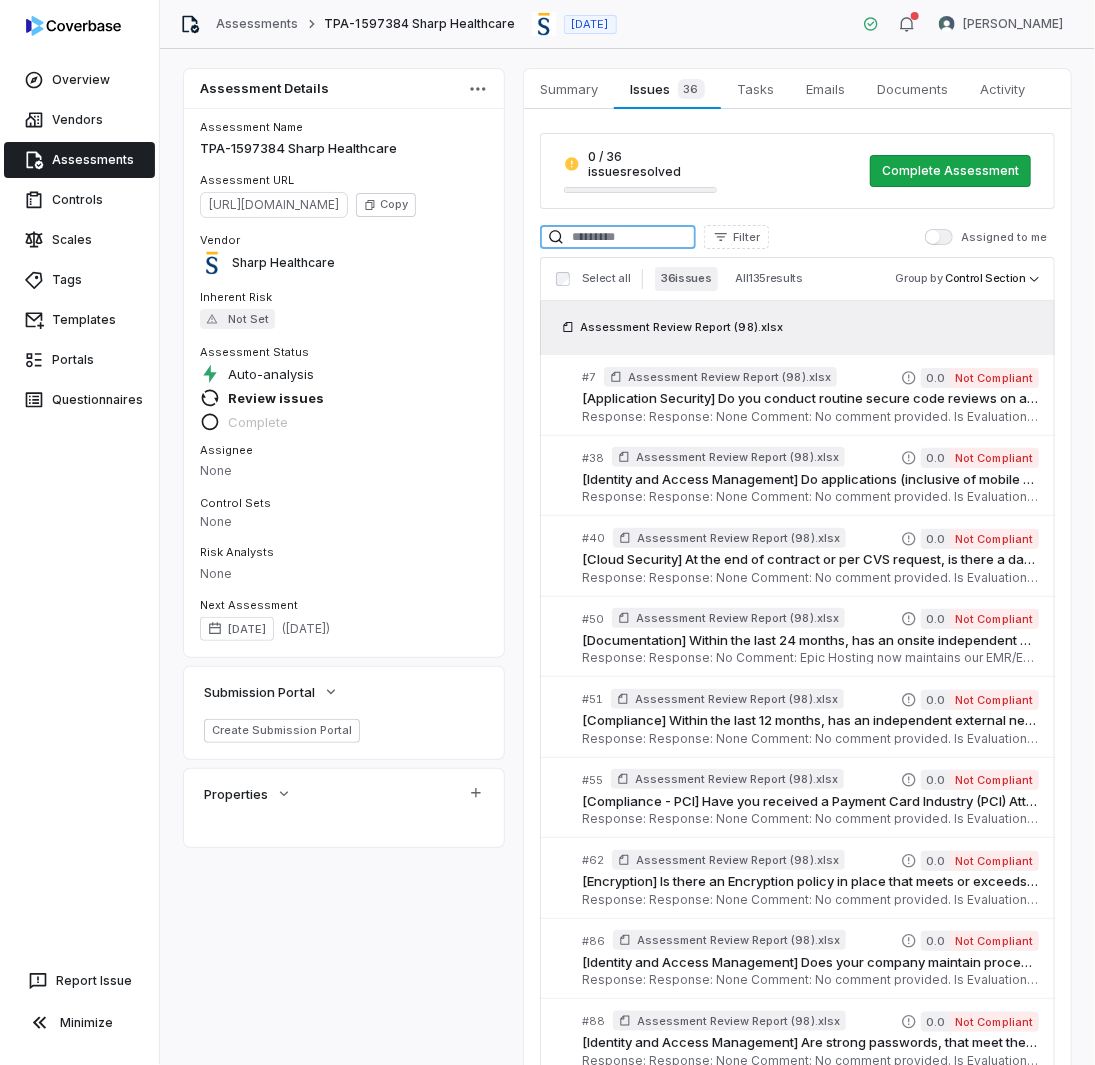 click at bounding box center [618, 237] 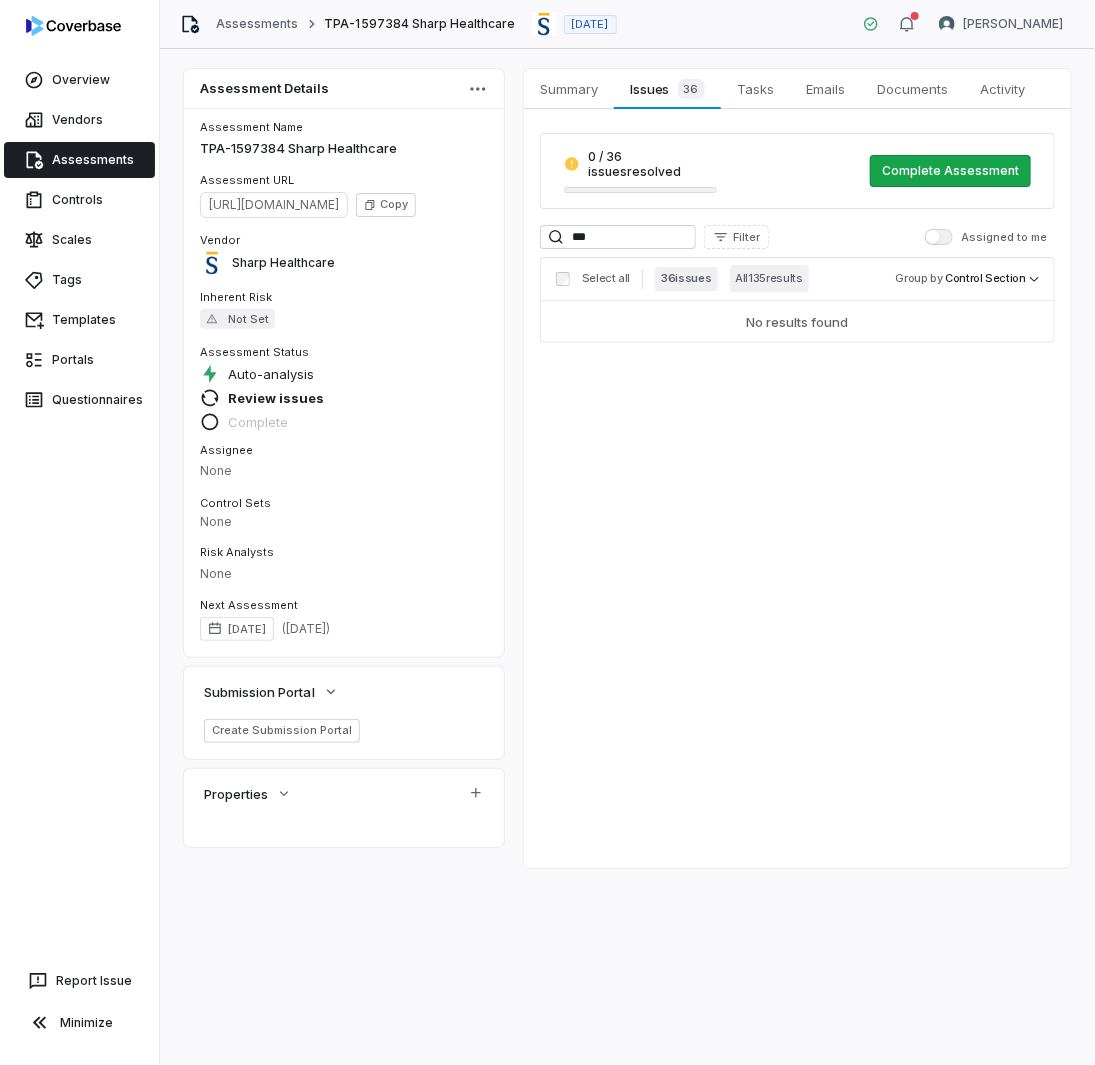click on "All  135  results" at bounding box center (769, 278) 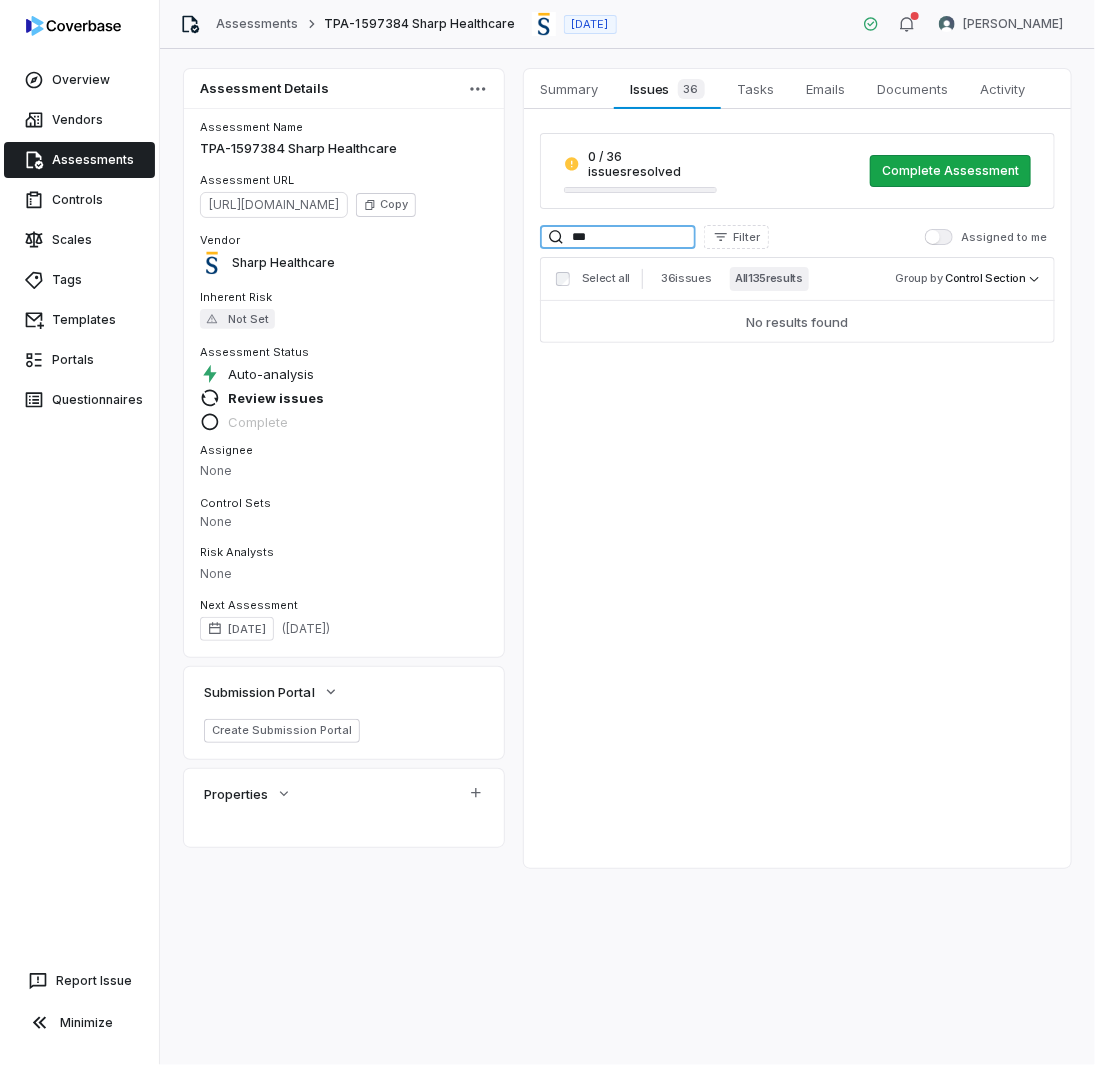 drag, startPoint x: 618, startPoint y: 215, endPoint x: 434, endPoint y: 188, distance: 185.97043 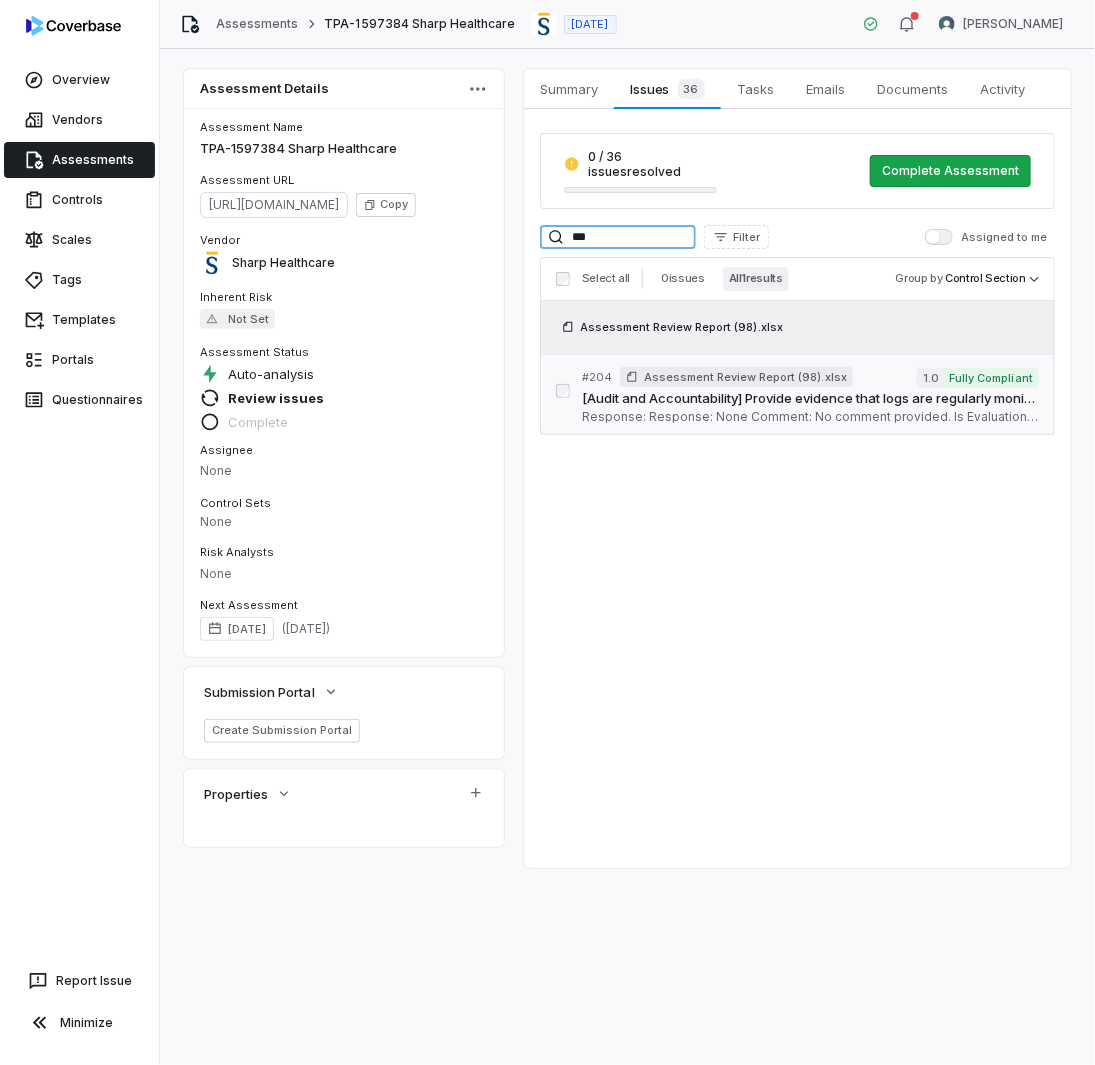 type on "***" 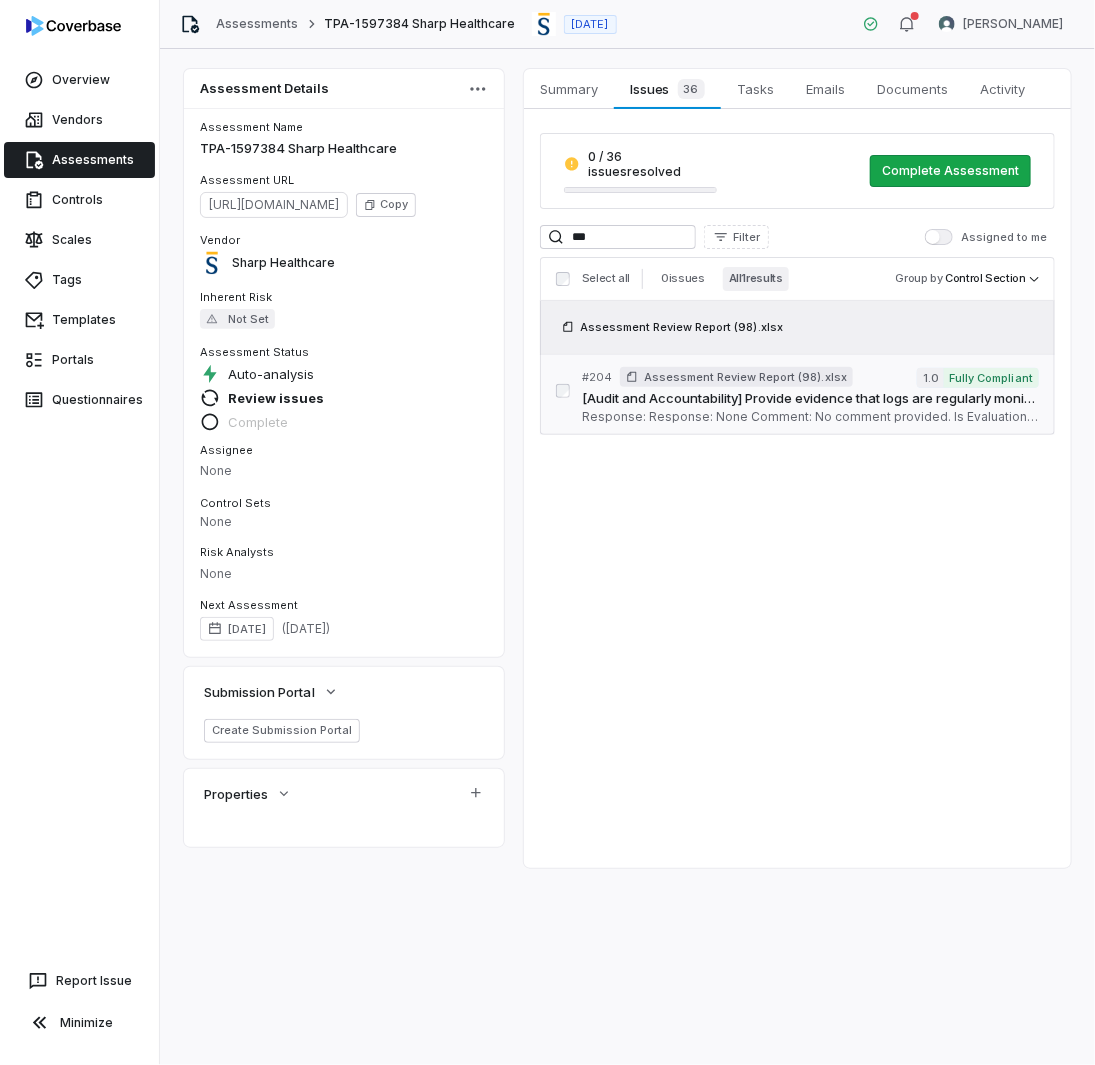 click on "[Audit and Accountability] Provide evidence that logs are regularly monitored and reviewed, real-time alerts are generated, and alerts are acted upon.
Acceptable evidence could be screen print of recent log review or sample alert with associated ticket generation.
Serial No: 204
QRisk: C" at bounding box center (810, 399) 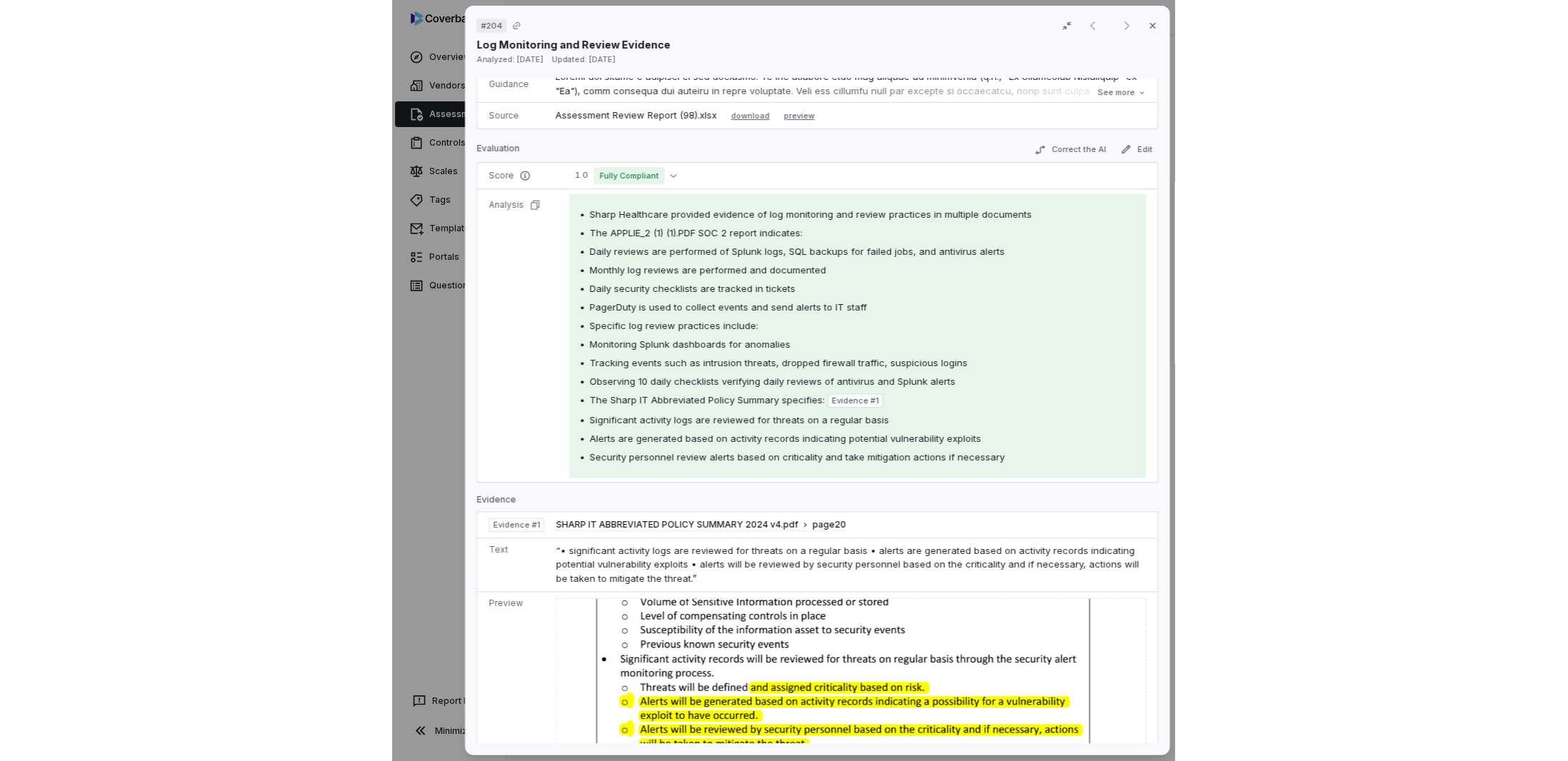scroll, scrollTop: 61, scrollLeft: 0, axis: vertical 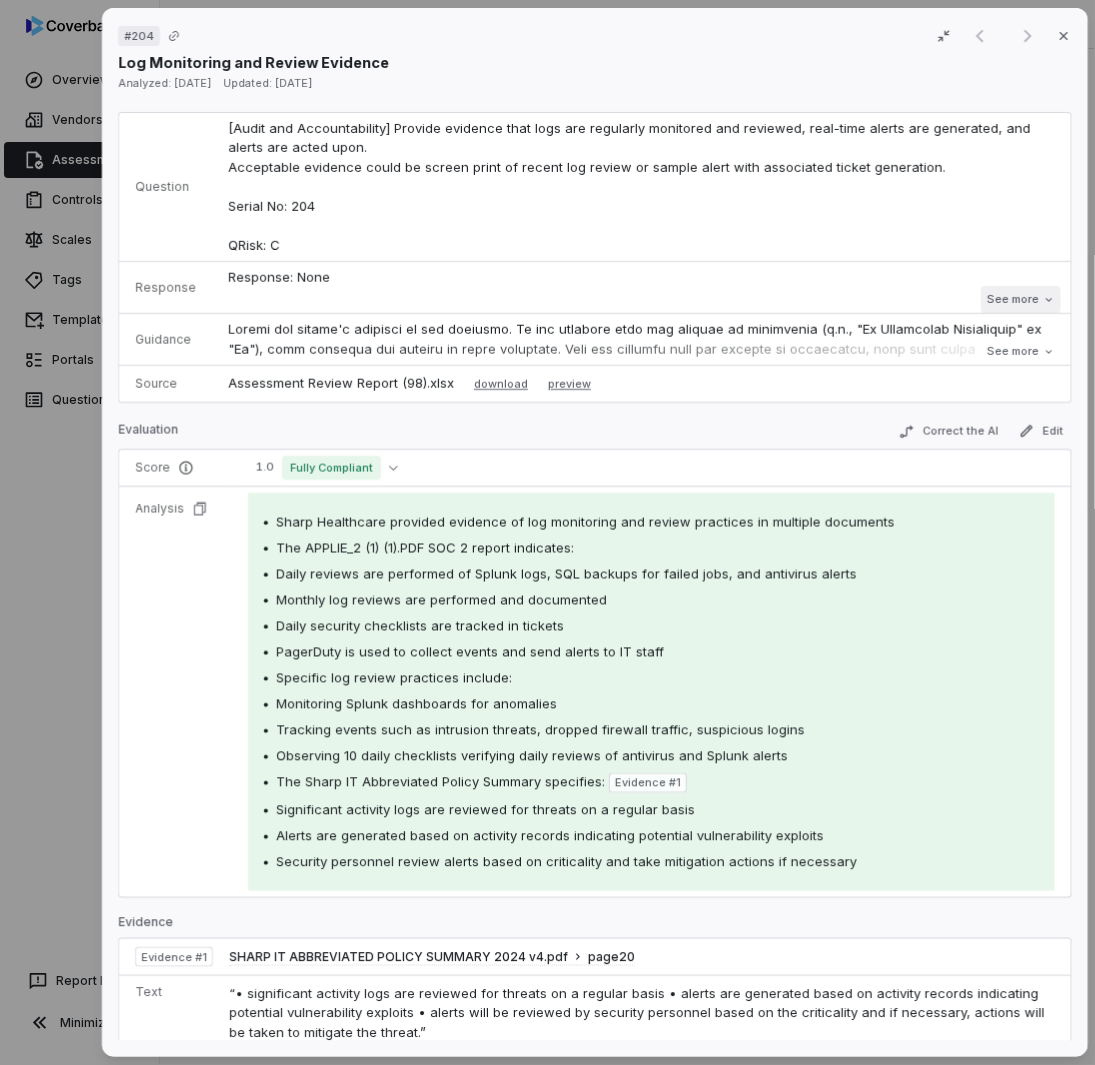click on "See more" at bounding box center [1020, 299] 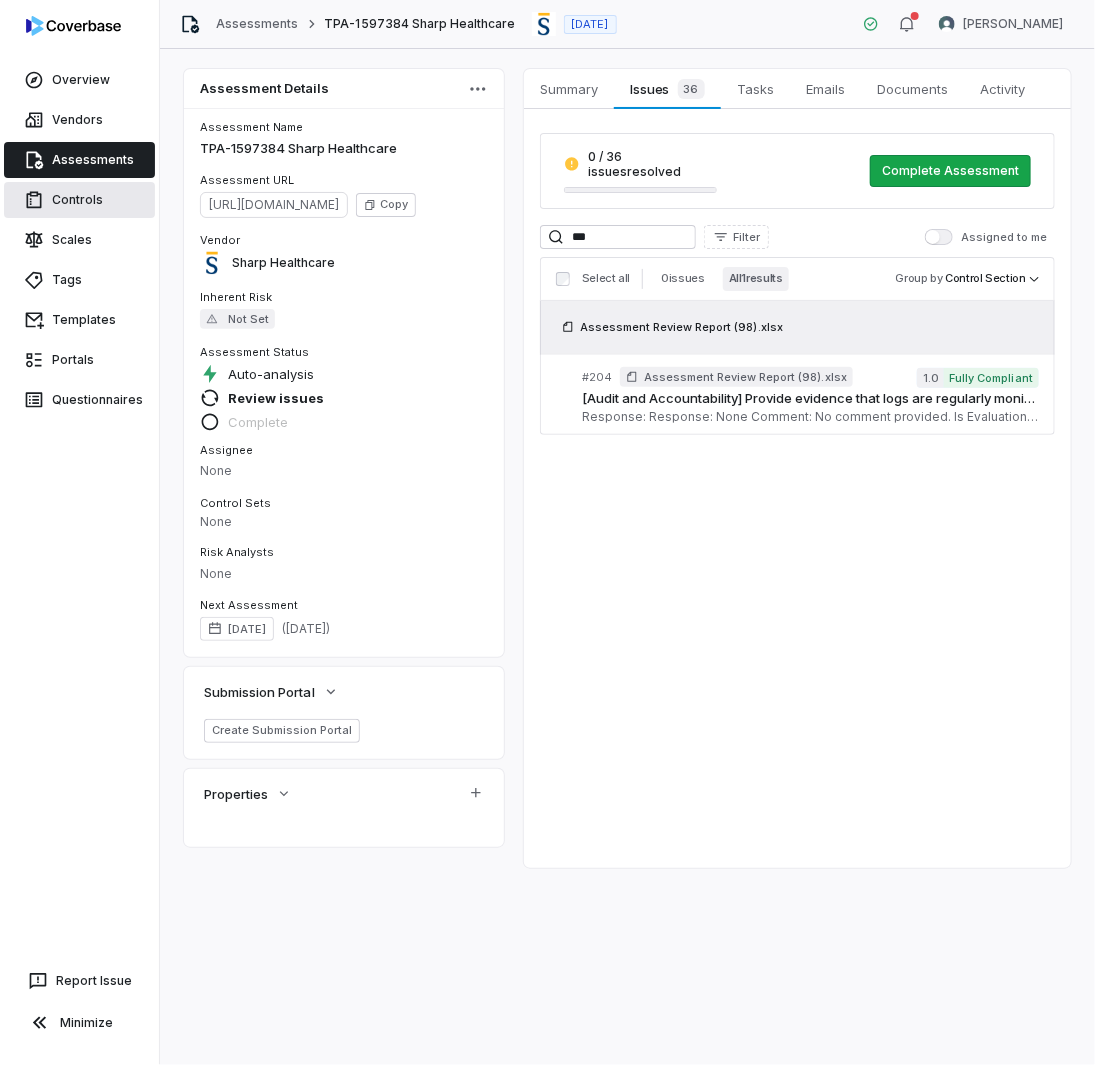 drag, startPoint x: 93, startPoint y: 163, endPoint x: 137, endPoint y: 183, distance: 48.332184 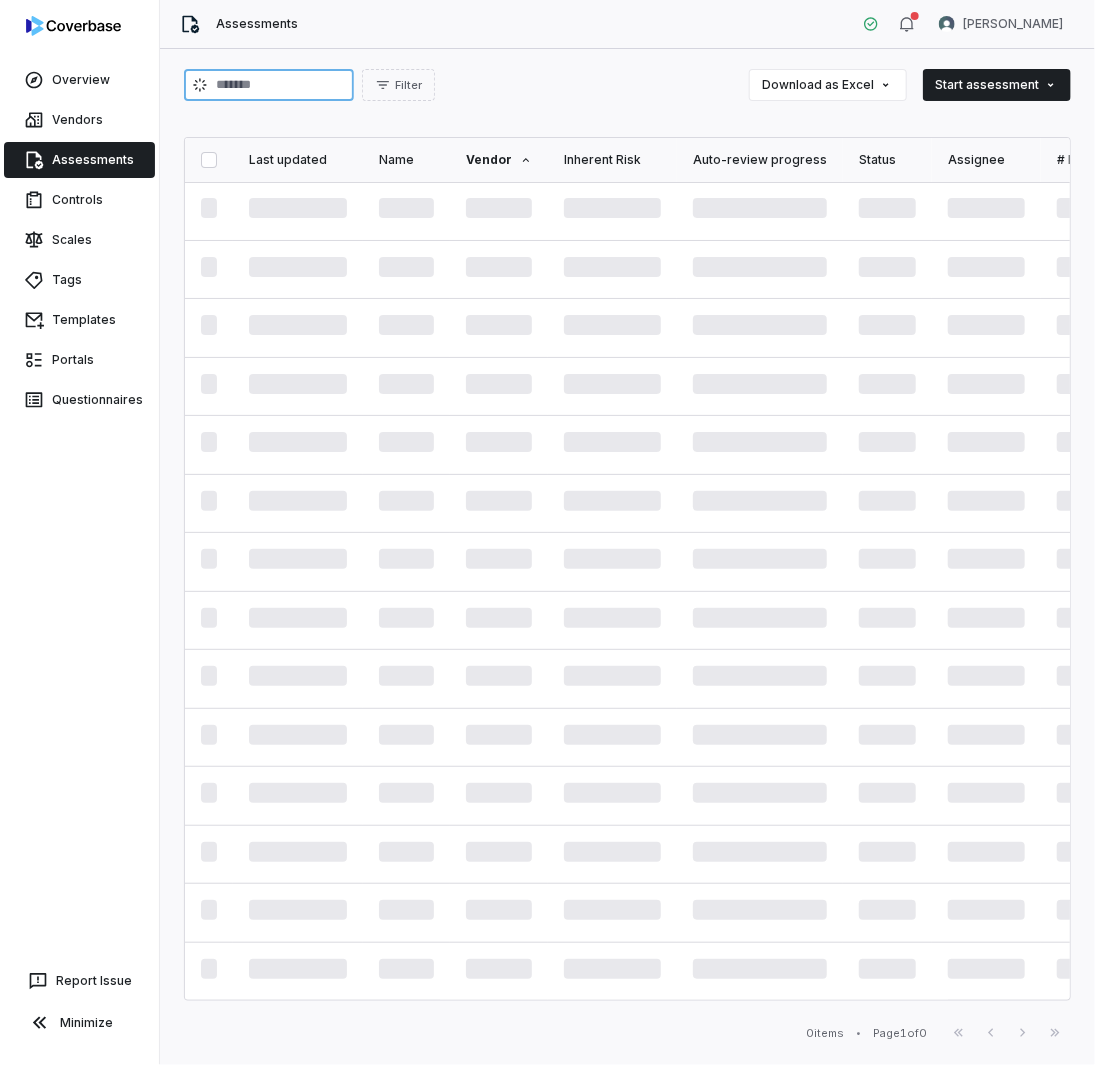 click at bounding box center (269, 85) 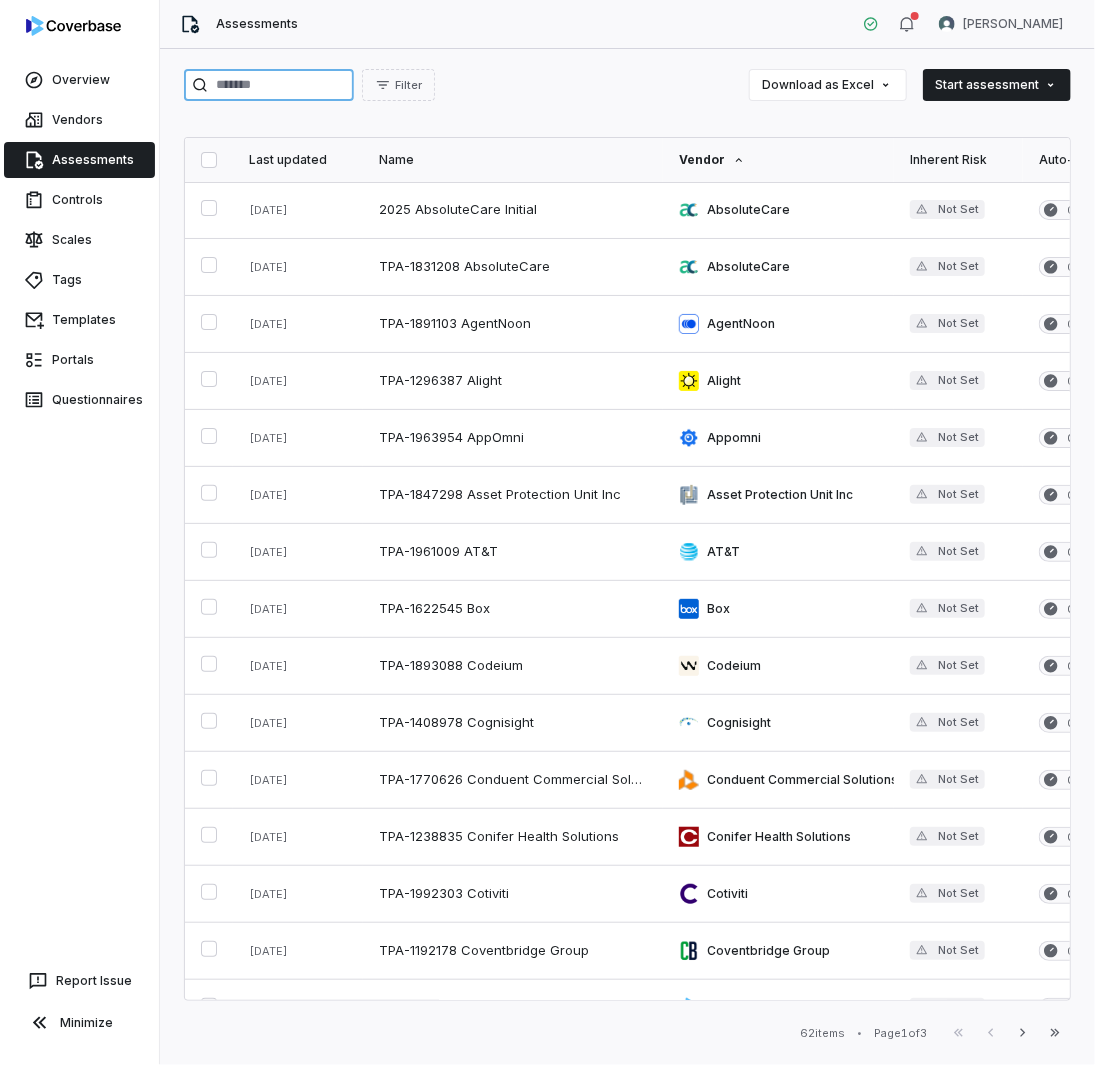 paste on "**********" 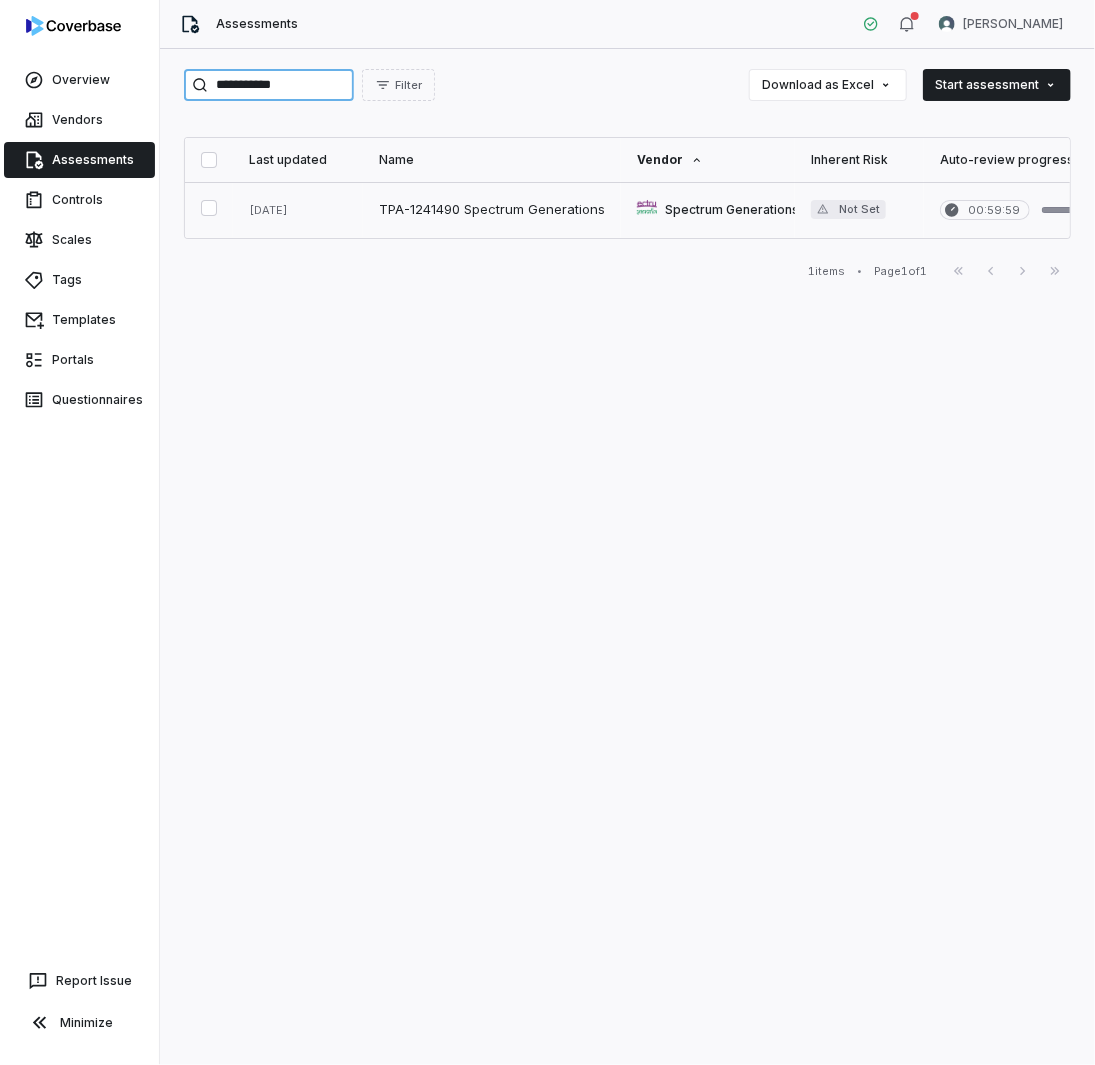 type on "**********" 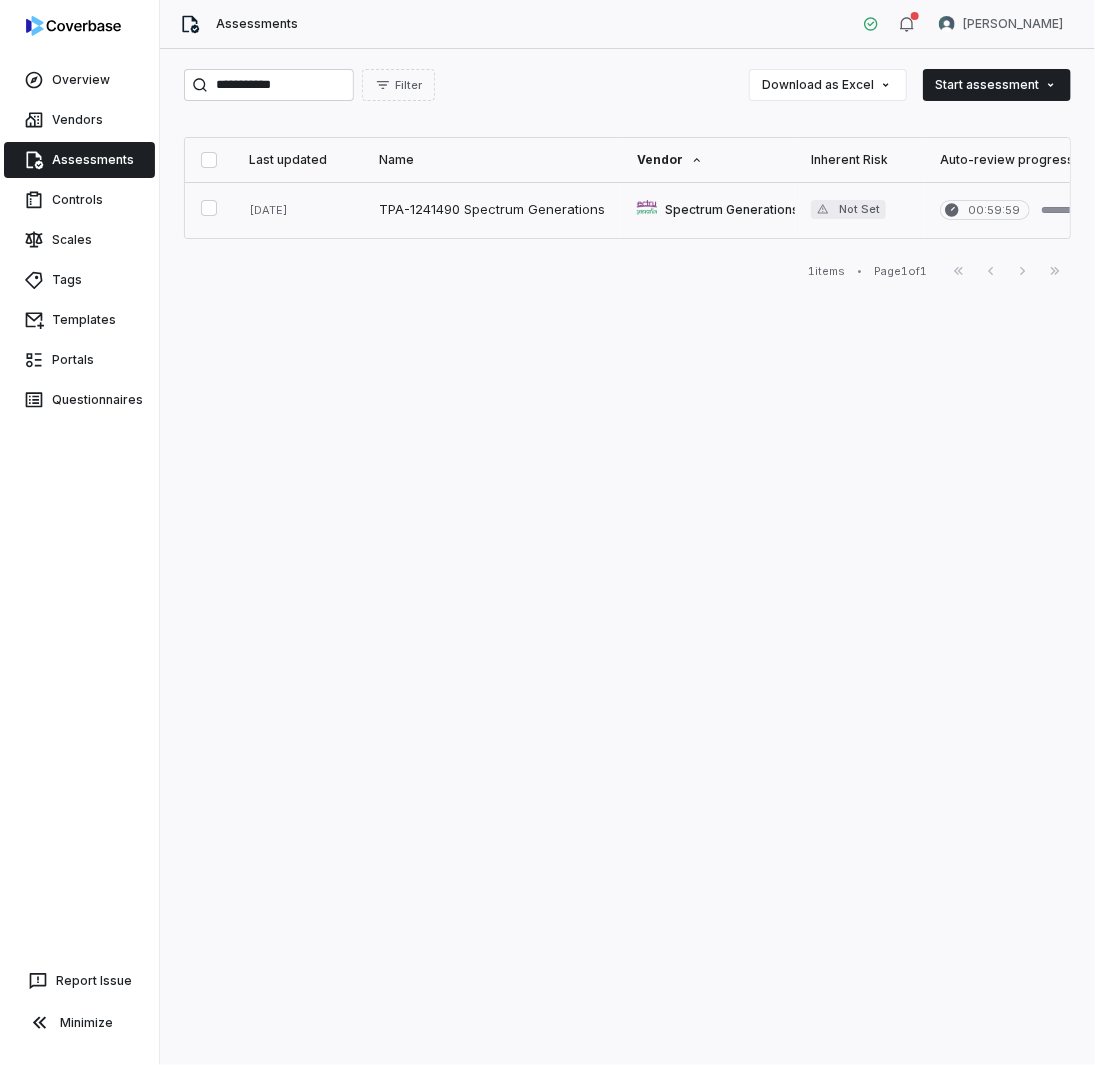 click at bounding box center (492, 210) 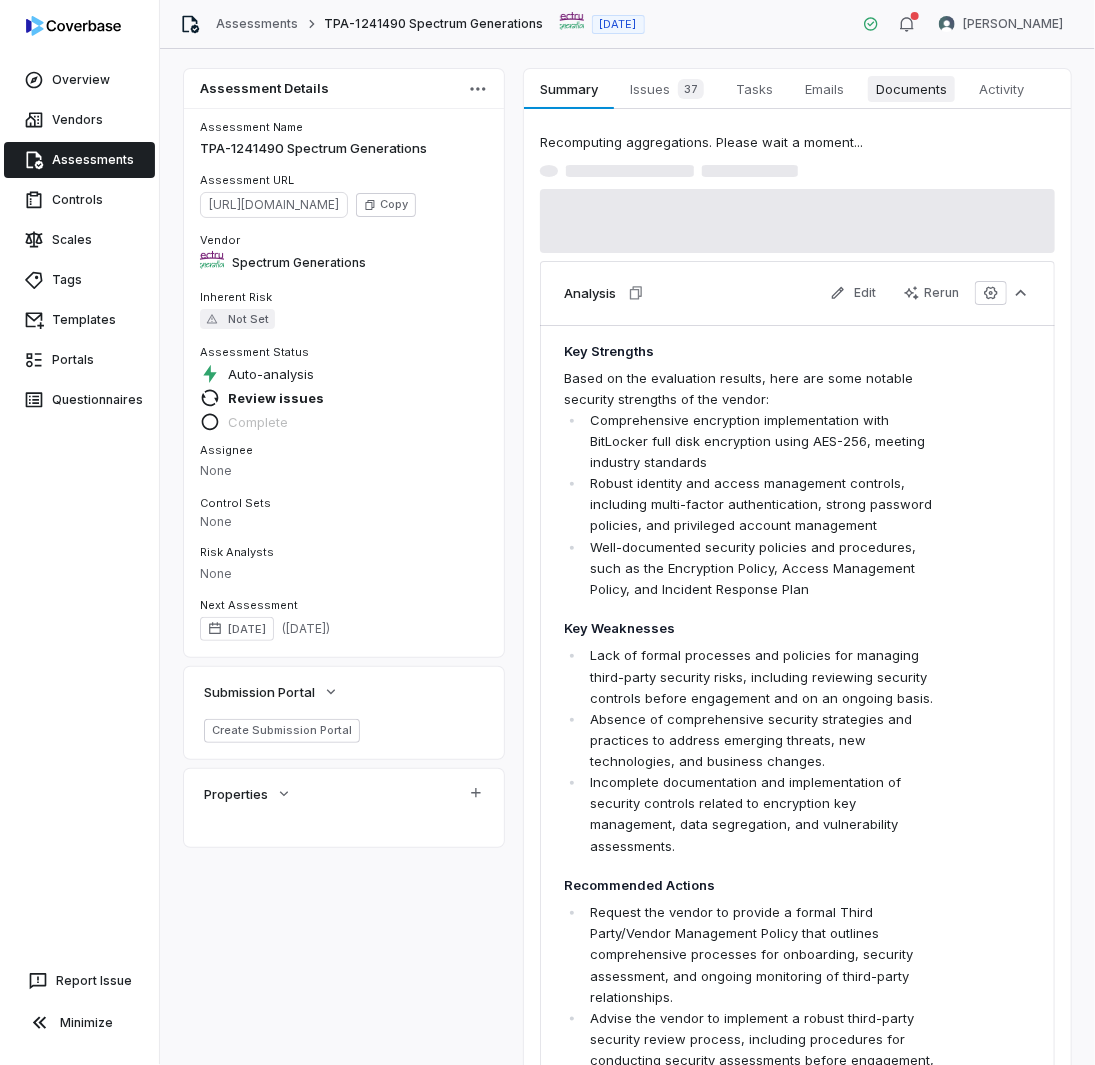 click on "Documents" at bounding box center [911, 89] 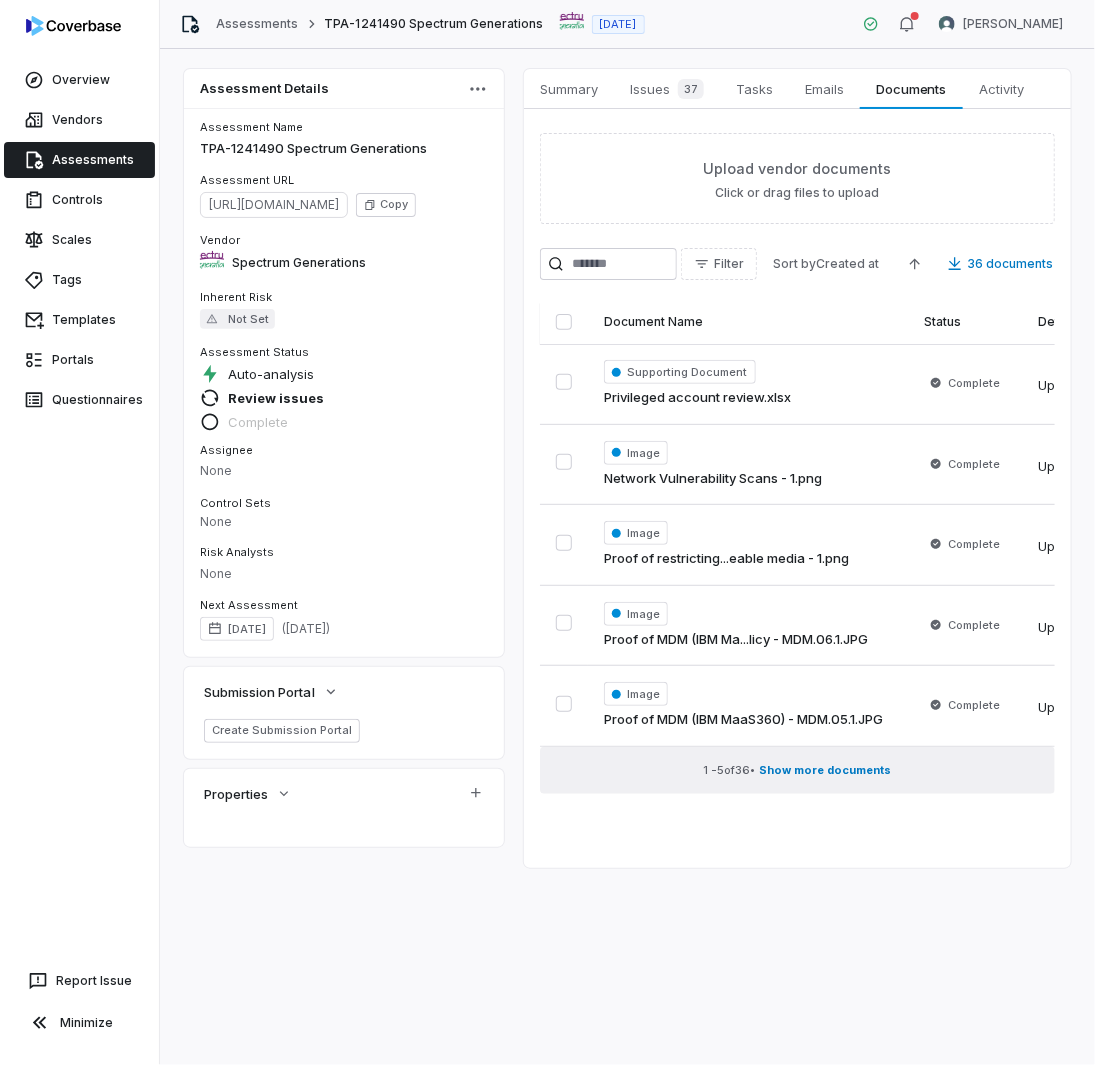 click on "Show more documents" at bounding box center [826, 770] 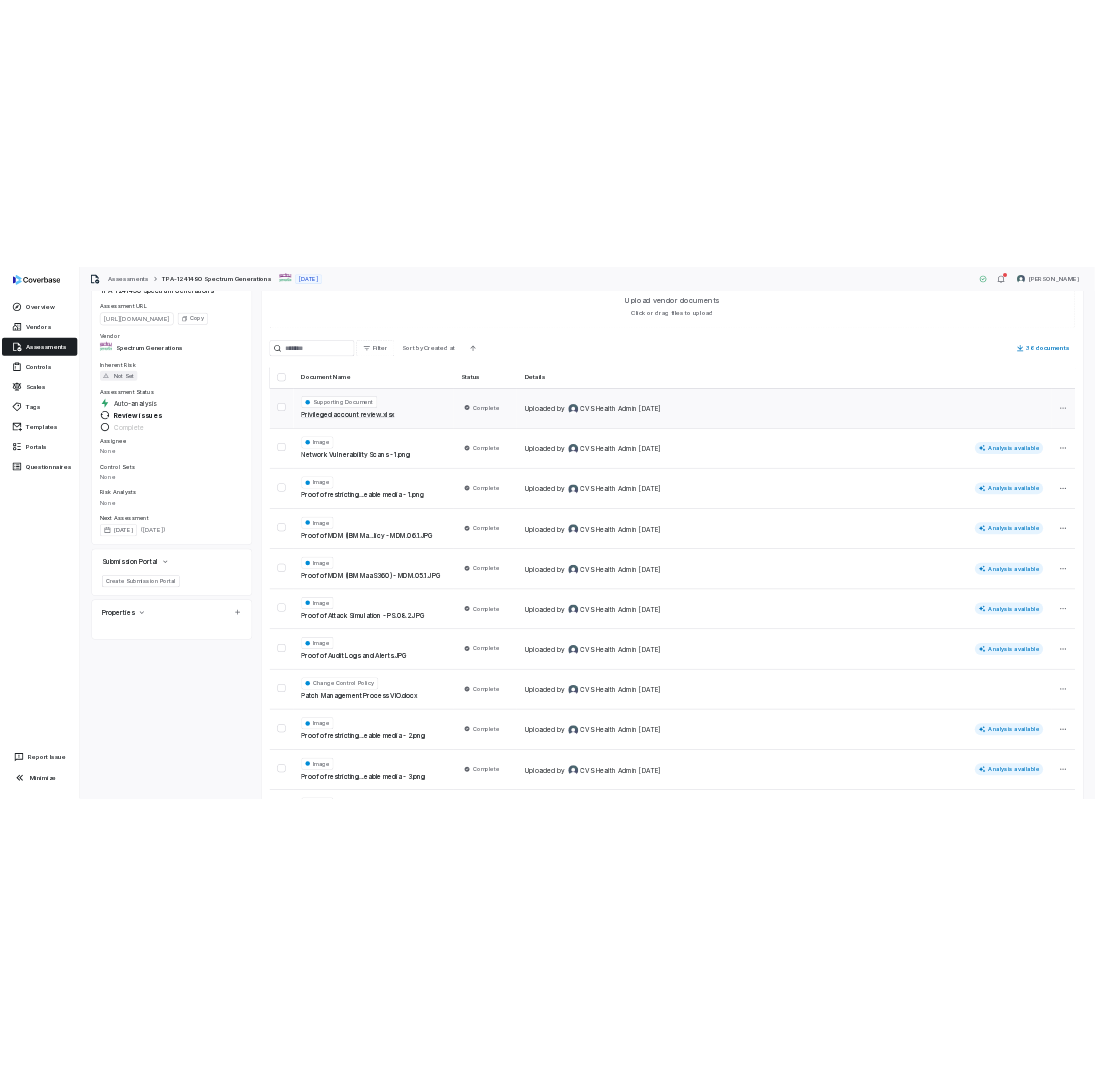 scroll, scrollTop: 0, scrollLeft: 0, axis: both 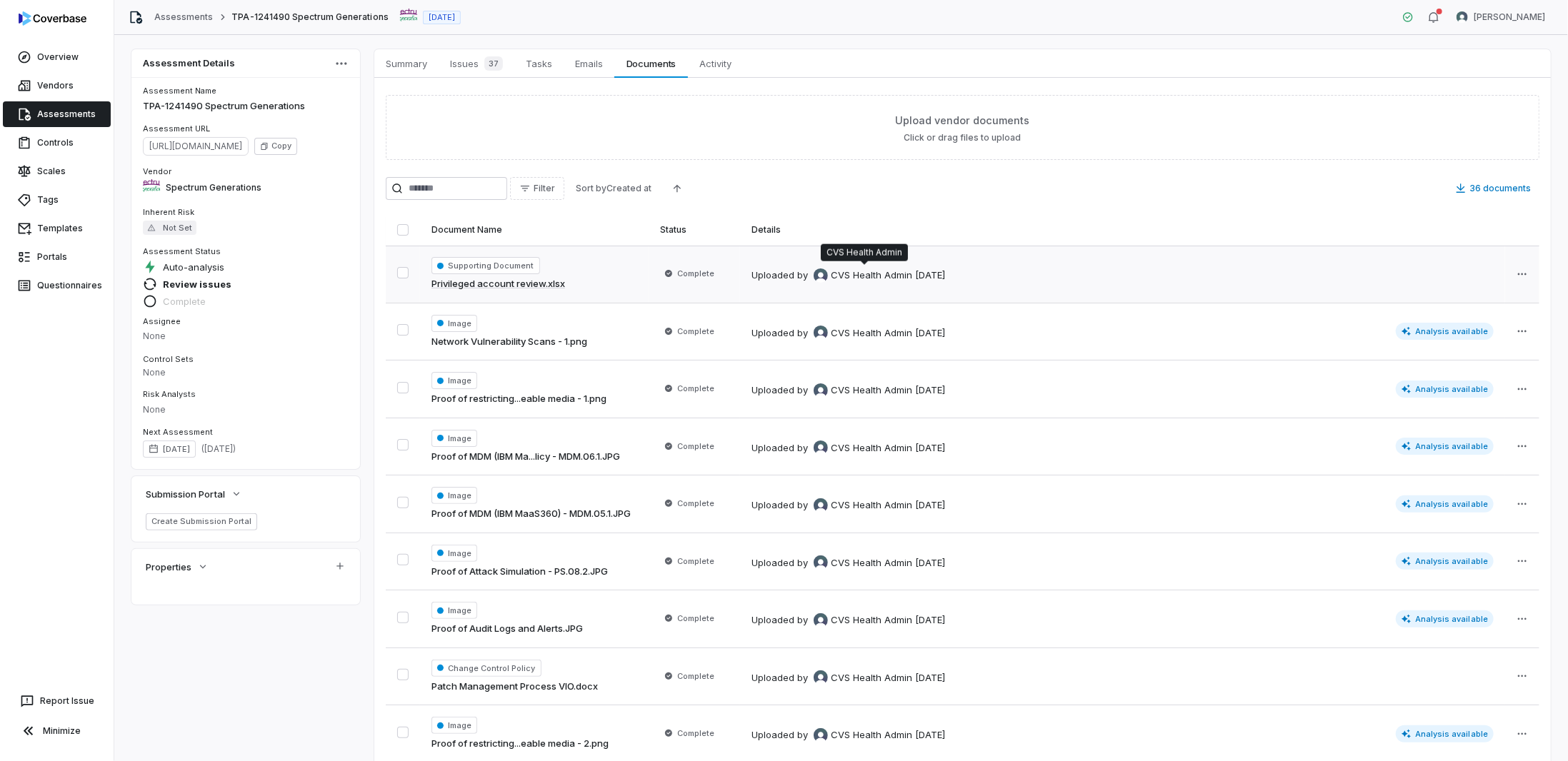 type 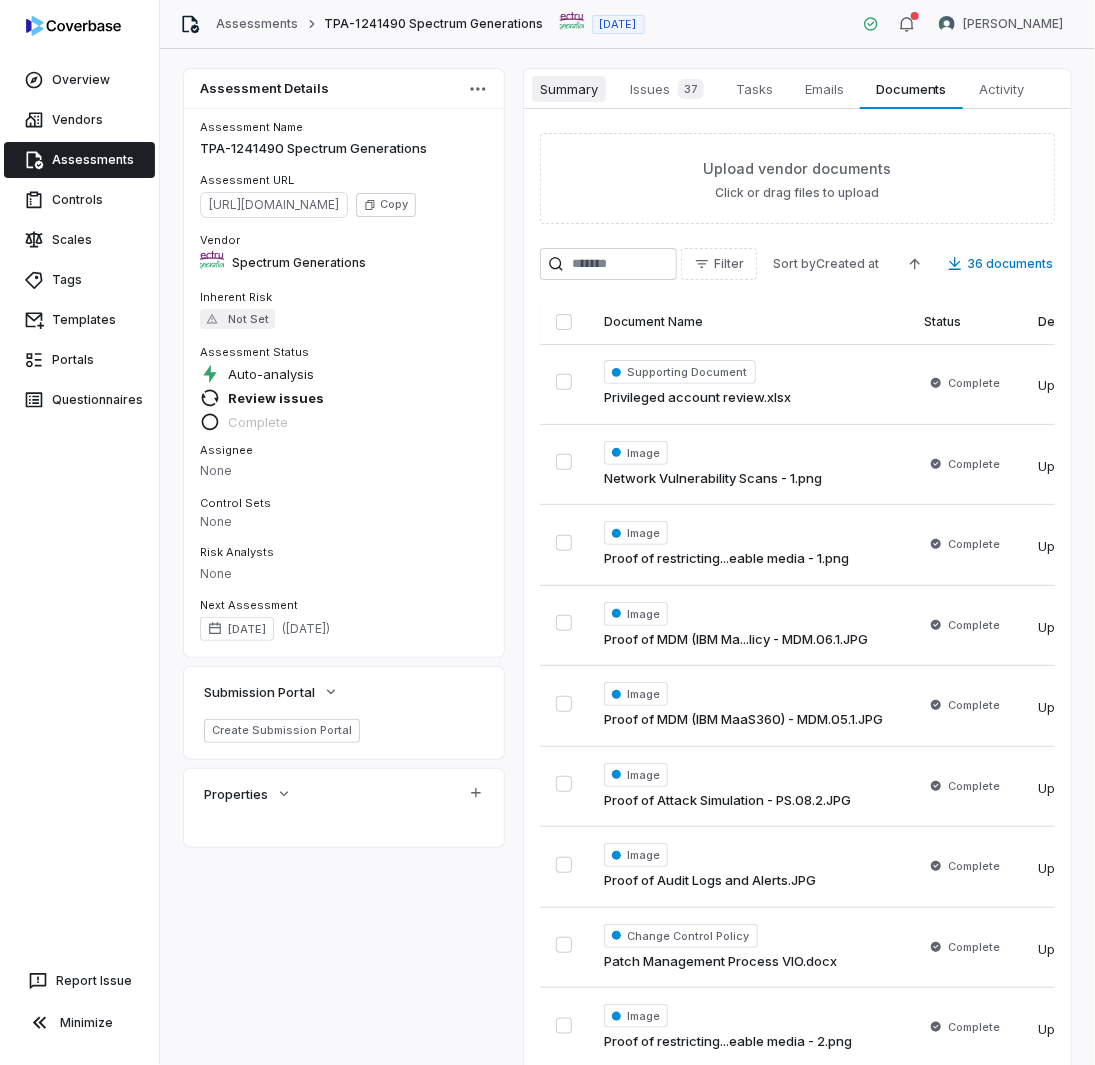 click on "Summary" at bounding box center (569, 89) 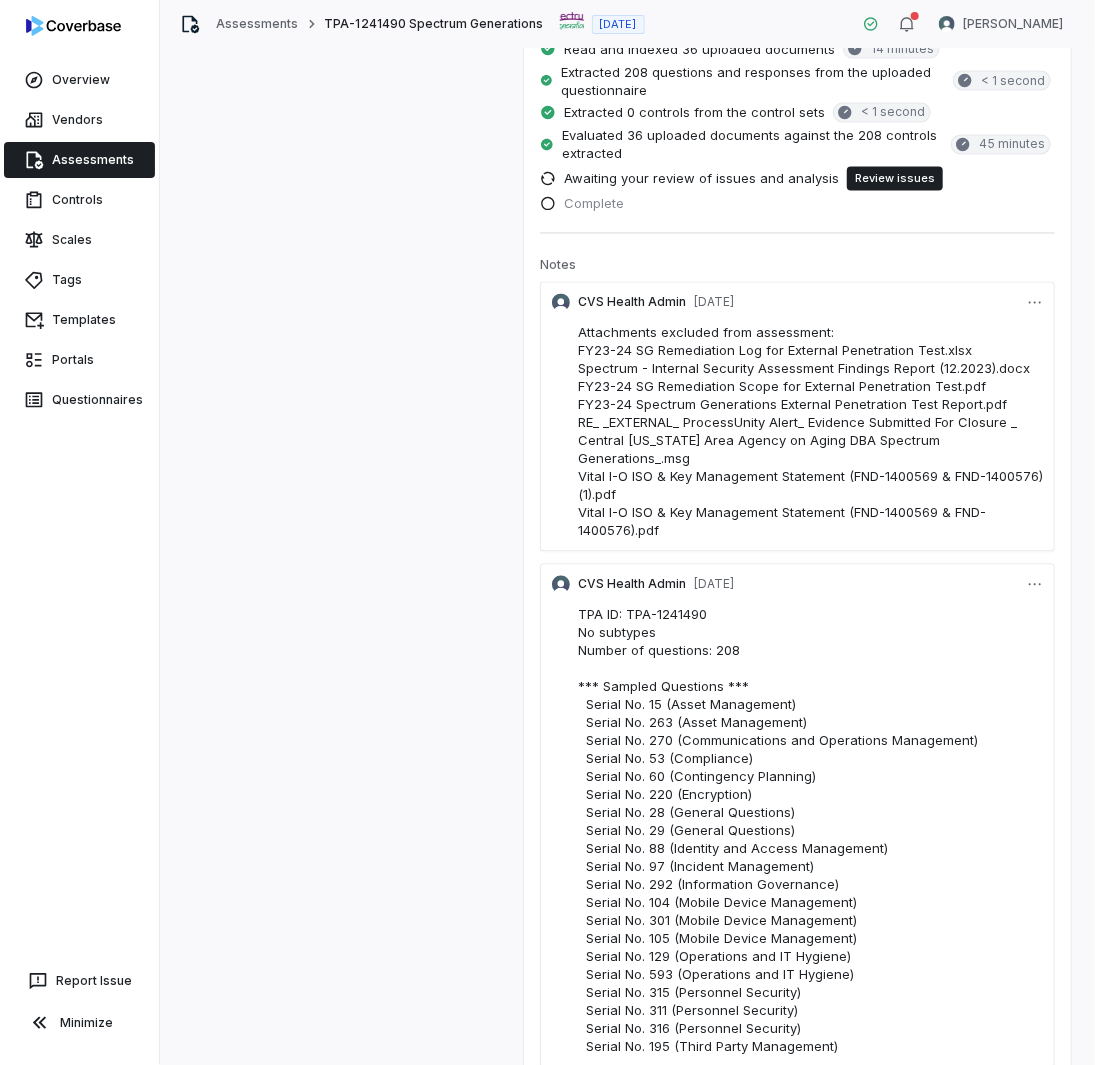 scroll, scrollTop: 1375, scrollLeft: 0, axis: vertical 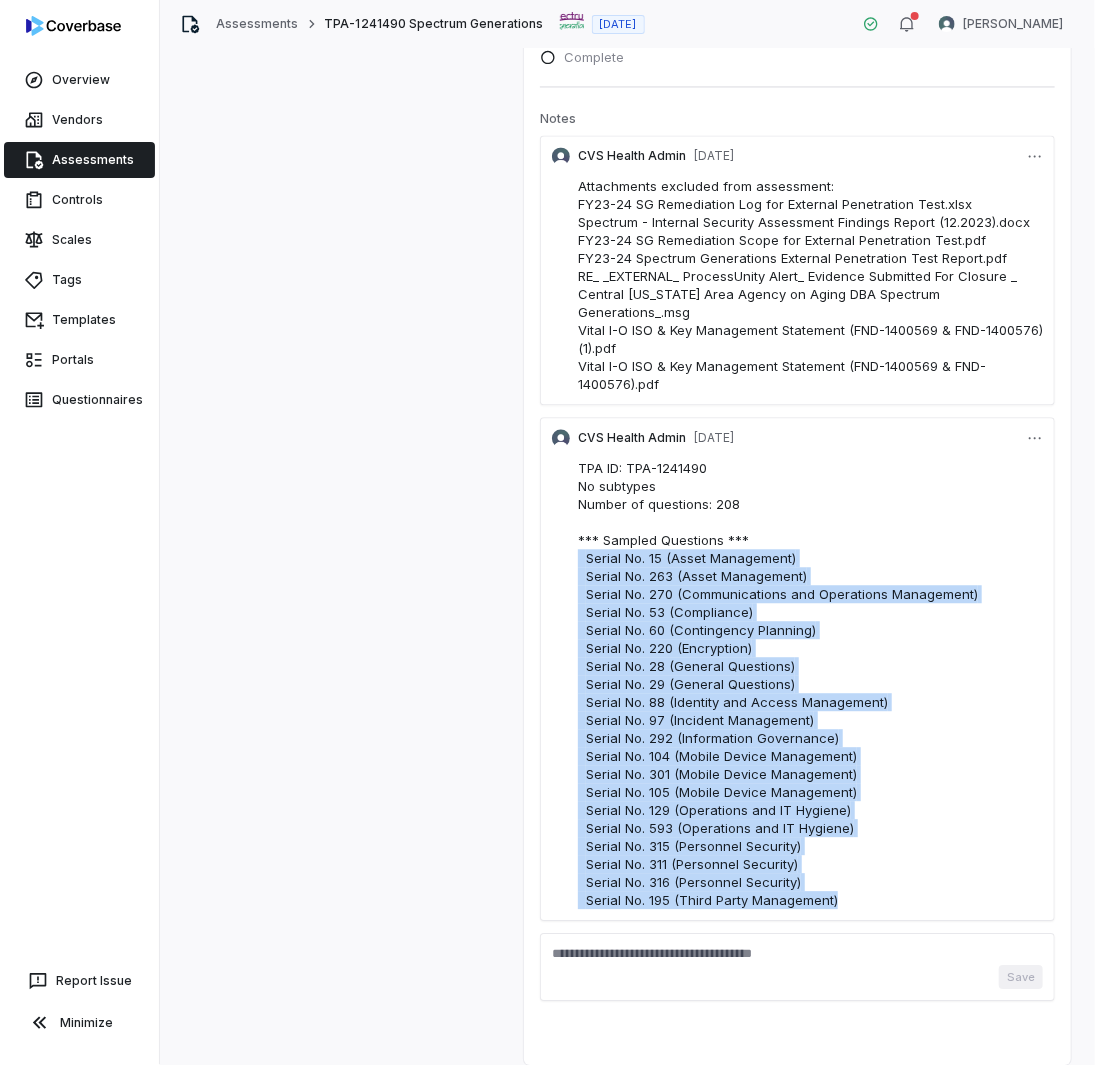 drag, startPoint x: 846, startPoint y: 894, endPoint x: 548, endPoint y: 537, distance: 465.03012 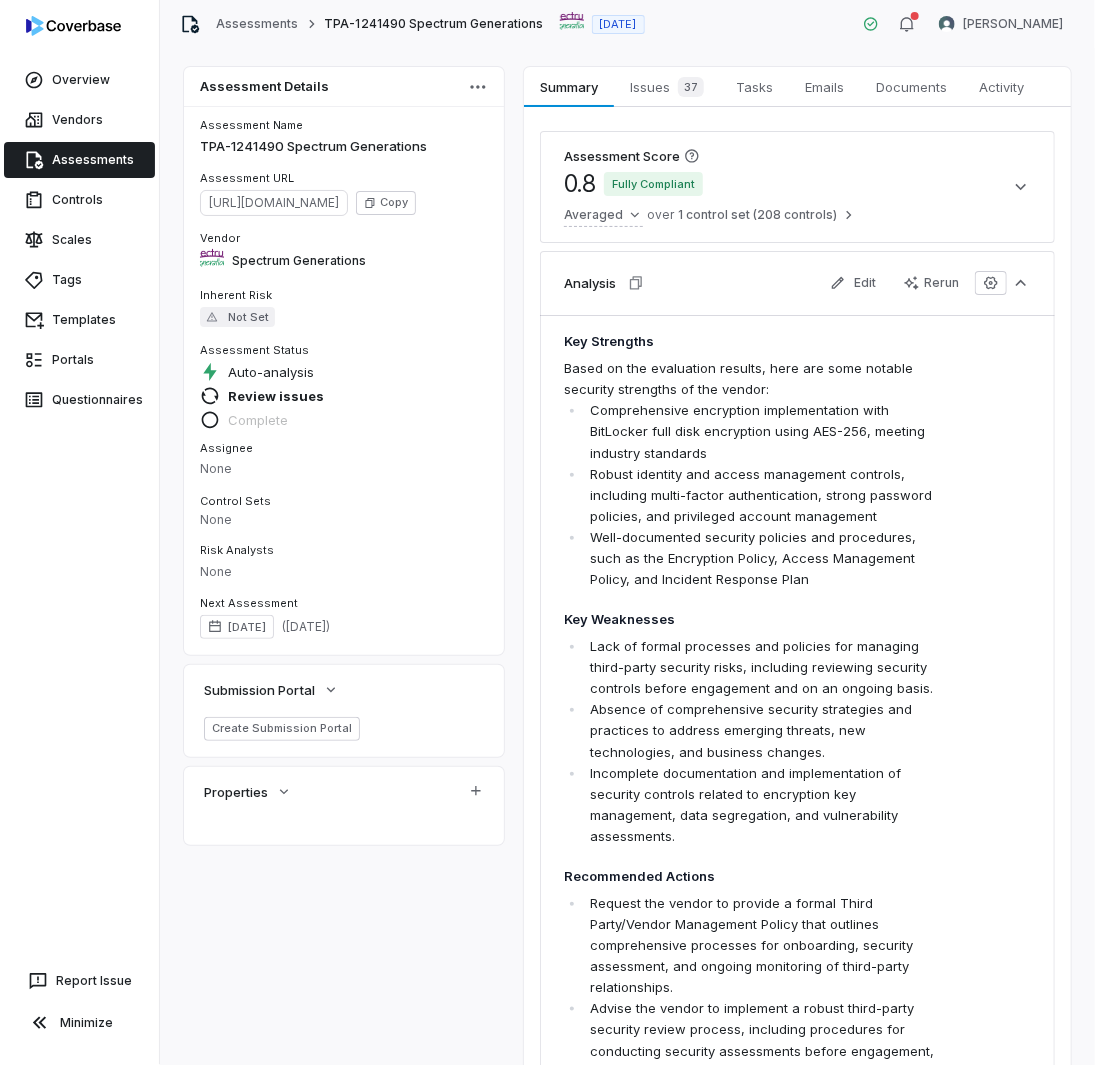 scroll, scrollTop: 0, scrollLeft: 0, axis: both 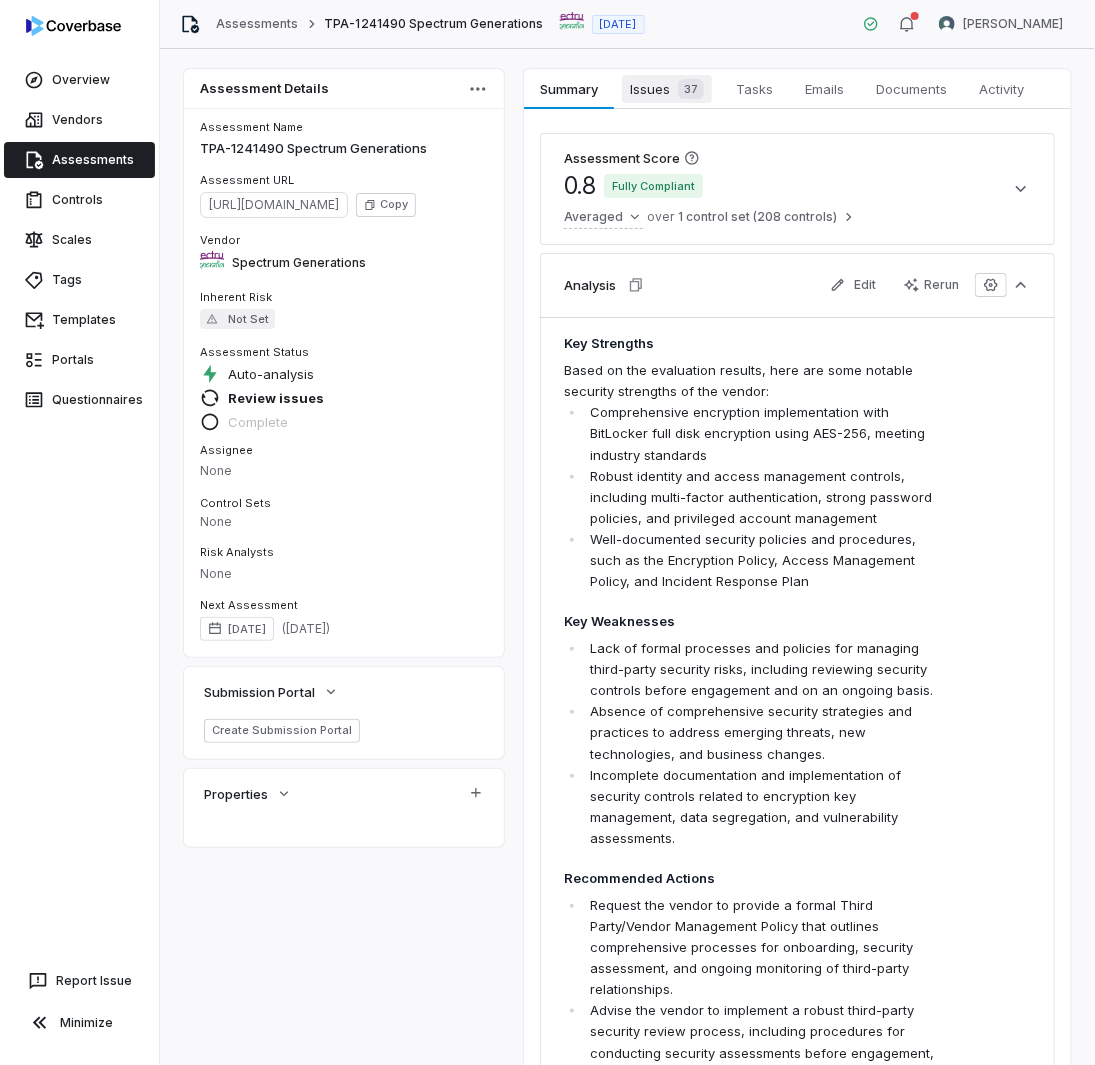 click on "Issues 37" at bounding box center [667, 89] 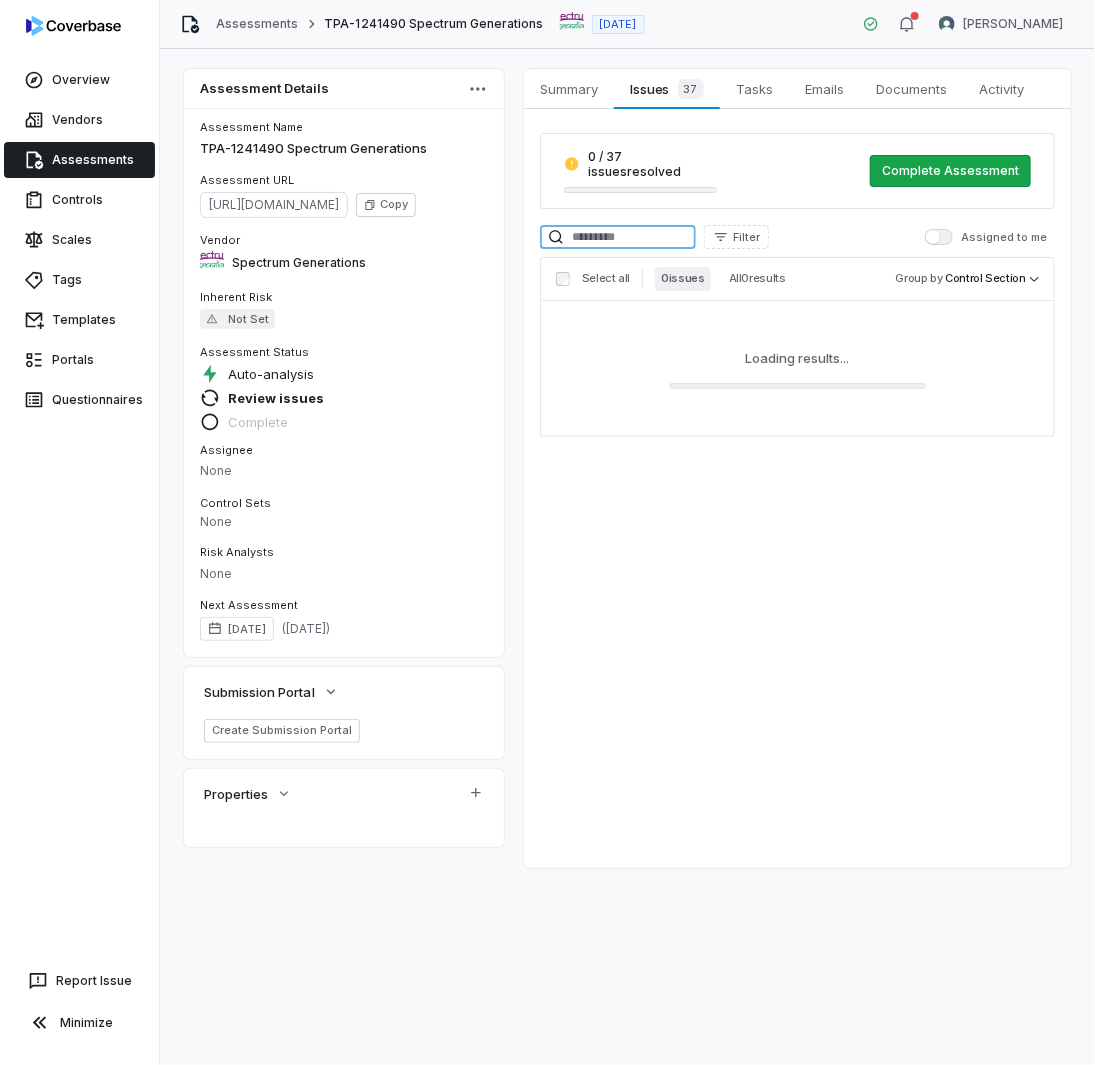 click at bounding box center [618, 237] 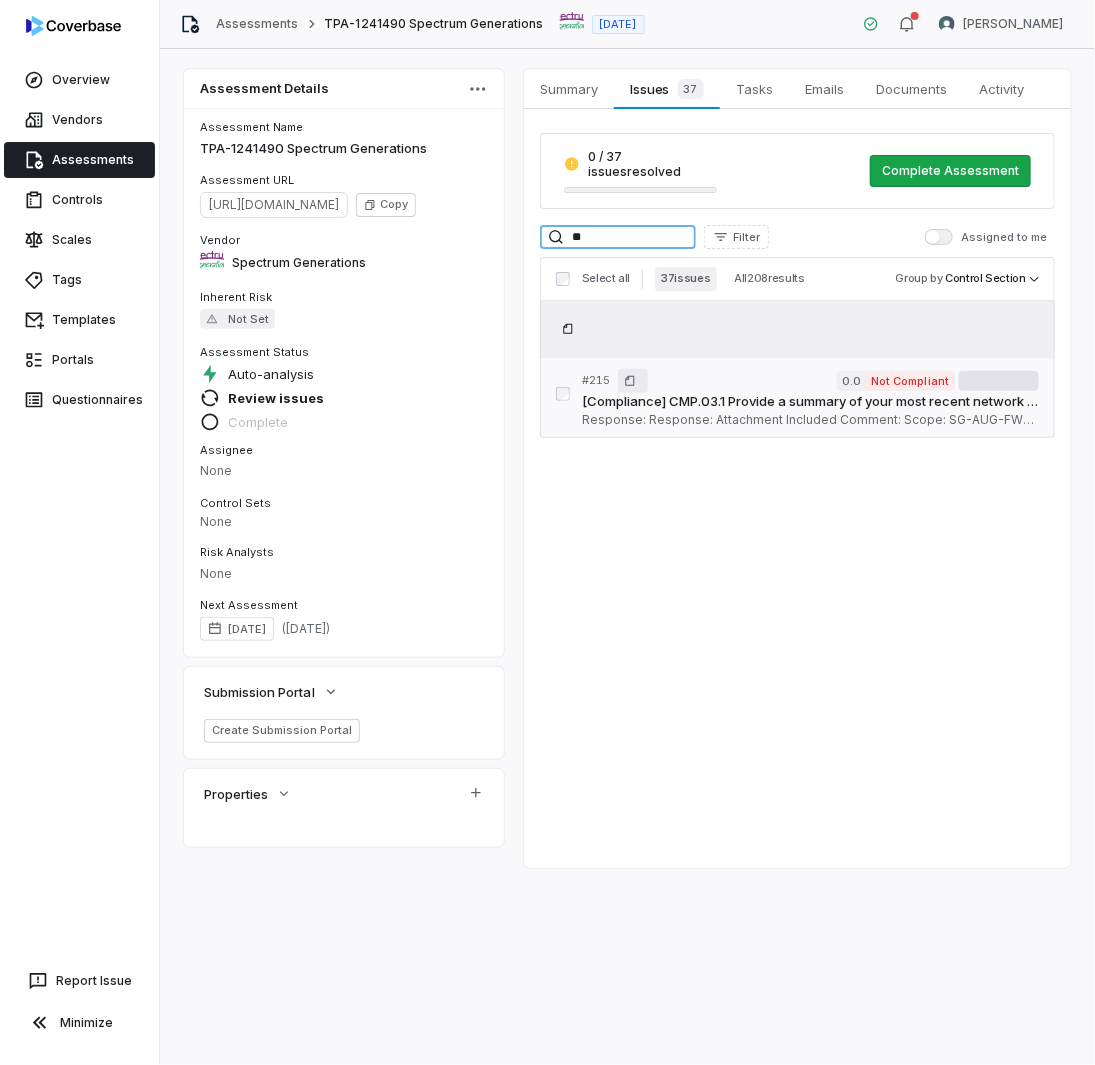 type on "**" 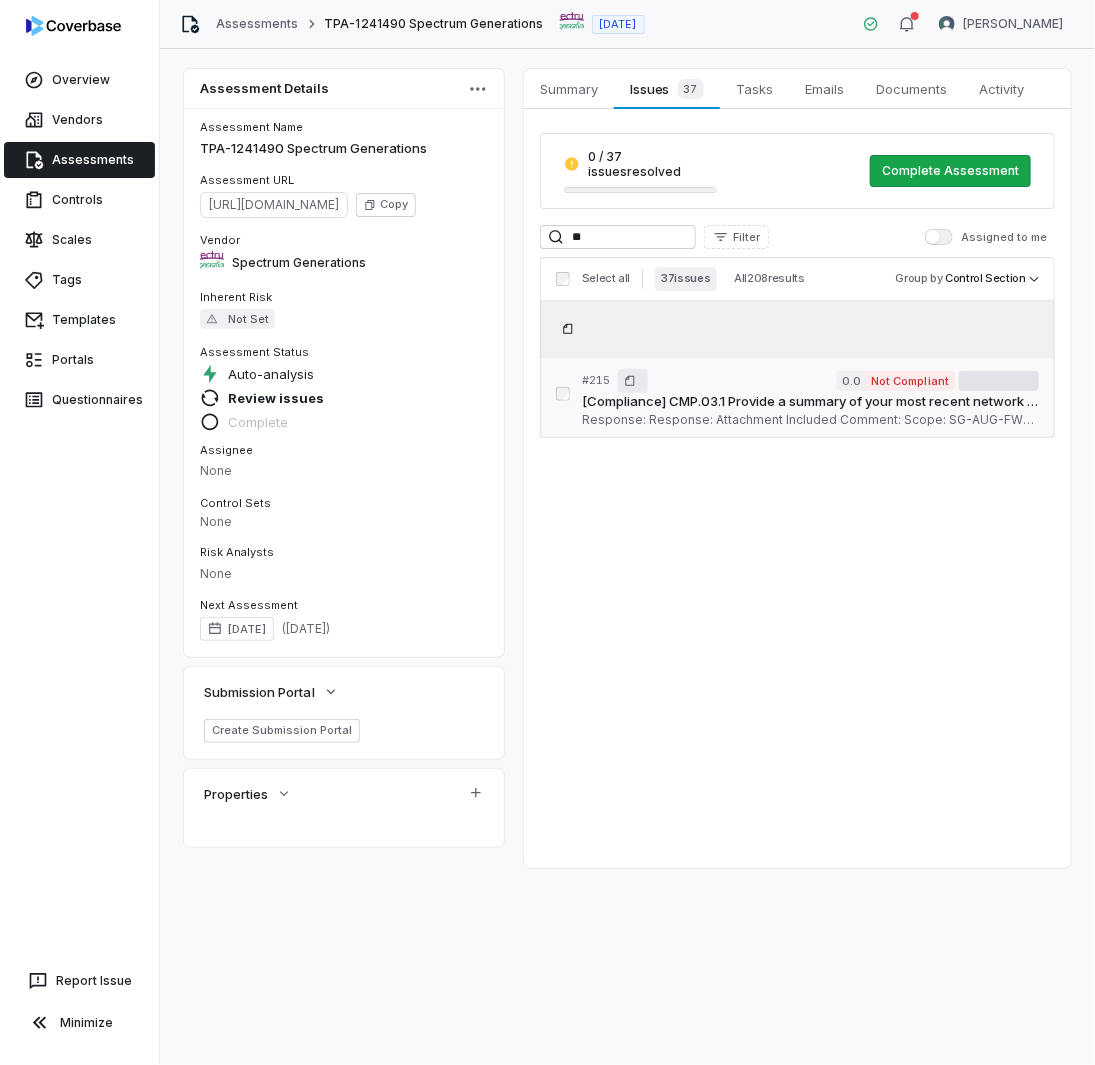 click on "[Compliance] CMP.03.1 Provide a summary of your most recent network vulnerability scan for the environment supporting CVS Health.
Executive level summary is acceptable, but needs to include date, scope (network) and number of issues by severity. If medium or higher items were identified - remediation evidence is required.
QRisk: None" at bounding box center [810, 402] 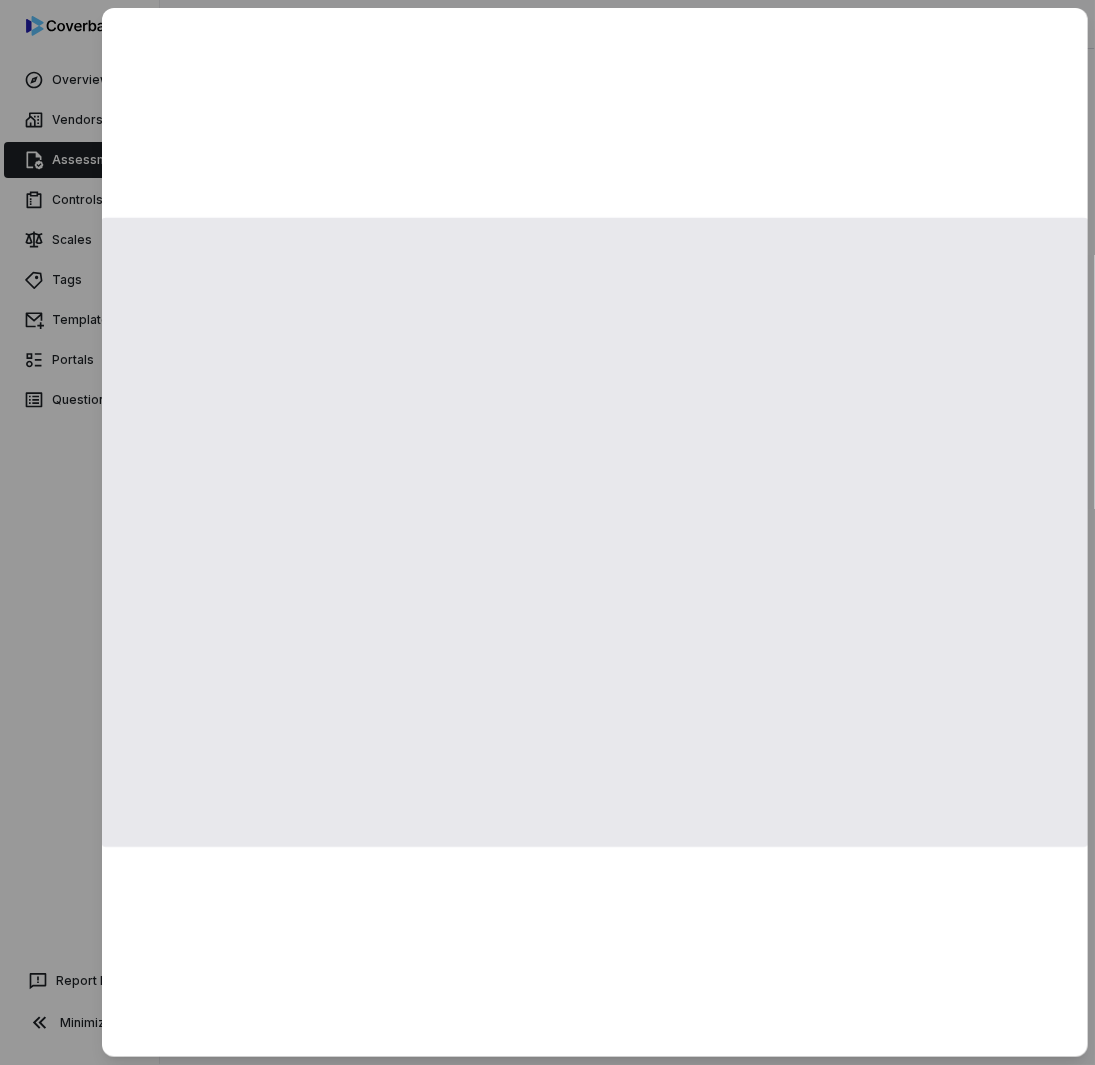 click at bounding box center [547, 532] 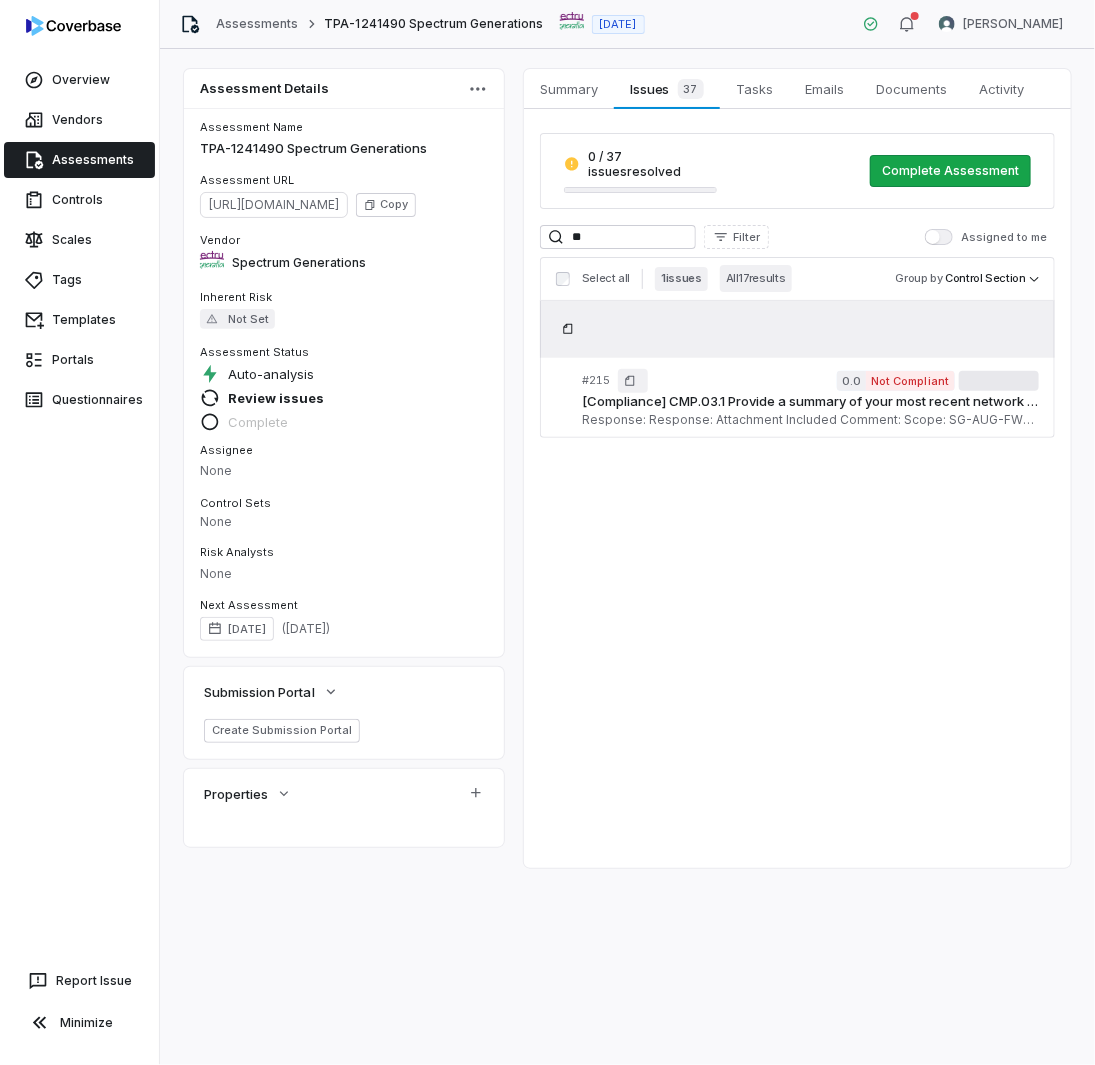 click on "All  17  results" at bounding box center (756, 278) 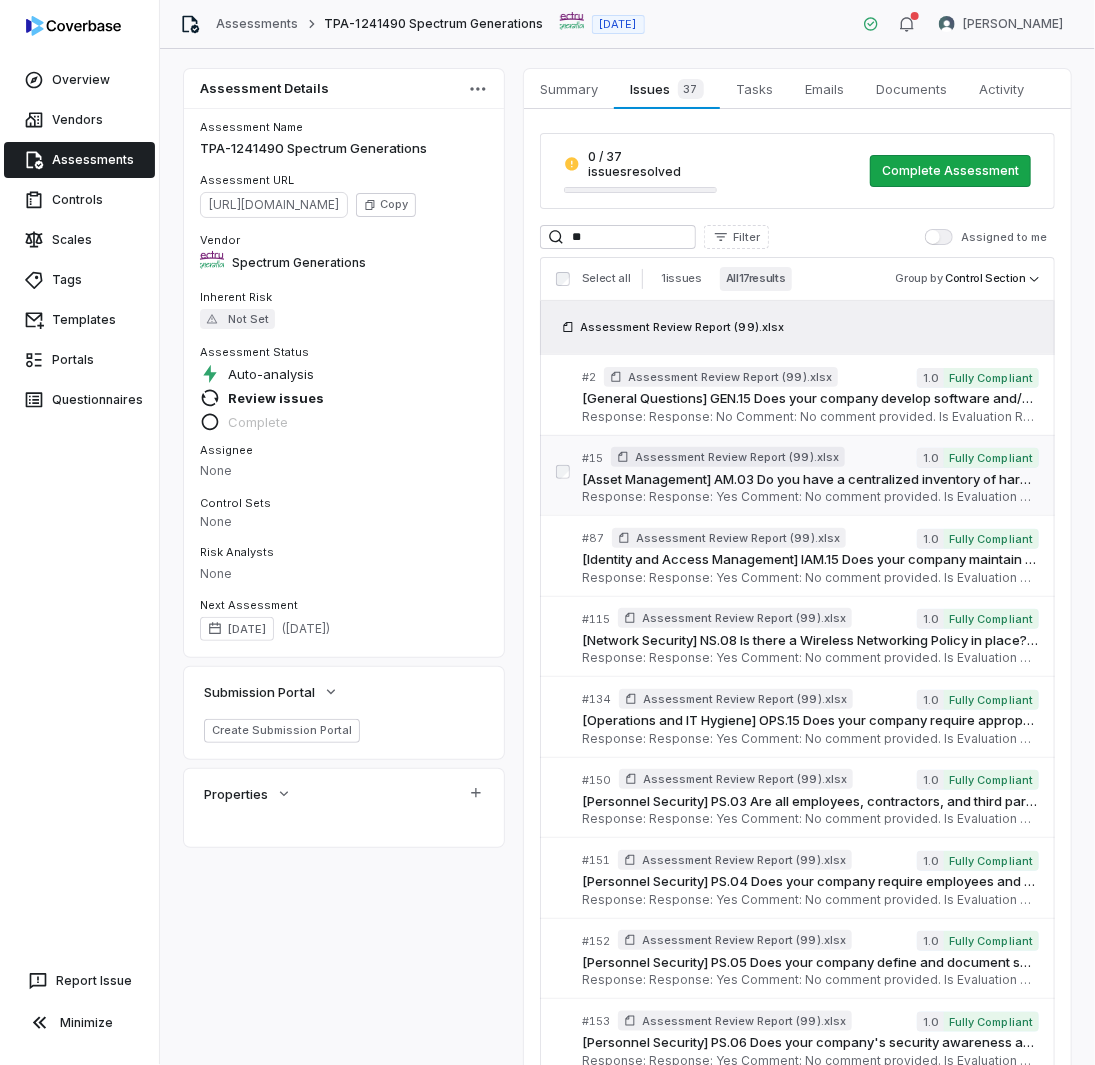 click on "[Asset Management] AM.03 Do you have a centralized inventory of hardware, software, information, and physical assets documented, maintained, and approved by management?
If no, explain how you track and manage assets/inventory in the comments section.
QRisk: C" at bounding box center (810, 480) 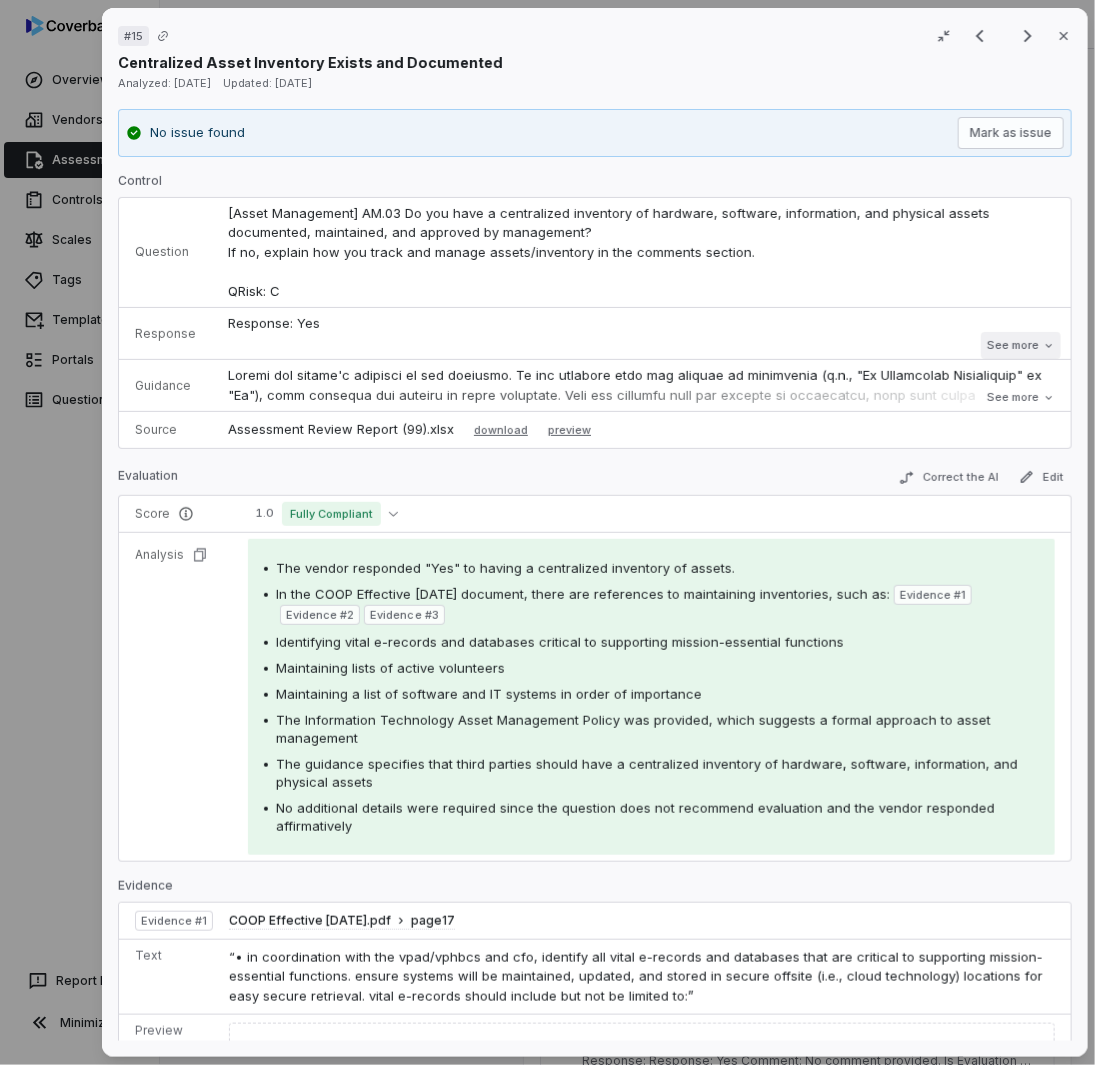click on "See more" at bounding box center [1020, 345] 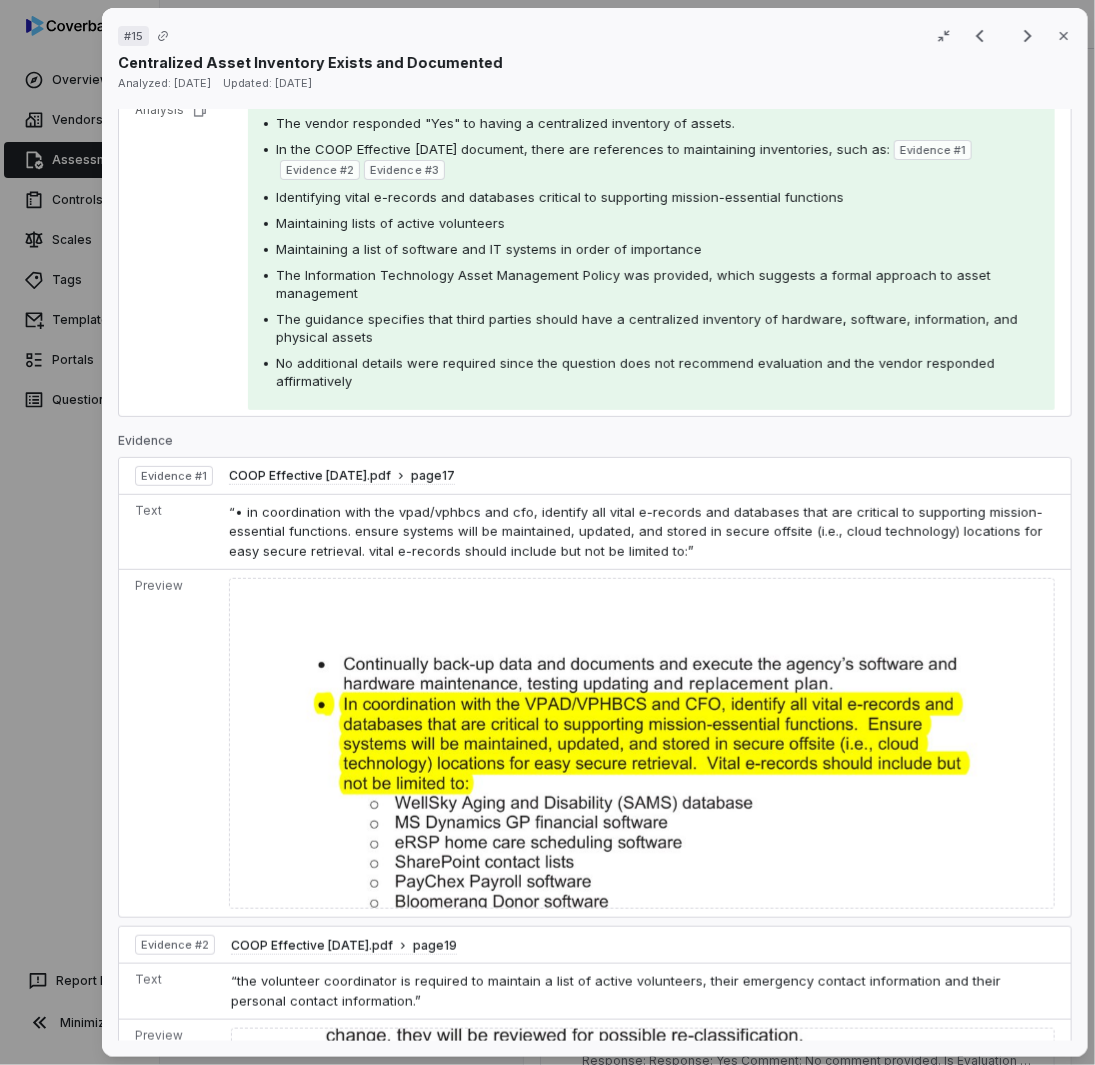 scroll, scrollTop: 486, scrollLeft: 0, axis: vertical 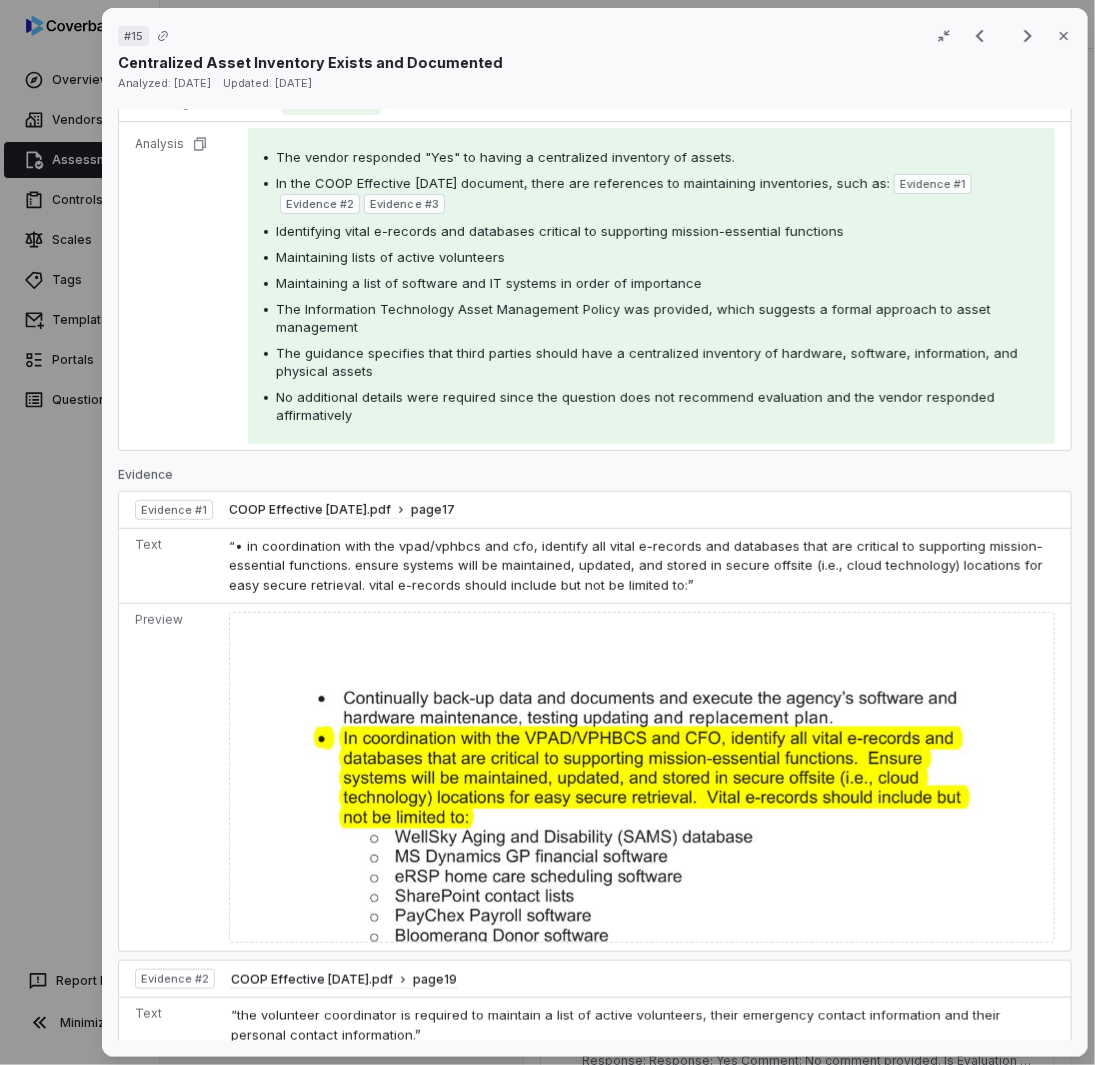 click on "Identifying vital e-records and databases critical to supporting mission-essential functions" at bounding box center [560, 231] 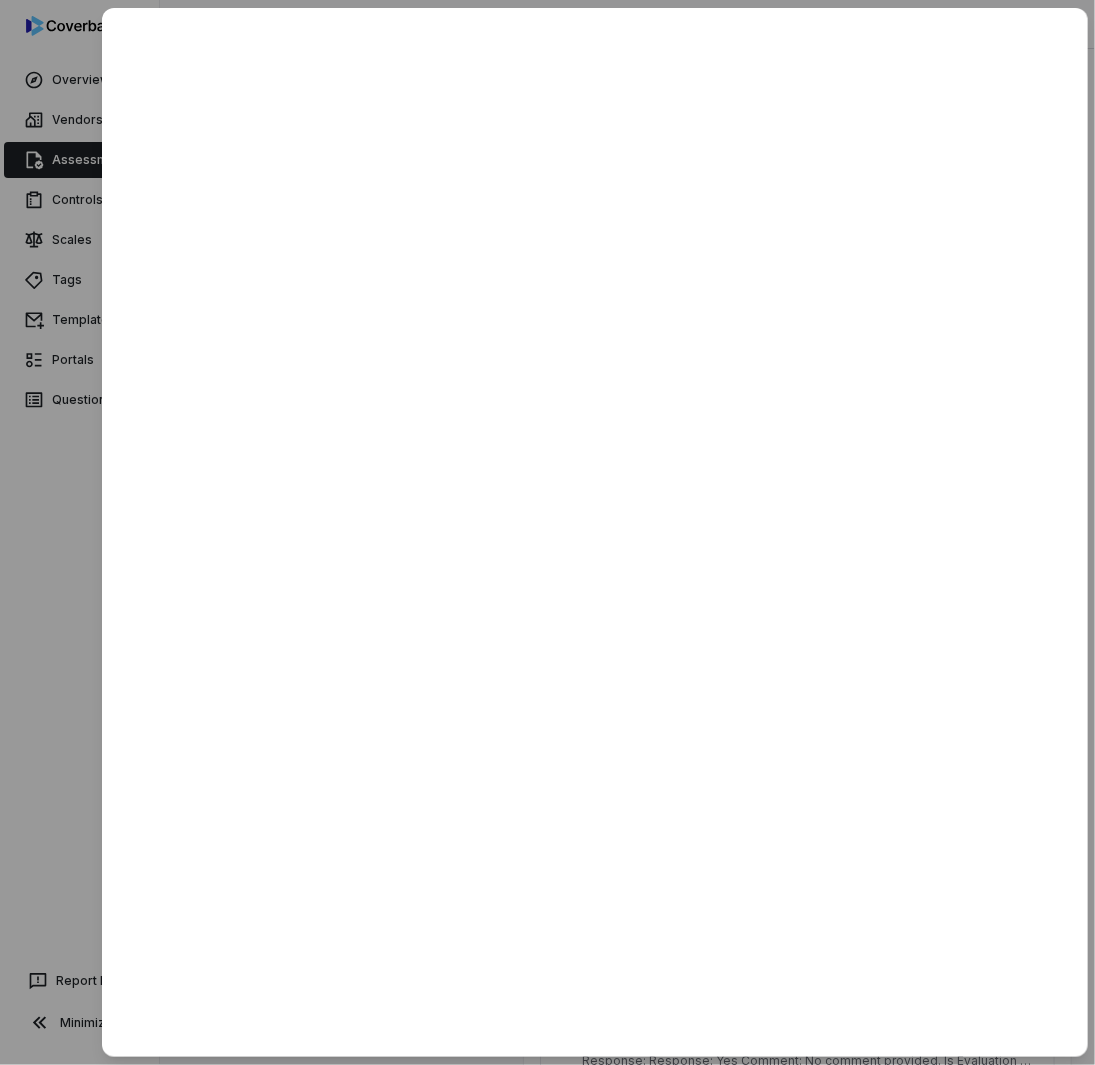 click at bounding box center (547, 532) 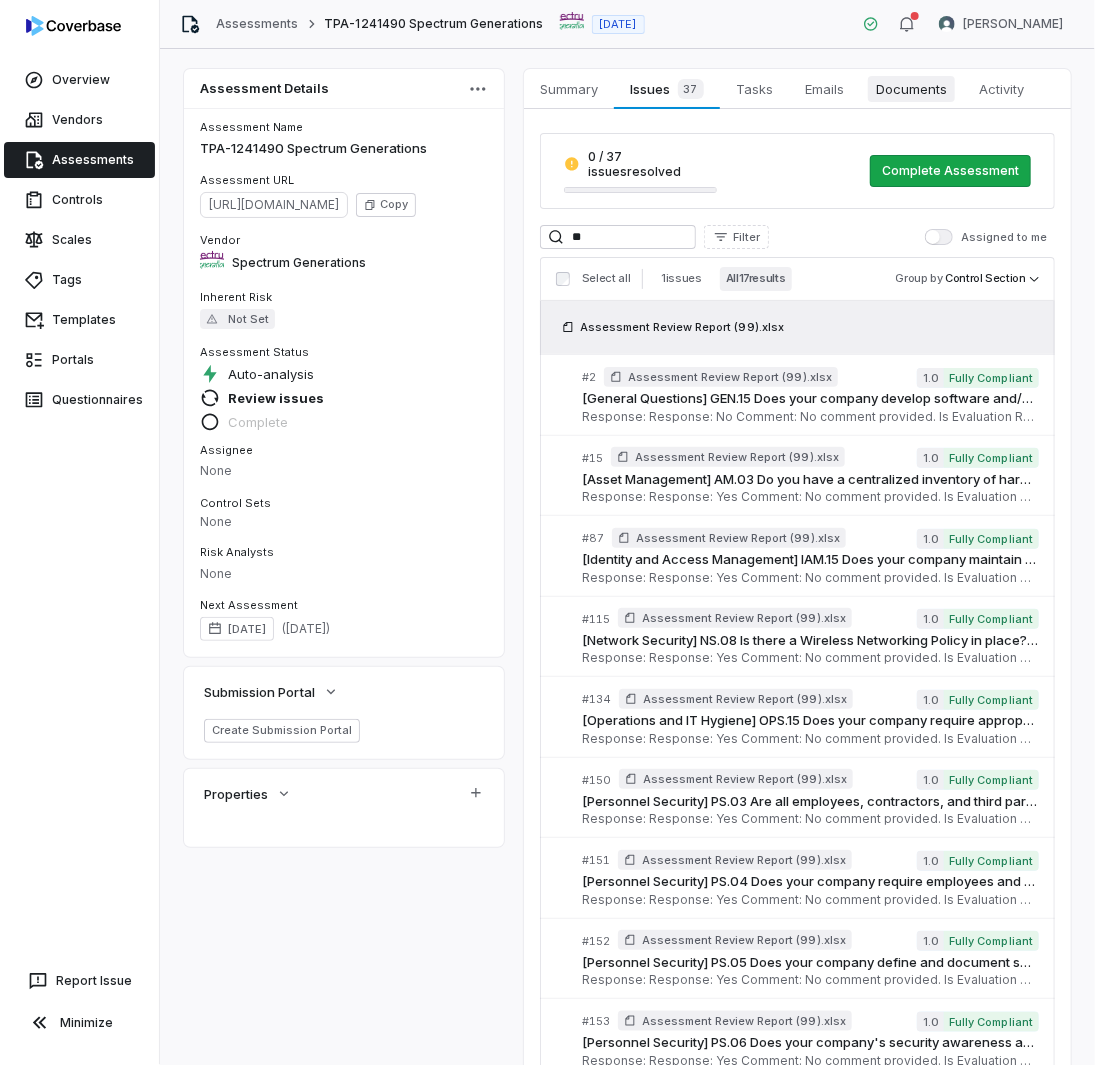 click on "Documents" at bounding box center [911, 89] 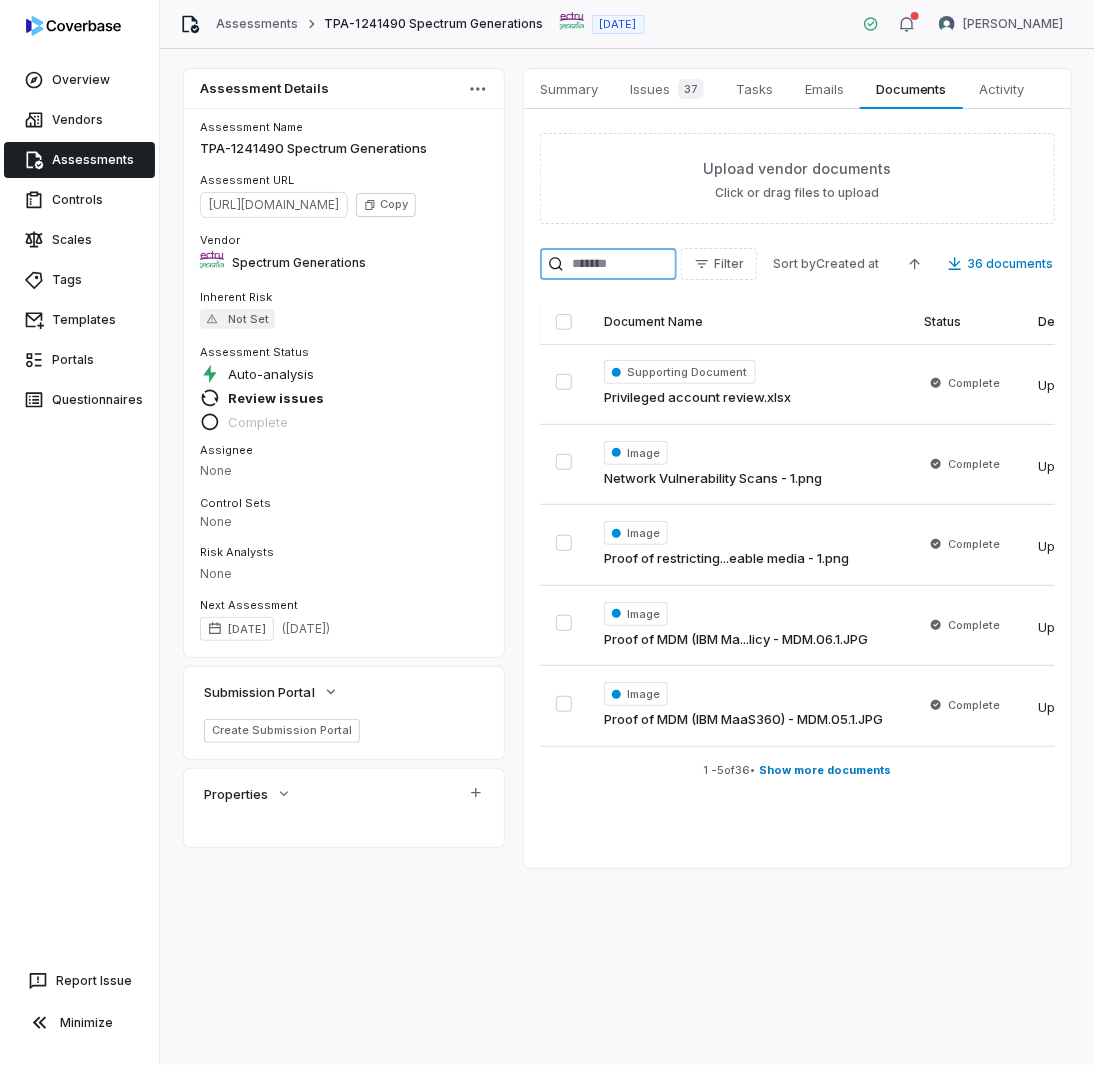 click at bounding box center [608, 264] 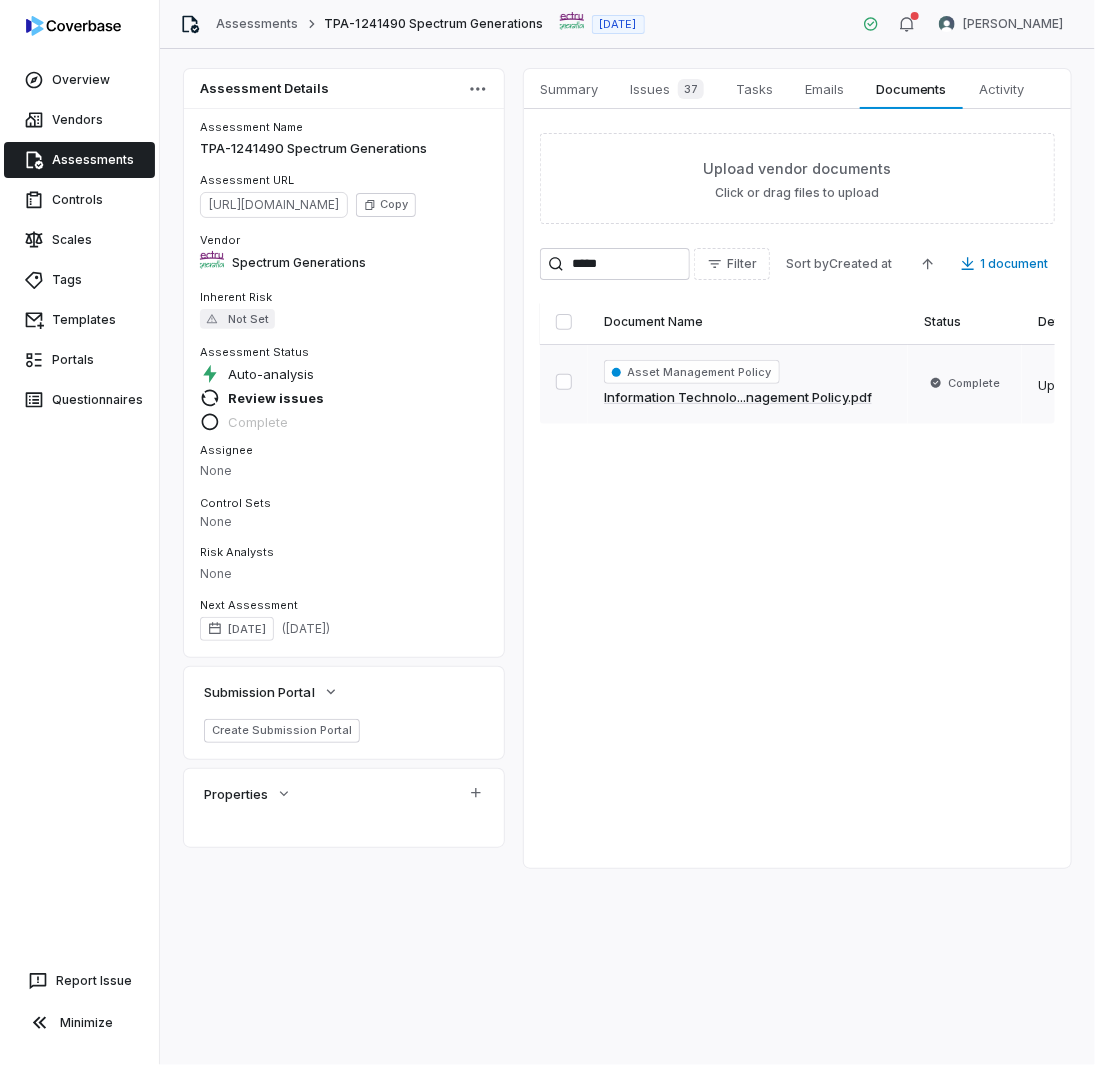 click on "Information Technolo...nagement Policy.pdf" at bounding box center (738, 398) 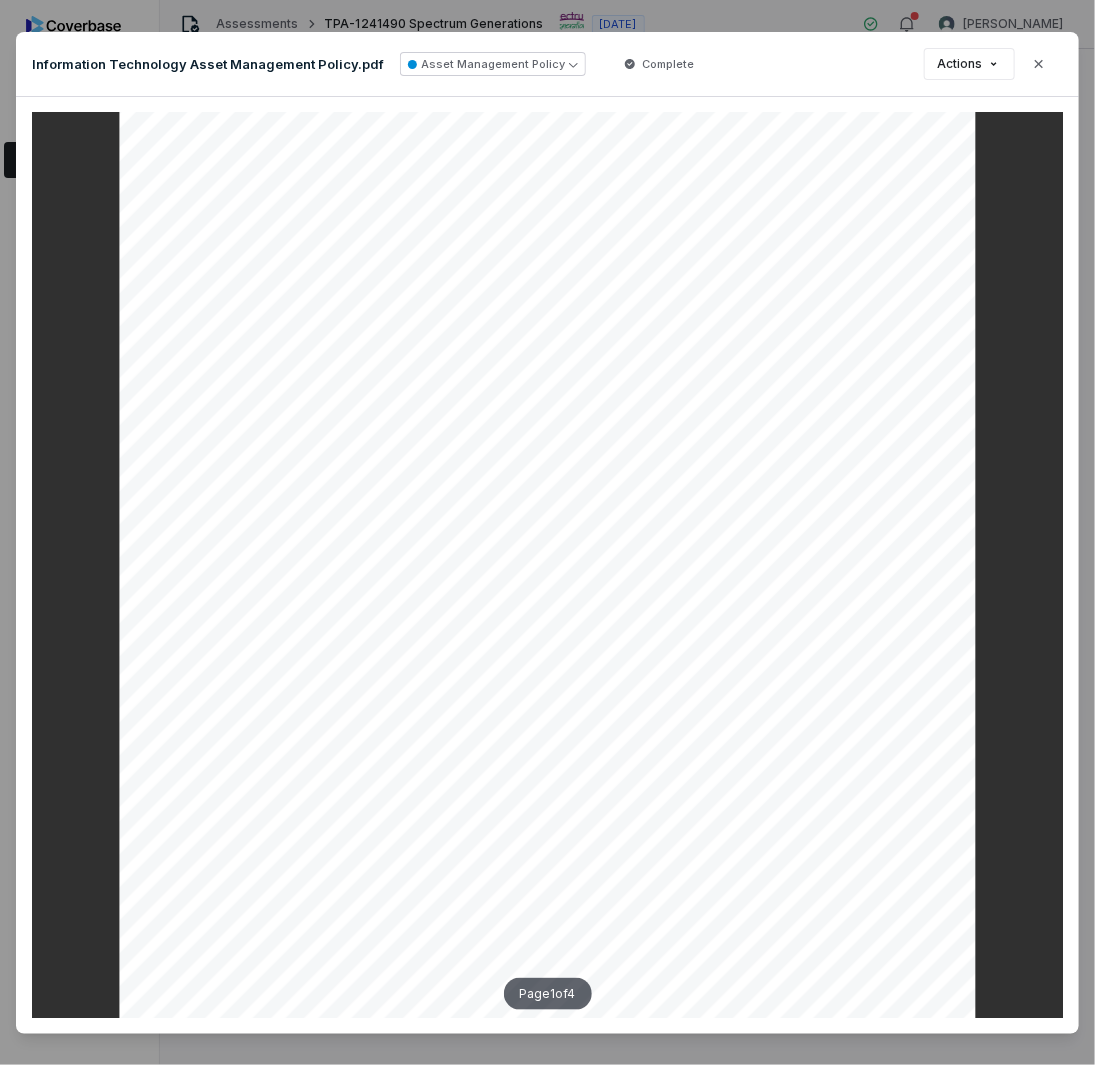 scroll, scrollTop: 0, scrollLeft: 0, axis: both 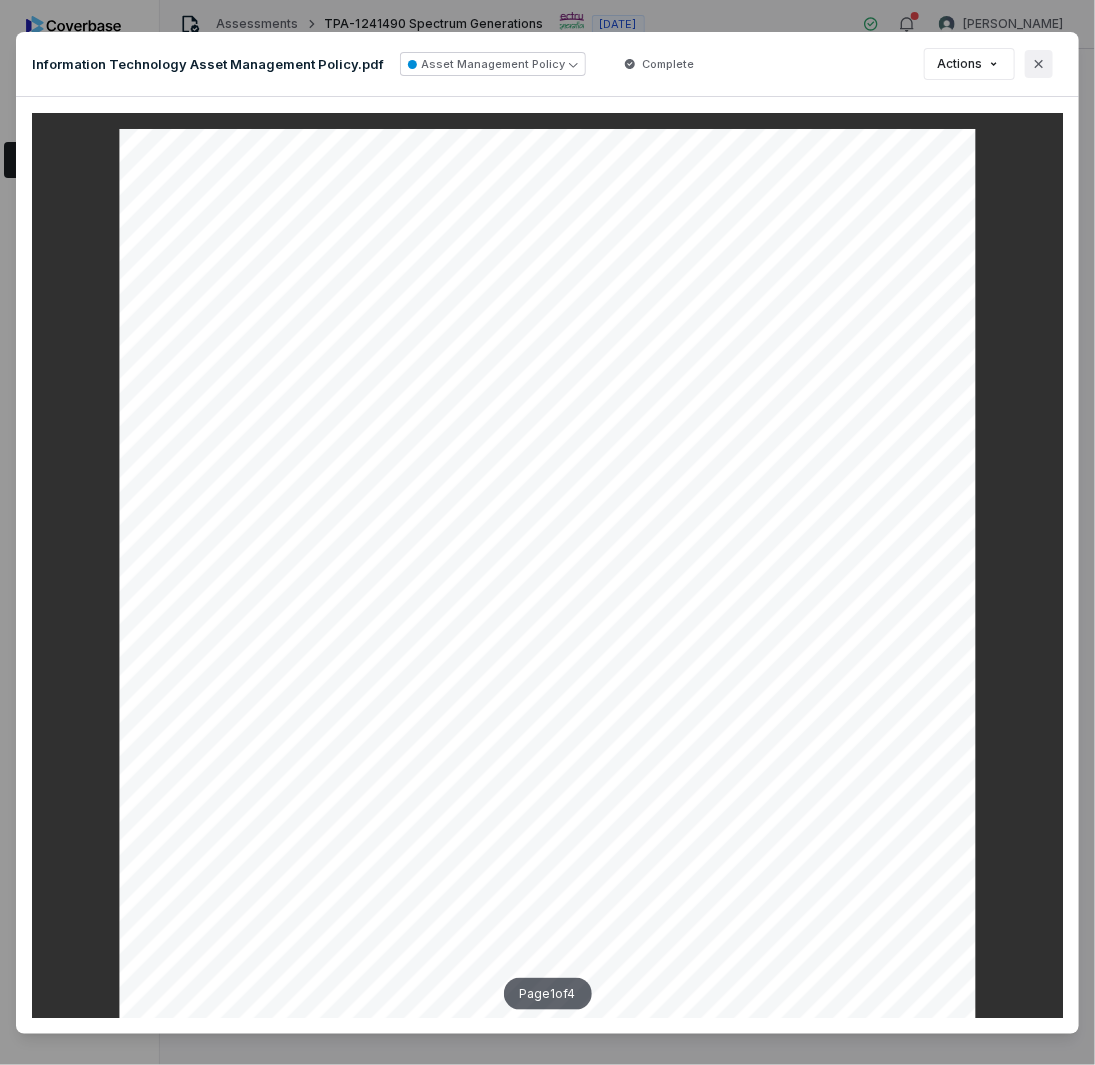 click 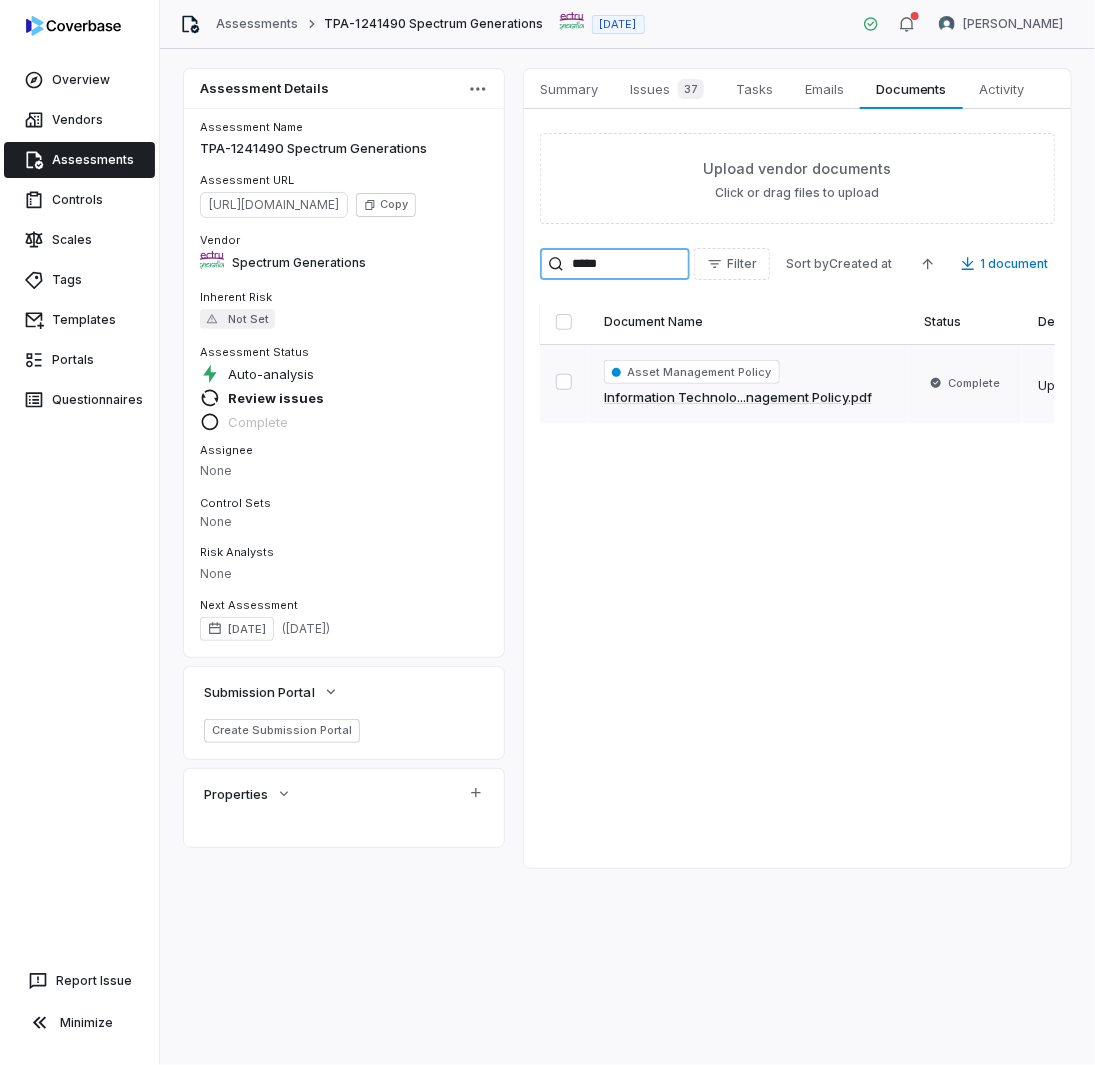 click on "*****" at bounding box center (615, 264) 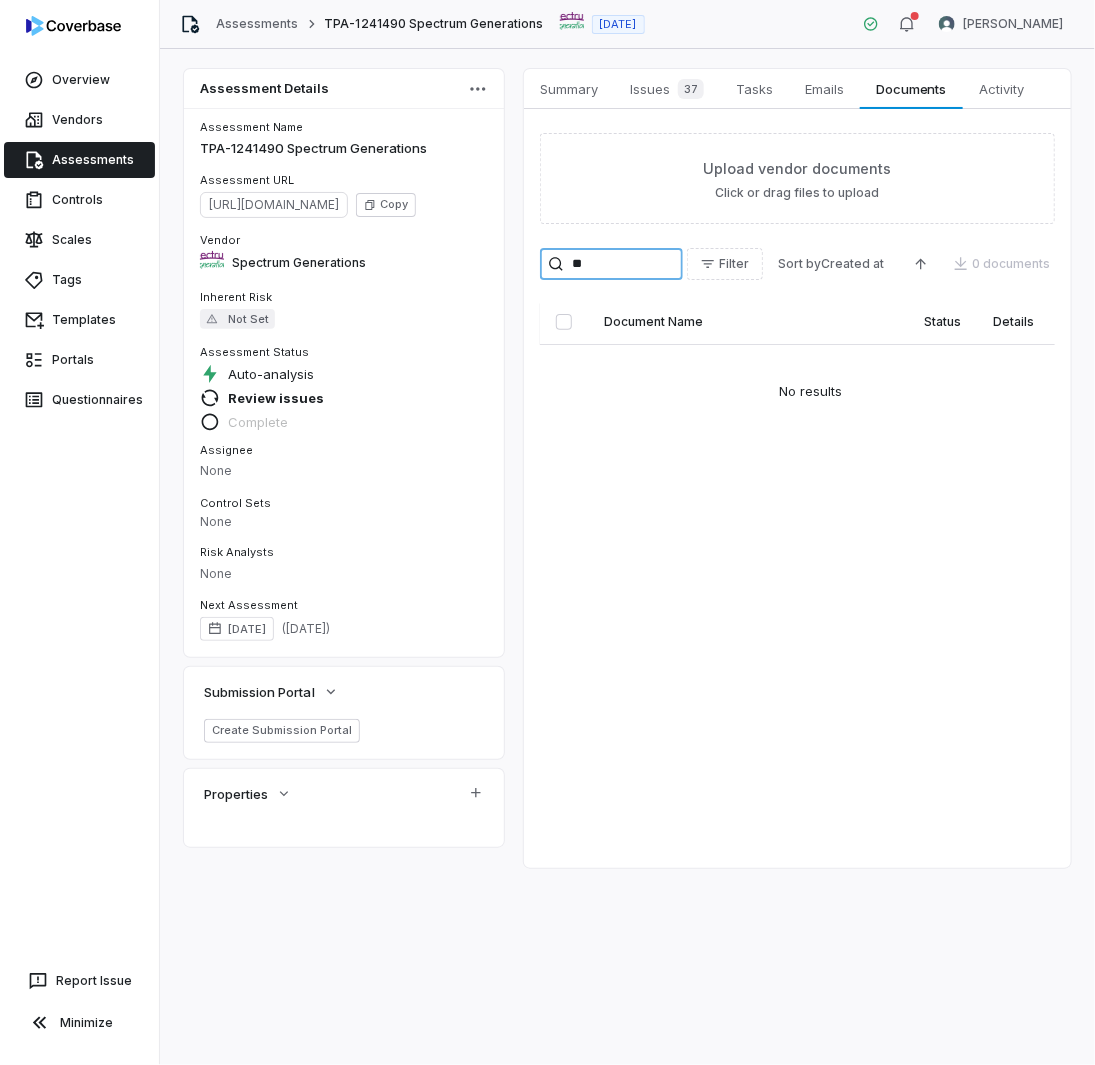 type on "**" 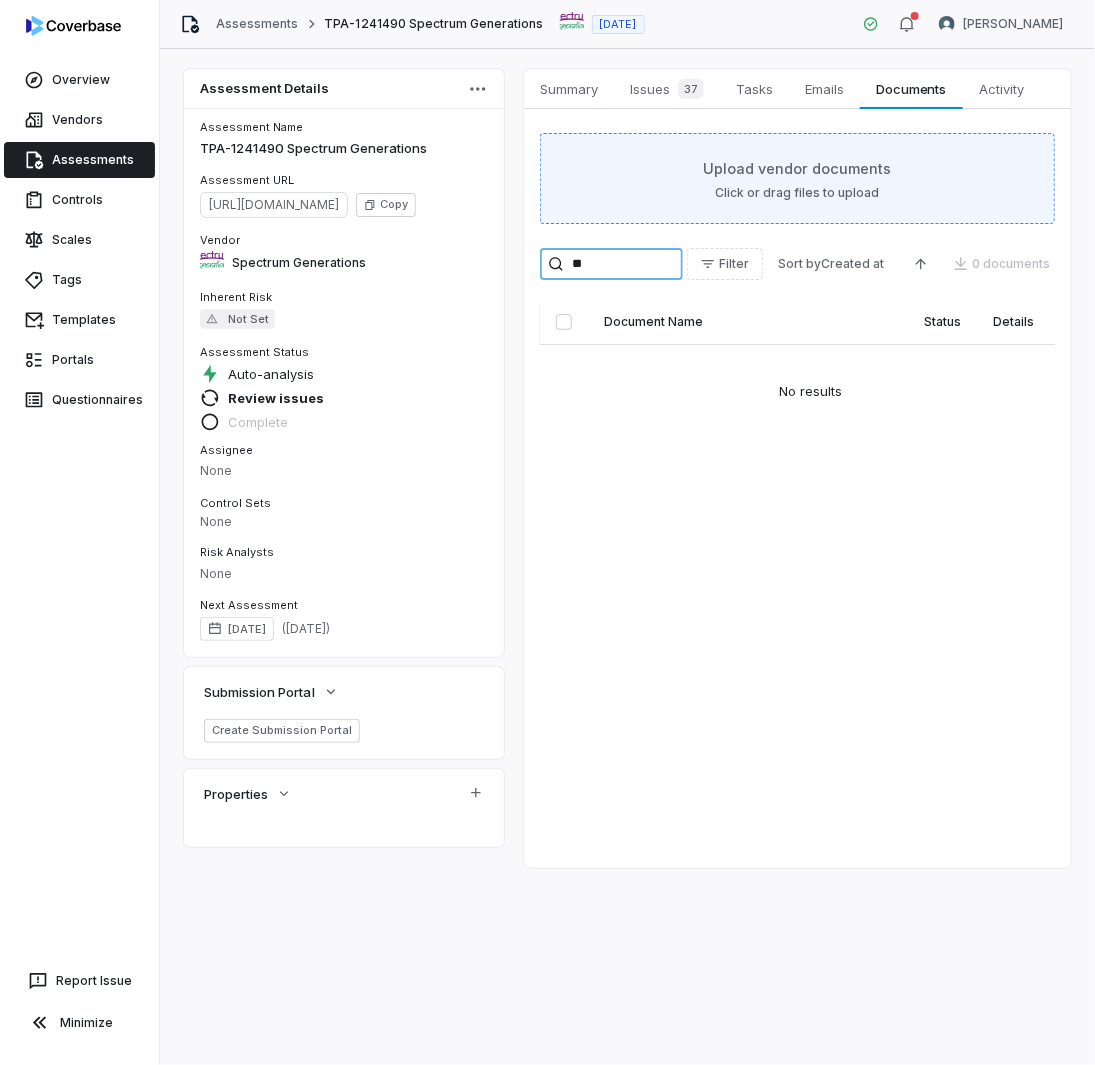 drag, startPoint x: 648, startPoint y: 256, endPoint x: 667, endPoint y: 202, distance: 57.245087 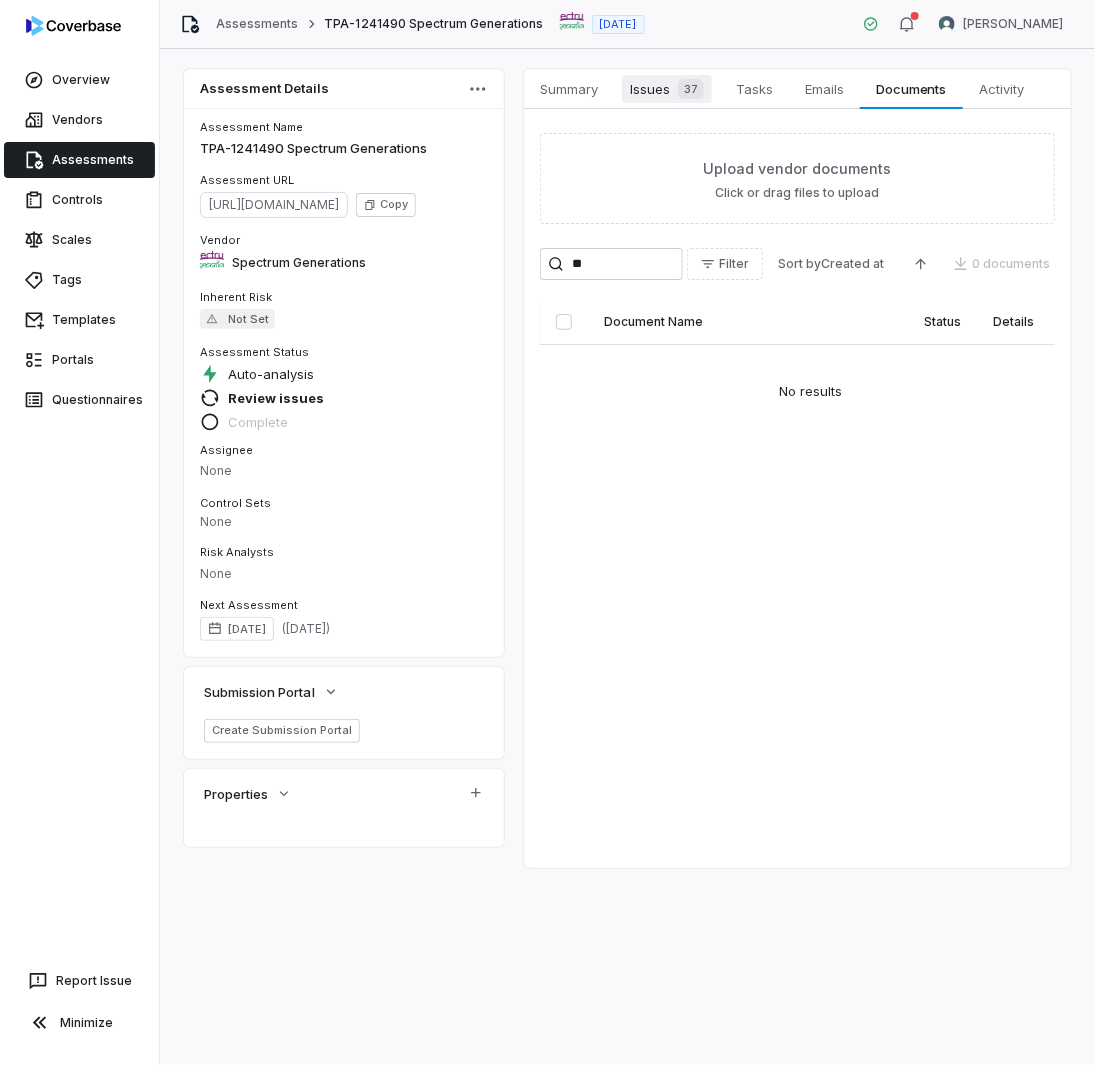 click on "37" at bounding box center [691, 89] 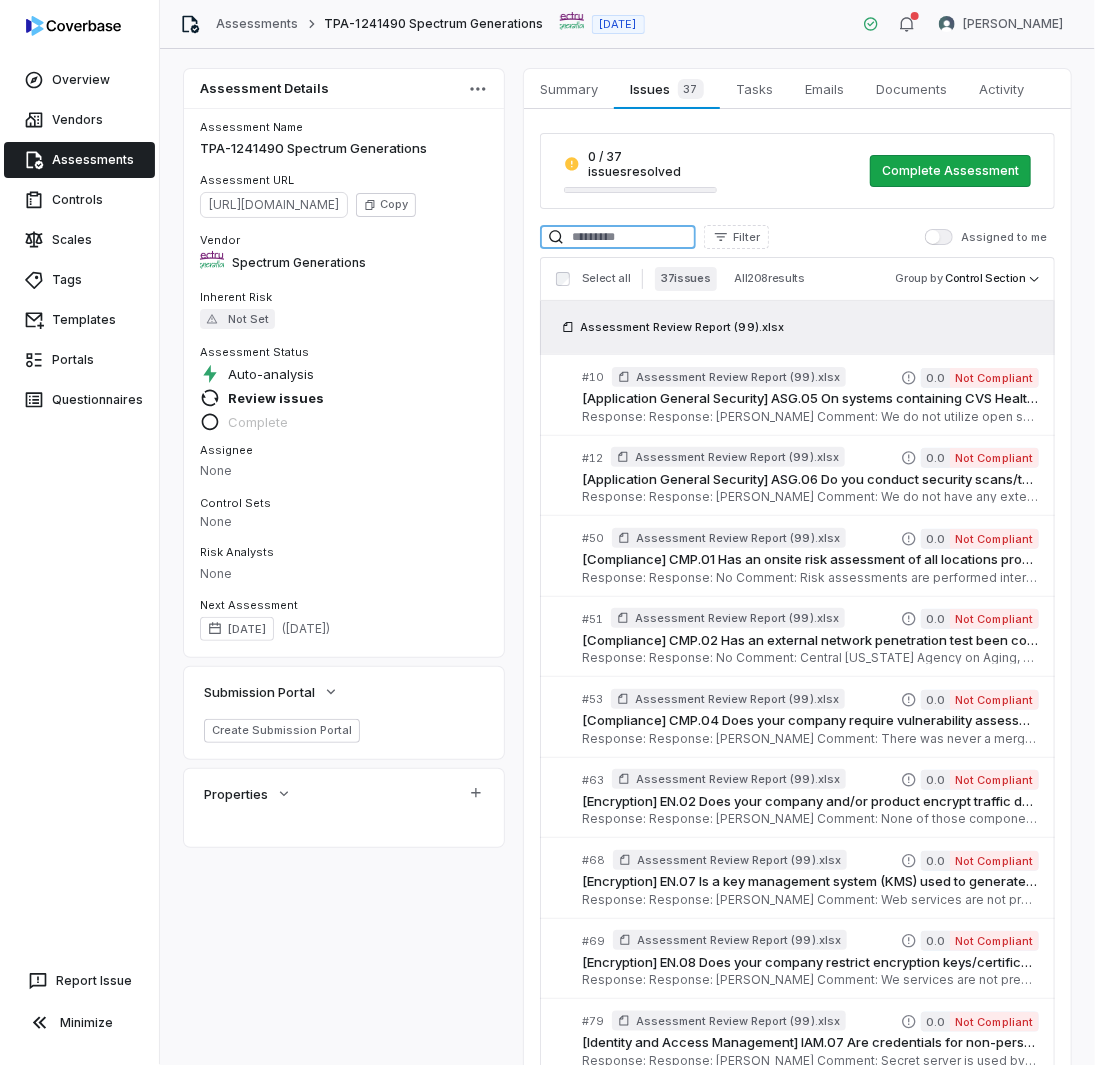 click at bounding box center [618, 237] 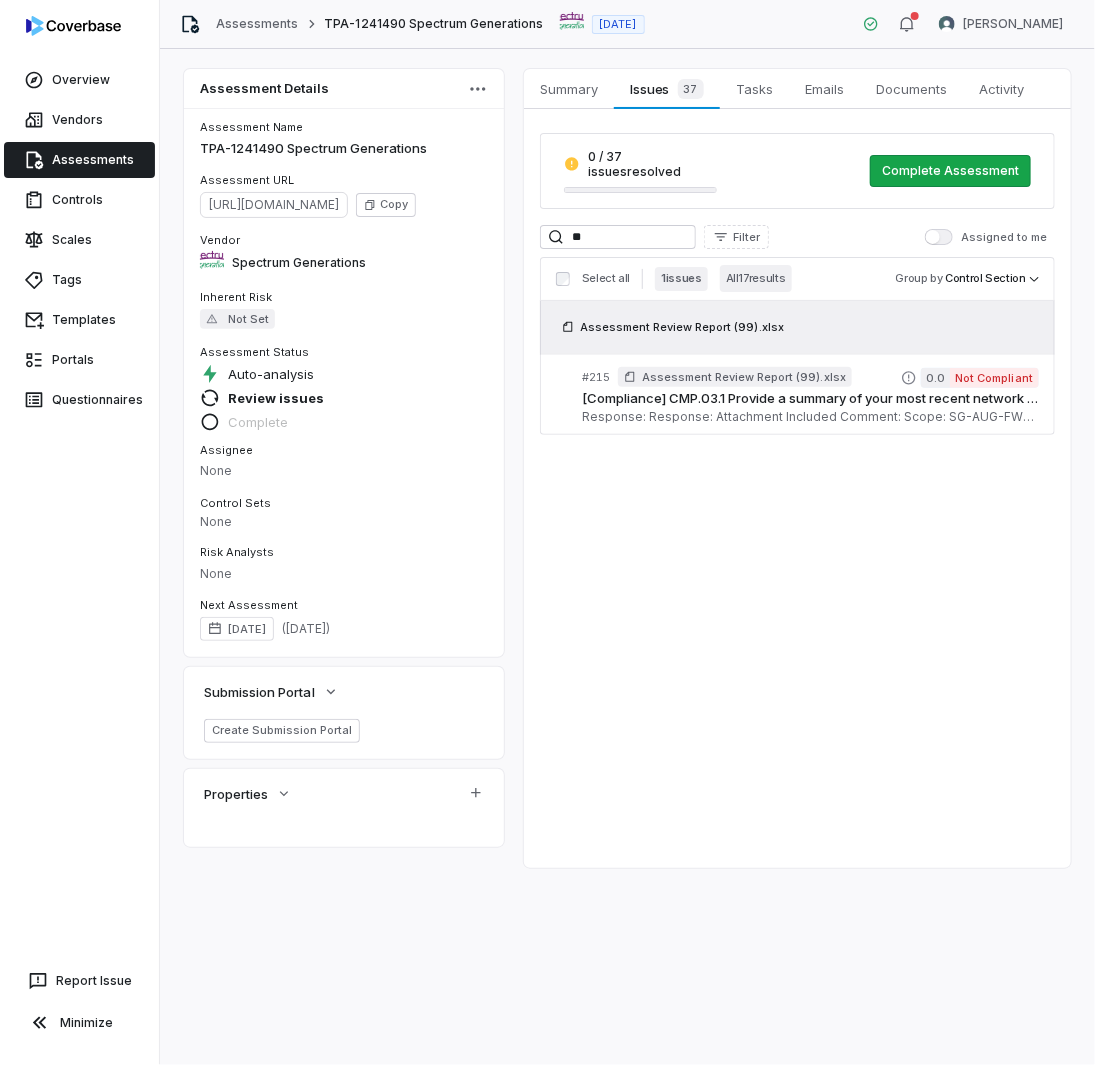 click on "All  17  results" at bounding box center (756, 278) 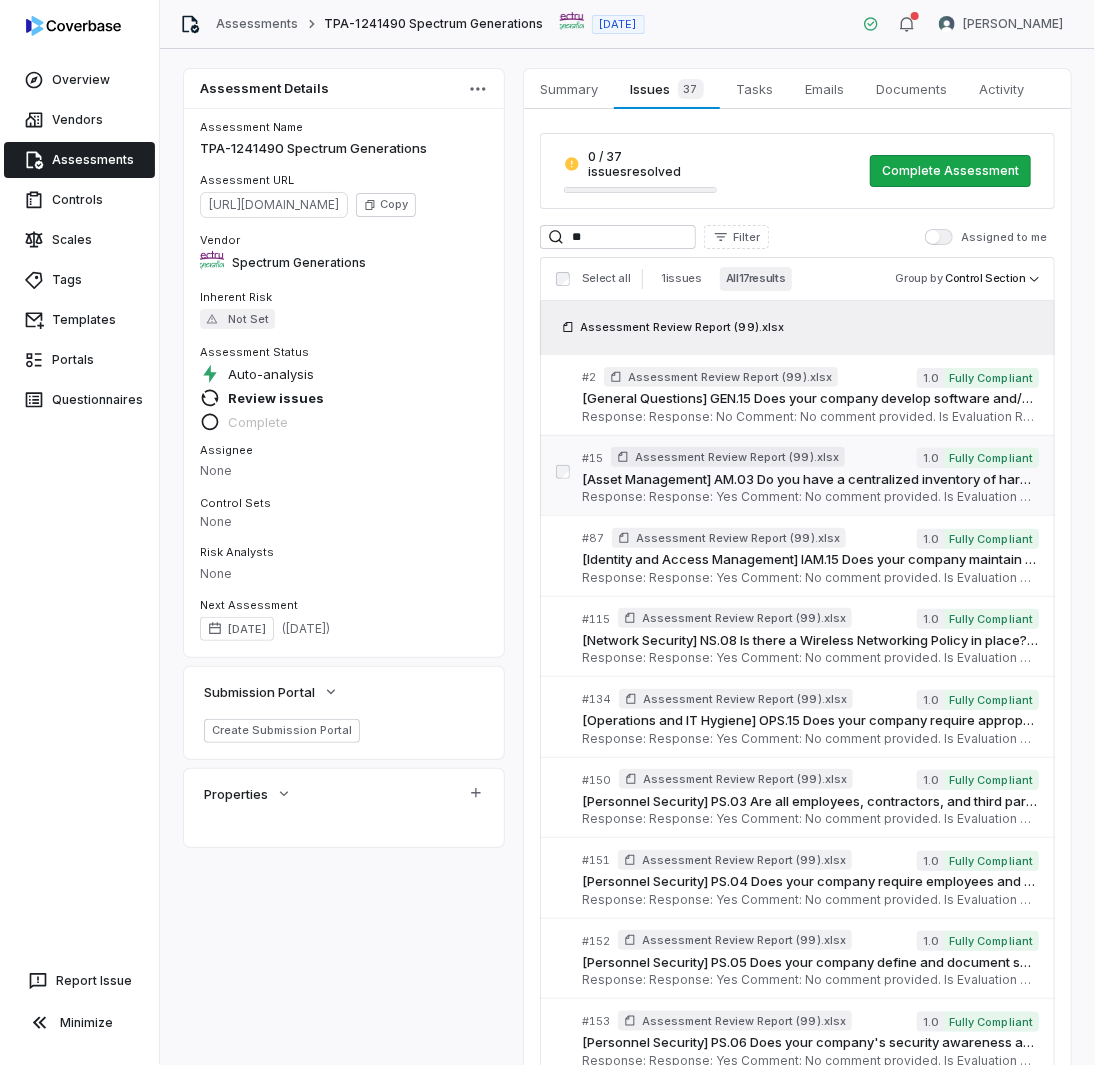 click on "[Asset Management] AM.03 Do you have a centralized inventory of hardware, software, information, and physical assets documented, maintained, and approved by management?
If no, explain how you track and manage assets/inventory in the comments section.
QRisk: C" at bounding box center (810, 480) 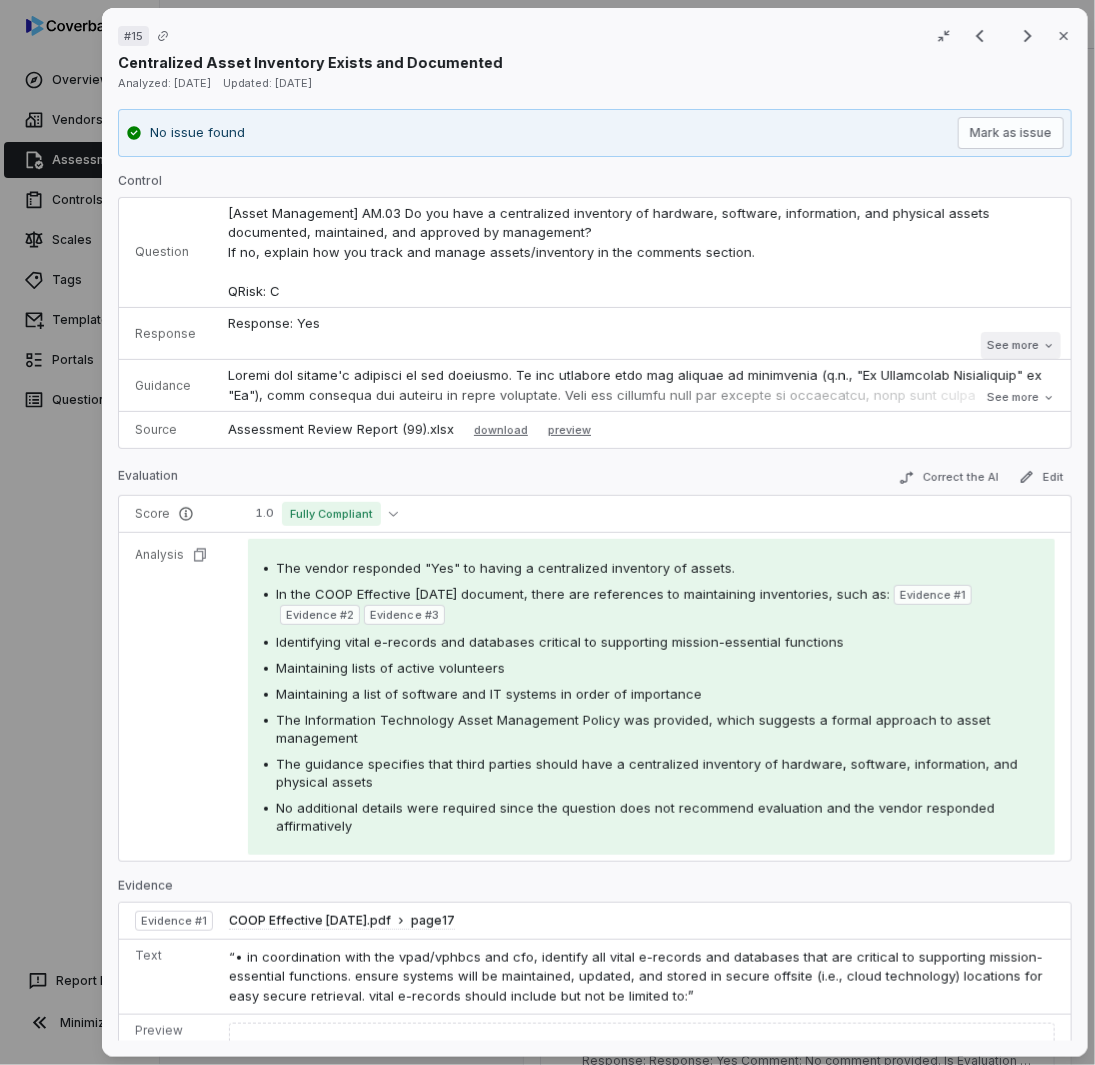 click on "See more" at bounding box center (1020, 345) 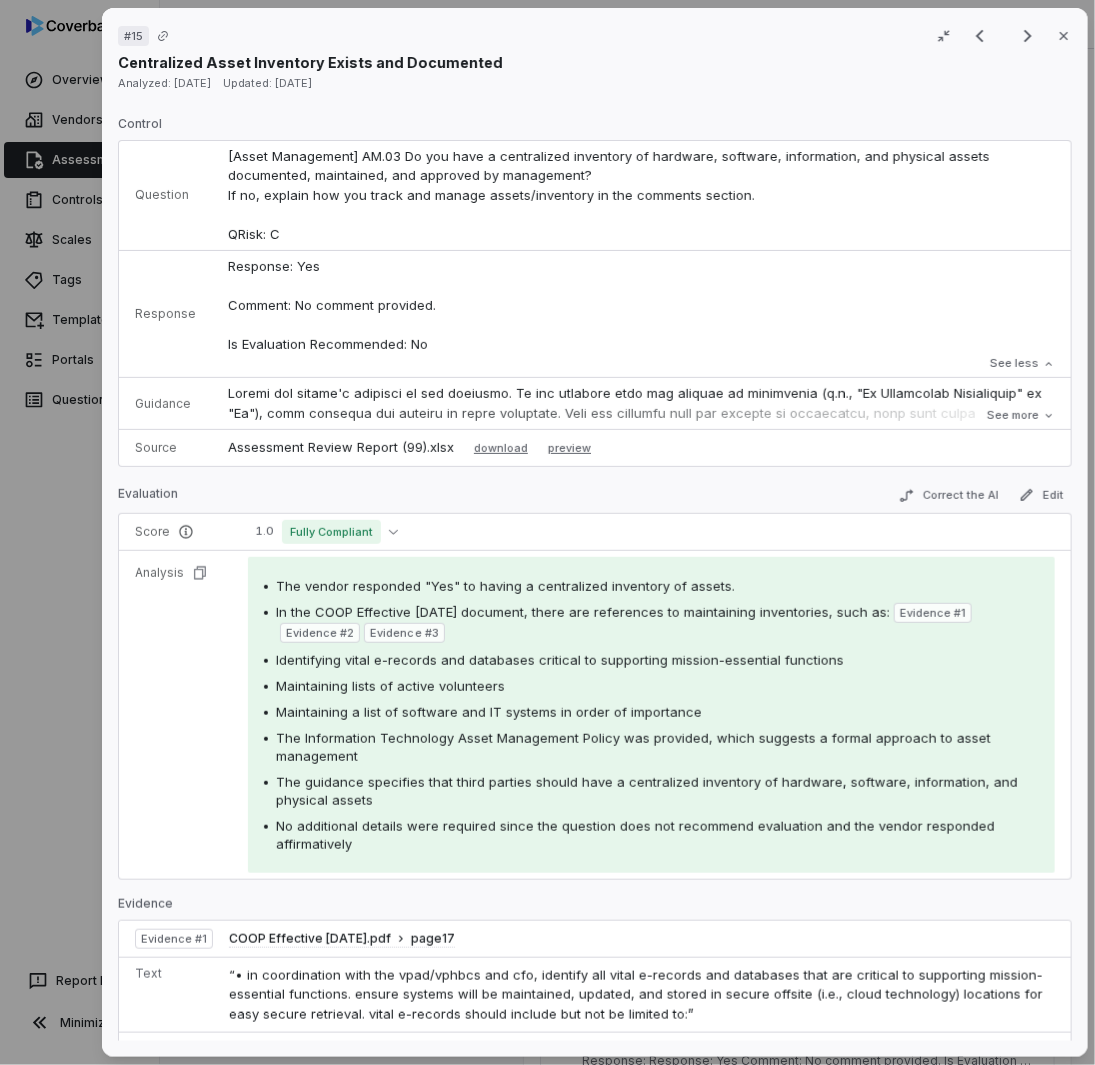 scroll, scrollTop: 0, scrollLeft: 0, axis: both 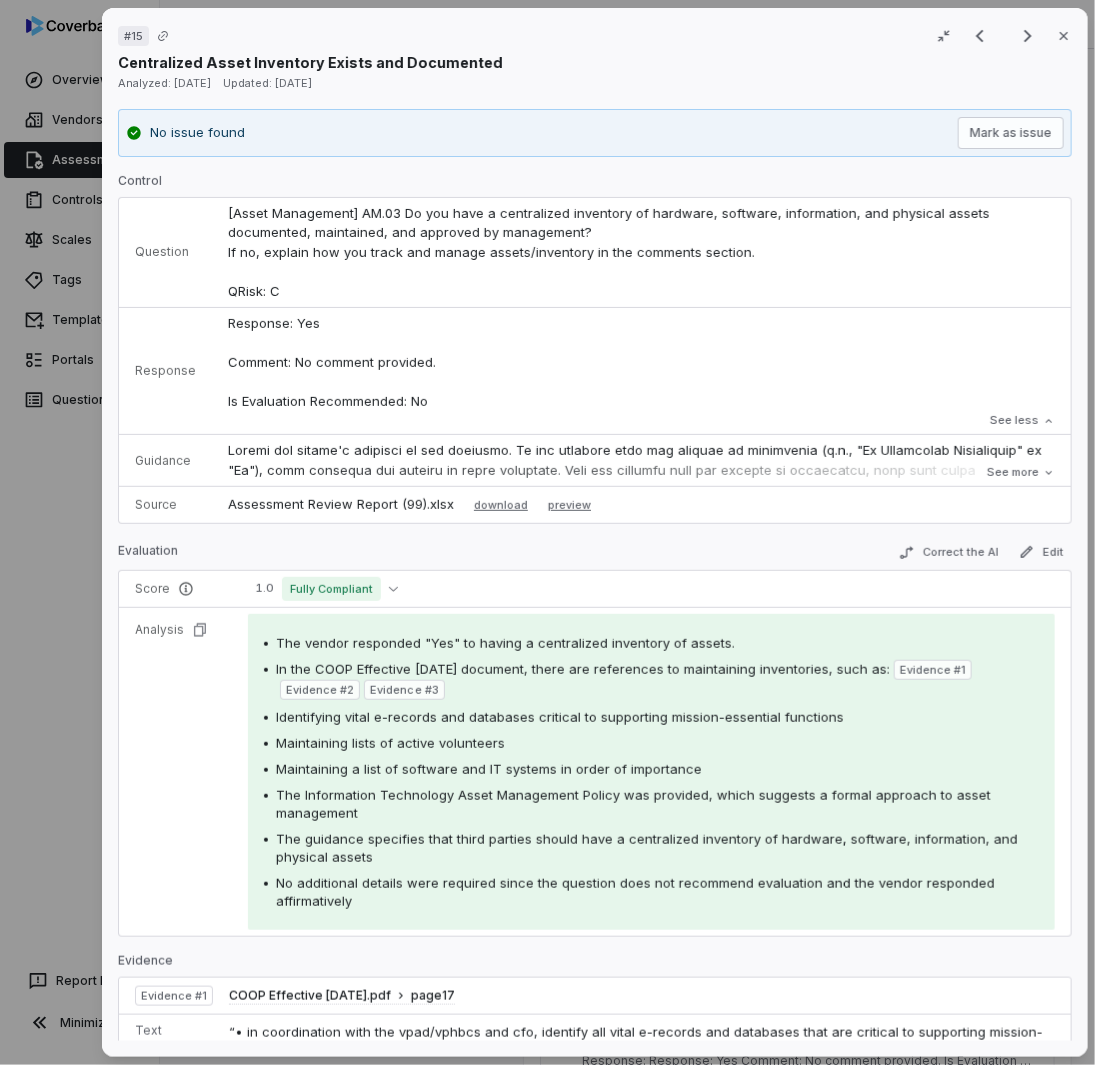 click on "# 15 Result 2 of 17 Close Centralized Asset Inventory Exists and Documented Analyzed: [DATE] Updated: [DATE] No issue found [PERSON_NAME] as issue Control Question [Asset Management] AM.03 Do you have a centralized inventory of hardware, software, information, and physical assets documented, maintained, and approved by management?
If no, explain how you track and manage assets/inventory in the comments section.
QRisk: C Response Response: Yes
Comment: No comment provided.
Is Evaluation Recommended: No Response: Yes
Comment: No comment provided.
Is Evaluation Recommended: No See less Guidance See more Source Assessment Review Report (99).xlsx download preview Evaluation Correct the AI Edit   Score 1.0 Fully Compliant Analysis The vendor responded "Yes" to having a centralized inventory of assets. In the COOP Effective [DATE] document, there are references to maintaining inventories, such as: Evidence # 1 Evidence # 2 Evidence # 3 Maintaining lists of active volunteers Evidence Evidence # 1 page  17 2" at bounding box center (547, 532) 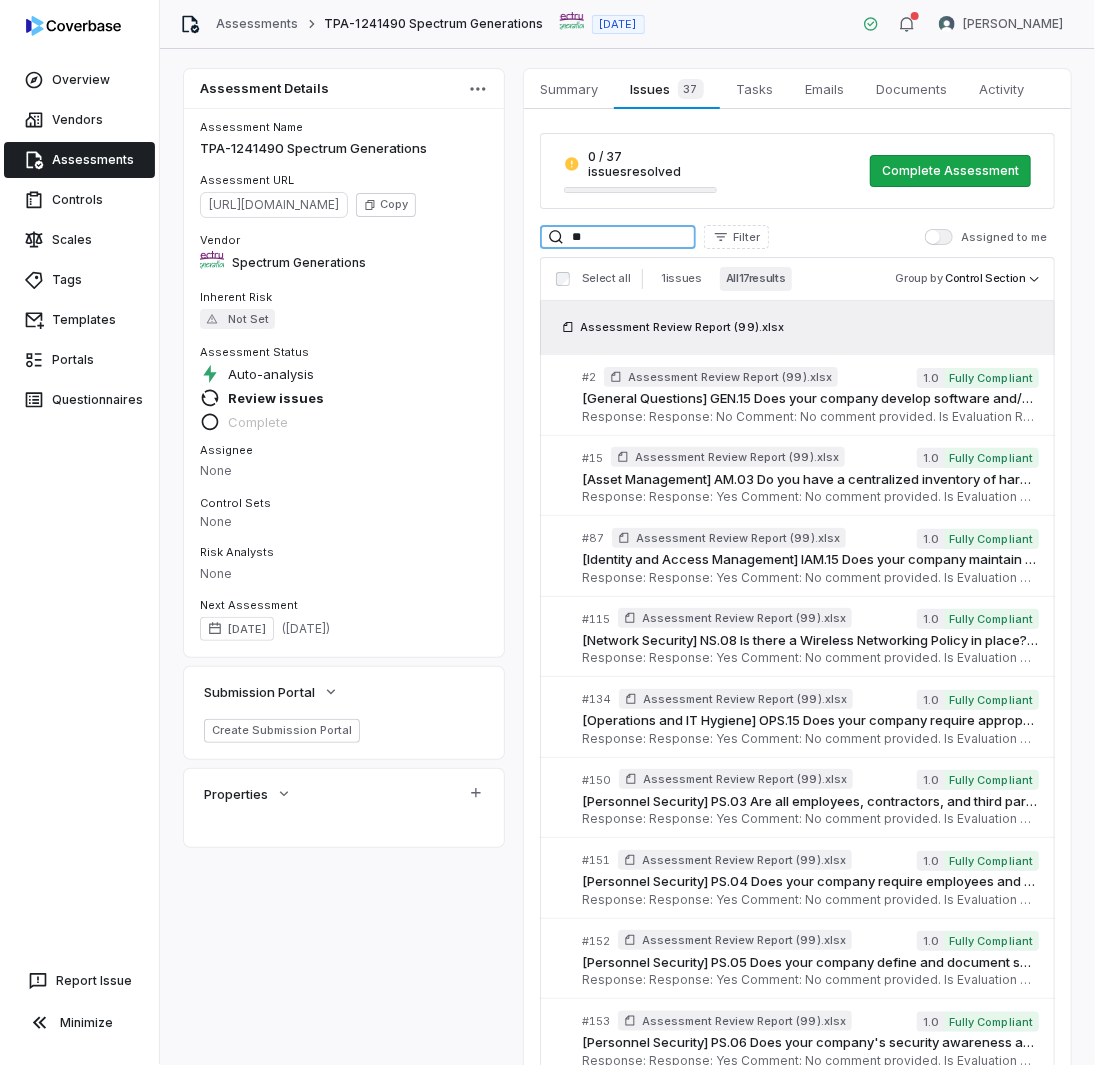drag, startPoint x: 589, startPoint y: 230, endPoint x: 477, endPoint y: 225, distance: 112.11155 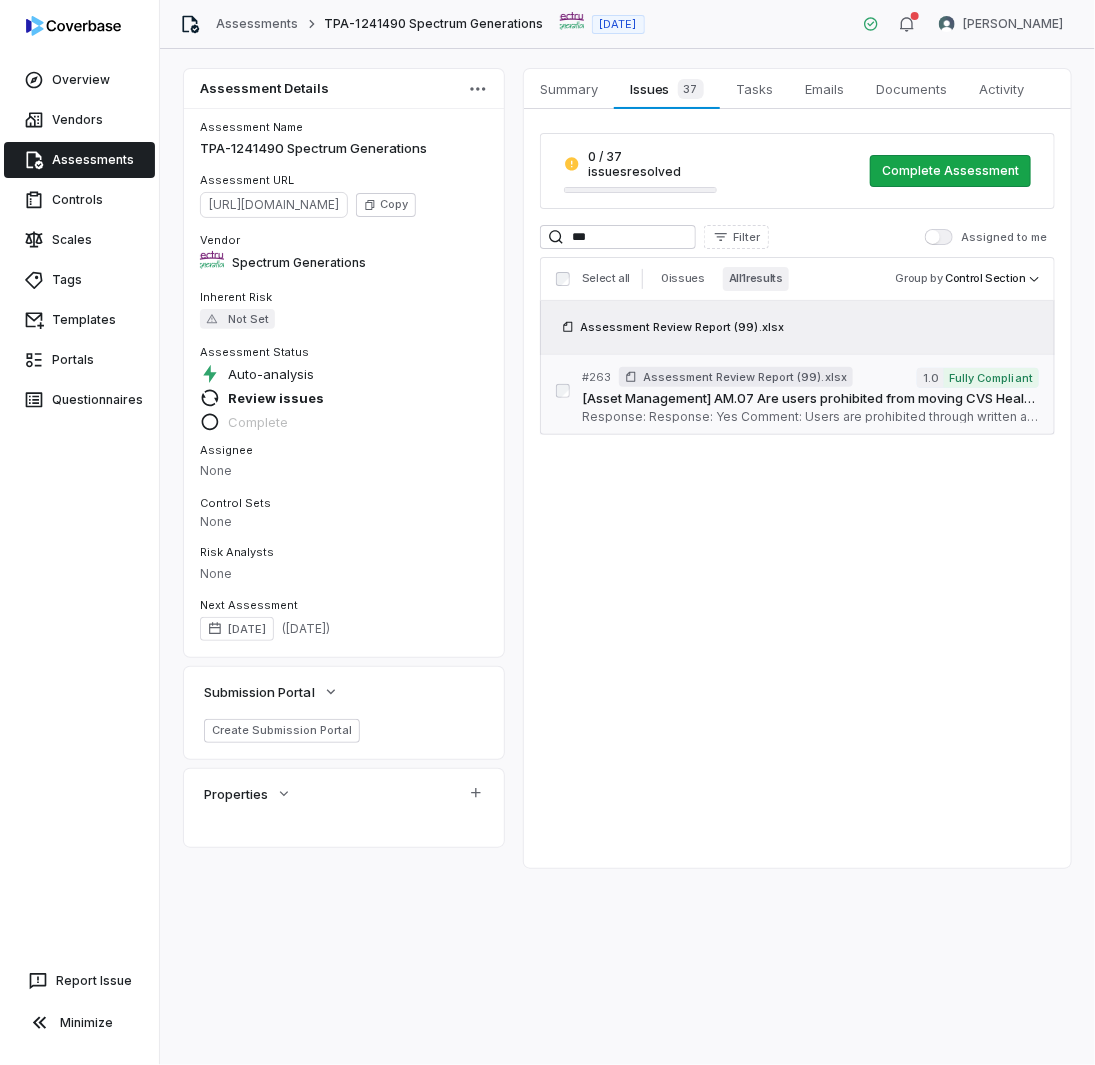 click on "Response: Response: Yes
Comment: Users are prohibited through written agency policies. Our Information Technology Asset Management Policy forbids users from moving health data to removable storage. Policy updated. Section 1, part Q.
Attachments: Information Technology Asset Management Policy.pdf, Proof of restricting removeable media - 1.png, Proof of restricting removeable media - 2.png, Proof of restricting removeable media - 3.png
Is Evaluation Recommended: Yes" at bounding box center [810, 417] 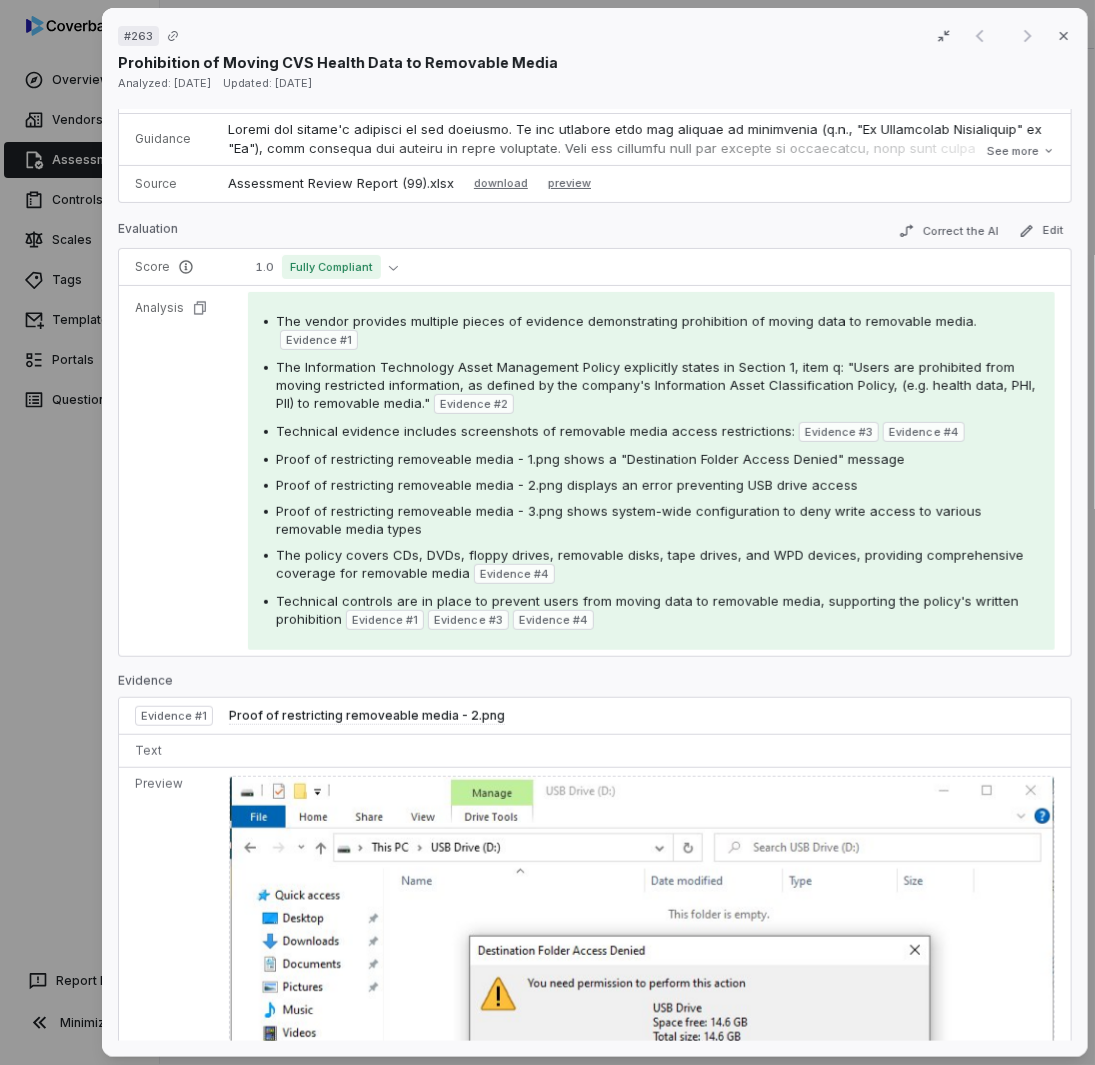 scroll, scrollTop: 500, scrollLeft: 0, axis: vertical 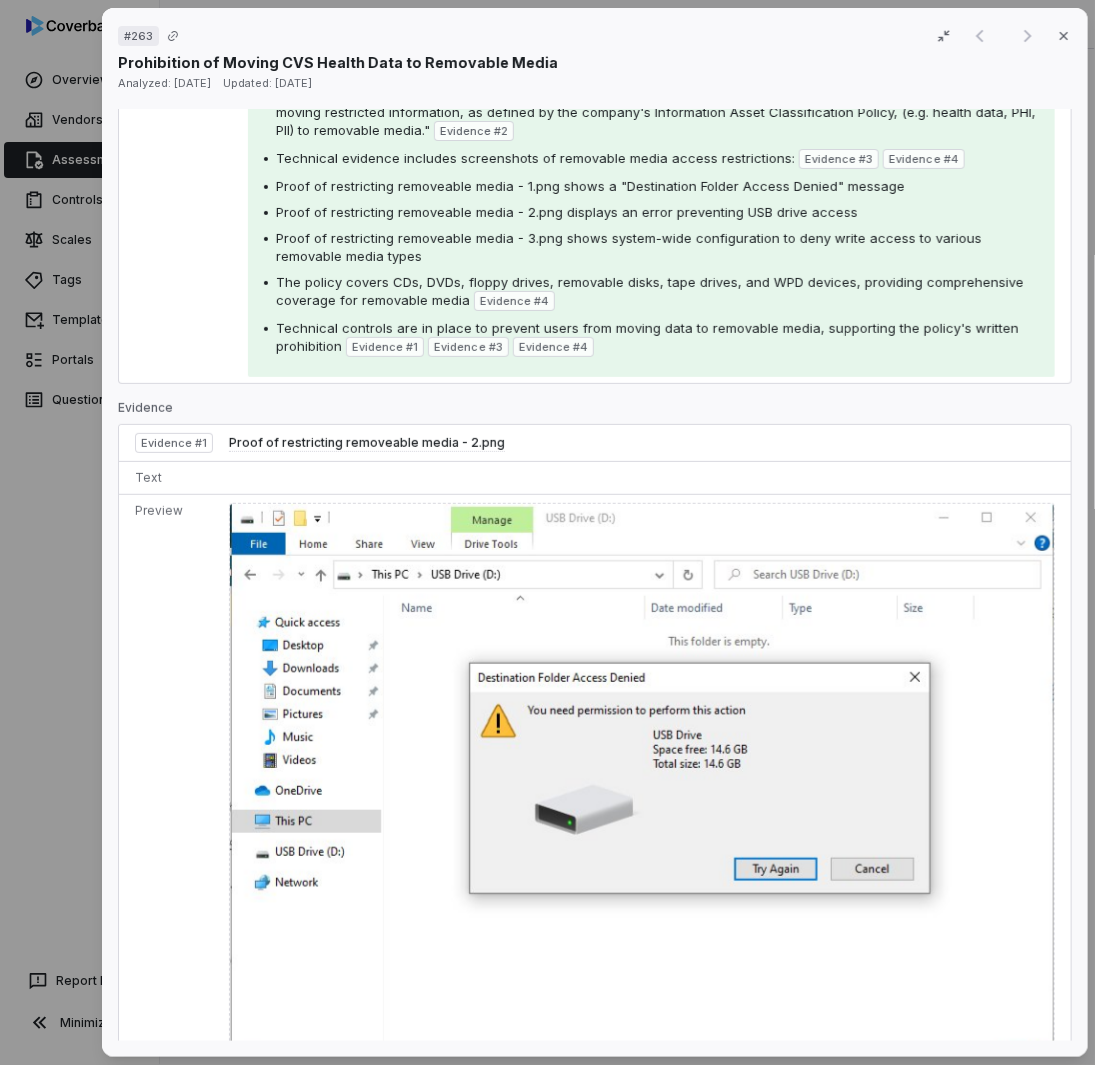 click on "# 263 Result 1 of 1 Close Prohibition of Moving CVS Health Data to Removable Media Analyzed: [DATE] Updated: [DATE] No issue found [PERSON_NAME] as issue Control Question [Asset Management] AM.07 Are users prohibited from moving CVS Health data to any removable media?
If yes, provide evidence that a user is unable to move data.
QRisk: None Response Response: Yes
Comment: Users are prohibited through written agency policies. Our Information Technology Asset Management Policy forbids users from moving health data to removable storage. Policy updated. Section 1, part Q.
Attachments: Information Technology Asset Management Policy.pdf, Proof of restricting removeable media - 1.png, Proof of restricting removeable media - 2.png, Proof of restricting removeable media - 3.png
Is Evaluation Recommended: Yes See more Guidance See more Source Assessment Review Report (99).xlsx download preview Evaluation Correct the AI Edit   Score 1.0 Fully Compliant Analysis Evidence # 1 Evidence # 2 Evidence # 3 Evidence # 4 4 1" at bounding box center (547, 532) 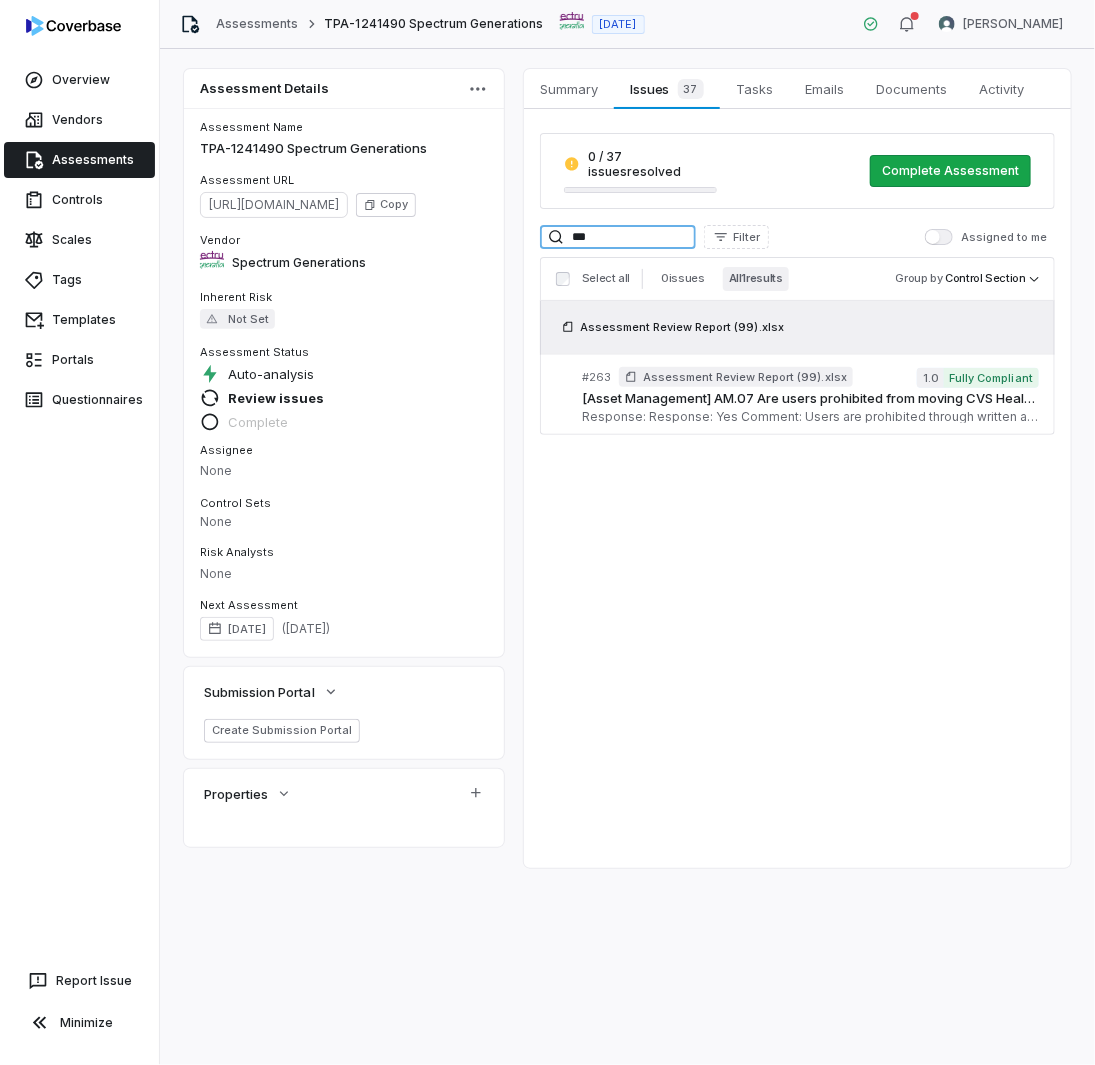 drag, startPoint x: 625, startPoint y: 227, endPoint x: 457, endPoint y: 216, distance: 168.35974 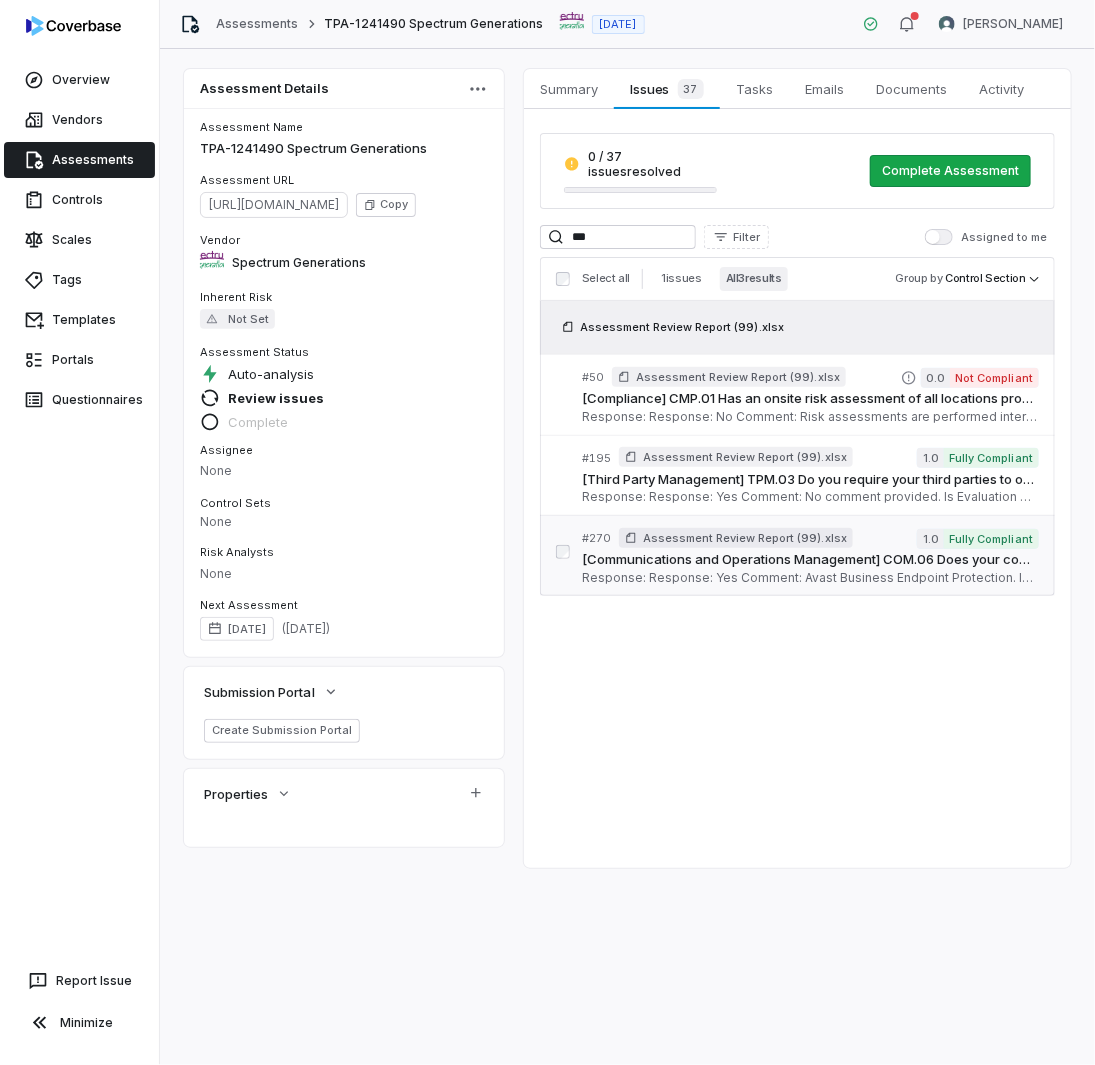 click on "Response: Response: Yes
Comment: Avast Business Endpoint Protection.
Is Evaluation Recommended: No" at bounding box center (810, 578) 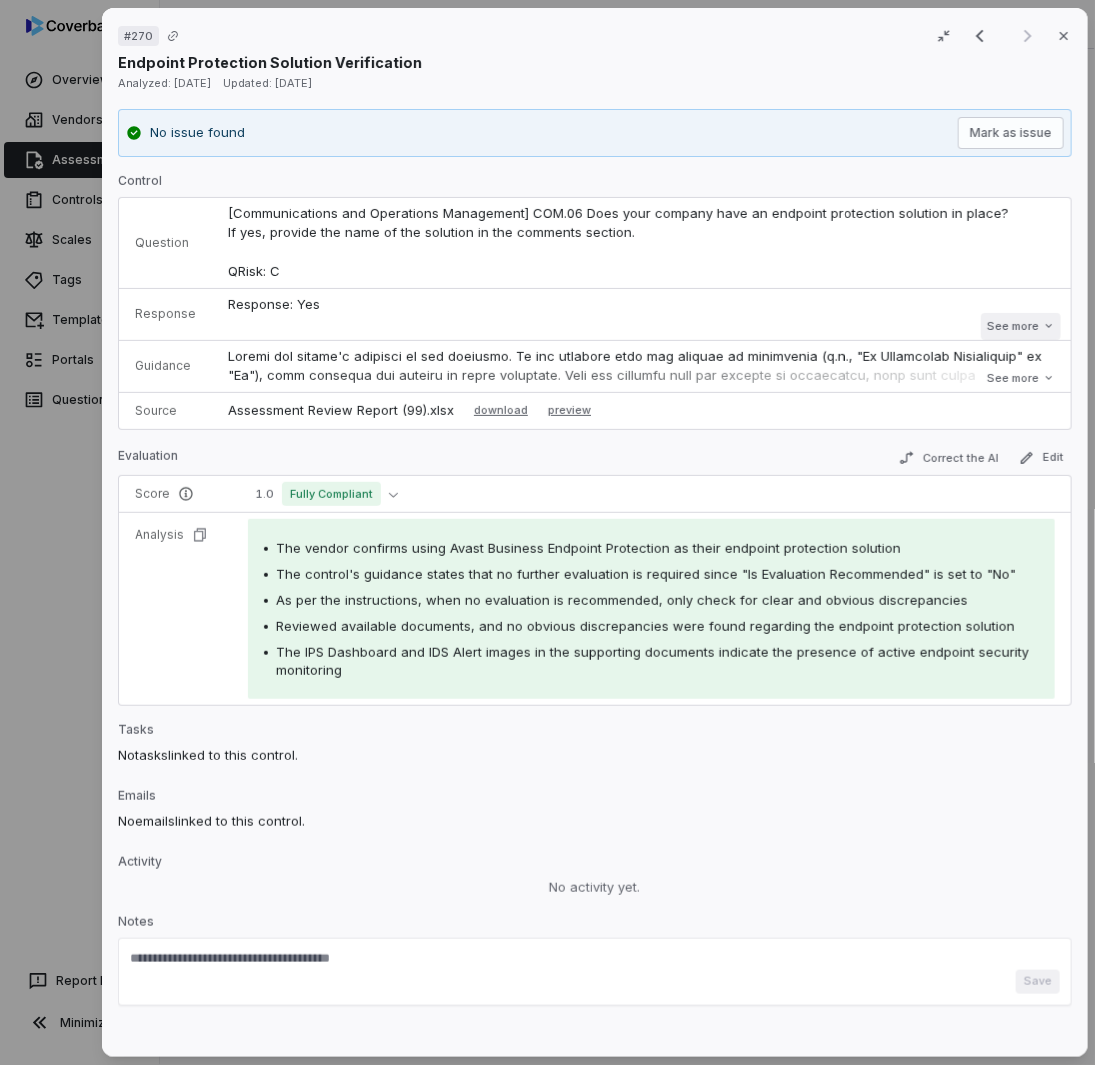 click on "See more" at bounding box center [1020, 326] 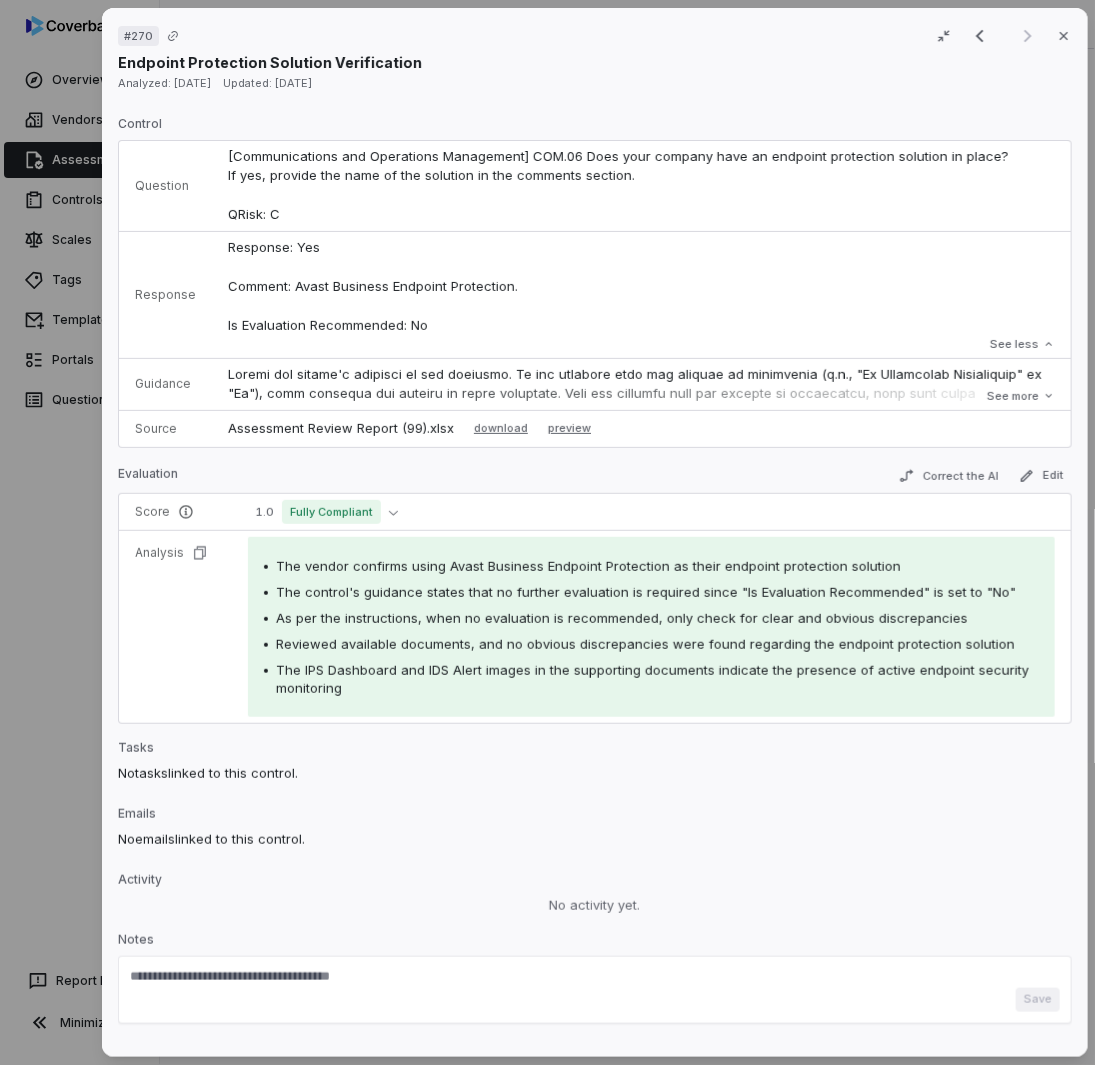 scroll, scrollTop: 90, scrollLeft: 0, axis: vertical 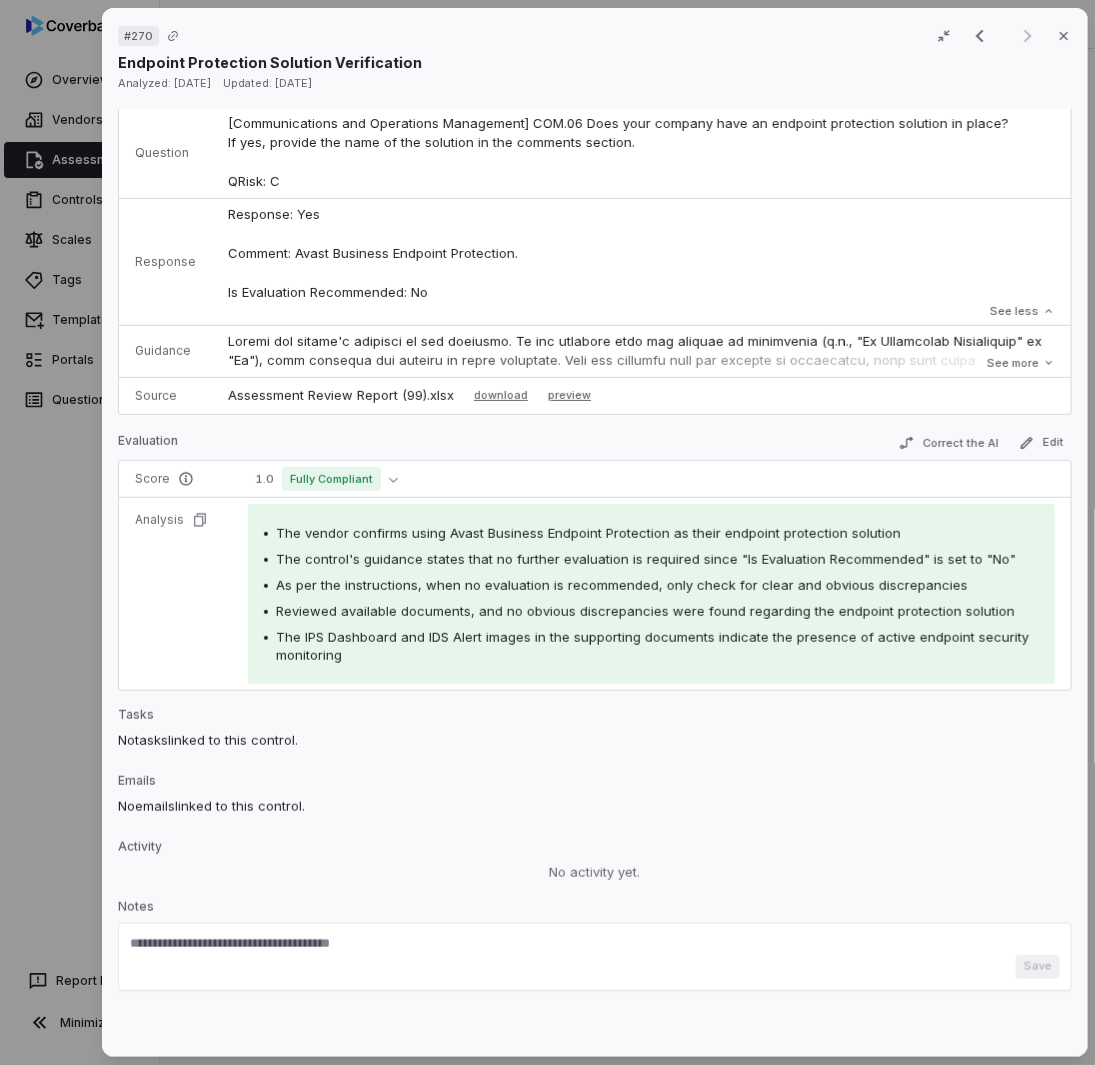 drag, startPoint x: 72, startPoint y: 516, endPoint x: 86, endPoint y: 505, distance: 17.804493 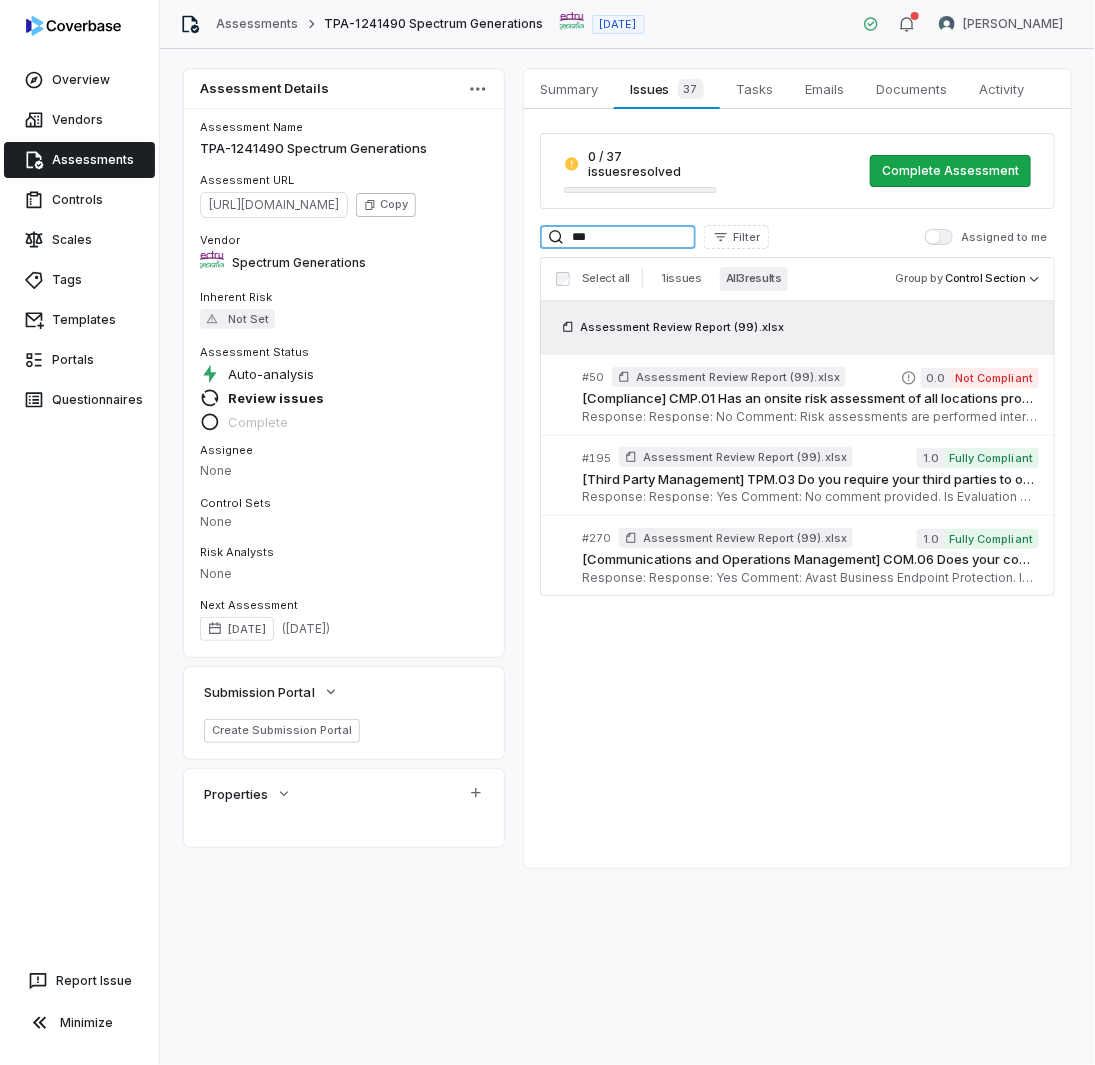 drag, startPoint x: 596, startPoint y: 221, endPoint x: 470, endPoint y: 207, distance: 126.77539 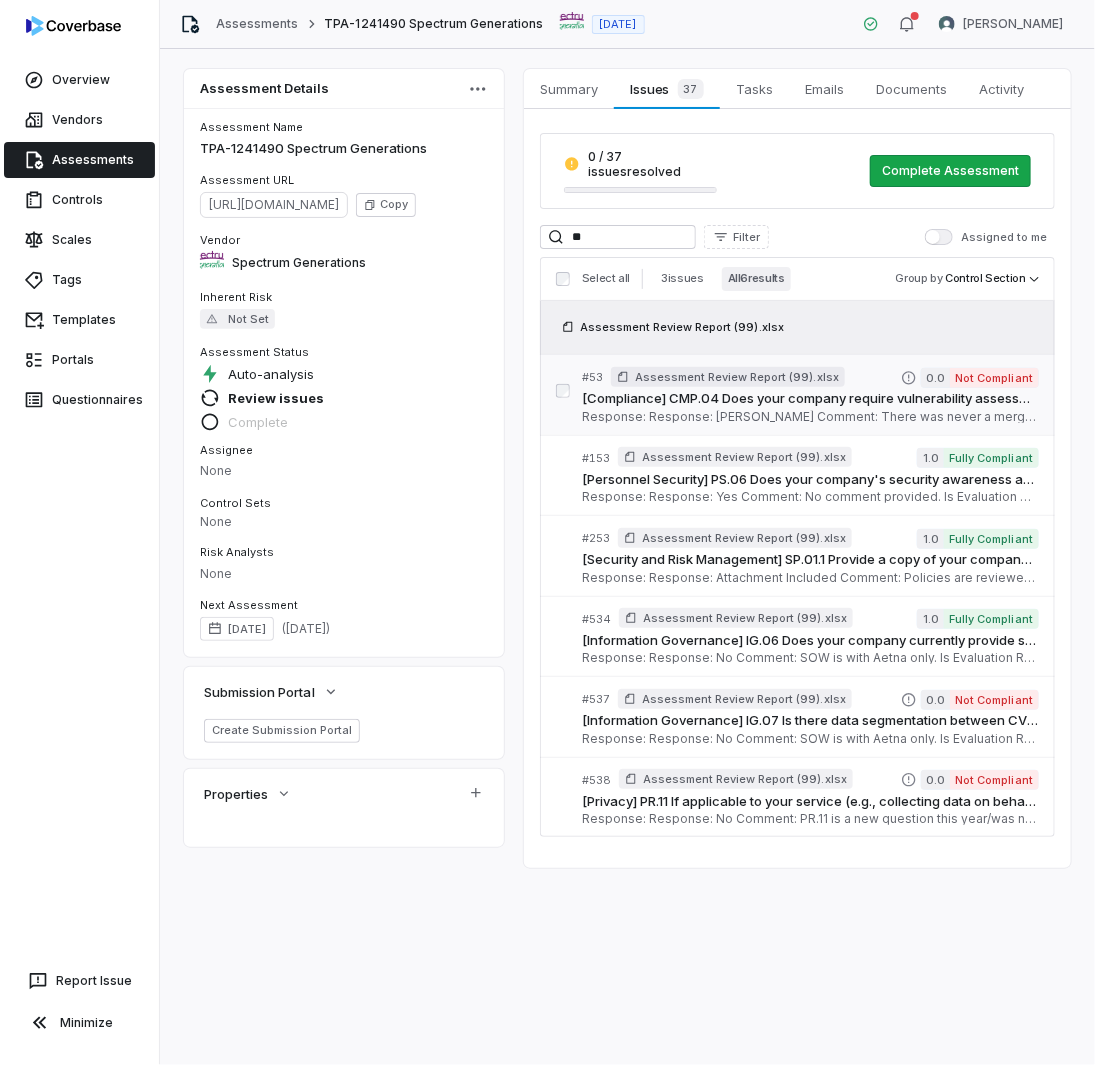 click on "[Compliance] CMP.04 Does your company require vulnerability assessments of new entities during a merger or acquisition event?
QRisk: C" at bounding box center (810, 399) 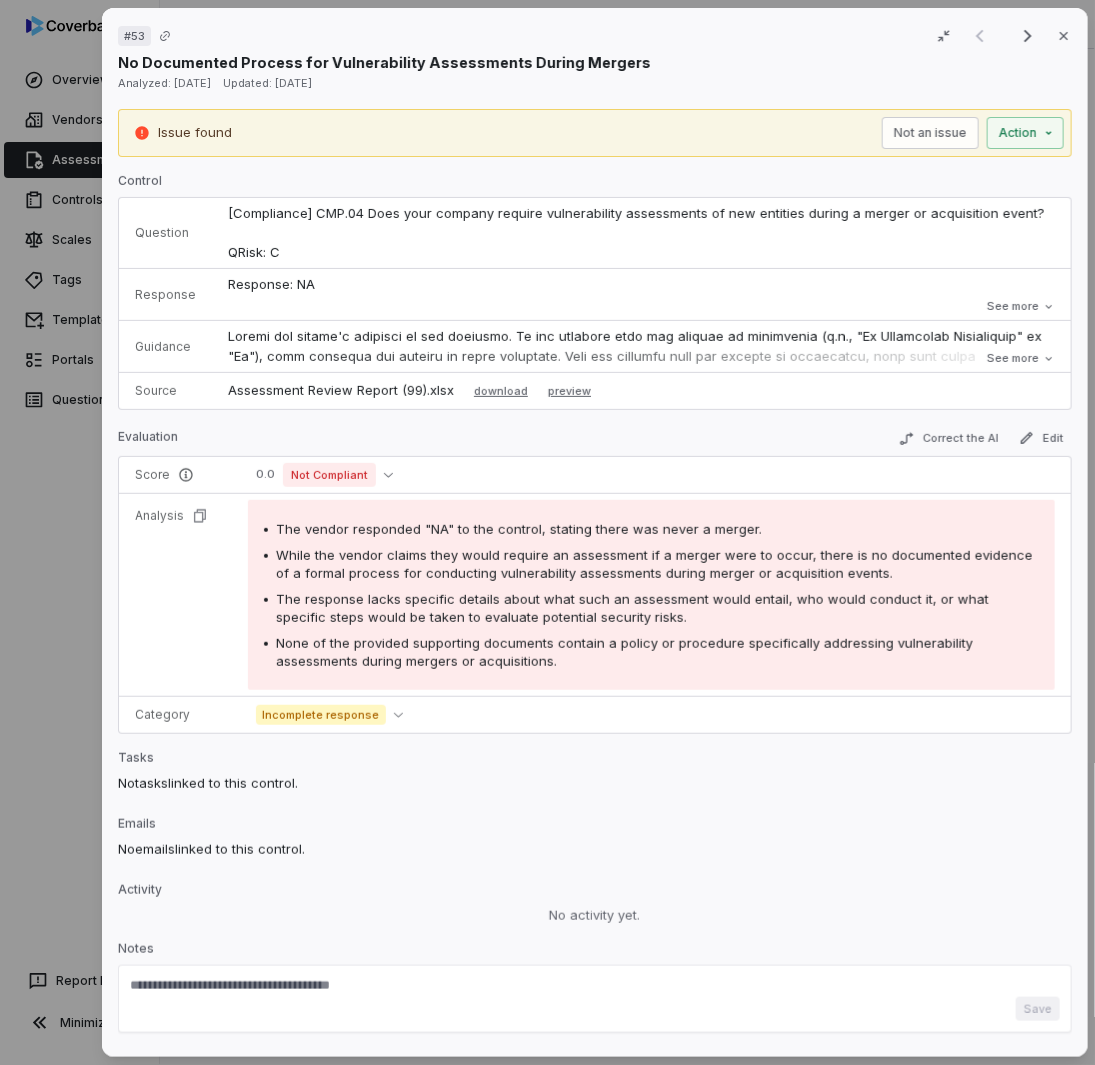 click on "# 53 Result 1 of 6 Close No Documented Process for Vulnerability Assessments During Mergers Analyzed: [DATE] Updated: [DATE] Issue found Not an issue Action Control Question [Compliance] CMP.04 Does your company require vulnerability assessments of new entities during a merger or acquisition event?
QRisk: C Response Response: NA
Comment: There was never a merger. If there would be one, than yes, we would require an assessment.
Is Evaluation Recommended: Yes Response: NA
Comment: There was never a merger. If there would be one, than yes, we would require an assessment.
Is Evaluation Recommended: Yes See more Guidance See more Source Assessment Review Report (99).xlsx download preview Evaluation Correct the AI Edit   Score 0.0 Not Compliant Analysis The vendor responded "NA" to the control, stating there was never a merger. None of the provided supporting documents contain a policy or procedure specifically addressing vulnerability assessments during mergers or acquisitions. Category Tasks No" at bounding box center [547, 532] 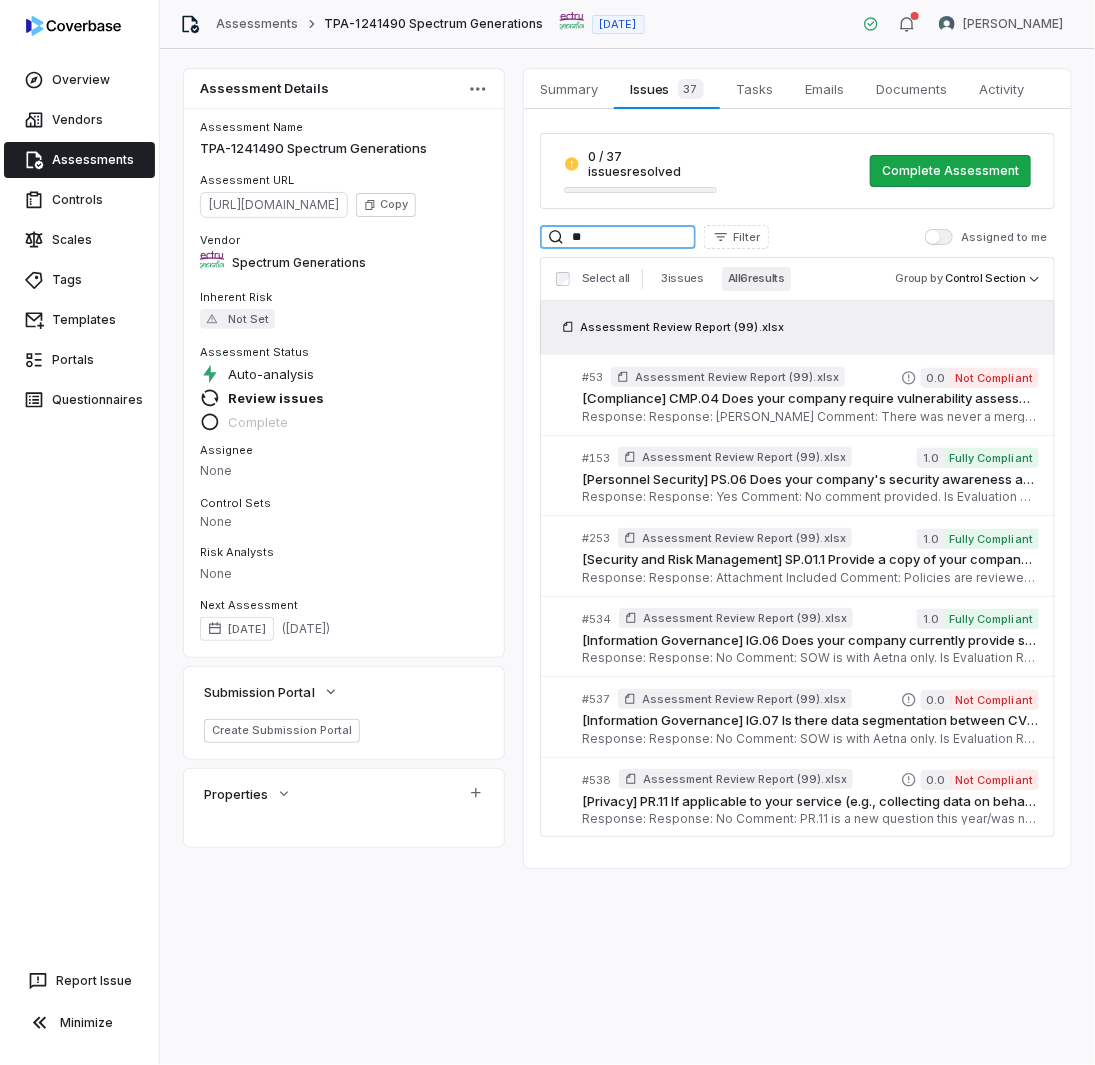 drag, startPoint x: 626, startPoint y: 217, endPoint x: 486, endPoint y: 184, distance: 143.83672 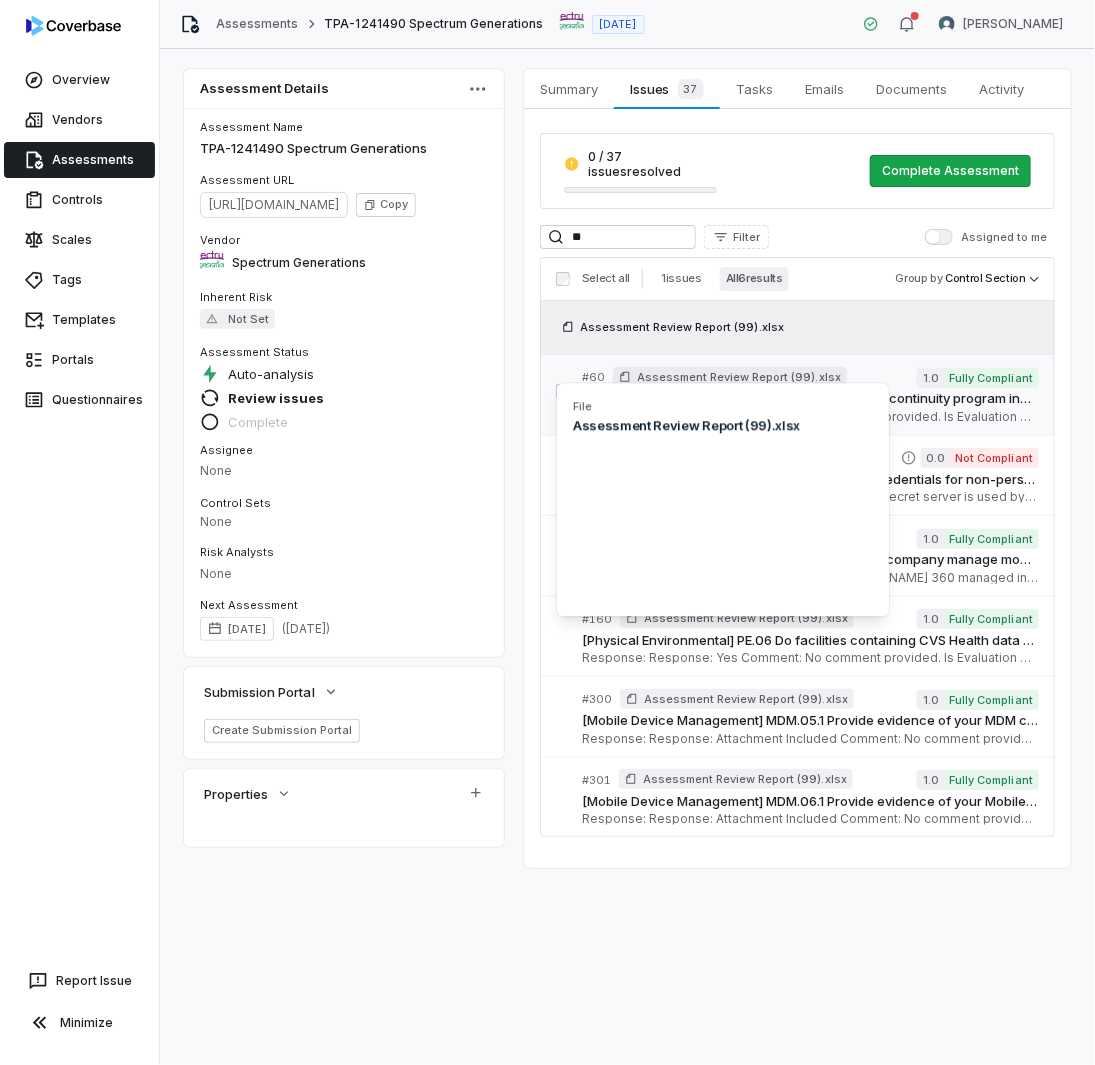 click on "# 60 Assessment Review Report (99).xlsx 1.0 Fully Compliant [Contingency Planning] CP.05 Does the business continuity program include a pandemic plan that supports significant loss of staff?
QRisk: L Response: Response: Yes
Comment: No comment provided.
Is Evaluation Recommended: No" at bounding box center (810, 395) 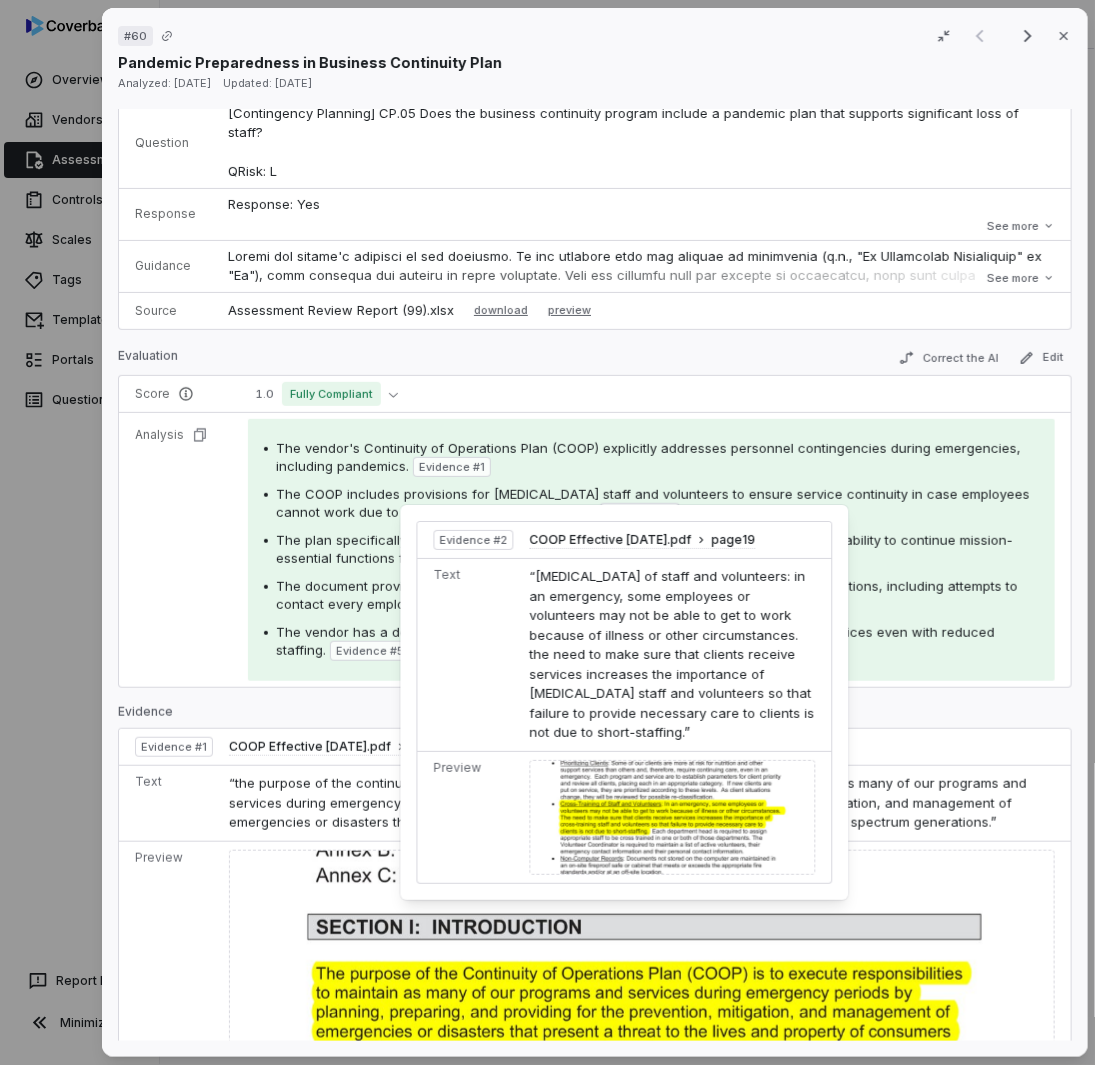 scroll, scrollTop: 400, scrollLeft: 0, axis: vertical 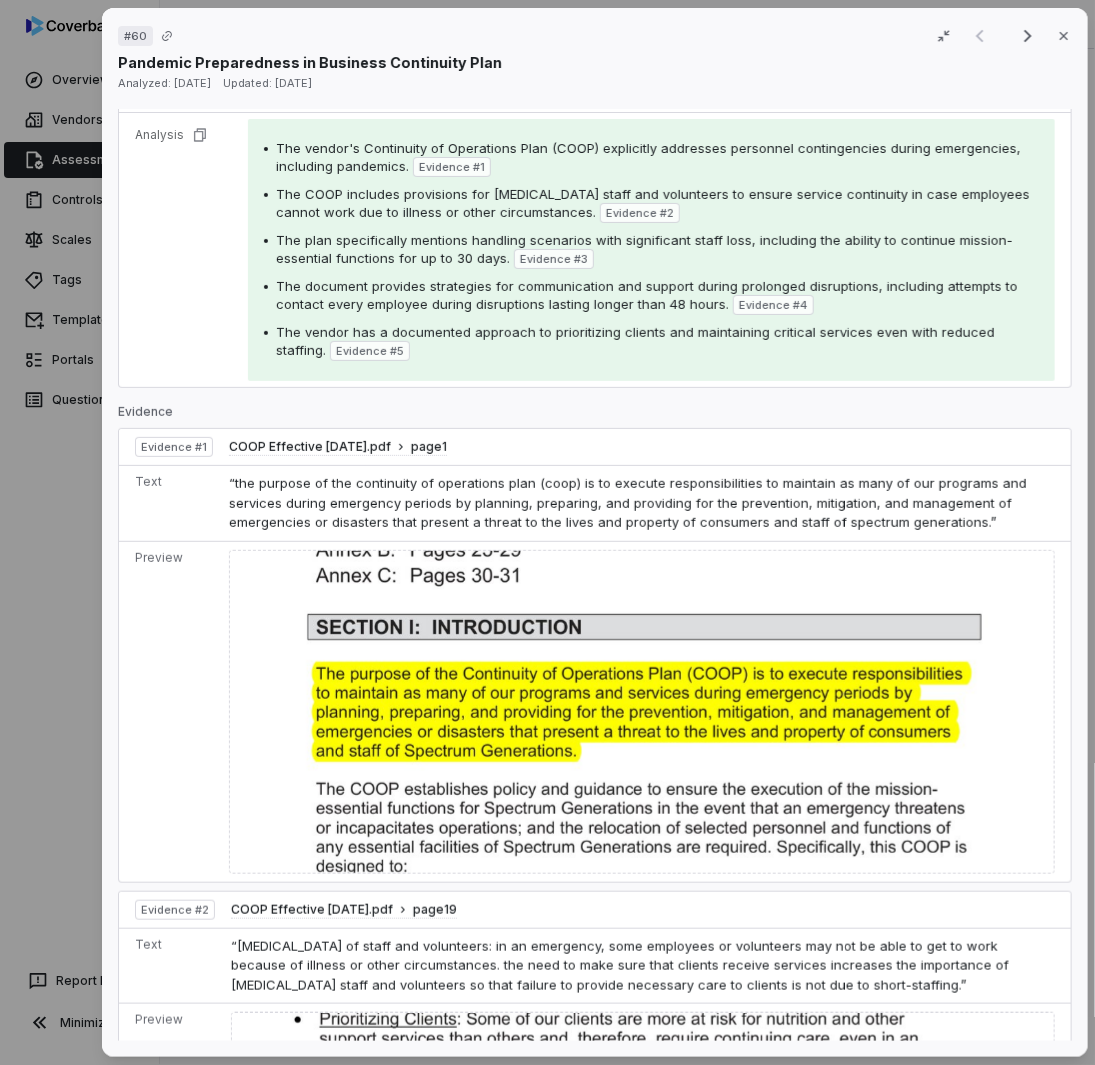 click at bounding box center (641, 712) 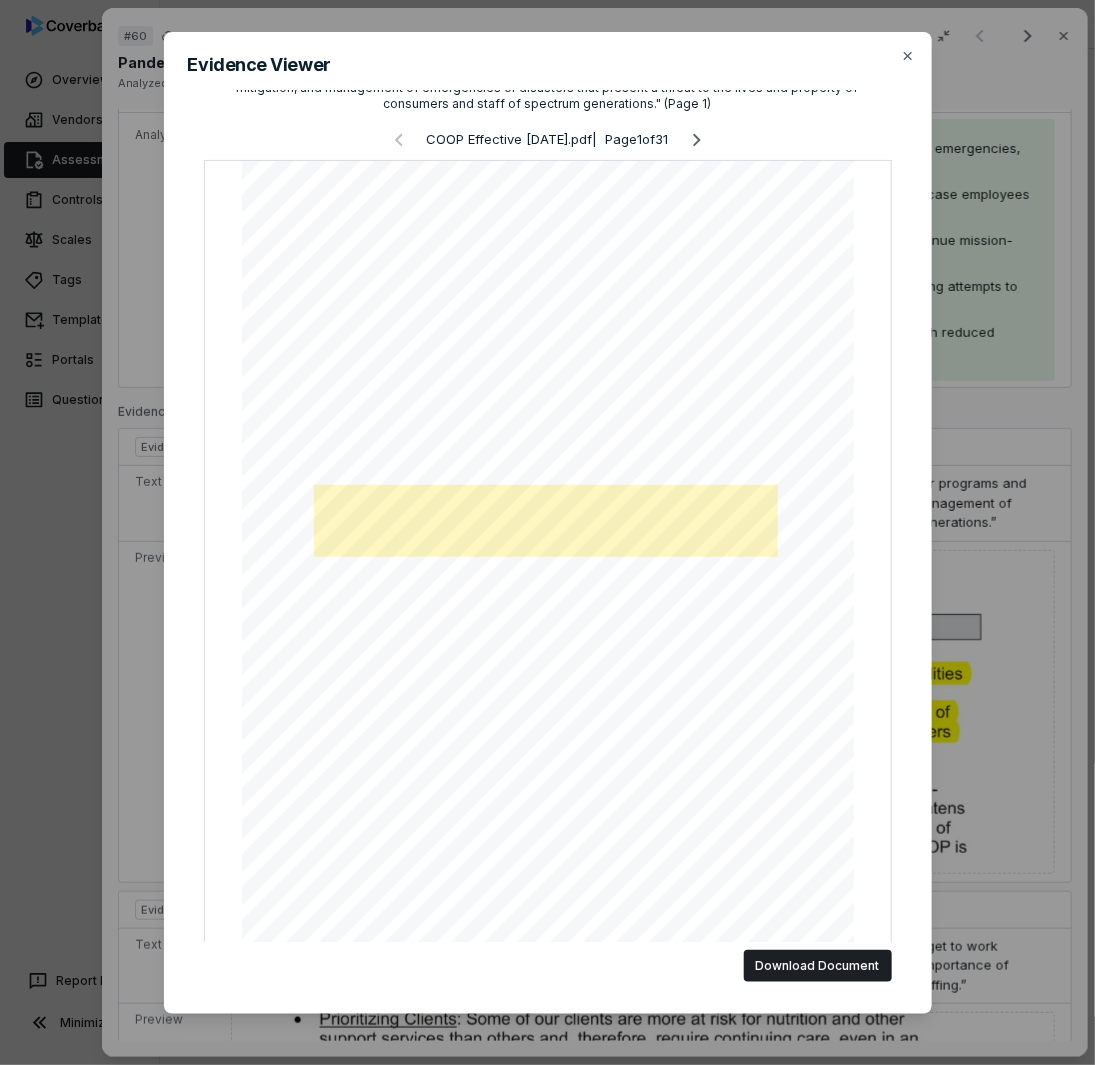 scroll, scrollTop: 85, scrollLeft: 0, axis: vertical 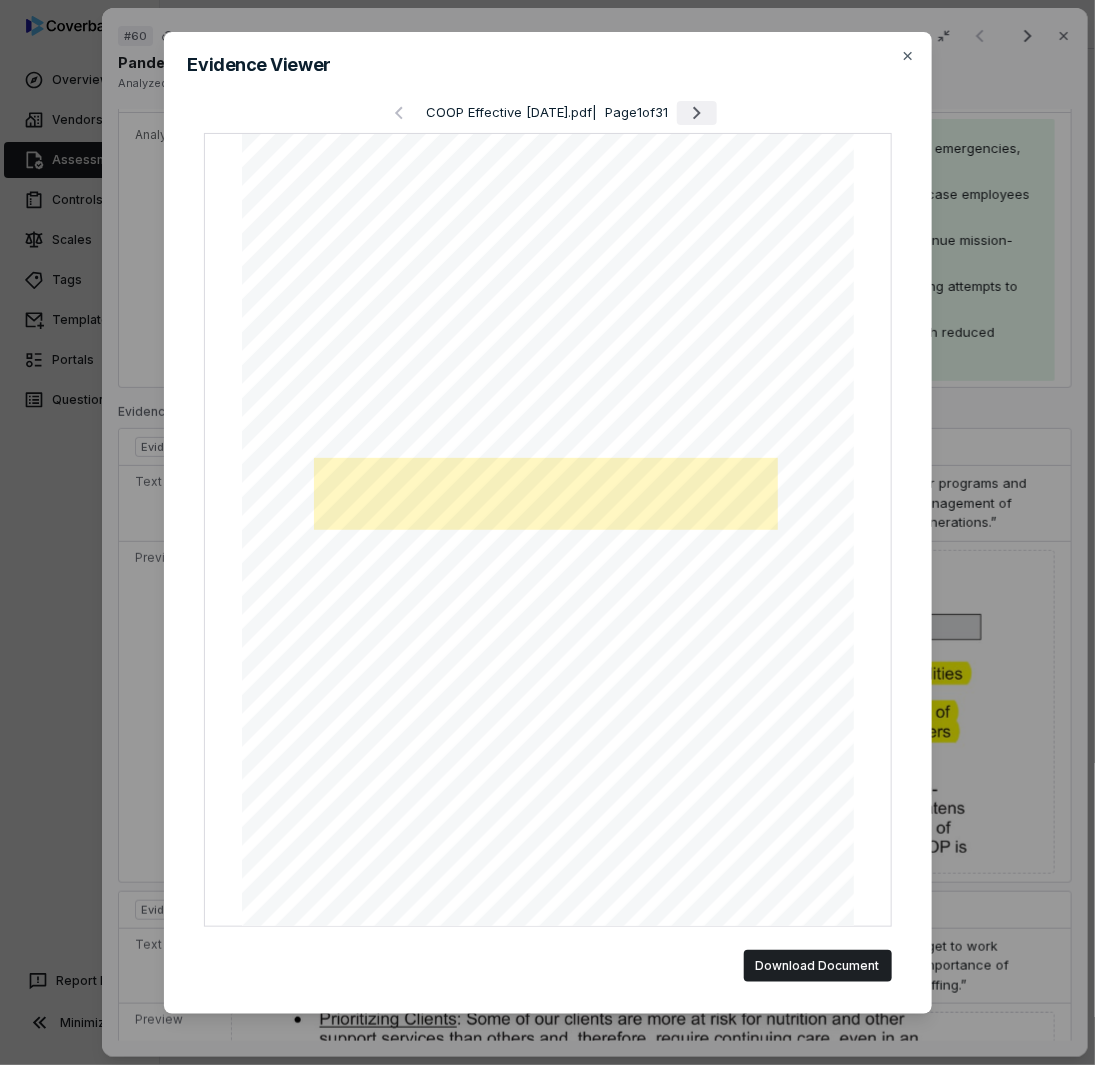 click 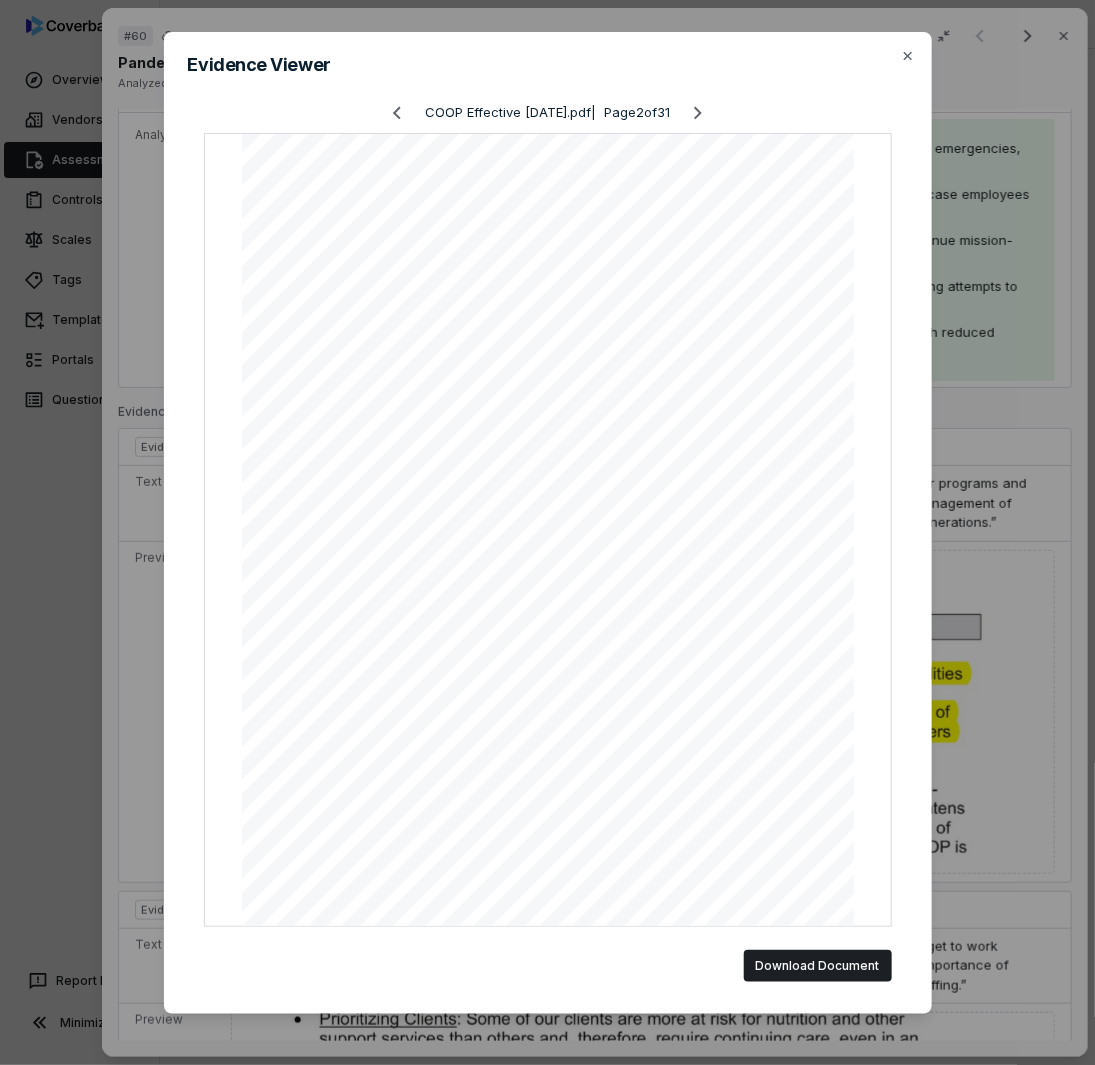 click on "Evidence Viewer "the purpose of the continuity of operations plan (coop) is to execute responsibilities to maintain as many of our programs and services during emergency periods by planning, preparing, and providing for the prevention, mitigation, and management of emergencies or disasters that present a threat to the lives and property of consumers and staff of spectrum generations." (Page 1) COOP Effective [DATE].pdf   |  Page  2  of  31 Download Document Close" at bounding box center [547, 539] 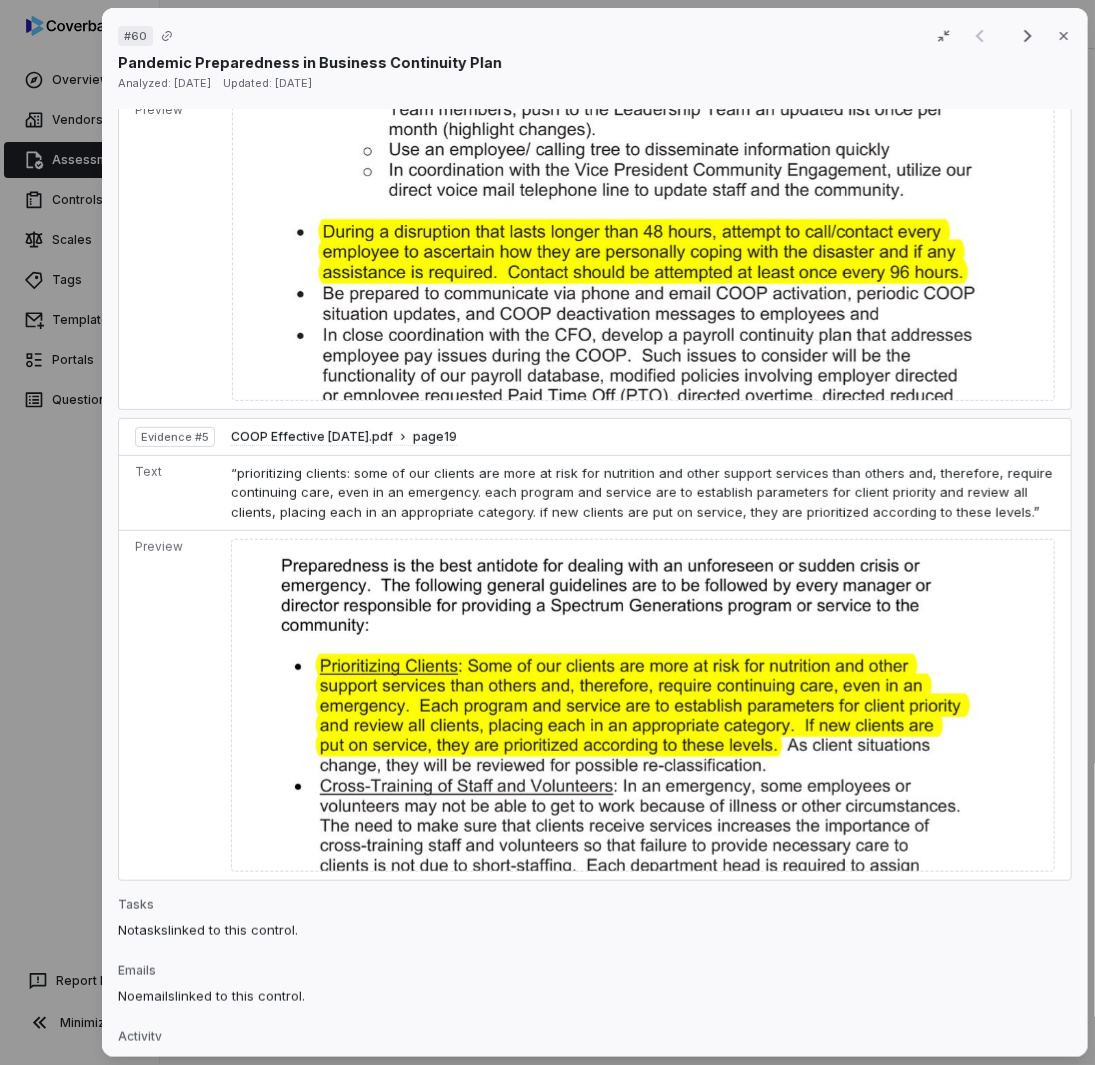 scroll, scrollTop: 2305, scrollLeft: 0, axis: vertical 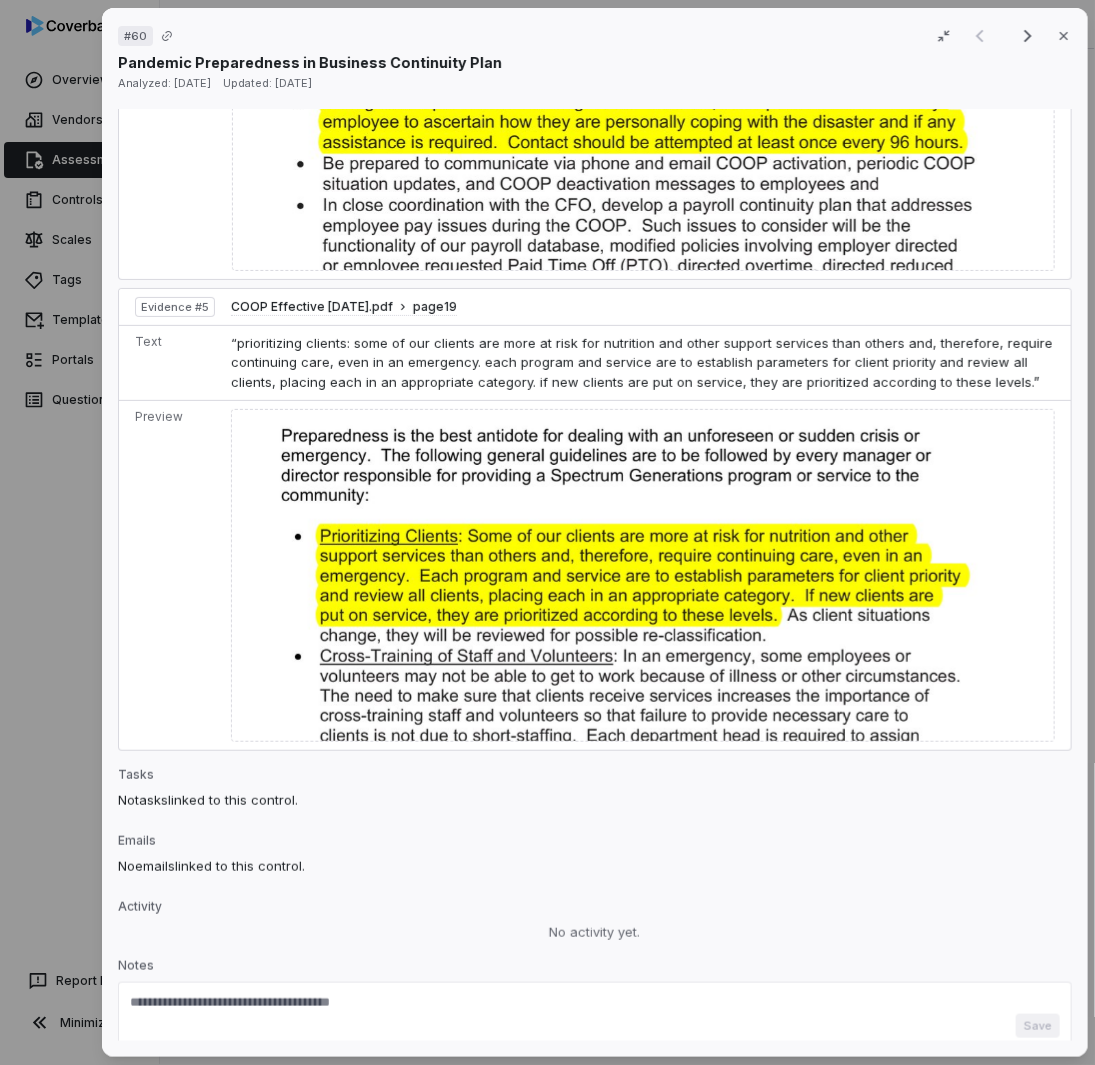 click on "# 60 Result 1 of 6 Close Pandemic Preparedness in Business Continuity Plan Analyzed: [DATE] Updated: [DATE] No issue found [PERSON_NAME] as issue Control Question [Contingency Planning] CP.05 Does the business continuity program include a pandemic plan that supports significant loss of staff?
QRisk: L Response Response: Yes
Comment: No comment provided.
Is Evaluation Recommended: No Response: Yes
Comment: No comment provided.
Is Evaluation Recommended: No See more Guidance See more Source Assessment Review Report (99).xlsx download preview Evaluation Correct the AI Edit   Score 1.0 Fully Compliant Analysis The vendor's Continuity of Operations Plan (COOP) explicitly addresses personnel contingencies during emergencies, including pandemics. Evidence # 1 The COOP includes provisions for [MEDICAL_DATA] staff and volunteers to ensure service continuity in case employees cannot work due to illness or other circumstances. Evidence # 2 Evidence # 3 Evidence # 4 Evidence # 5 Evidence Evidence # 1 page  1 Text 2" at bounding box center [547, 532] 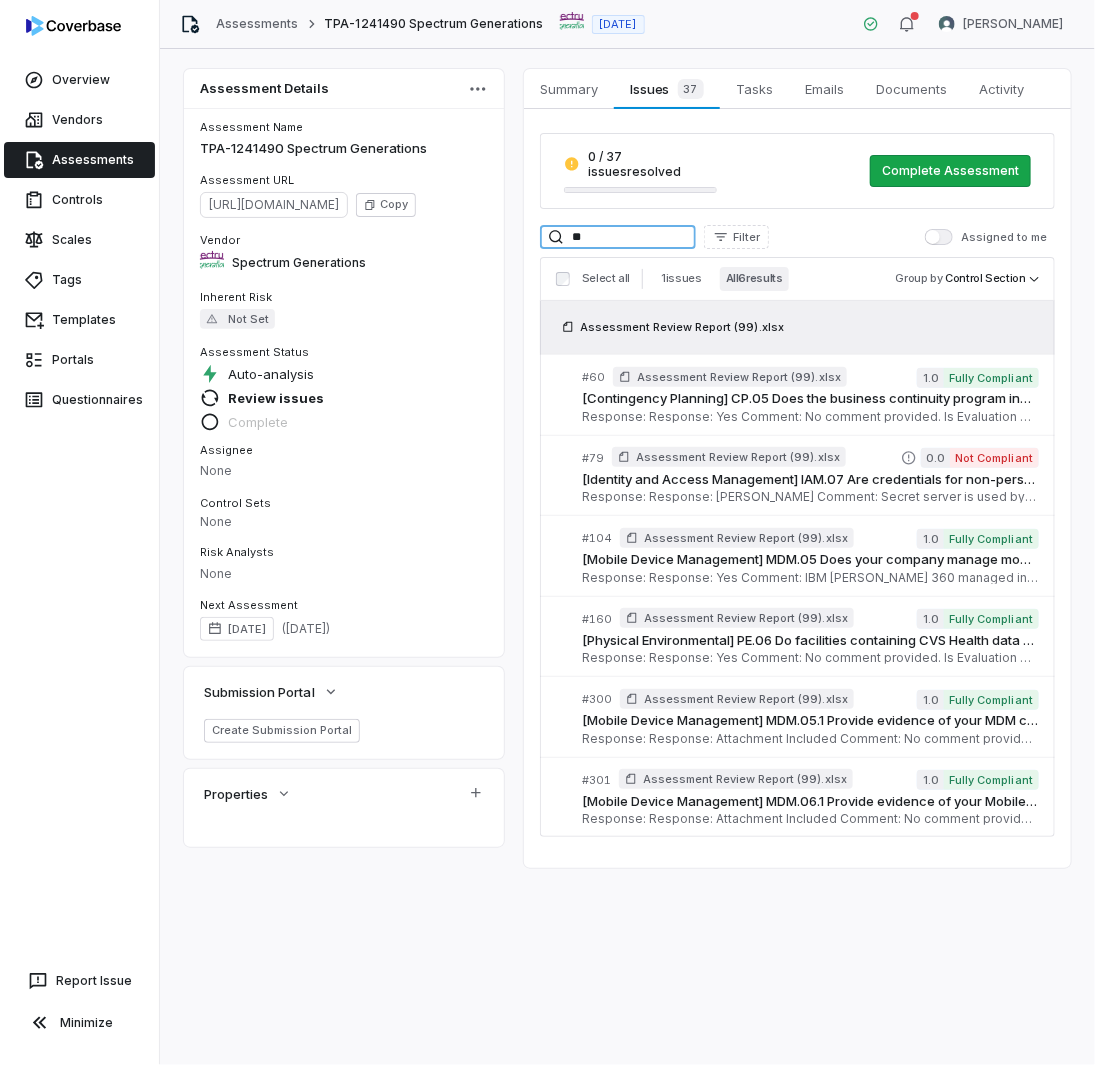 drag, startPoint x: 647, startPoint y: 221, endPoint x: 404, endPoint y: 193, distance: 244.60785 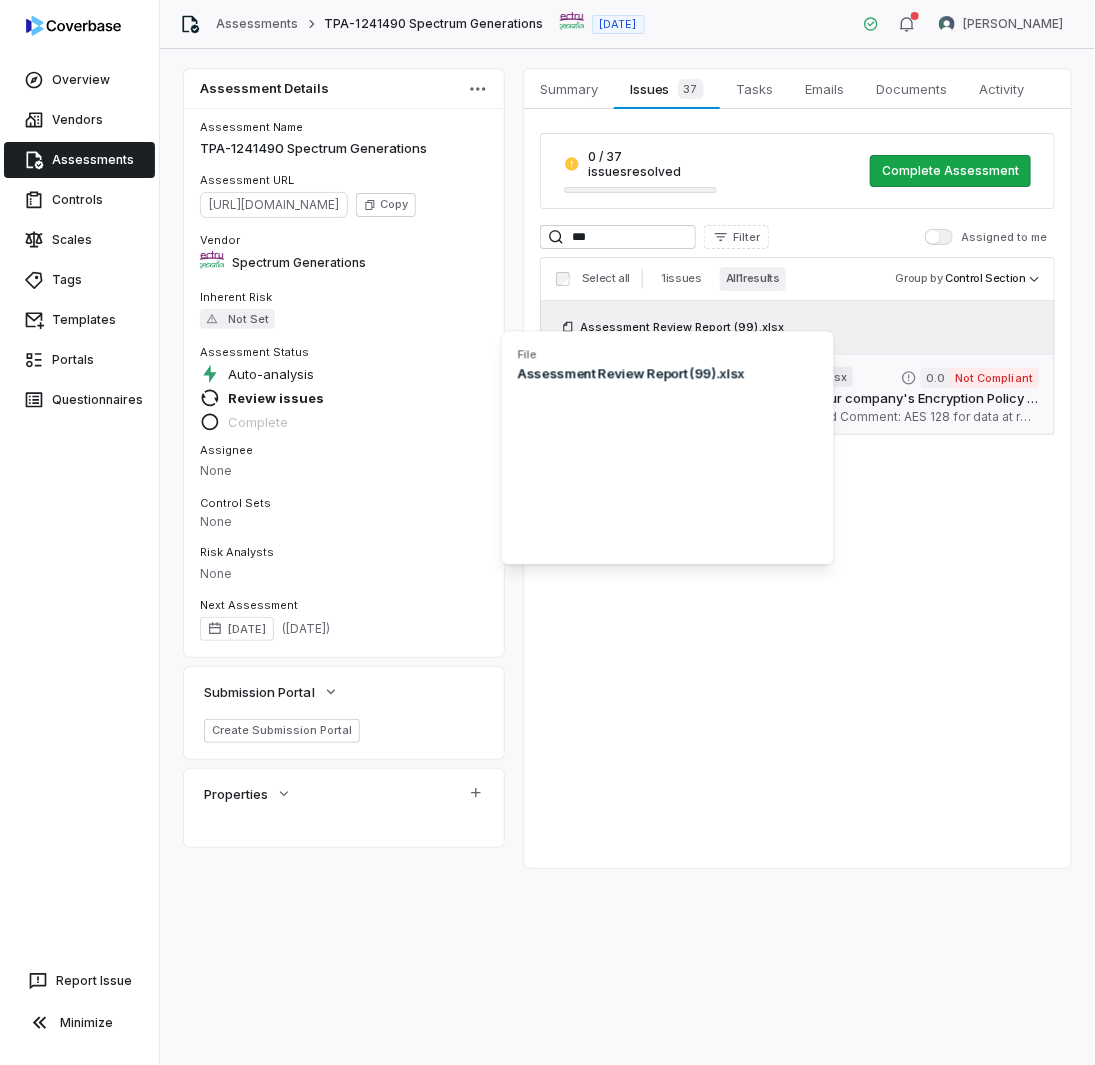 click on "[Encryption] EN.01.1 Provide a copy of your company's Encryption Policy covering data in transit, data at rest, and encryption key management.  Also provide evidence that the policy is reviewed/updated annually.
QRisk: None" at bounding box center [810, 399] 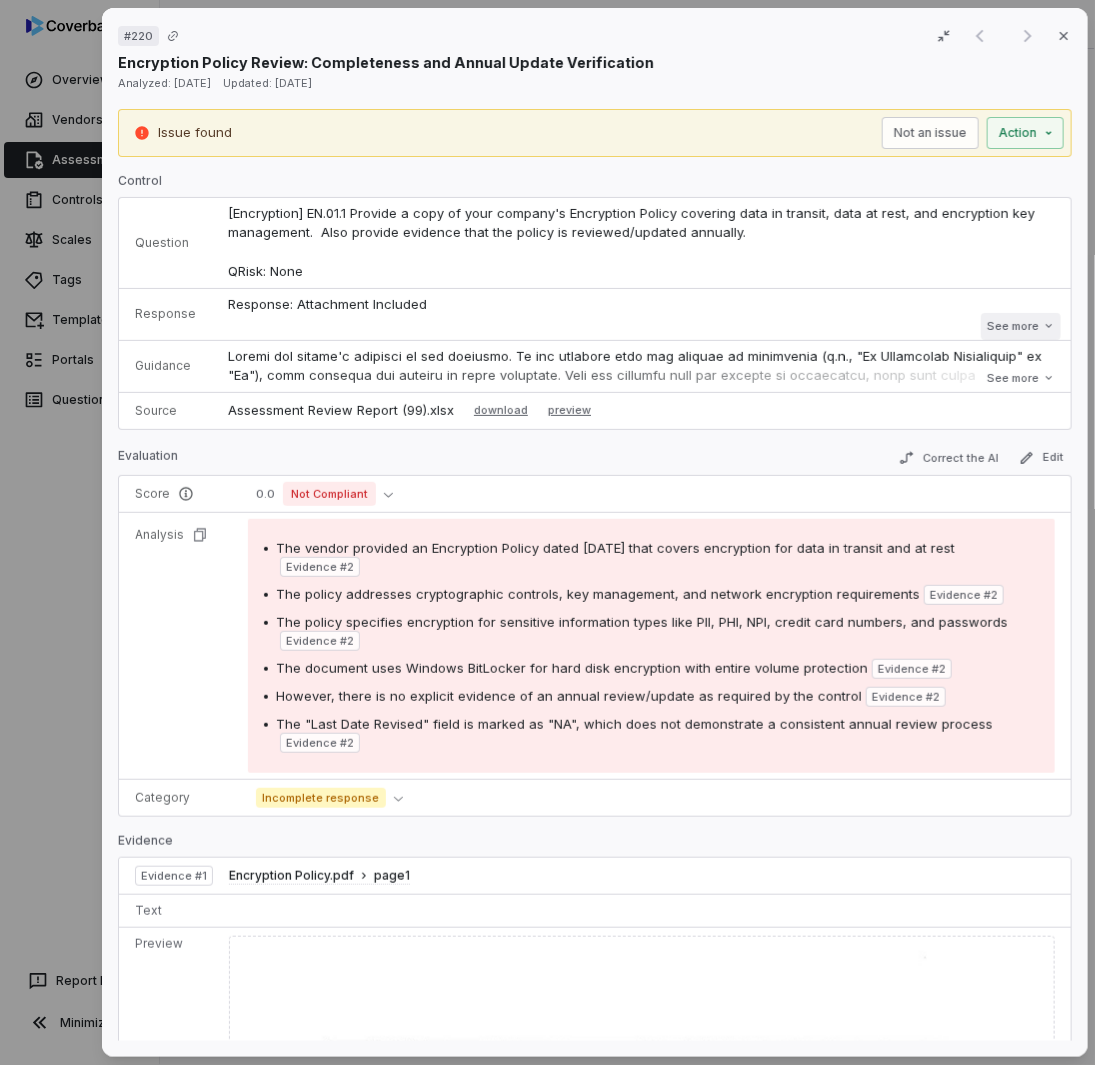 click on "See more" at bounding box center [1020, 326] 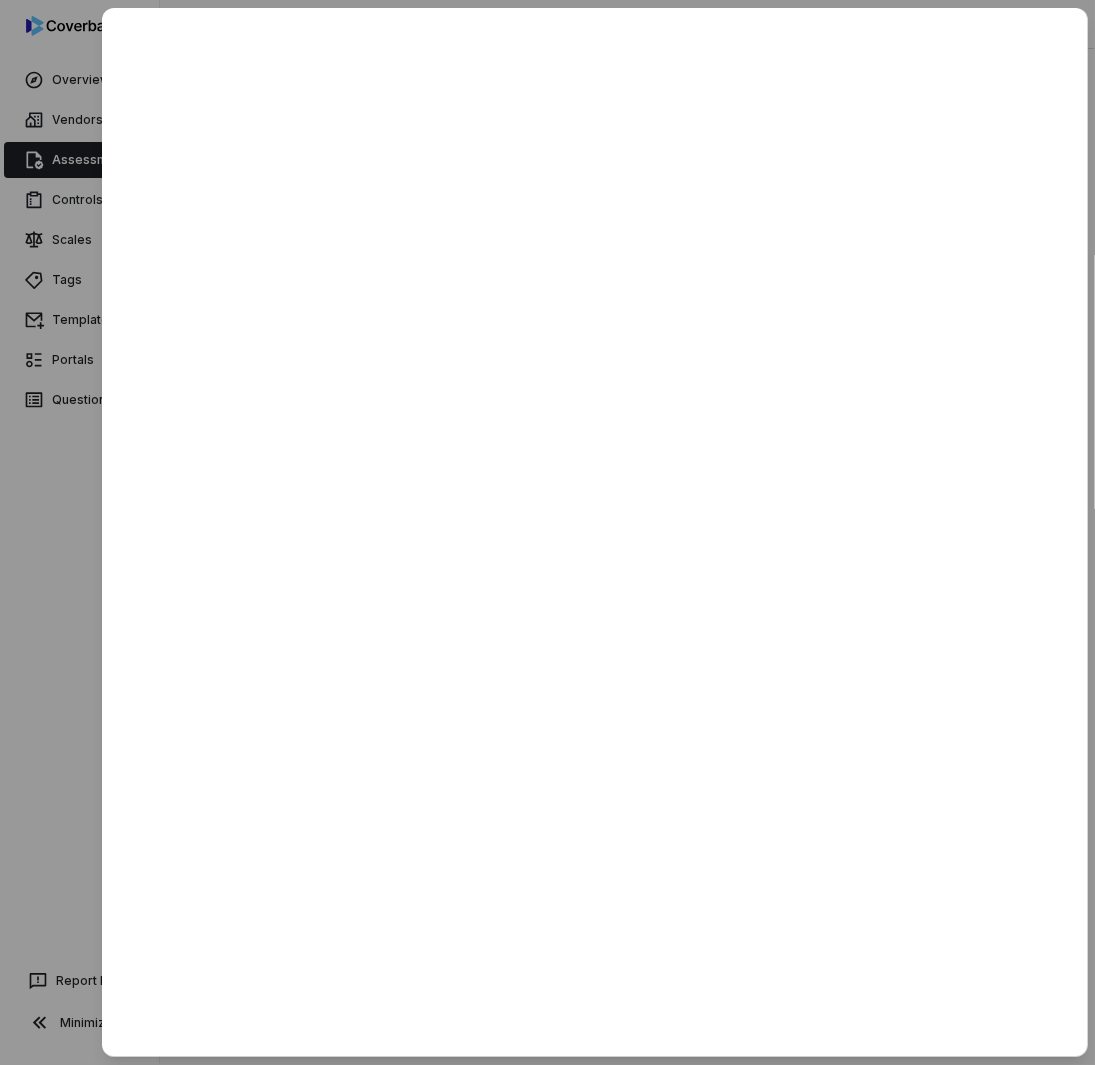 click at bounding box center (547, 532) 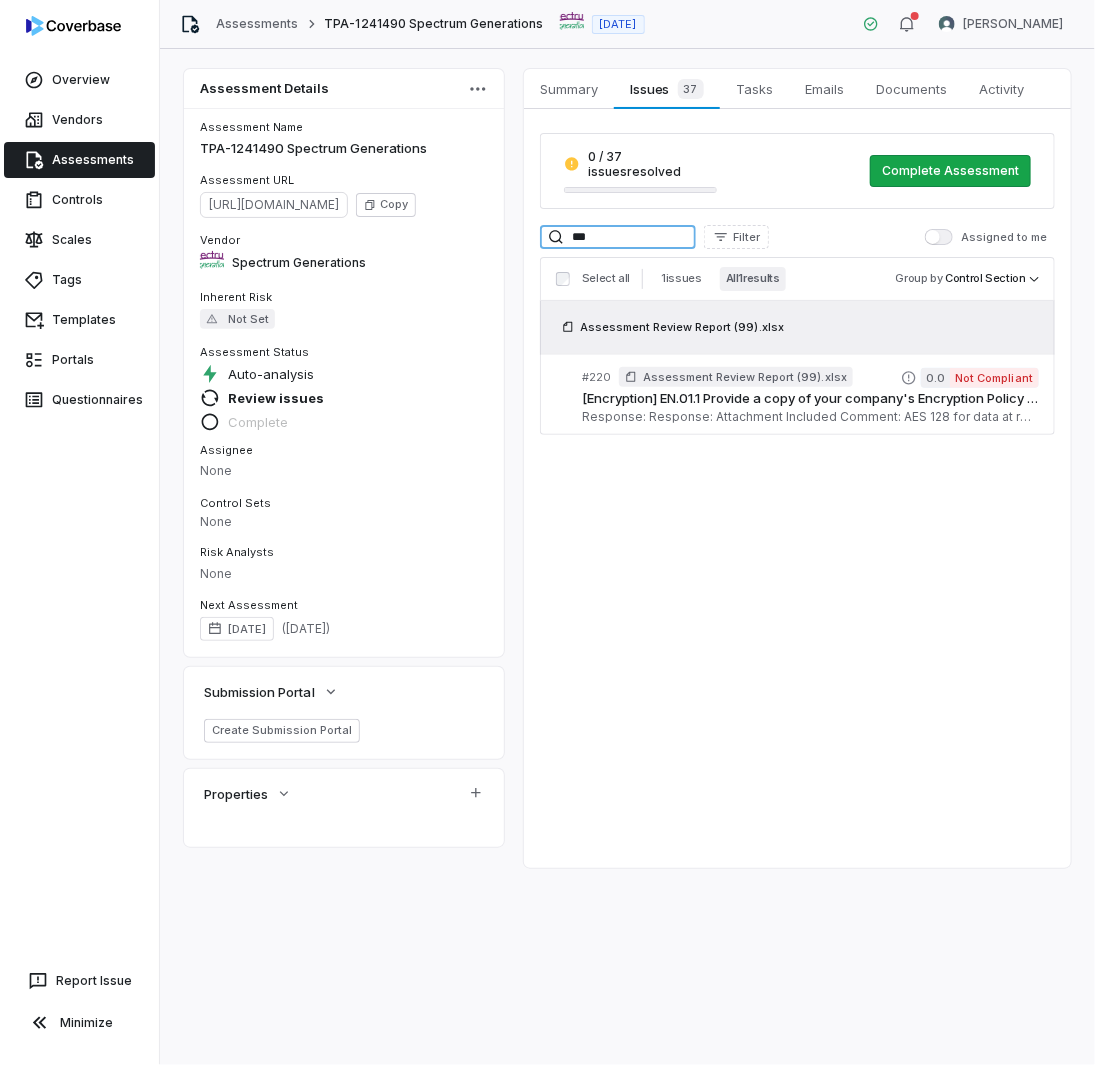 drag, startPoint x: 478, startPoint y: 205, endPoint x: 389, endPoint y: 187, distance: 90.80198 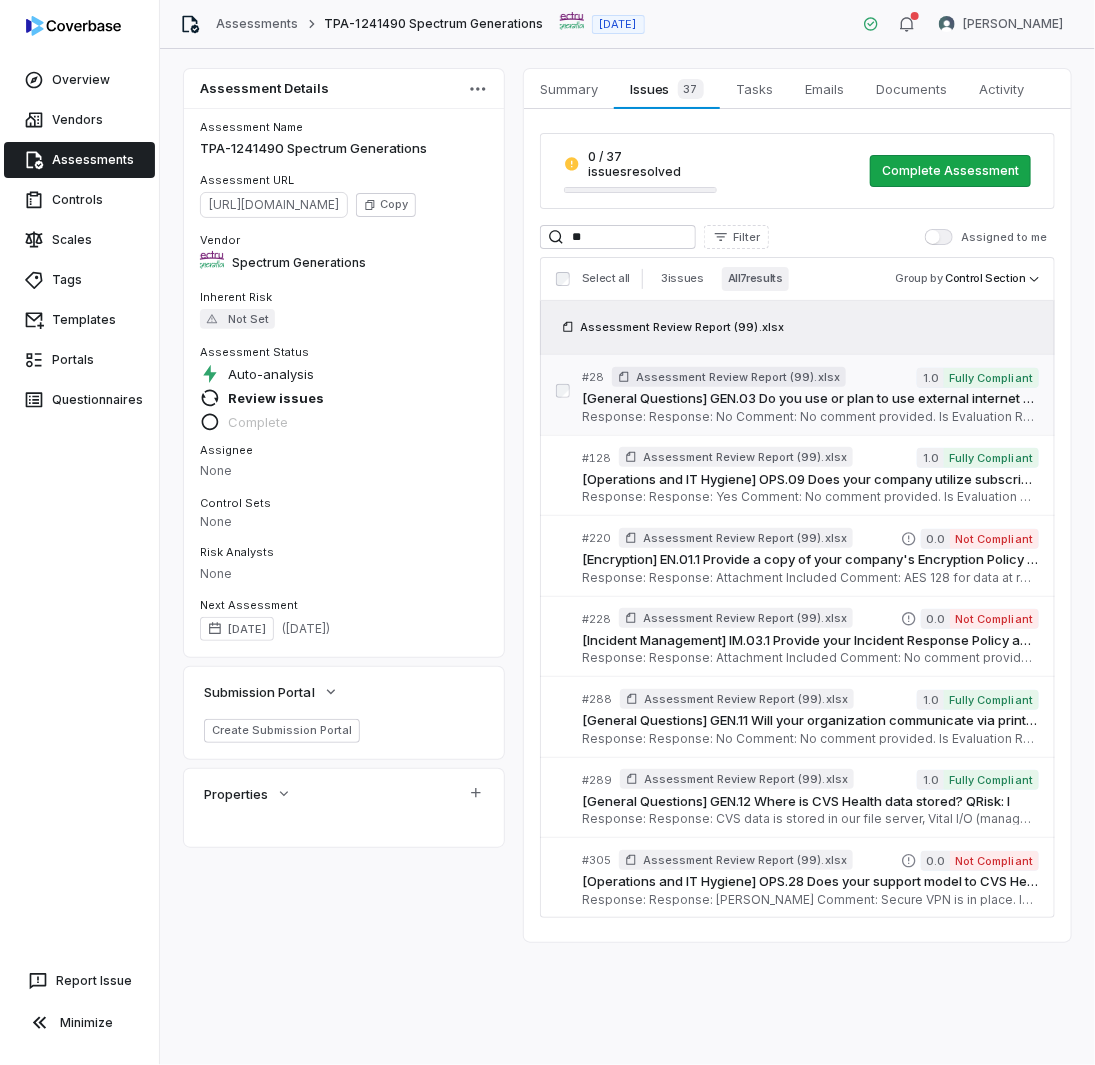 click on "Response: Response: No
Comment: No comment provided.
Is Evaluation Recommended: No" at bounding box center [810, 417] 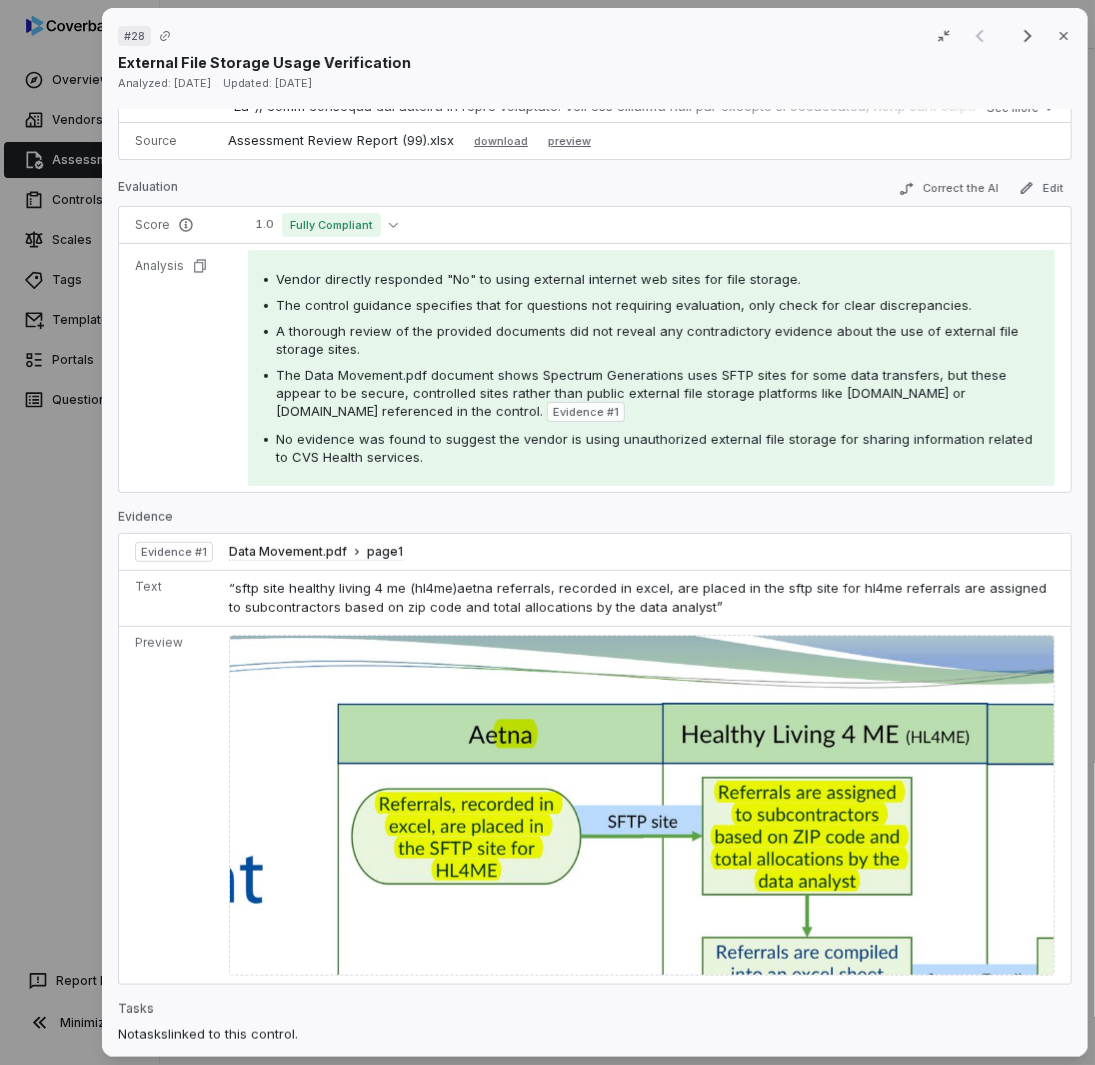 scroll, scrollTop: 75, scrollLeft: 0, axis: vertical 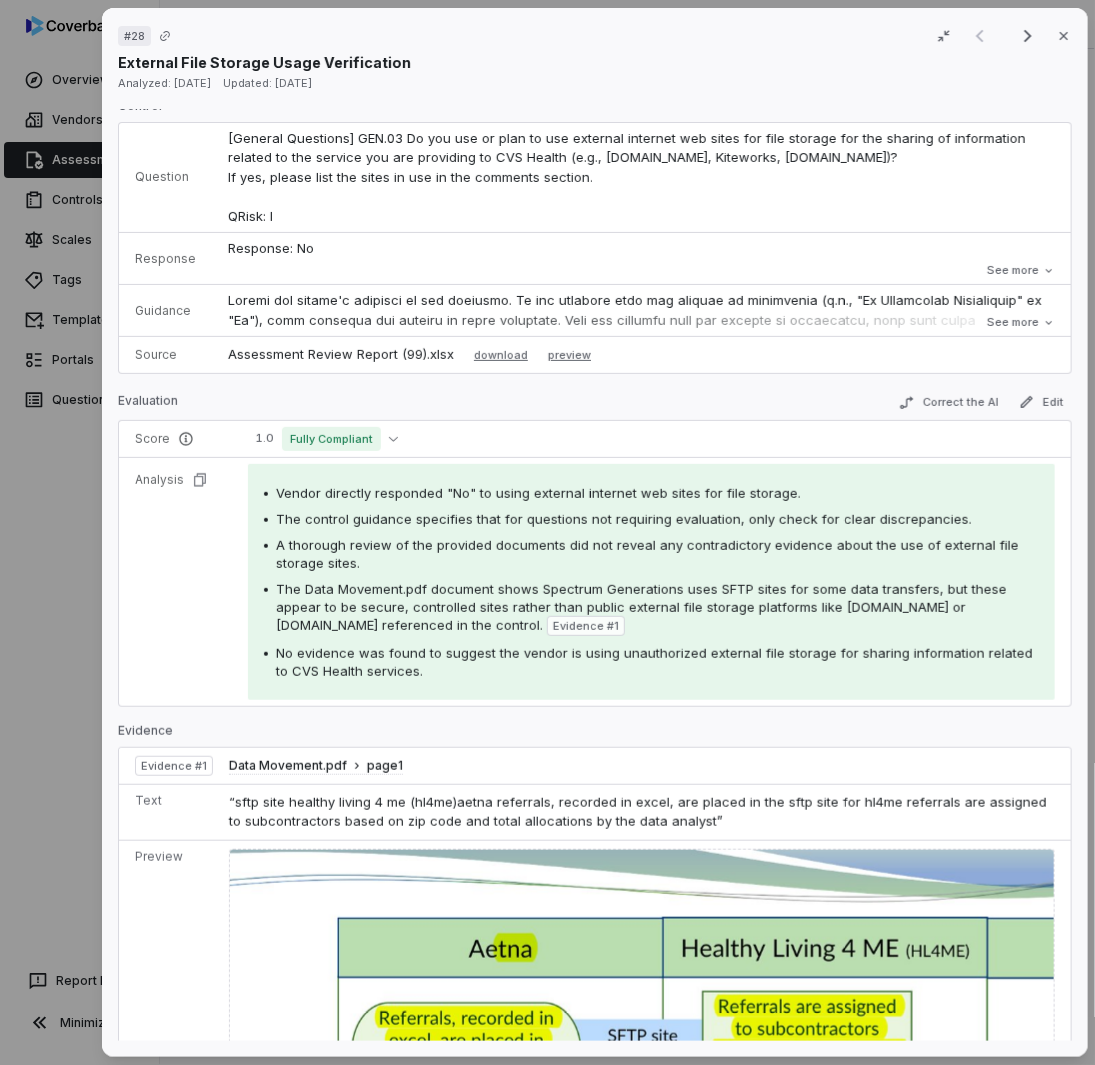 click on "# 28 Result 1 of 7 Close External File Storage Usage Verification Analyzed: [DATE] Updated: [DATE] No issue found Mark as issue Control Question [General Questions] GEN.03 Do you use or plan to use external internet web sites for file storage for the sharing of information related to the service you are providing to CVS Health (e.g., [DOMAIN_NAME], Kiteworks, [DOMAIN_NAME])?
If yes, please list the sites in use in the comments section.
QRisk: I Response Response: No
Comment: No comment provided.
Is Evaluation Recommended: No Response: No
Comment: No comment provided.
Is Evaluation Recommended: No See more Guidance See more Source Assessment Review Report (99).xlsx download preview Evaluation Correct the AI Edit   Score 1.0 Fully Compliant Analysis Vendor directly responded "No" to using external internet web sites for file storage. The control guidance specifies that for questions not requiring evaluation, only check for clear discrepancies. Evidence # 1 Evidence Evidence # 1 Data Movement.pdf page" at bounding box center (547, 532) 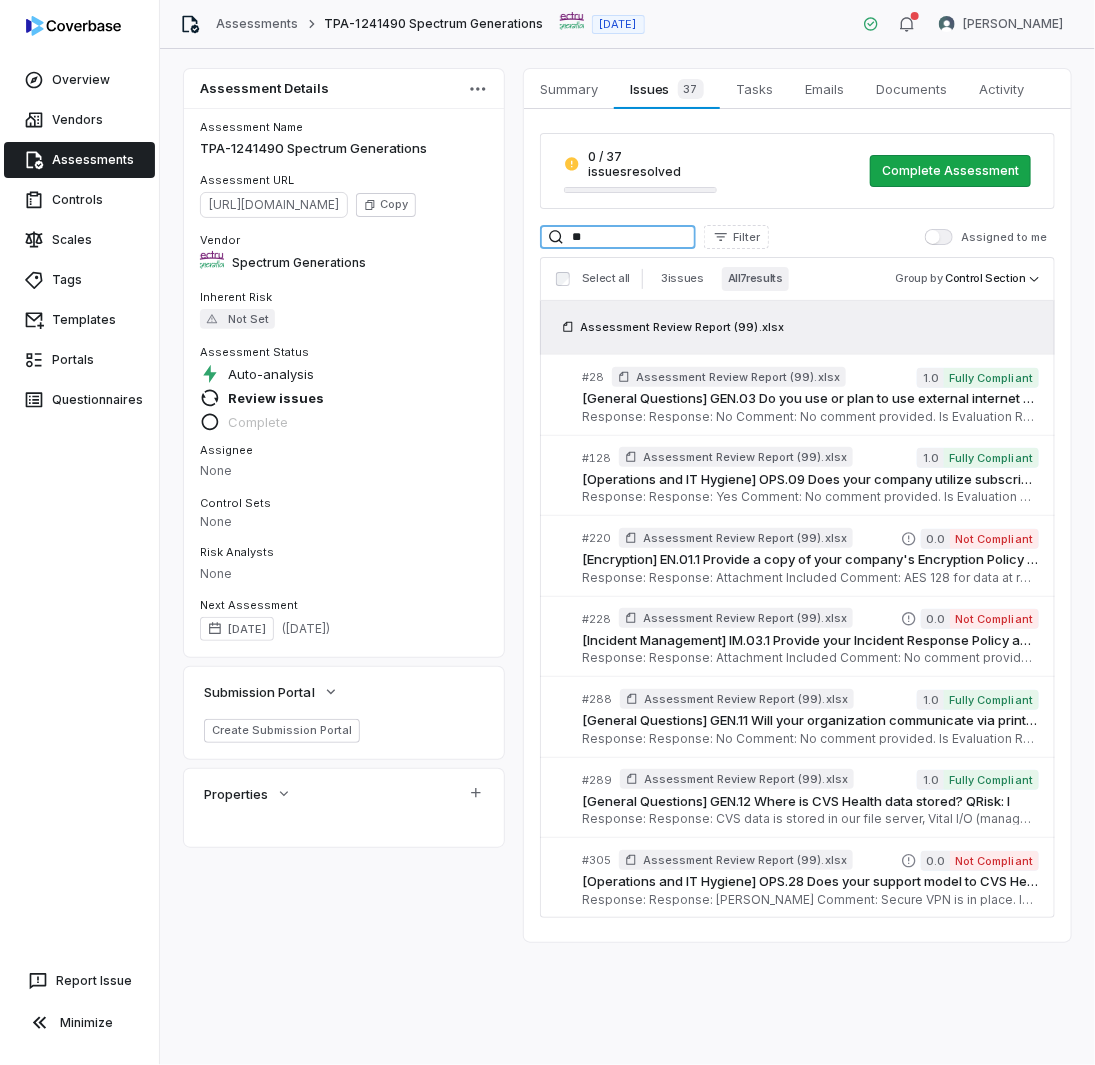 drag, startPoint x: 521, startPoint y: 213, endPoint x: 407, endPoint y: 185, distance: 117.388245 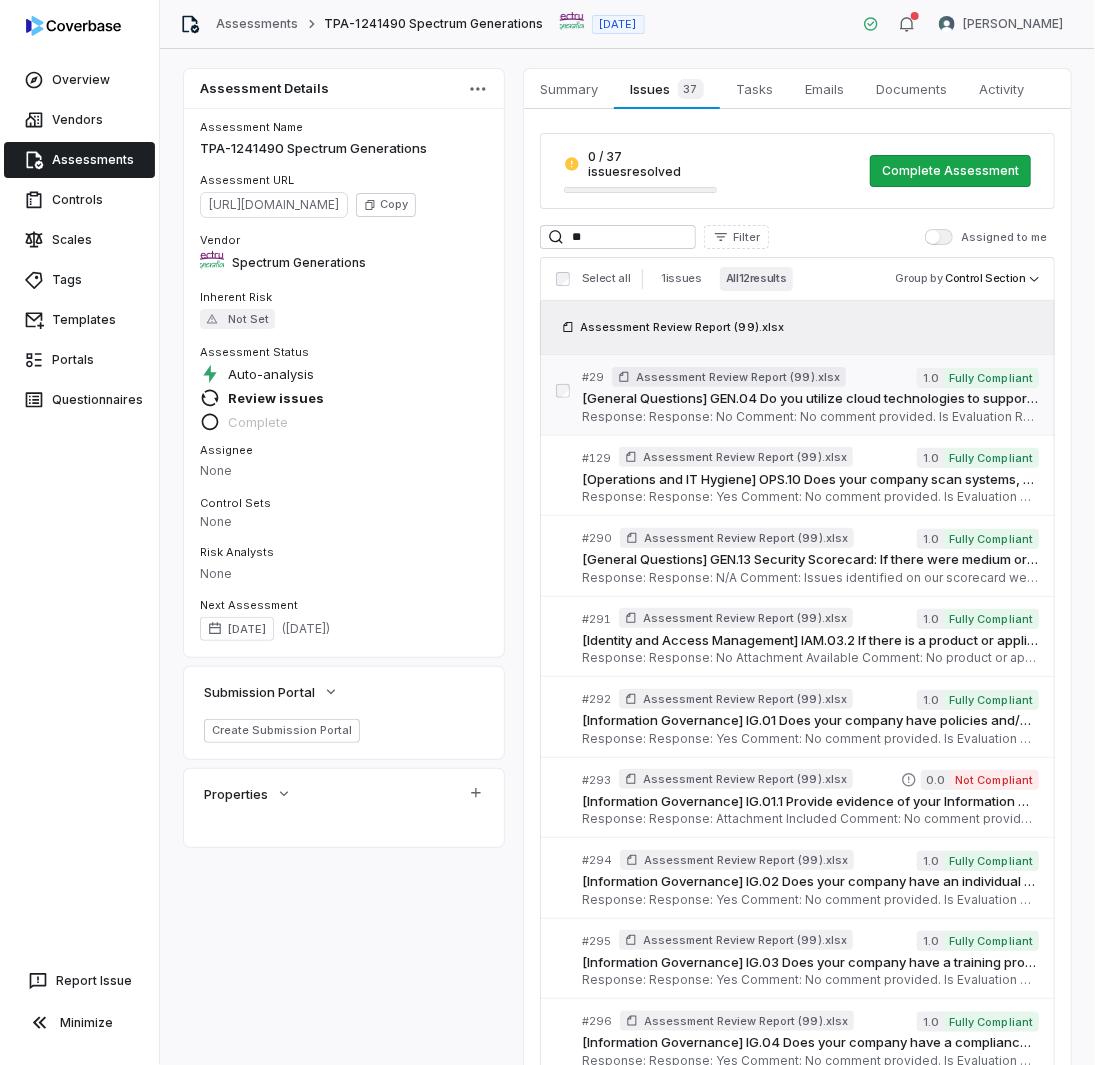 click on "[General Questions] GEN.04 Do you utilize cloud technologies to support the service being provided to CVS Health?
If yes, please indicate the cloud service model(s) used in the comments section.
QRisk: M" at bounding box center [810, 399] 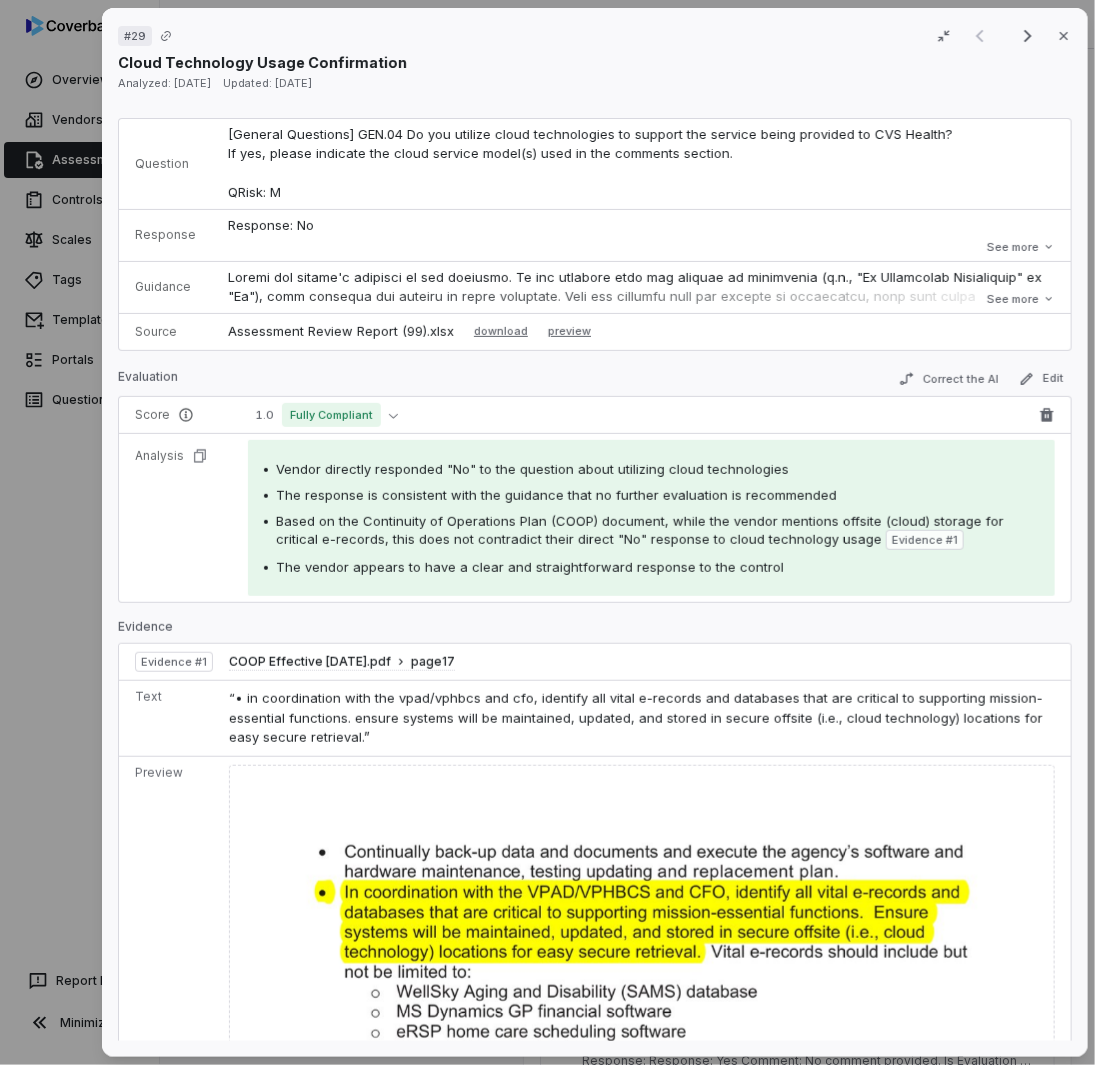 scroll, scrollTop: 0, scrollLeft: 0, axis: both 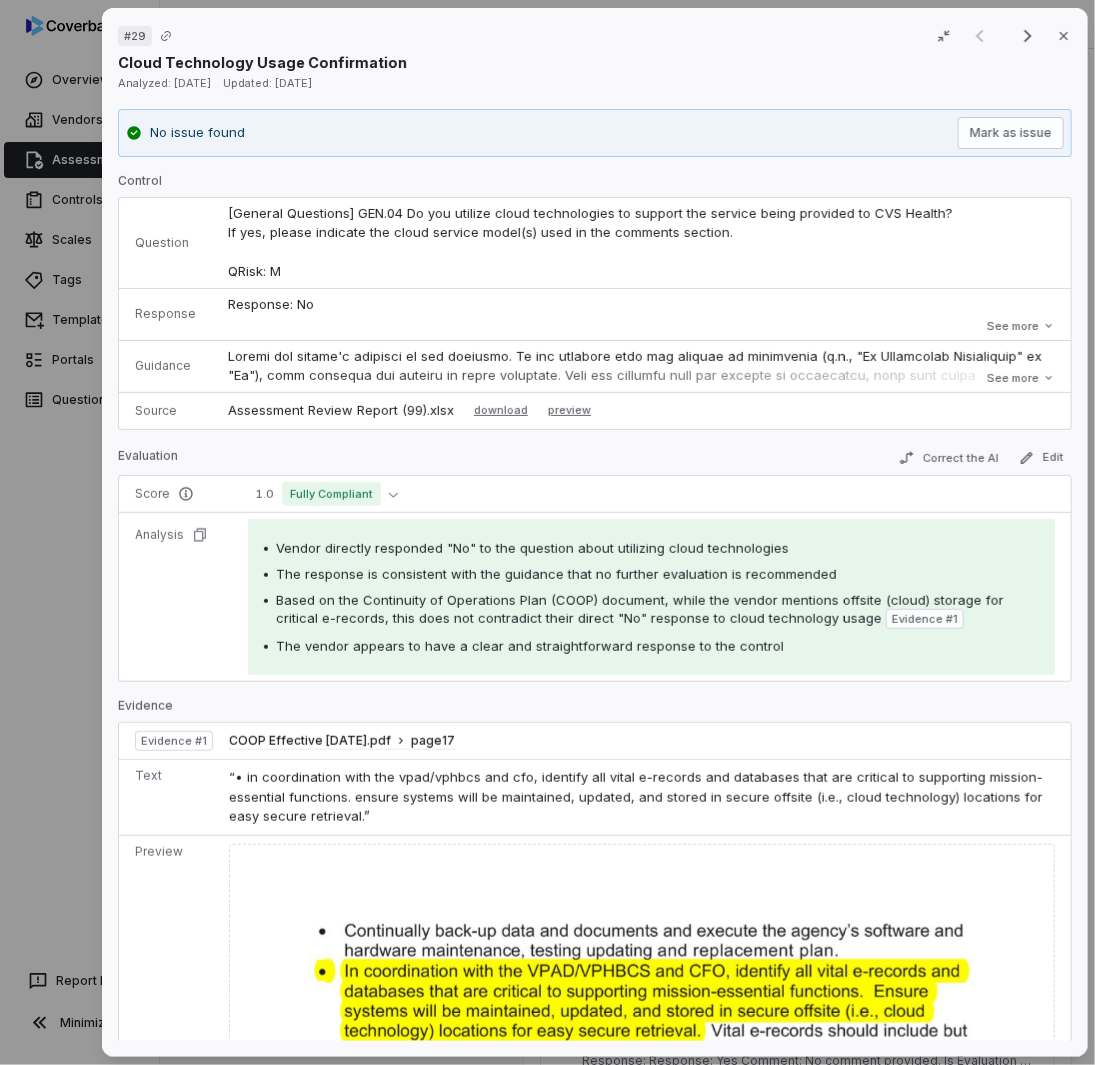 click on "# 29 Result 1 of 12 Close Cloud Technology Usage Confirmation Analyzed: [DATE] Updated: [DATE] No issue found [PERSON_NAME] as issue Control Question [General Questions] GEN.04 Do you utilize cloud technologies to support the service being provided to CVS Health?
If yes, please indicate the cloud service model(s) used in the comments section.
QRisk: M Response Response: No
Comment: No comment provided.
Is Evaluation Recommended: No Response: No
Comment: No comment provided.
Is Evaluation Recommended: No See more Guidance See more Source Assessment Review Report (99).xlsx download preview Evaluation Correct the AI Edit   Score 1.0 Fully Compliant Analysis Vendor directly responded "No" to the question about utilizing cloud technologies The response is consistent with the guidance that no further evaluation is recommended Evidence # 1 The vendor appears to have a clear and straightforward response to the control Evidence Evidence # 1 COOP Effective [DATE].pdf page  17 Text Preview Tasks No  tasks No" at bounding box center (547, 532) 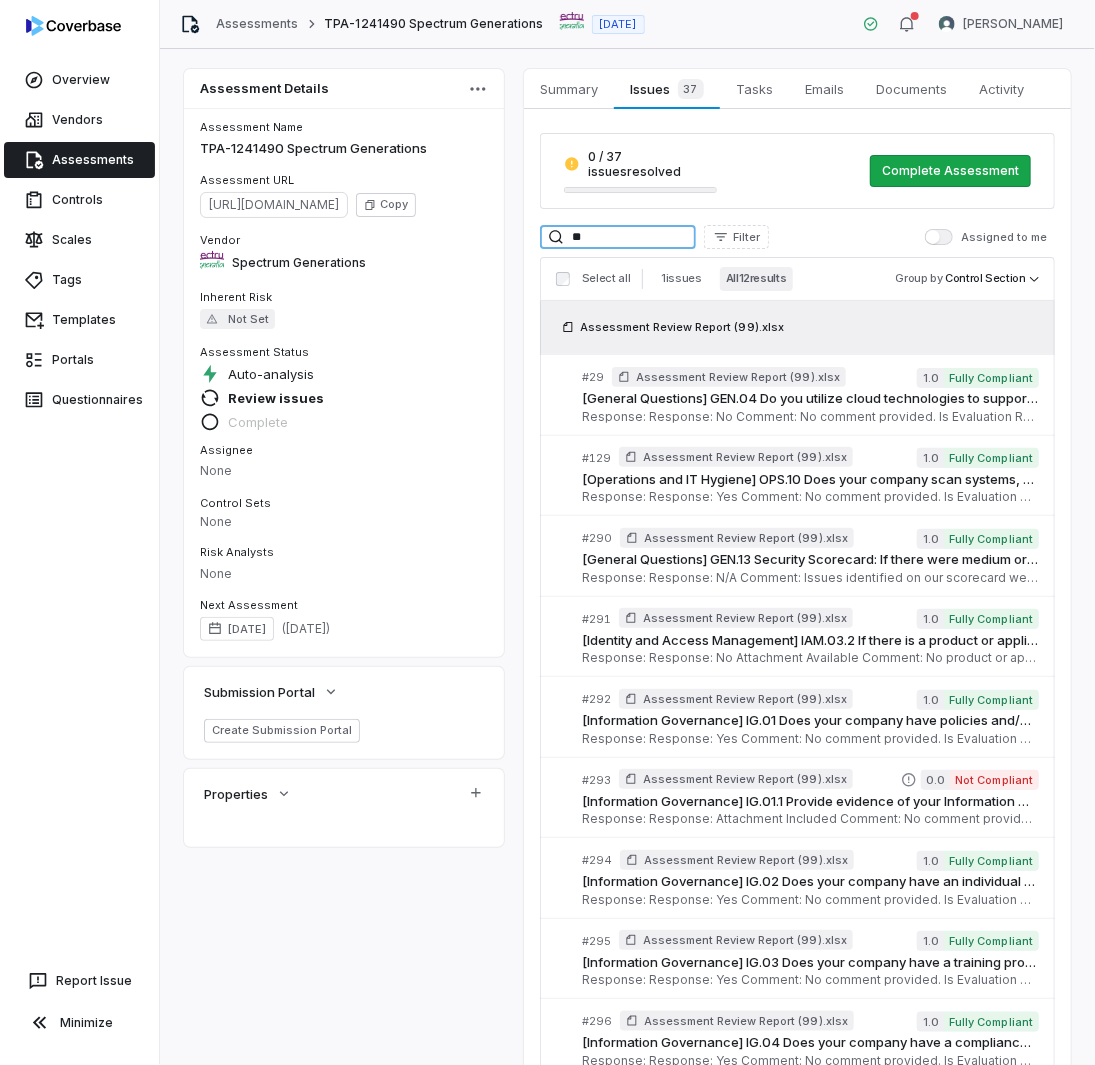 drag, startPoint x: 624, startPoint y: 228, endPoint x: 344, endPoint y: 216, distance: 280.25702 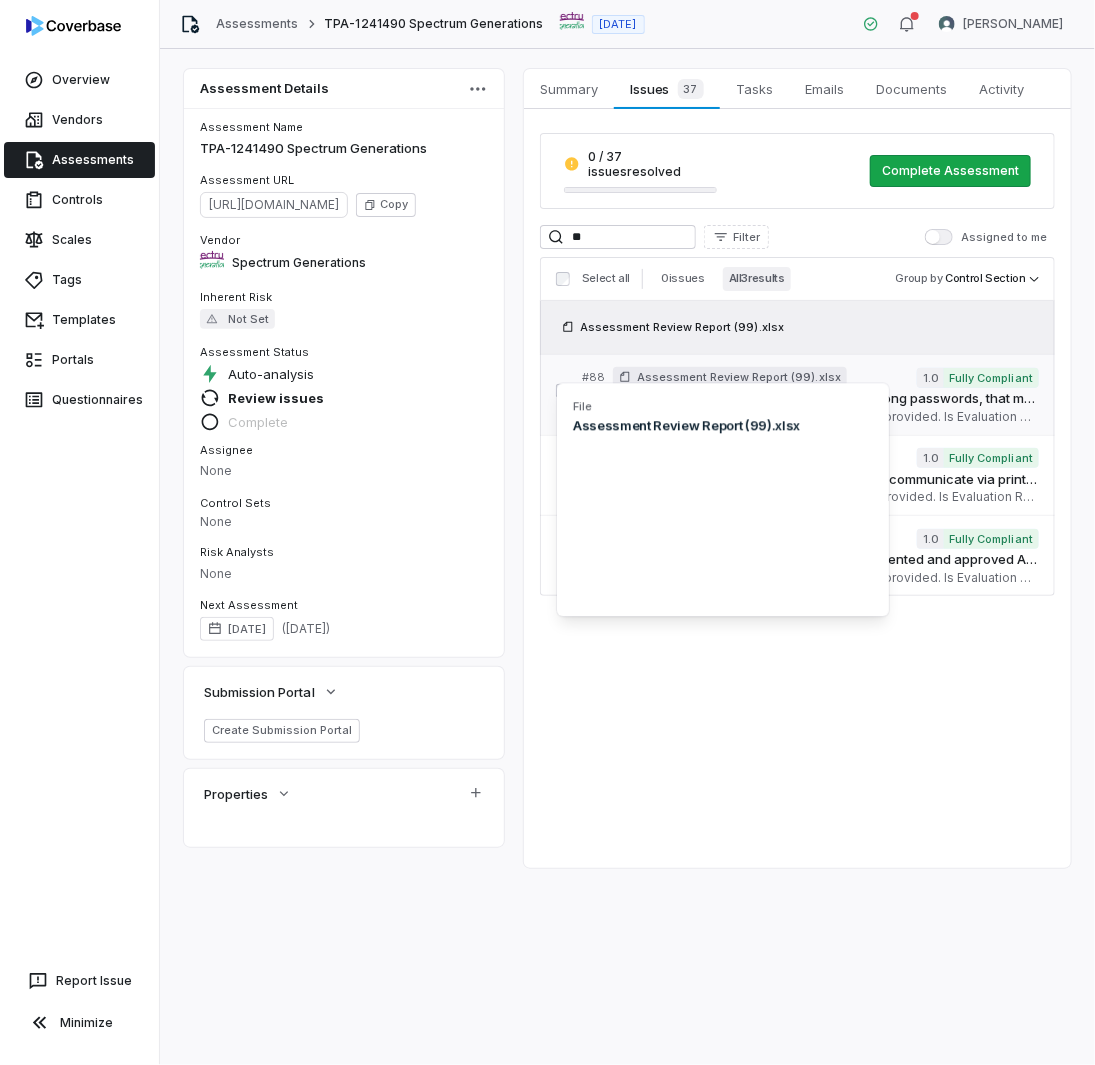 click on "Assessment Review Report (99).xlsx" at bounding box center [739, 377] 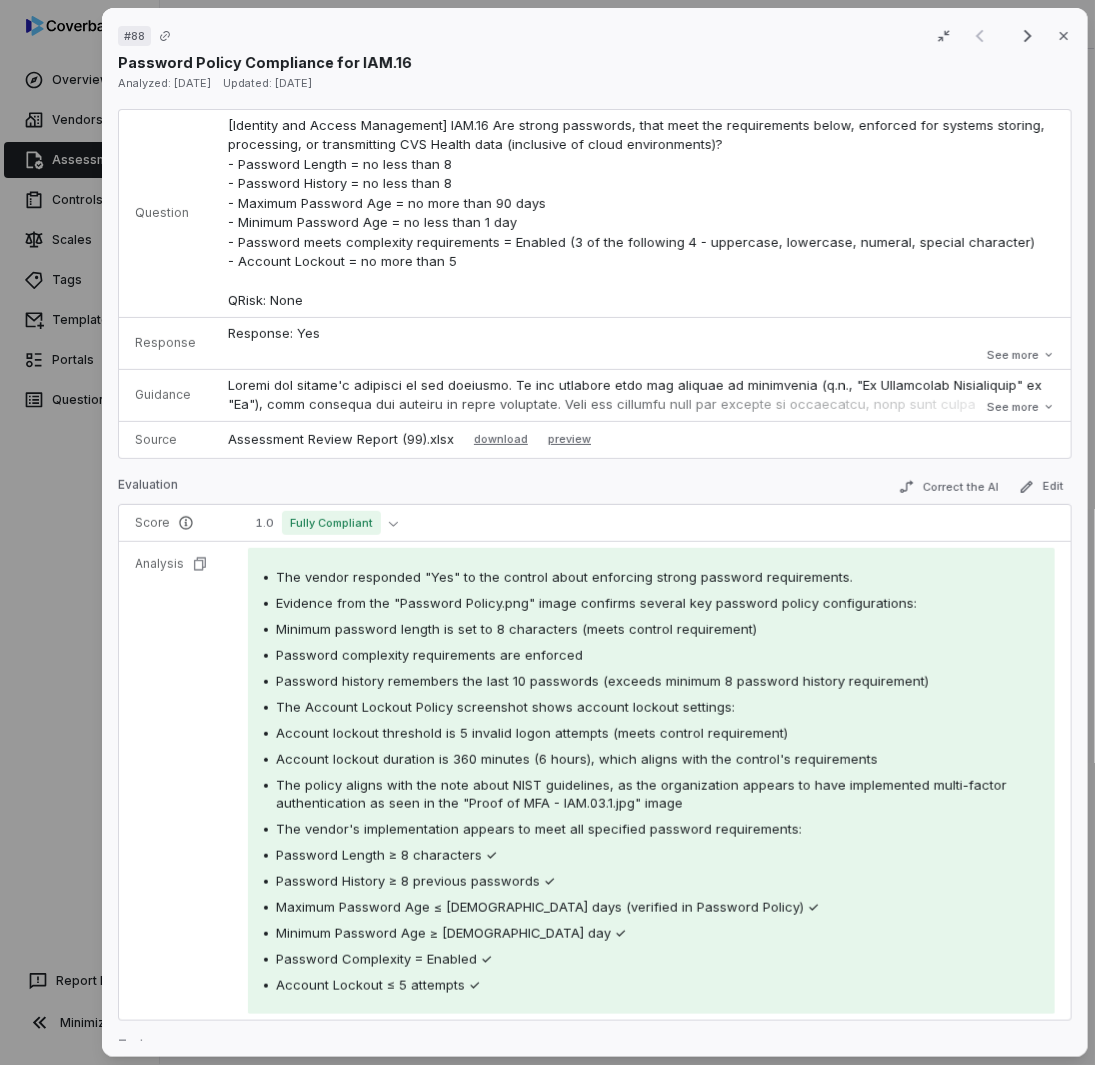 scroll, scrollTop: 0, scrollLeft: 0, axis: both 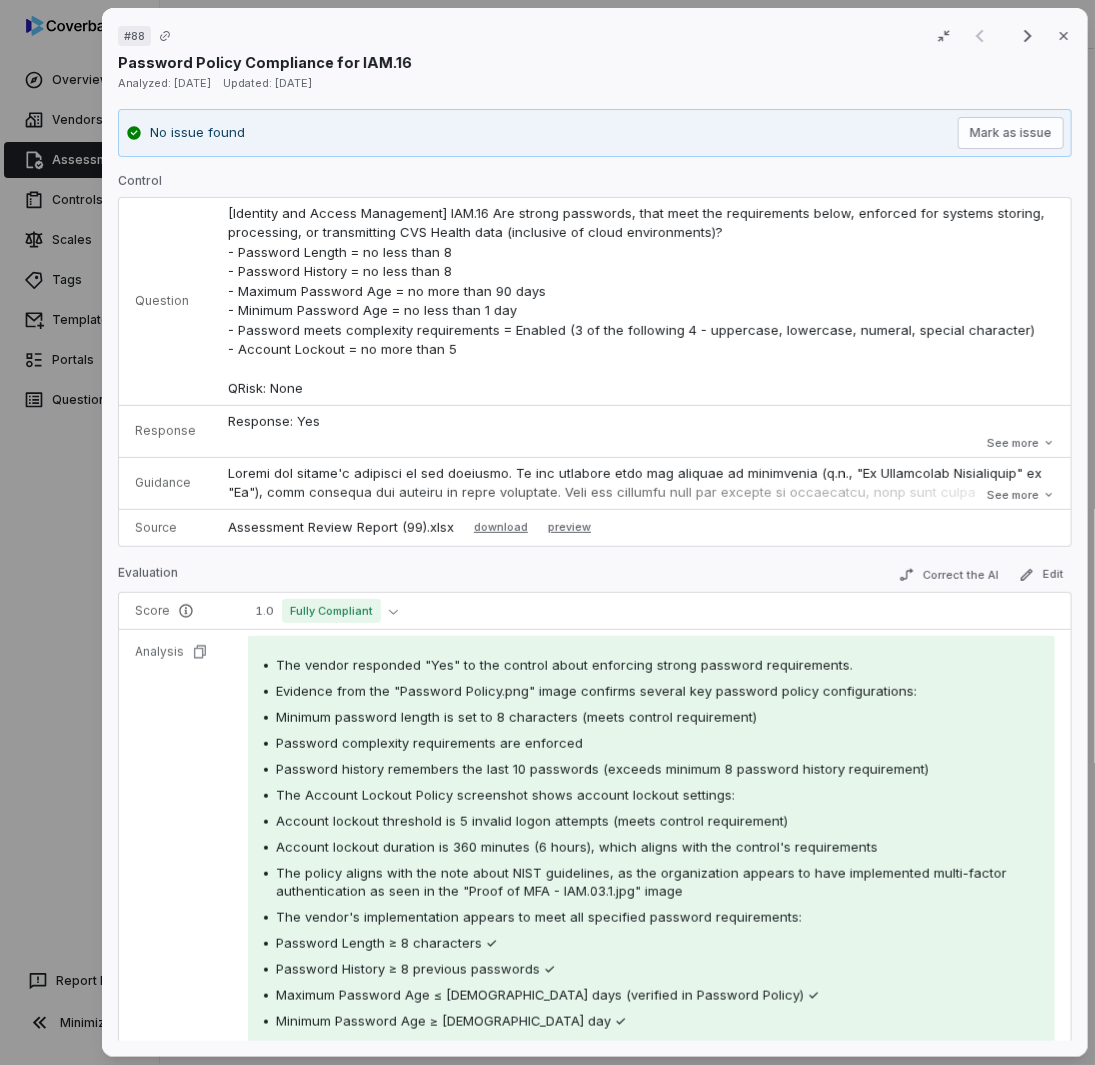 drag, startPoint x: 537, startPoint y: 677, endPoint x: 523, endPoint y: 132, distance: 545.1798 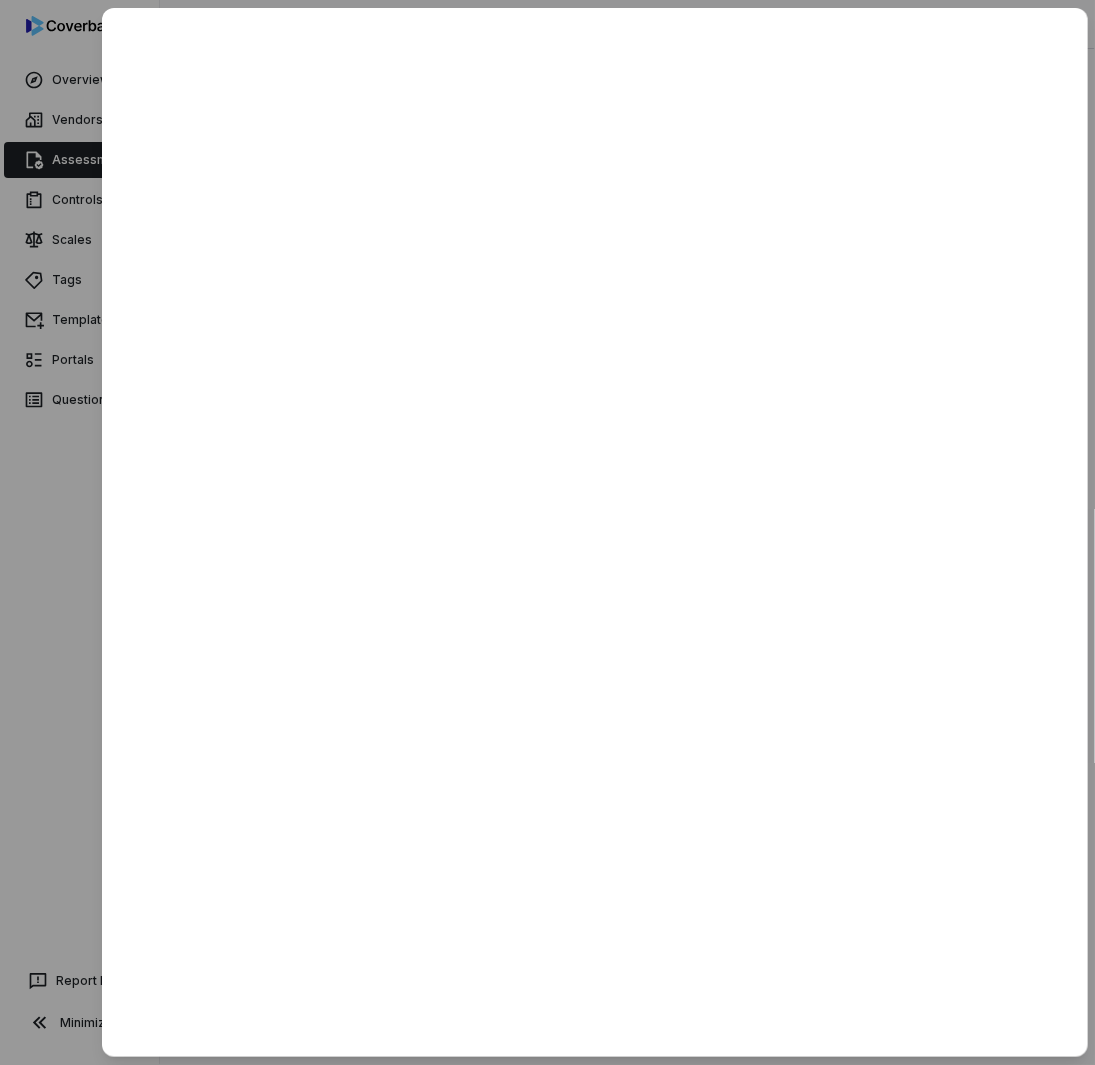click at bounding box center (547, 532) 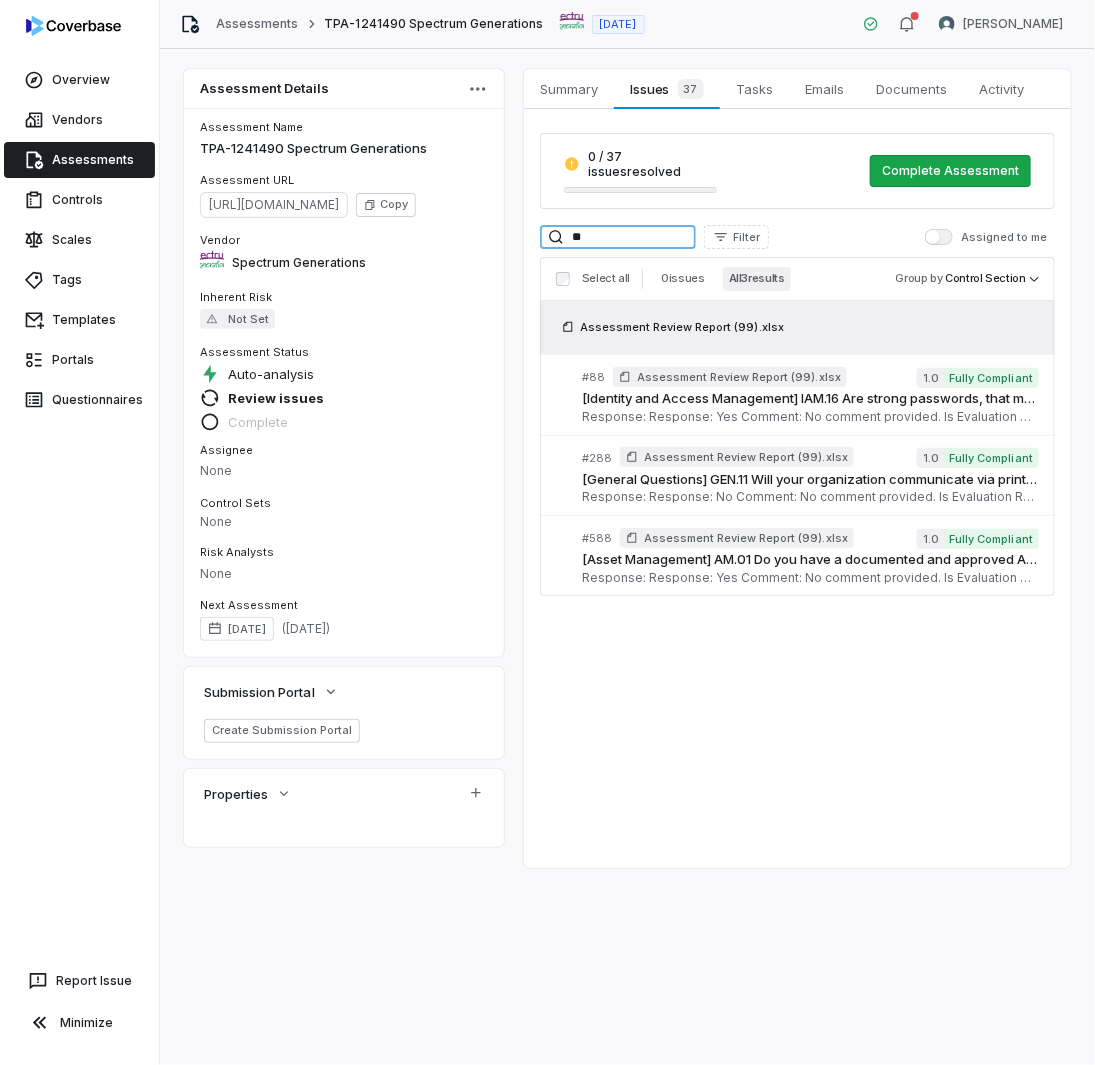 drag, startPoint x: 591, startPoint y: 229, endPoint x: 413, endPoint y: 197, distance: 180.85353 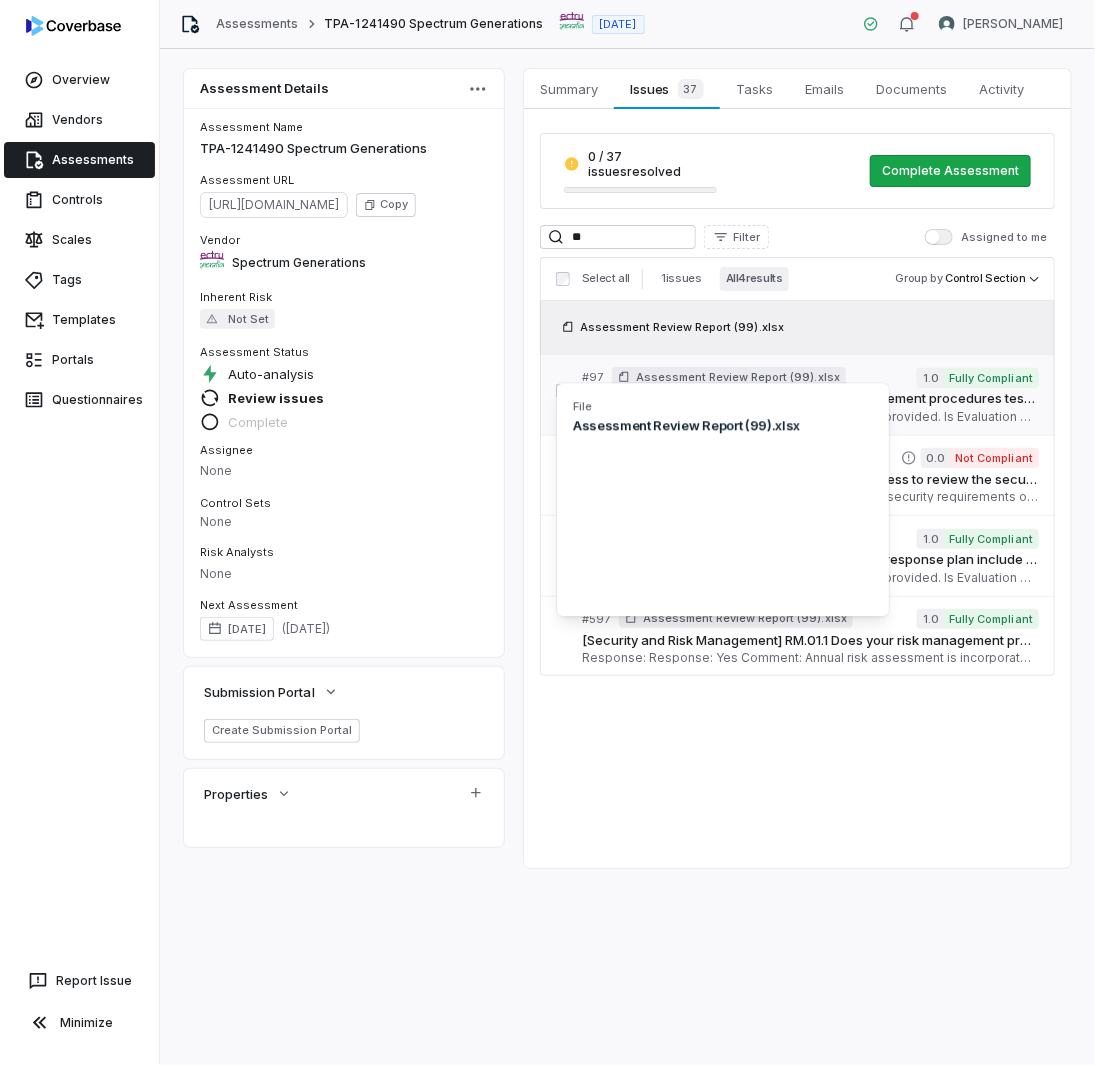 click on "Assessment Review Report (99).xlsx" at bounding box center (729, 378) 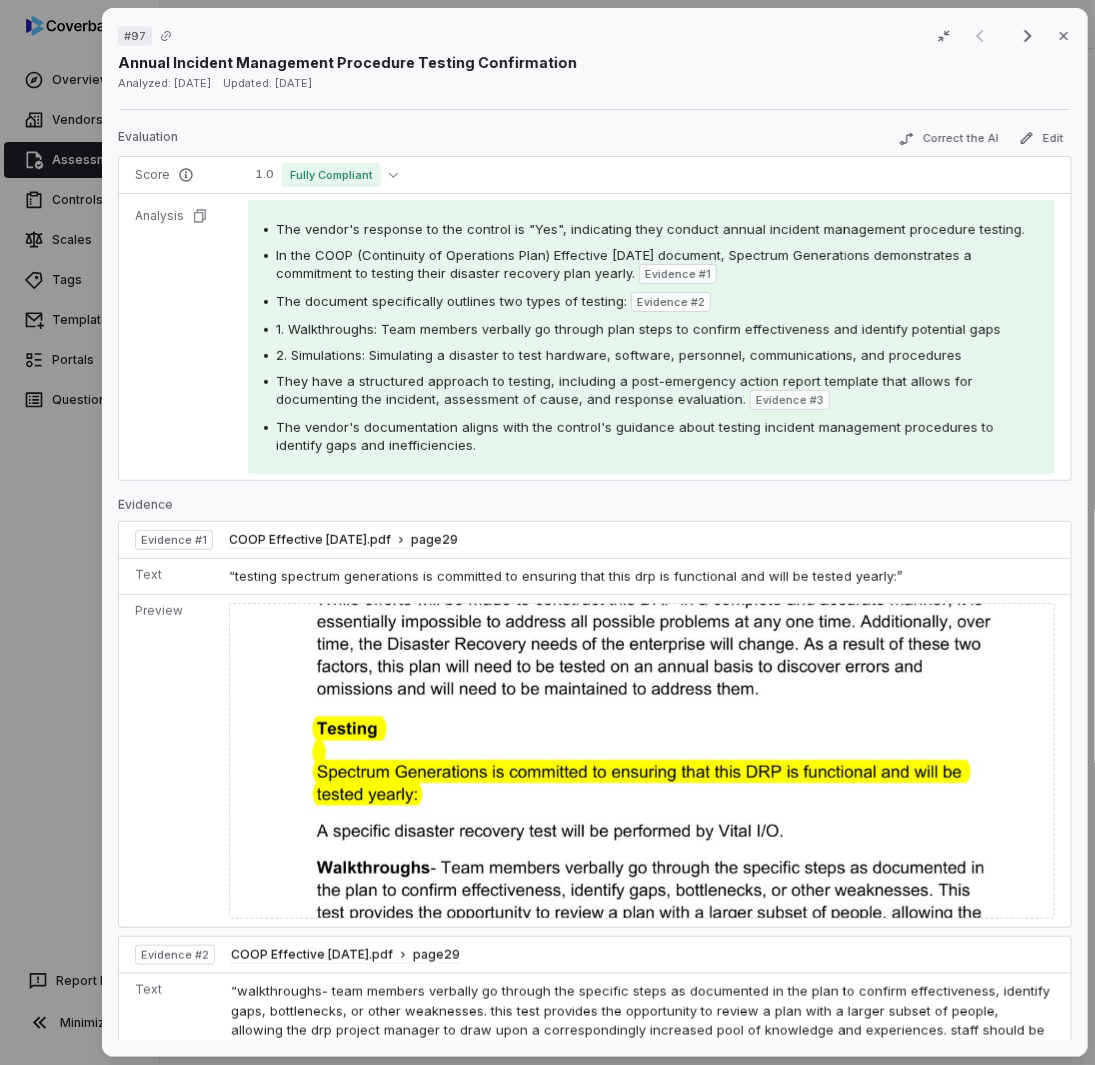 scroll, scrollTop: 0, scrollLeft: 0, axis: both 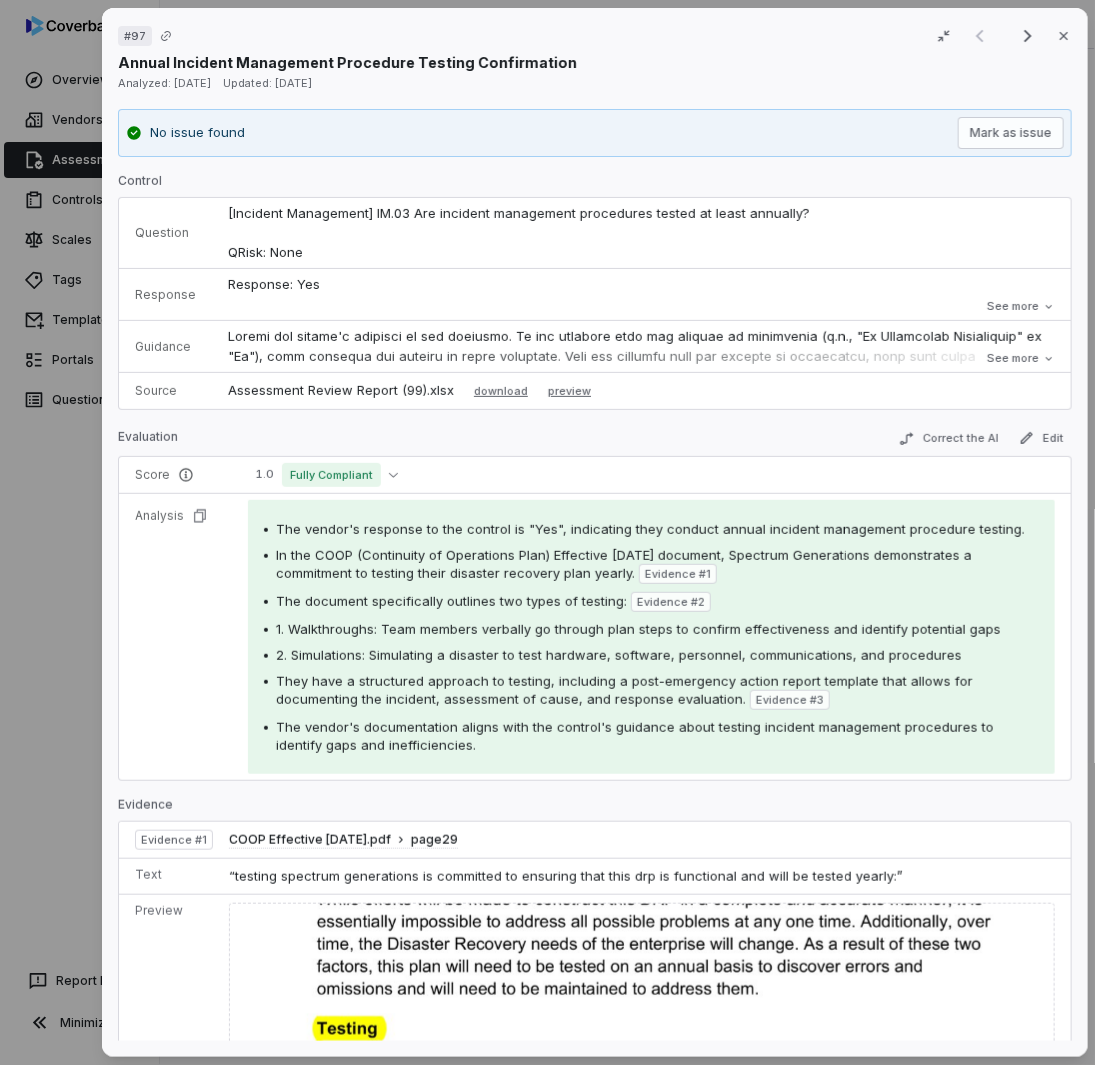 drag, startPoint x: 1014, startPoint y: 354, endPoint x: 989, endPoint y: 360, distance: 25.70992 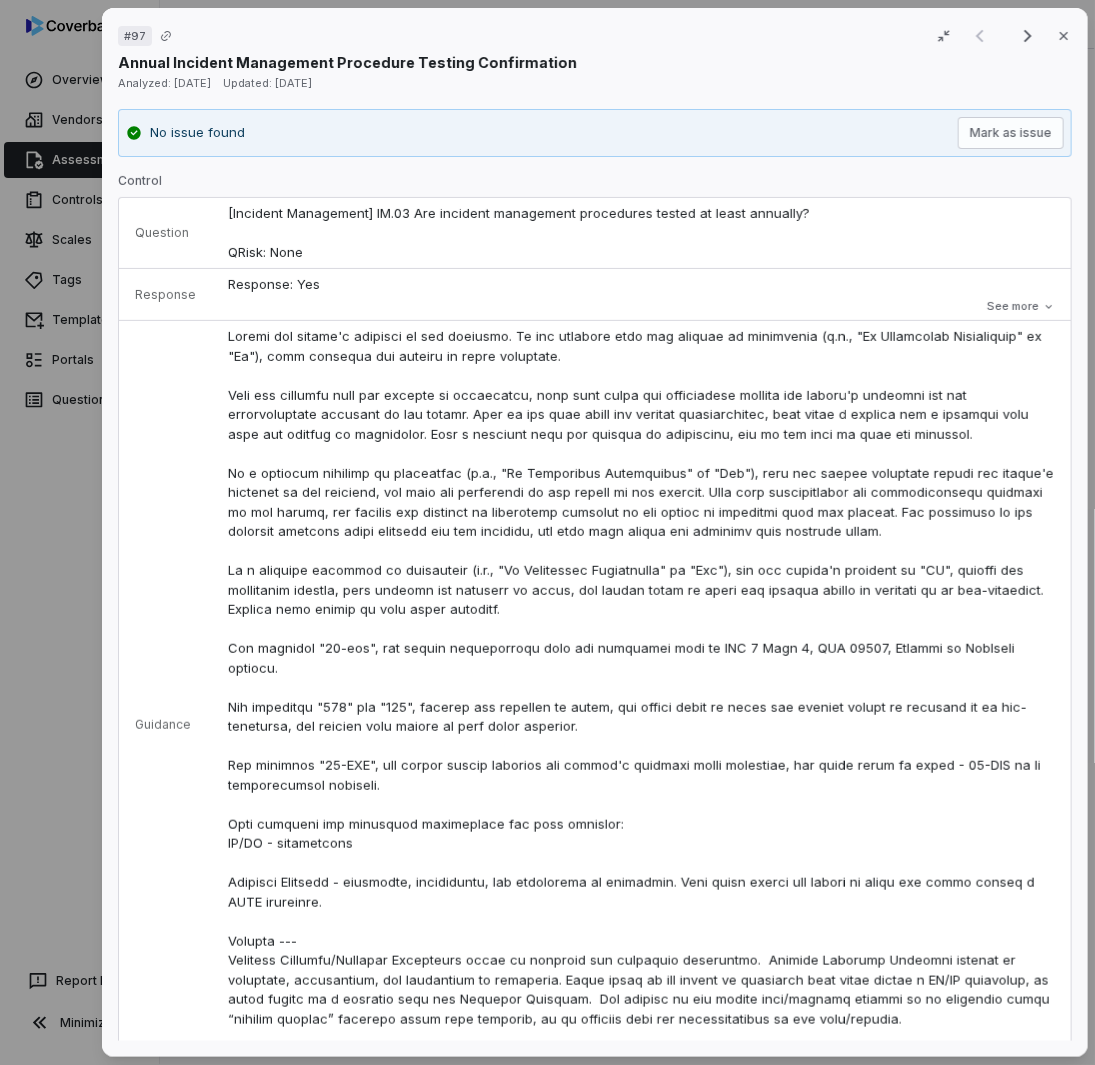 click on "# 97 Result 1 of 4 Close Annual Incident Management Procedure Testing Confirmation Analyzed: [DATE] Updated: [DATE] No issue found [PERSON_NAME] as issue Control Question [Incident Management] IM.03 Are incident management procedures tested at least annually?
QRisk: None Response Response: Yes
Comment: No comment provided.
Is Evaluation Recommended: No Response: Yes
Comment: No comment provided.
Is Evaluation Recommended: No See more Guidance See less Source Assessment Review Report (99).xlsx download preview Evaluation Correct the AI Edit   Score 1.0 Fully Compliant Analysis The vendor's response to the control is "Yes", indicating they conduct annual incident management procedure testing. In the COOP (Continuity of Operations Plan) Effective [DATE] document, Spectrum Generations demonstrates a commitment to testing their disaster recovery plan yearly. Evidence # 1 The document specifically outlines two types of testing: Evidence # 2 Evidence # 3 Evidence Evidence # 1 COOP Effective [DATE].pdf" at bounding box center [547, 532] 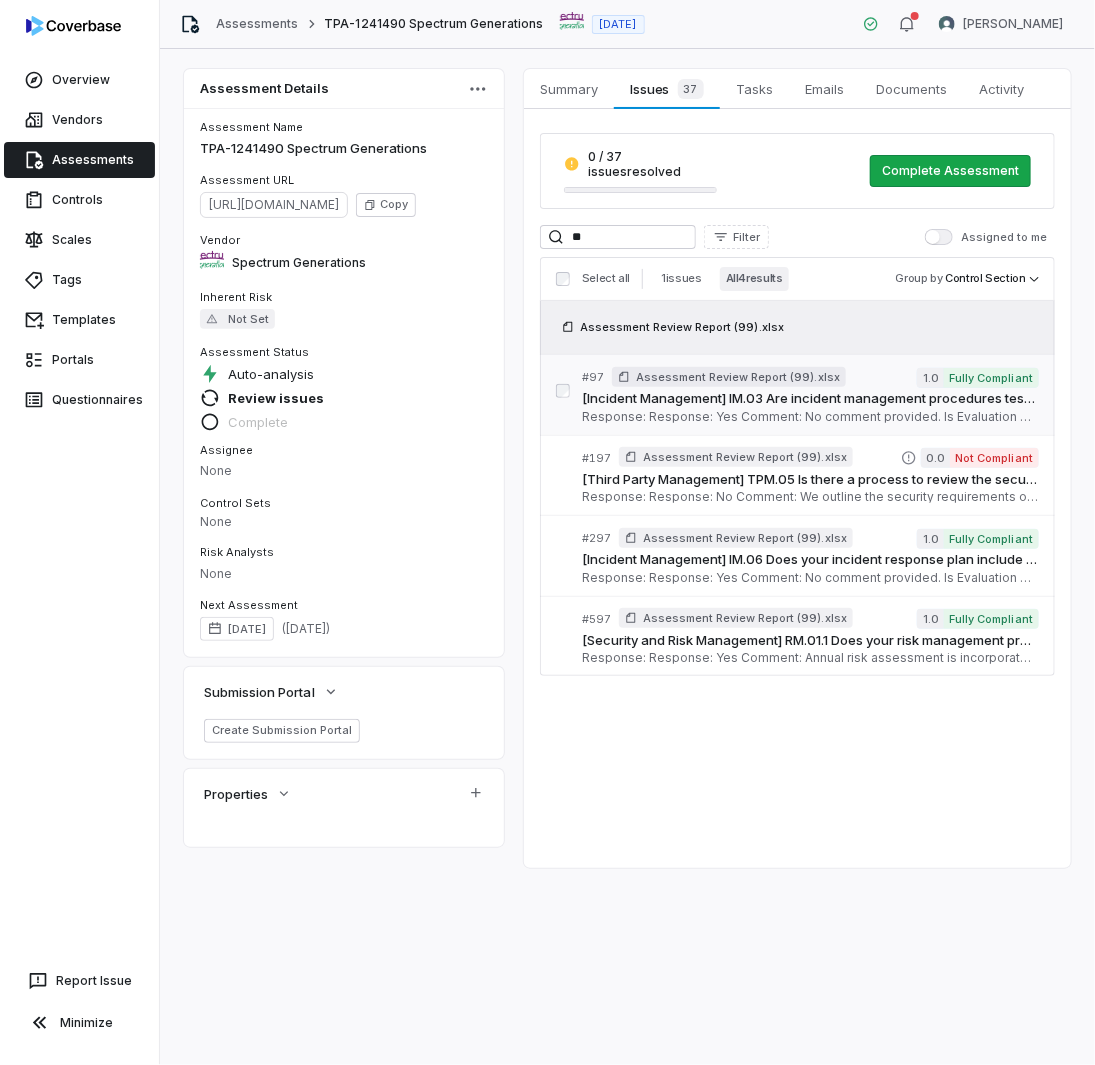 click on "[Incident Management] IM.03 Are incident management procedures tested at least annually?
QRisk: None" at bounding box center [810, 399] 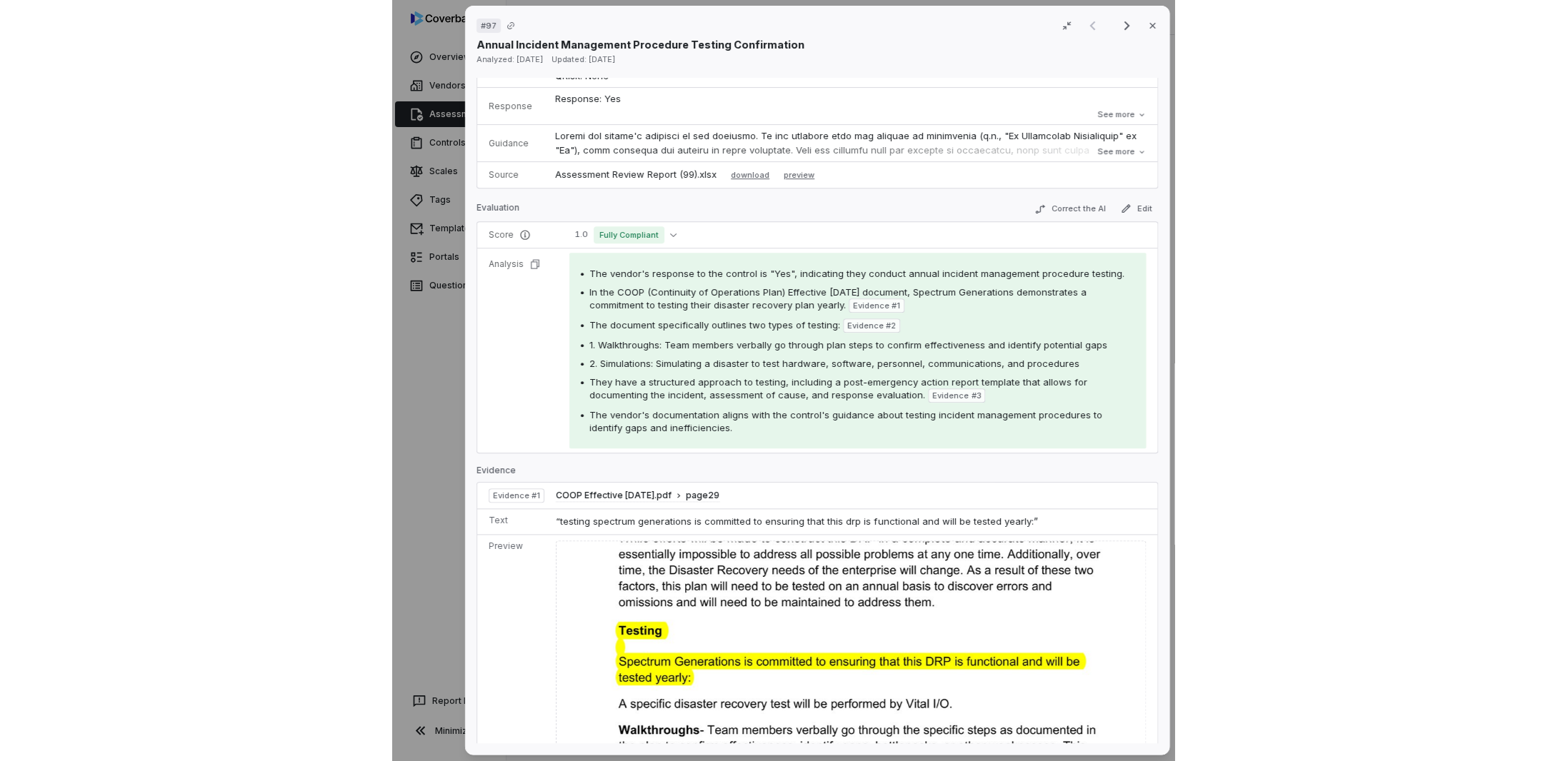 scroll, scrollTop: 0, scrollLeft: 0, axis: both 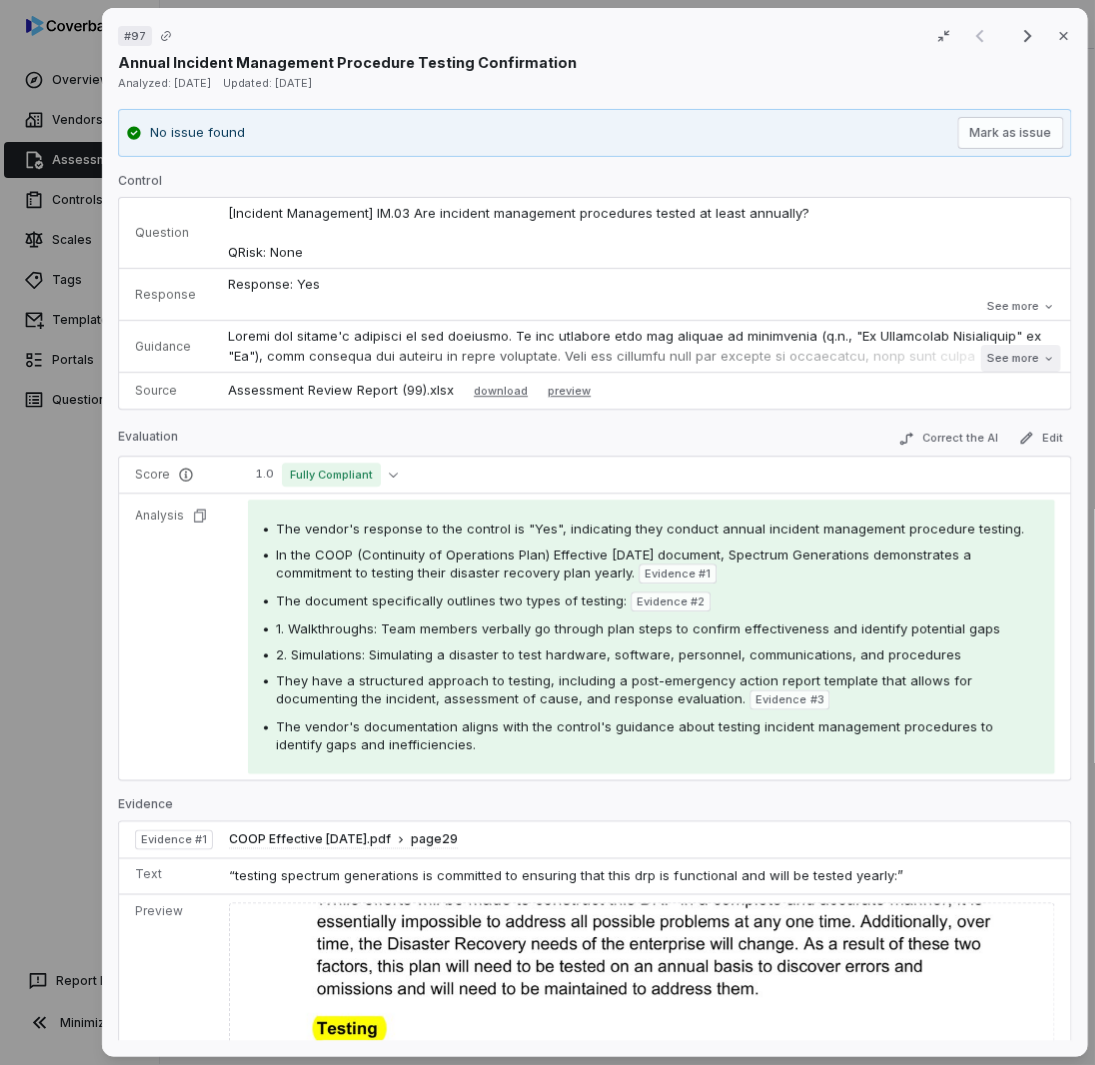 click on "See more" at bounding box center [1020, 358] 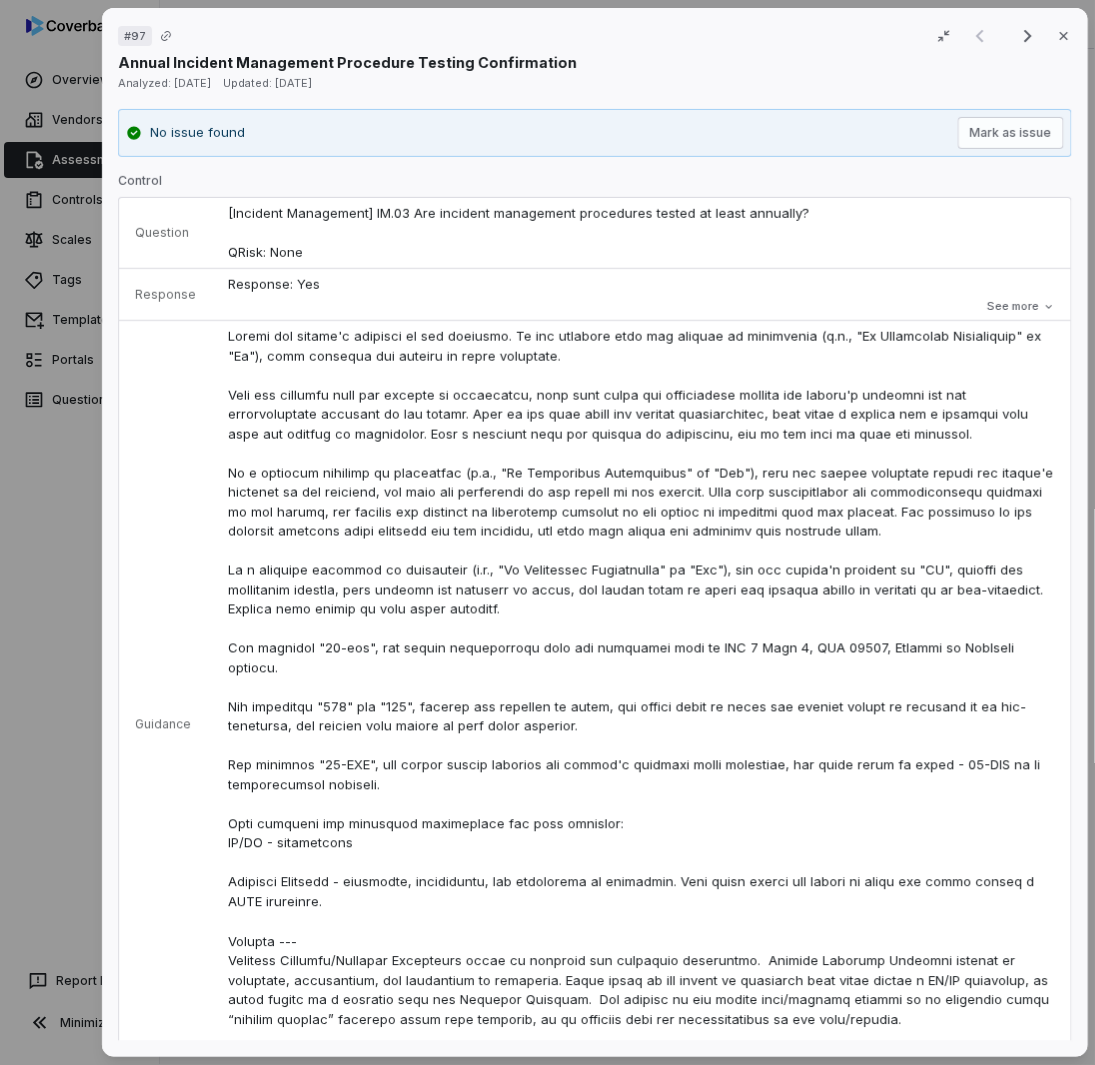 click on "# 97 Result 1 of 4 Close Annual Incident Management Procedure Testing Confirmation Analyzed: [DATE] Updated: [DATE] No issue found [PERSON_NAME] as issue Control Question [Incident Management] IM.03 Are incident management procedures tested at least annually?
QRisk: None Response Response: Yes
Comment: No comment provided.
Is Evaluation Recommended: No Response: Yes
Comment: No comment provided.
Is Evaluation Recommended: No See more Guidance See less Source Assessment Review Report (99).xlsx download preview Evaluation Correct the AI Edit   Score 1.0 Fully Compliant Analysis The vendor's response to the control is "Yes", indicating they conduct annual incident management procedure testing. In the COOP (Continuity of Operations Plan) Effective [DATE] document, Spectrum Generations demonstrates a commitment to testing their disaster recovery plan yearly. Evidence # 1 The document specifically outlines two types of testing: Evidence # 2 Evidence # 3 Evidence Evidence # 1 COOP Effective [DATE].pdf" at bounding box center (547, 532) 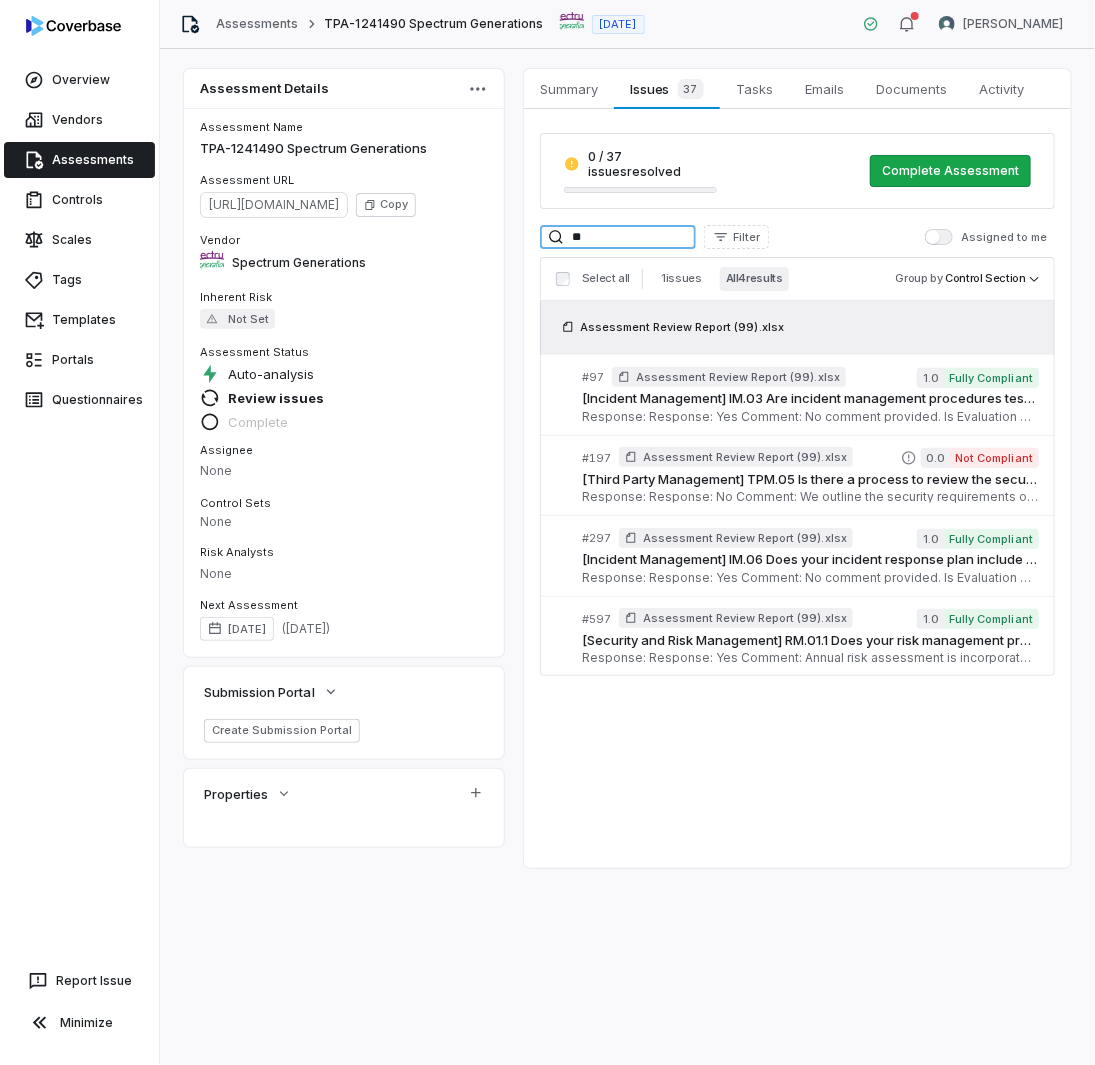 drag, startPoint x: 608, startPoint y: 231, endPoint x: 508, endPoint y: 218, distance: 100.84146 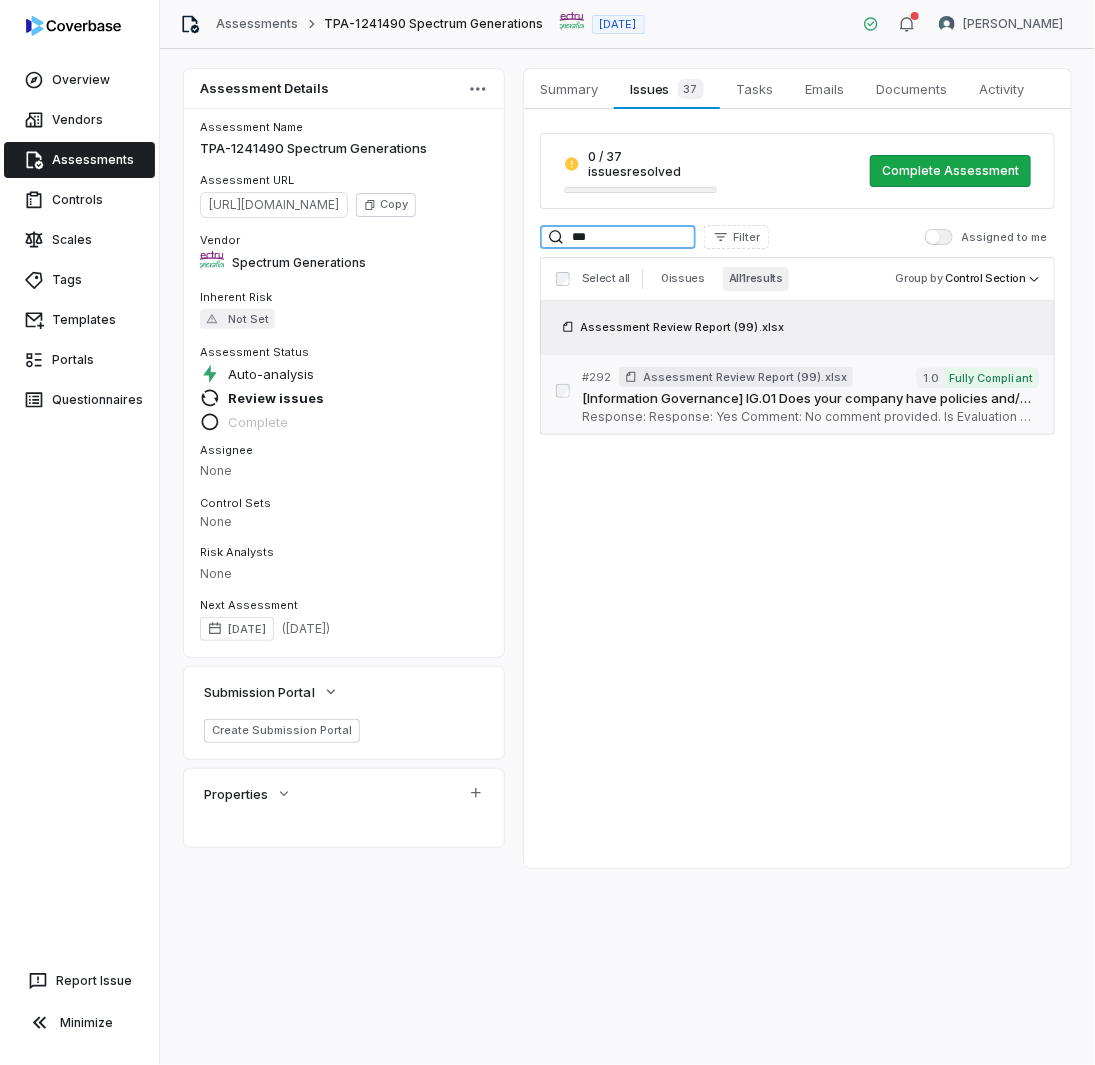 type on "***" 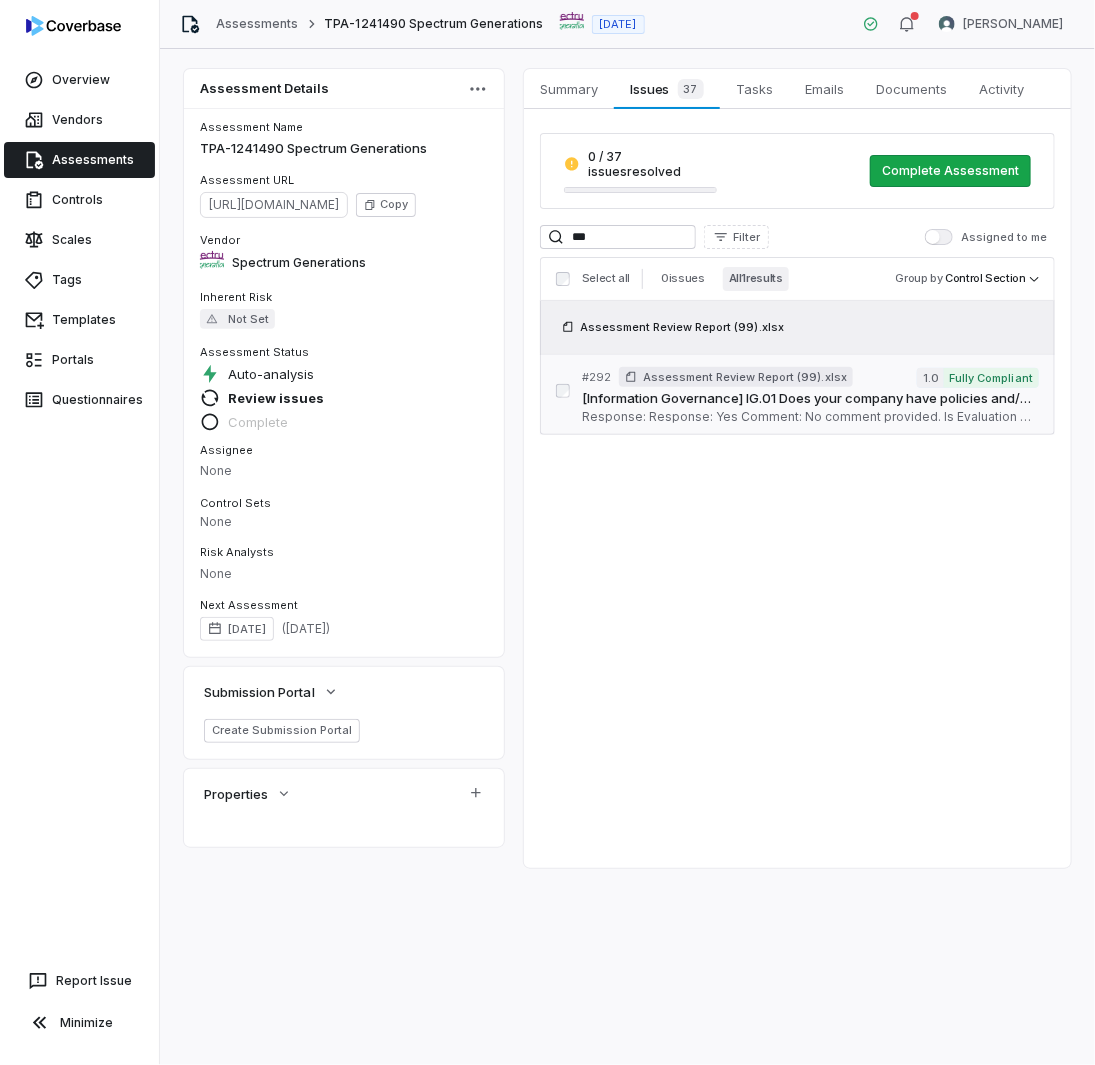 click on "[Information Governance] IG.01 Does your company have policies and/or procedures regarding data use compliance?
Example documentation includes, but not limited to, commitments and establishment of the following principles:
a) Purpose Limitation;
b) Data Minimization;
c) Access Controls;
d) Retention and Destruction; and,
e) Use Mapping and/or Auditing.
QRisk: None" at bounding box center (810, 399) 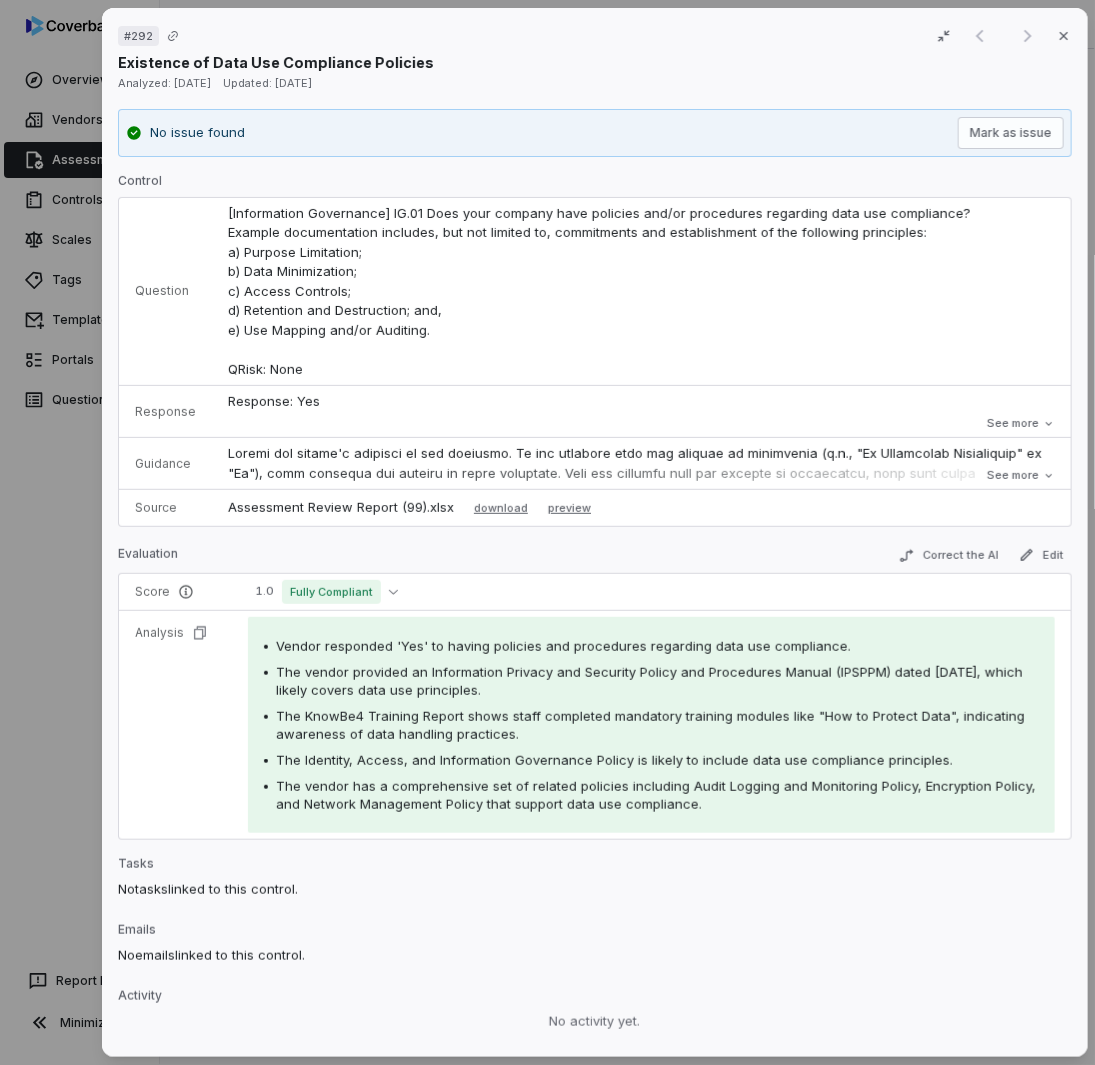 click on "# 292 Result 1 of 1 Close Existence of Data Use Compliance Policies Analyzed: [DATE] Updated: [DATE] No issue found [PERSON_NAME] as issue Control Question [Information Governance] IG.01 Does your company have policies and/or procedures regarding data use compliance?
Example documentation includes, but not limited to, commitments and establishment of the following principles:
a) Purpose Limitation;
b) Data Minimization;
c) Access Controls;
d) Retention and Destruction; and,
e) Use Mapping and/or Auditing.
QRisk: None Response Response: Yes
Comment: No comment provided.
Is Evaluation Recommended: No Response: Yes
Comment: No comment provided.
Is Evaluation Recommended: No See more Guidance See more Source Assessment Review Report (99).xlsx download preview Evaluation Correct the AI Edit   Score 1.0 Fully Compliant Analysis Vendor responded 'Yes' to having policies and procedures regarding data use compliance. Tasks No  tasks  linked to this control. Emails No  emails  linked to this control. Activity" at bounding box center (547, 532) 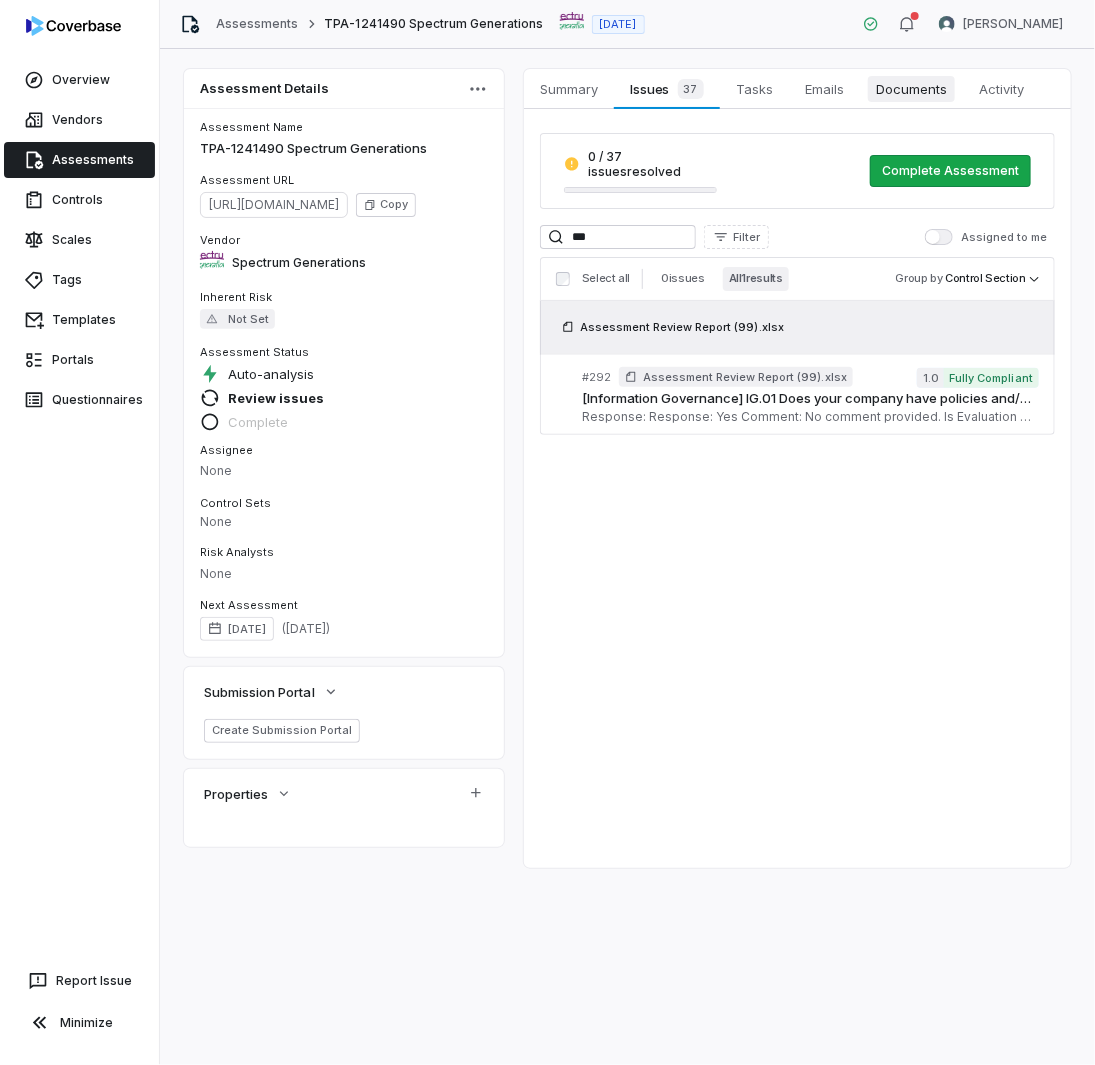 click on "Documents" at bounding box center (911, 89) 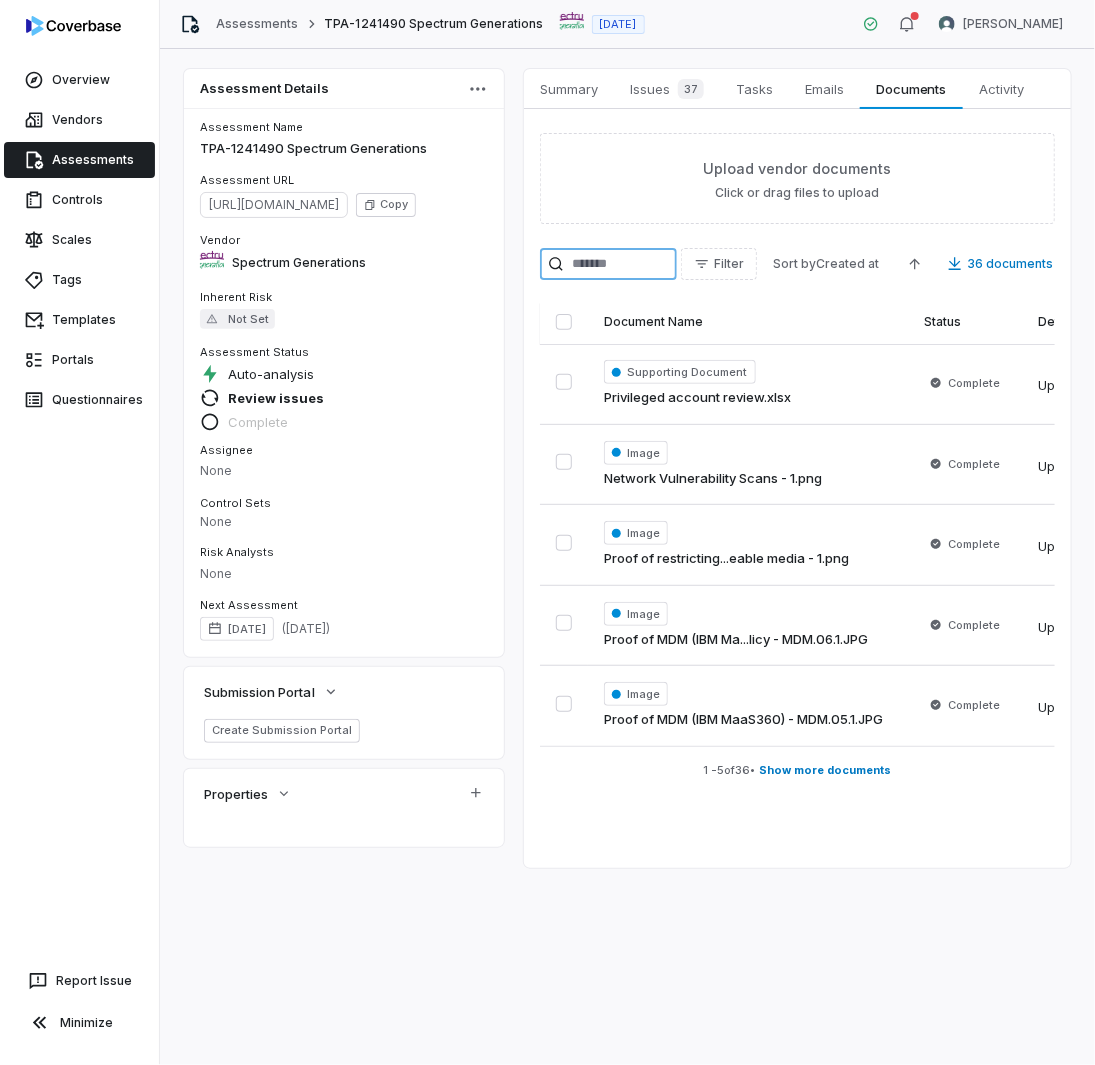 click at bounding box center [608, 264] 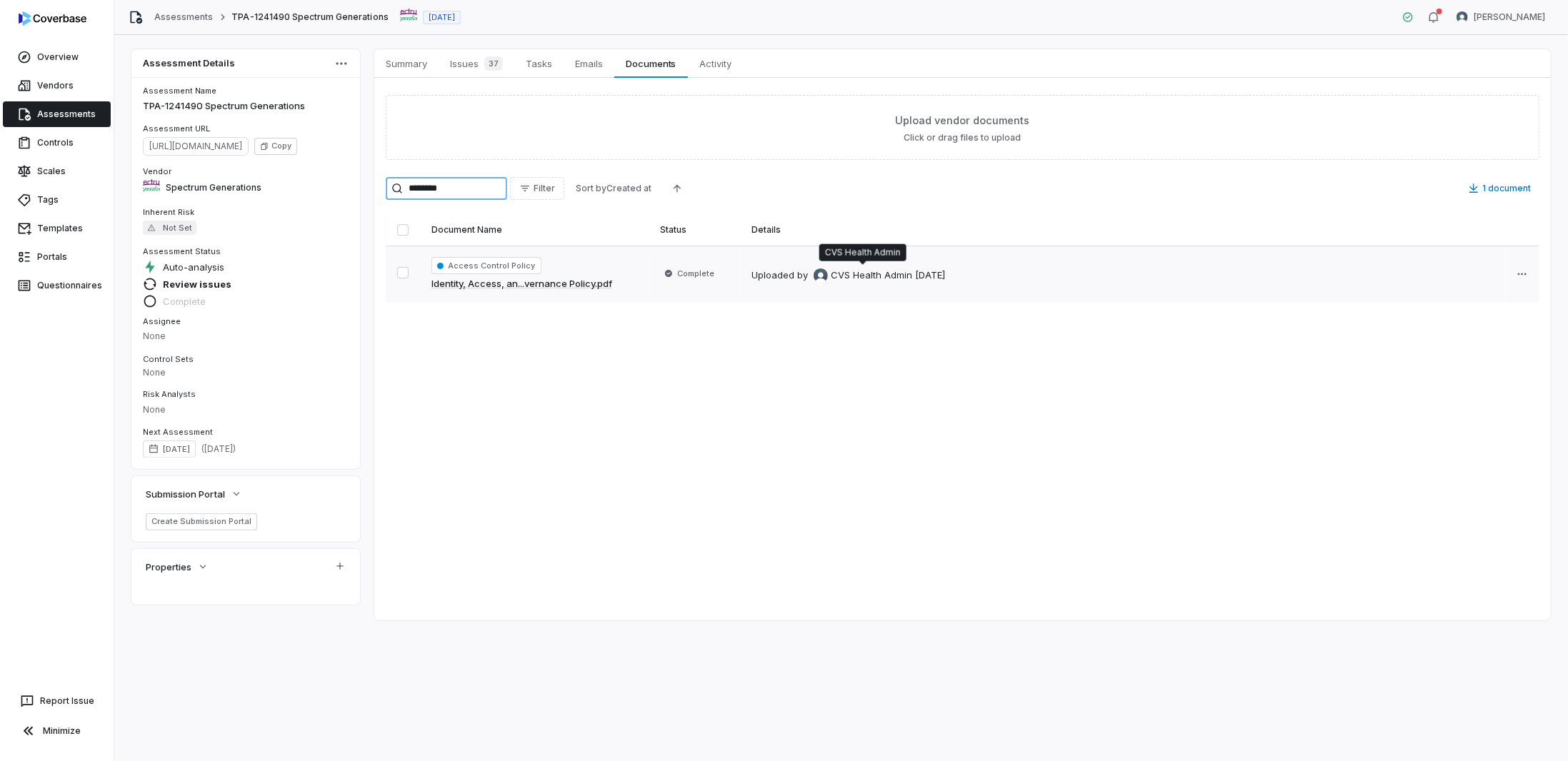type on "********" 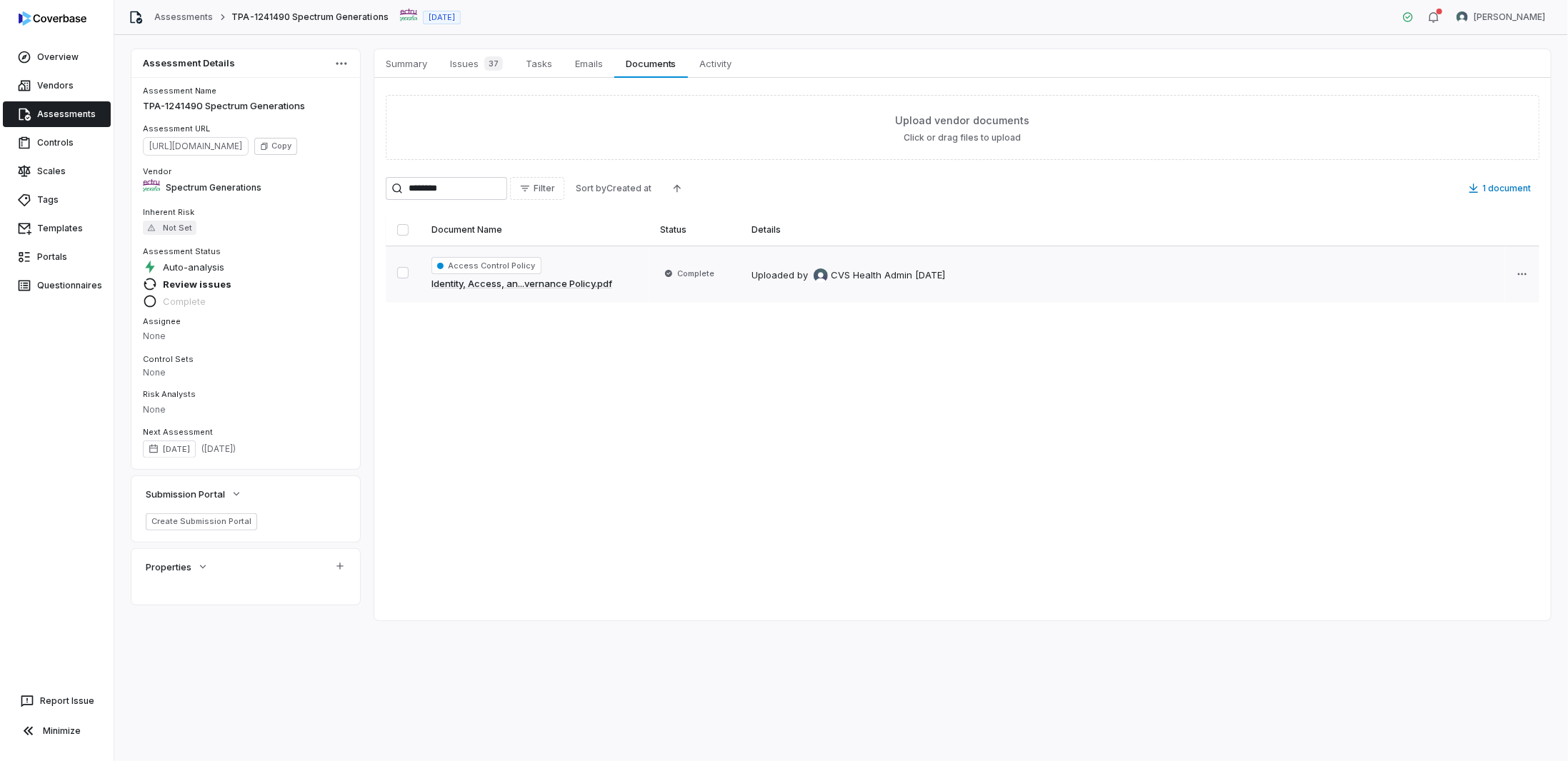 click on "CVS Health Admin" at bounding box center [872, 276] 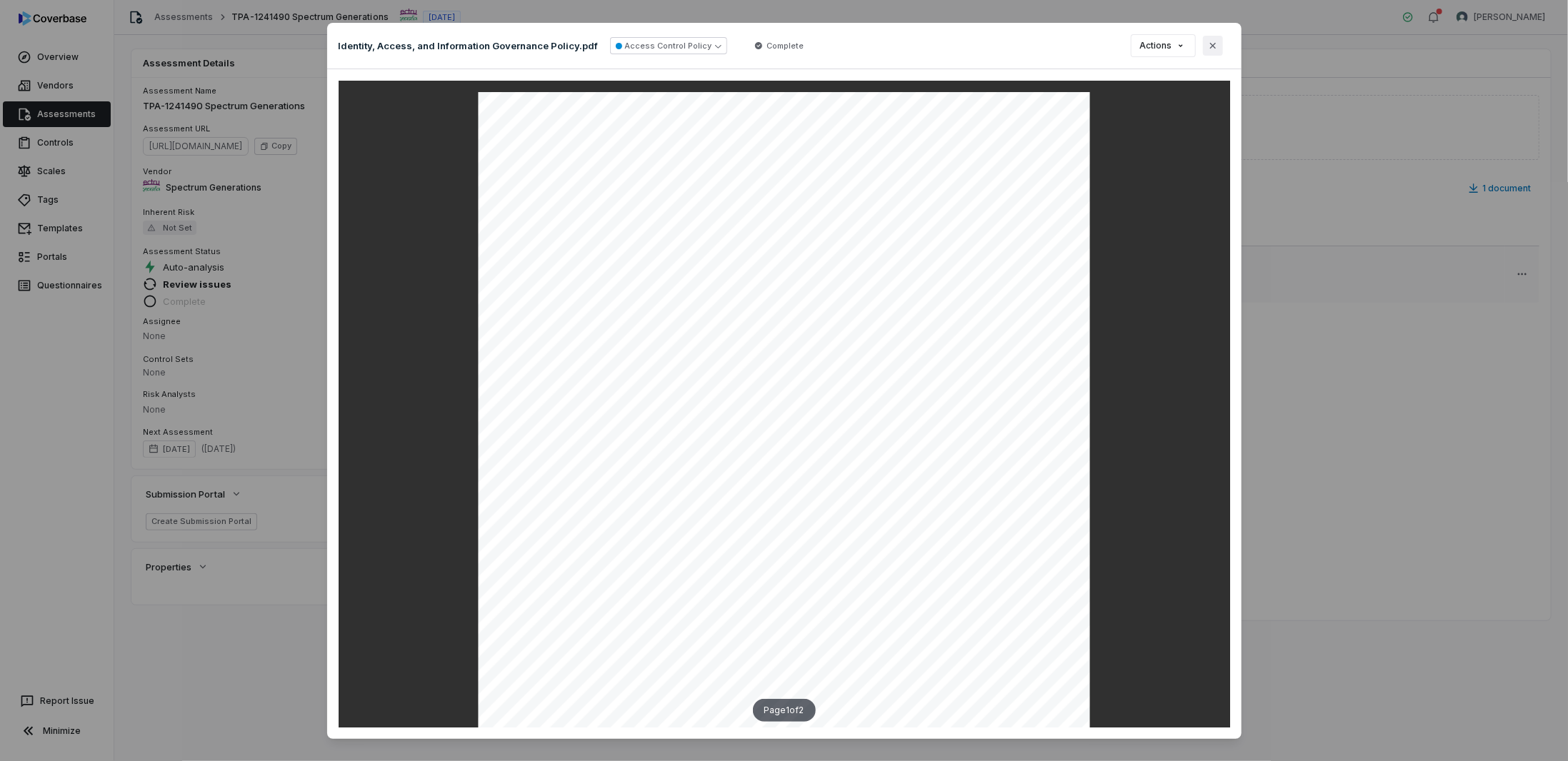 click on "Close" at bounding box center (1213, 46) 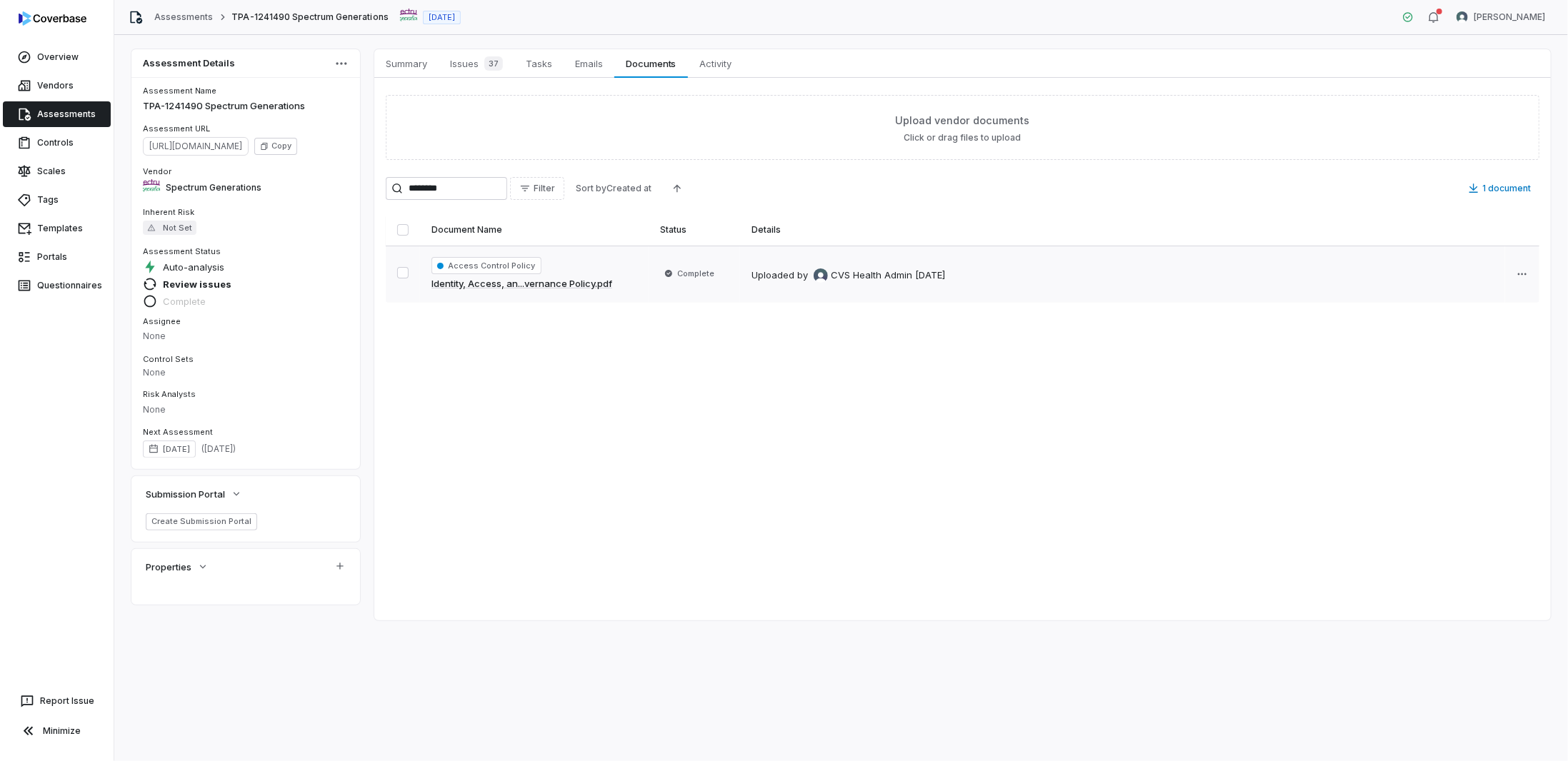 click on "Overview Vendors Assessments Controls Scales Tags Templates Portals Questionnaires Report Issue Minimize Assessments TPA-1241490 Spectrum Generations [DATE] [PERSON_NAME] Assessment Details Assessment Name TPA-1241490 Spectrum Generations Assessment URL  [URL][DOMAIN_NAME] Copy Vendor Spectrum Generations Inherent Risk Not Set Assessment Status Auto-analysis Review issues Complete Assignee None Control Sets None Risk Analysts None Next Assessment [DATE] ( [DATE] ) Submission Portal Create Submission Portal Properties Summary Summary Issues 37 Issues 37 Tasks Tasks Emails Emails Documents Documents Activity Activity Upload vendor documents Click or drag files to upload ******** Filter Sort by  Created at 1 document Document Name Status Details Access Control Policy Identity, Access, an...vernance Policy.pdf Complete Uploaded by CVS Health Admin [DATE]
*" at bounding box center (784, 380) 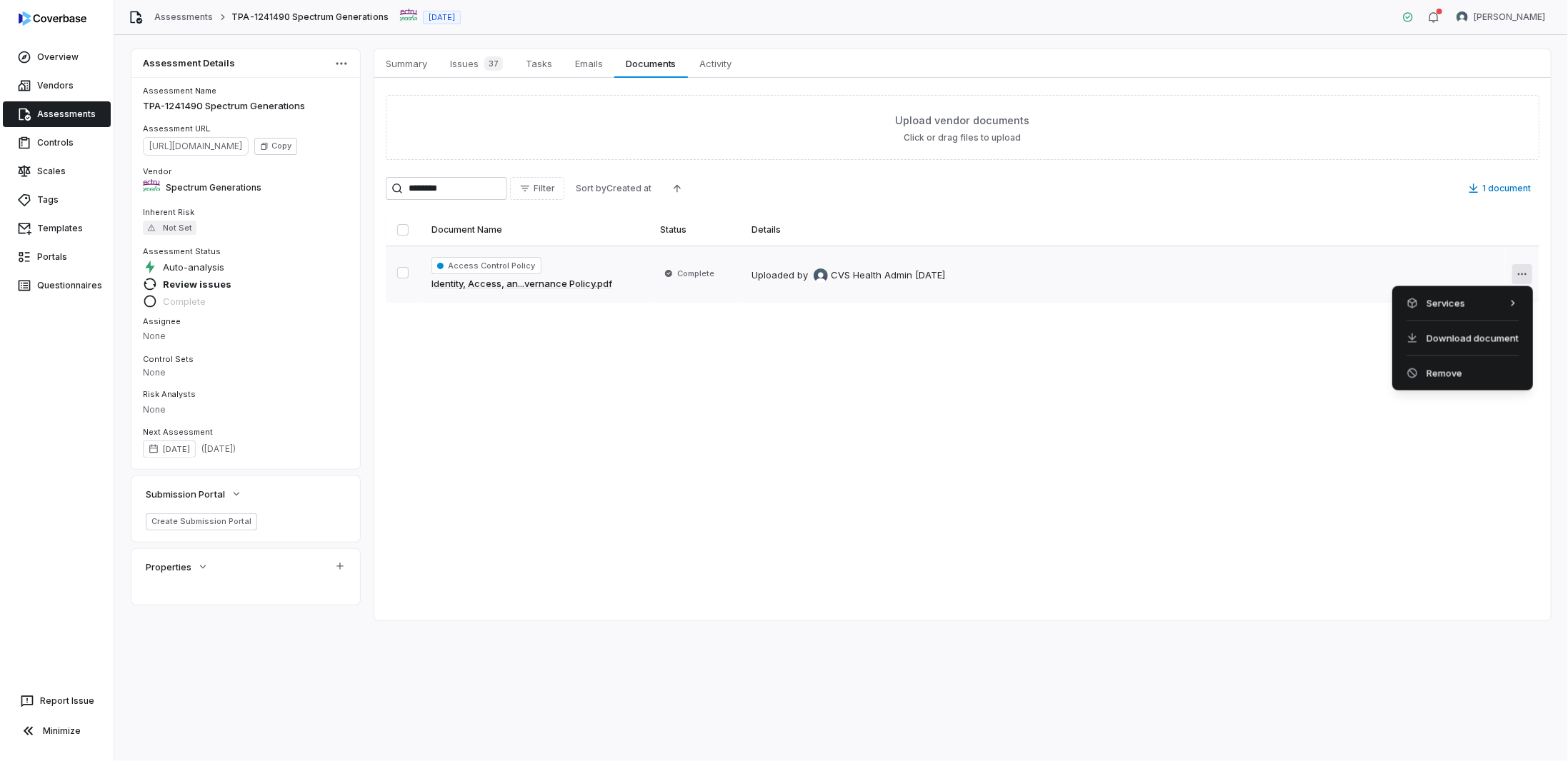 click on "Overview Vendors Assessments Controls Scales Tags Templates Portals Questionnaires Report Issue Minimize Assessments TPA-1241490 Spectrum Generations [DATE] [PERSON_NAME] Assessment Details Assessment Name TPA-1241490 Spectrum Generations Assessment URL  [URL][DOMAIN_NAME] Copy Vendor Spectrum Generations Inherent Risk Not Set Assessment Status Auto-analysis Review issues Complete Assignee None Control Sets None Risk Analysts None Next Assessment [DATE] ( [DATE] ) Submission Portal Create Submission Portal Properties Summary Summary Issues 37 Issues 37 Tasks Tasks Emails Emails Documents Documents Activity Activity Upload vendor documents Click or drag files to upload ******** Filter Sort by  Created at 1 document Document Name Status Details Access Control Policy Identity, Access, an...vernance Policy.pdf Complete Uploaded by CVS Health Admin [DATE]
* Services Download document Remove" at bounding box center (784, 380) 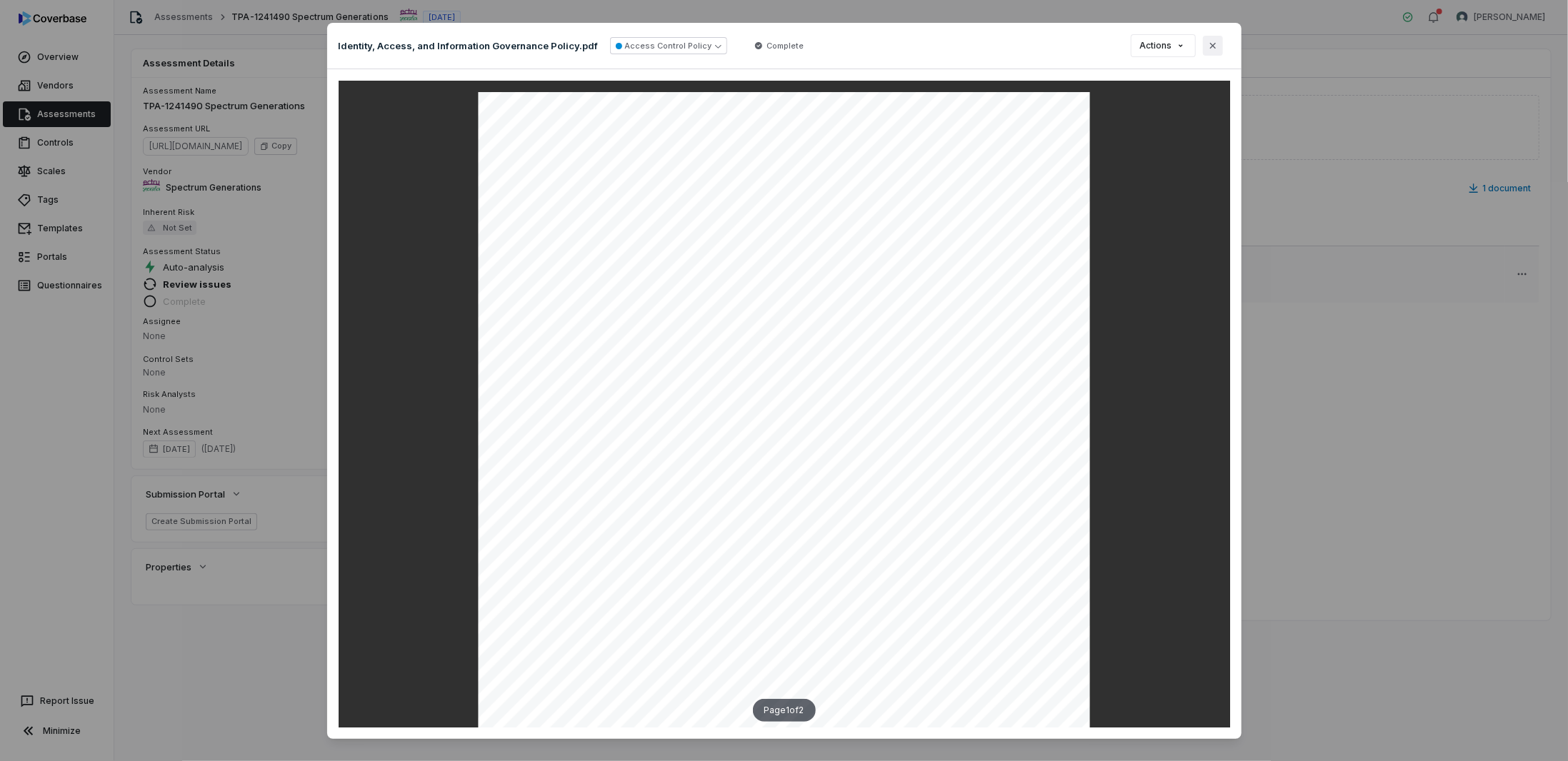 click 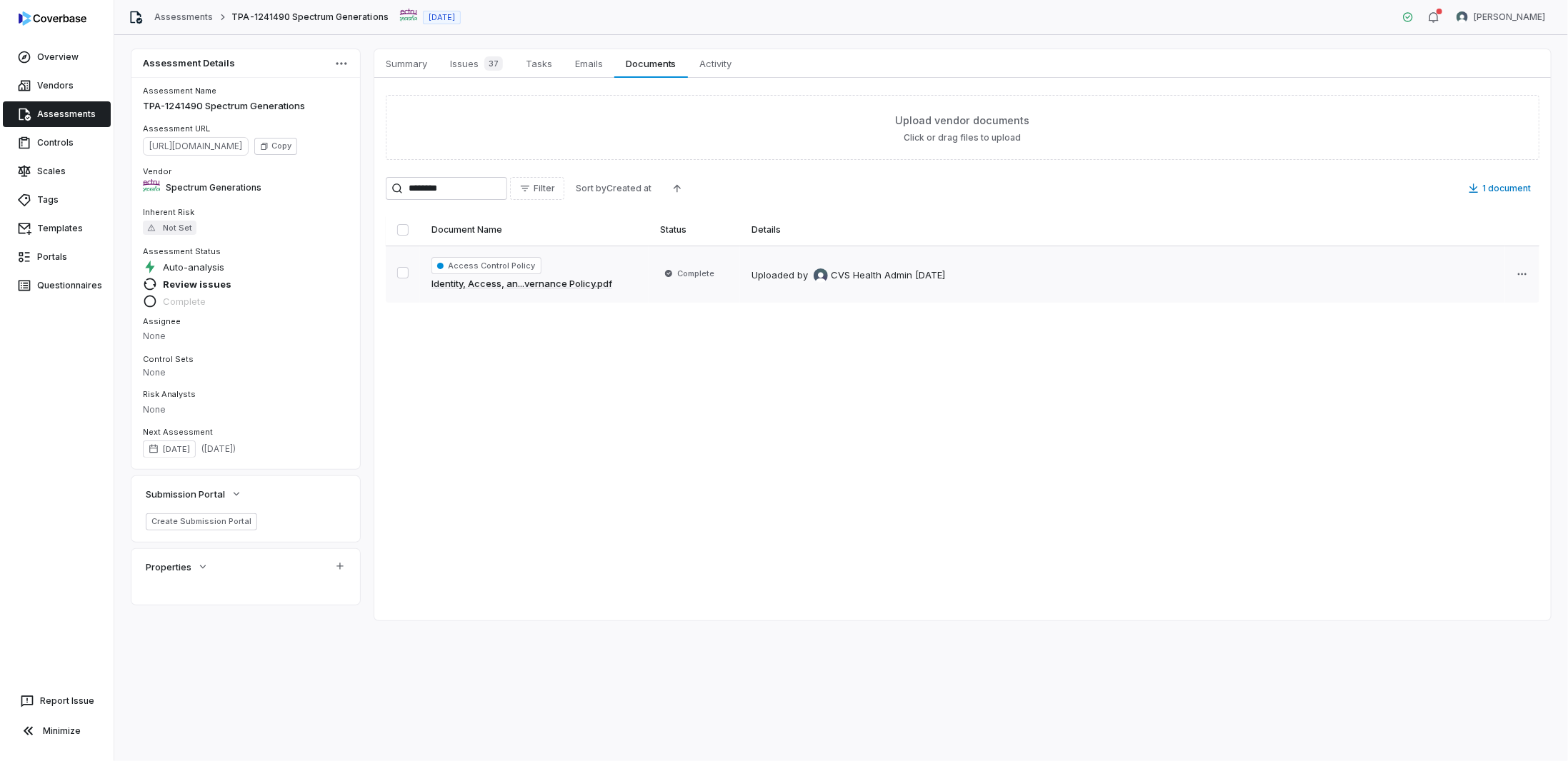 click on "Identity, Access, an...vernance Policy.pdf" at bounding box center [521, 284] 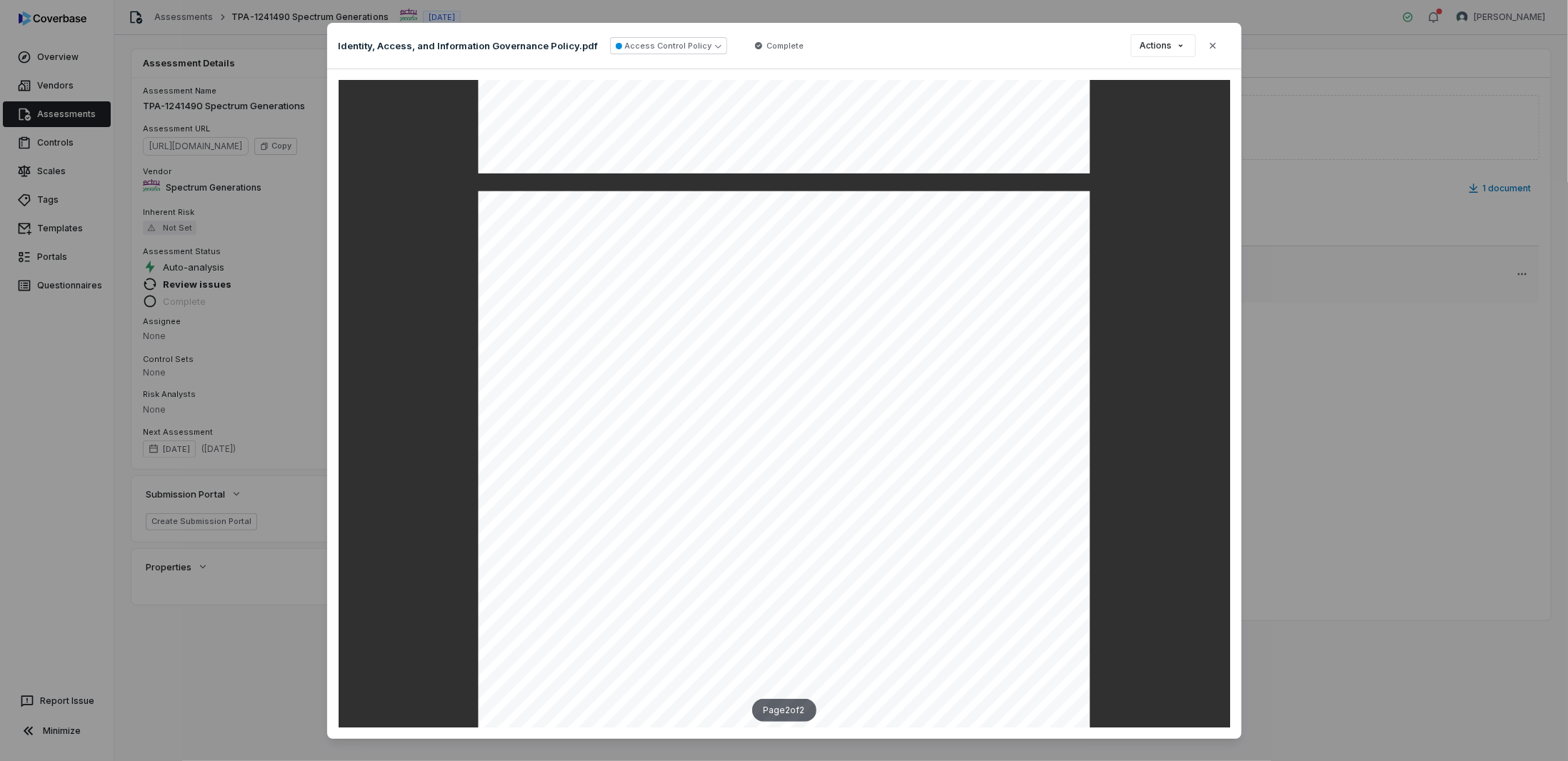 scroll, scrollTop: 964, scrollLeft: 0, axis: vertical 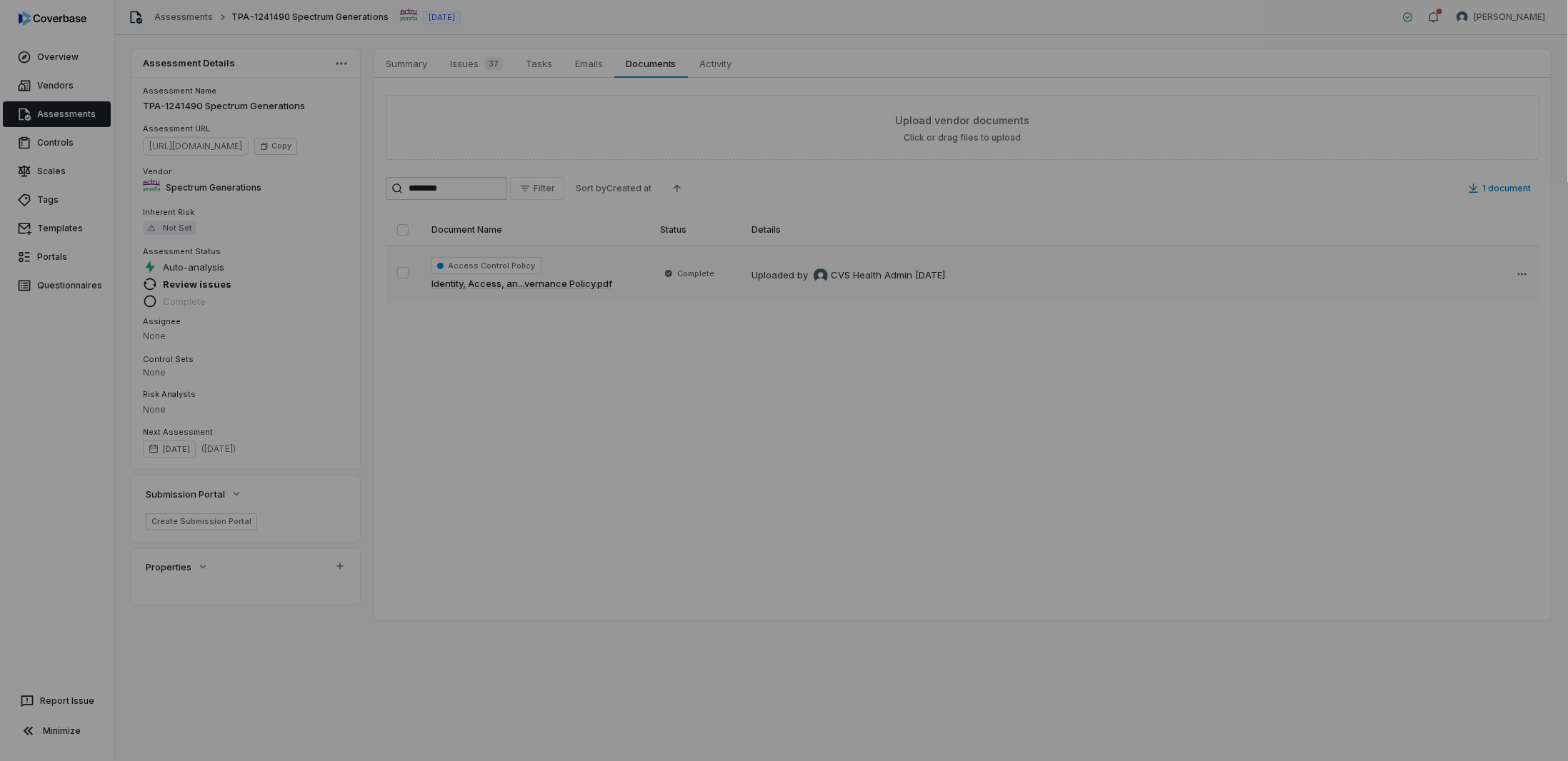 click on "Document Preview" at bounding box center (784, 380) 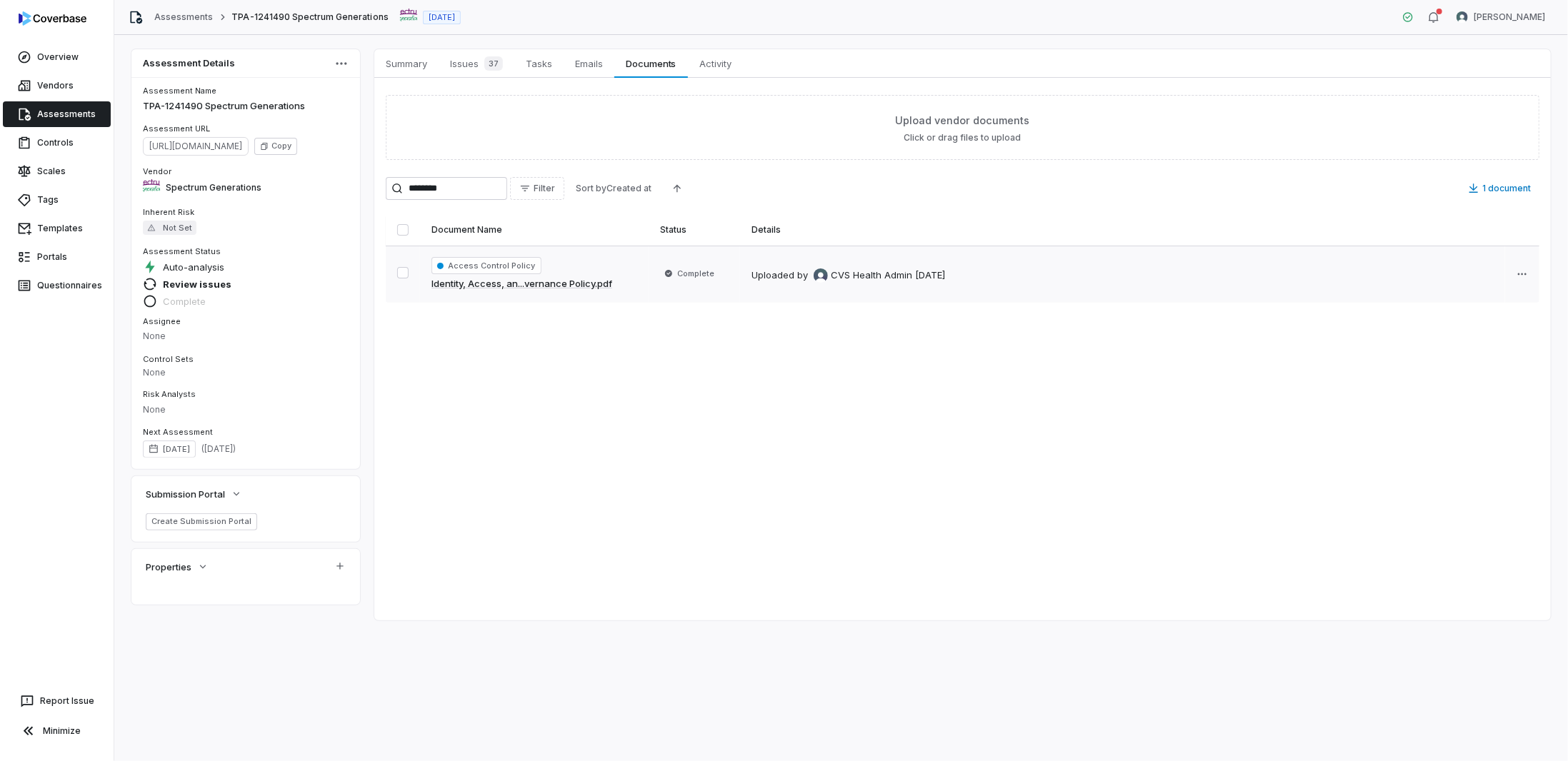 click on "Identity, Access, an...vernance Policy.pdf" at bounding box center (521, 284) 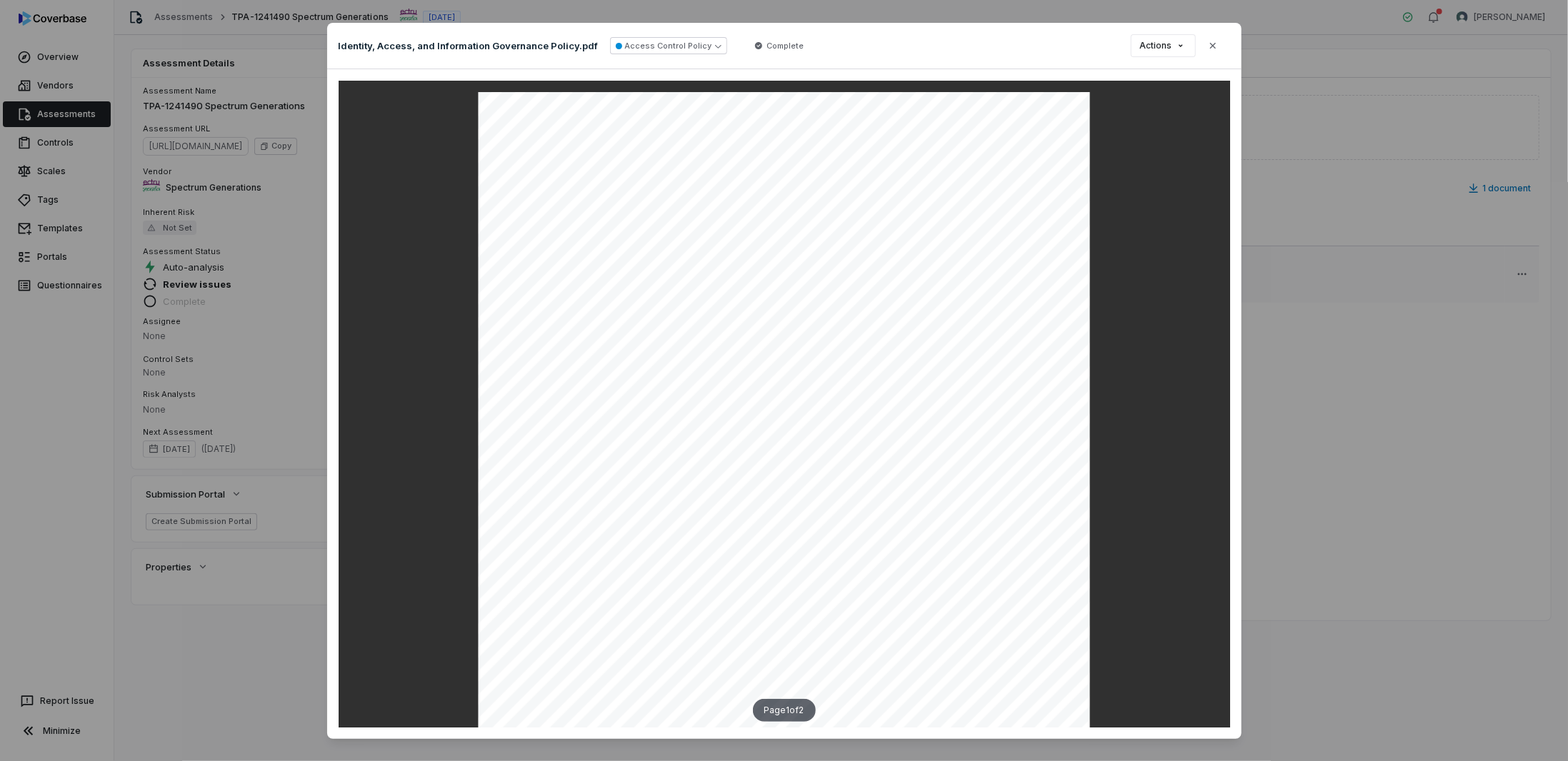 click on "Document Preview Identity, Access, and Information Governance Policy.pdf Access Control Policy Complete Actions Close Page  1  of  2" at bounding box center [784, 380] 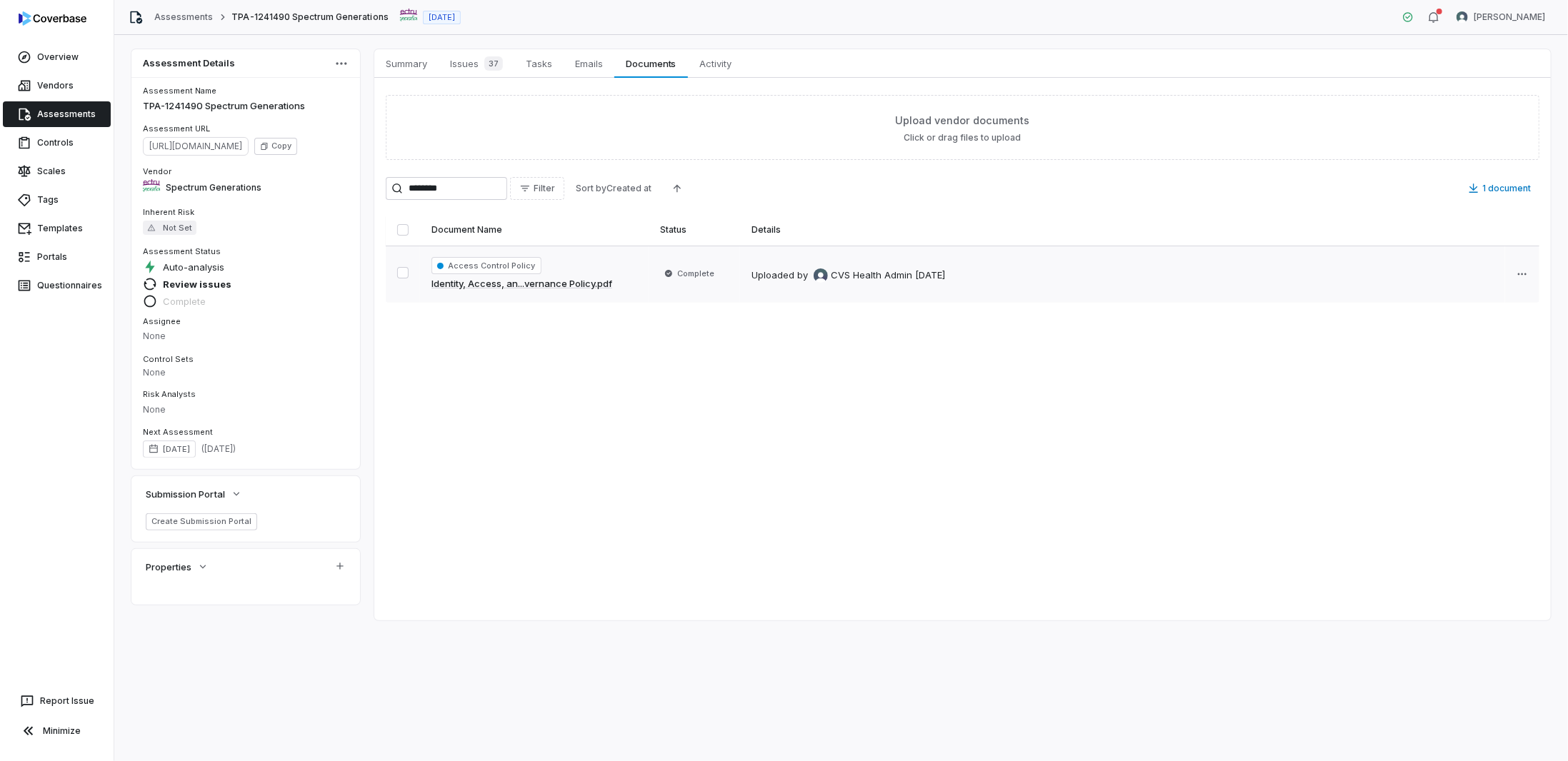 click at bounding box center [403, 273] 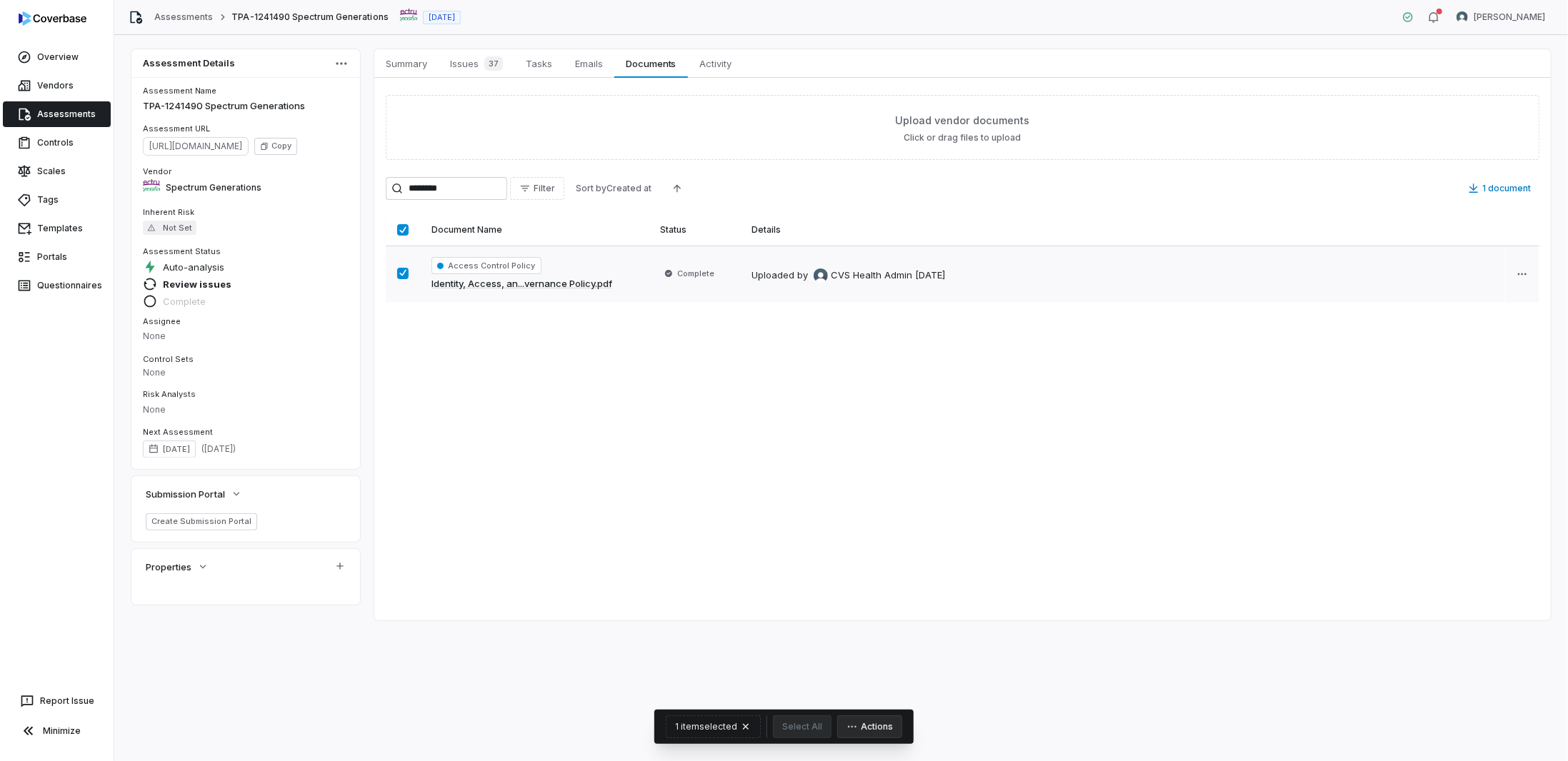click on "Summary Summary Issues 37 Issues 37 Tasks Tasks Emails Emails Documents Documents Activity Activity Upload vendor documents Click or drag files to upload ******** Filter Sort by  Created at 1 document Document Name Status Details Access Control Policy Identity, Access, an...vernance Policy.pdf Complete Uploaded by CVS Health Admin [DATE] 1     item  selected Select All Actions" at bounding box center (962, 335) 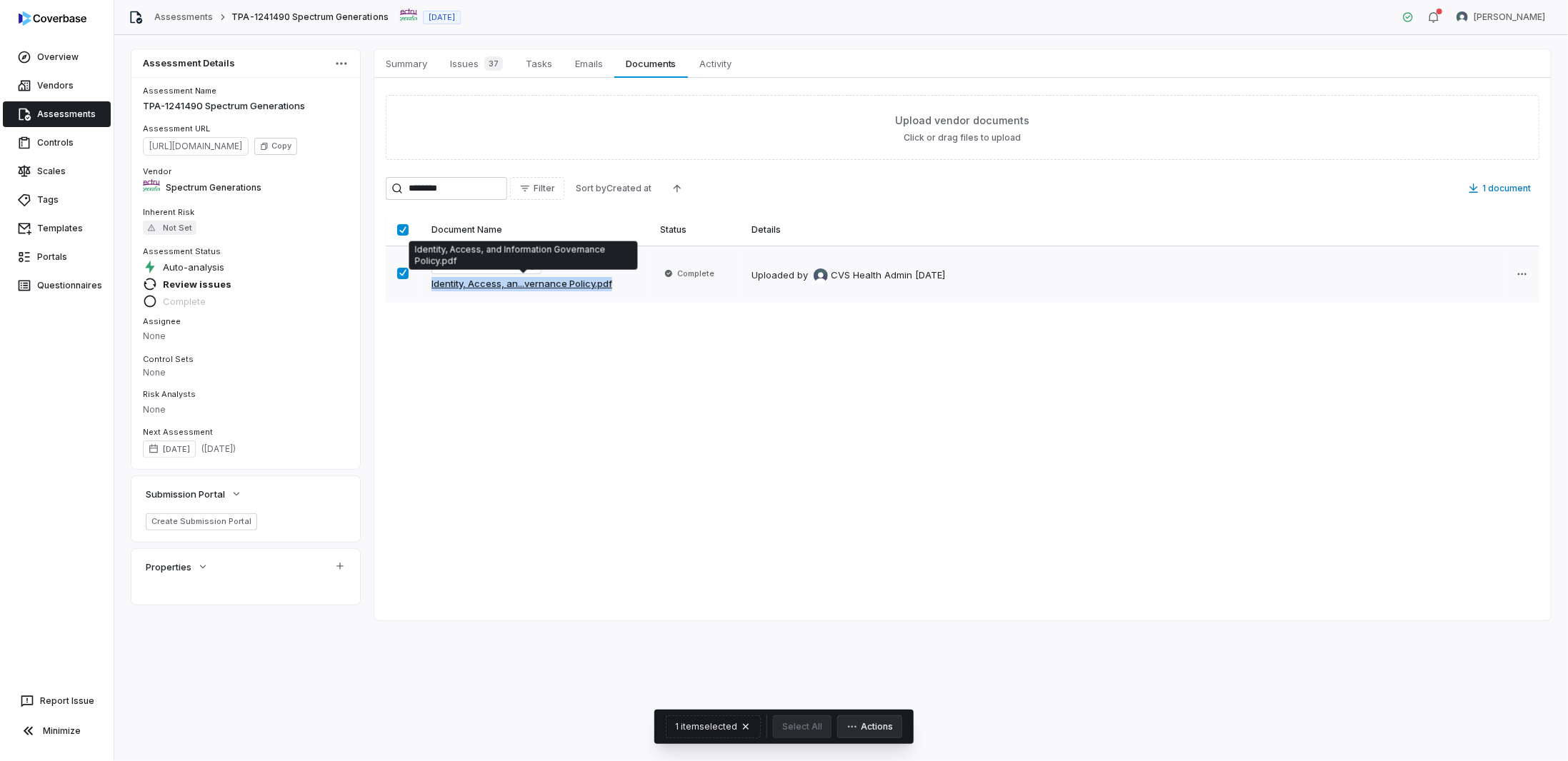 drag, startPoint x: 641, startPoint y: 300, endPoint x: 431, endPoint y: 283, distance: 210.68697 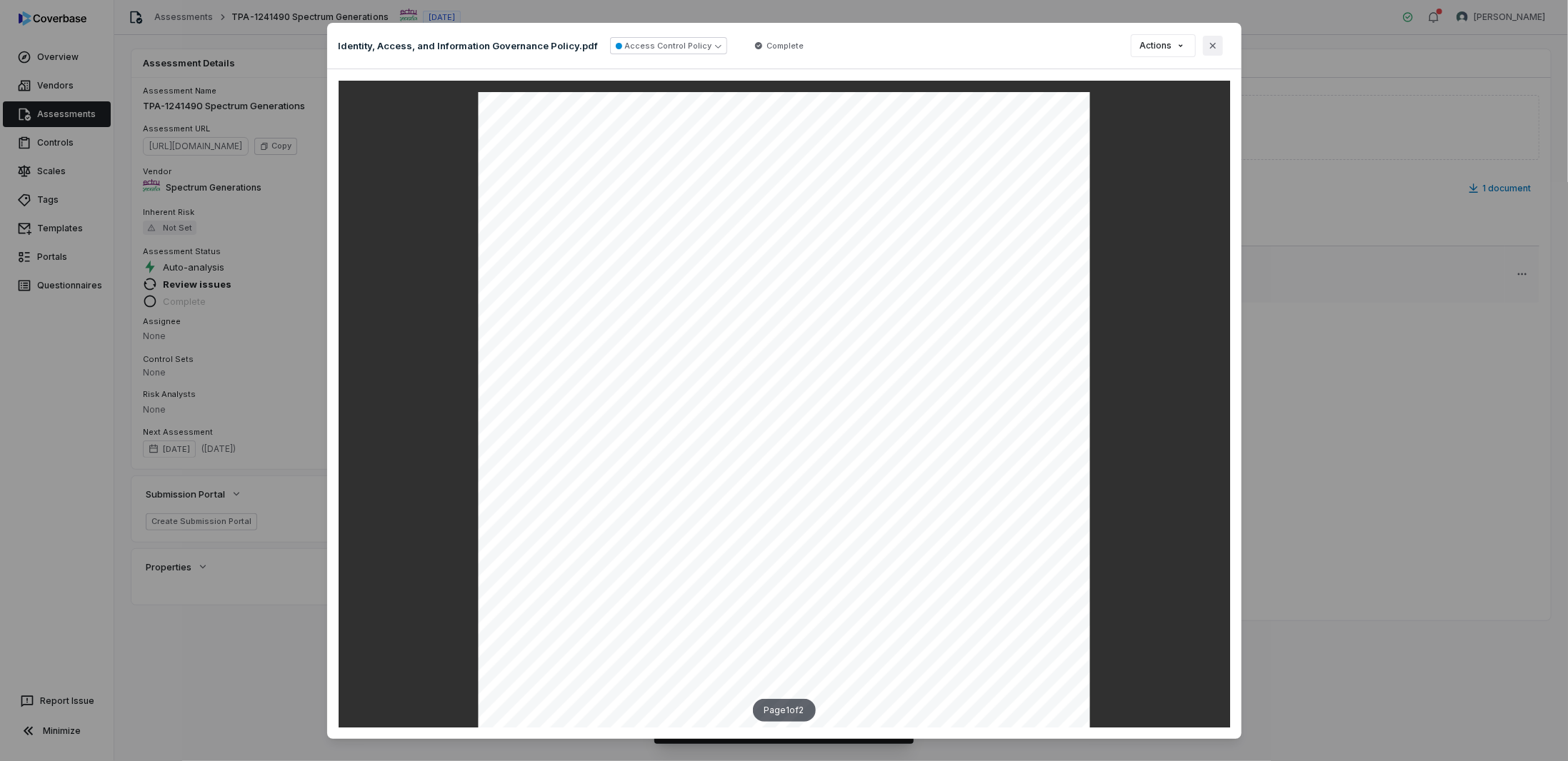 click 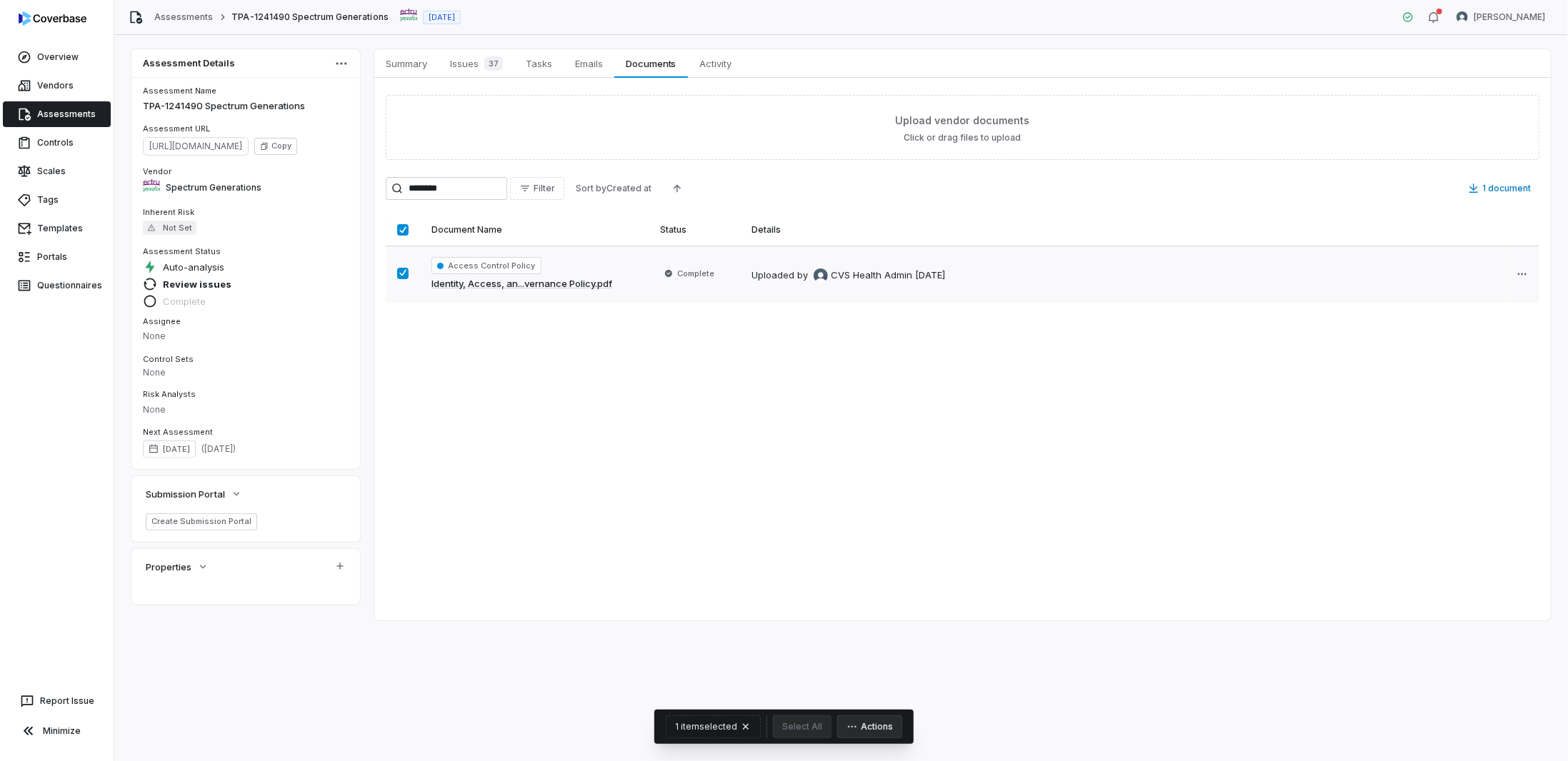 drag, startPoint x: 654, startPoint y: 333, endPoint x: 636, endPoint y: 315, distance: 25.455844 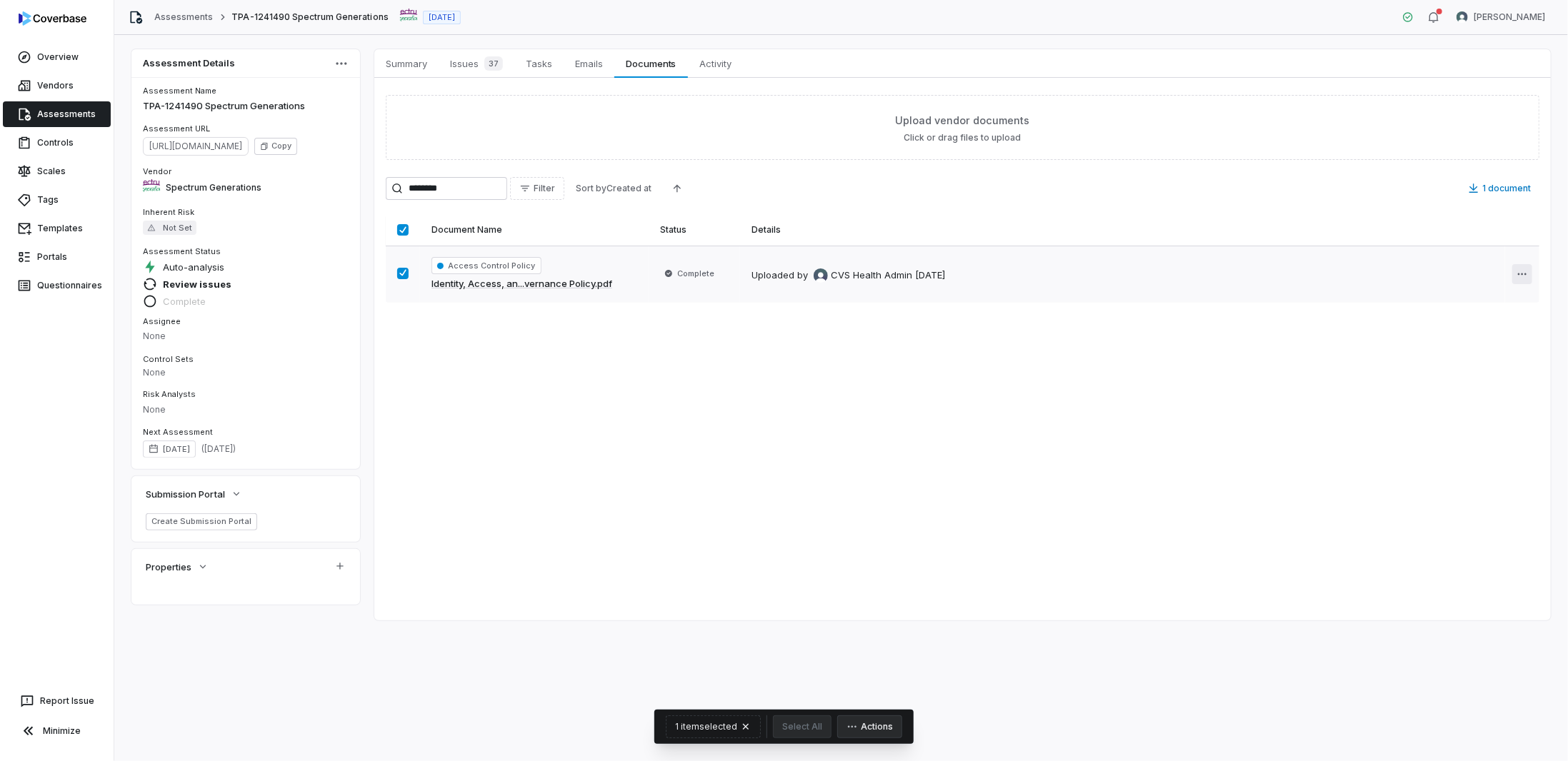 click on "Overview Vendors Assessments Controls Scales Tags Templates Portals Questionnaires Report Issue Minimize Assessments TPA-1241490 Spectrum Generations [DATE] [PERSON_NAME] Assessment Details Assessment Name TPA-1241490 Spectrum Generations Assessment URL  [URL][DOMAIN_NAME] Copy Vendor Spectrum Generations Inherent Risk Not Set Assessment Status Auto-analysis Review issues Complete Assignee None Control Sets None Risk Analysts None Next Assessment [DATE] ( [DATE] ) Submission Portal Create Submission Portal Properties Summary Summary Issues 37 Issues 37 Tasks Tasks Emails Emails Documents Documents Activity Activity Upload vendor documents Click or drag files to upload ******** Filter Sort by  Created at 1 document Document Name Status Details Access Control Policy Identity, Access, an...vernance Policy.pdf Complete Uploaded by CVS Health Admin [DATE] 1     item  selected Select All Actions
*" at bounding box center [784, 380] 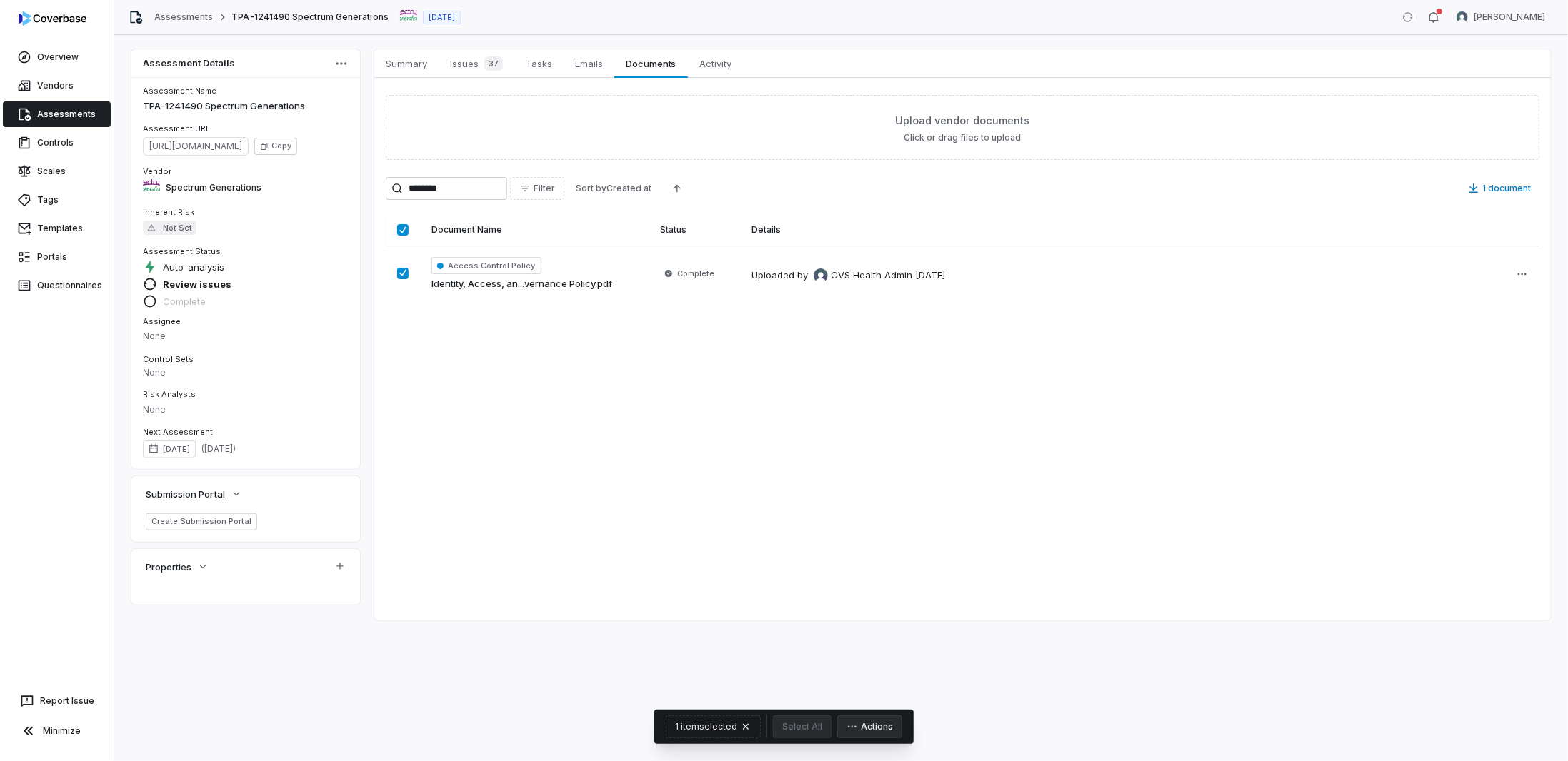 drag, startPoint x: 1489, startPoint y: 416, endPoint x: 862, endPoint y: 168, distance: 674.26478 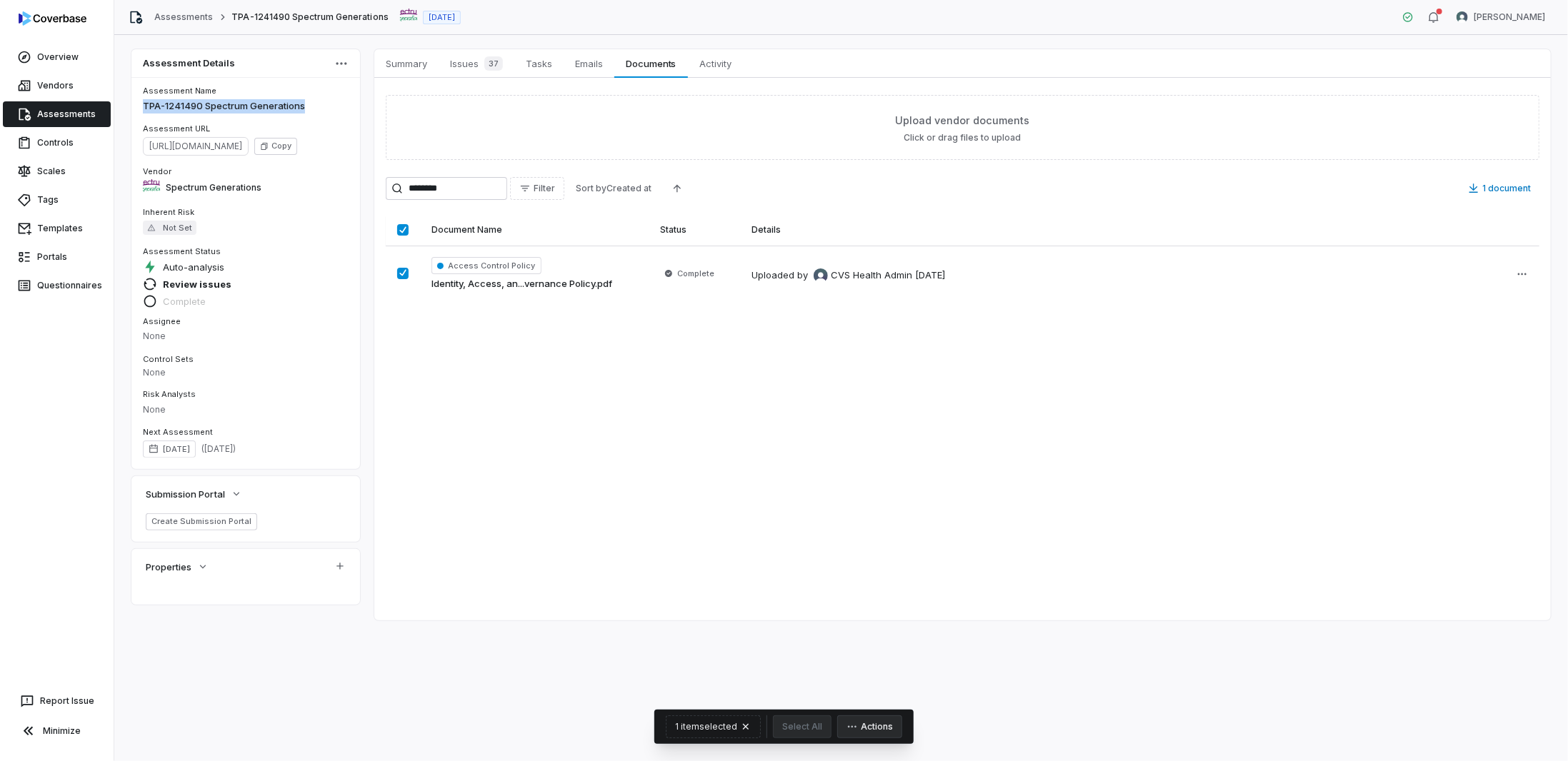 drag, startPoint x: 143, startPoint y: 106, endPoint x: 339, endPoint y: 113, distance: 196.12496 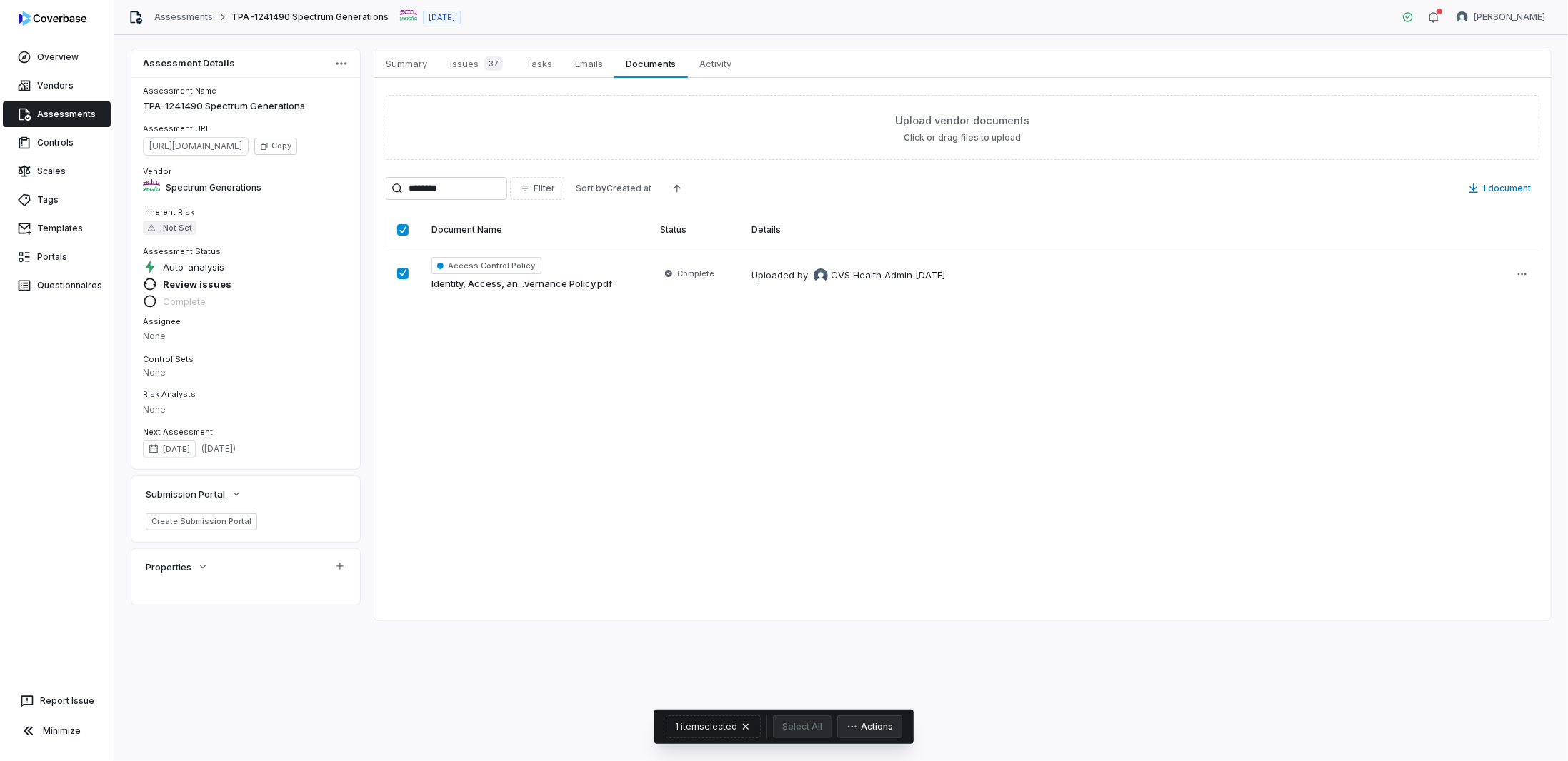 click on "Summary Summary Issues 37 Issues 37 Tasks Tasks Emails Emails Documents Documents Activity Activity Upload vendor documents Click or drag files to upload ******** Filter Sort by  Created at 1 document Document Name Status Details Access Control Policy Identity, Access, an...vernance Policy.pdf Complete Uploaded by CVS Health Admin [DATE] 1     item  selected Select All Actions" at bounding box center (962, 335) 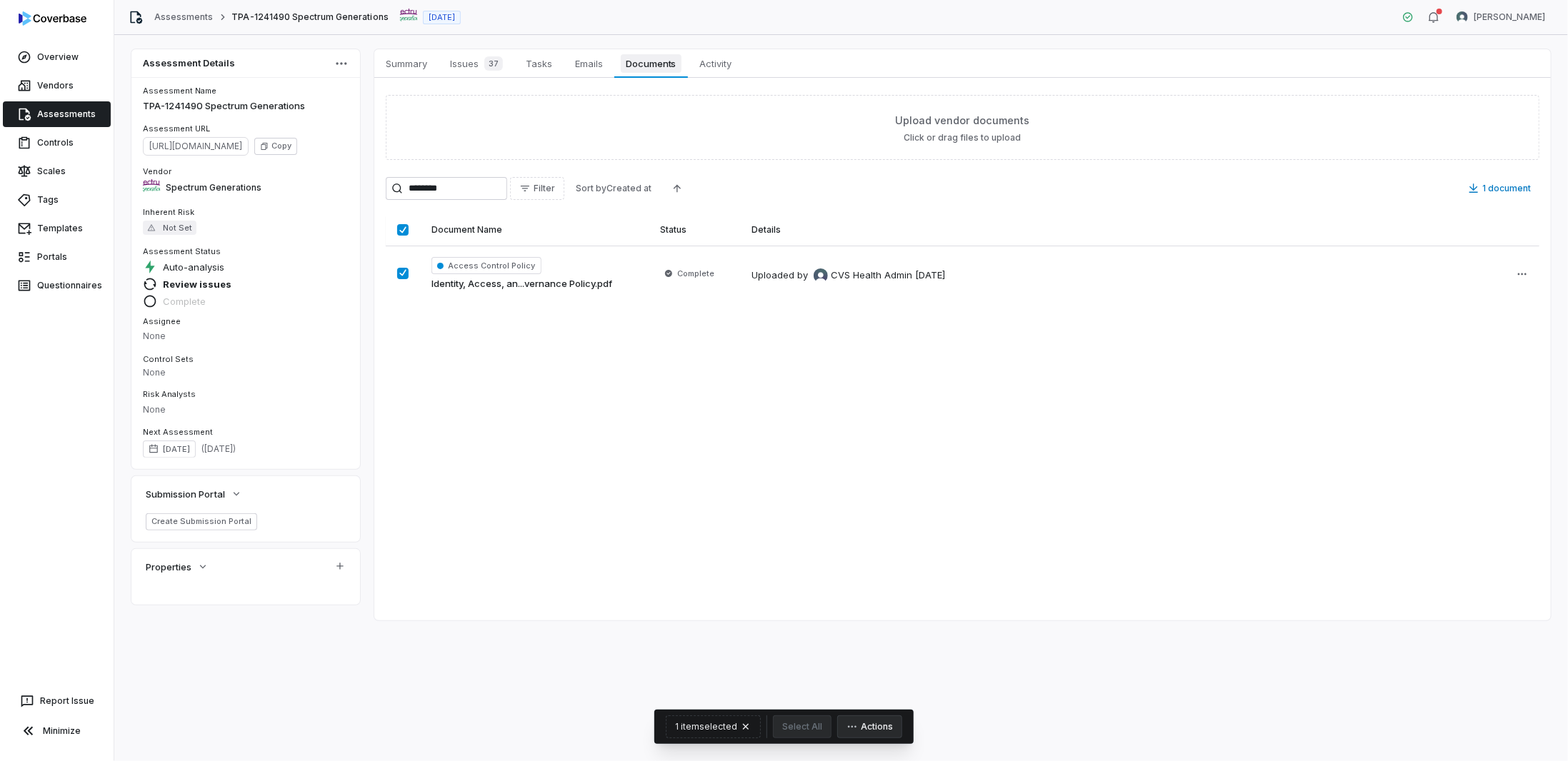 click on "Documents" at bounding box center (651, 64) 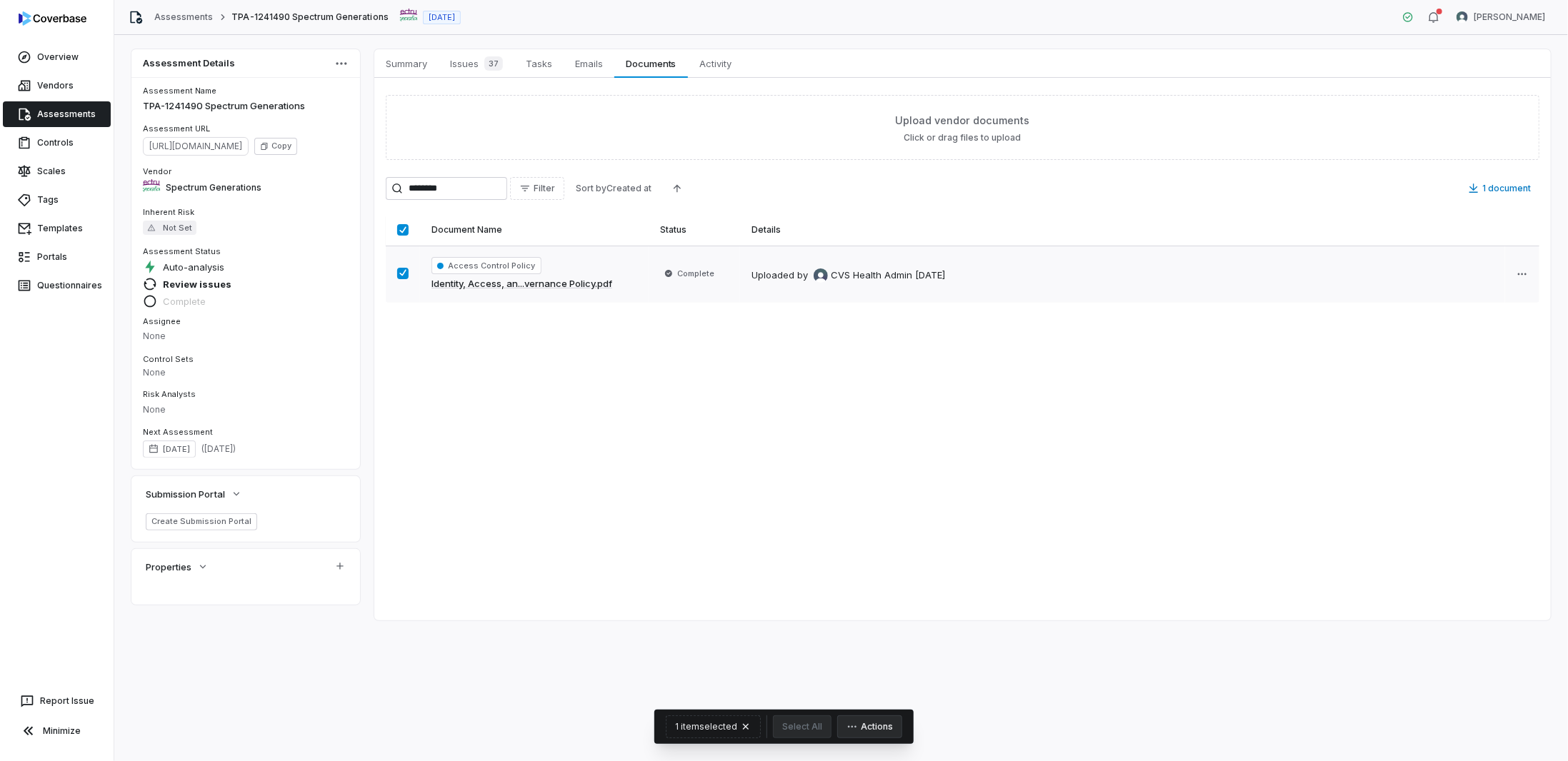 drag, startPoint x: 759, startPoint y: 428, endPoint x: 726, endPoint y: 275, distance: 156.51837 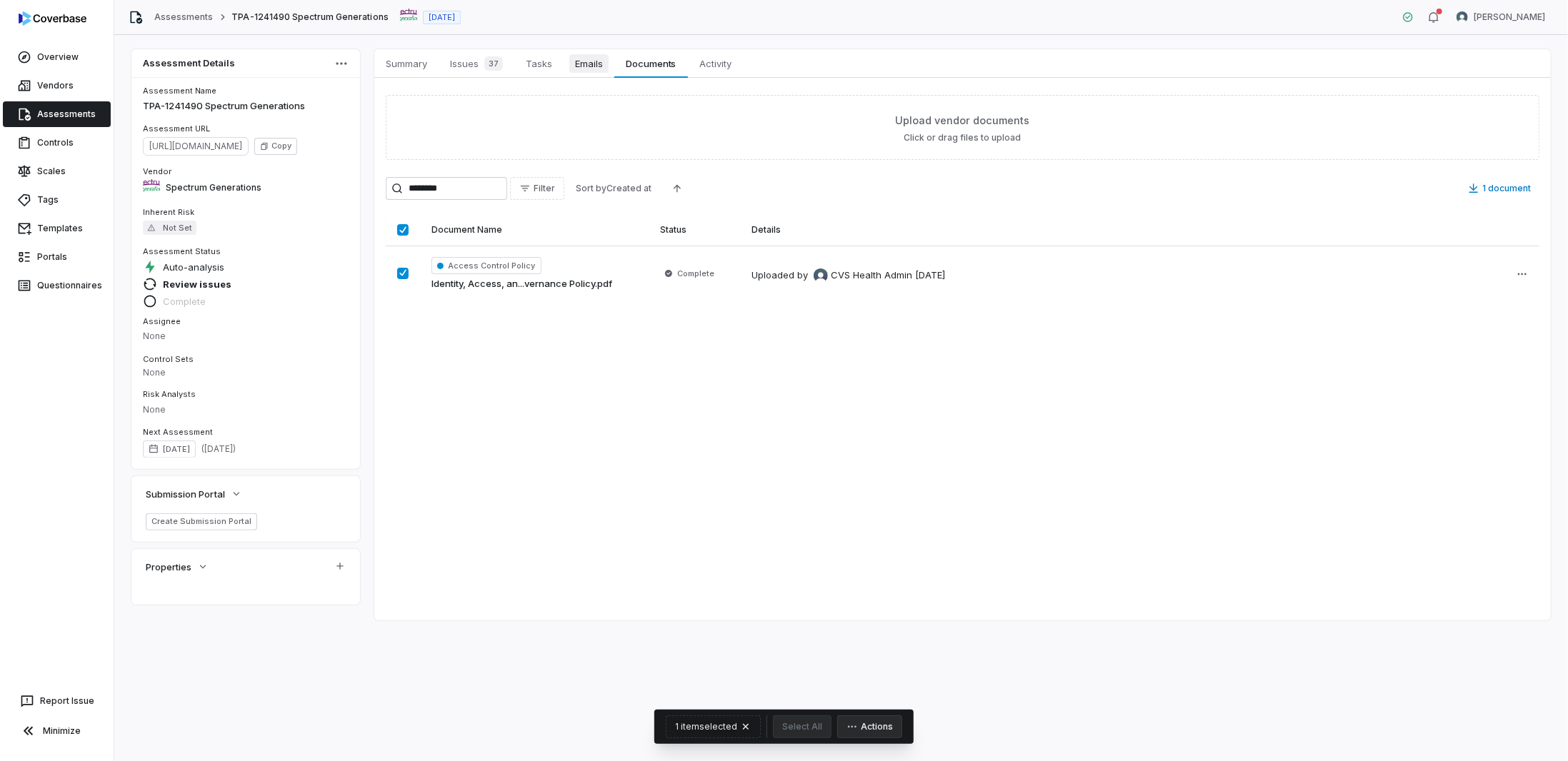 click on "Emails" at bounding box center (589, 64) 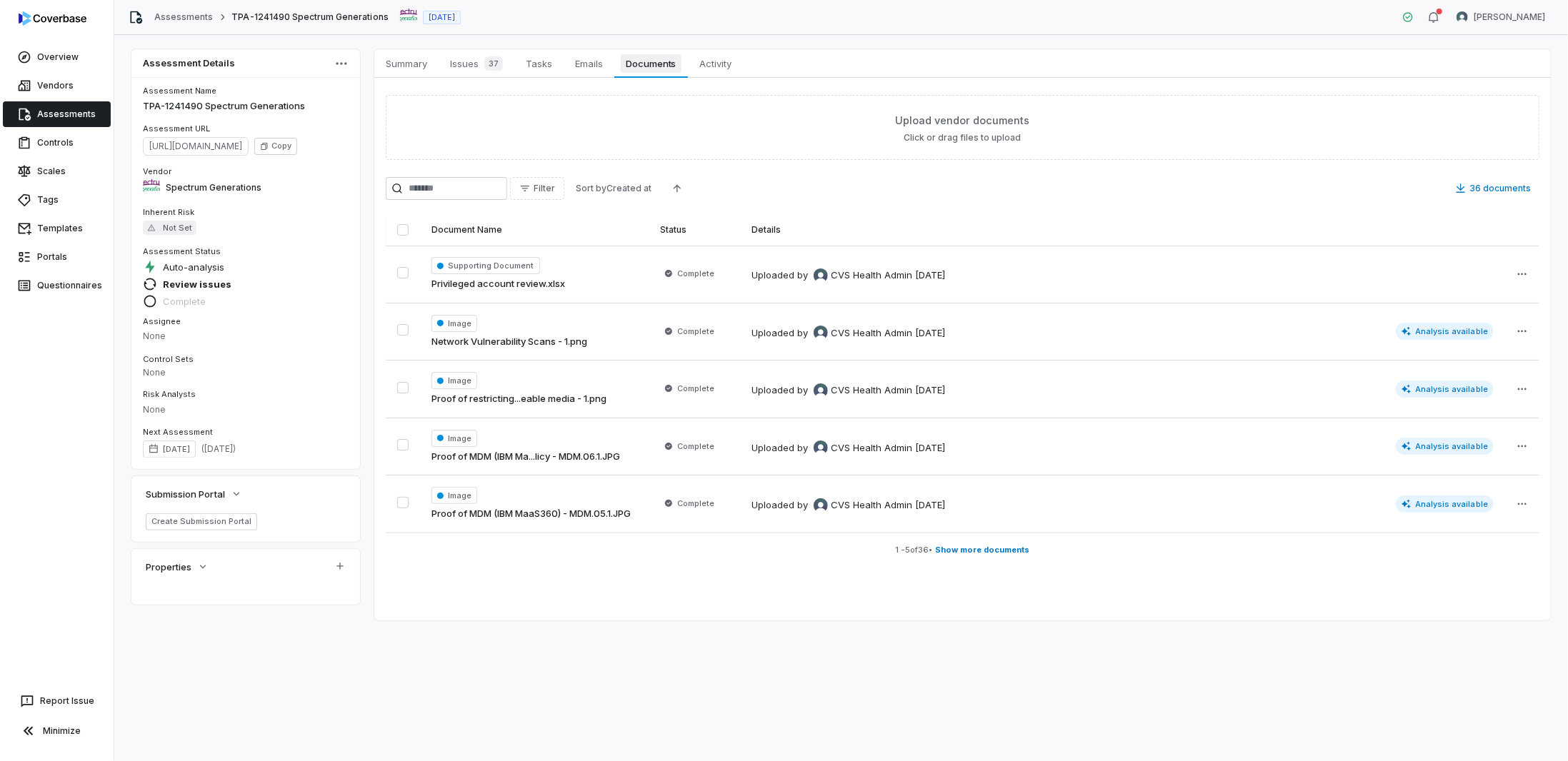 click on "Documents" at bounding box center [651, 64] 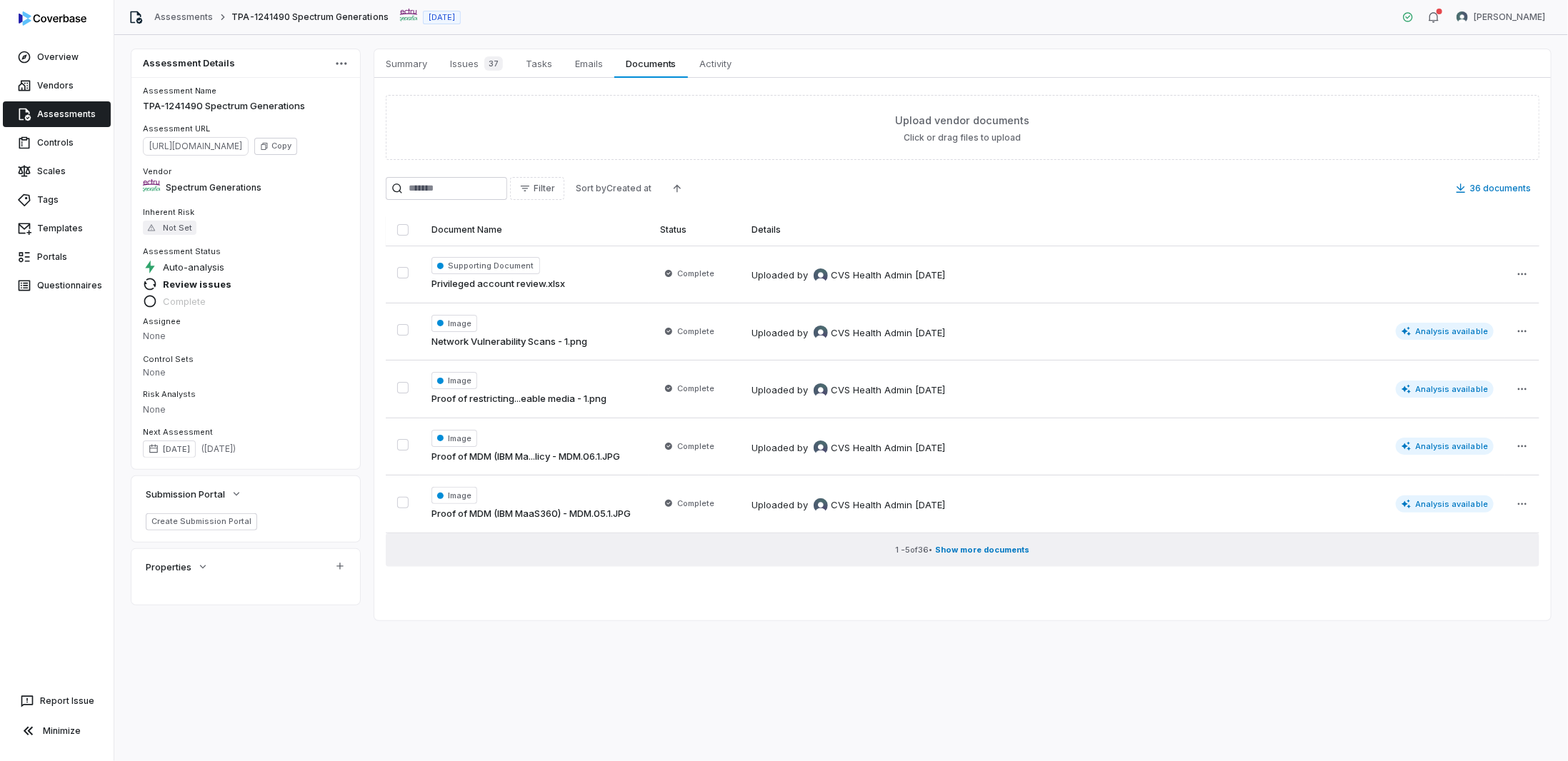 click on "Show more documents" at bounding box center (983, 550) 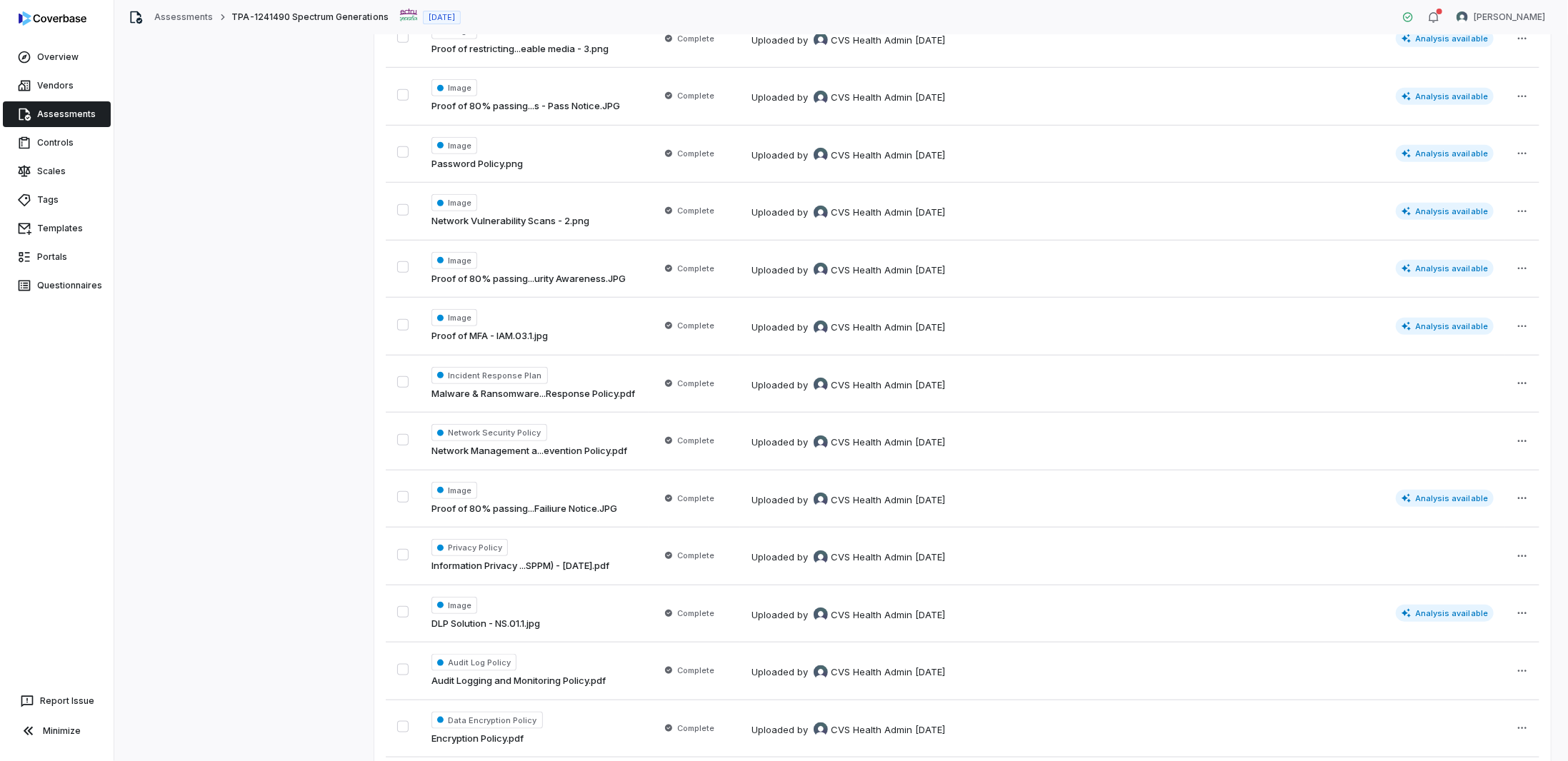 scroll, scrollTop: 928, scrollLeft: 0, axis: vertical 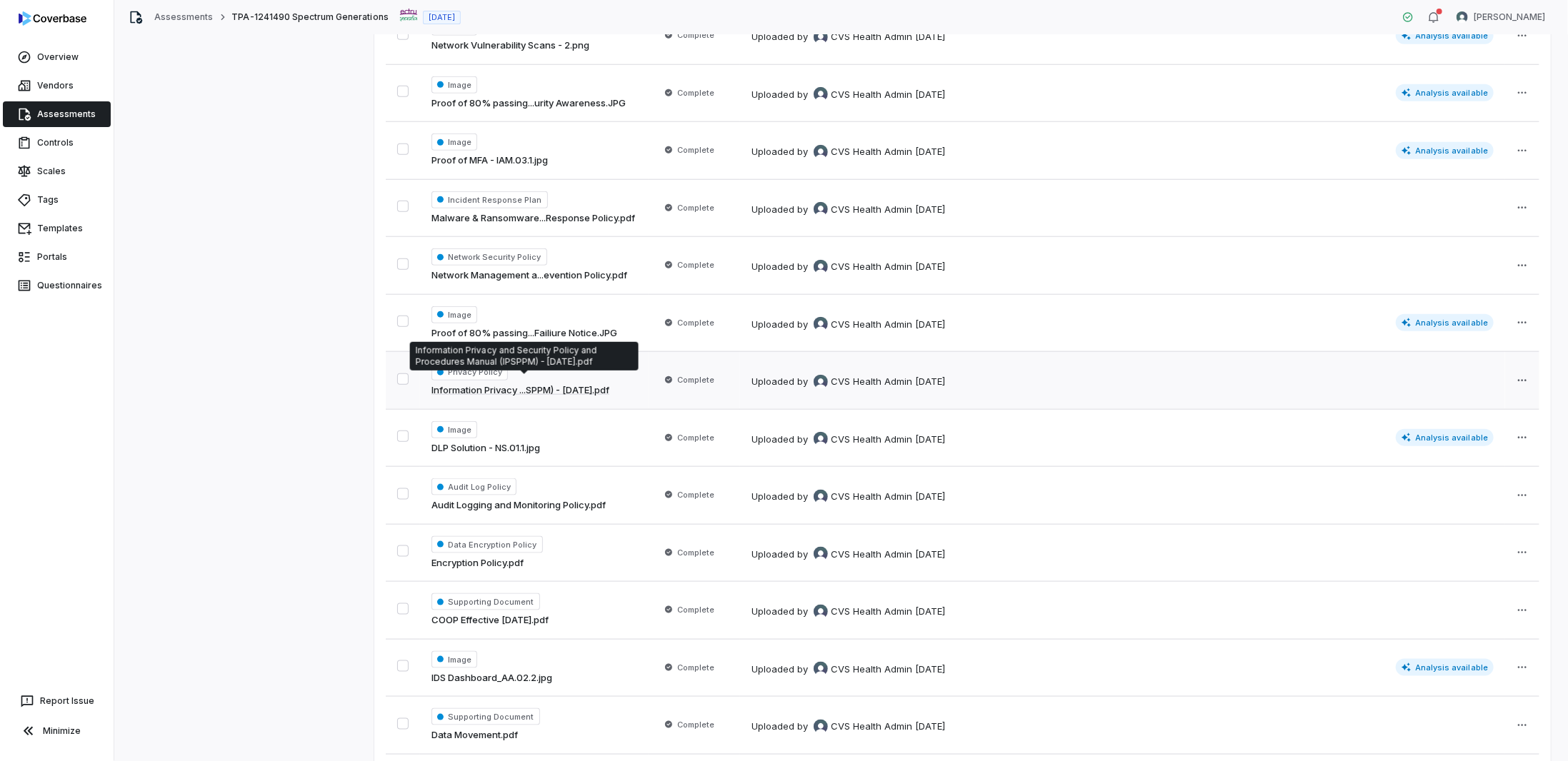 click on "Information Privacy ...SPPM) - [DATE].pdf" at bounding box center [520, 390] 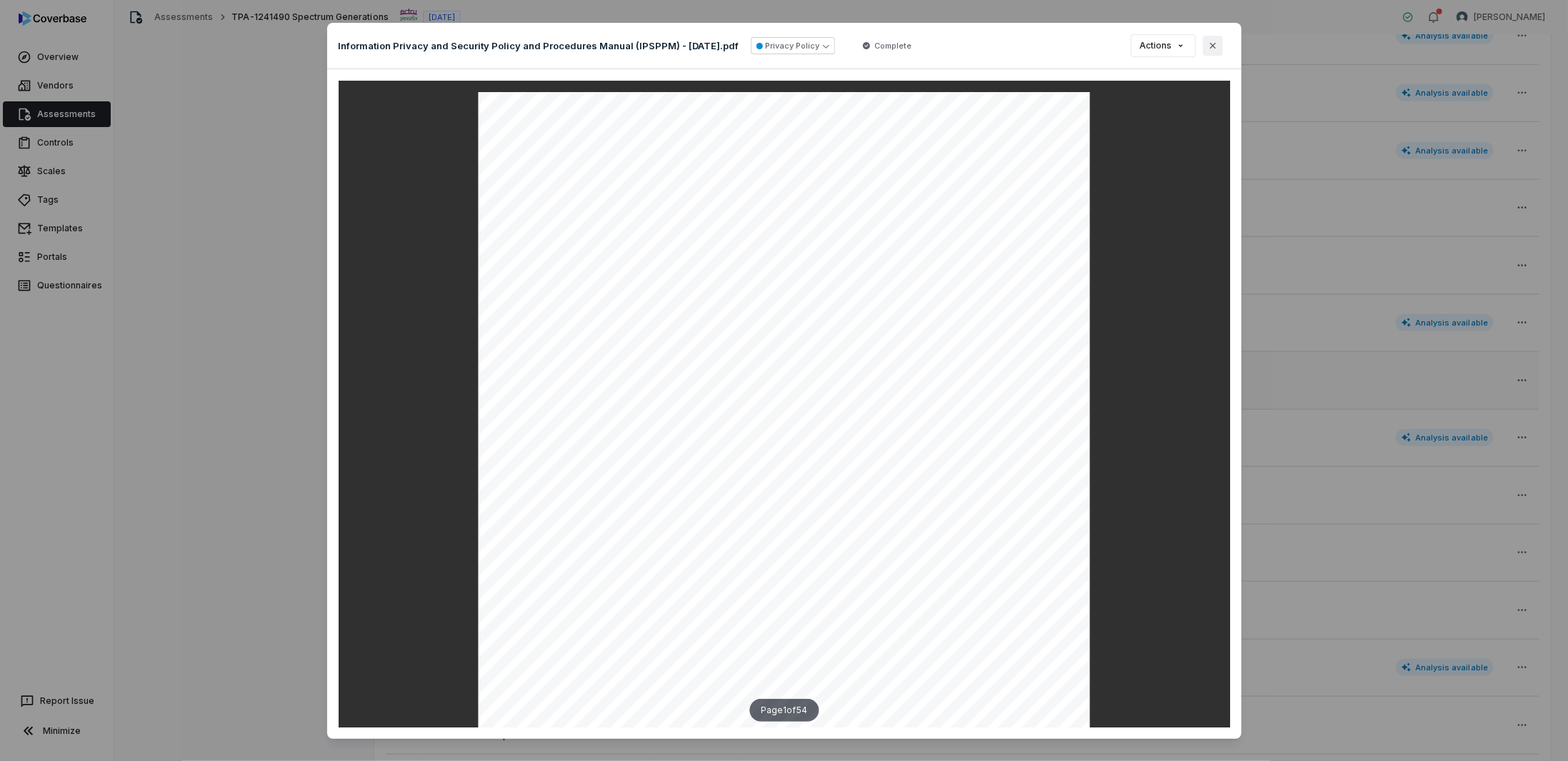 click 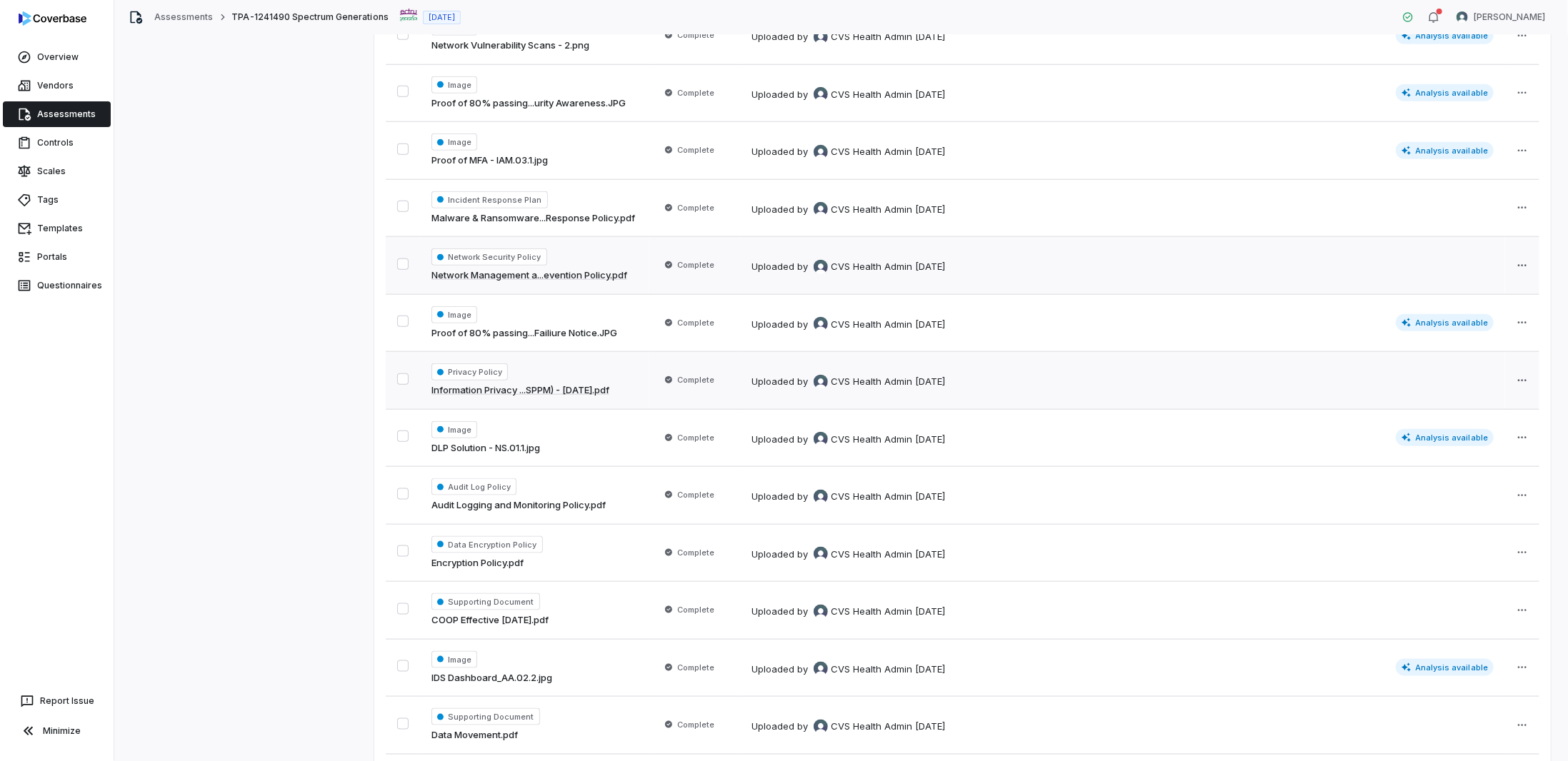 click at bounding box center (403, 264) 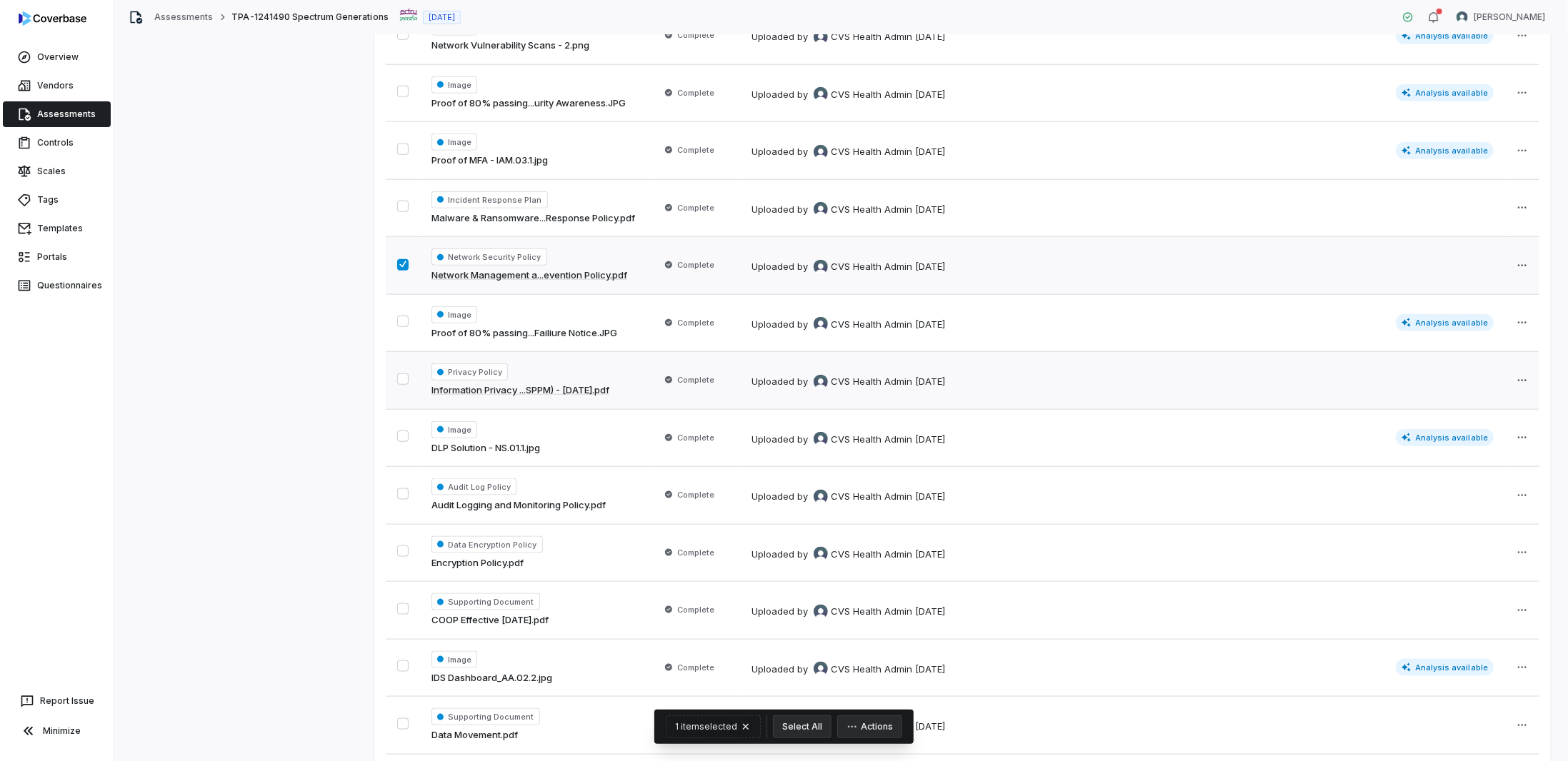 click at bounding box center (403, 265) 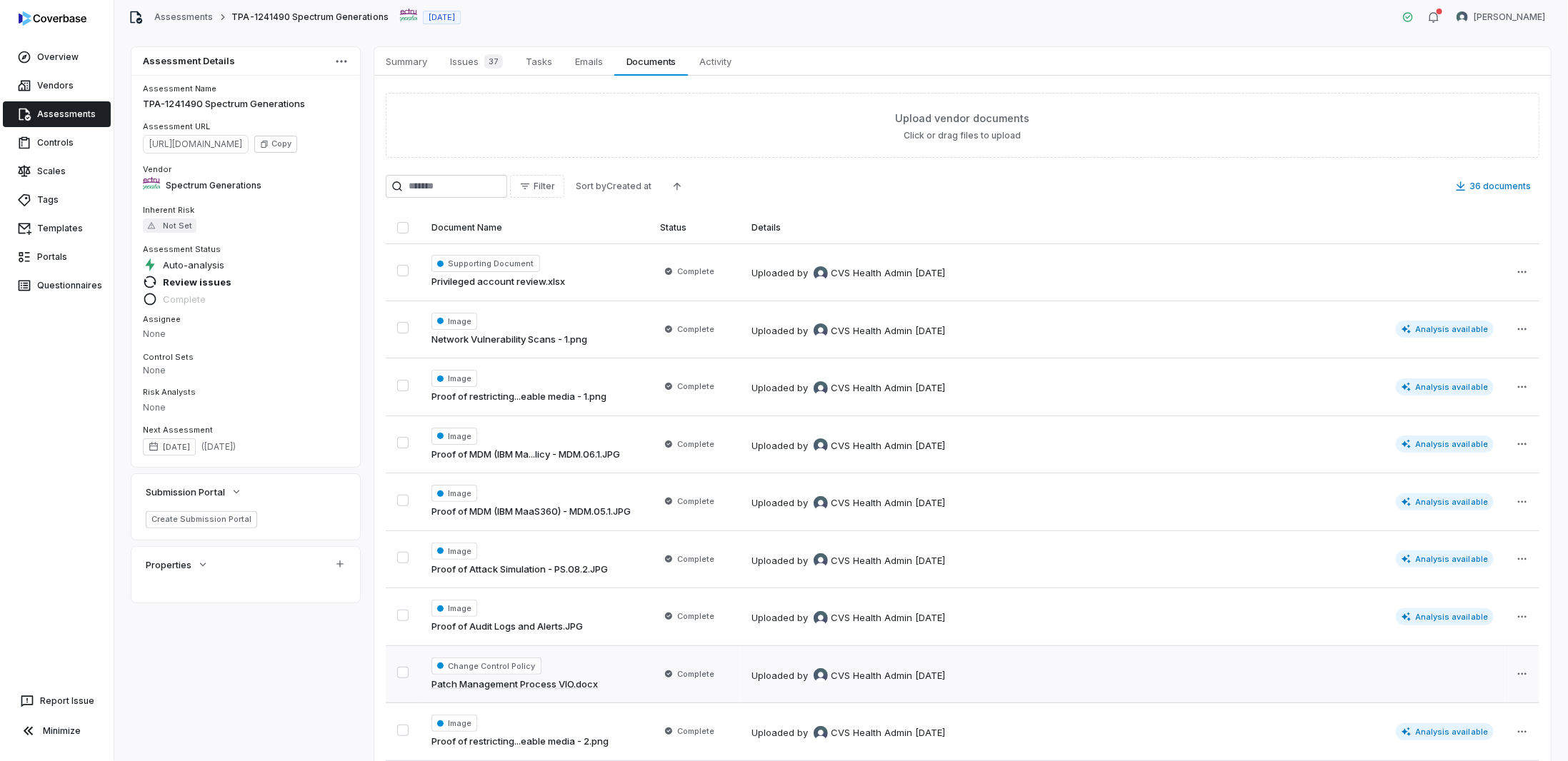 scroll, scrollTop: 0, scrollLeft: 0, axis: both 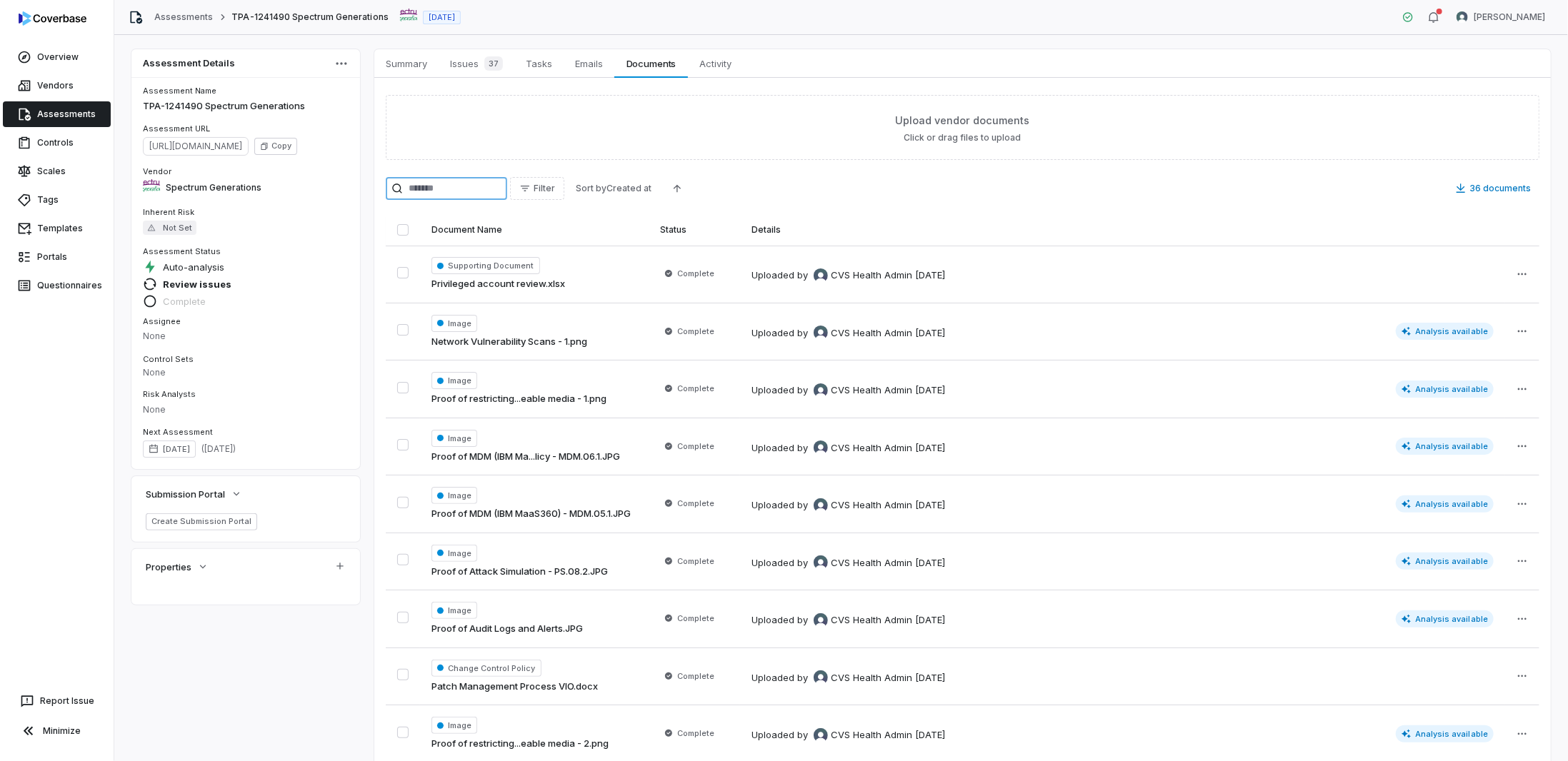 click at bounding box center (446, 188) 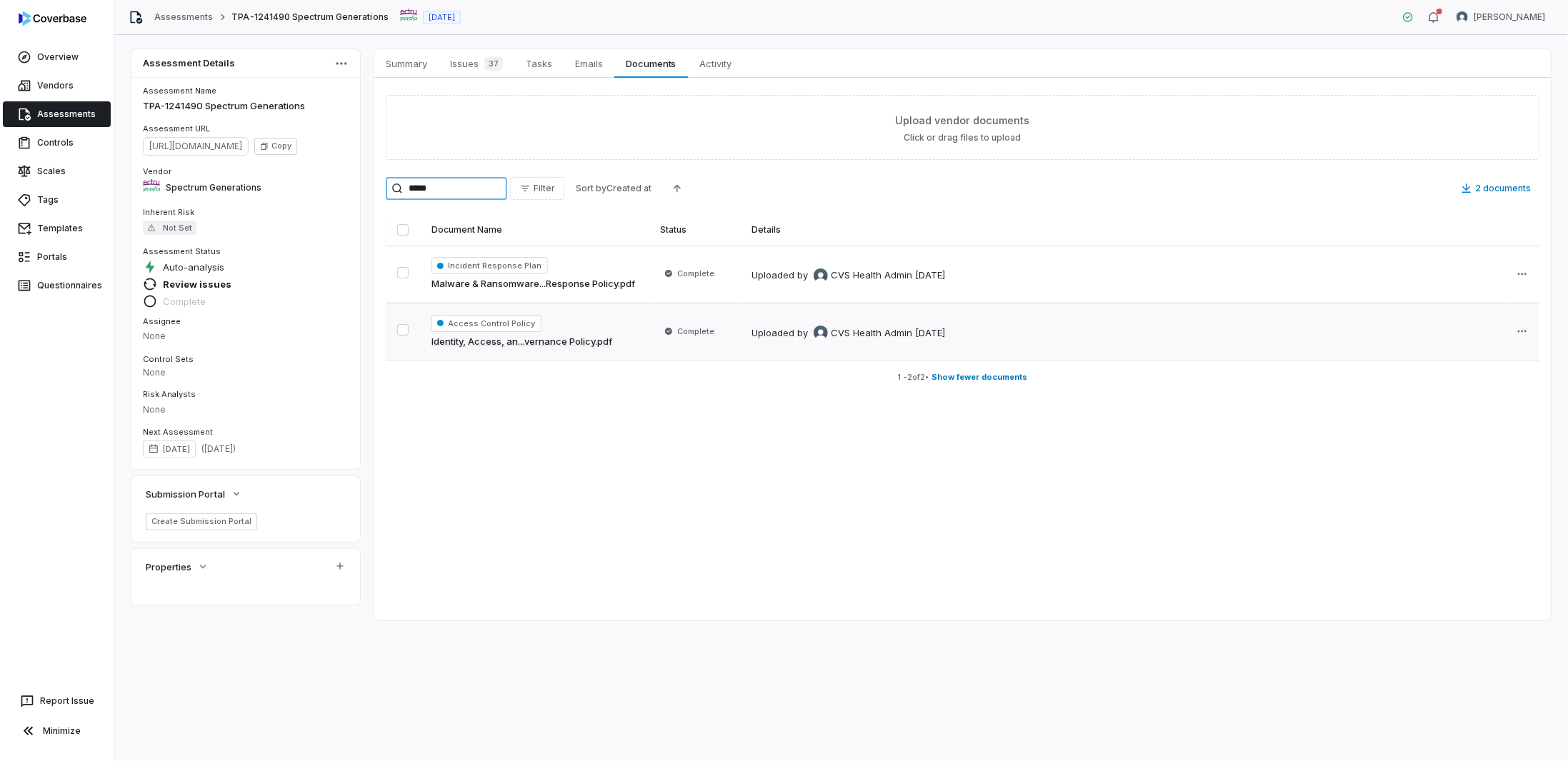 type on "*****" 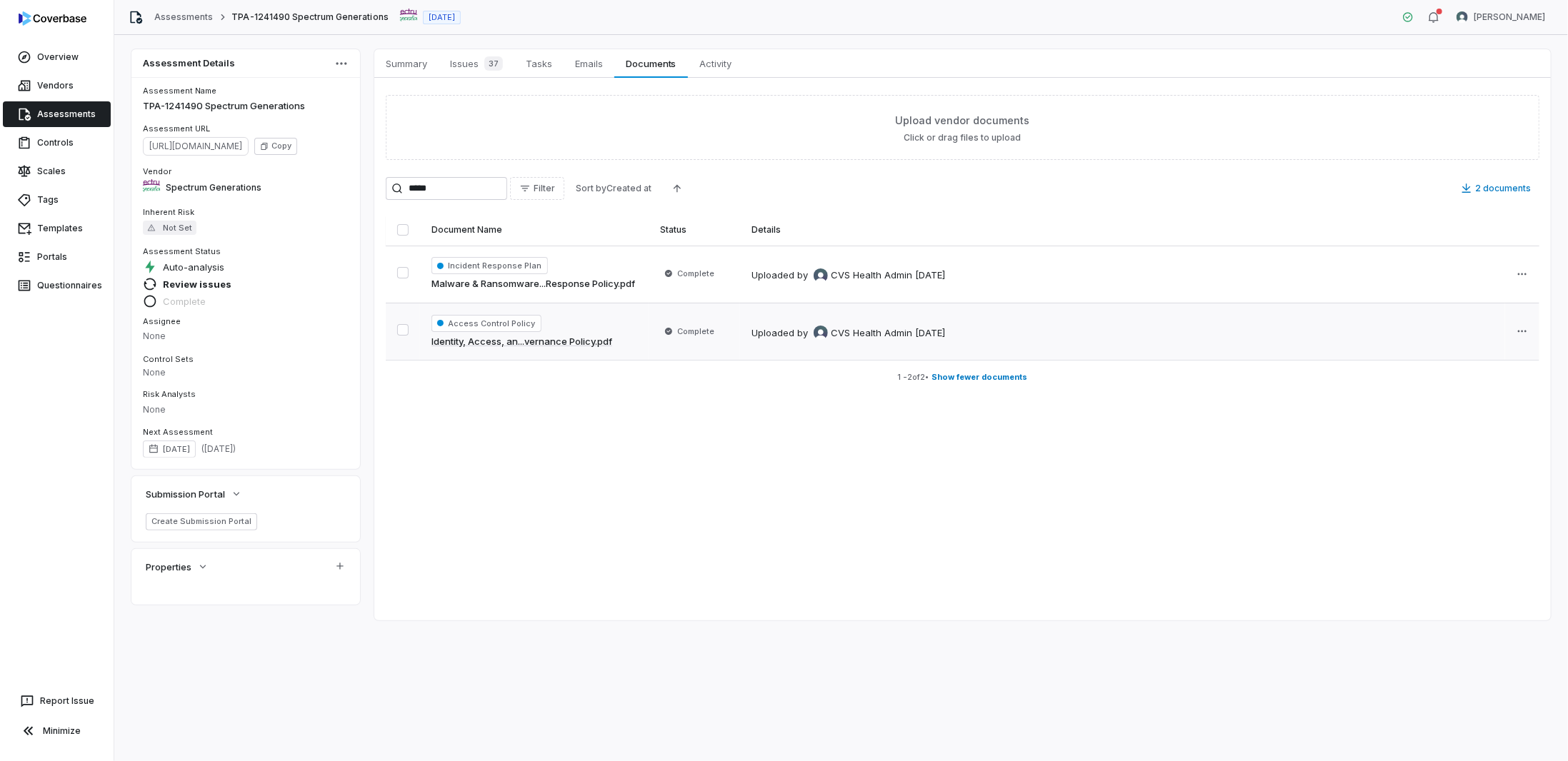 click on "Access Control Policy" at bounding box center [486, 323] 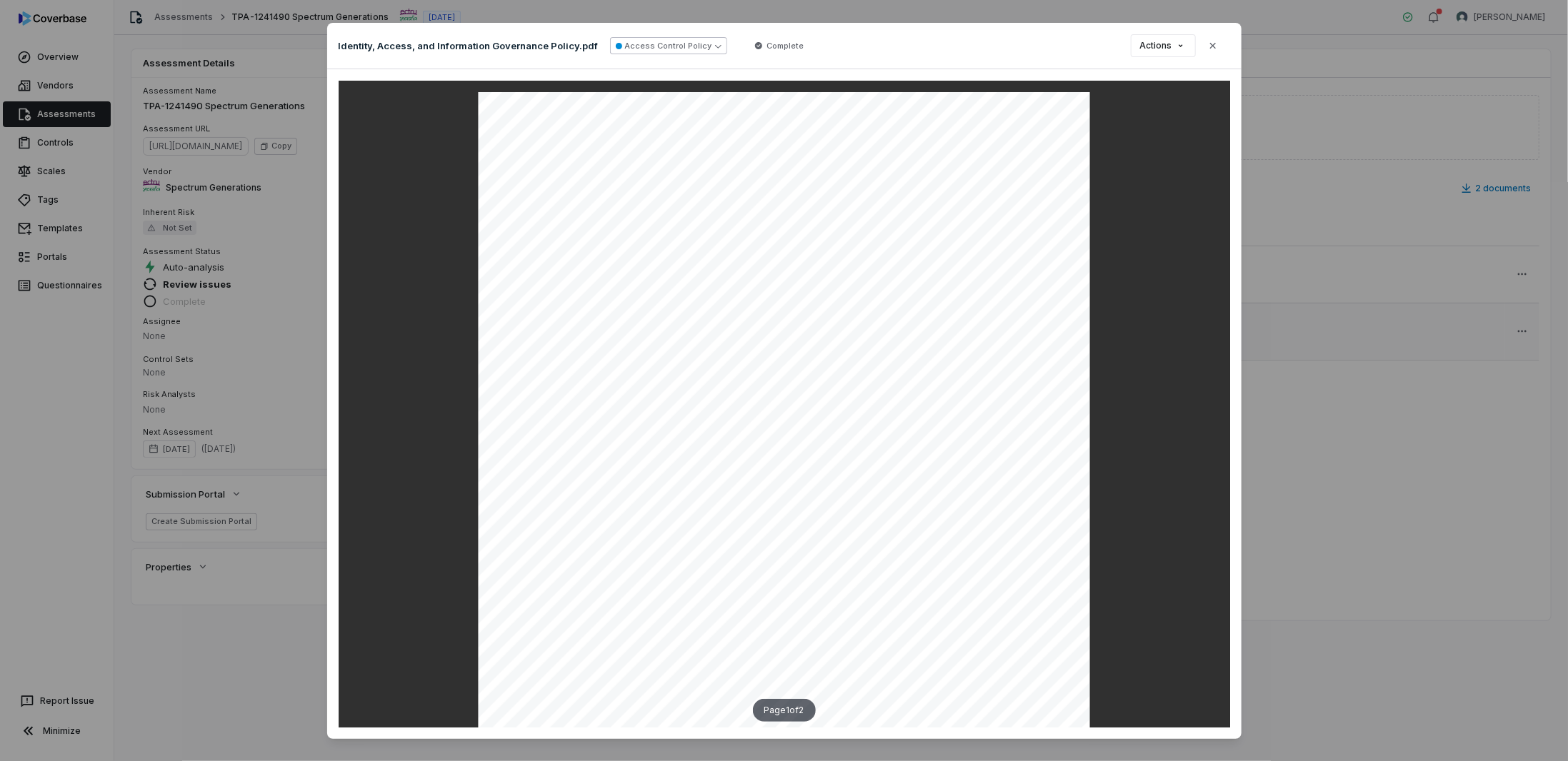 click on "Access Control Policy" at bounding box center [669, 46] 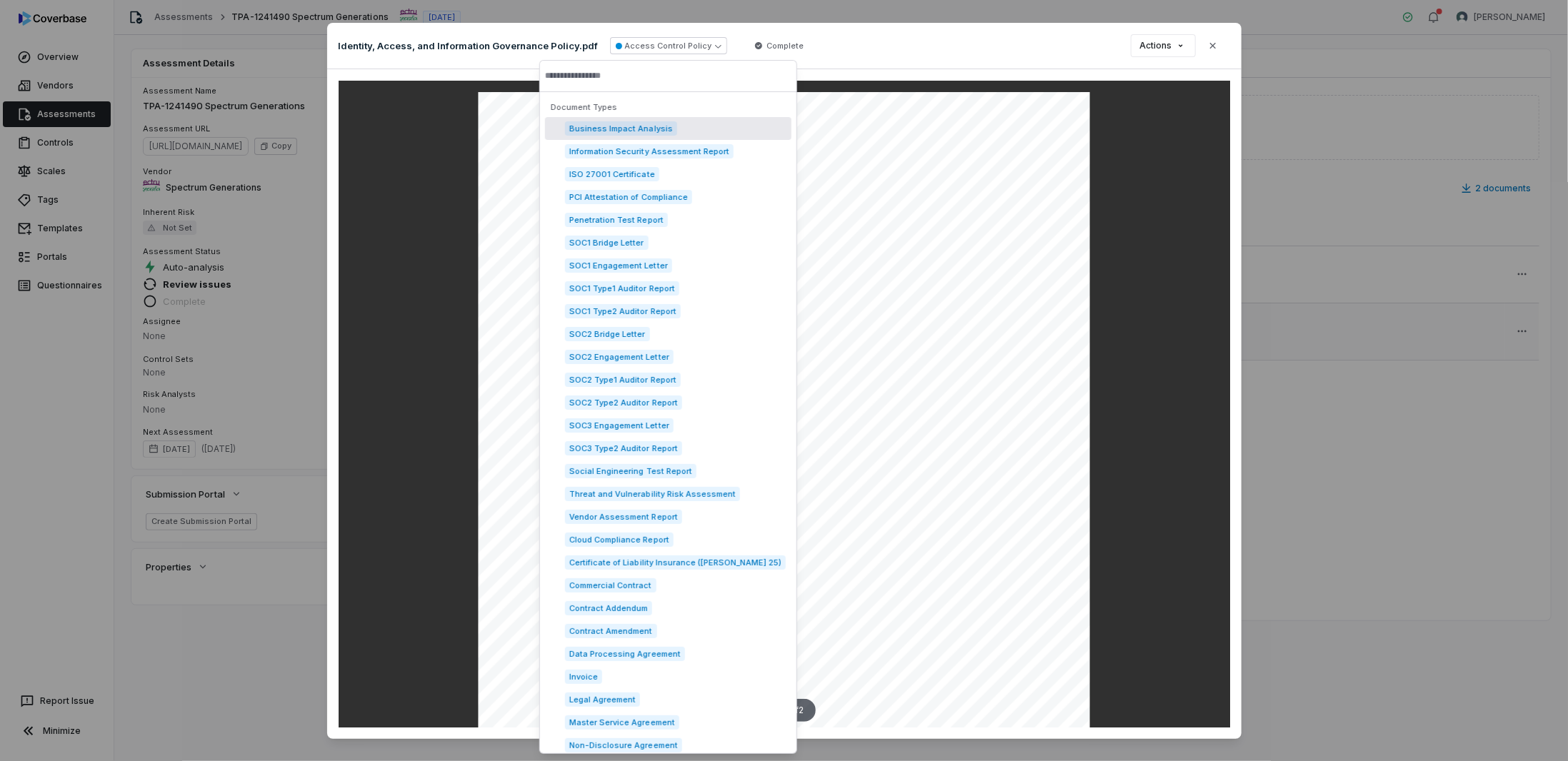 click on "Identity, Access, and Information Governance Policy.pdf Access Control Policy Complete Actions Close" at bounding box center [784, 46] 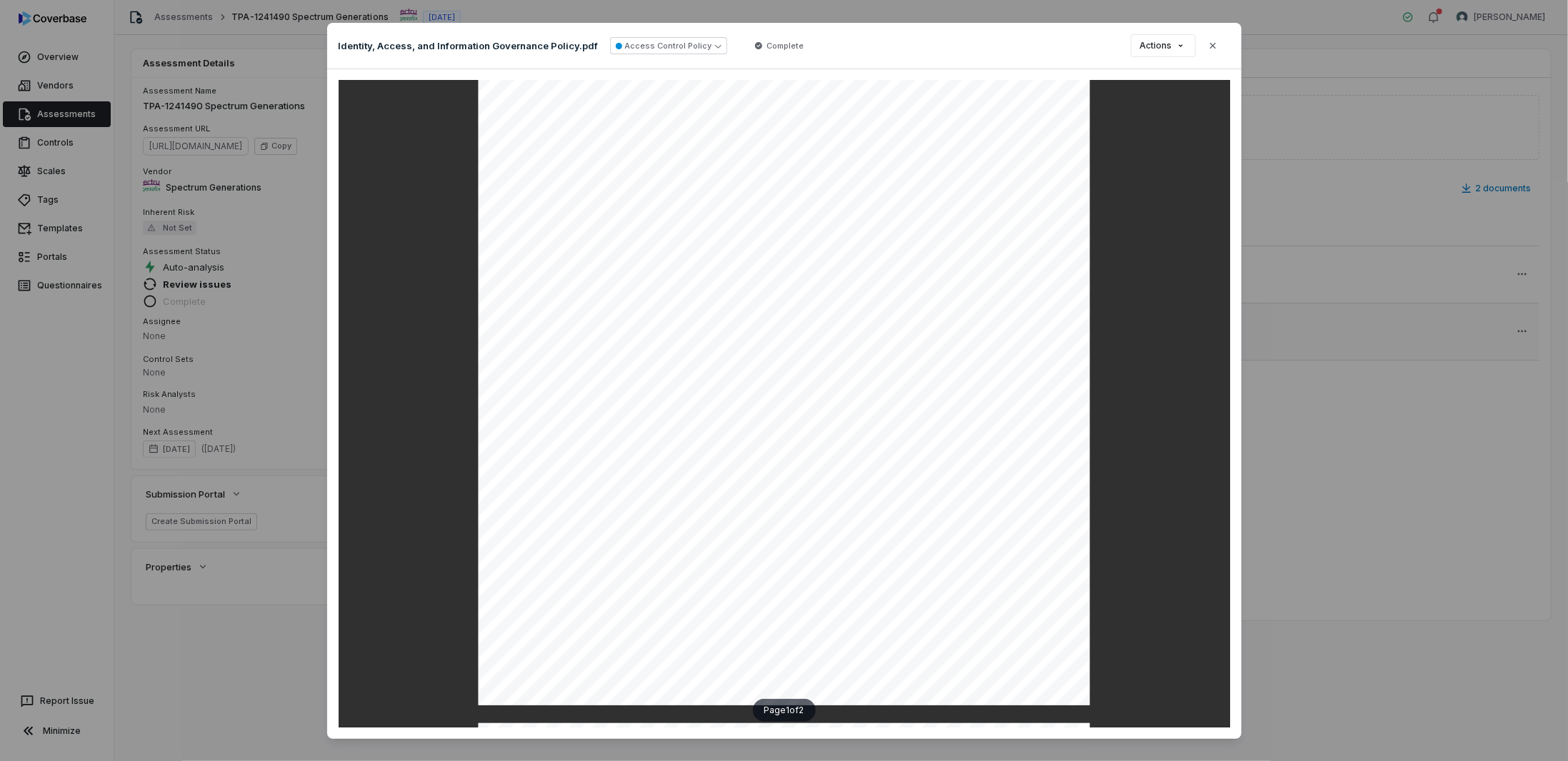 scroll, scrollTop: 36, scrollLeft: 0, axis: vertical 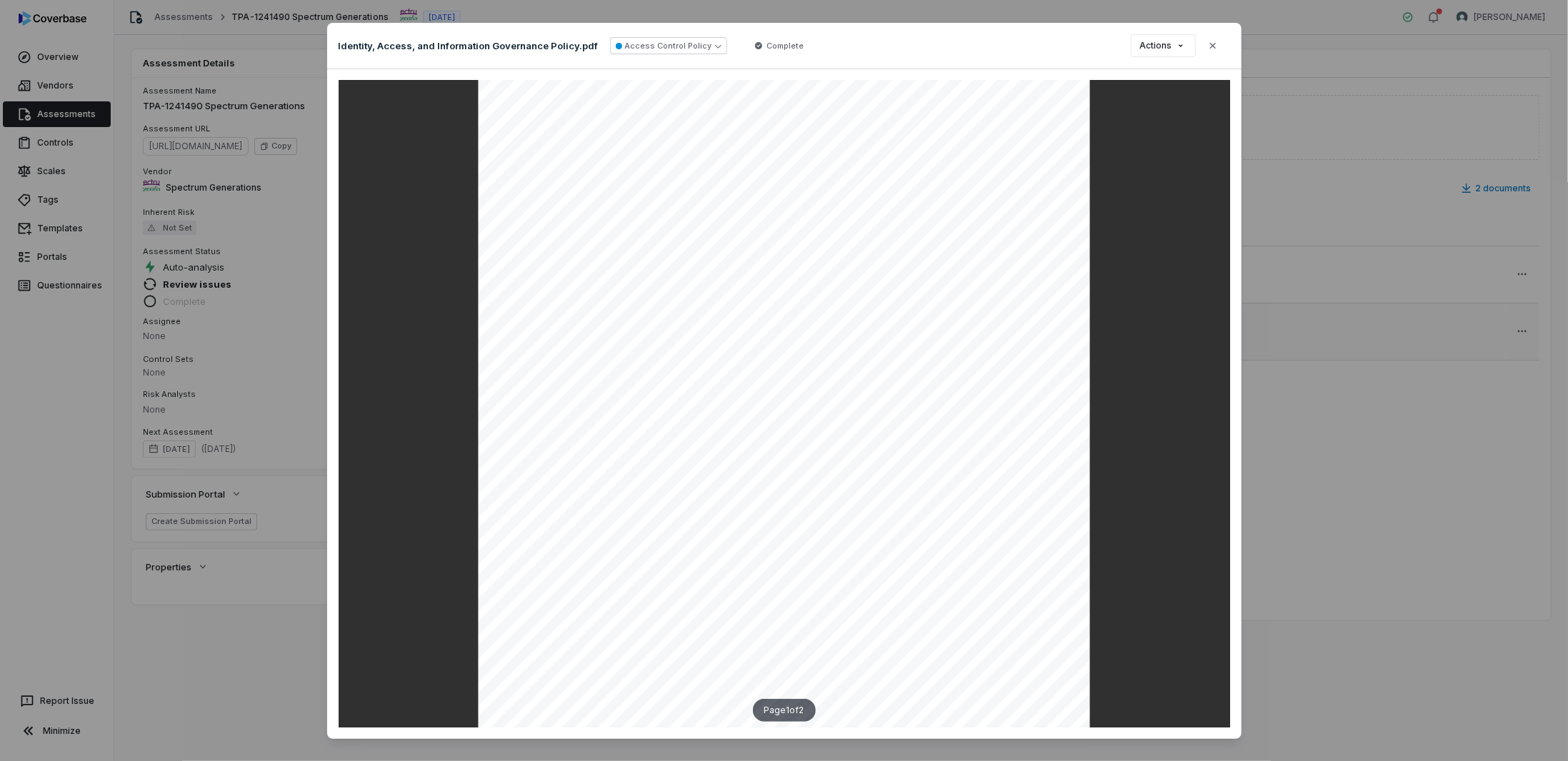 click on "Document Preview Identity, Access, and Information Governance Policy.pdf Access Control Policy Complete Actions Close Page  1  of  2" at bounding box center [784, 380] 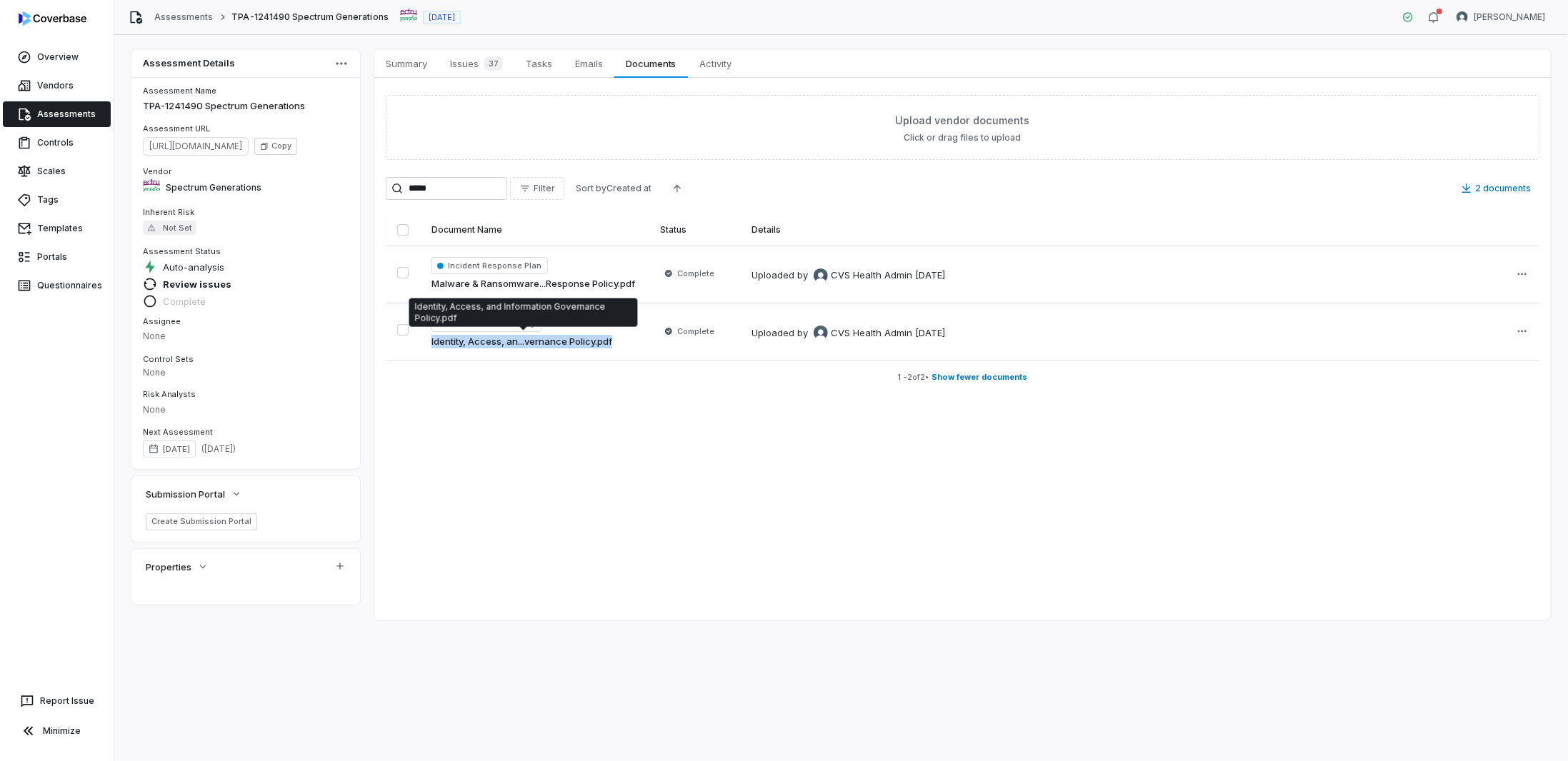 drag, startPoint x: 654, startPoint y: 343, endPoint x: 427, endPoint y: 346, distance: 227.01982 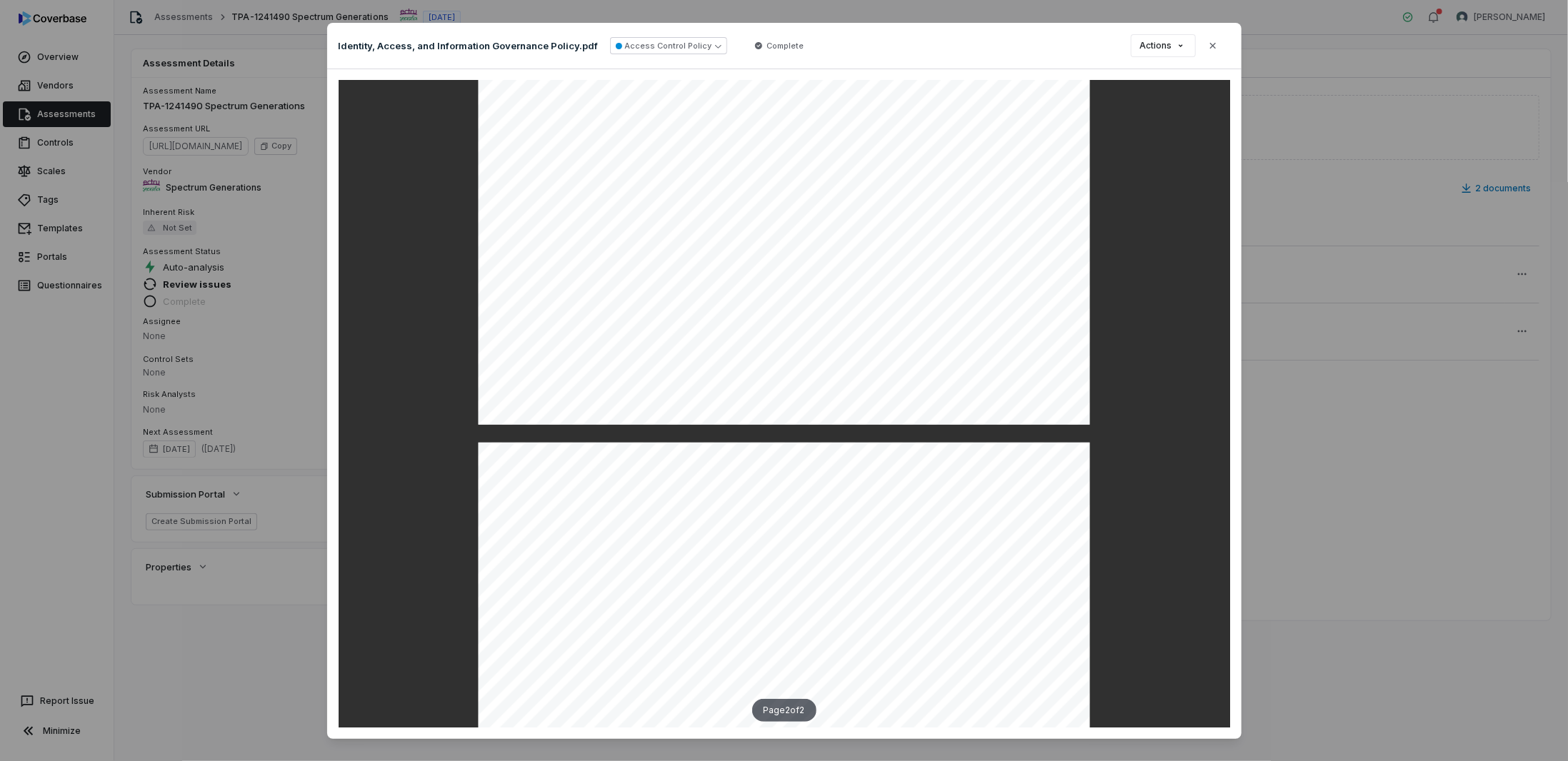 scroll, scrollTop: 500, scrollLeft: 0, axis: vertical 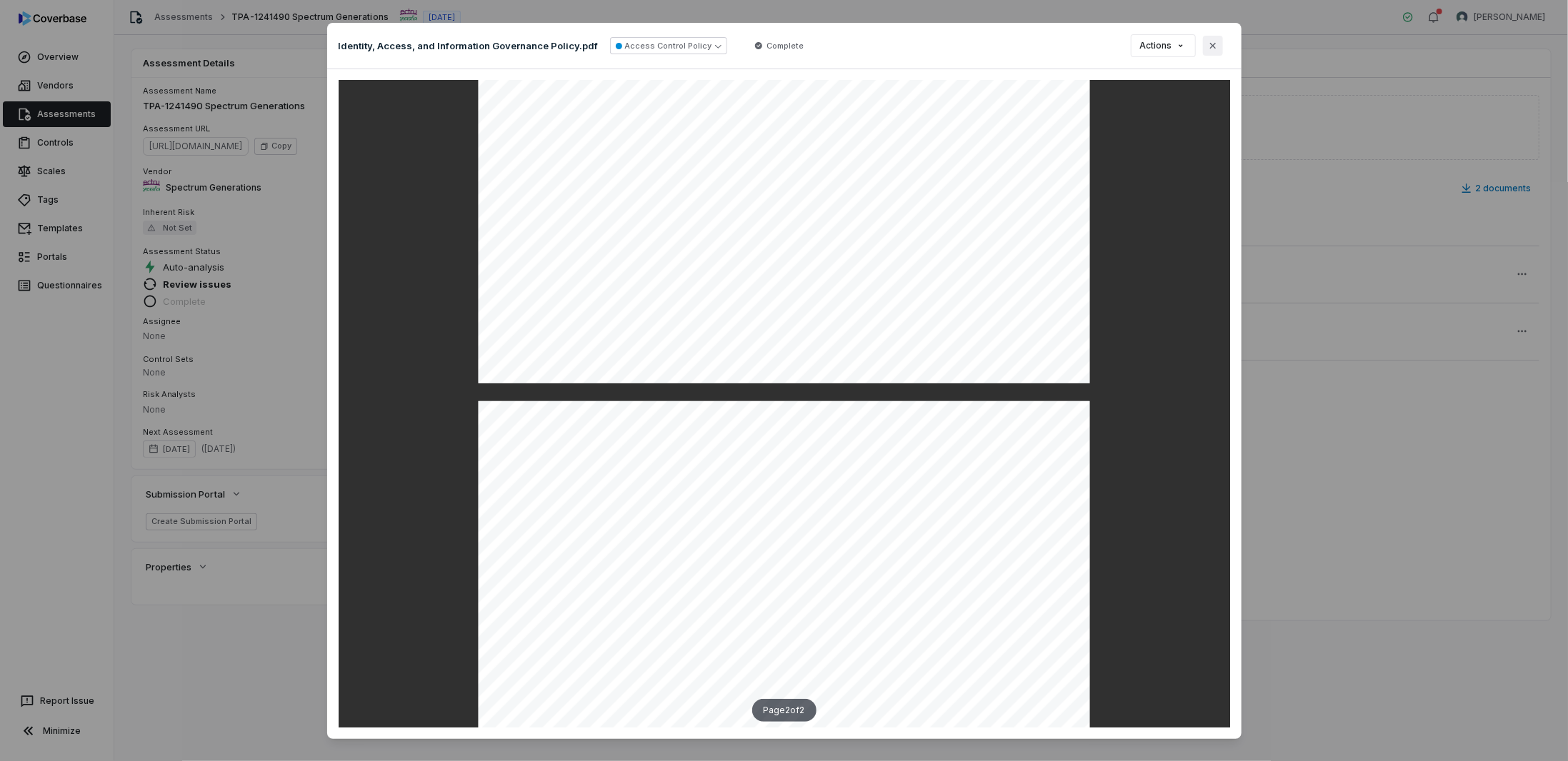 click 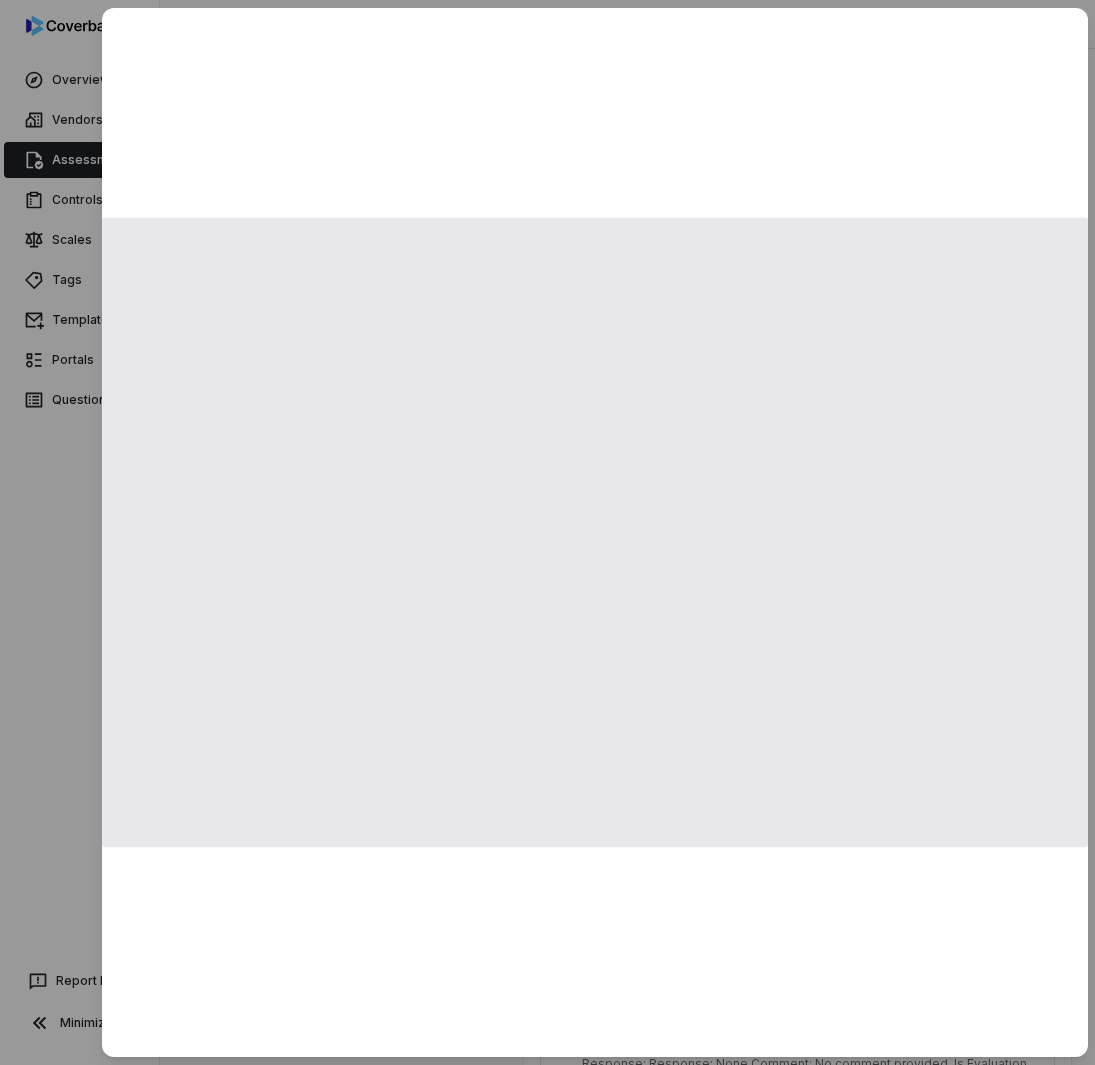 scroll, scrollTop: 0, scrollLeft: 0, axis: both 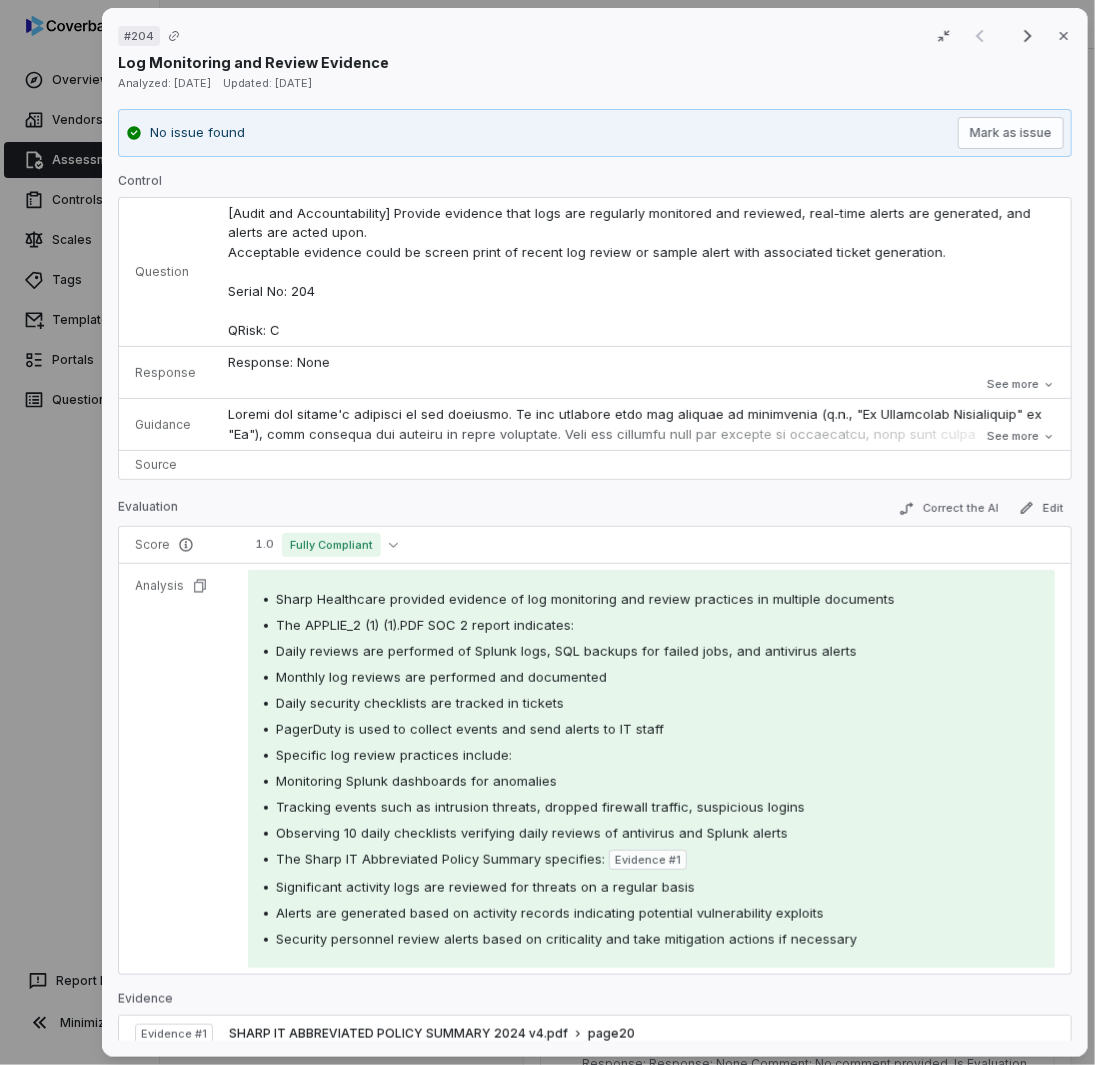 click on "# 204 (filtered result) Close Log Monitoring and Review Evidence Analyzed: 10 days ago Updated: 10 days ago No issue found Mark as issue Control Question [Audit and Accountability] Provide evidence that logs are regularly monitored and reviewed, real-time alerts are generated, and alerts are acted upon.
Acceptable evidence could be screen print of recent log review or sample alert with associated ticket generation.
Serial No: 204
QRisk: C Response Response: None
Comment: No comment provided.
Is Evaluation Recommended: Yes Response: None
Comment: No comment provided.
Is Evaluation Recommended: Yes See more Guidance See more Source Evaluation Correct the AI Edit   Score 1.0 Fully Compliant Analysis Sharp Healthcare provided evidence of log monitoring and review practices in multiple documents The APPLIE_2 (1) (1).PDF SOC 2 report indicates: Daily reviews are performed of Splunk logs, SQL backups for failed jobs, and antivirus alerts Monthly log reviews are performed and documented Evidence # 1 Evidence 1" at bounding box center [547, 532] 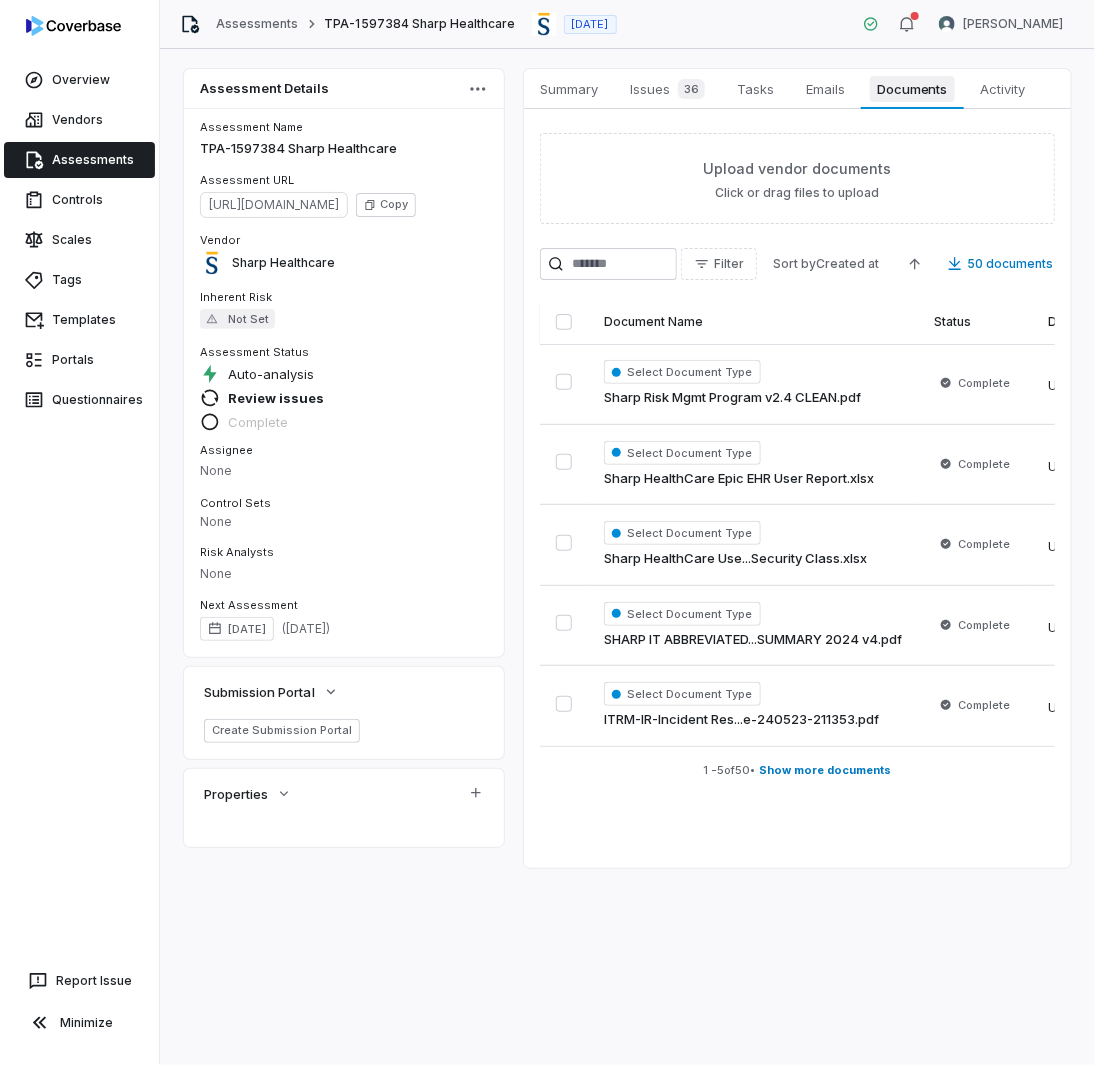 click on "Documents" at bounding box center [913, 89] 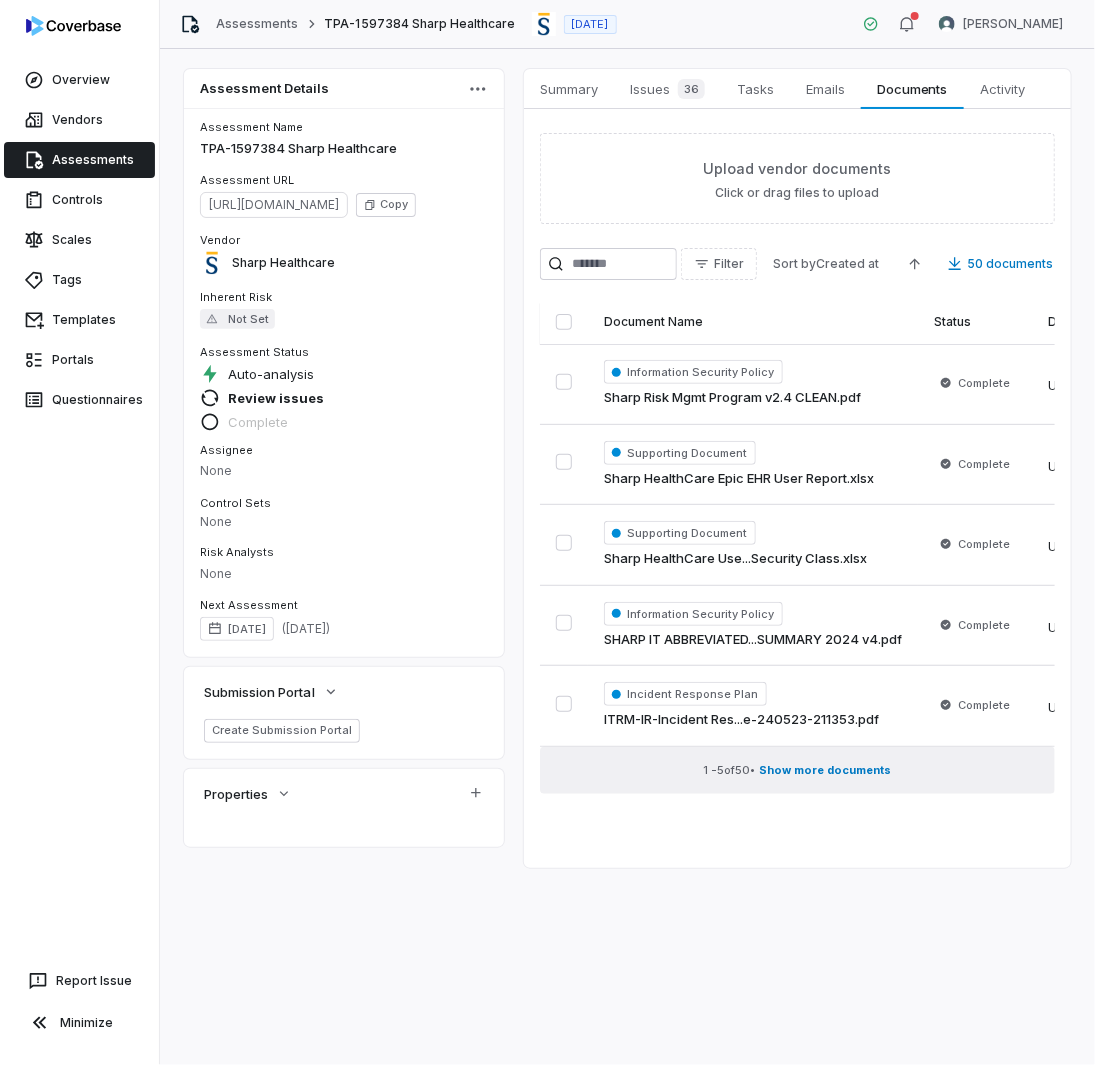click on "Show more documents" at bounding box center (826, 770) 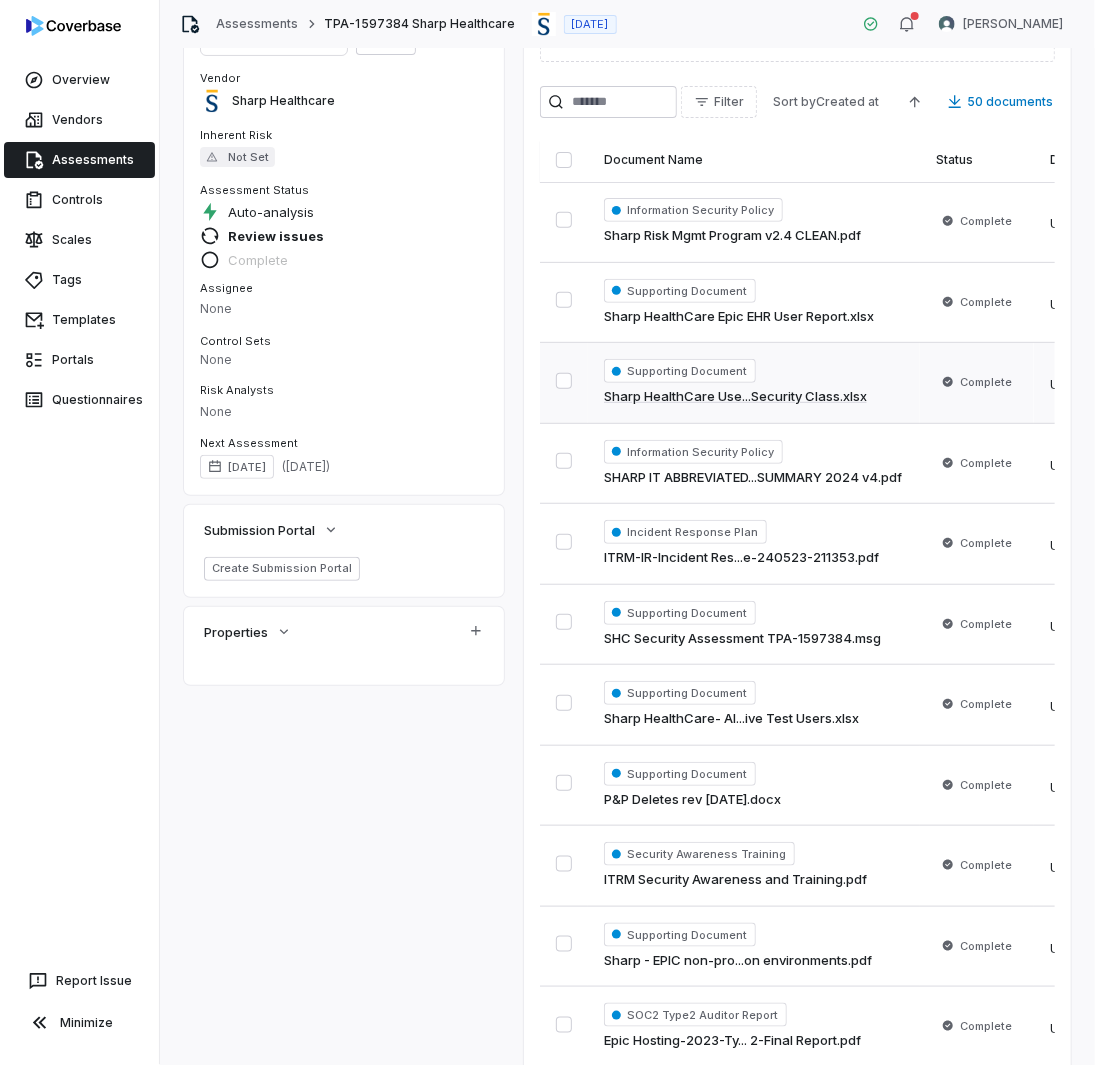 scroll, scrollTop: 0, scrollLeft: 0, axis: both 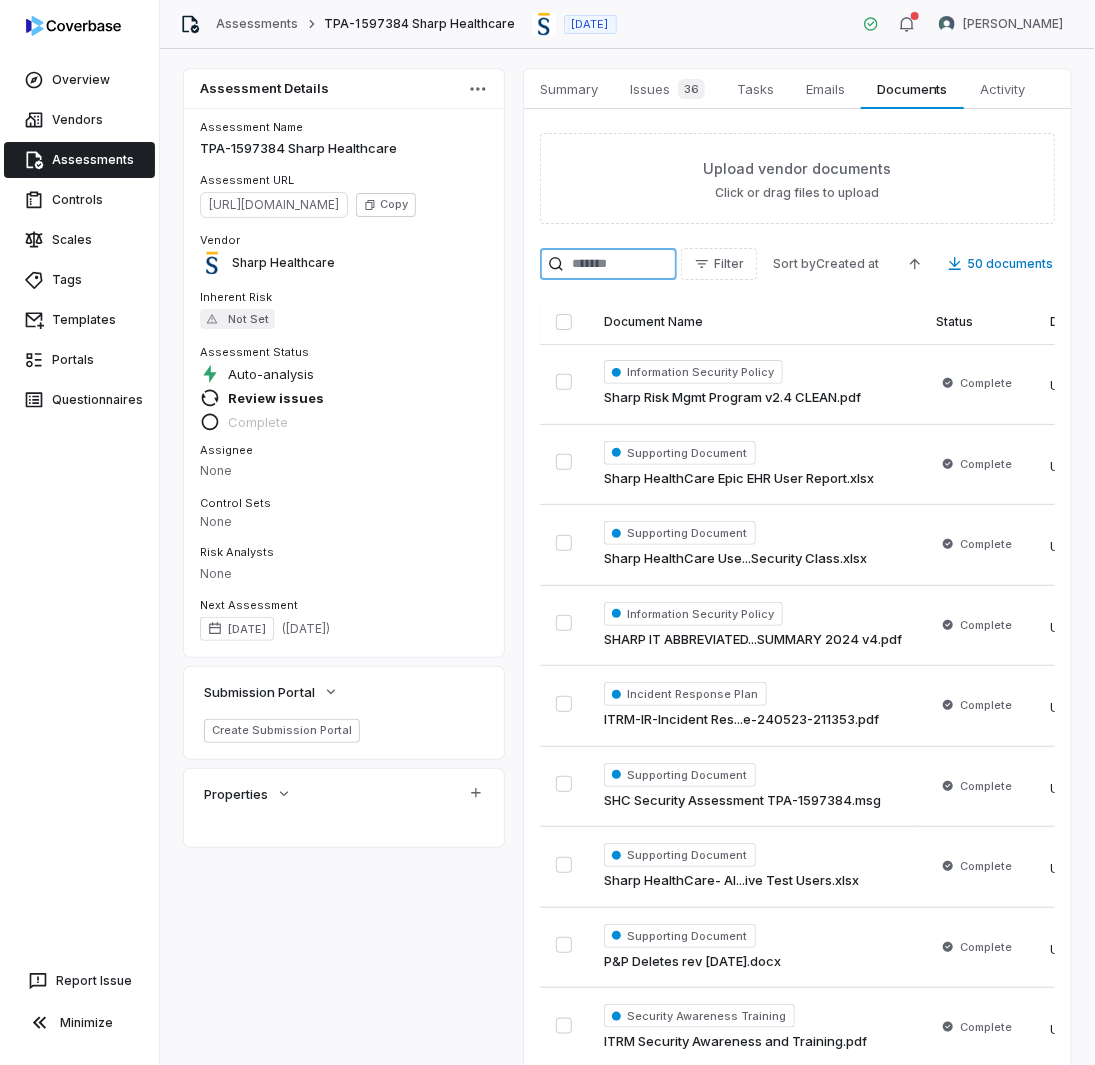 click at bounding box center [608, 264] 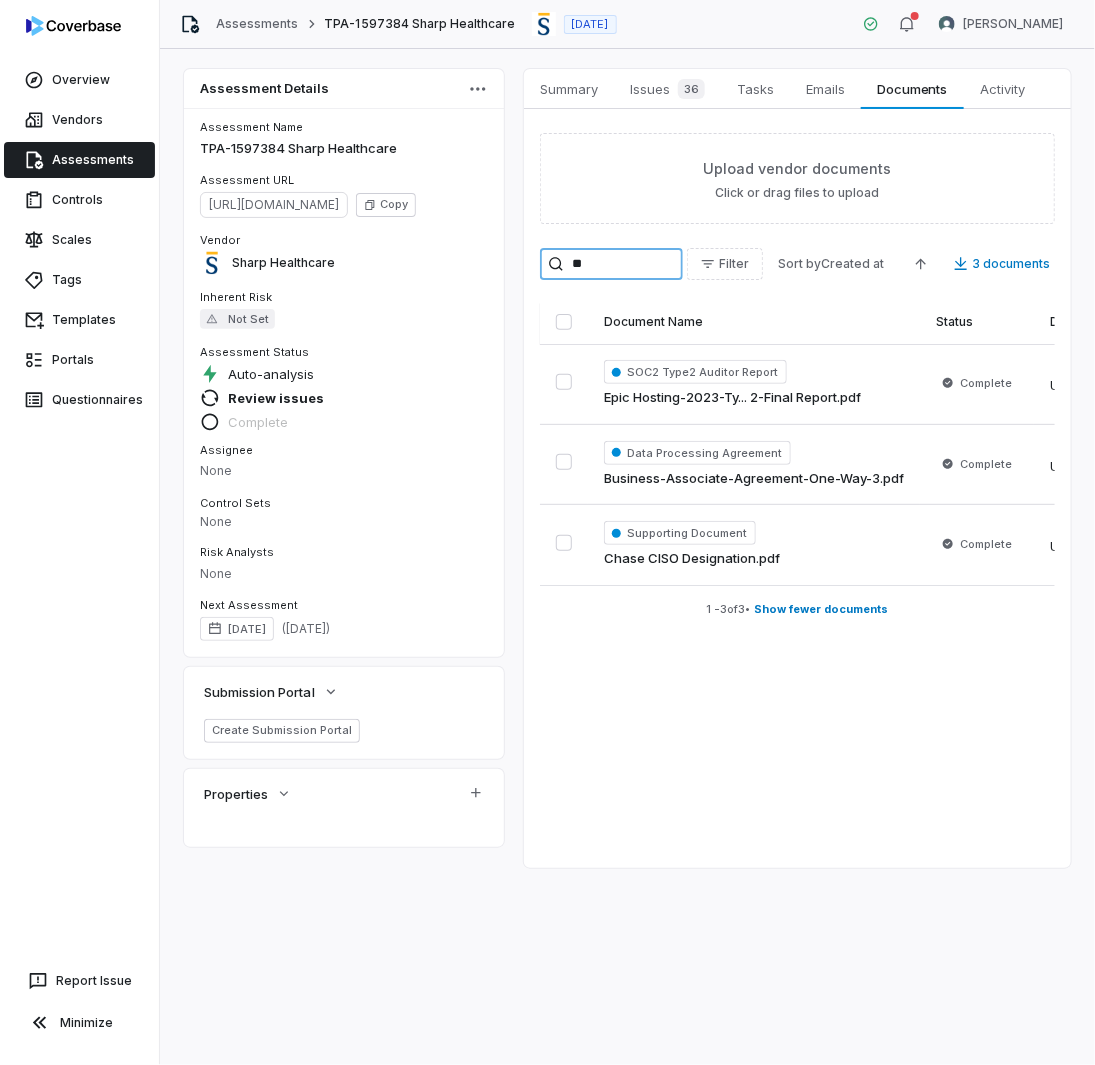 type on "*" 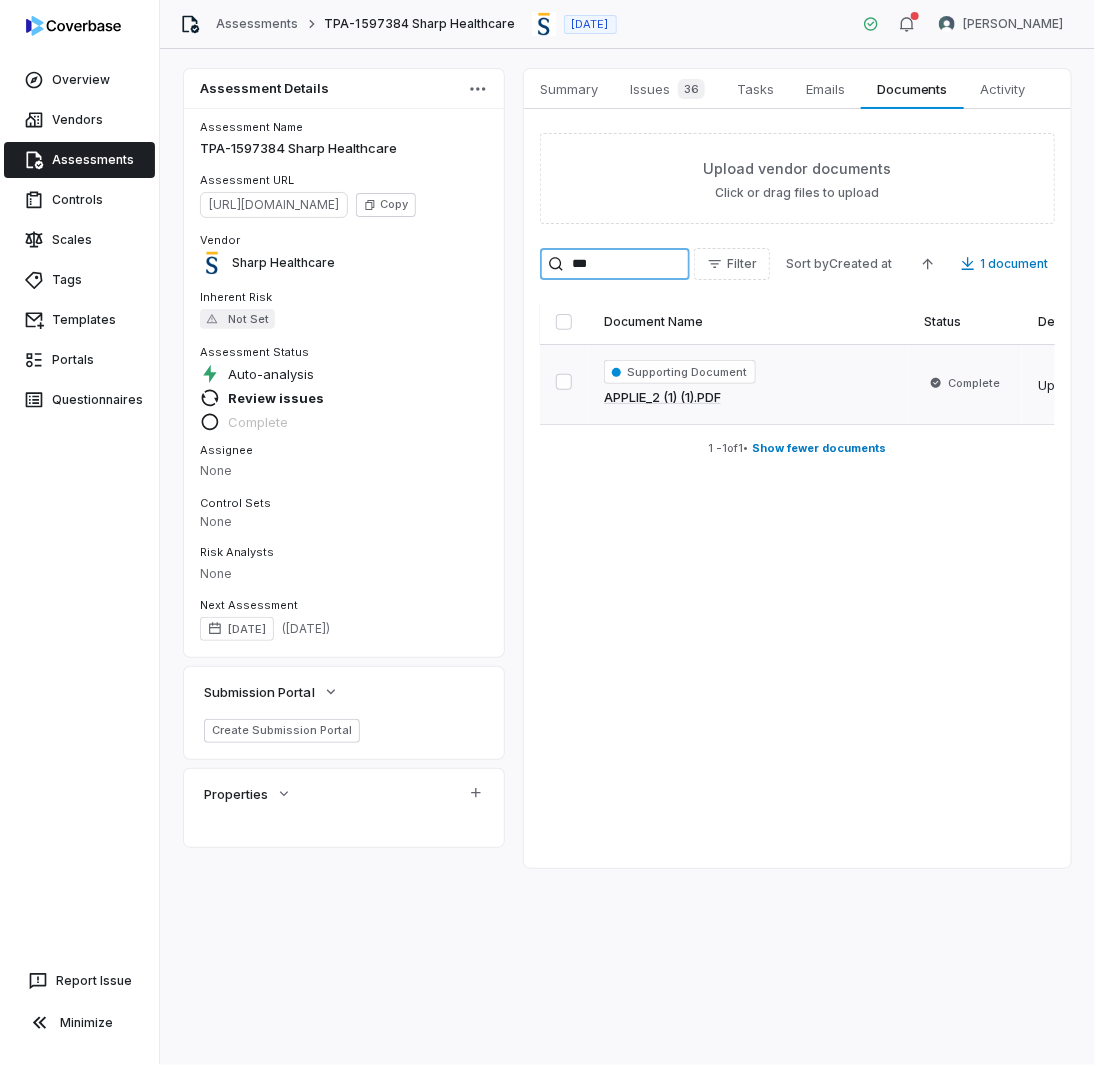type on "***" 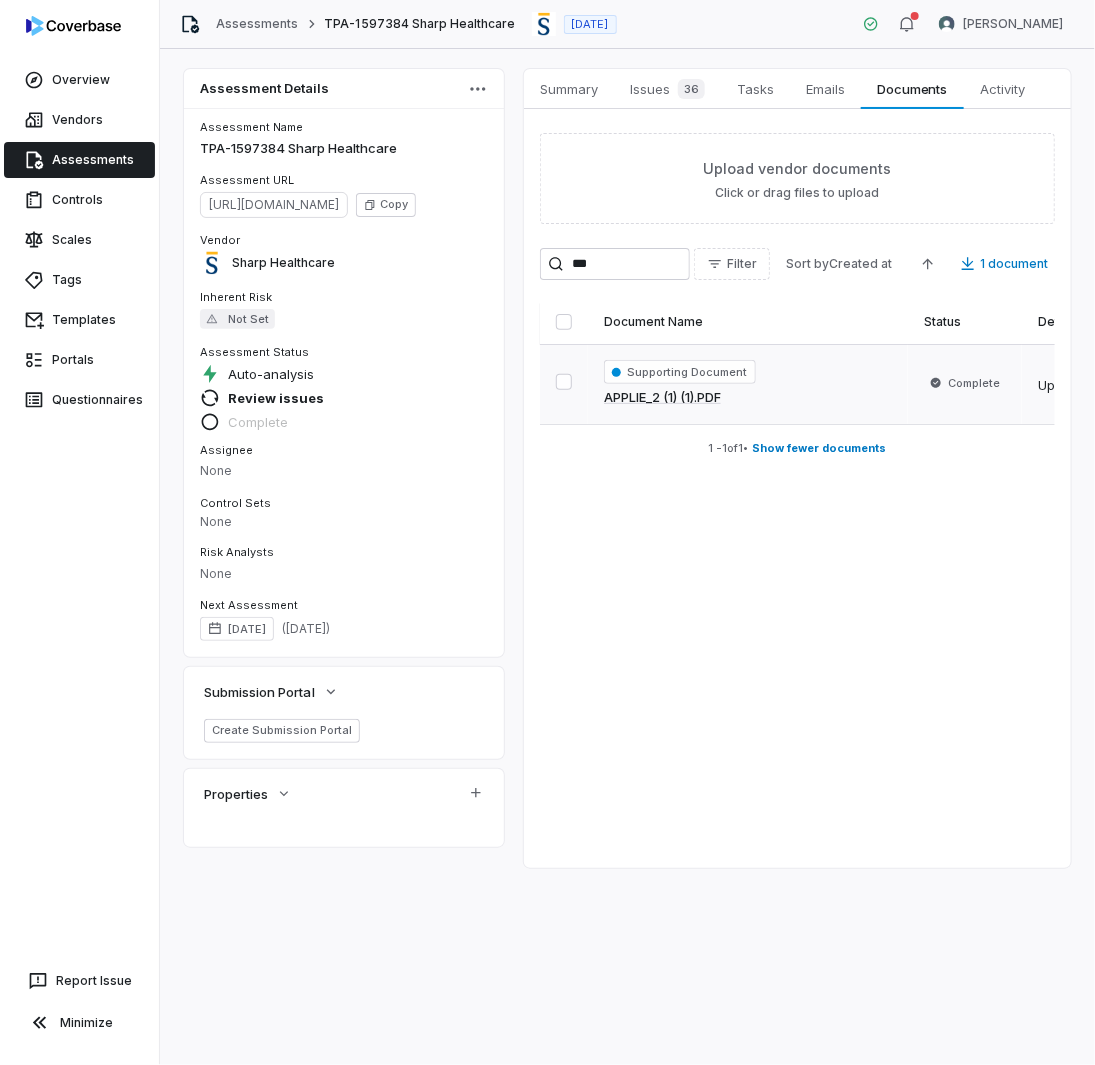 click on "Supporting Document APPLIE_2 (1) (1).PDF" at bounding box center (748, 384) 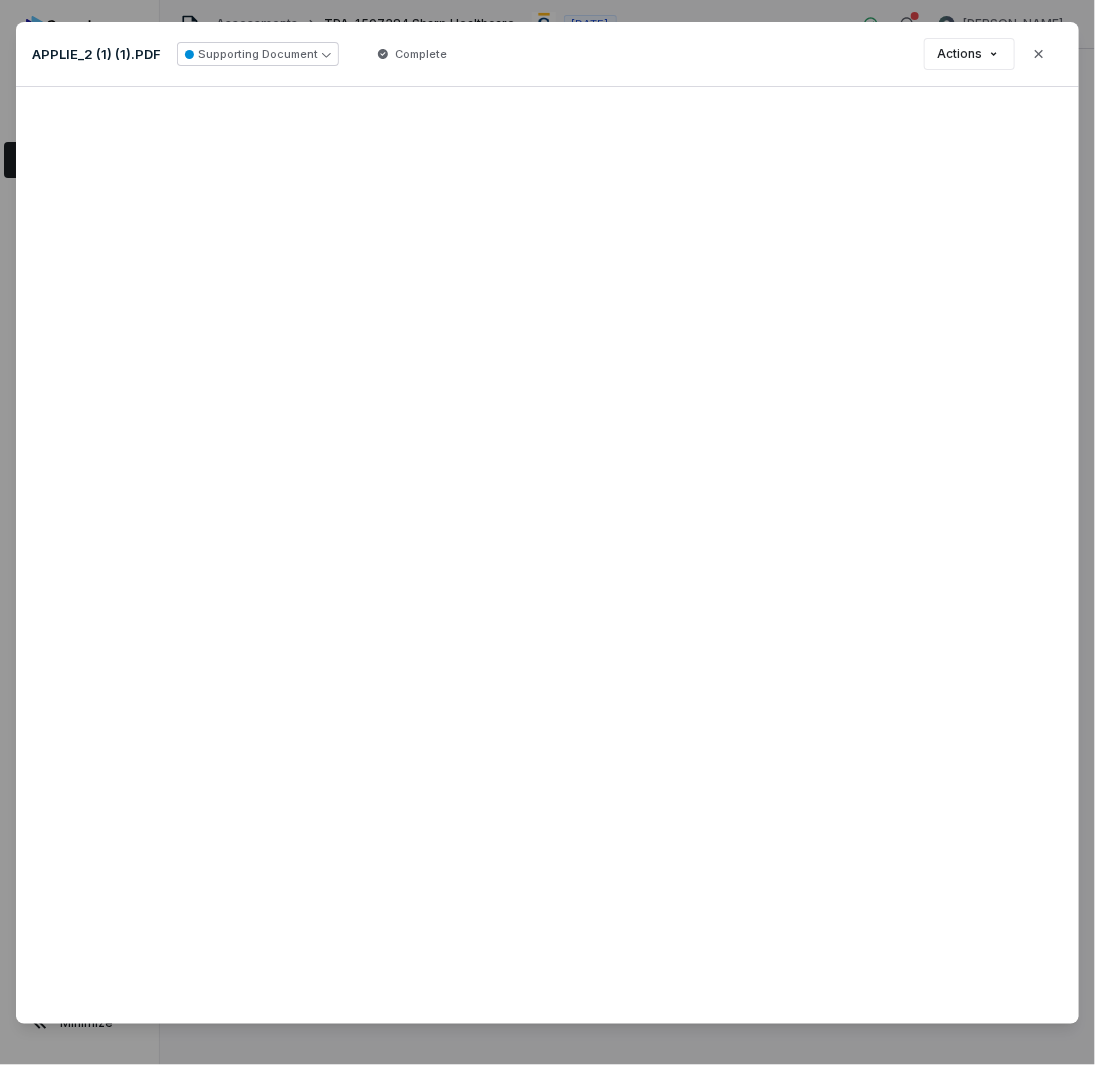 scroll, scrollTop: 0, scrollLeft: 0, axis: both 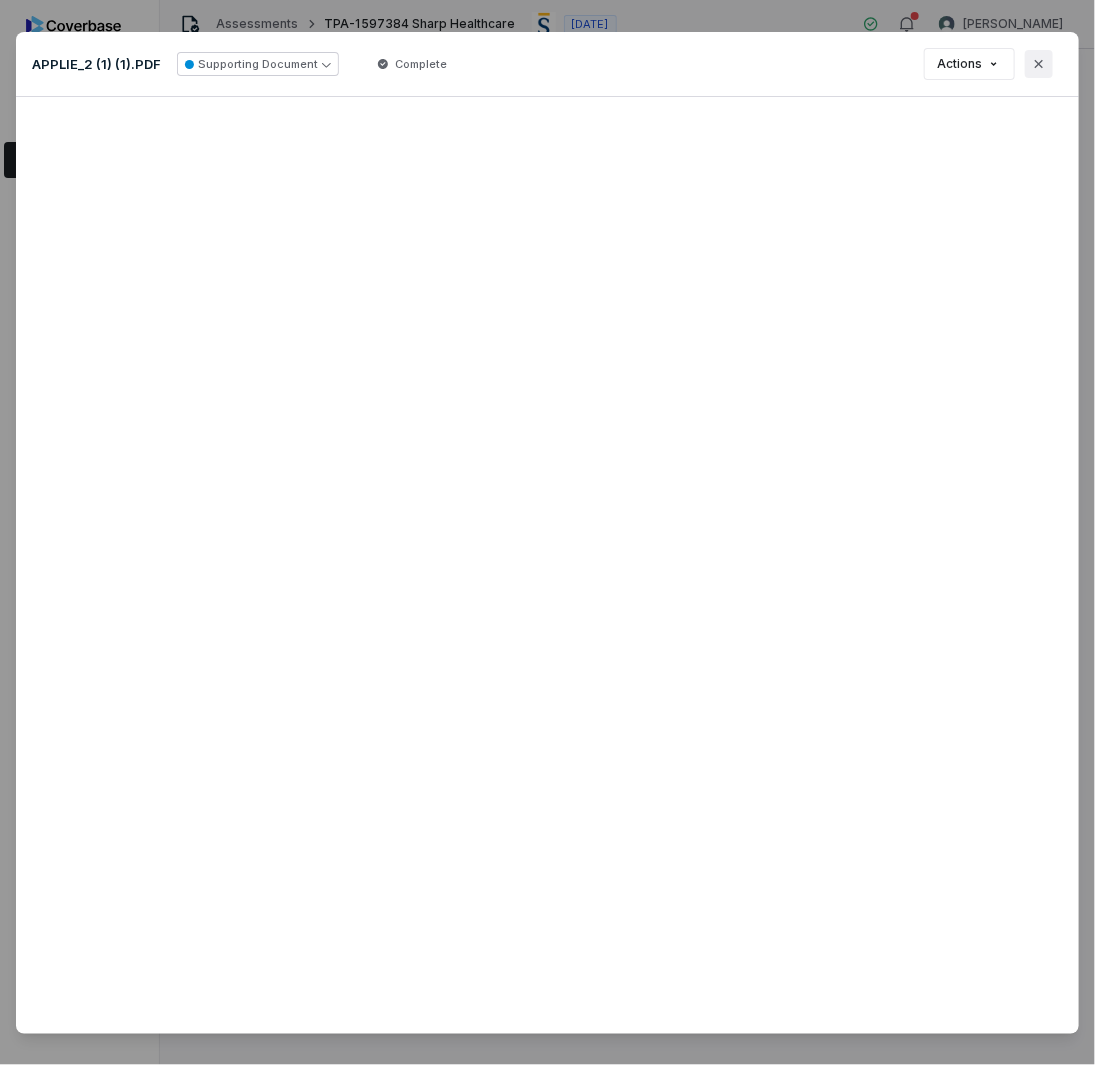 click on "Close" at bounding box center (1039, 64) 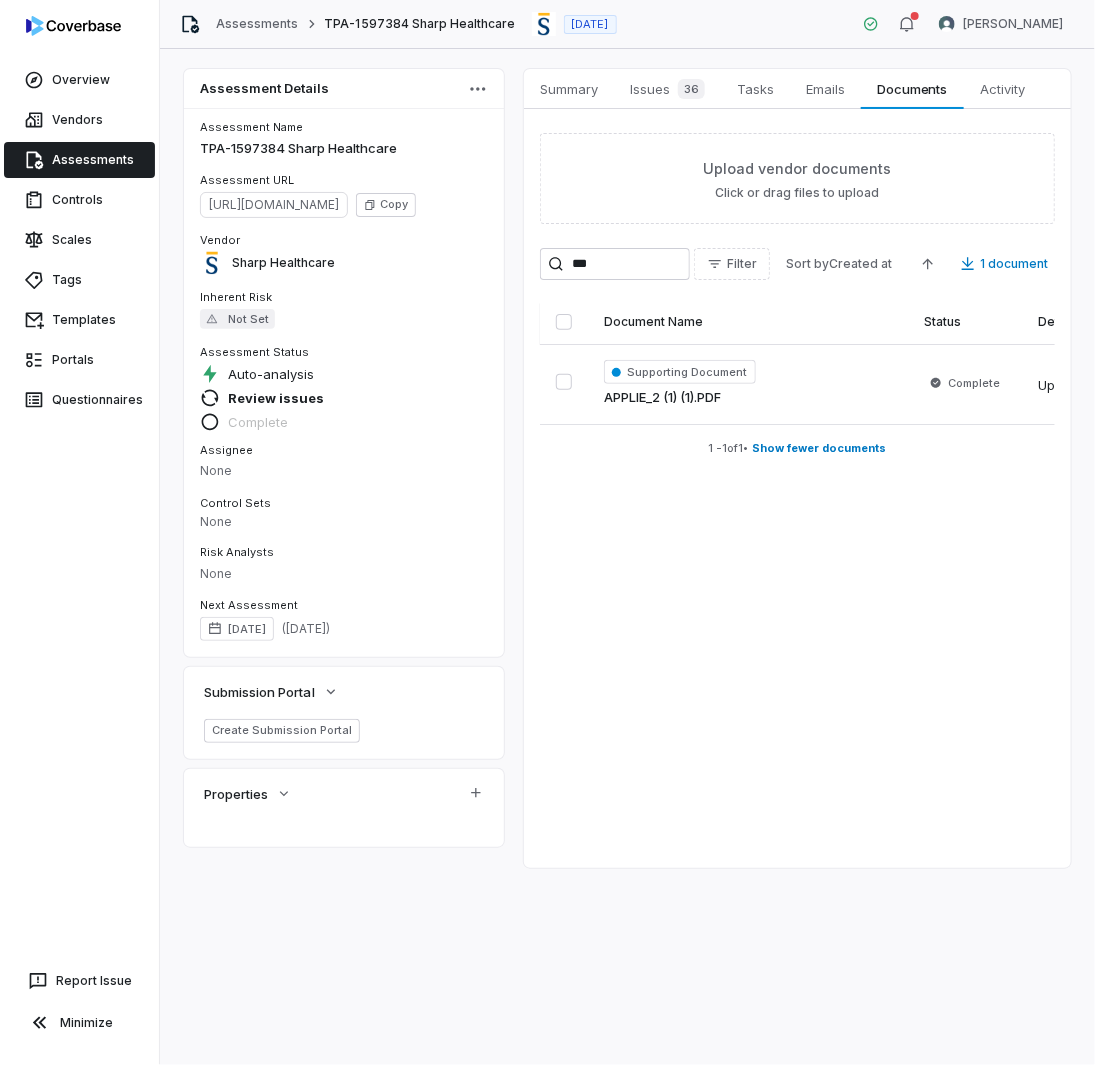 drag, startPoint x: 955, startPoint y: 579, endPoint x: 811, endPoint y: 501, distance: 163.76813 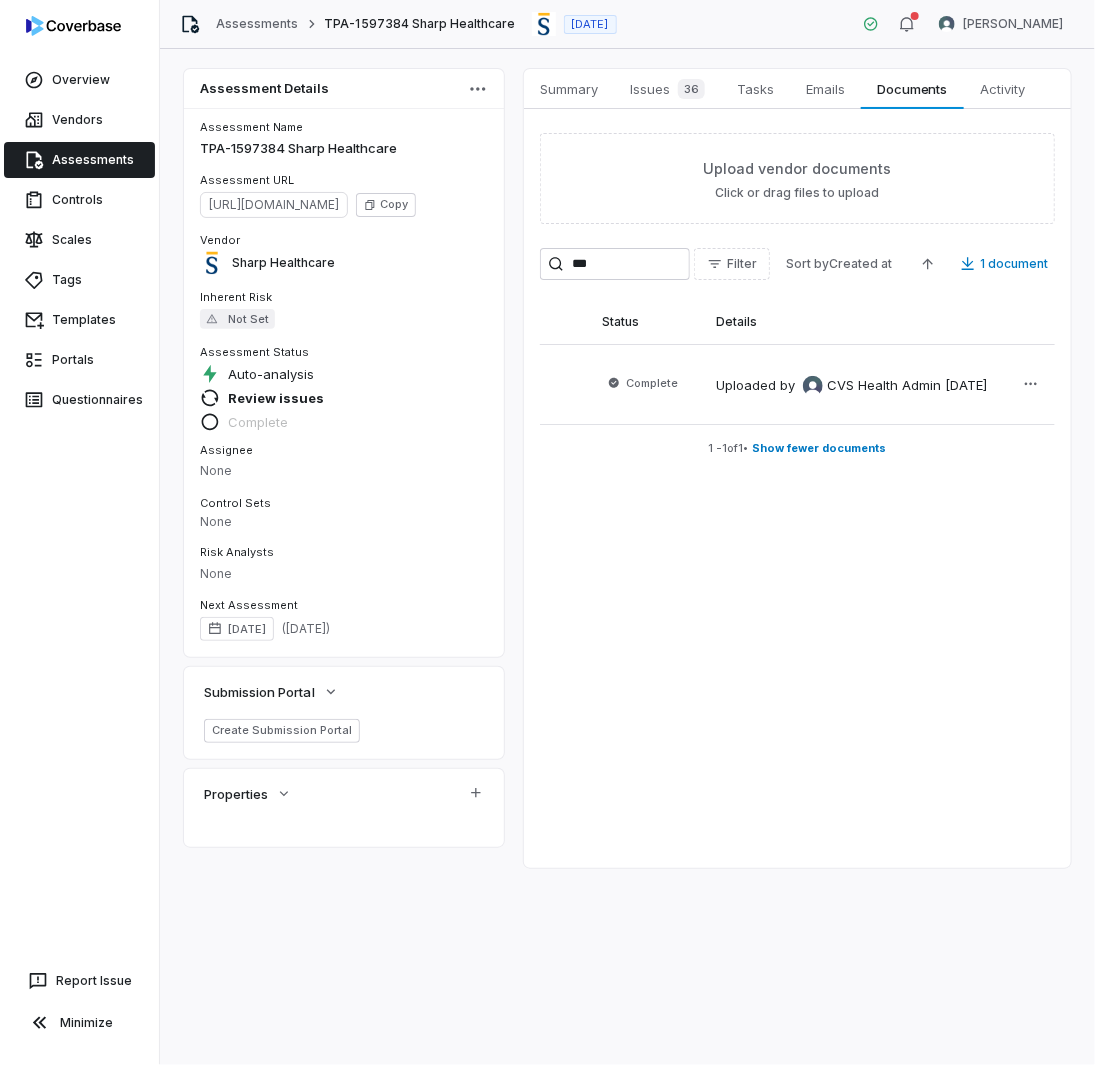 scroll, scrollTop: 0, scrollLeft: 0, axis: both 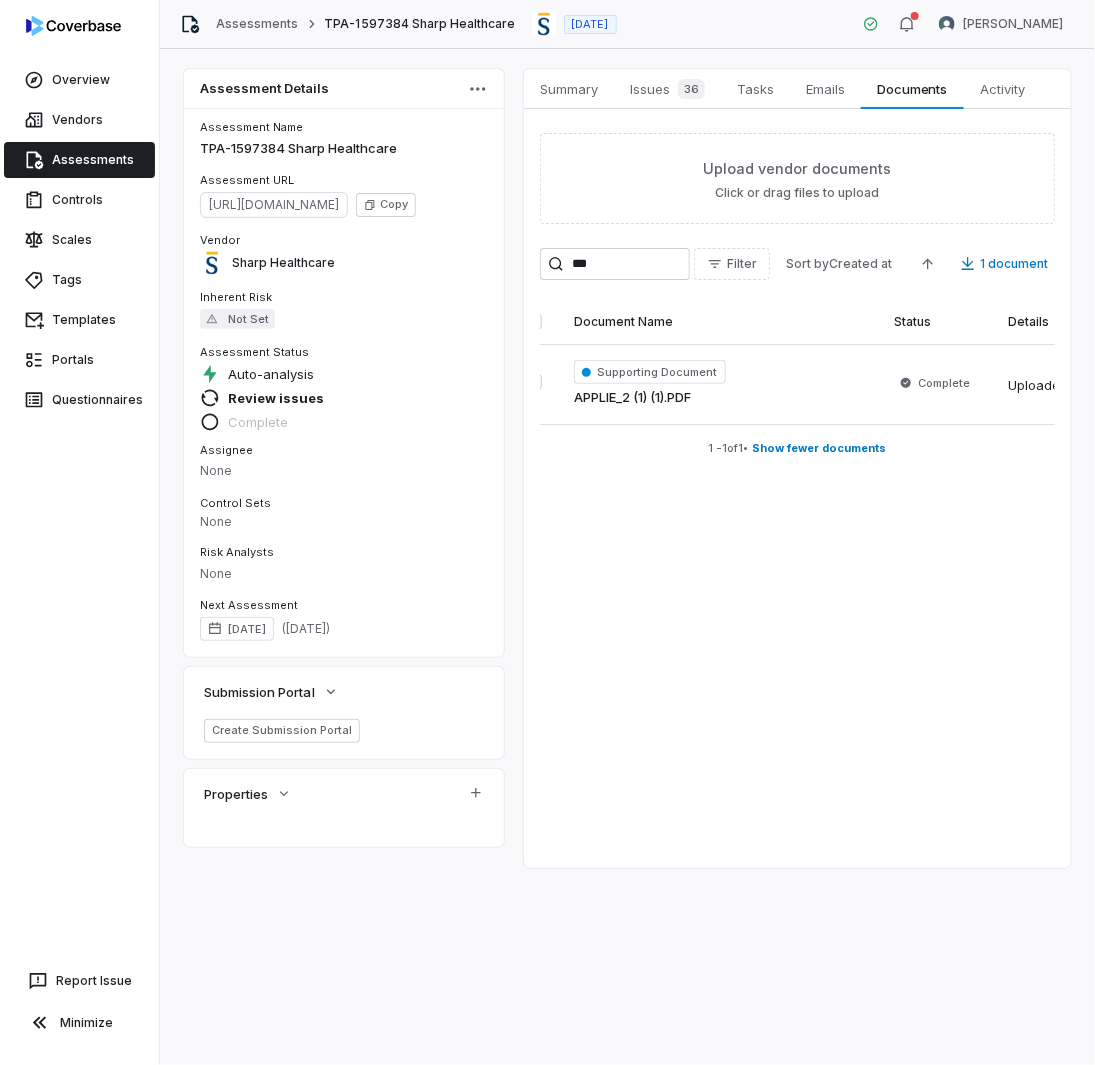 drag, startPoint x: 792, startPoint y: 479, endPoint x: 809, endPoint y: 475, distance: 17.464249 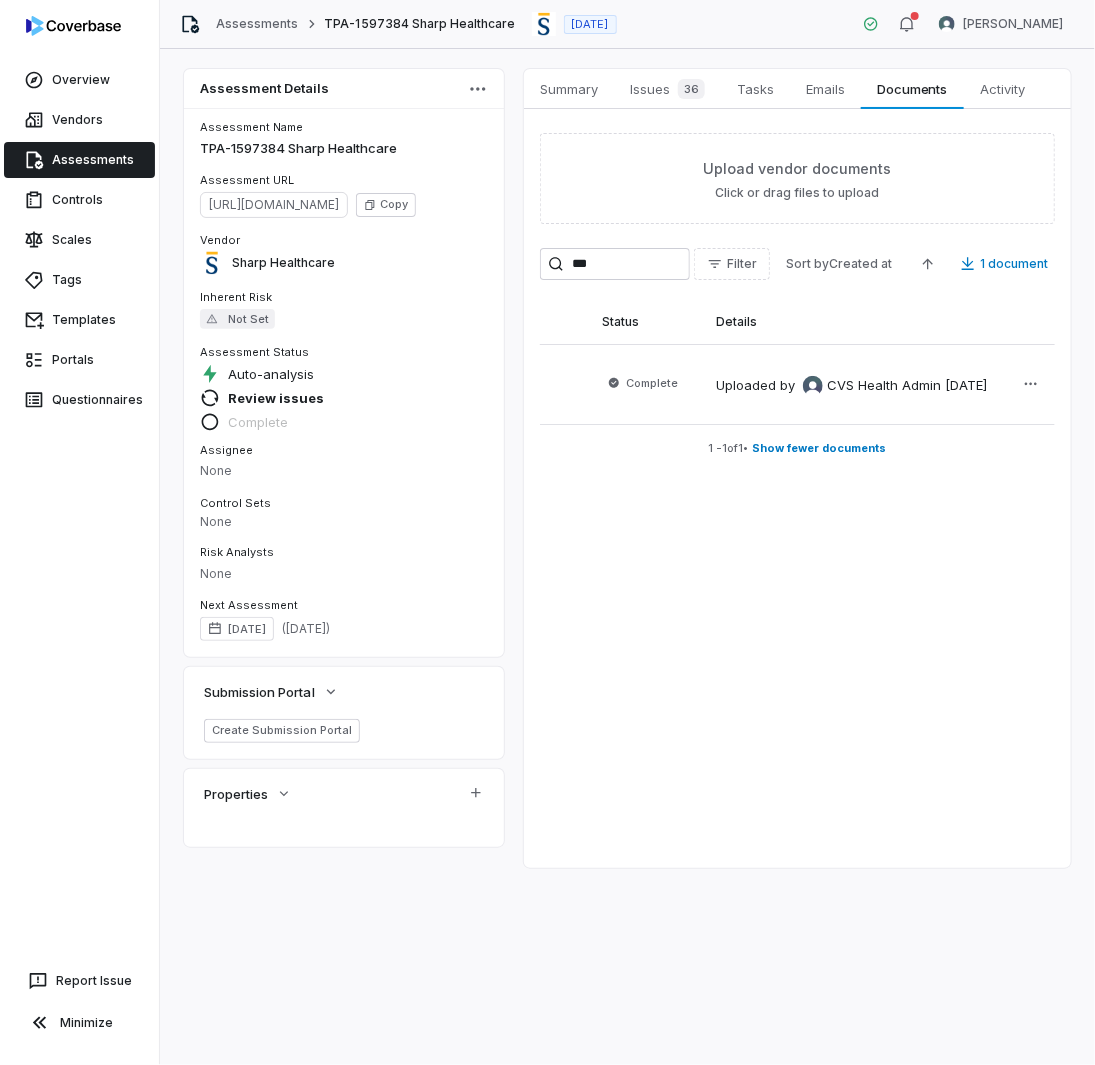 scroll, scrollTop: 0, scrollLeft: 0, axis: both 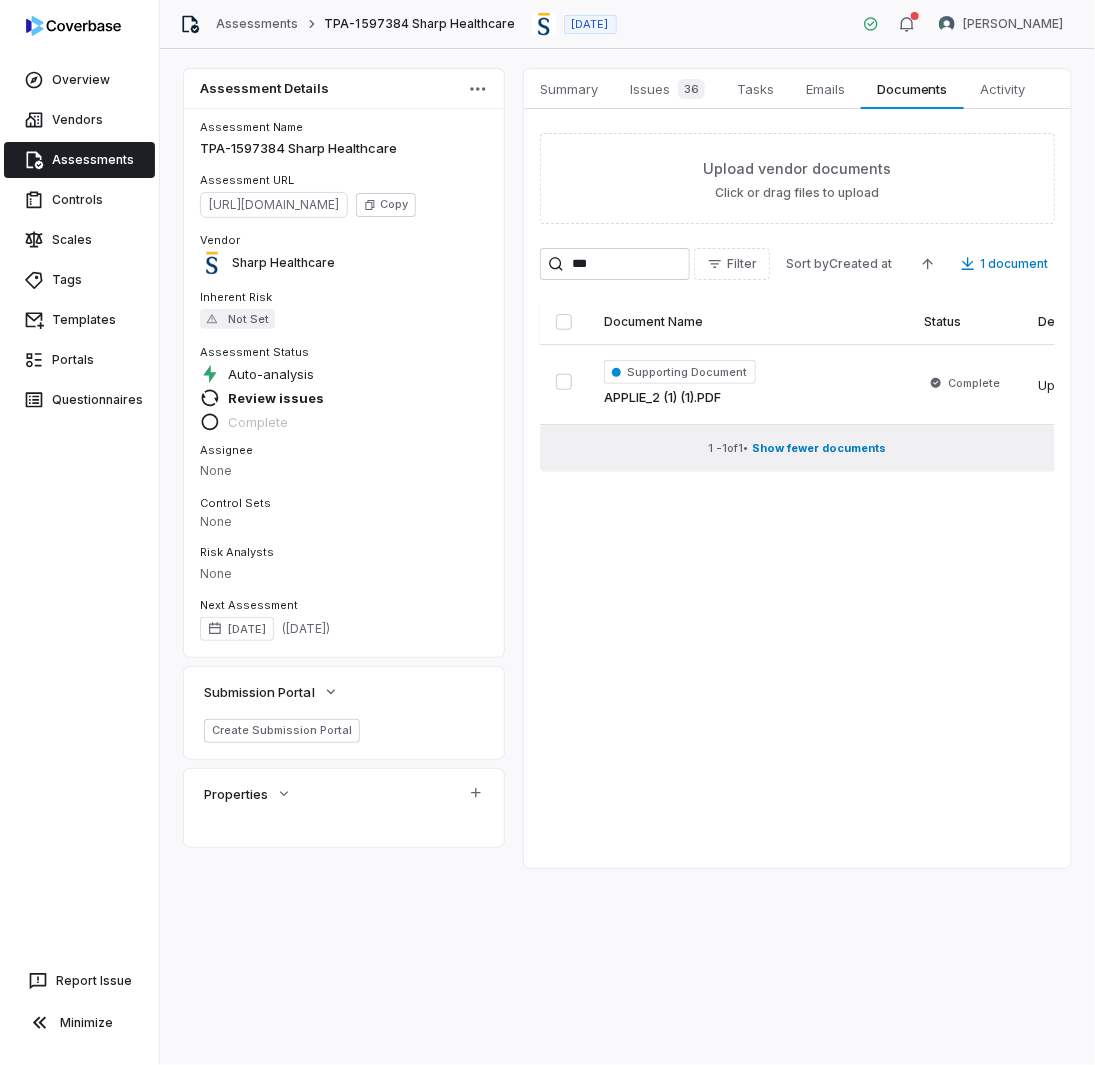 click on "1 -  1  of  1  •   Show fewer documents" at bounding box center (797, 448) 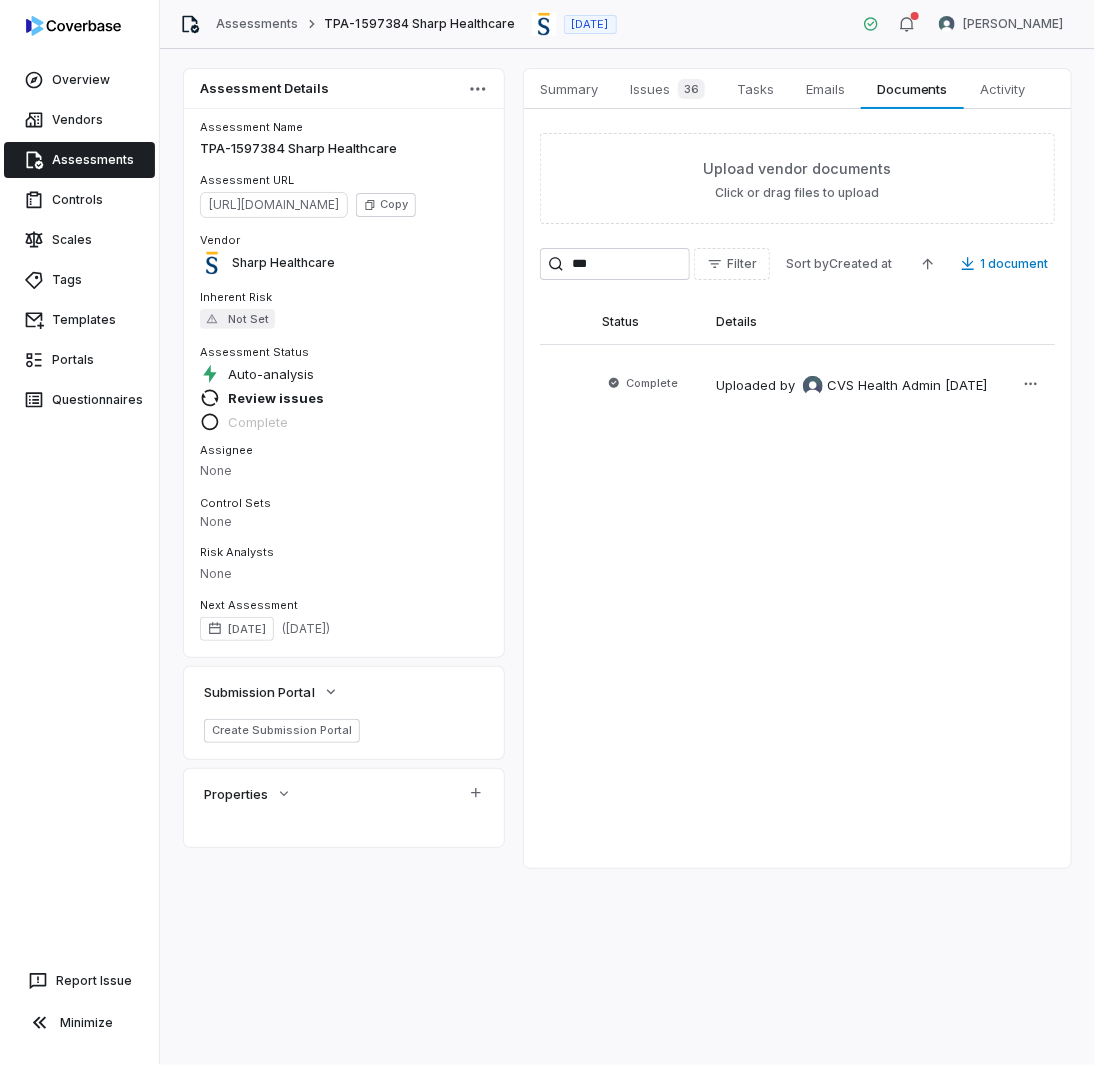 scroll, scrollTop: 0, scrollLeft: 0, axis: both 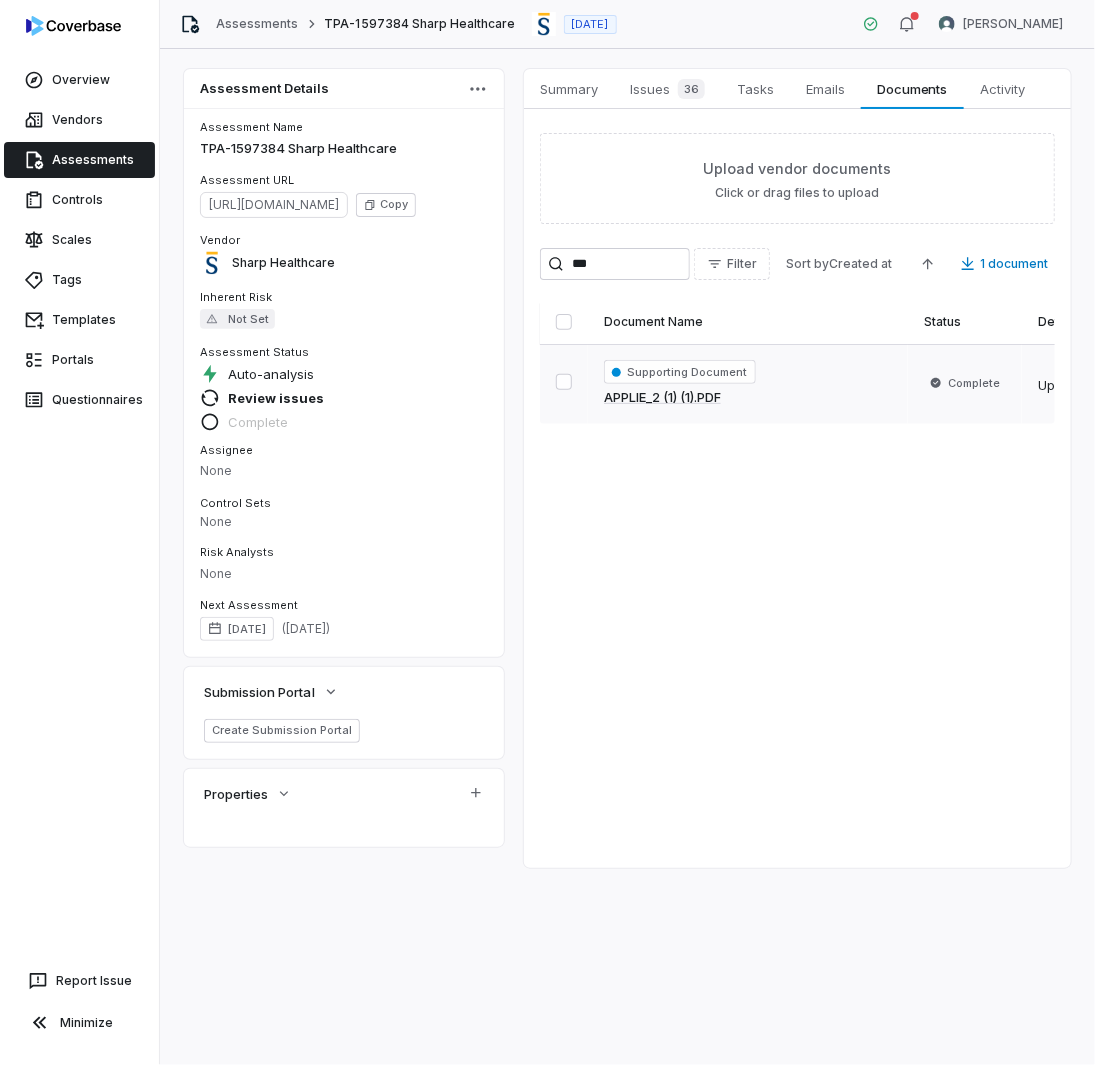 click on "APPLIE_2 (1) (1).PDF" at bounding box center (662, 398) 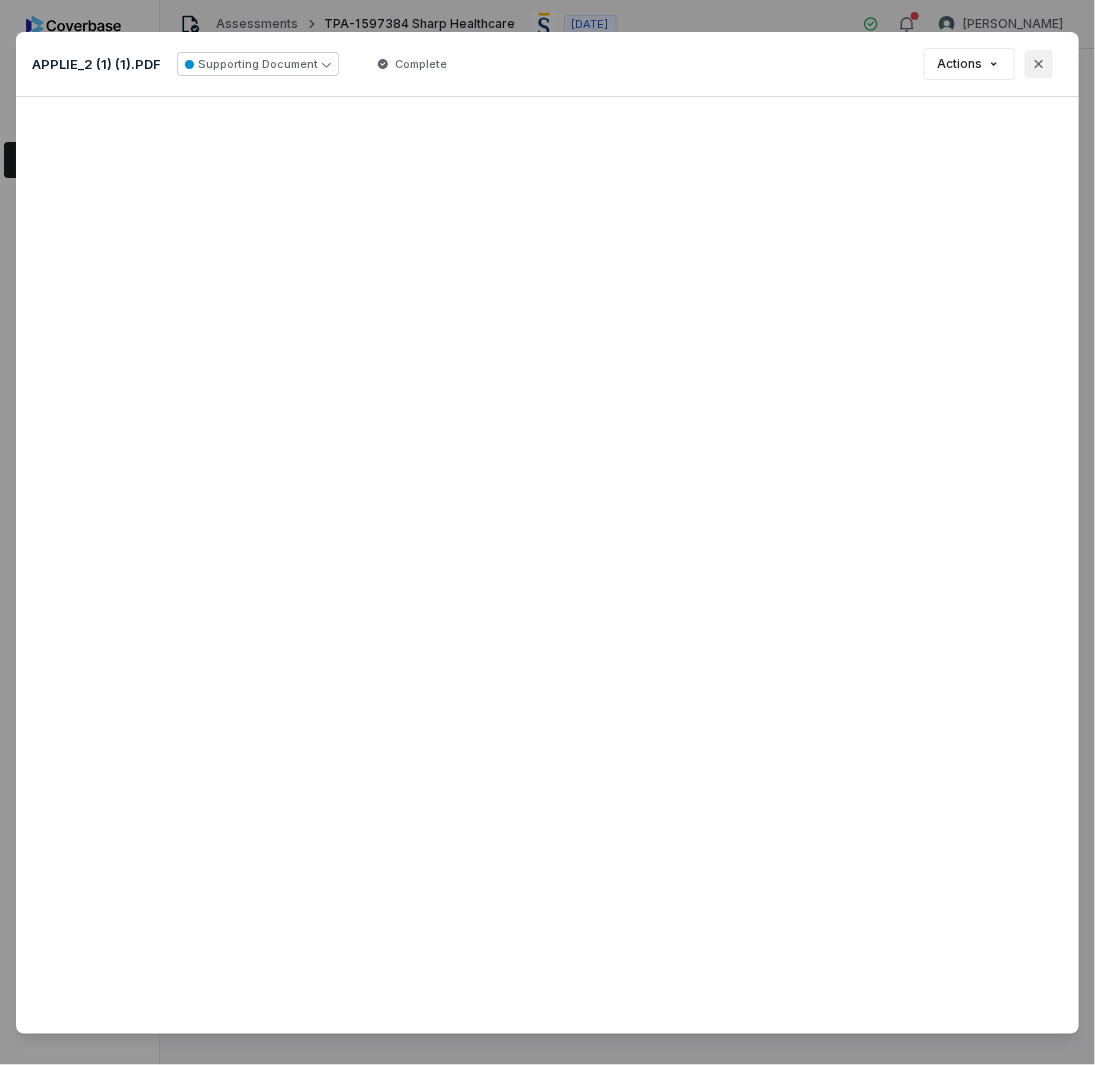 click 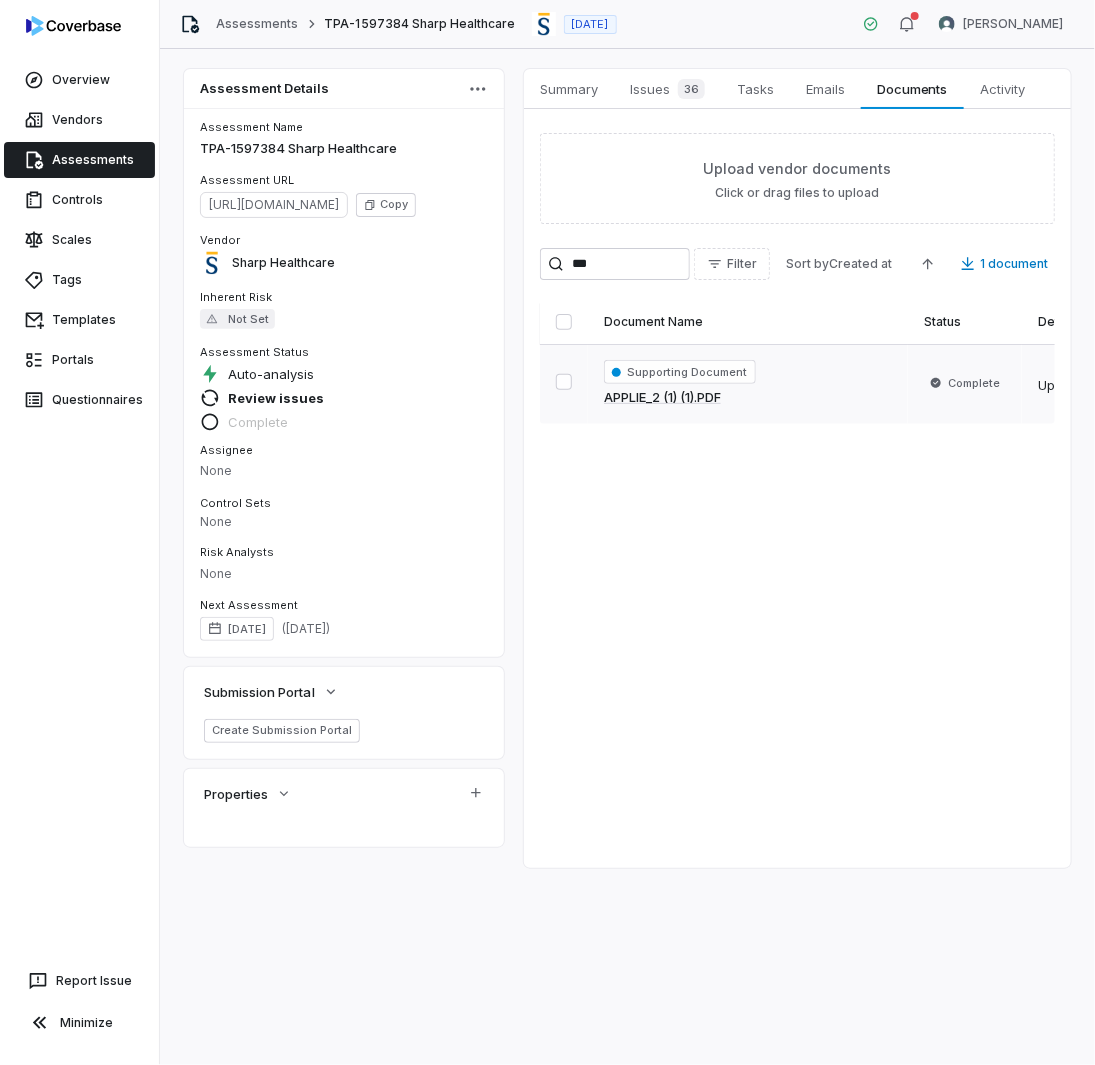 click on "Supporting Document APPLIE_2 (1) (1).PDF" at bounding box center [748, 384] 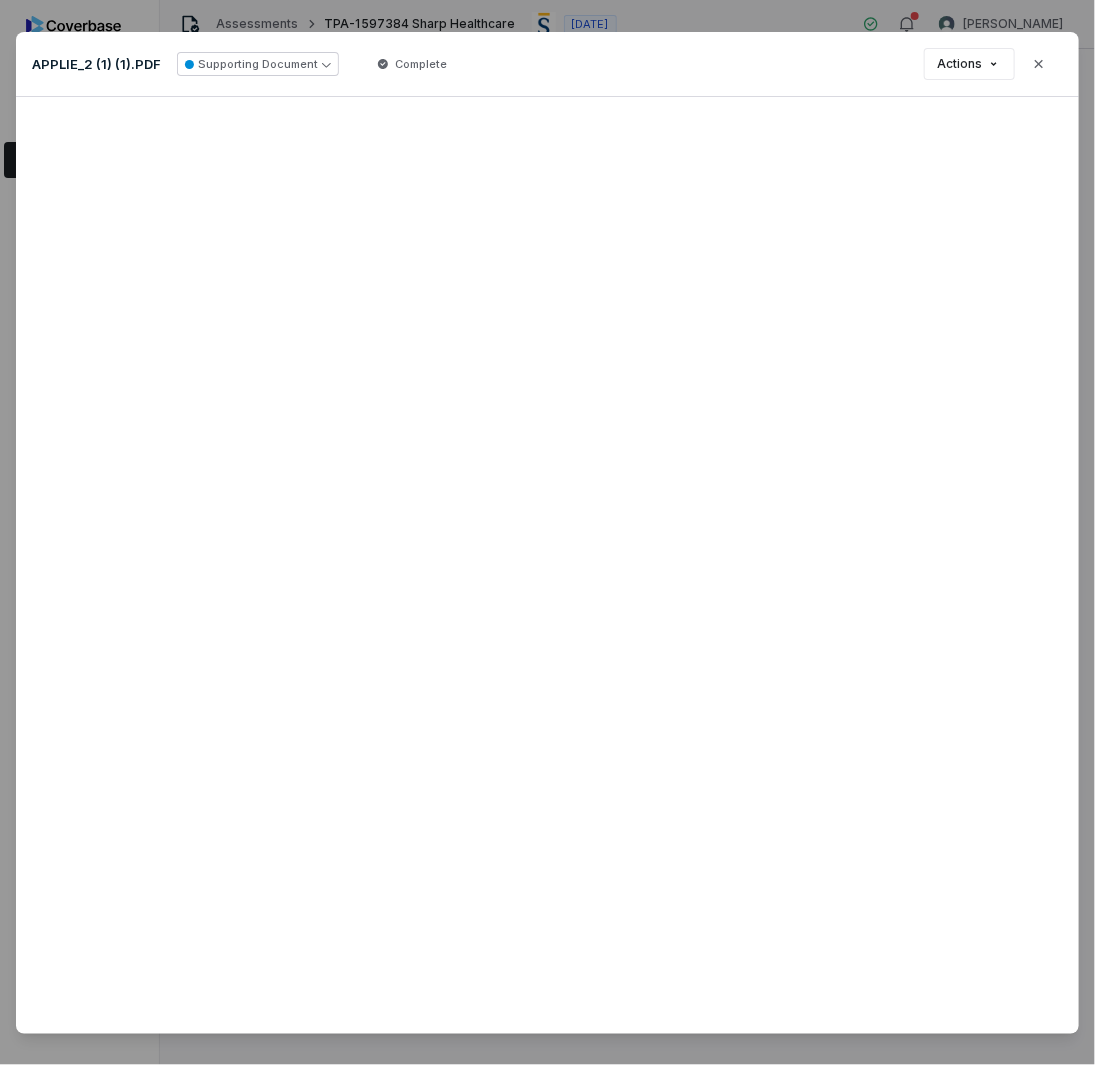 click on "APPLIE_2 (1) (1).PDF Supporting Document Complete Actions Close" at bounding box center (547, 64) 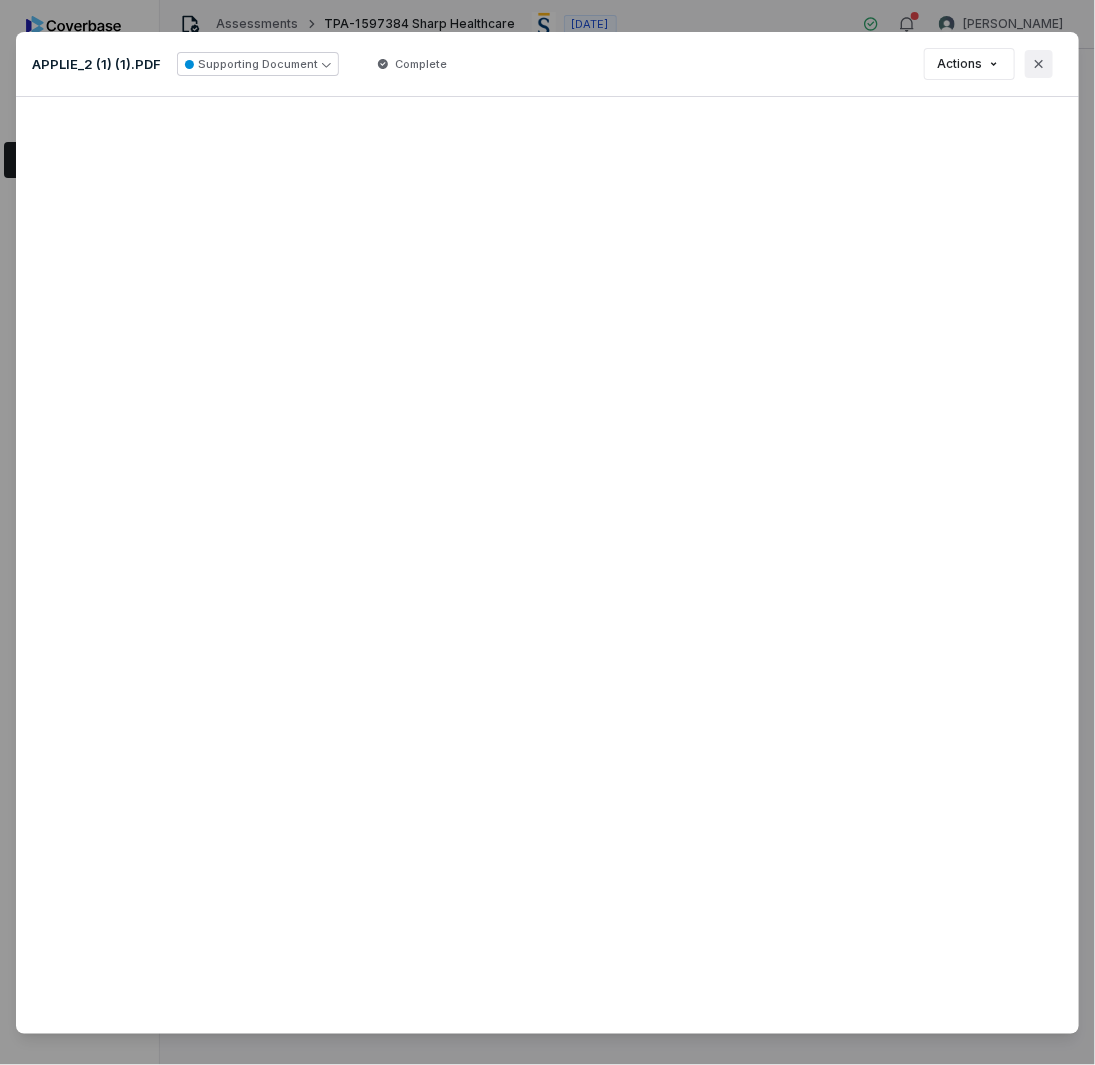 click 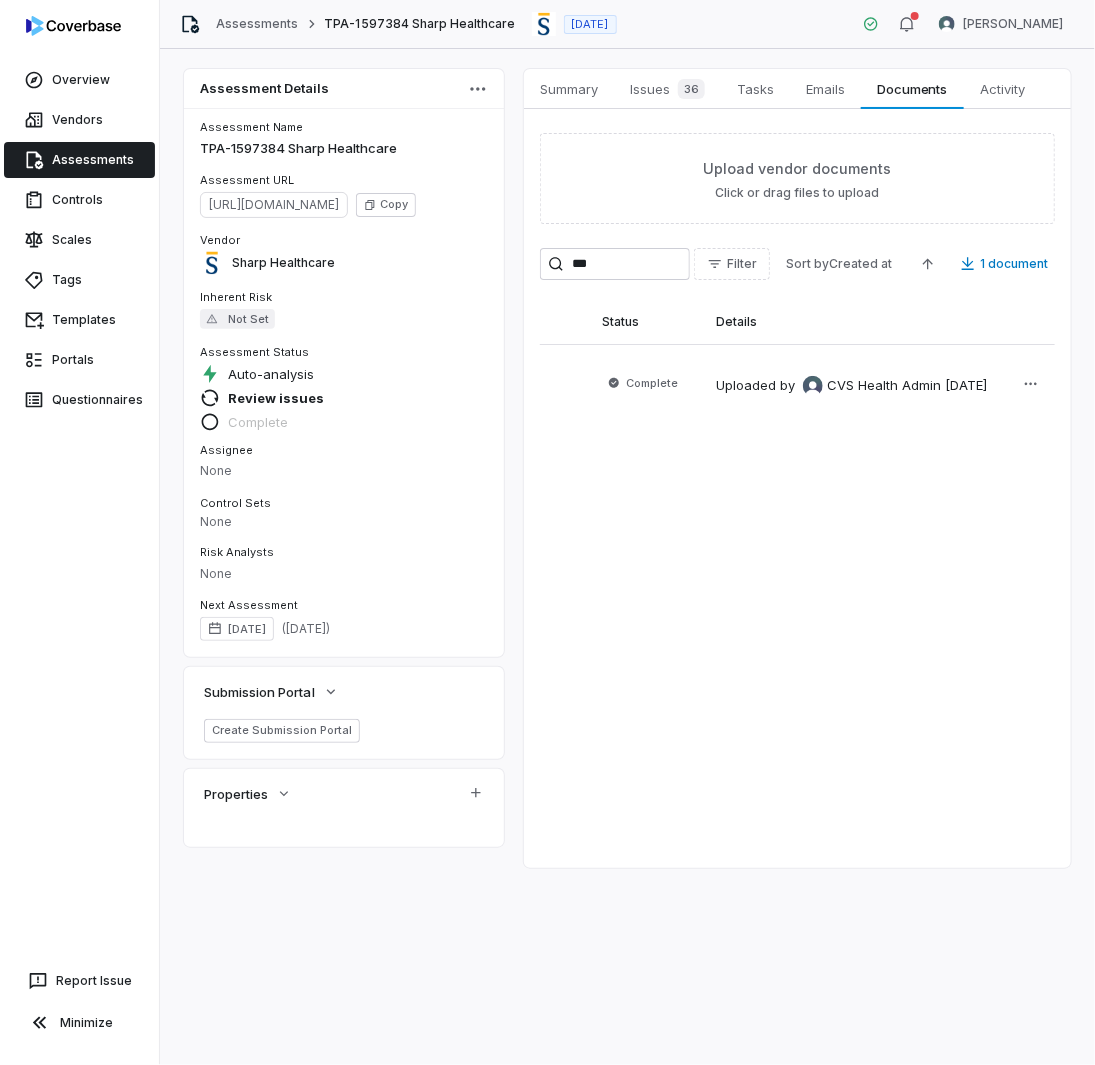 scroll, scrollTop: 0, scrollLeft: 0, axis: both 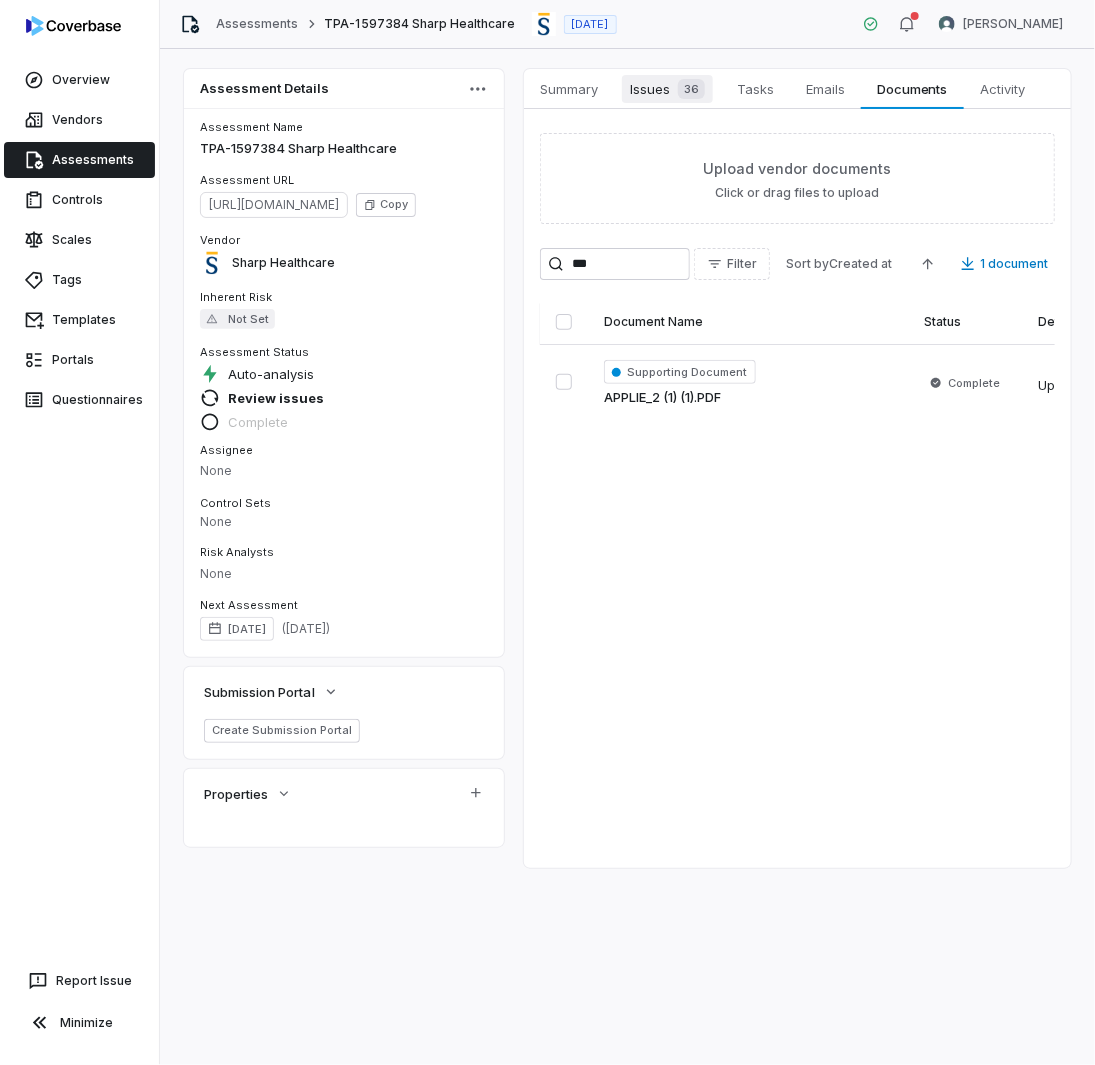 click on "Issues 36" at bounding box center (667, 89) 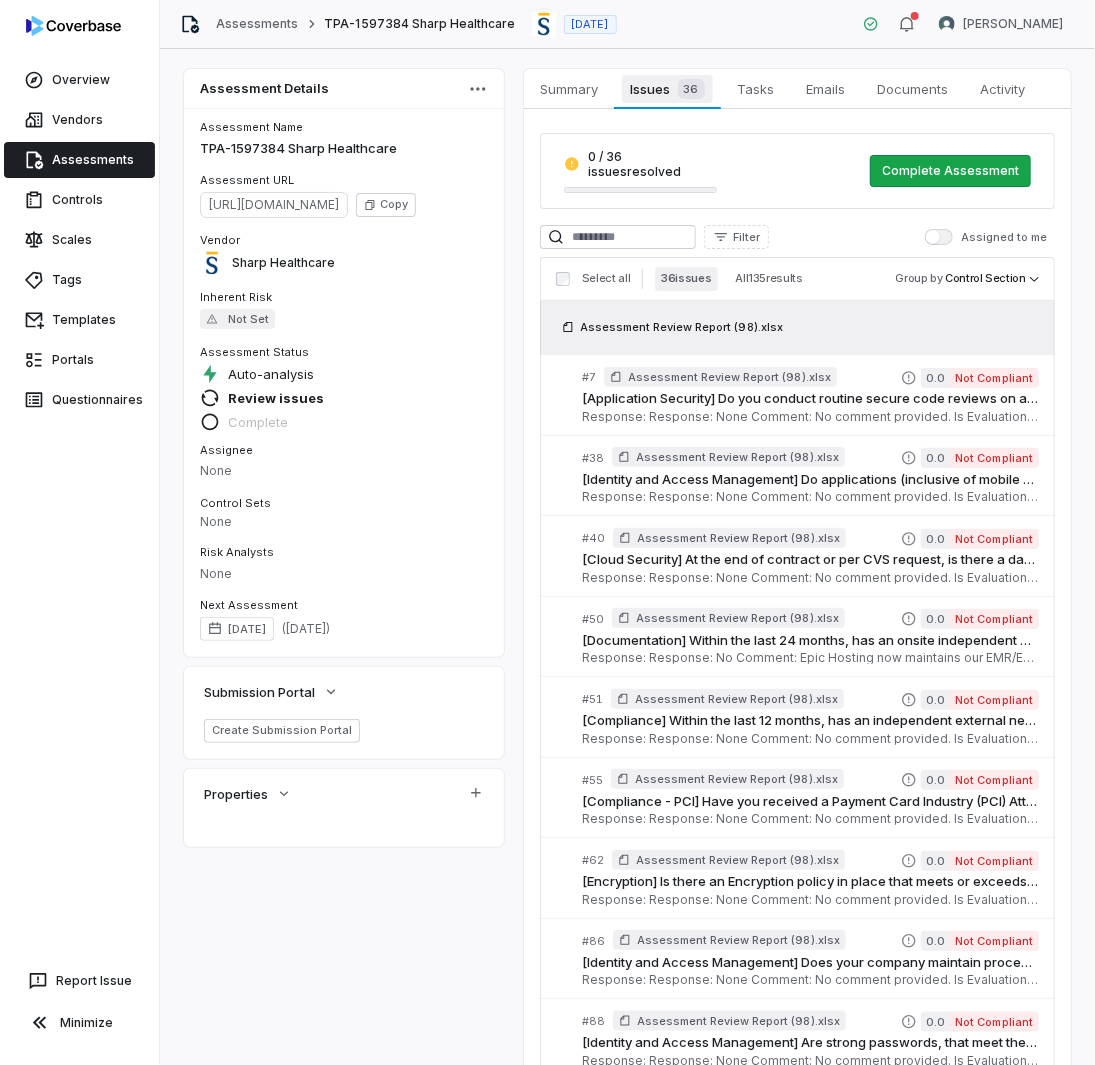 click on "36" at bounding box center (687, 89) 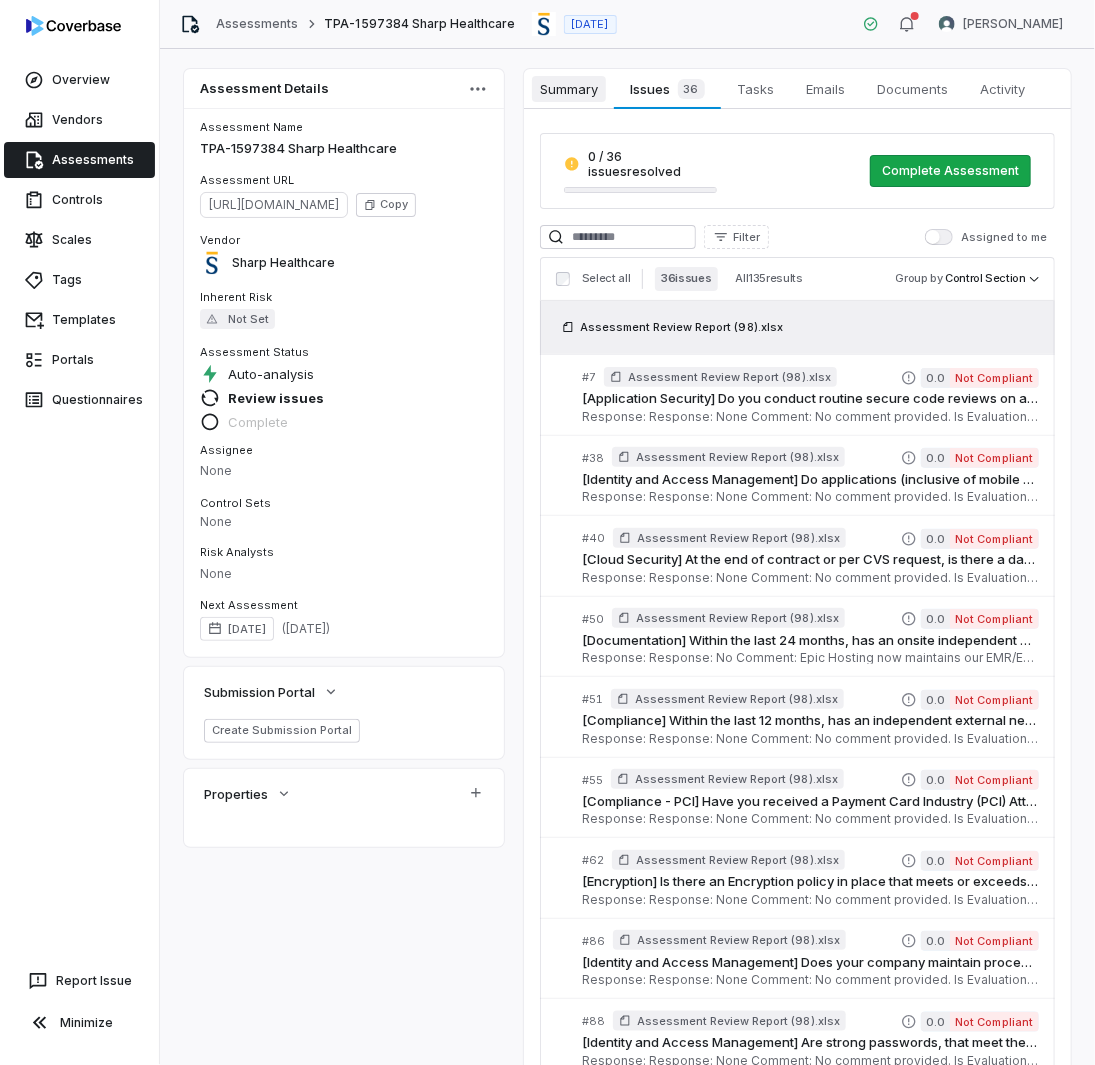 click on "Summary" at bounding box center (569, 89) 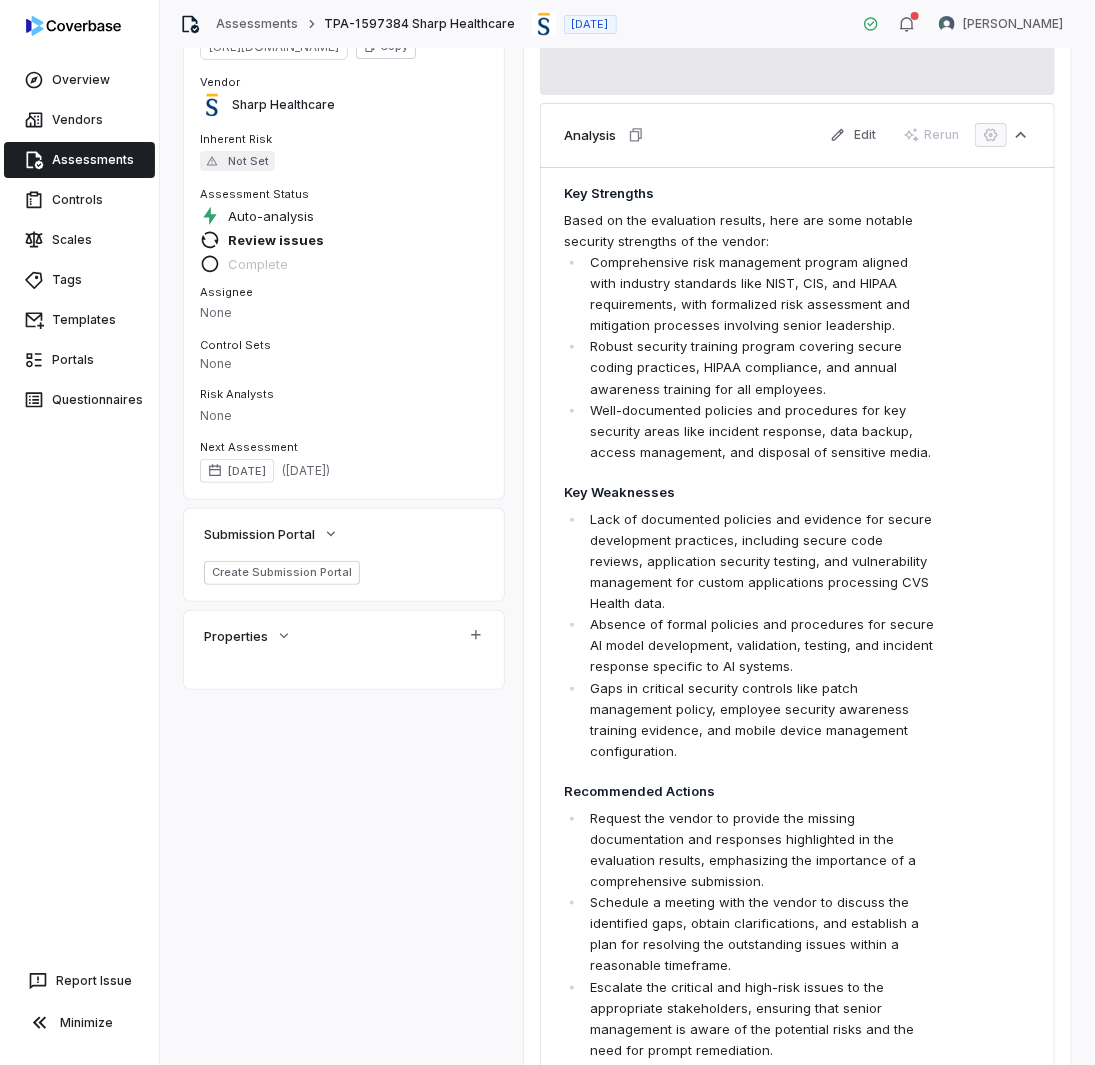 scroll, scrollTop: 0, scrollLeft: 0, axis: both 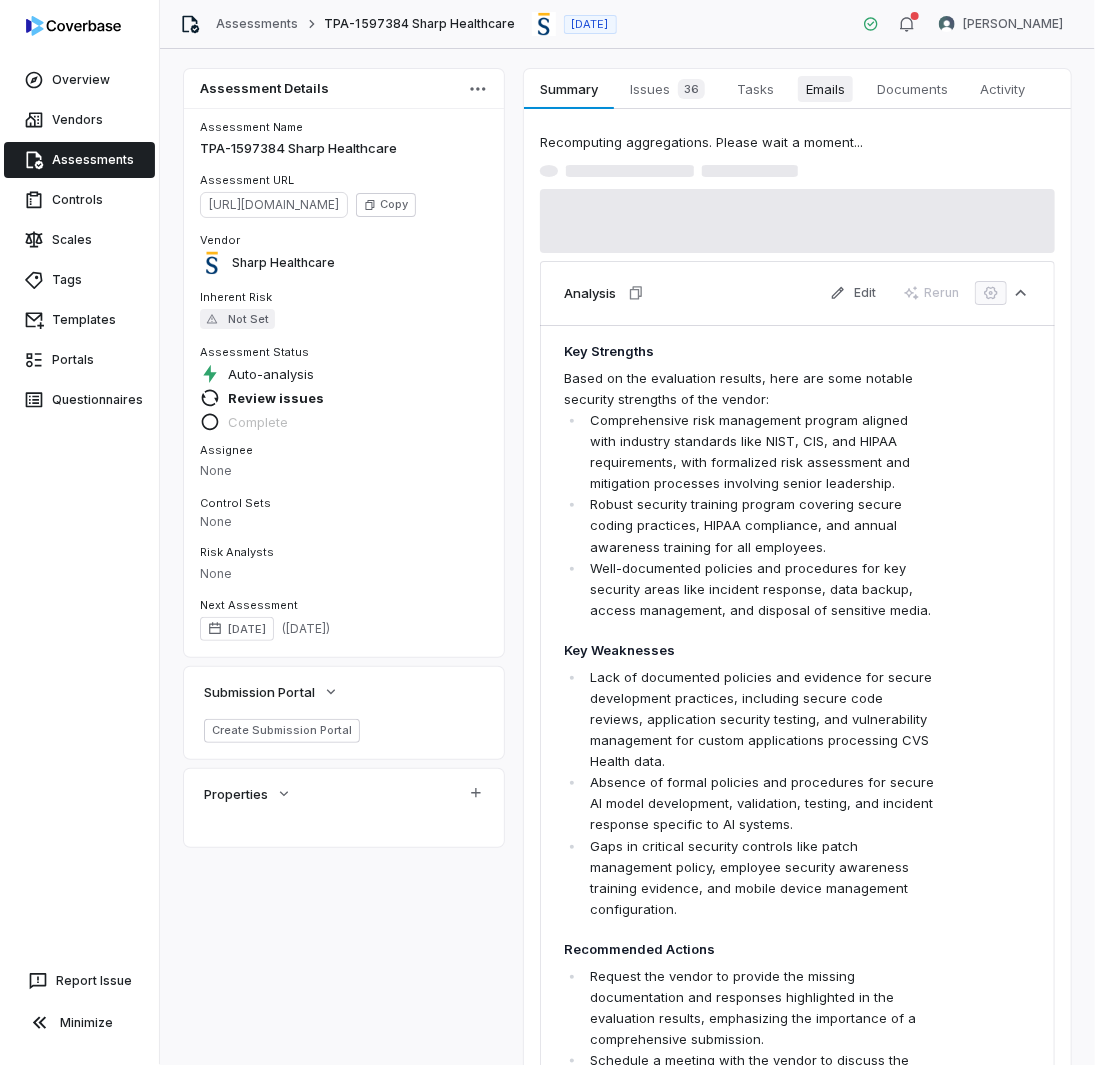 click on "Issues 36" at bounding box center (667, 89) 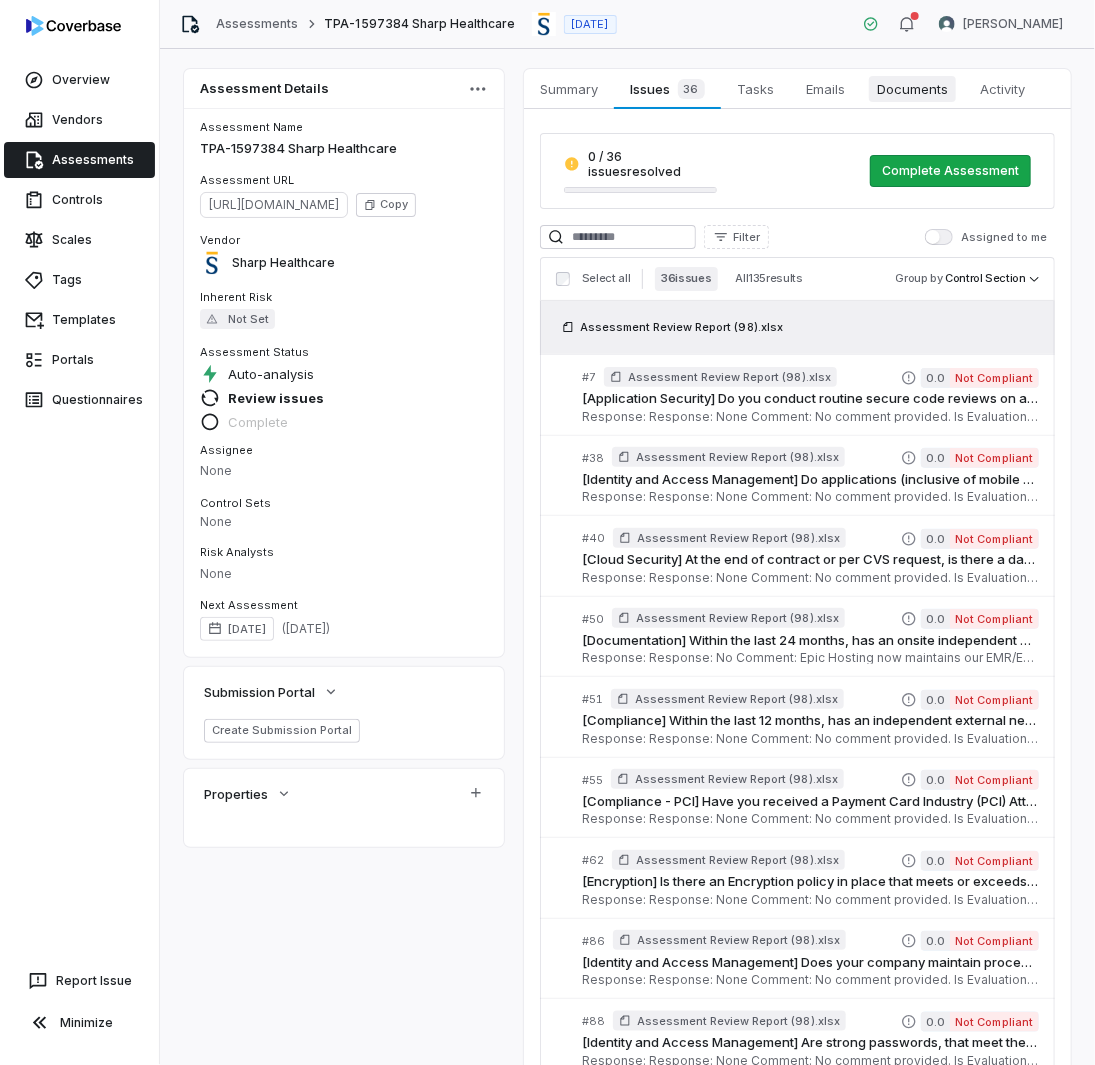 click on "Documents" at bounding box center [912, 89] 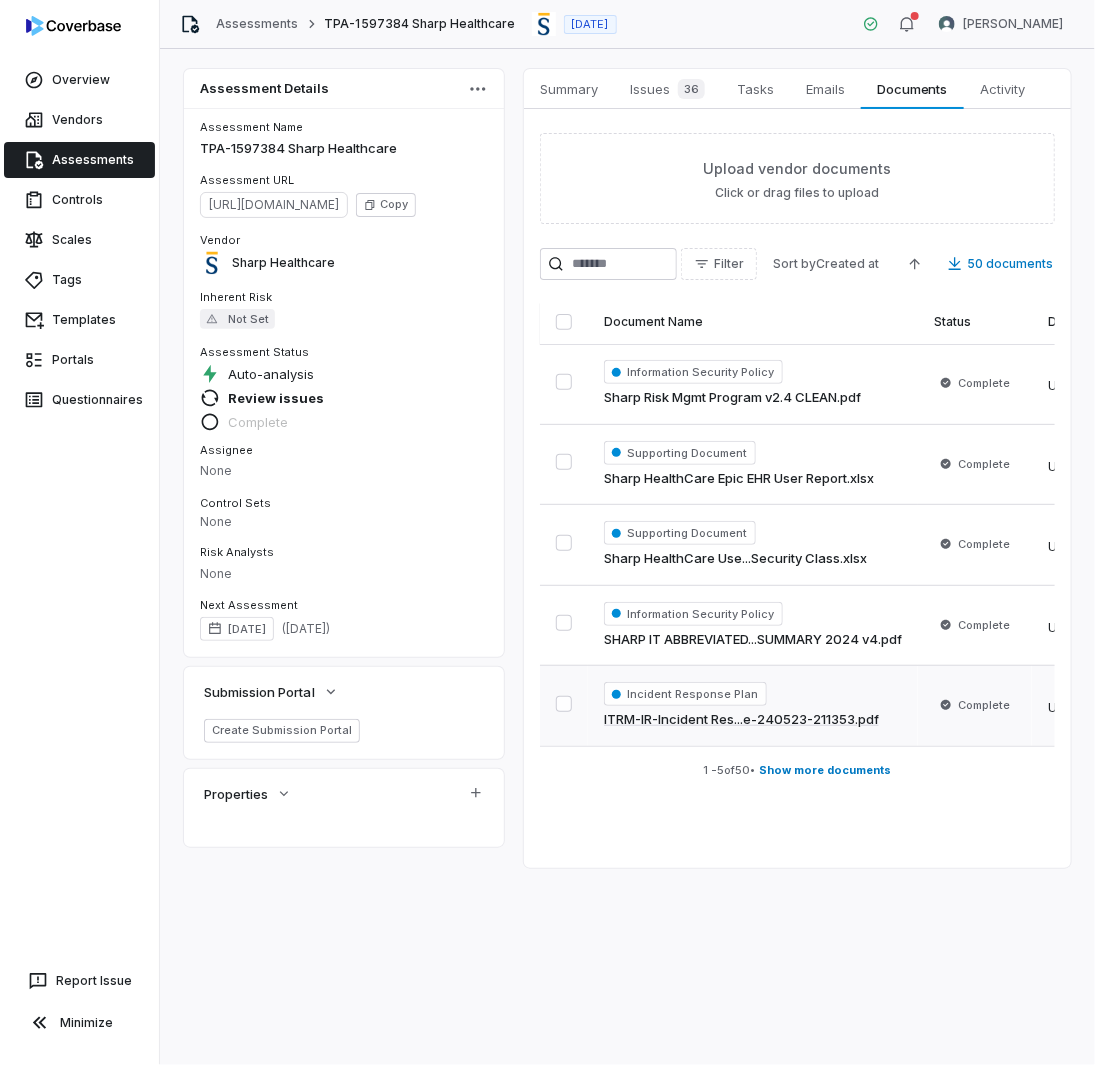 drag, startPoint x: 808, startPoint y: 771, endPoint x: 813, endPoint y: 688, distance: 83.15047 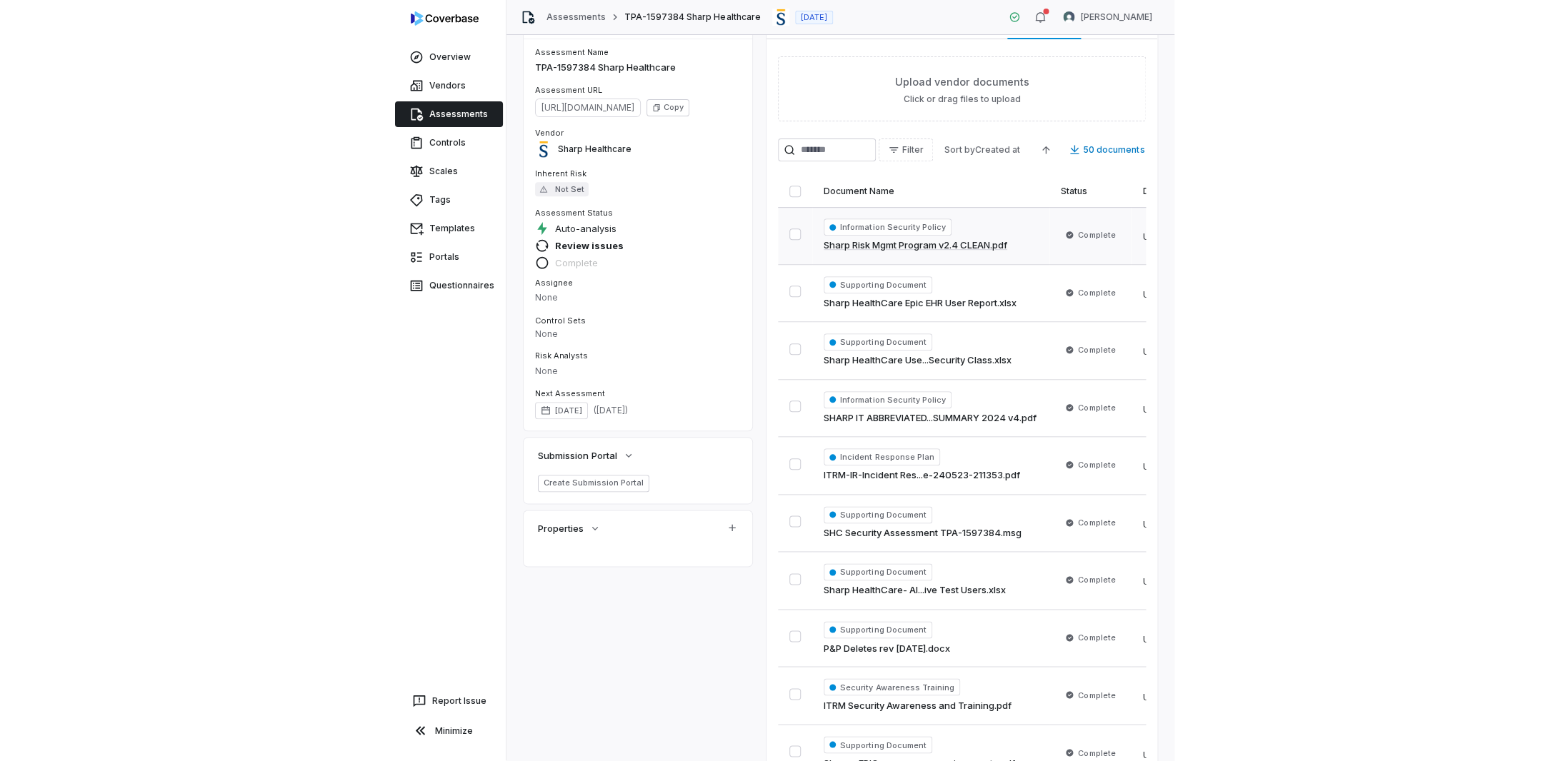scroll, scrollTop: 0, scrollLeft: 0, axis: both 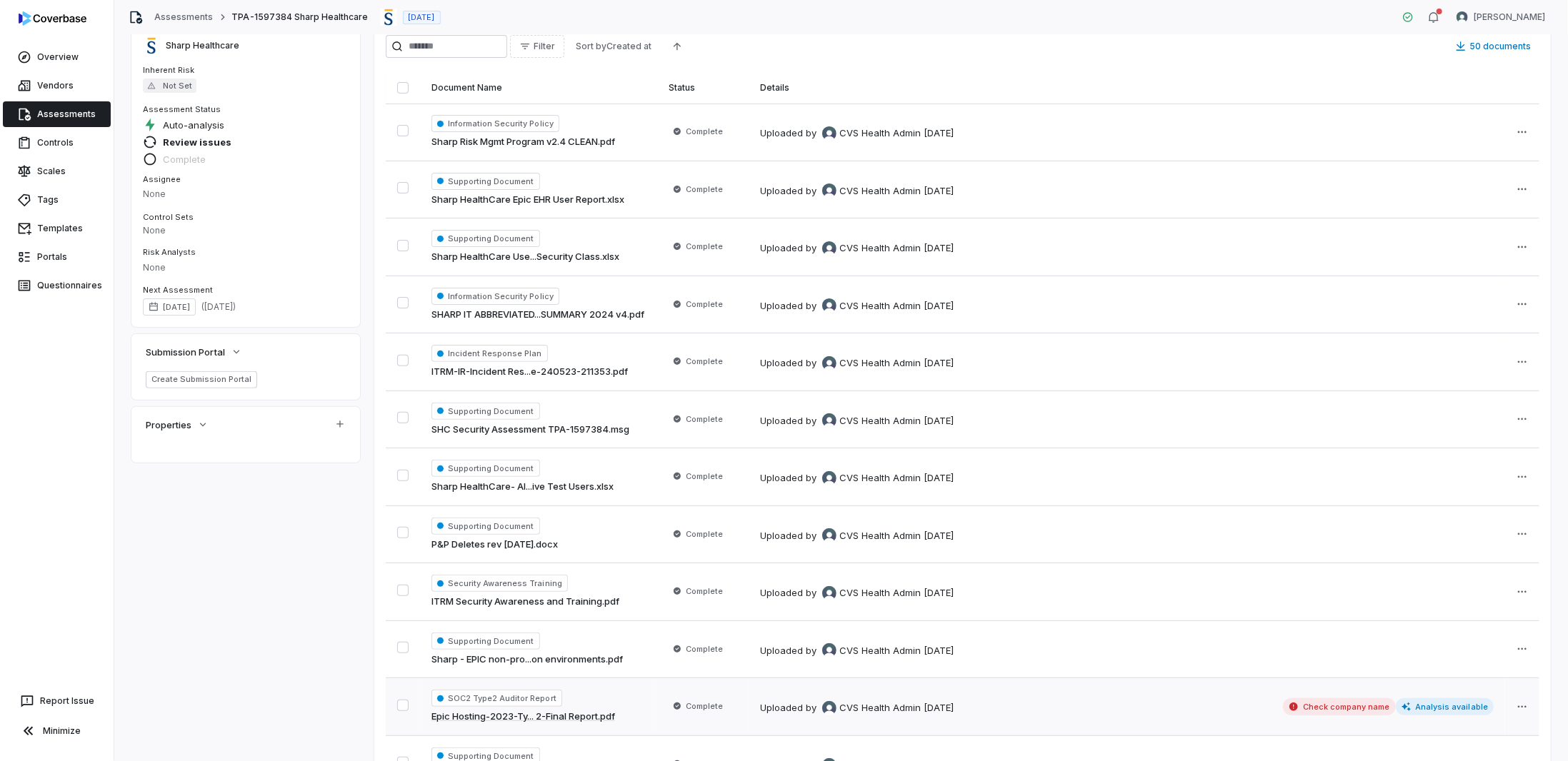 click on "Check company name" at bounding box center [1339, 707] 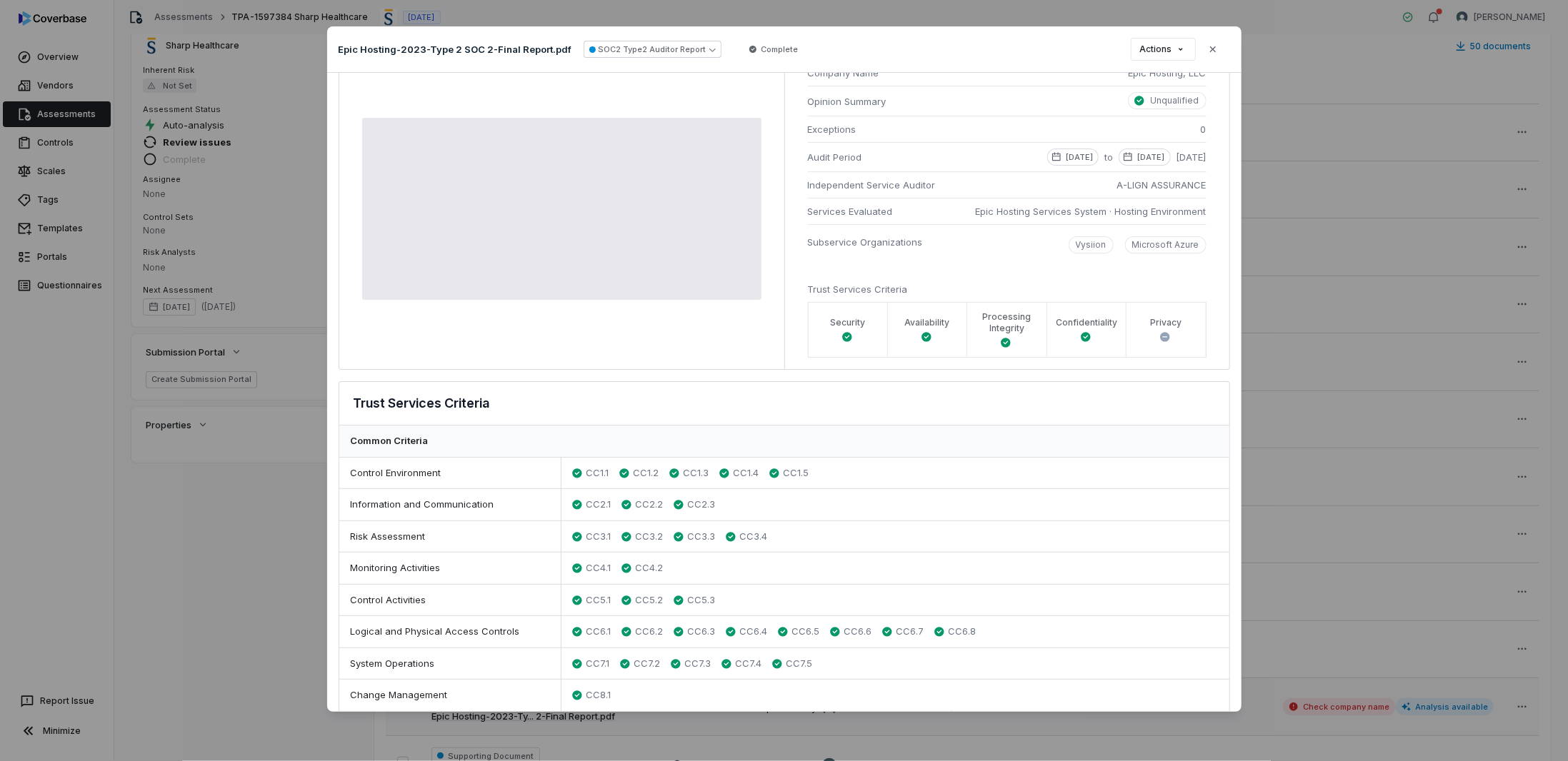 scroll, scrollTop: 0, scrollLeft: 0, axis: both 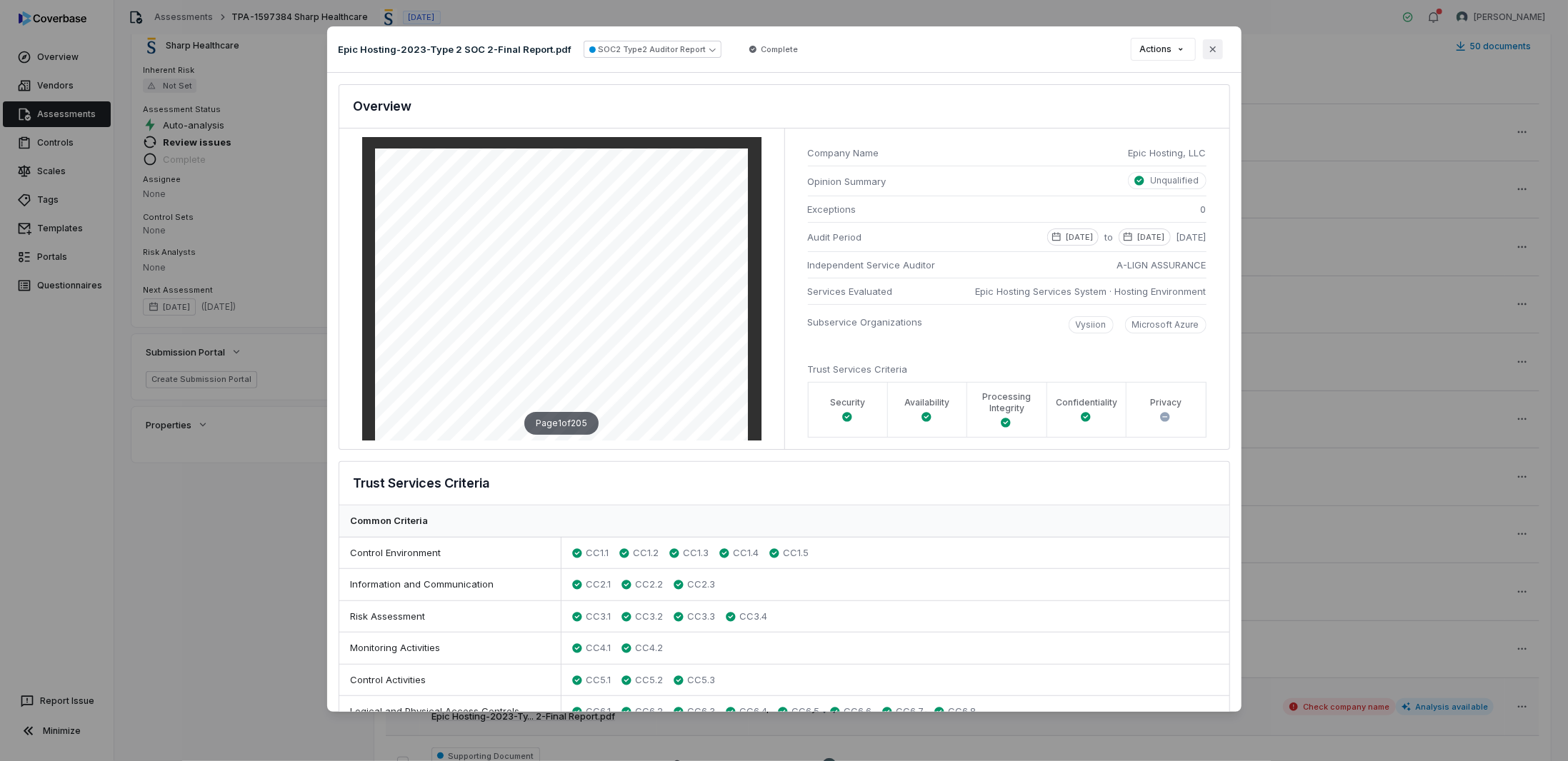 click 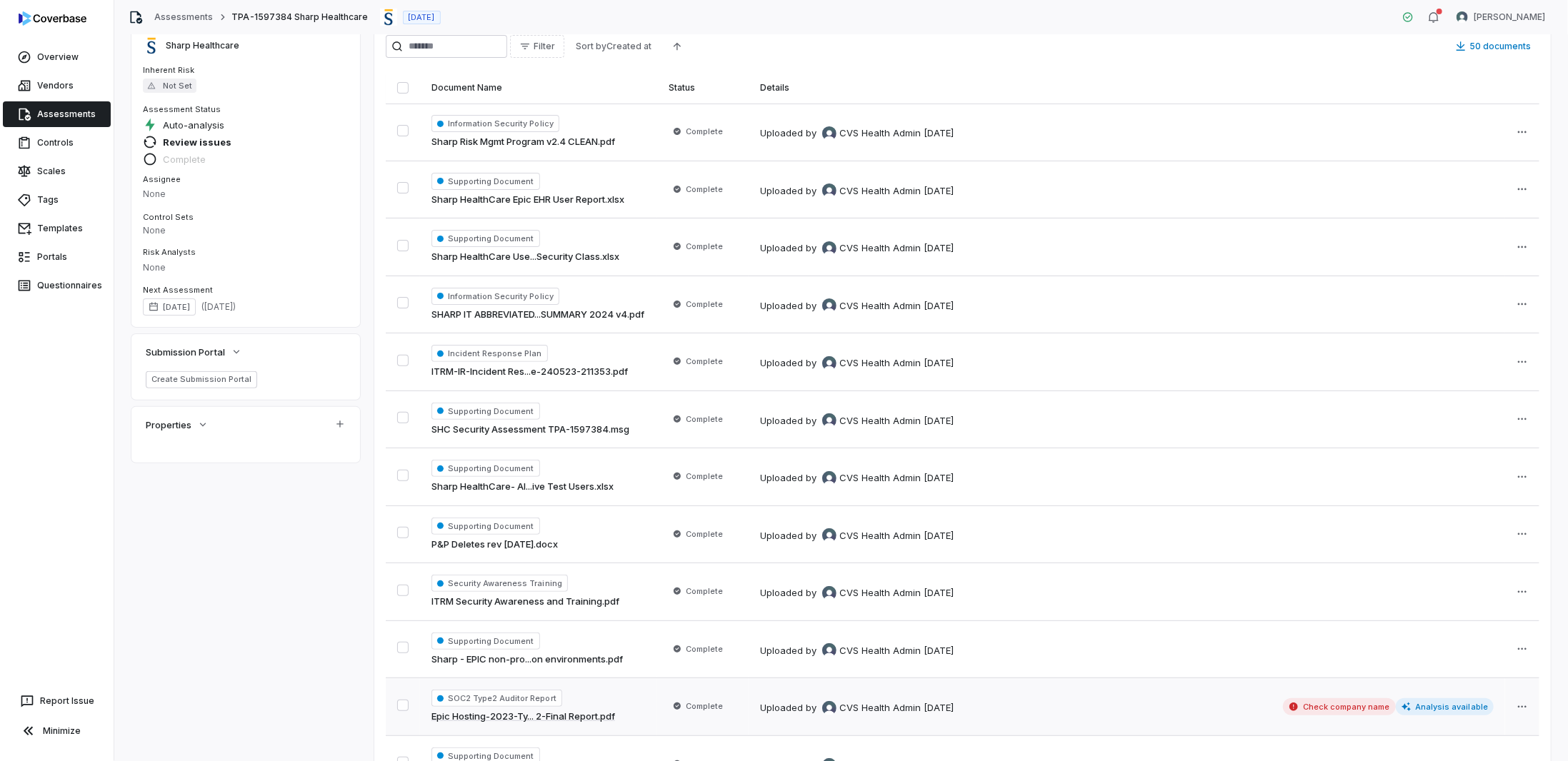 click on "SOC2 Type2 Auditor Report" at bounding box center (496, 698) 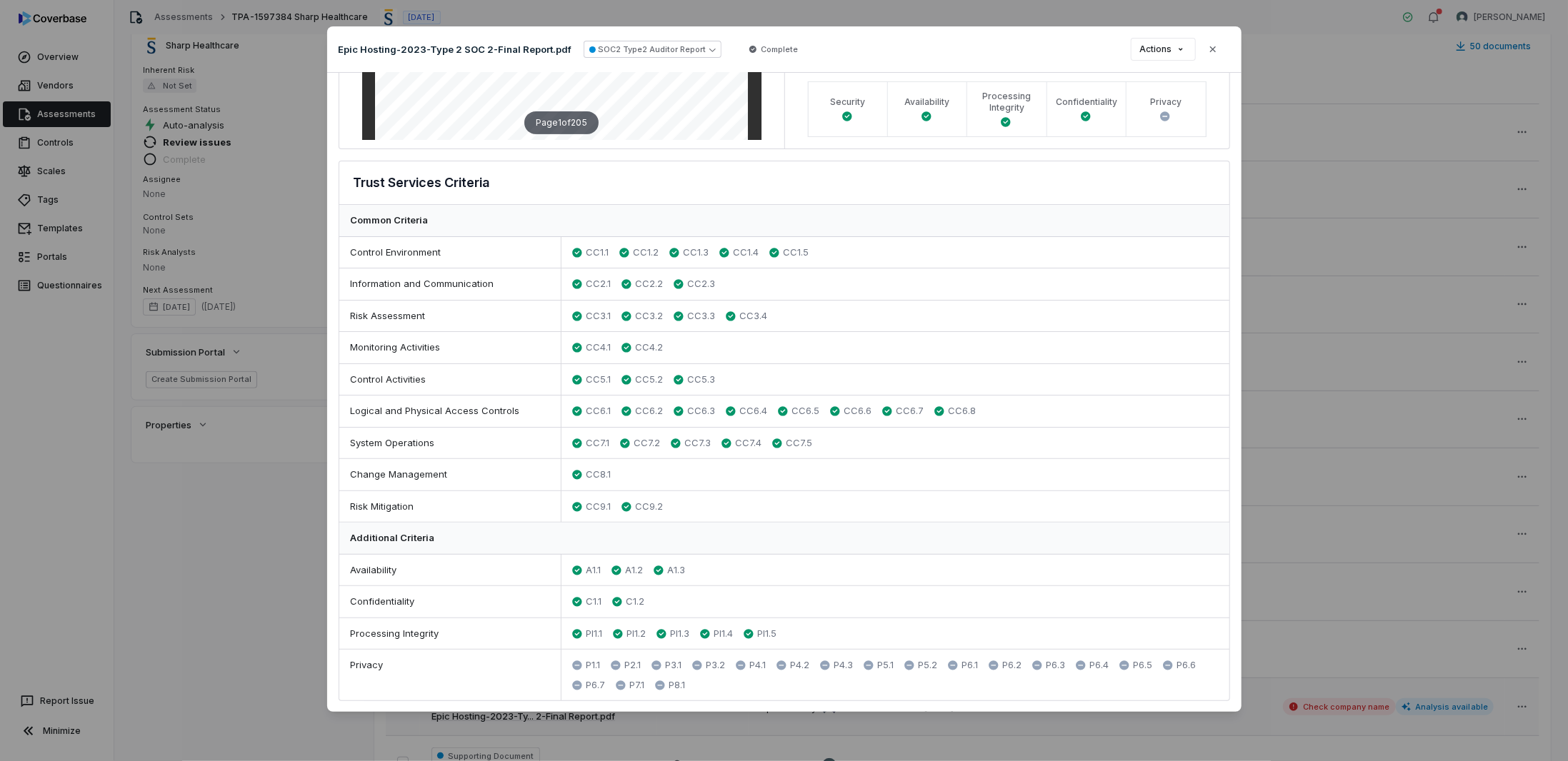 scroll, scrollTop: 428, scrollLeft: 0, axis: vertical 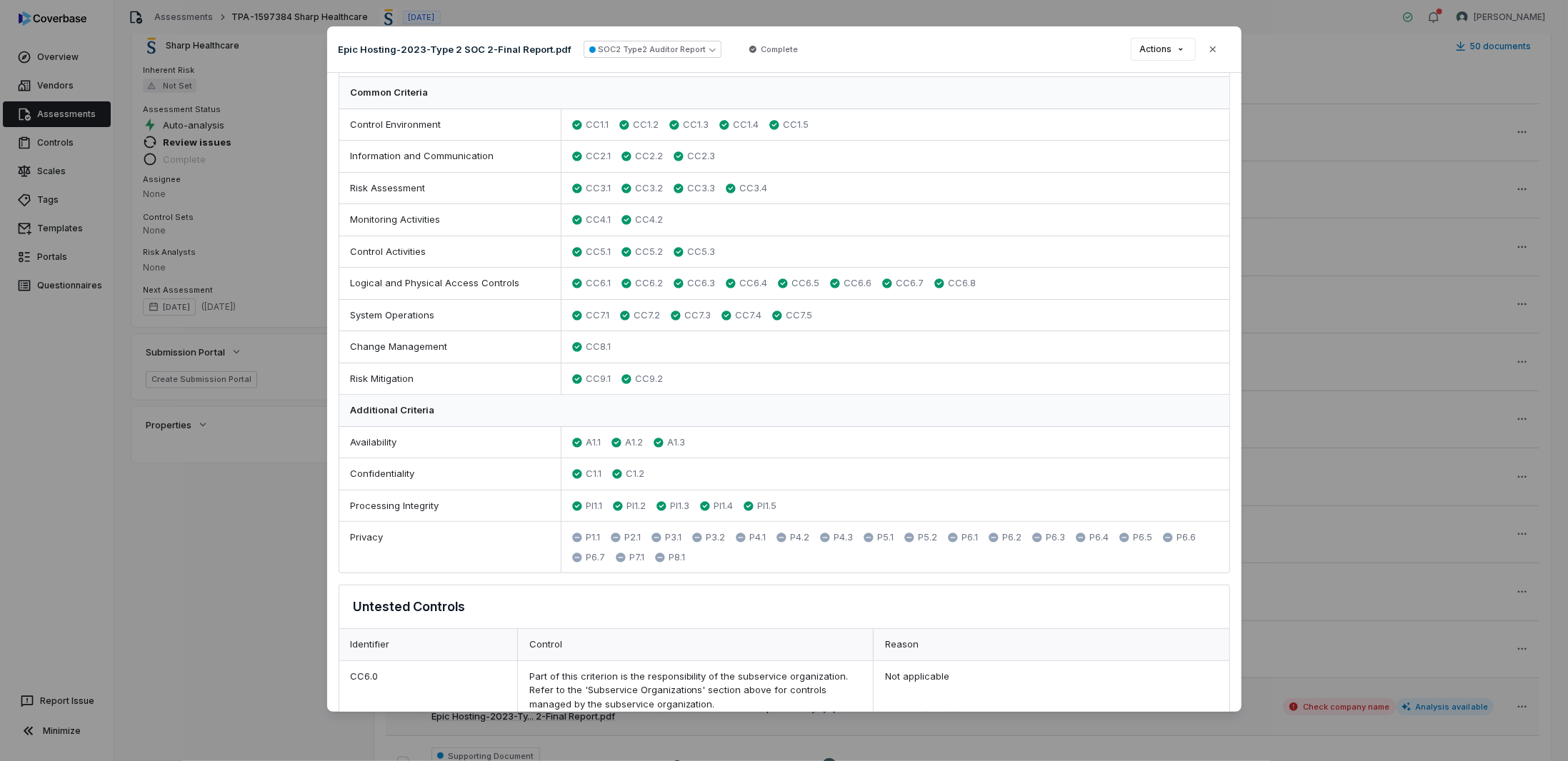 click on "Document Preview Epic Hosting-2023-Type 2 SOC 2-Final Report.pdf SOC2 Type2 Auditor Report Complete Actions Close SOC2 Type 2 Analysis Document:  Epic Hosting-2023-Type 2 SOC 2-Final Report.pdf Overview Page  1  of  205 Company Name Epic Hosting, LLC Opinion Summary Unqualified Exceptions 0 Audit Period [DATE] to [DATE] [DATE] Independent Service Auditor A-LIGN ASSURANCE Services Evaluated Epic Hosting Services System · Hosting Environment Subservice Organizations Vysiion Microsoft Azure Trust Services Criteria Security Availability Processing Integrity Confidentiality Privacy Trust Services Criteria Common Criteria Control Environment CC1.1 CC1.2 CC1.3 CC1.4 CC1.5 Information and Communication CC2.1 CC2.2 CC2.3 Risk Assessment CC3.1 CC3.2 CC3.3 CC3.4 Monitoring Activities CC4.1 CC4.2 Control Activities CC5.1 CC5.2 CC5.3 Logical and Physical Access Controls CC6.1 CC6.2 CC6.3 CC6.4 CC6.5 CC6.6 CC6.7 CC6.8 System Operations CC7.1 CC7.2 CC7.3 CC7.4 CC7.5 Change Management CC8.1 Risk Mitigation A1.1" at bounding box center (784, 380) 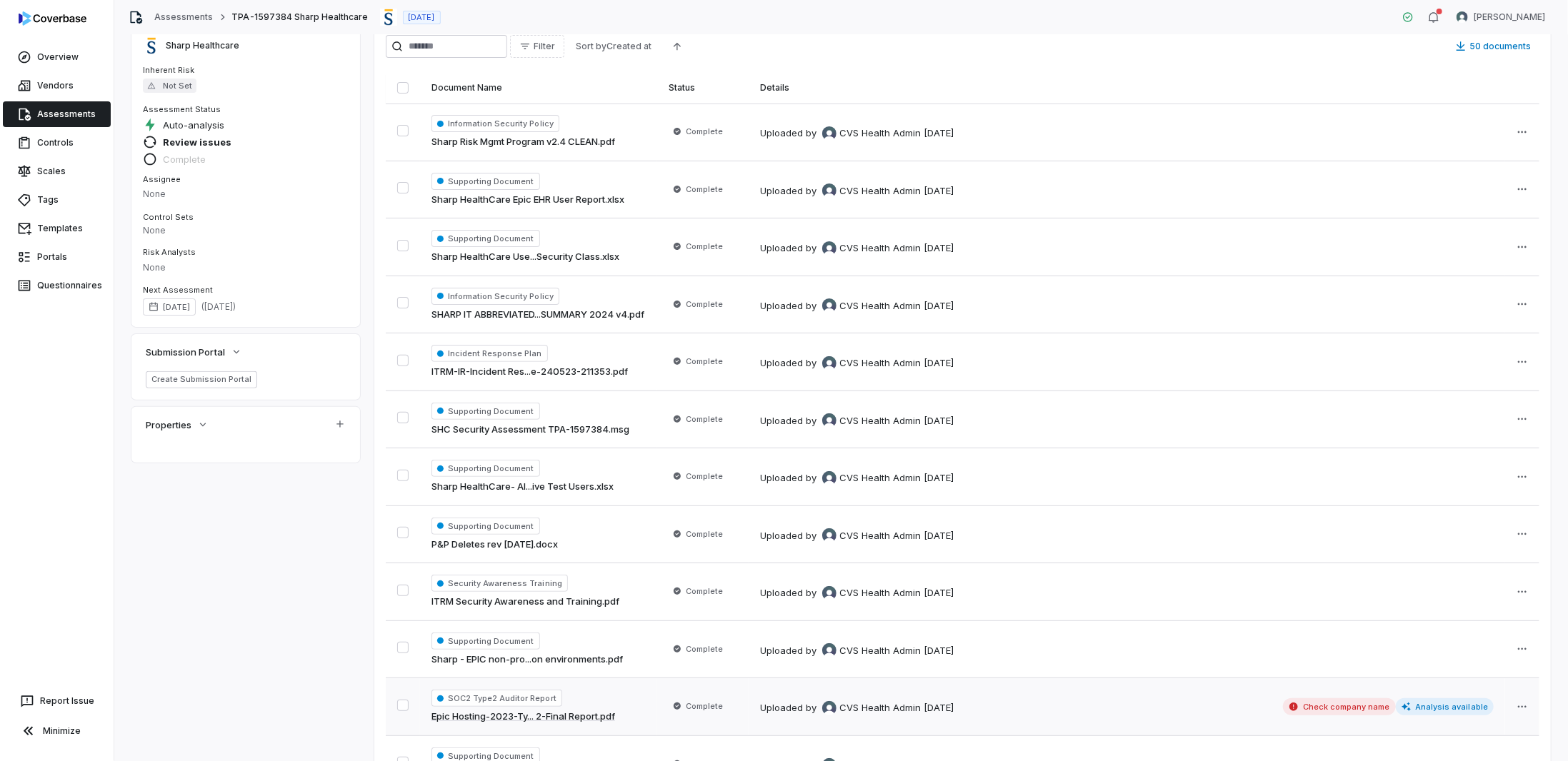 click on "SOC2 Type2 Auditor Report" at bounding box center (496, 698) 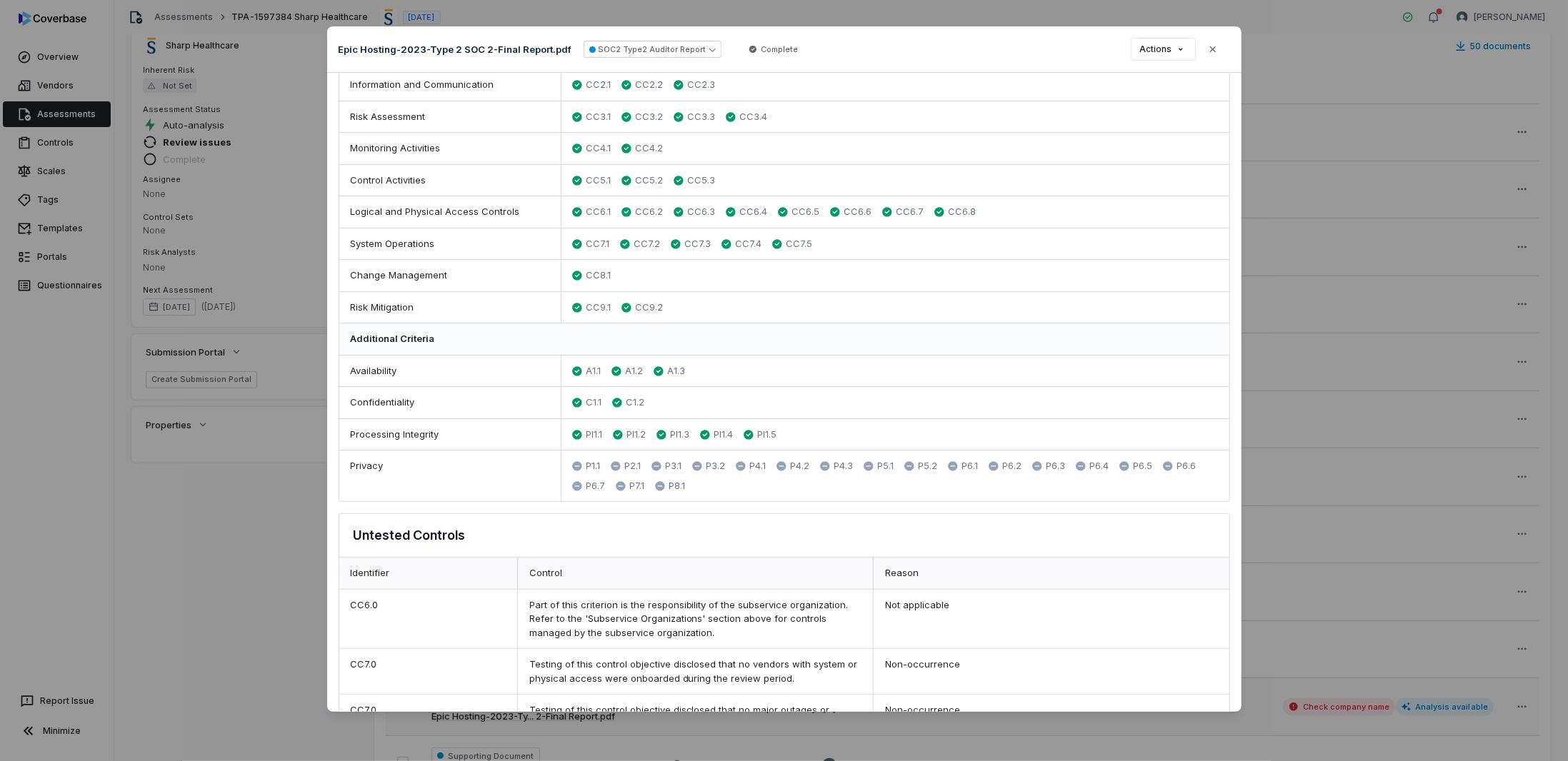 scroll, scrollTop: 0, scrollLeft: 0, axis: both 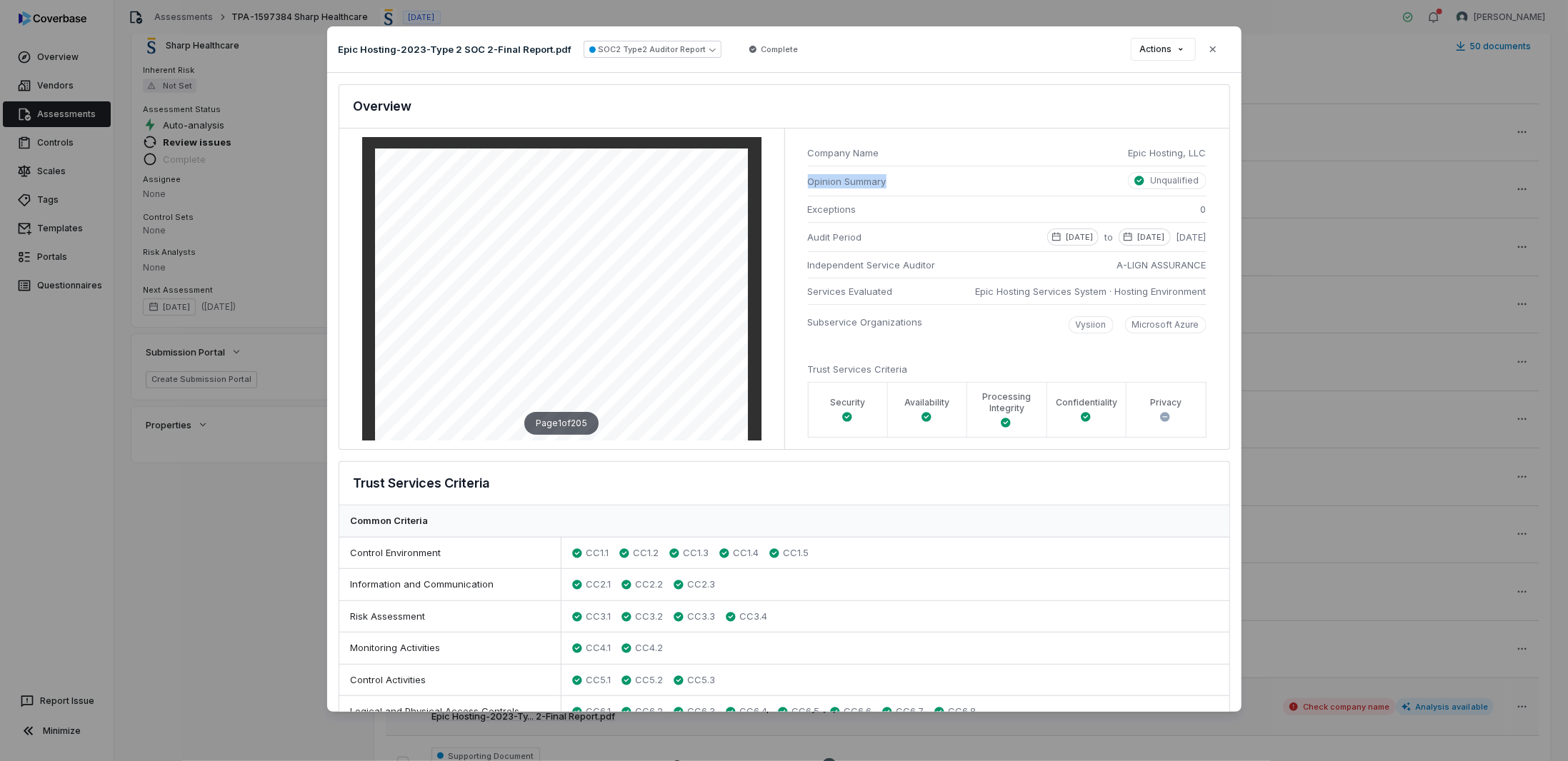 drag, startPoint x: 886, startPoint y: 178, endPoint x: 790, endPoint y: 176, distance: 96.02083 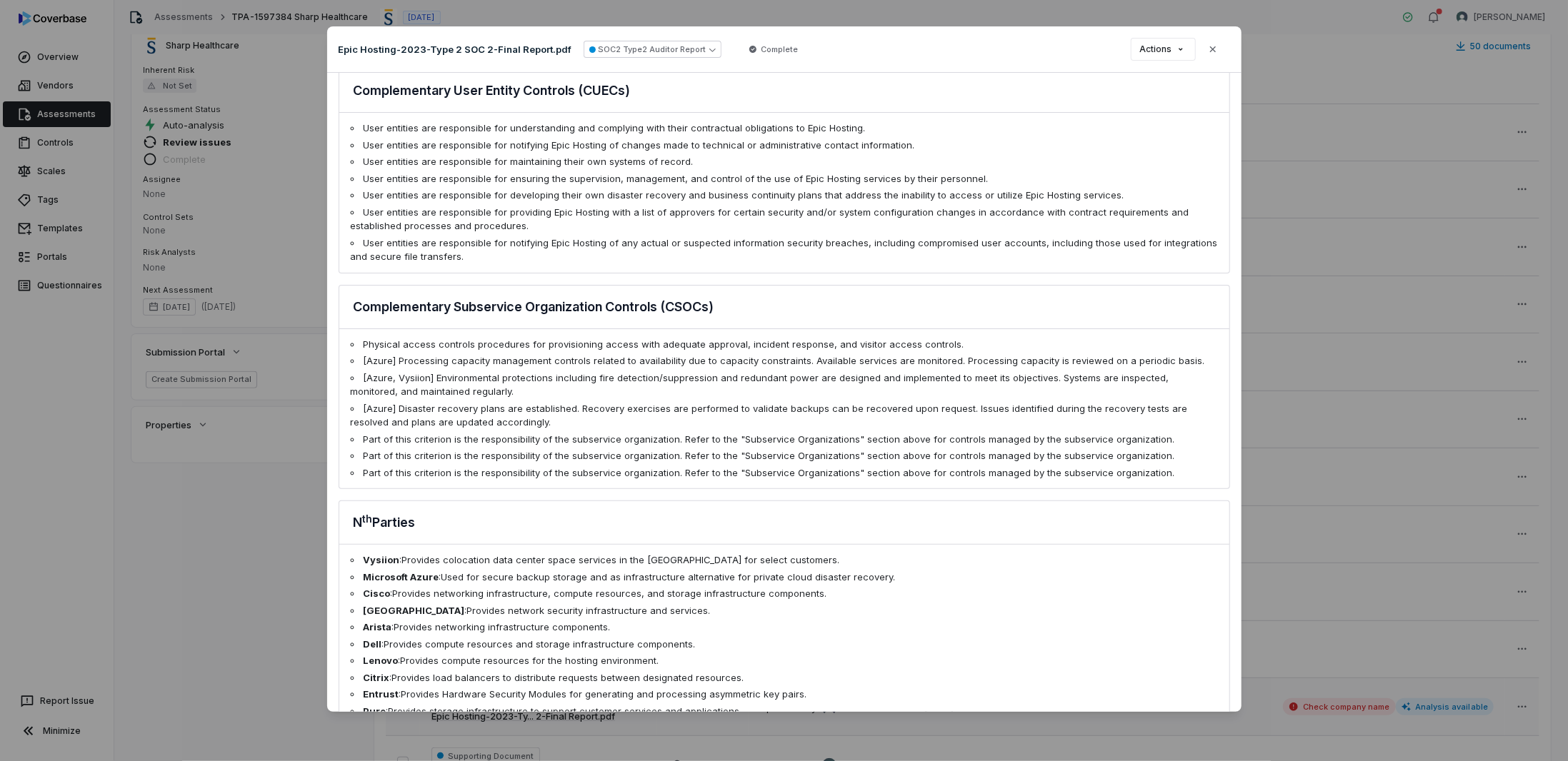 scroll, scrollTop: 1285, scrollLeft: 0, axis: vertical 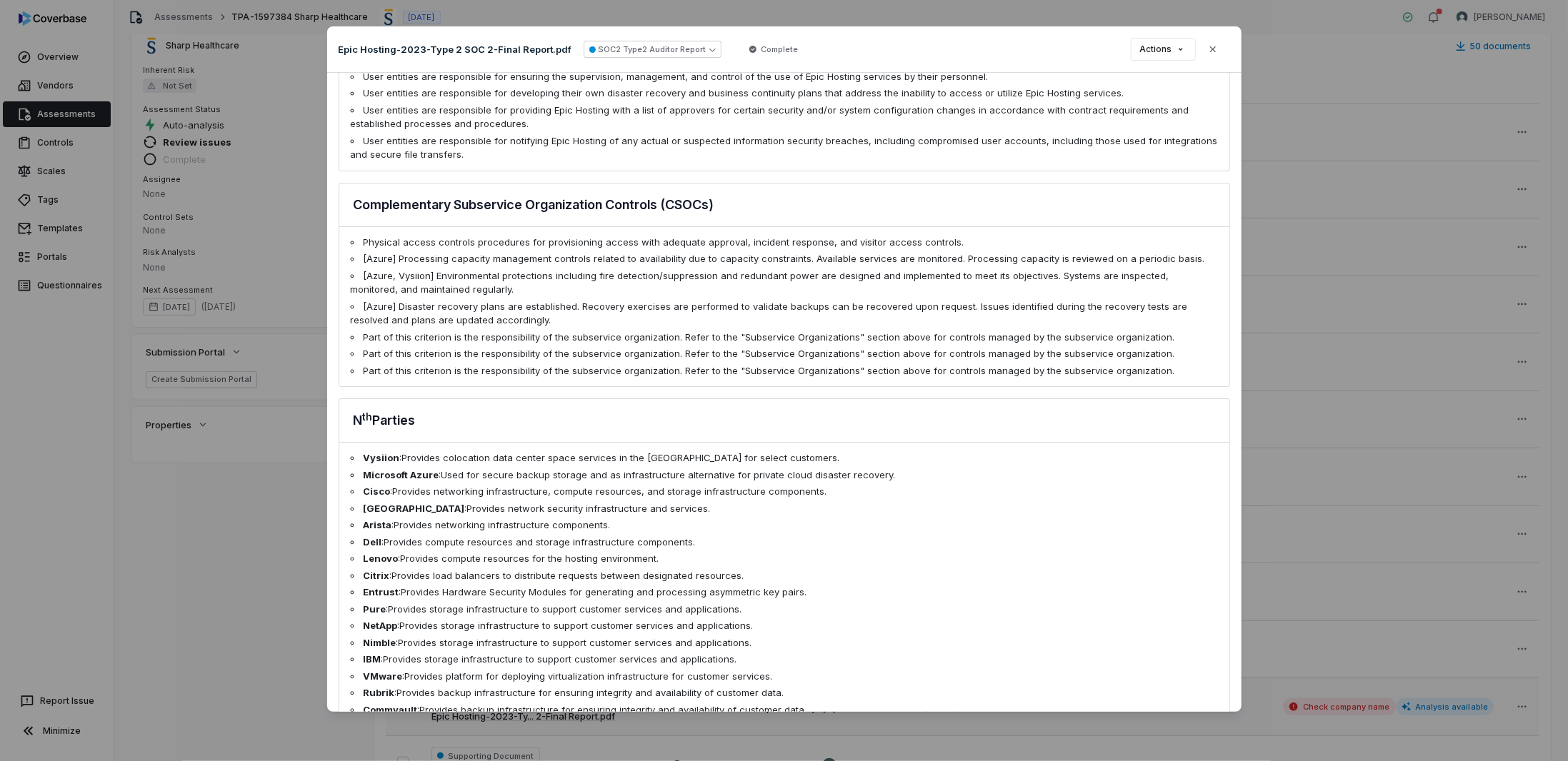 drag, startPoint x: 914, startPoint y: 376, endPoint x: 887, endPoint y: 377, distance: 27.018512 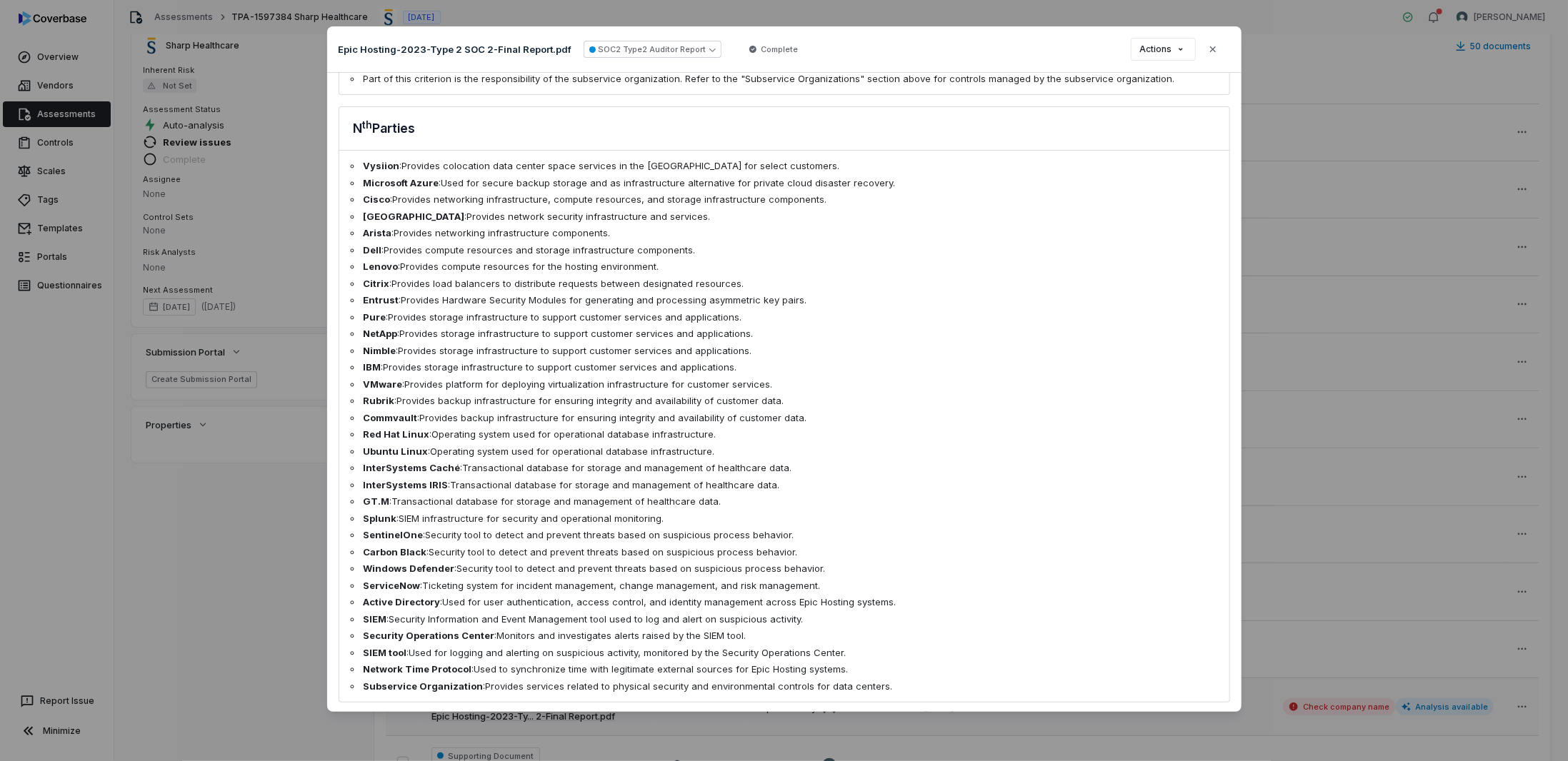 drag, startPoint x: 874, startPoint y: 378, endPoint x: 854, endPoint y: 598, distance: 220.90722 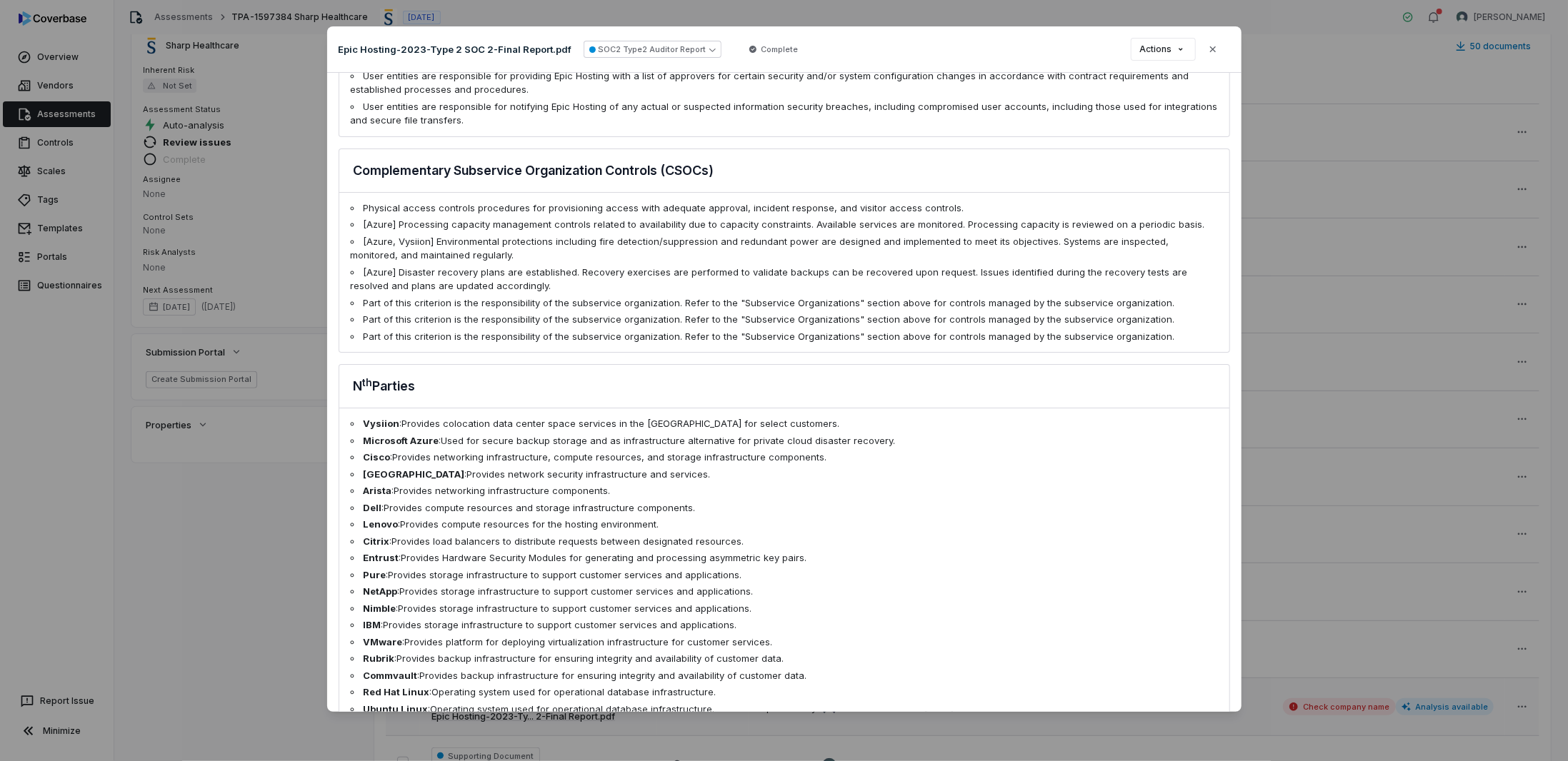 scroll, scrollTop: 0, scrollLeft: 0, axis: both 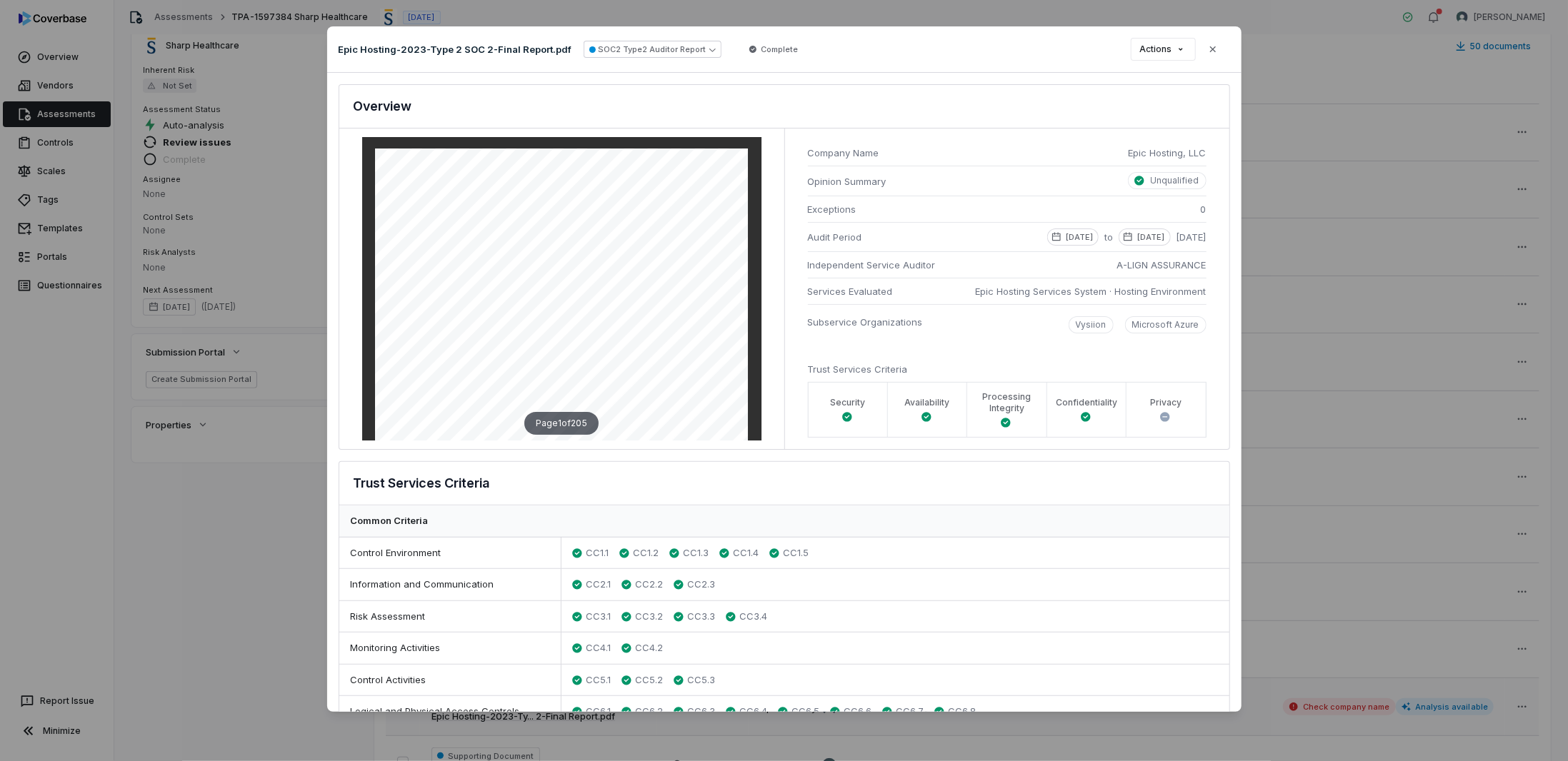 drag, startPoint x: 866, startPoint y: 376, endPoint x: 844, endPoint y: 218, distance: 159.5243 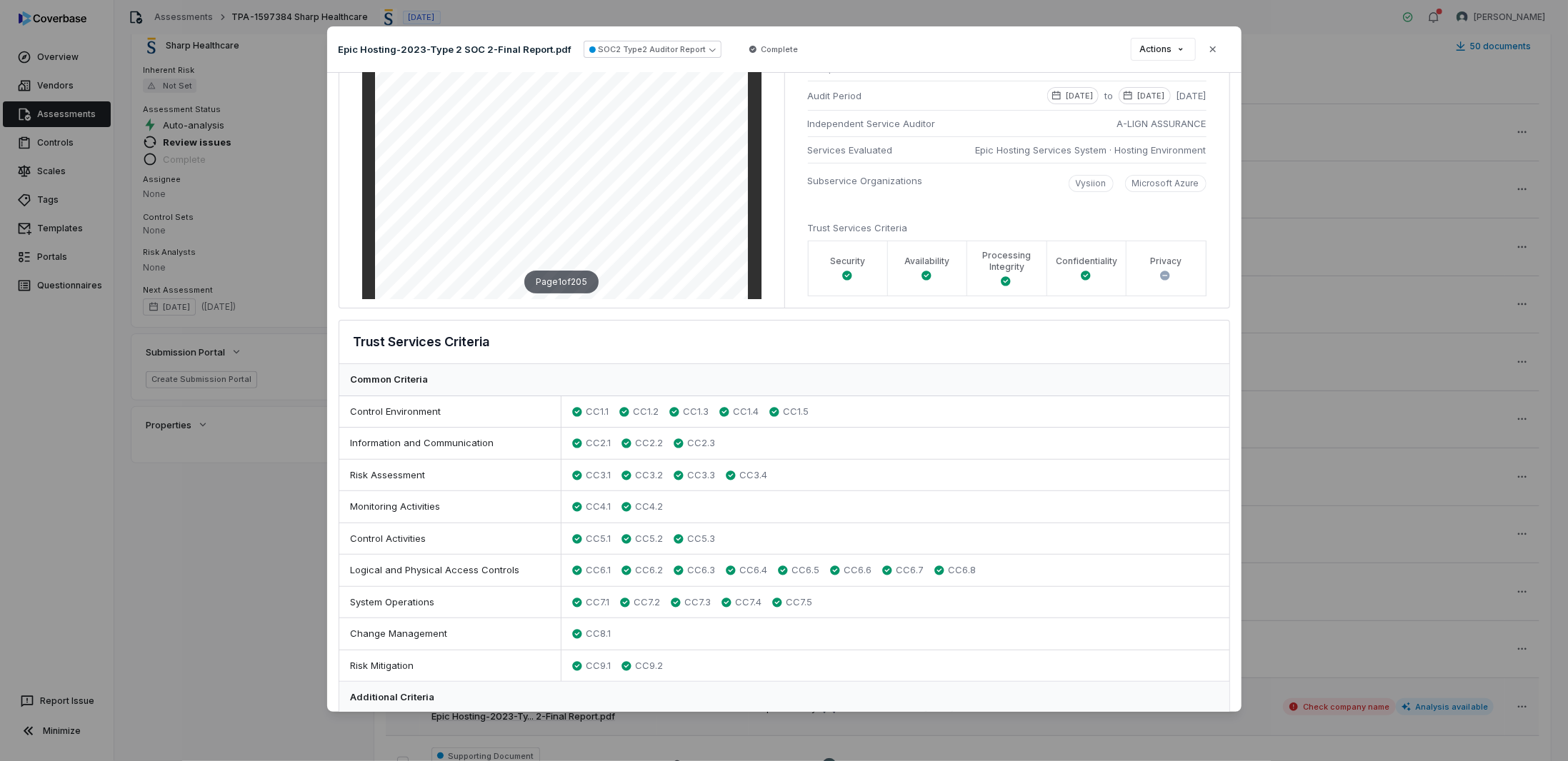 scroll, scrollTop: 214, scrollLeft: 0, axis: vertical 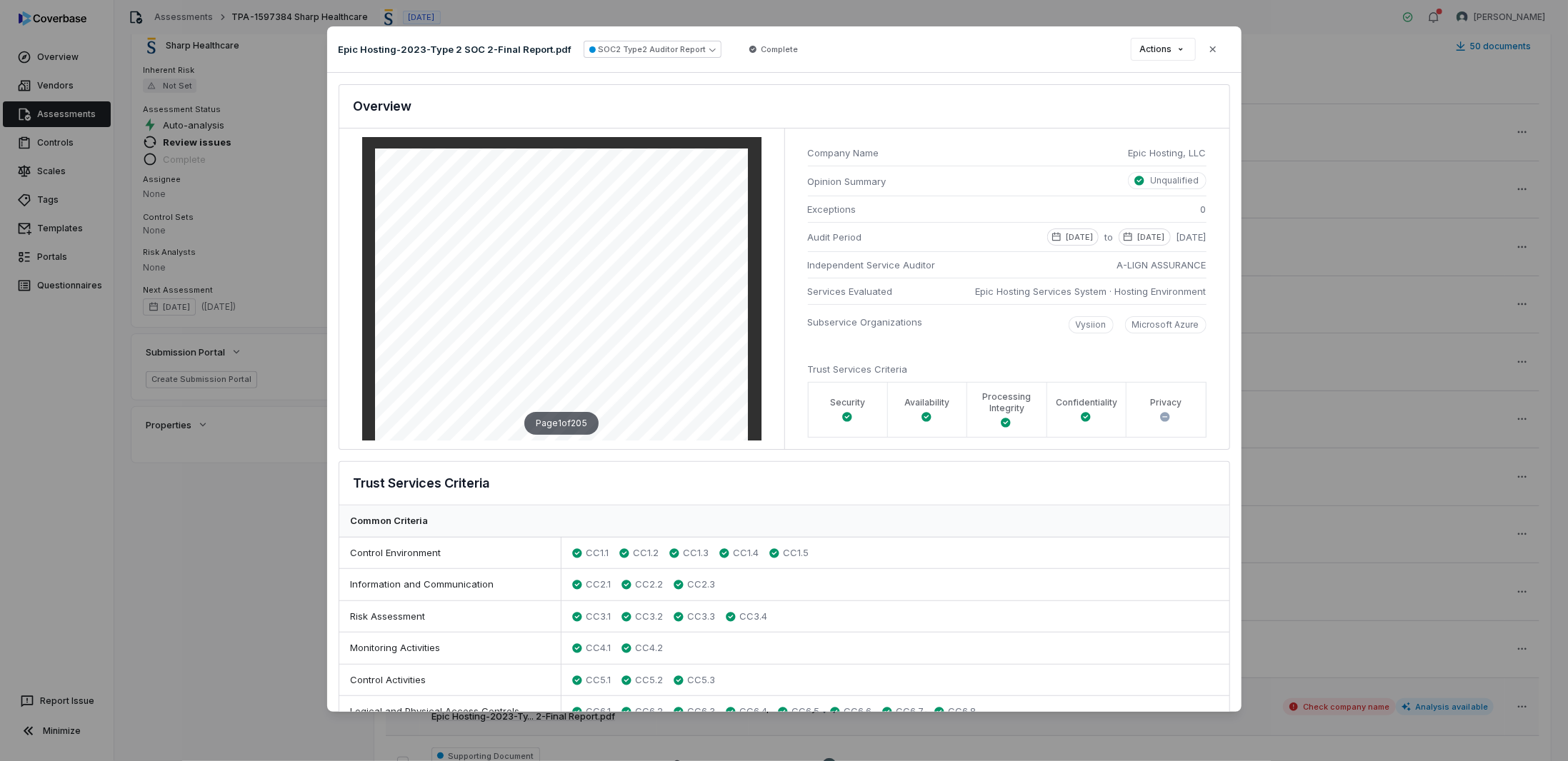 drag, startPoint x: 849, startPoint y: 468, endPoint x: 852, endPoint y: 180, distance: 288.01562 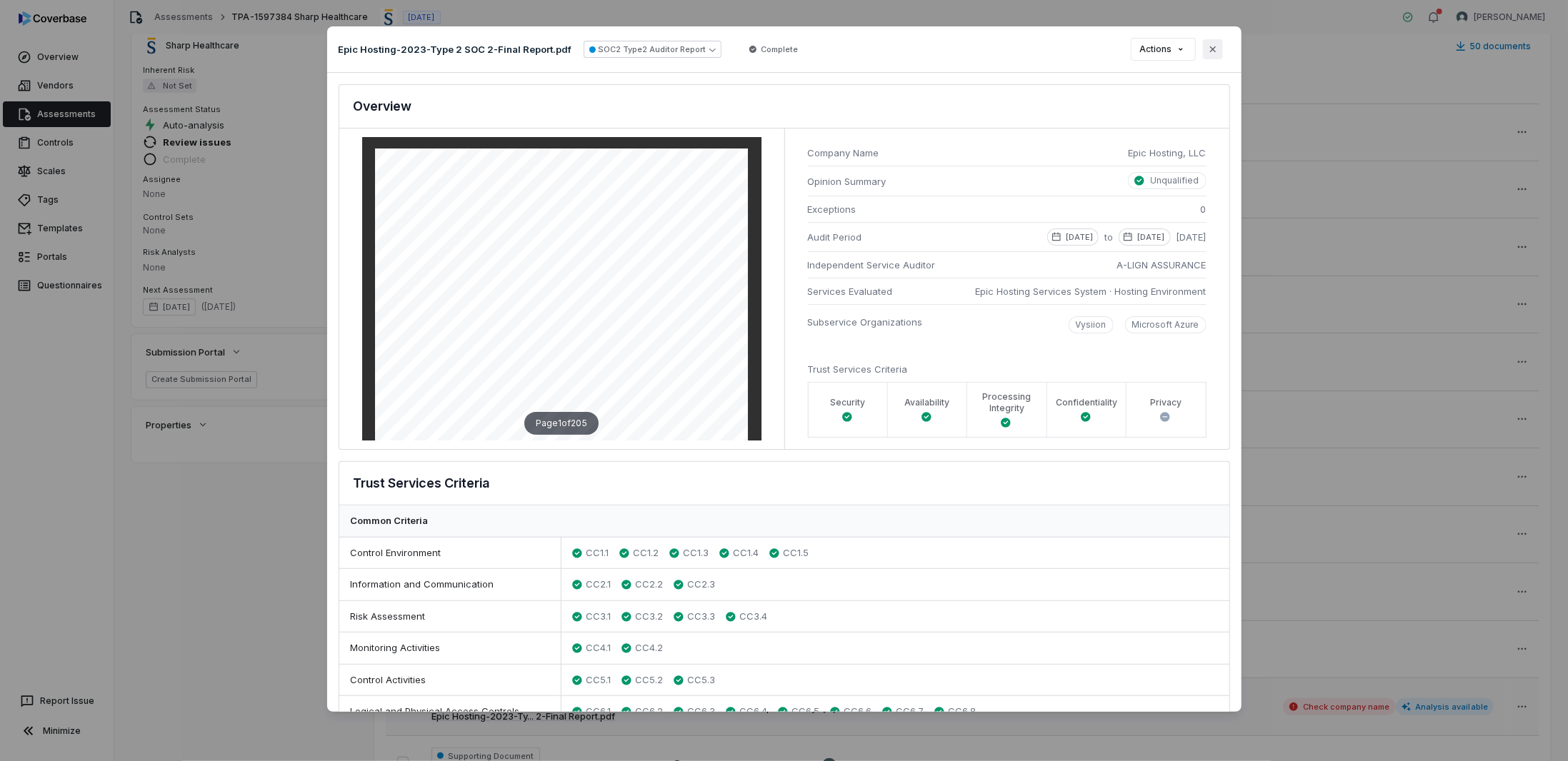 click 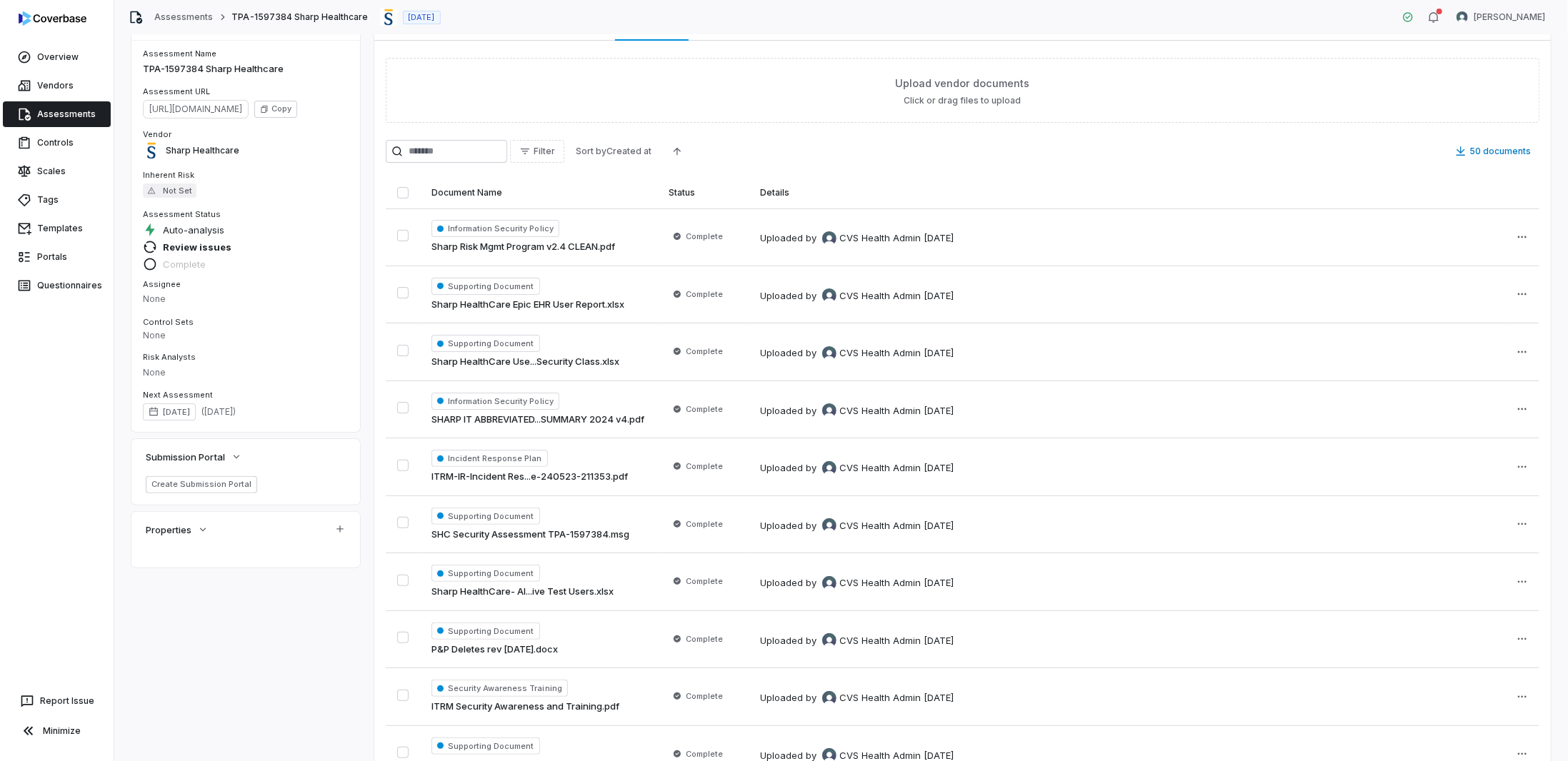 scroll, scrollTop: 0, scrollLeft: 0, axis: both 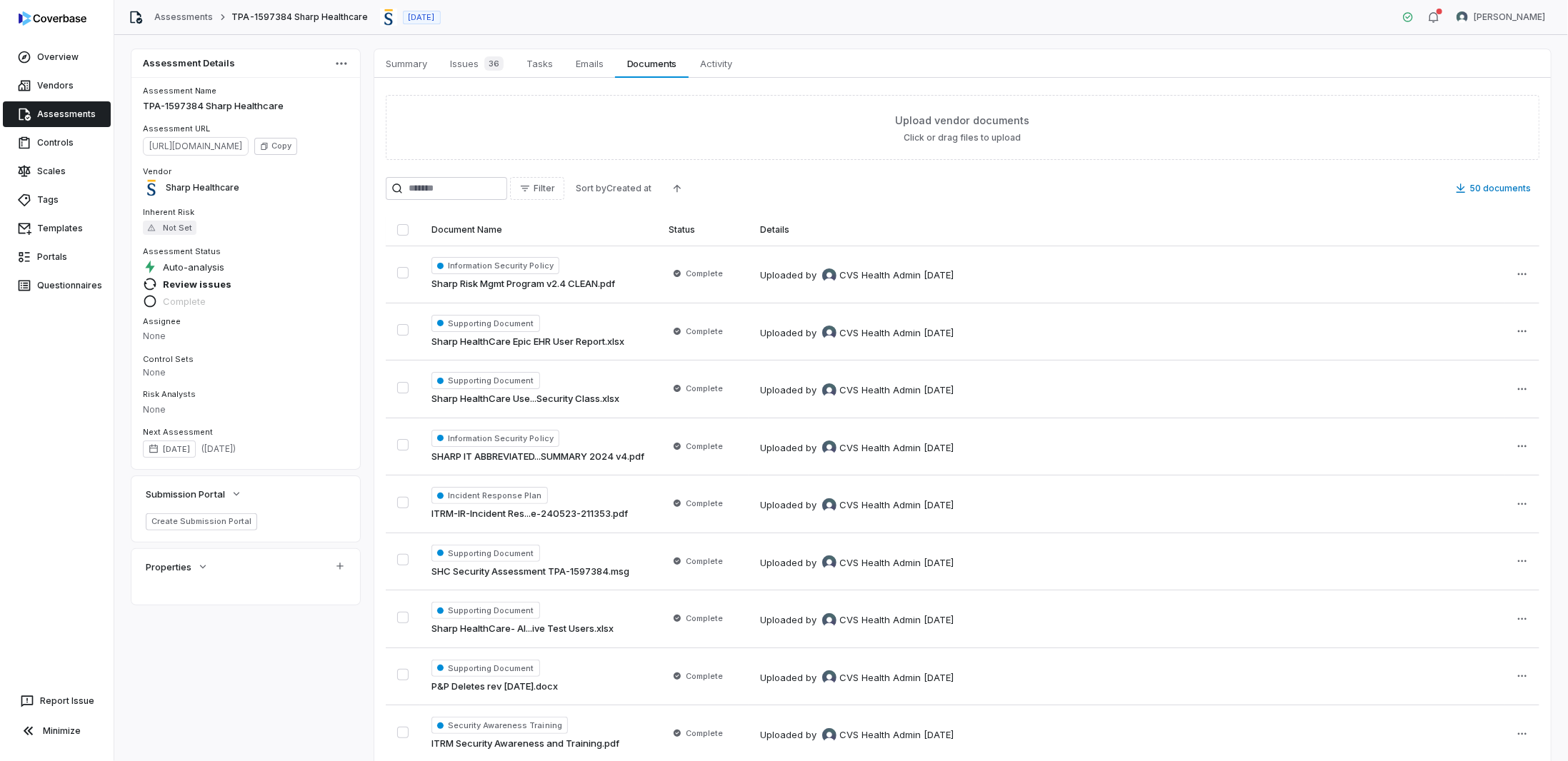 drag, startPoint x: 626, startPoint y: 246, endPoint x: 626, endPoint y: -60, distance: 306 